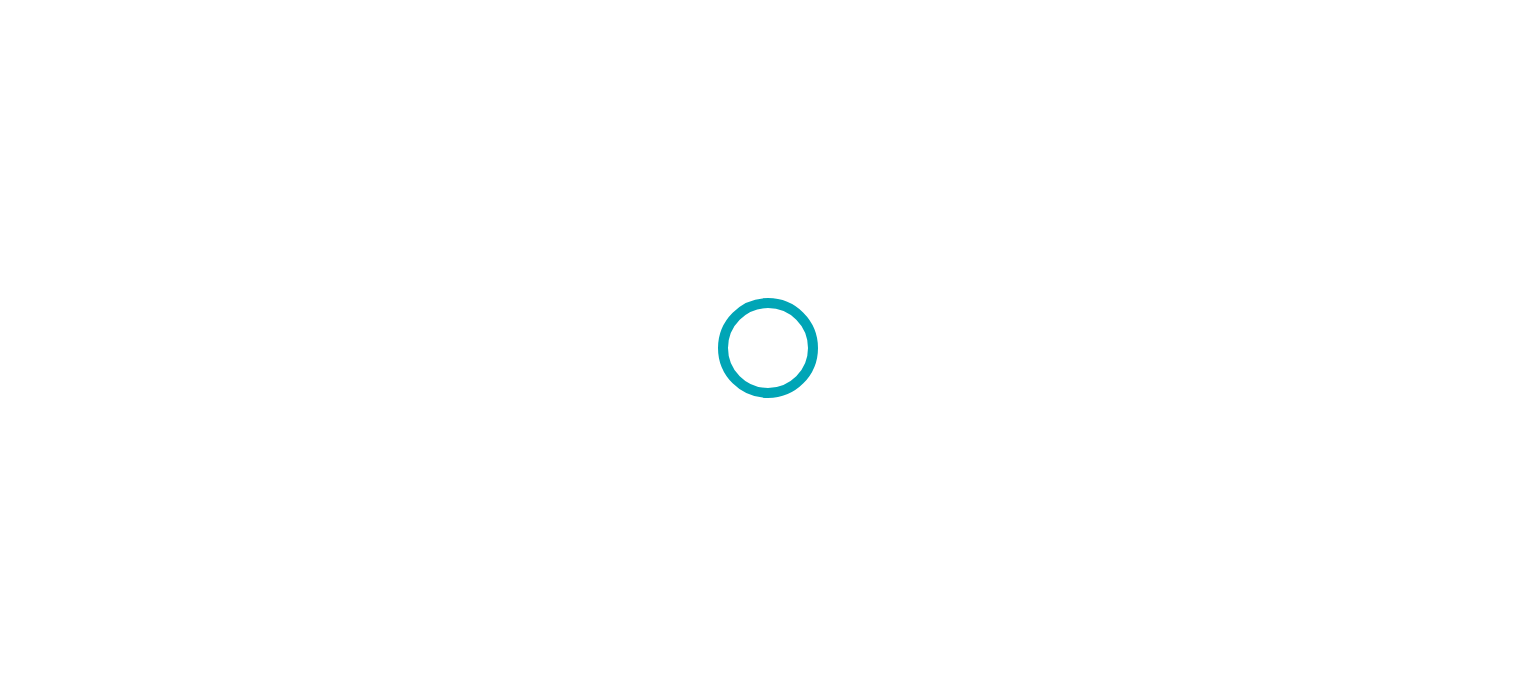scroll, scrollTop: 0, scrollLeft: 0, axis: both 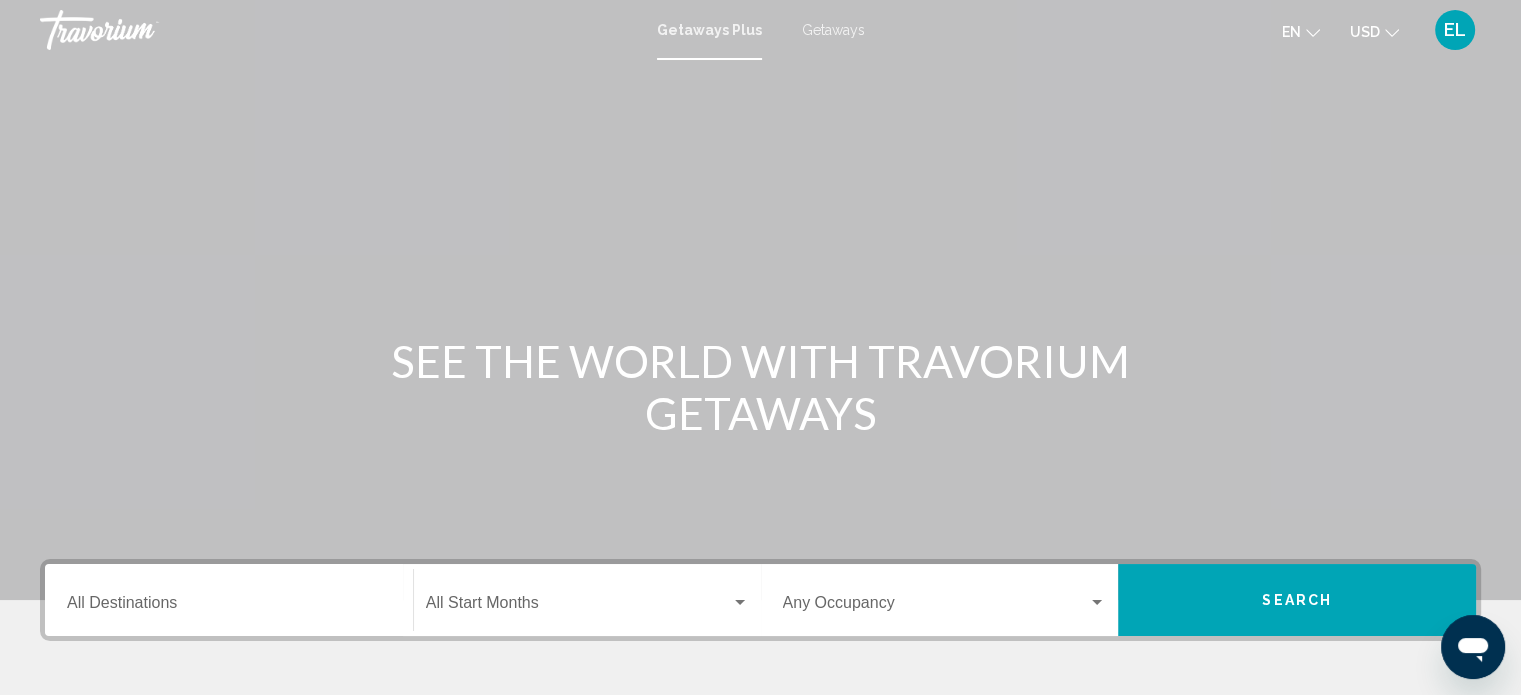click on "Destination All Destinations" at bounding box center (229, 600) 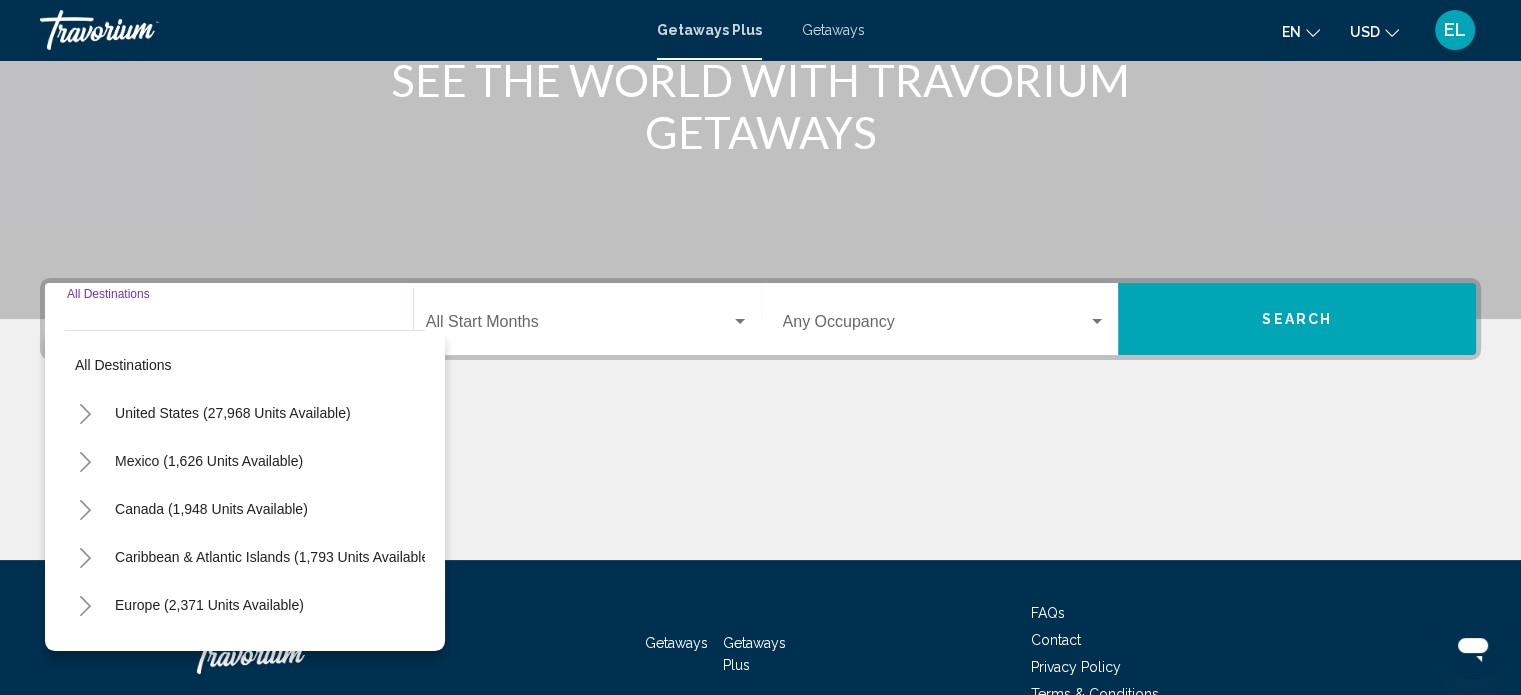 scroll, scrollTop: 390, scrollLeft: 0, axis: vertical 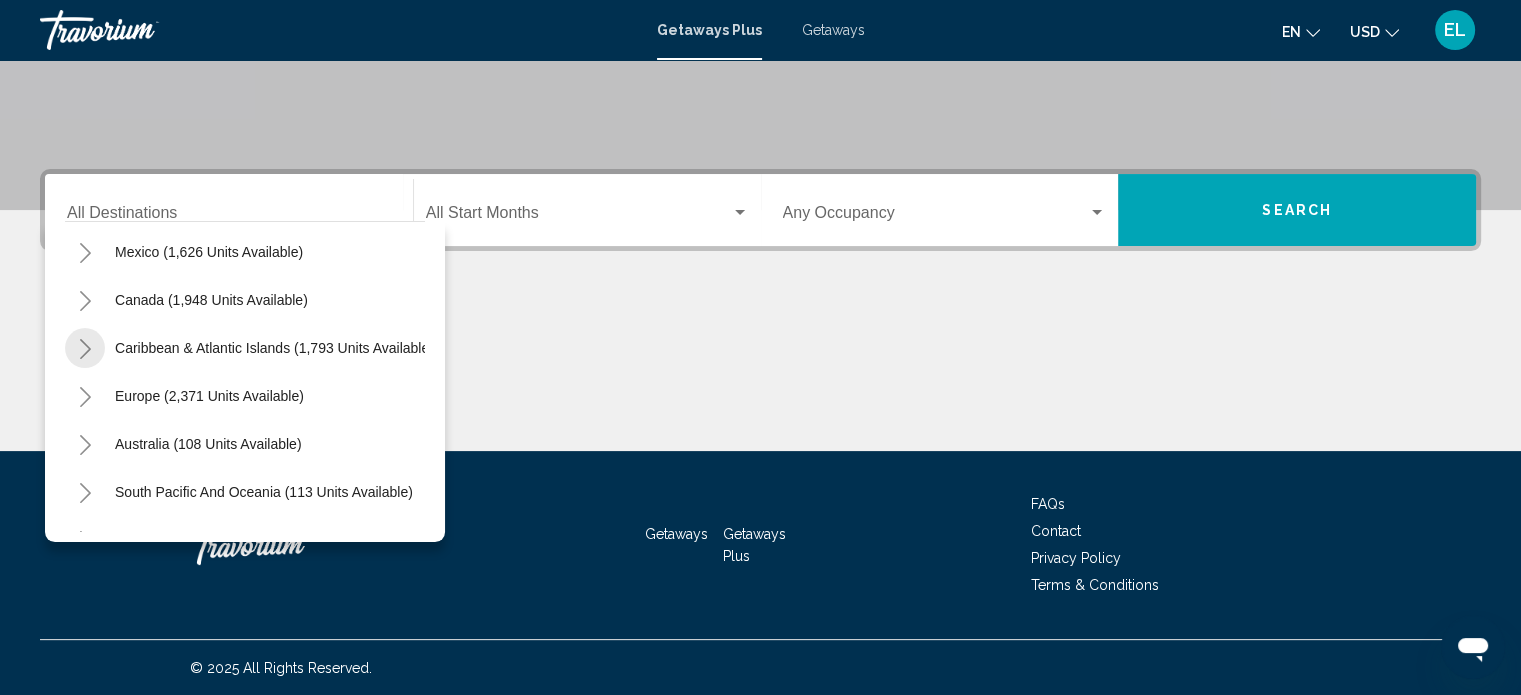 click 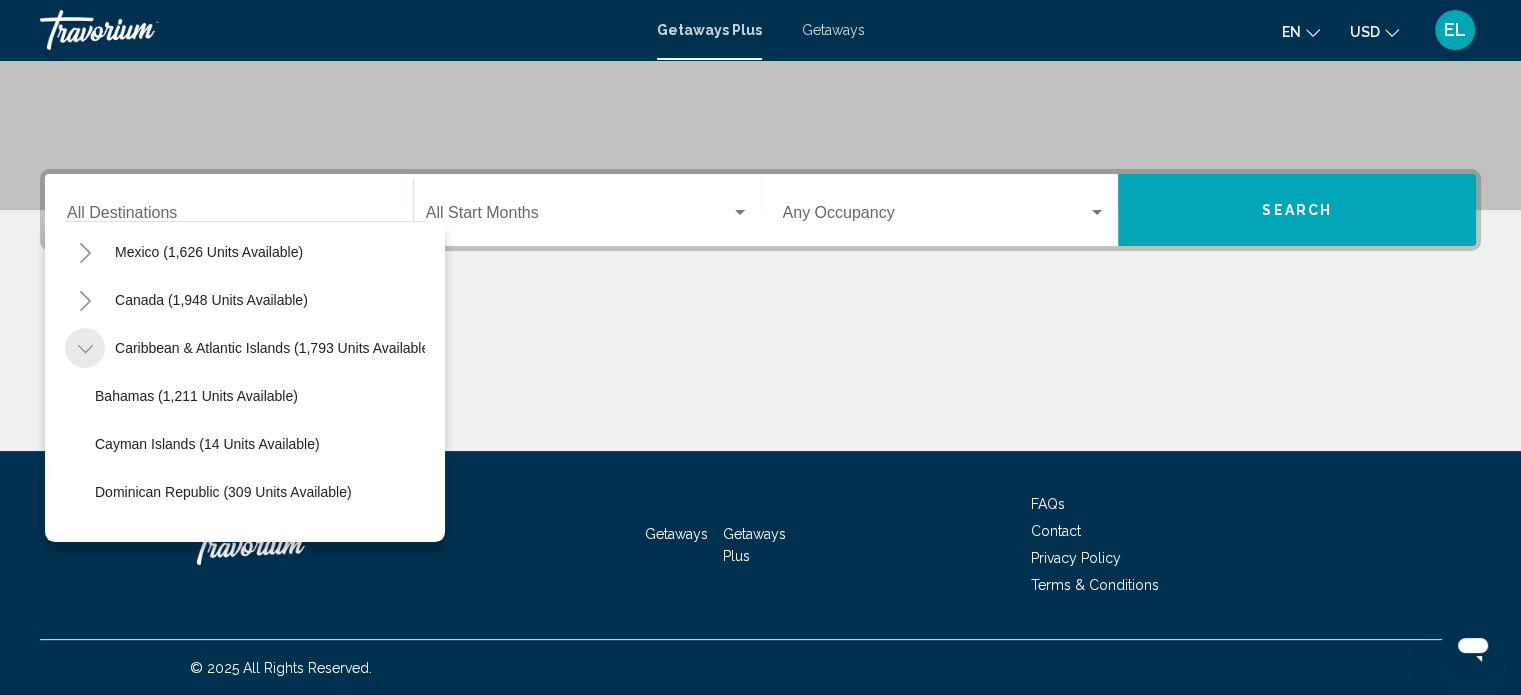 click 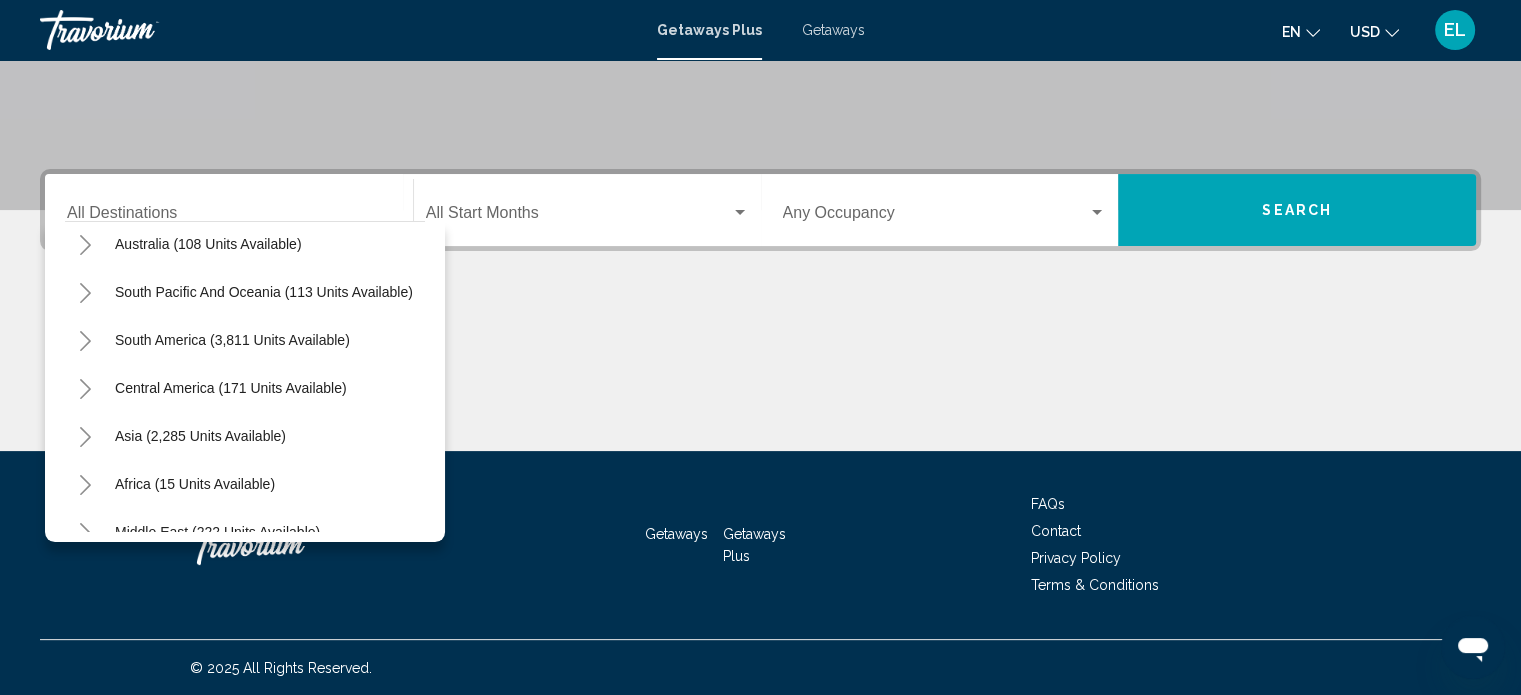 scroll, scrollTop: 0, scrollLeft: 0, axis: both 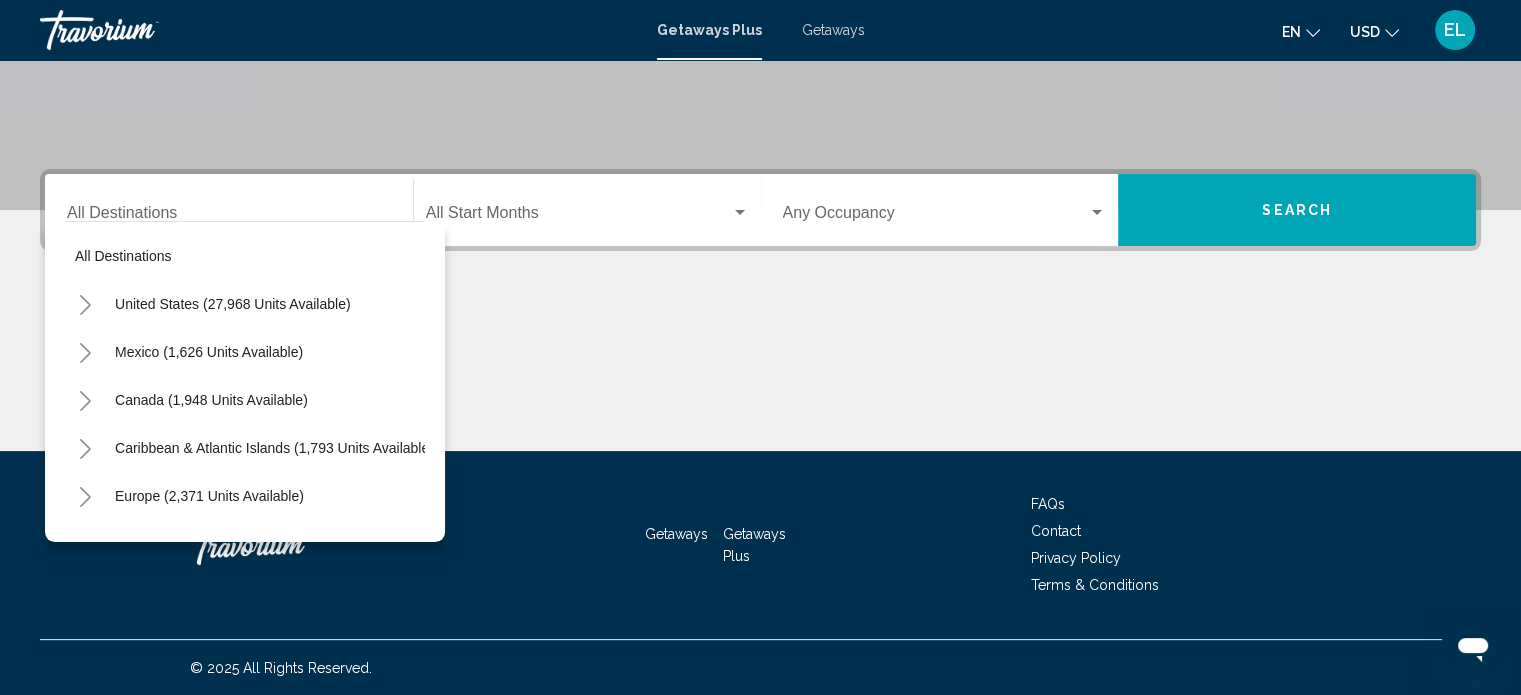 click 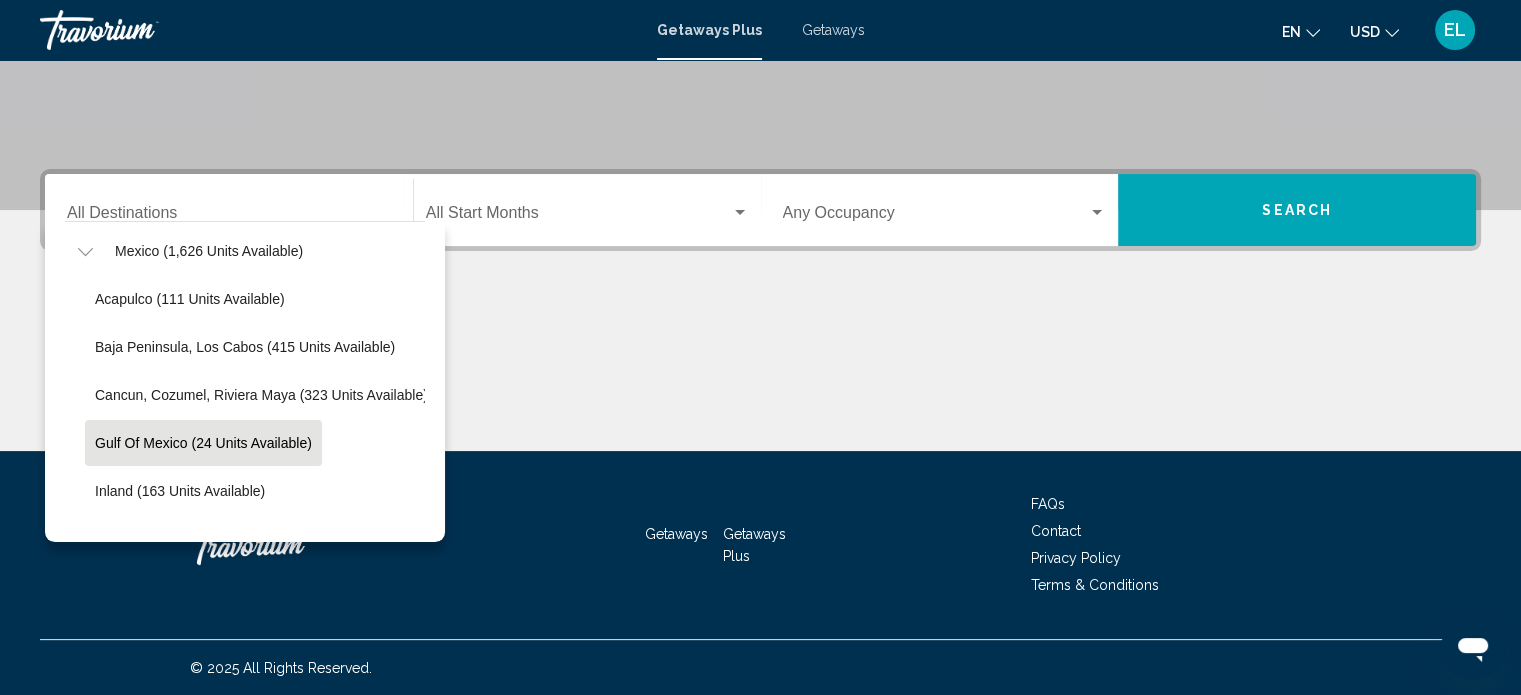 scroll, scrollTop: 100, scrollLeft: 0, axis: vertical 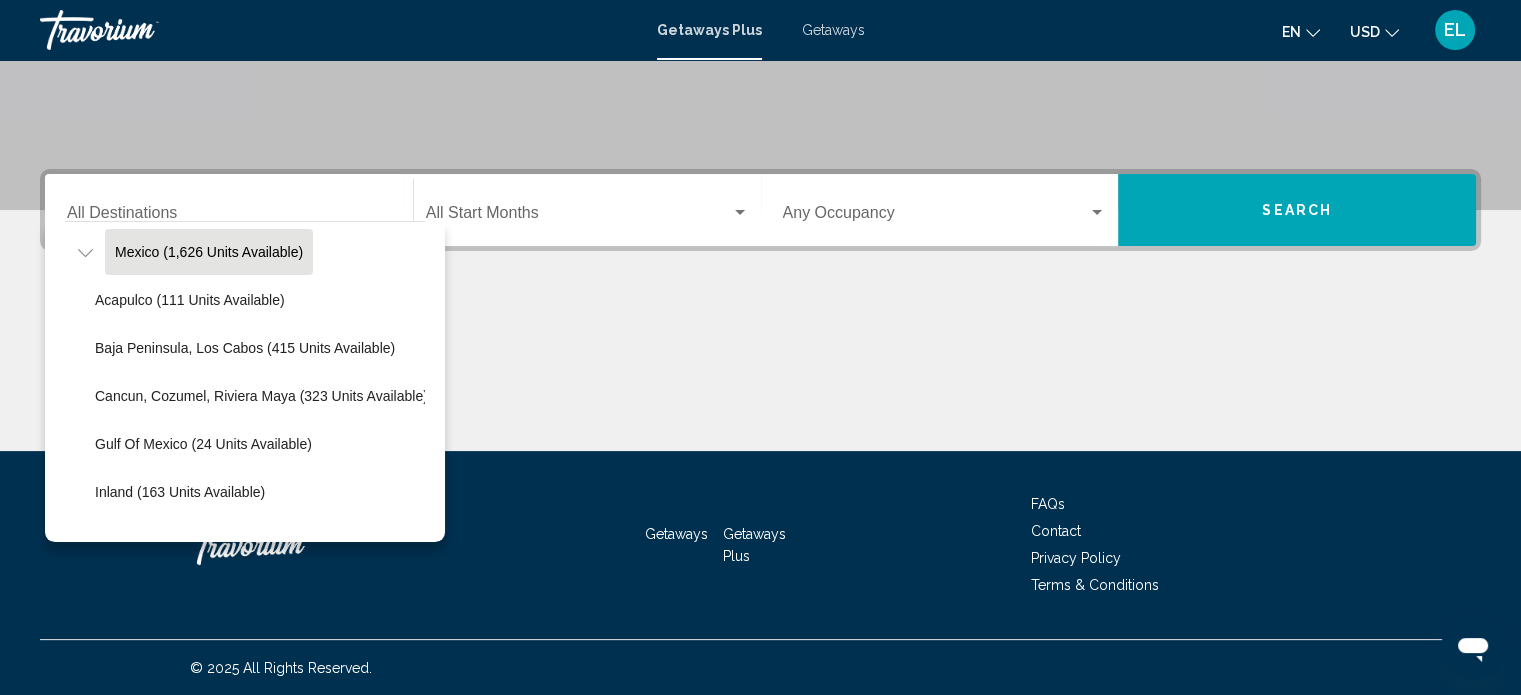 click on "Mexico (1,626 units available)" at bounding box center [211, 780] 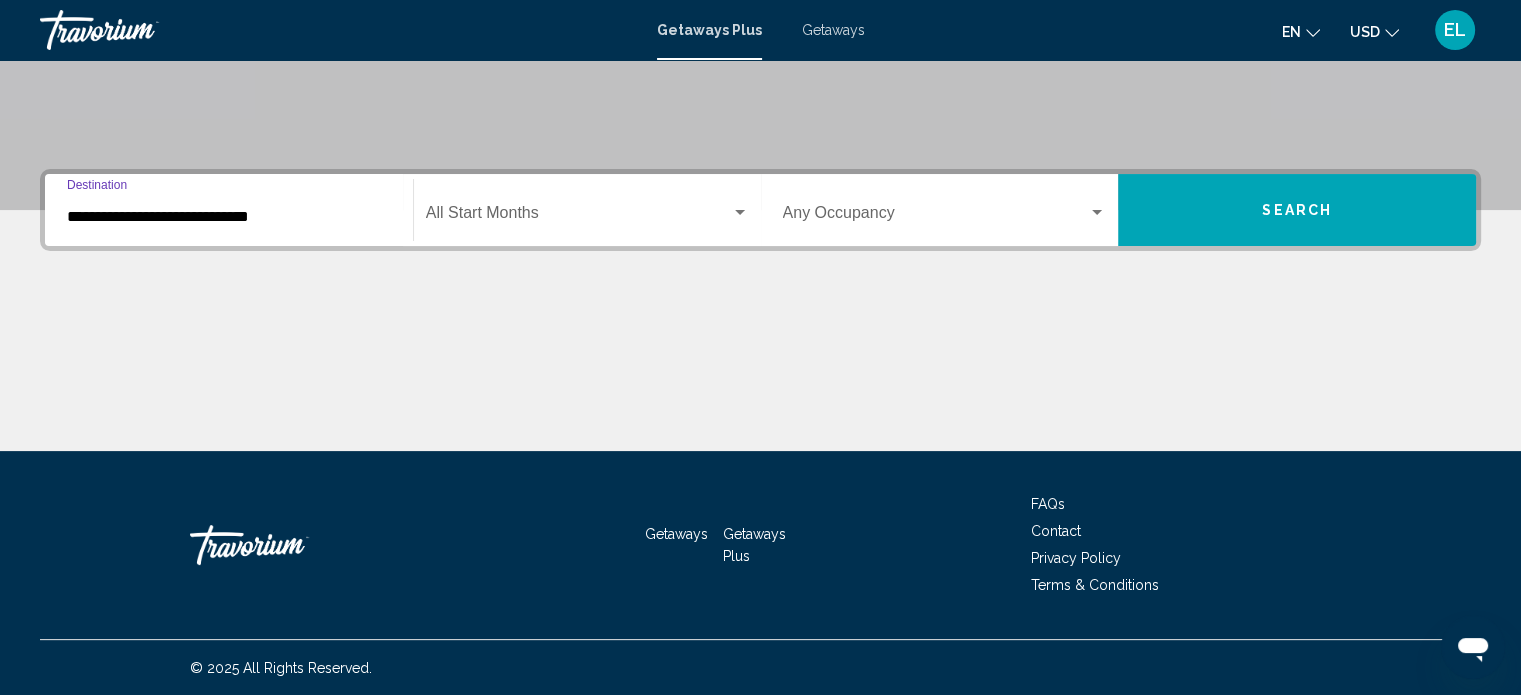 click on "**********" at bounding box center [229, 217] 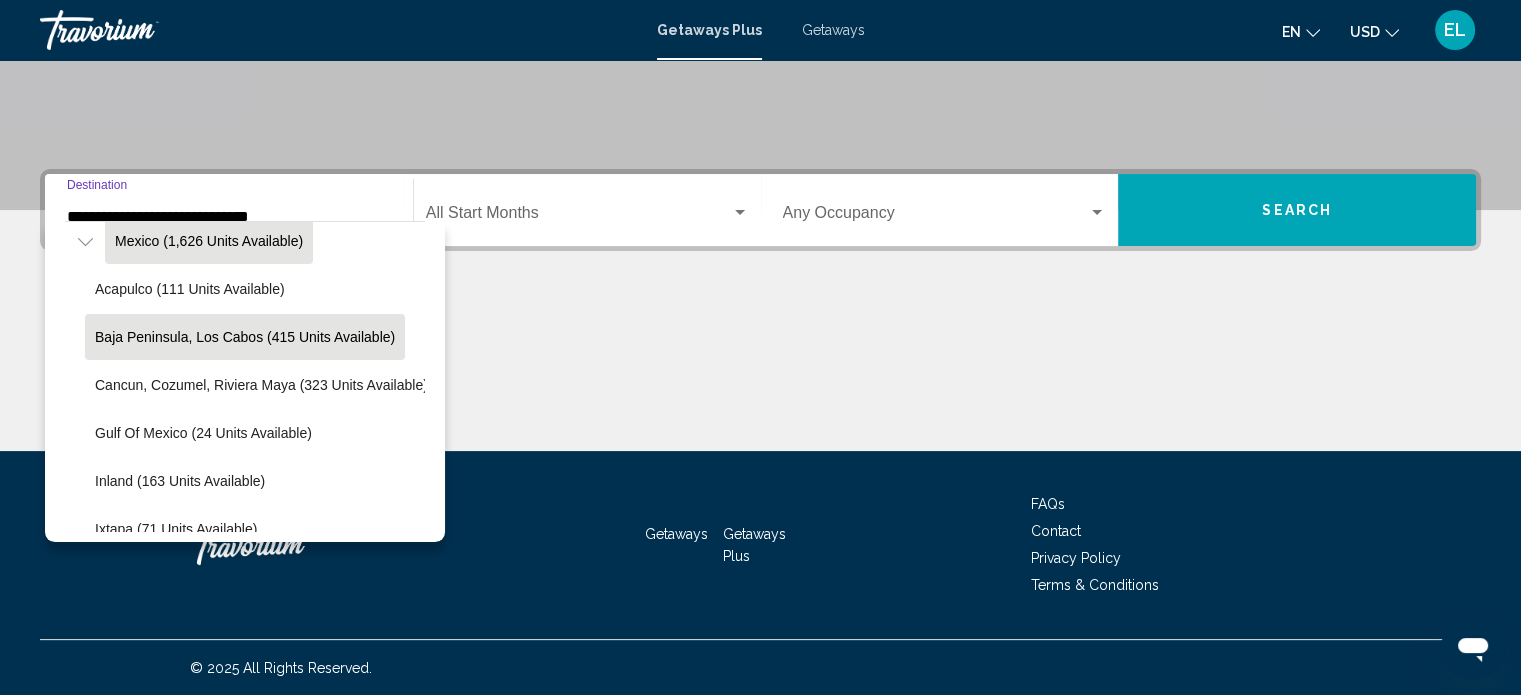scroll, scrollTop: 0, scrollLeft: 0, axis: both 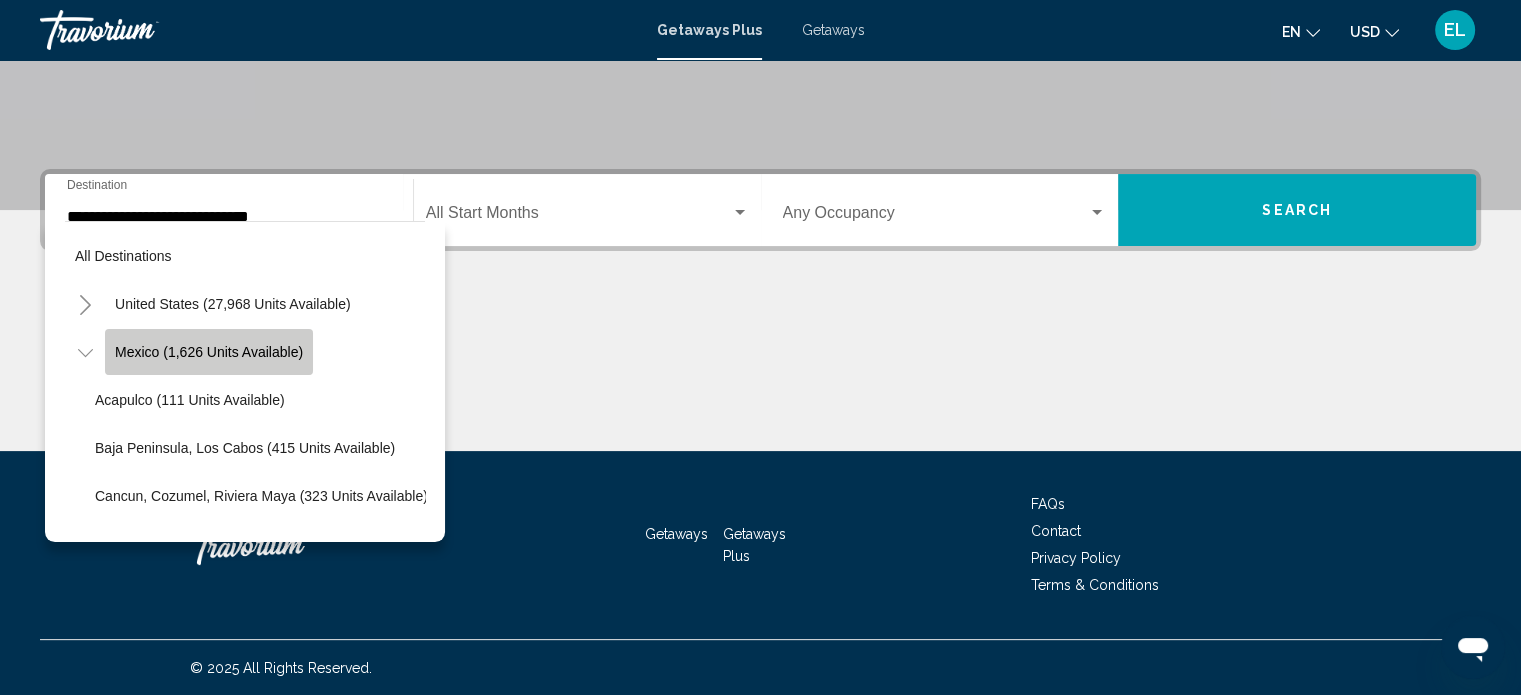 click on "Mexico (1,626 units available)" 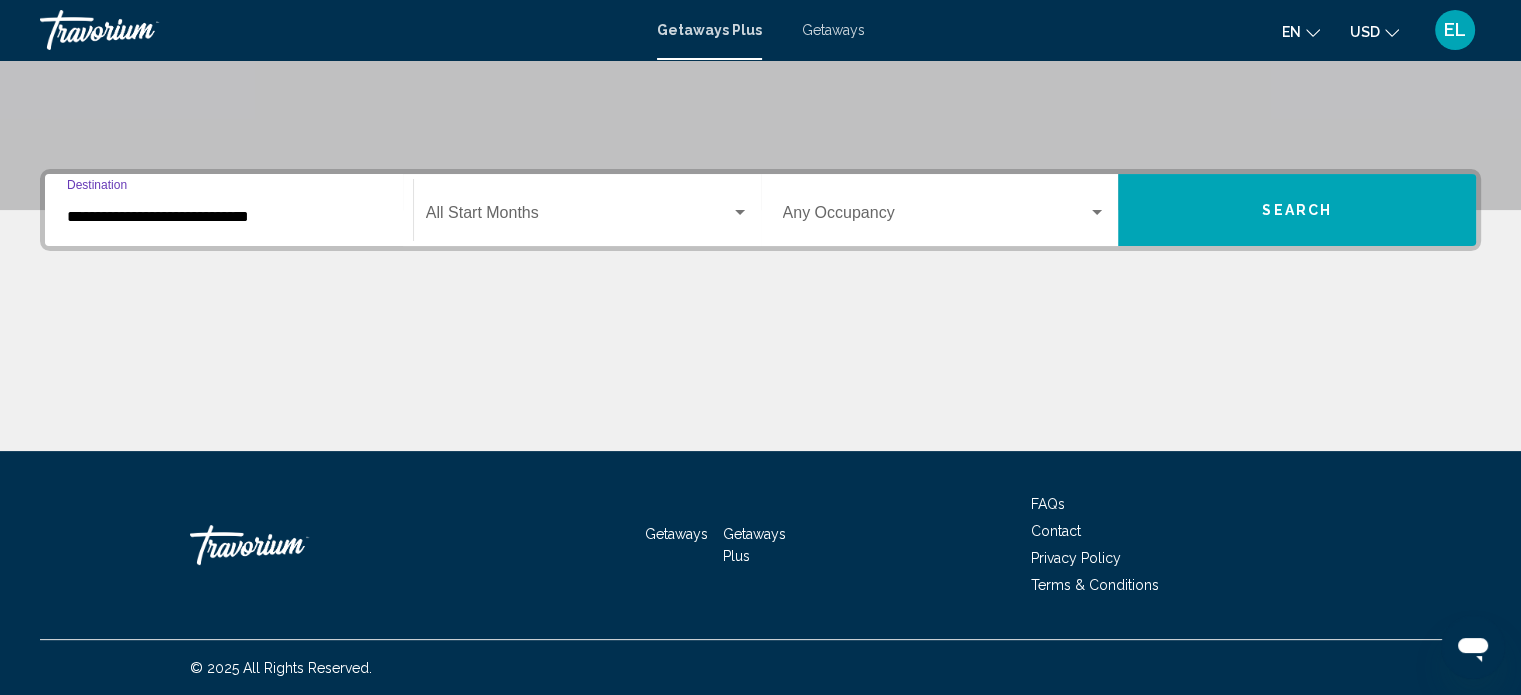 click on "Start Month All Start Months" 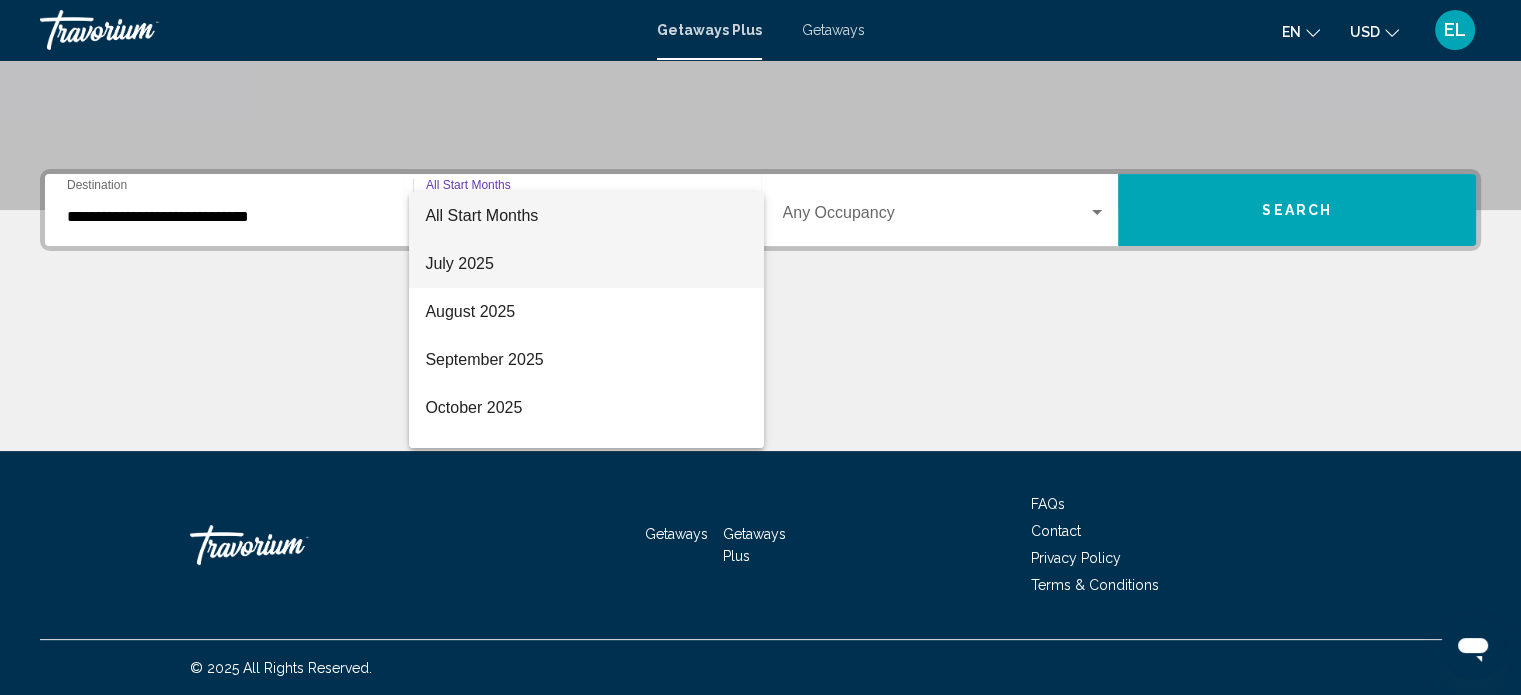 click on "July 2025" at bounding box center [586, 264] 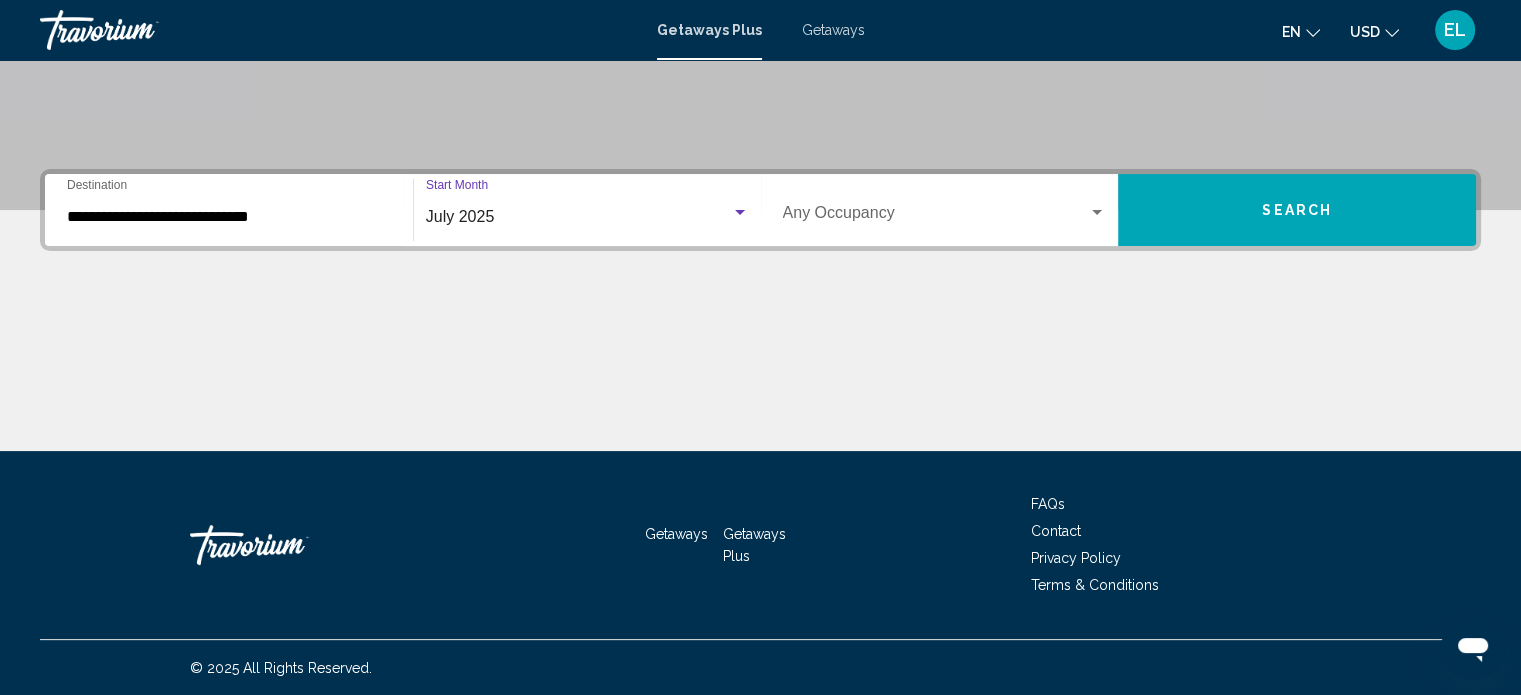 click on "Search" at bounding box center (1297, 210) 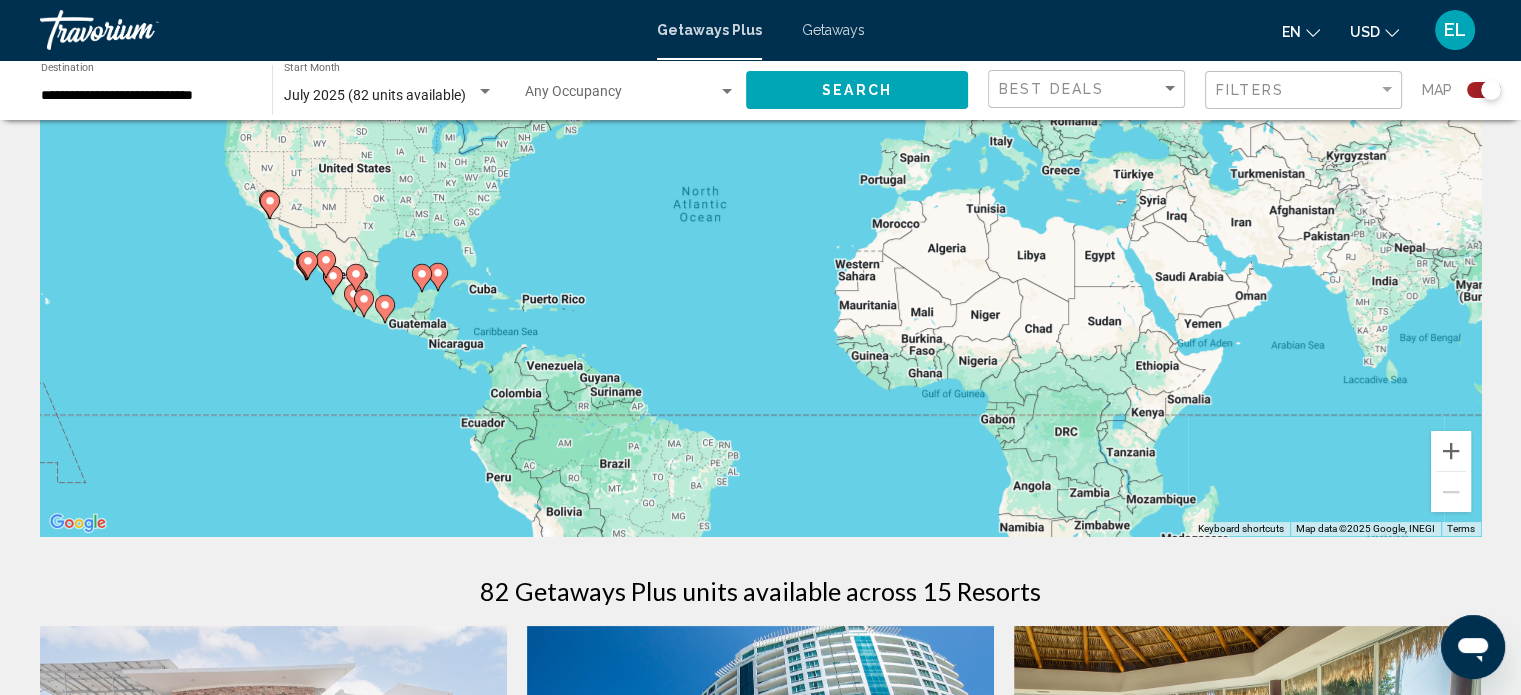 scroll, scrollTop: 300, scrollLeft: 0, axis: vertical 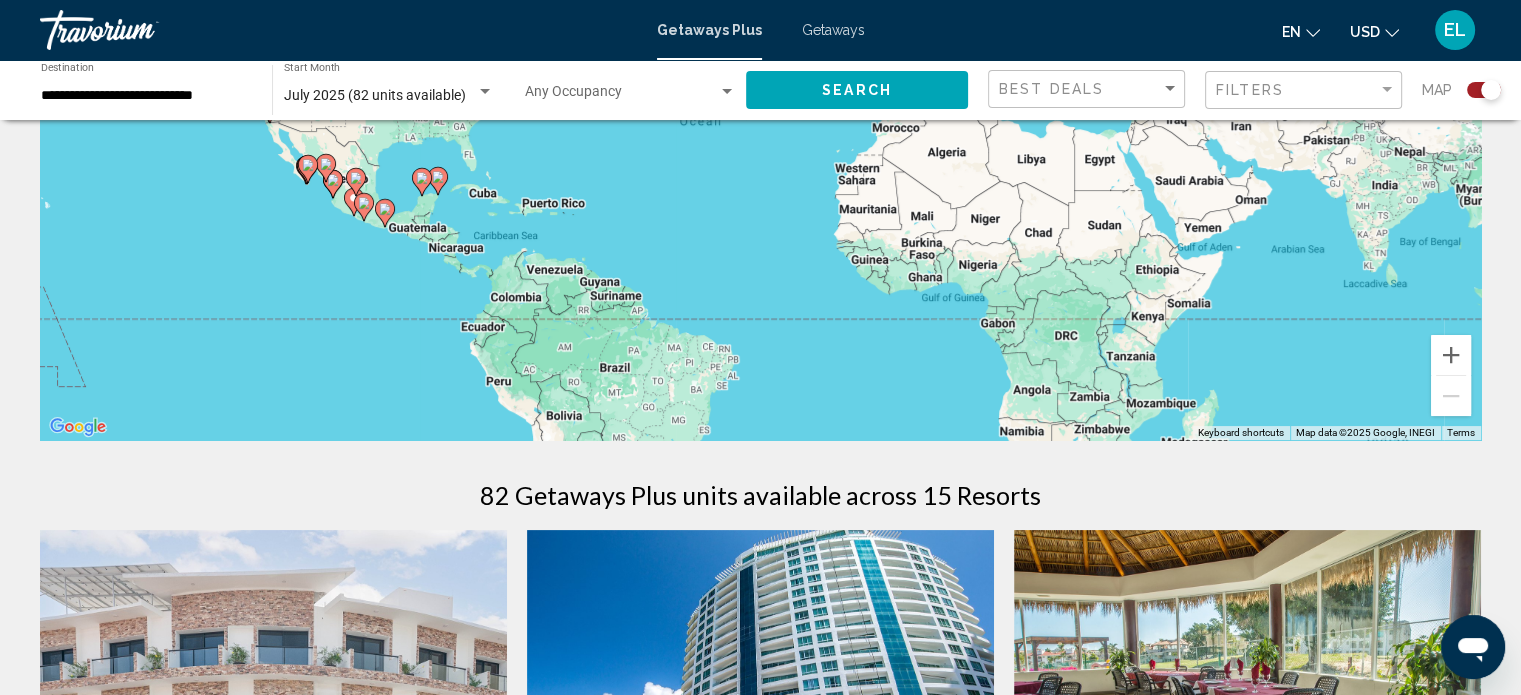 click 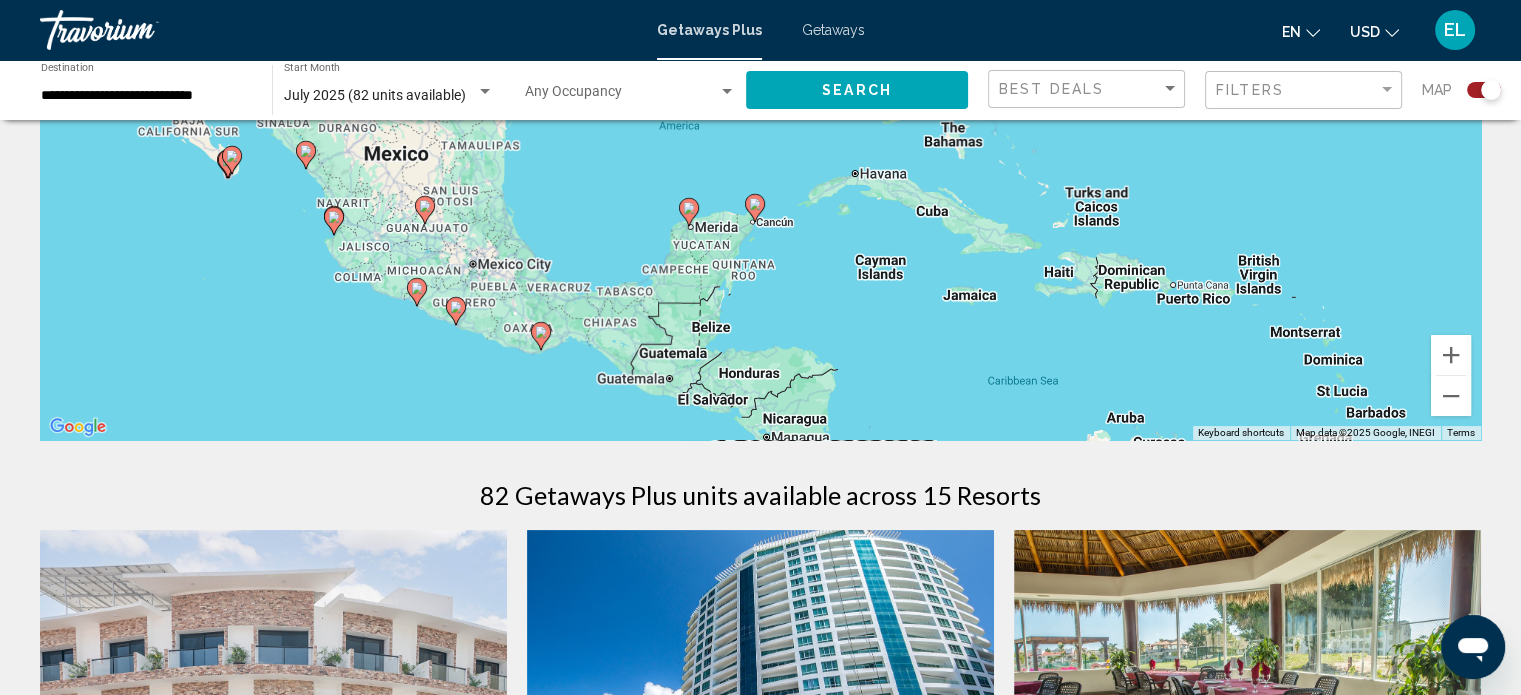 drag, startPoint x: 707, startPoint y: 275, endPoint x: 692, endPoint y: 291, distance: 21.931713 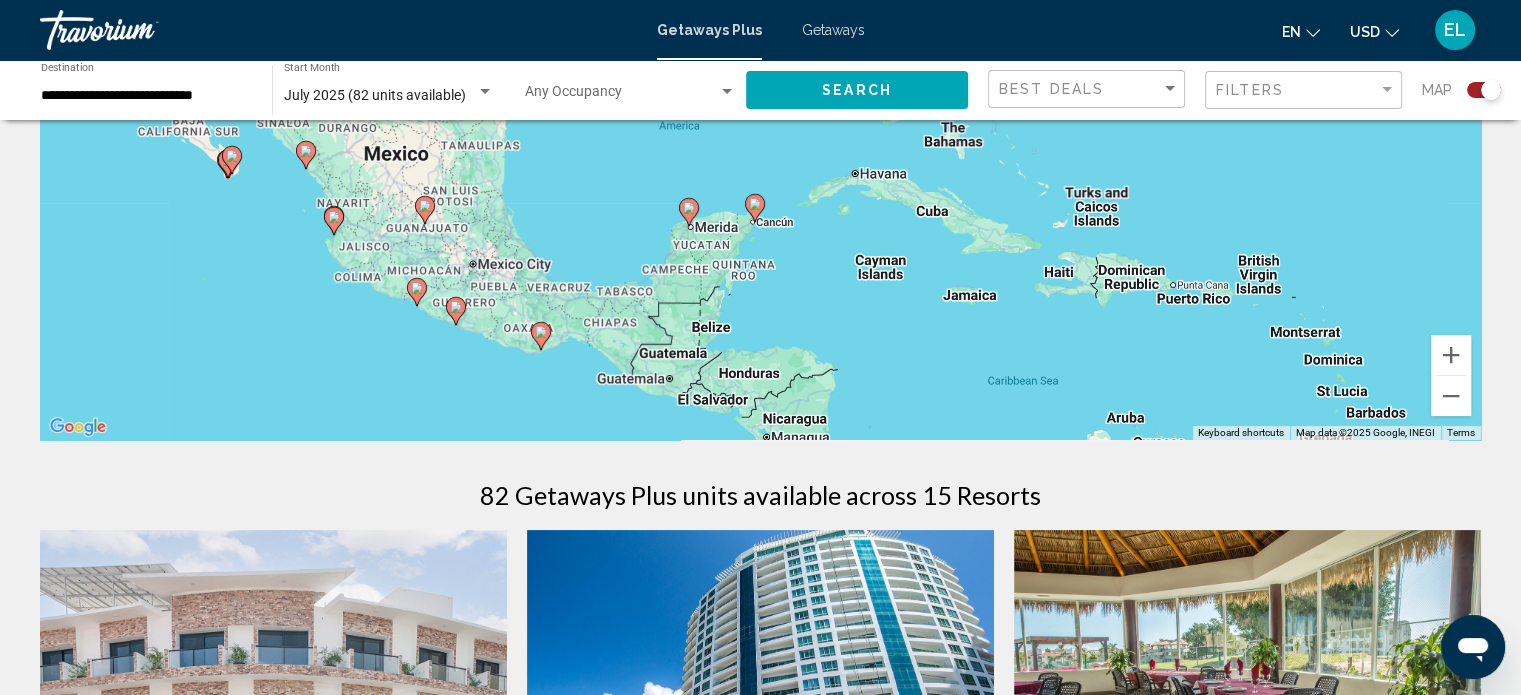 click 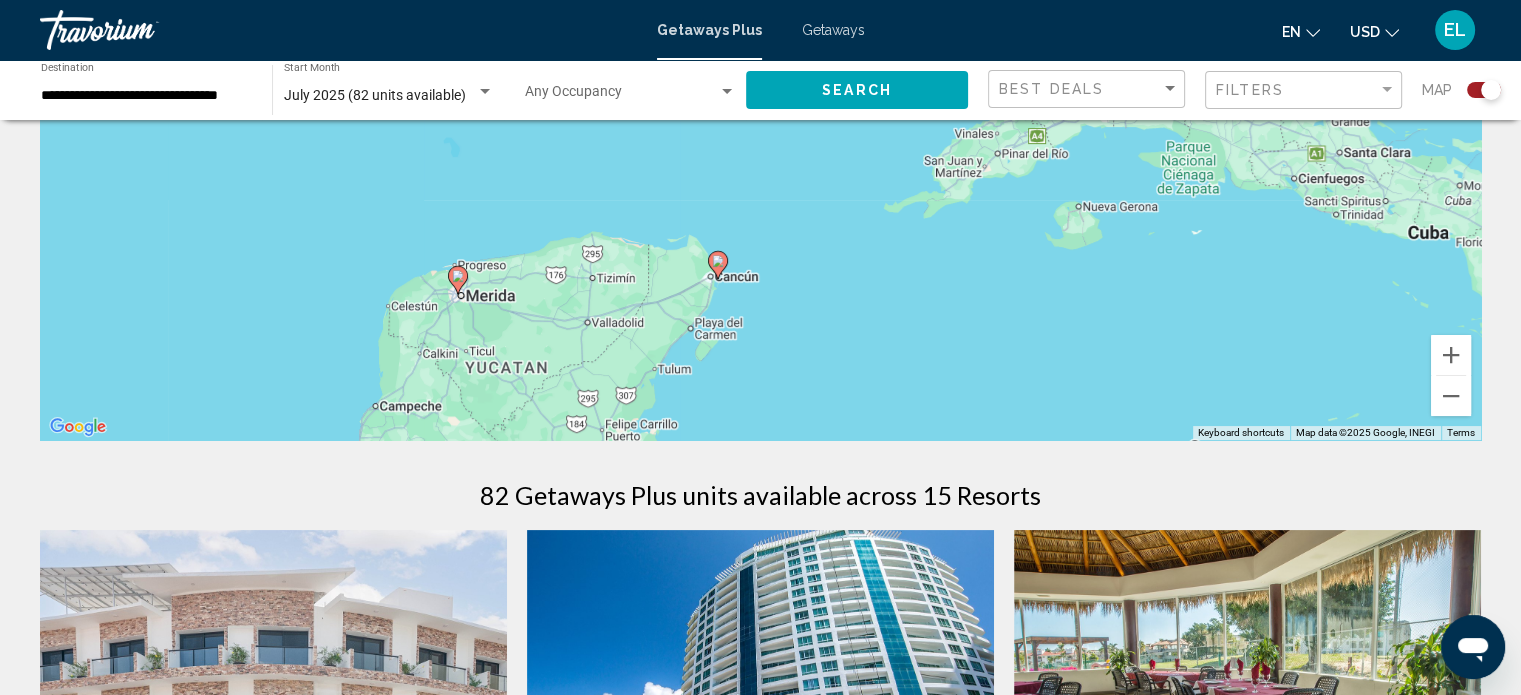 drag, startPoint x: 828, startPoint y: 311, endPoint x: 819, endPoint y: 105, distance: 206.1965 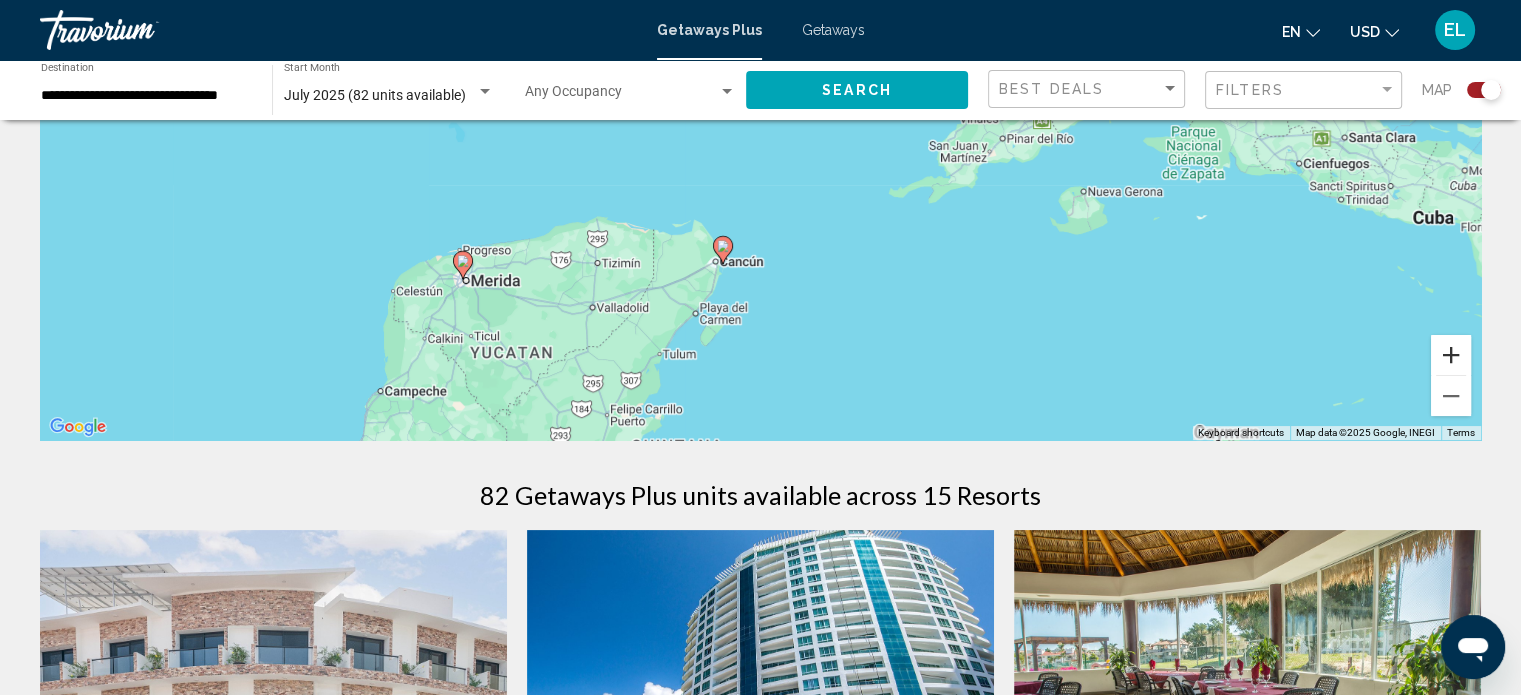 click at bounding box center (1451, 355) 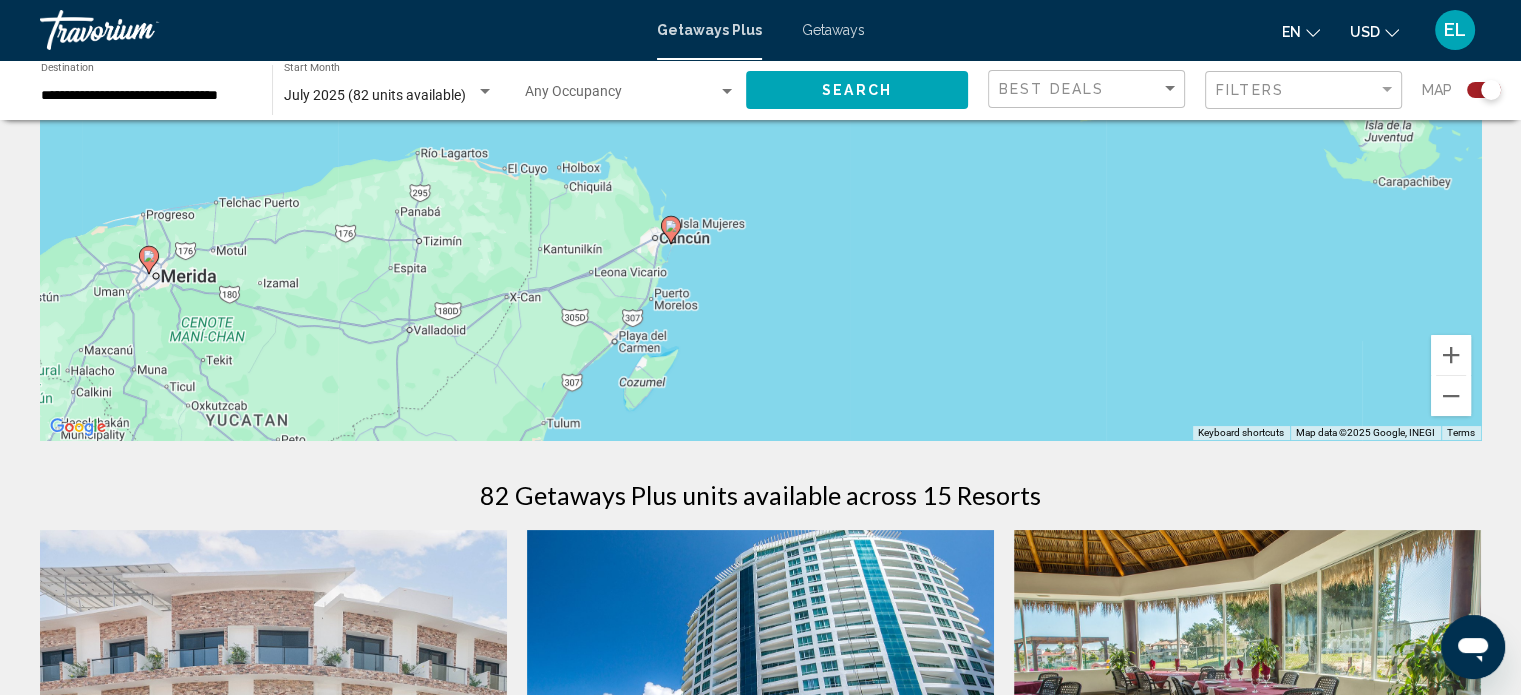 drag, startPoint x: 977, startPoint y: 318, endPoint x: 964, endPoint y: 164, distance: 154.54773 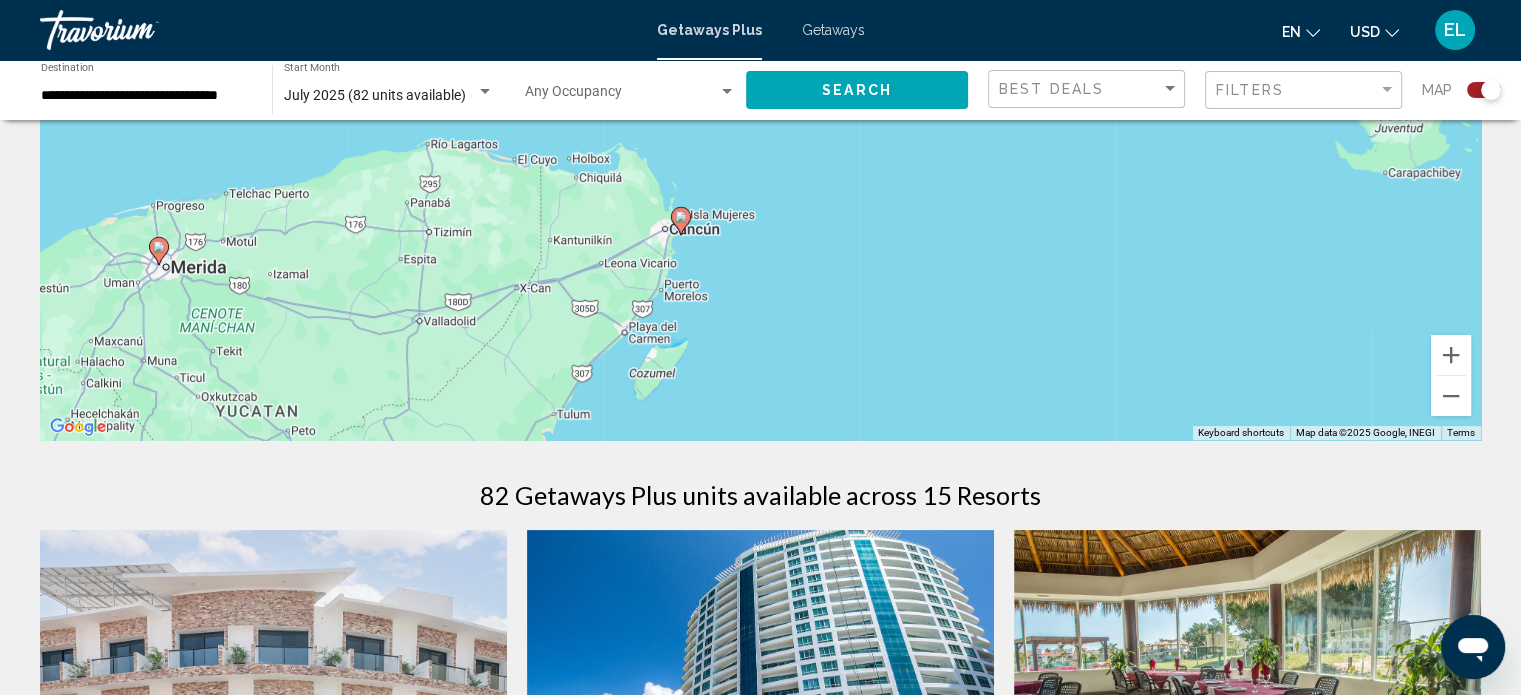 click at bounding box center [681, 221] 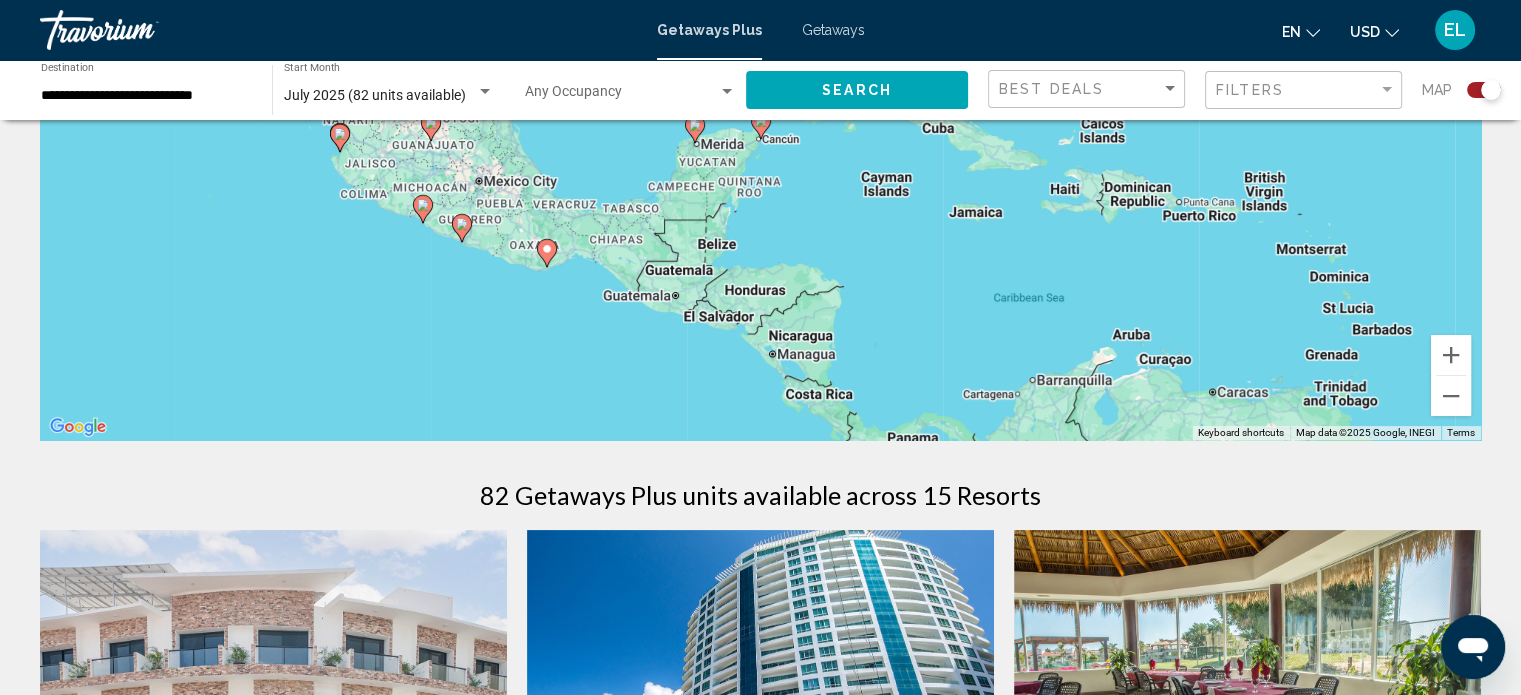 click 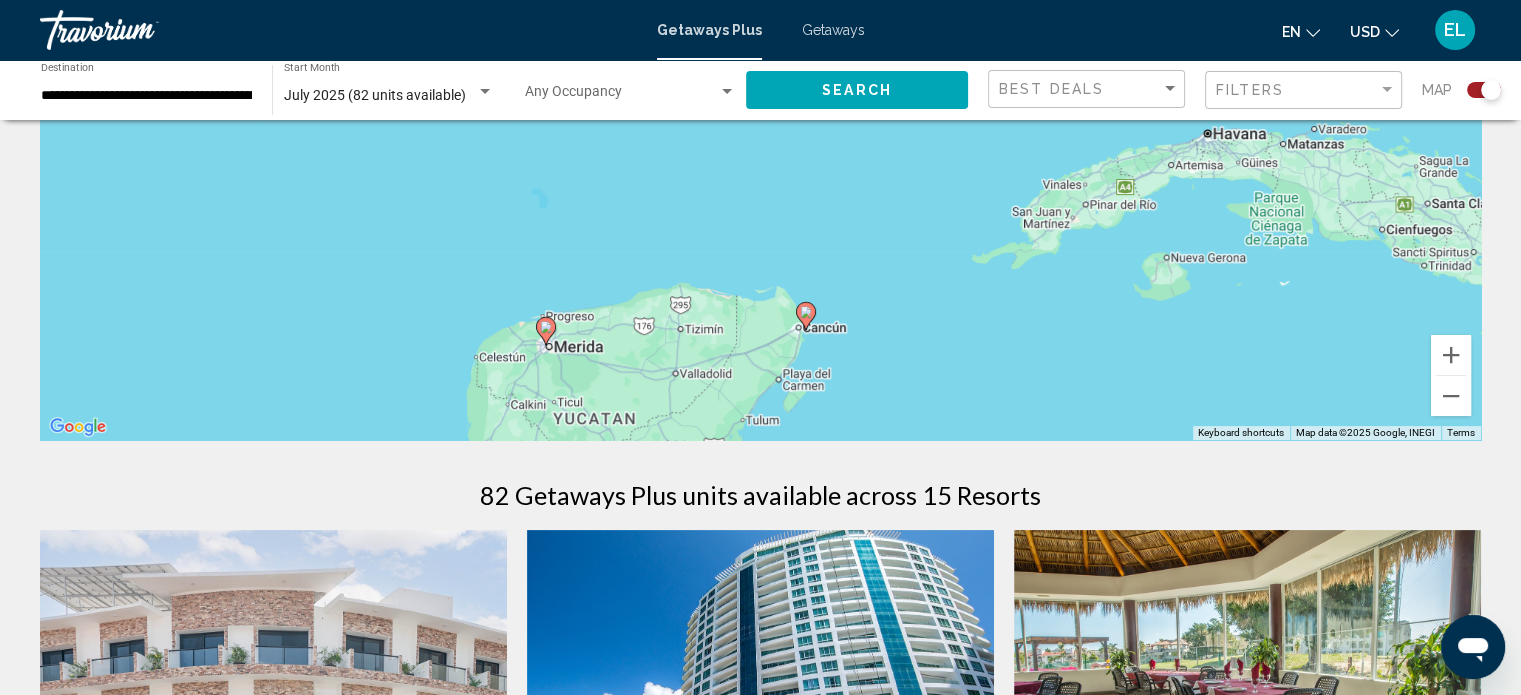 drag, startPoint x: 910, startPoint y: 259, endPoint x: 869, endPoint y: 329, distance: 81.12336 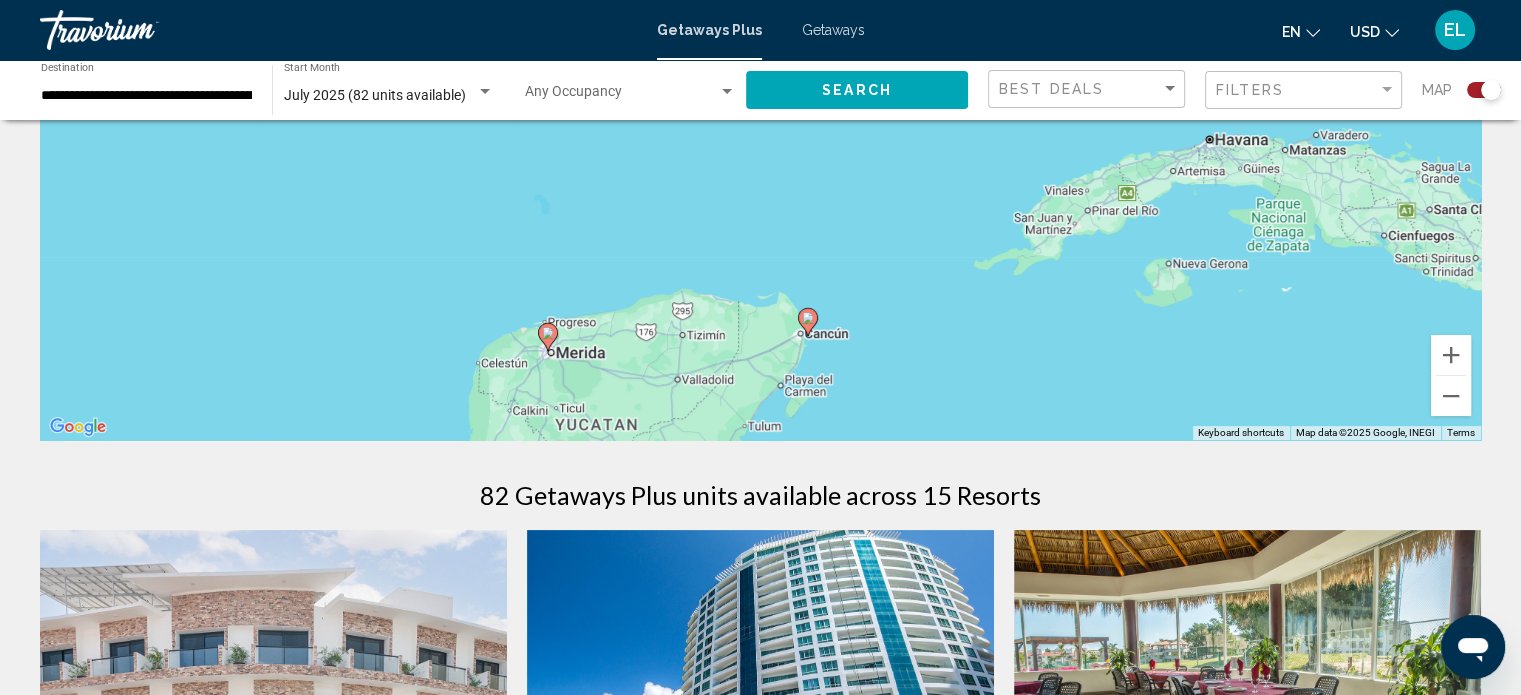 click 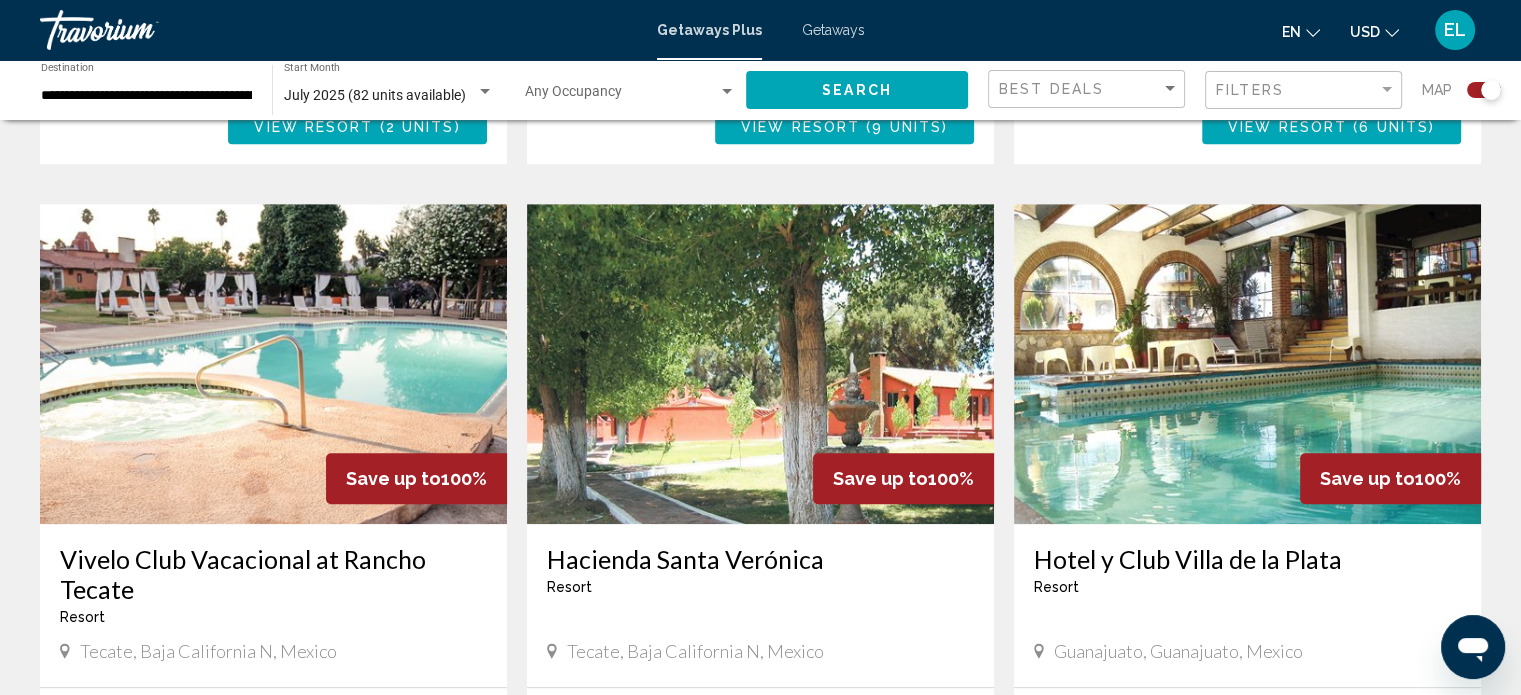 scroll, scrollTop: 1300, scrollLeft: 0, axis: vertical 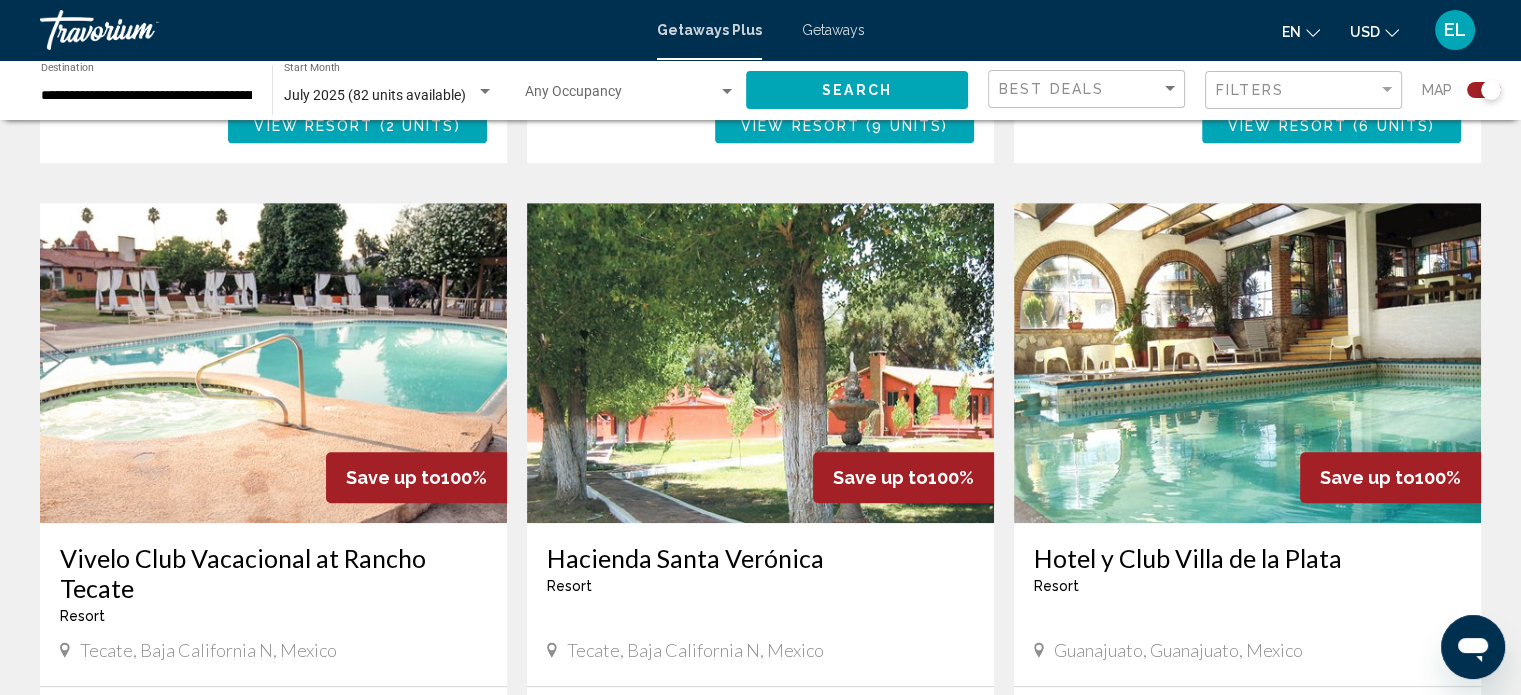 click on "**********" at bounding box center (146, 96) 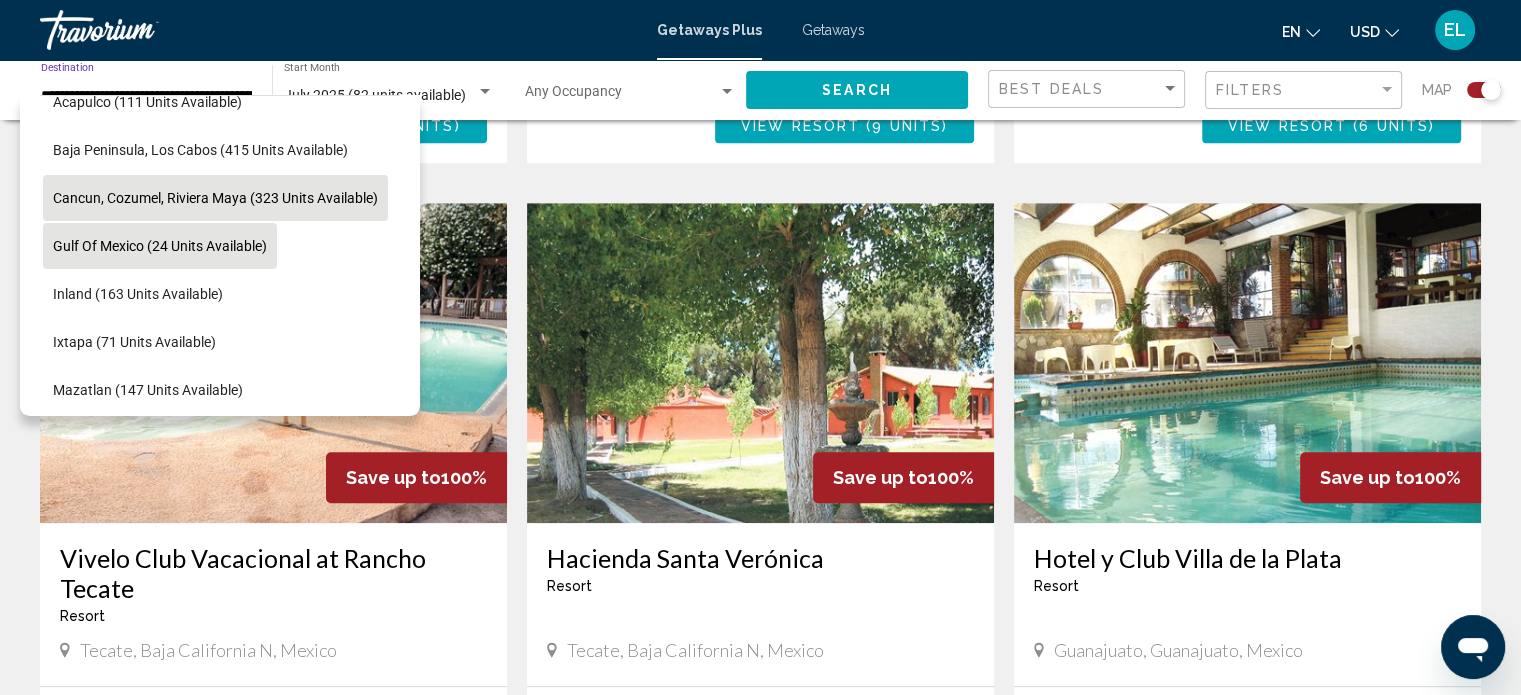 scroll, scrollTop: 200, scrollLeft: 20, axis: both 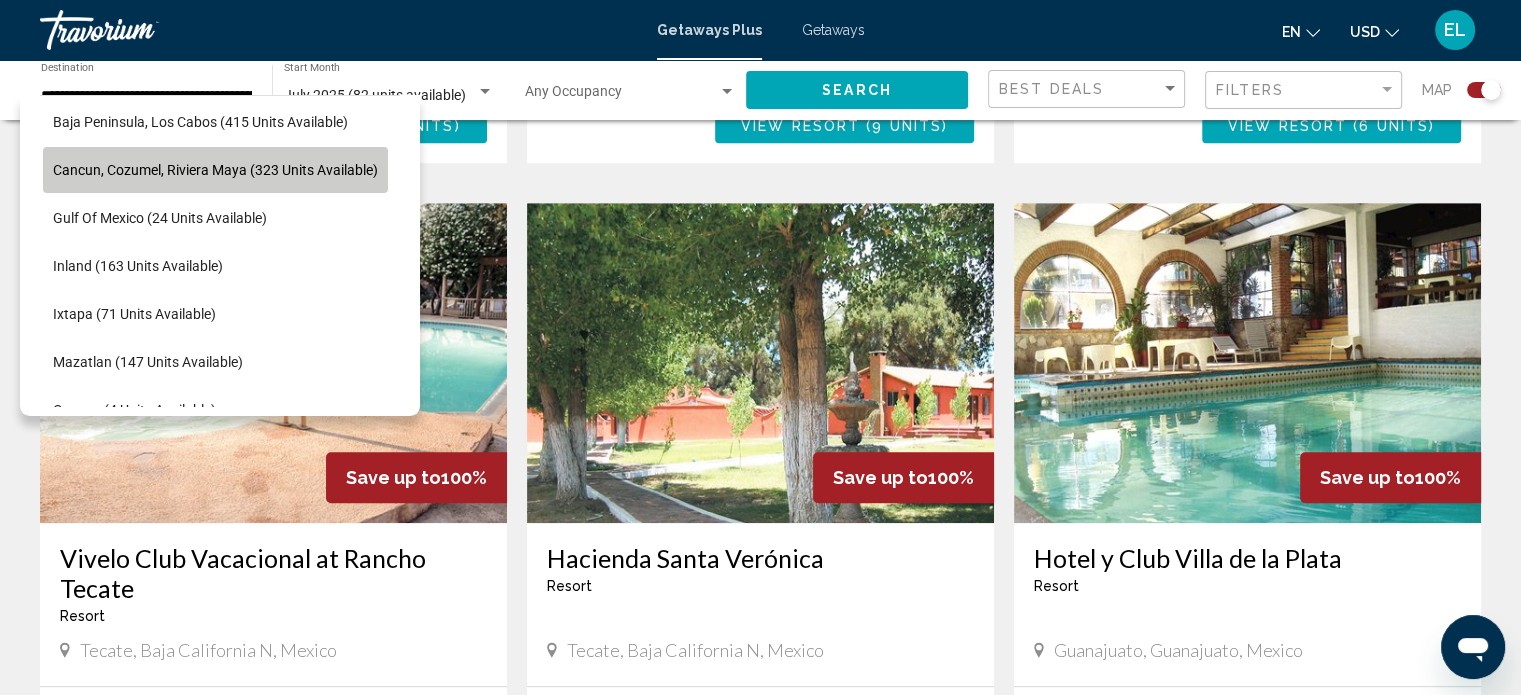 click on "Cancun, Cozumel, Riviera Maya (323 units available)" 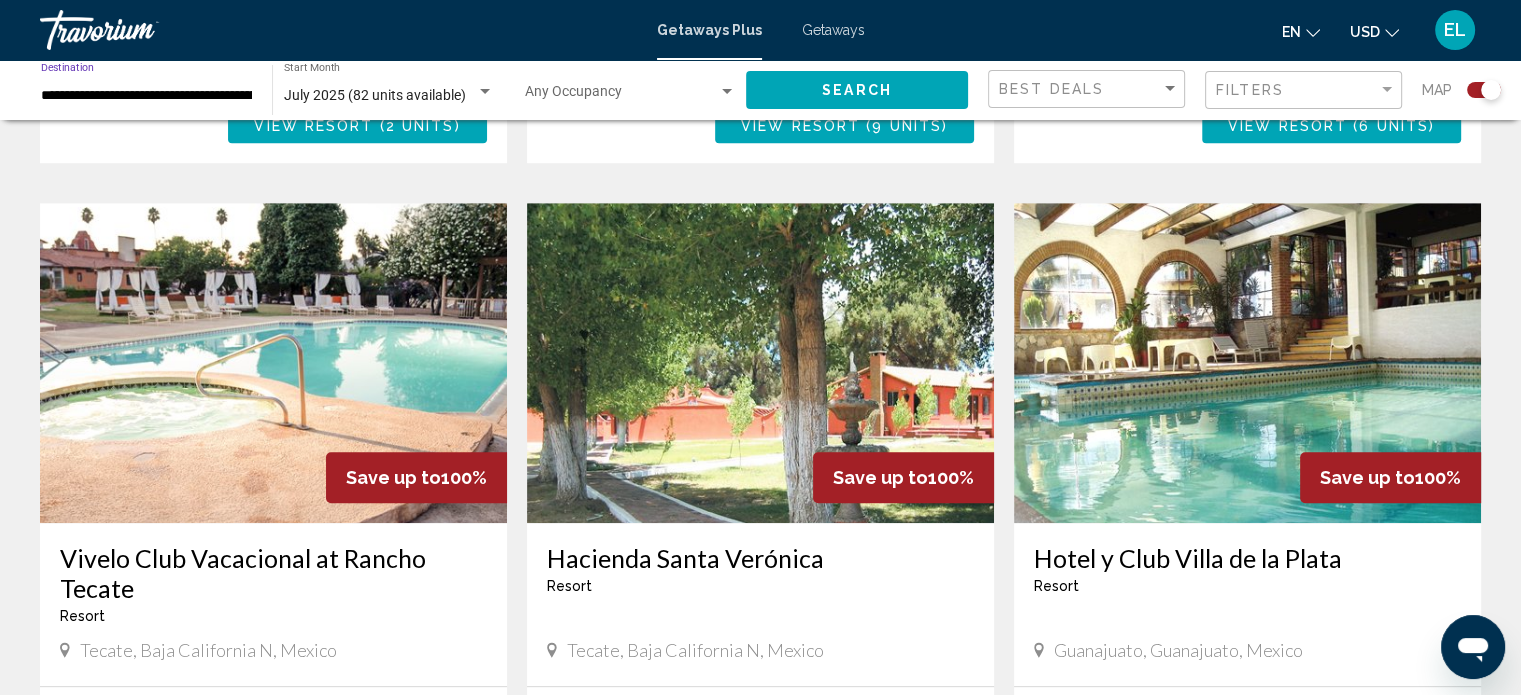 click on "Search" 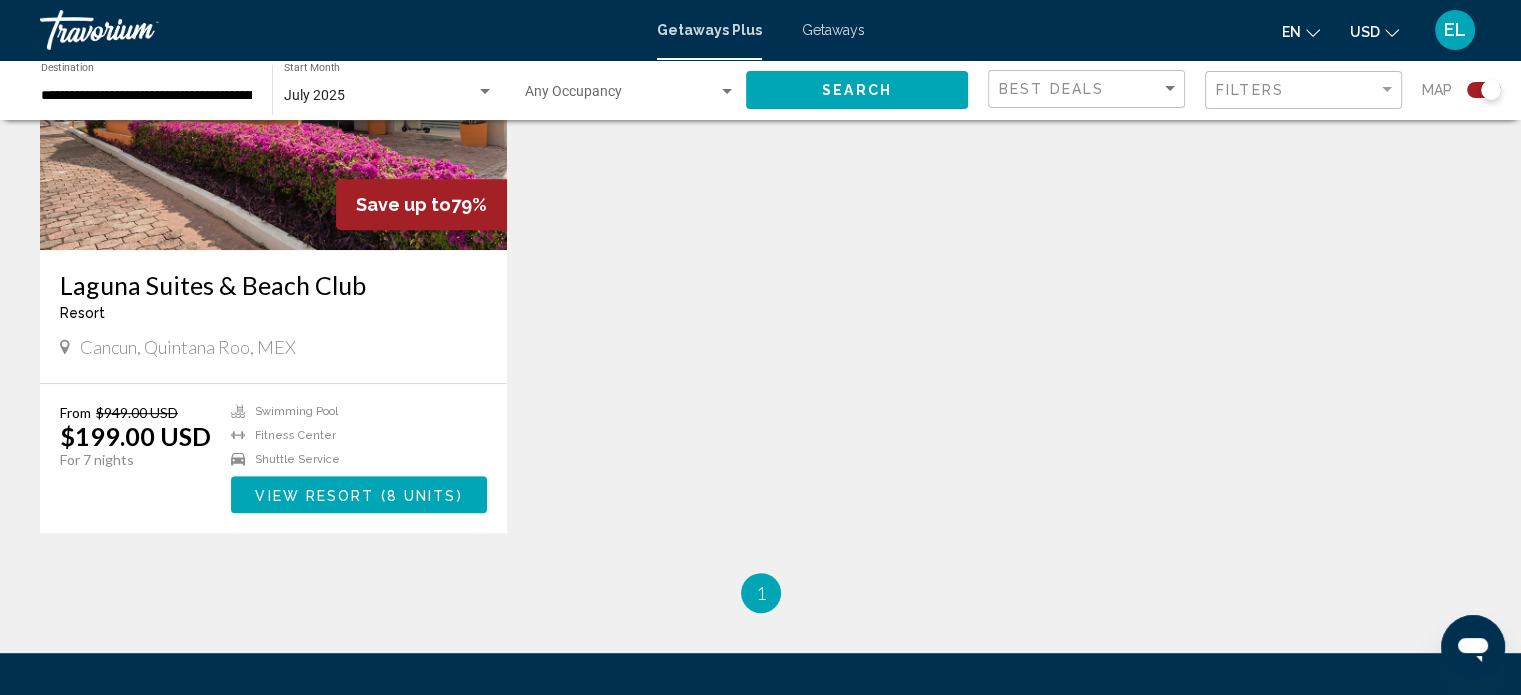 scroll, scrollTop: 700, scrollLeft: 0, axis: vertical 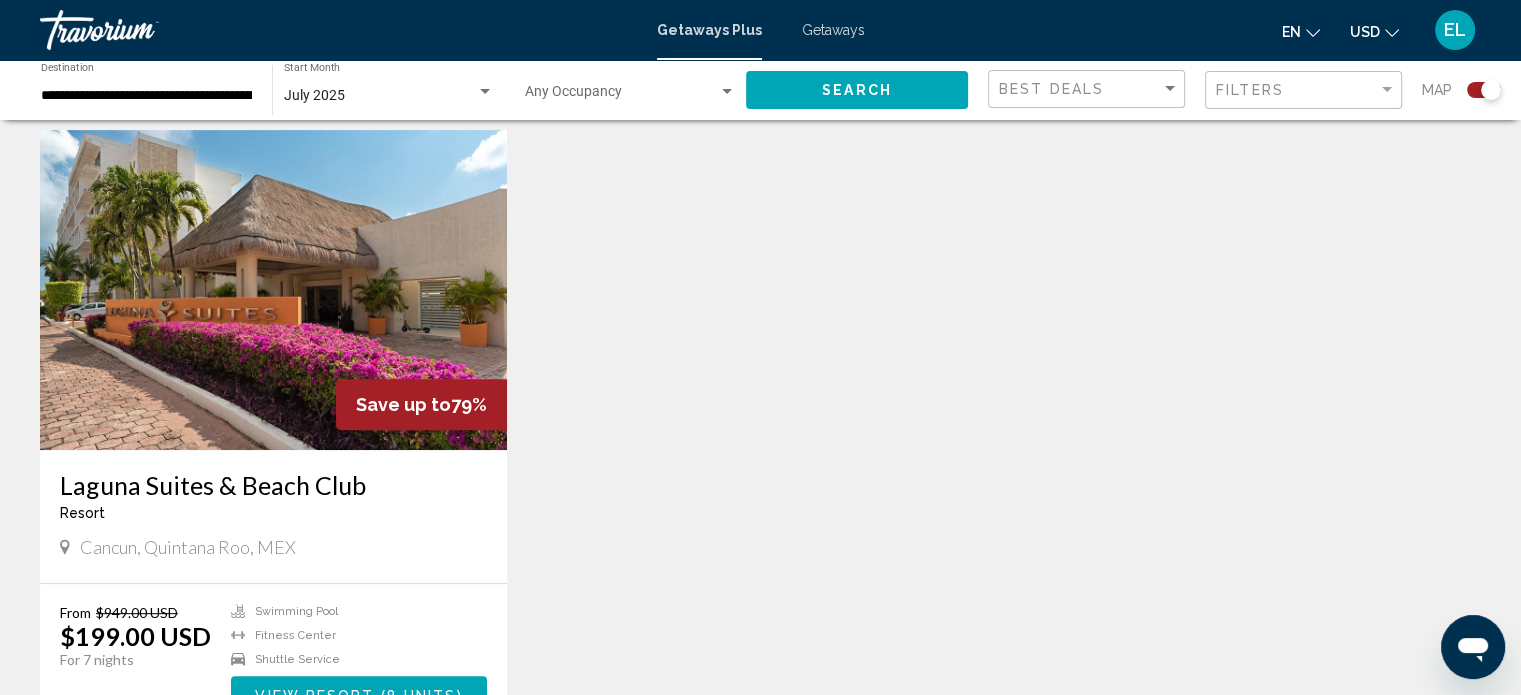 click on "Getaways" at bounding box center (833, 30) 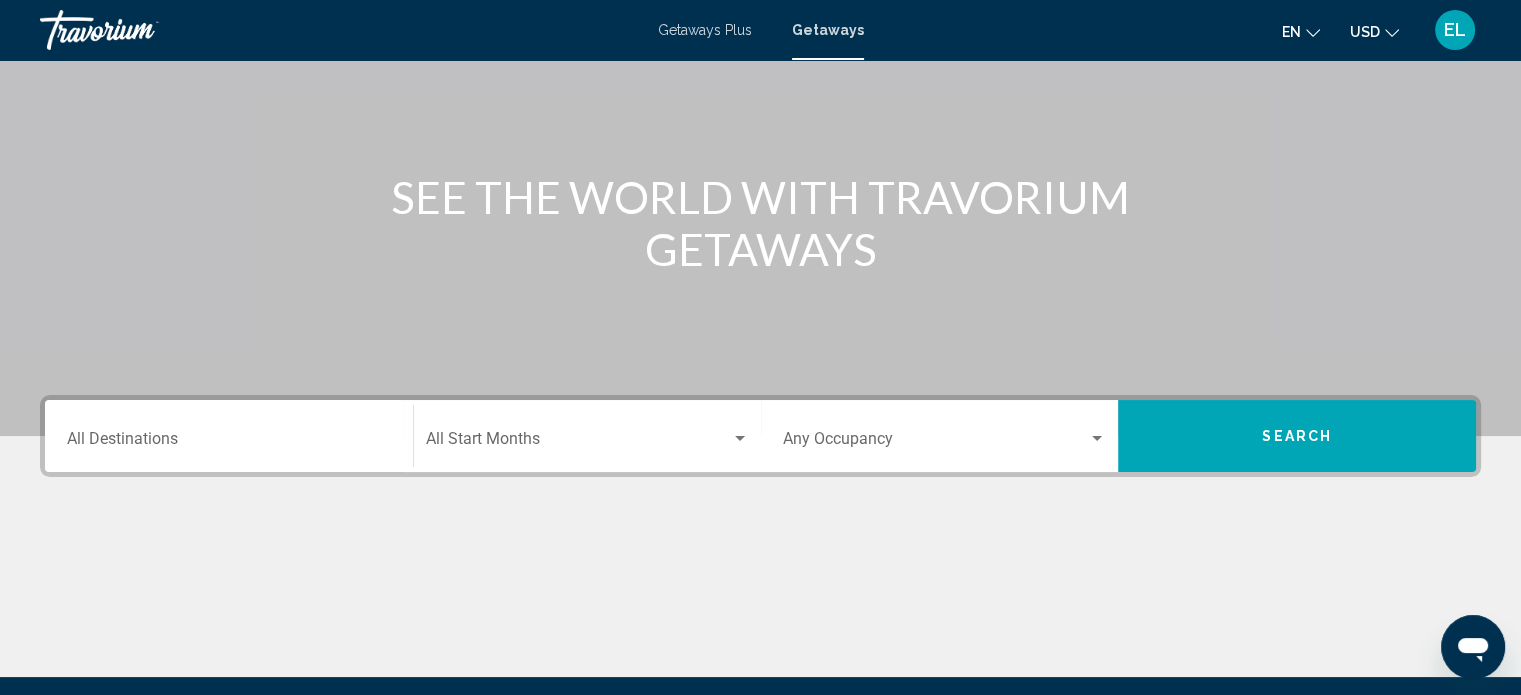 scroll, scrollTop: 390, scrollLeft: 0, axis: vertical 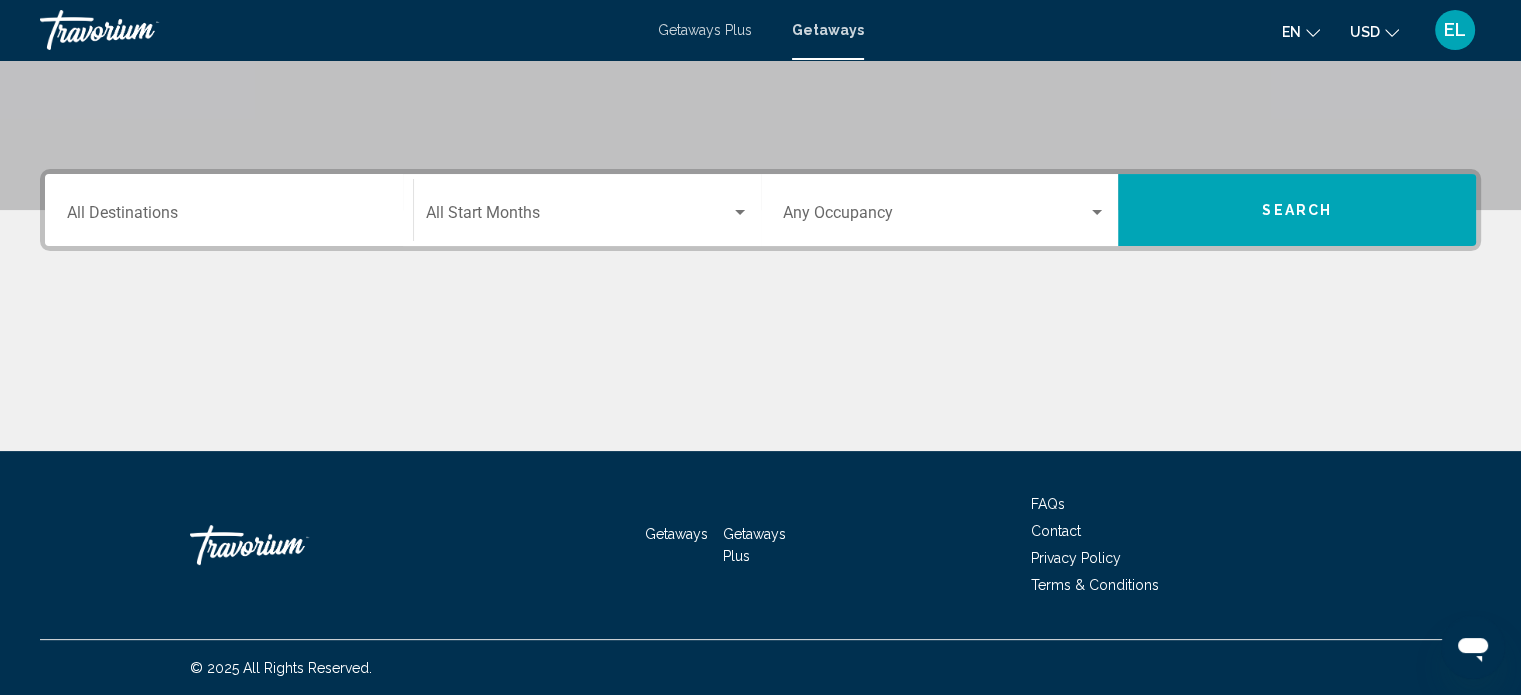 click on "Destination All Destinations" at bounding box center (229, 210) 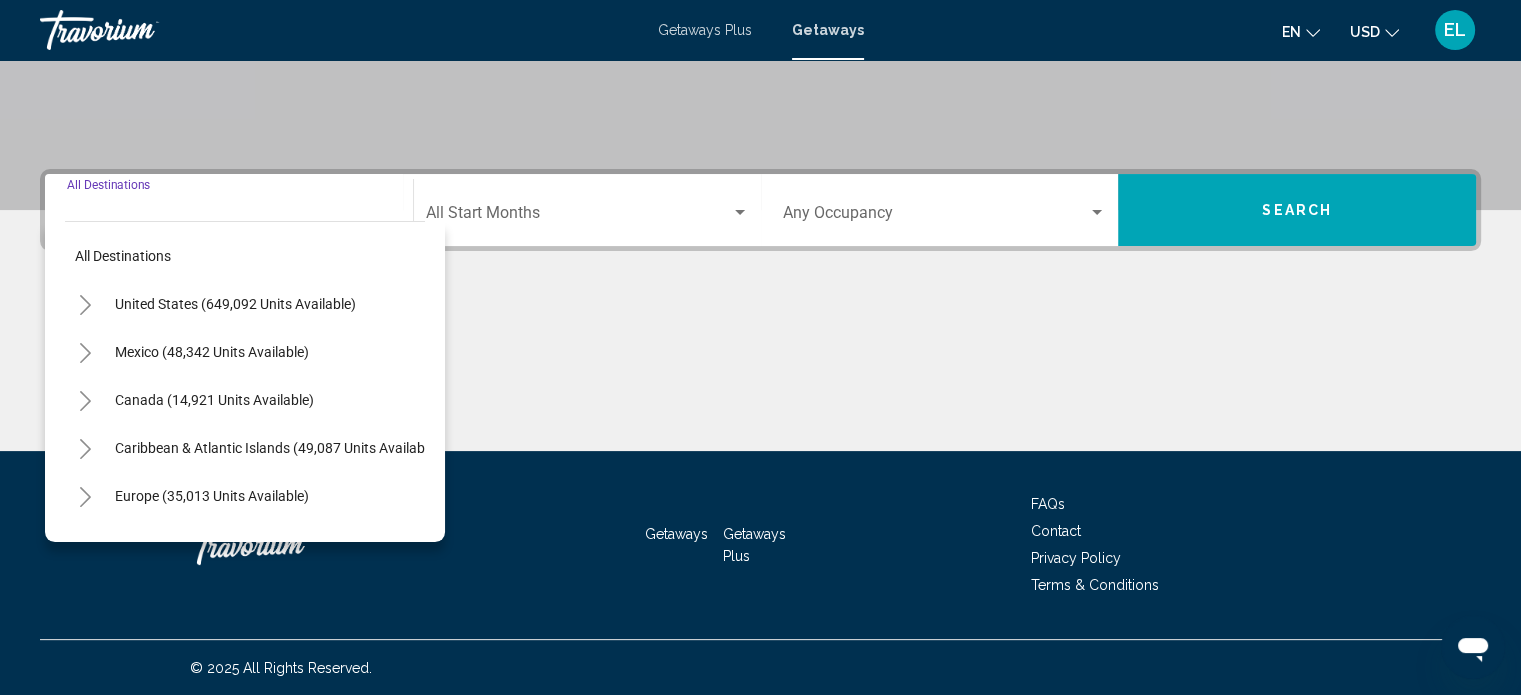 click 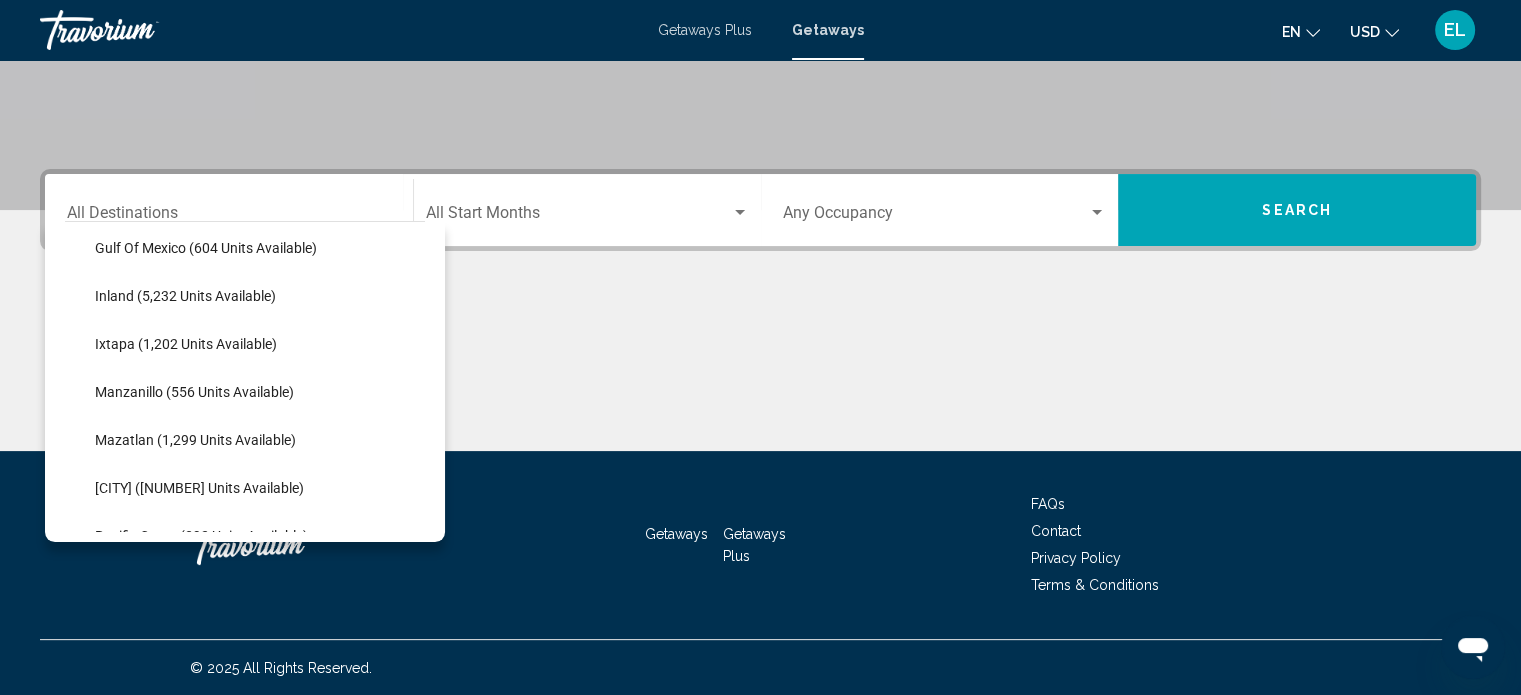 scroll, scrollTop: 200, scrollLeft: 0, axis: vertical 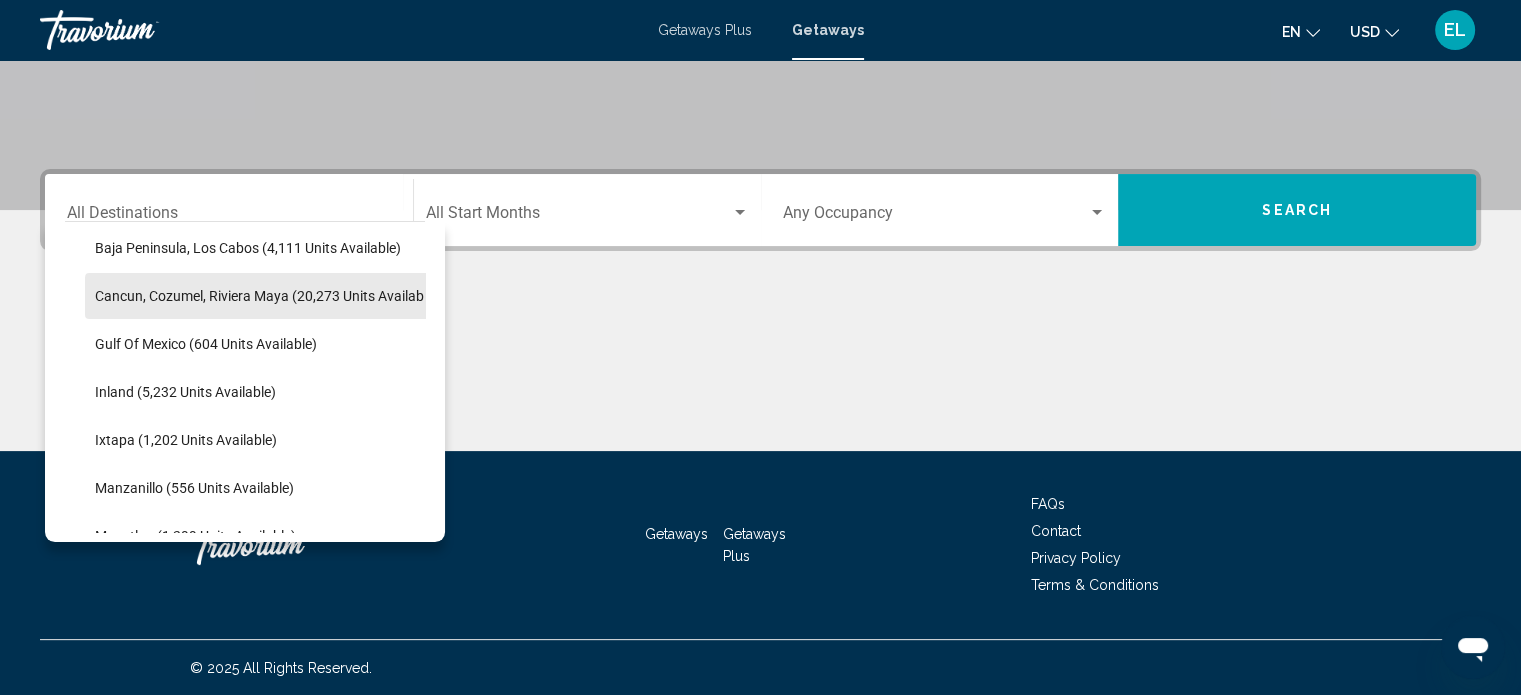 click on "Cancun, Cozumel, Riviera Maya (20,273 units available)" 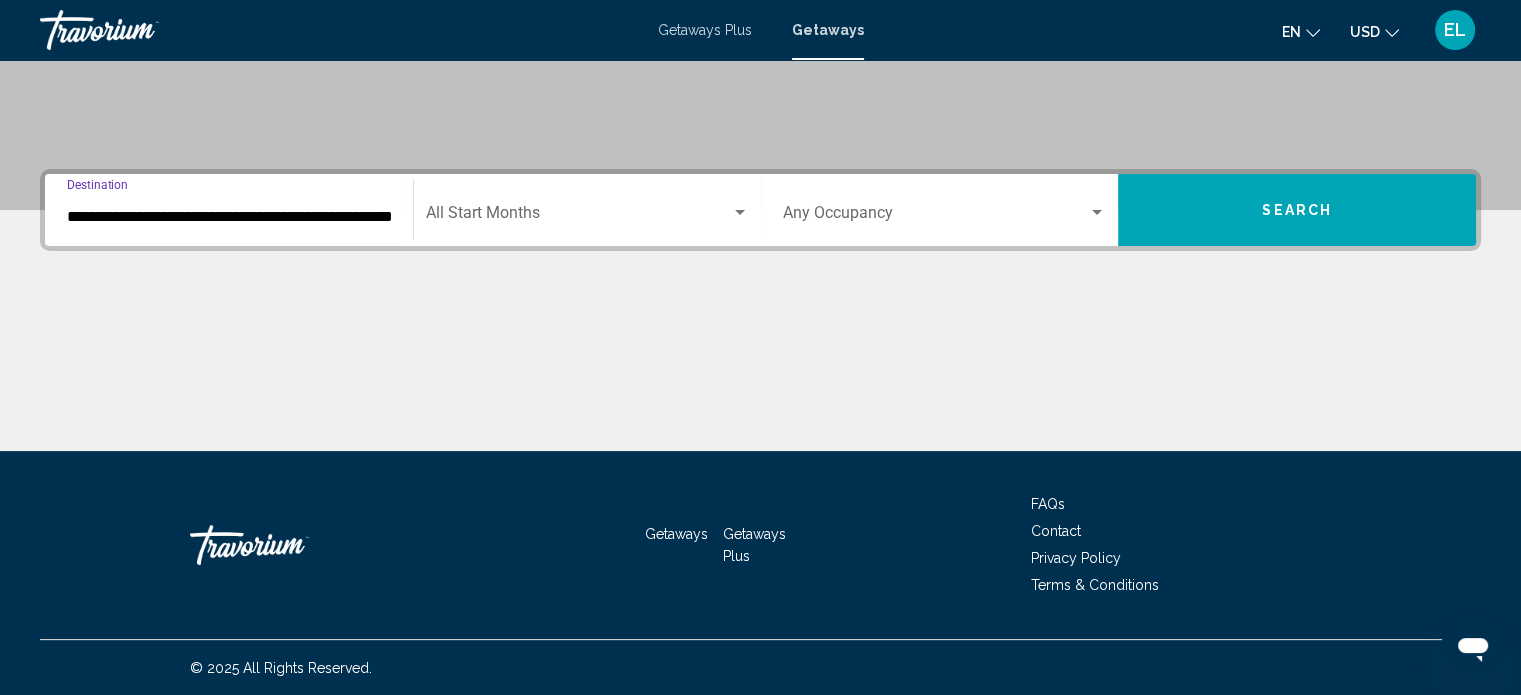 click at bounding box center (578, 217) 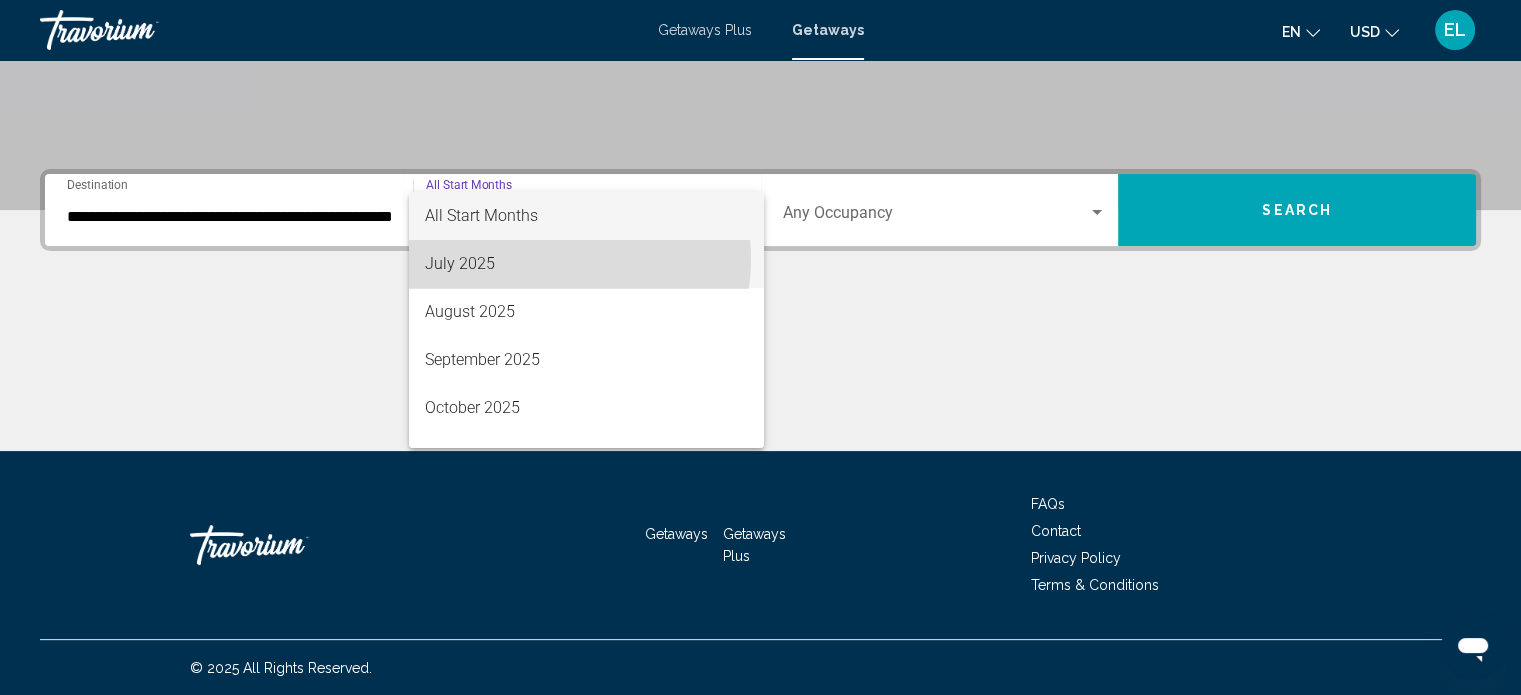 click on "July 2025" at bounding box center [586, 264] 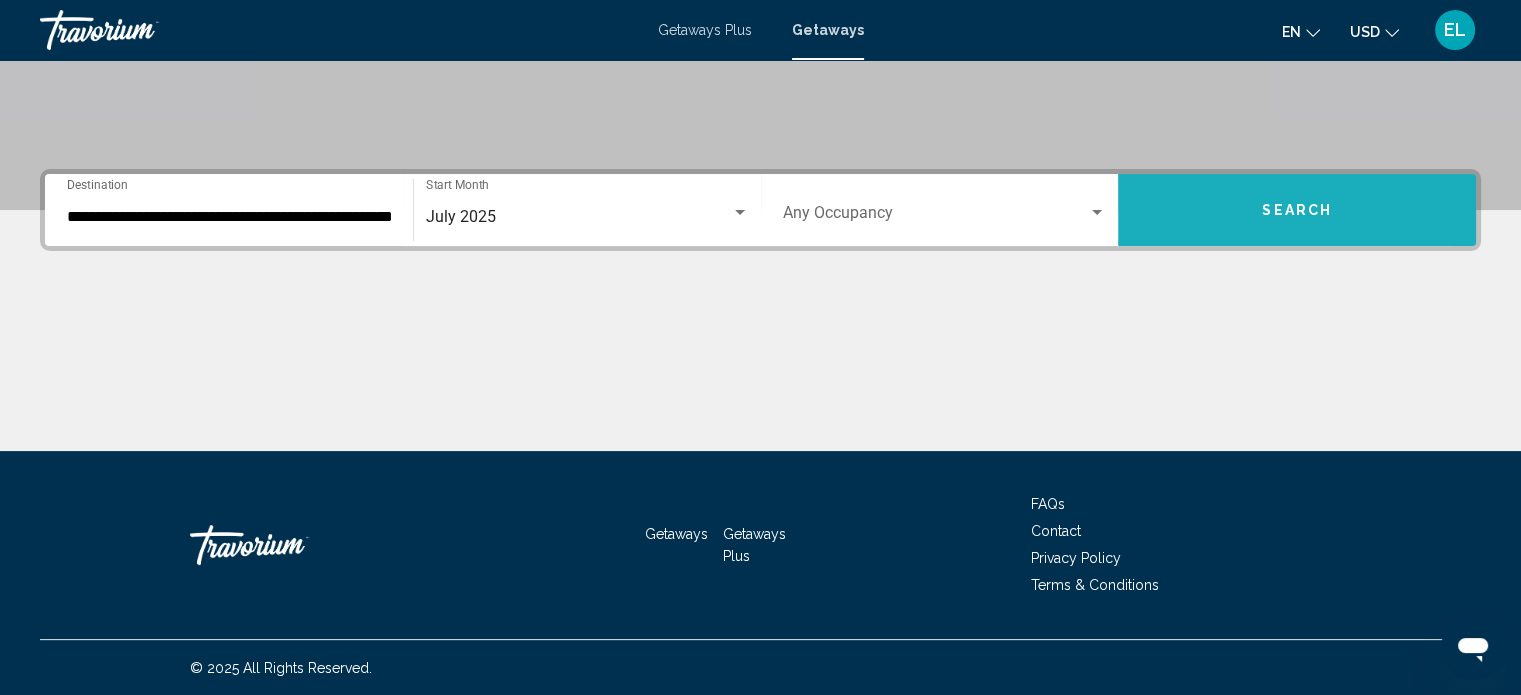 click on "Search" at bounding box center [1297, 210] 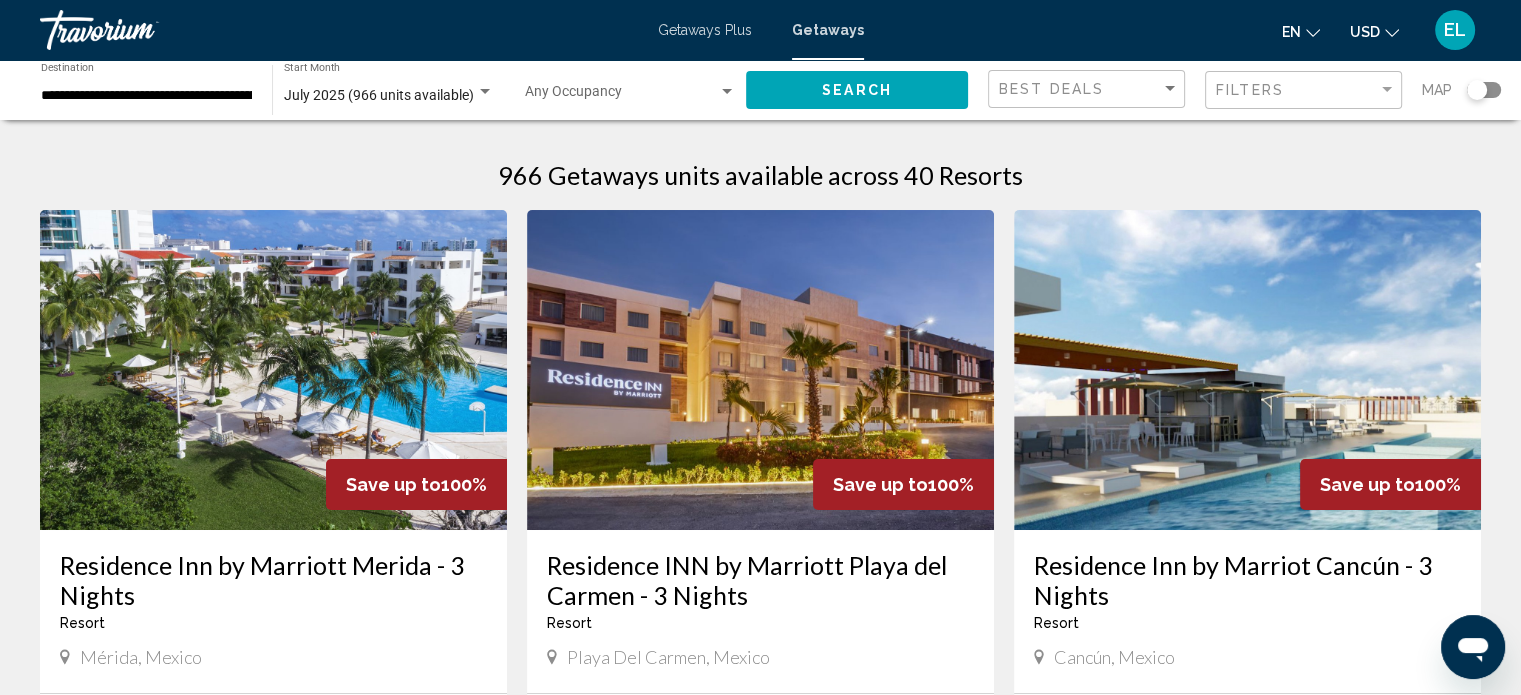 click 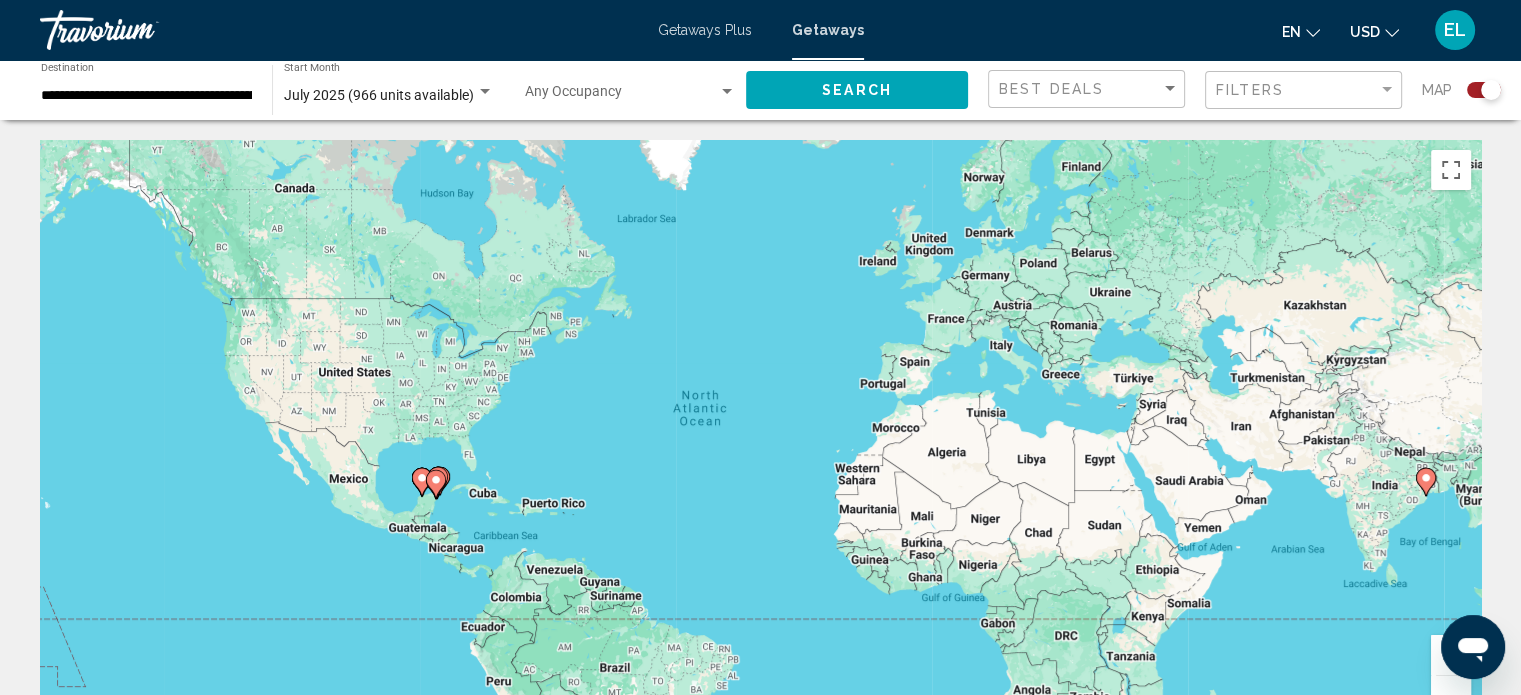 click at bounding box center [1451, 655] 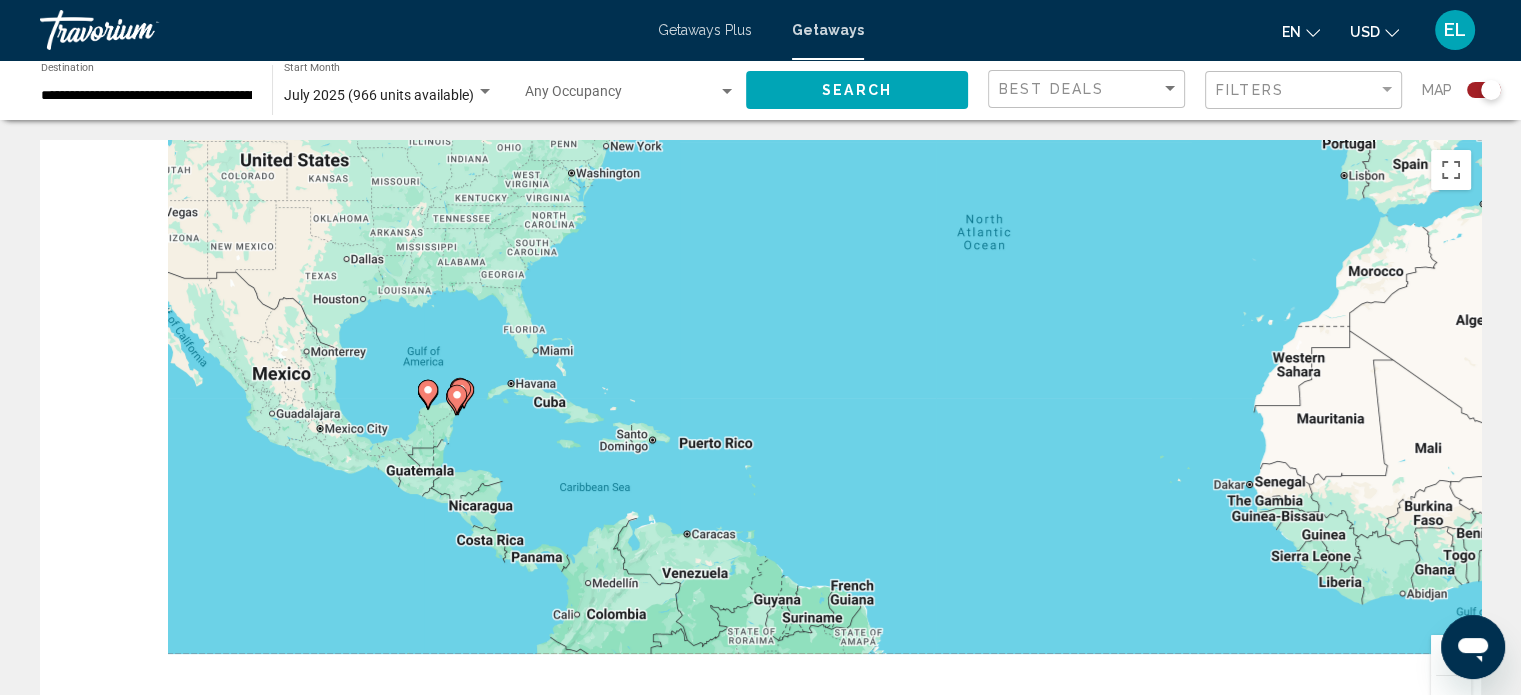 drag, startPoint x: 704, startPoint y: 571, endPoint x: 1053, endPoint y: 427, distance: 377.54074 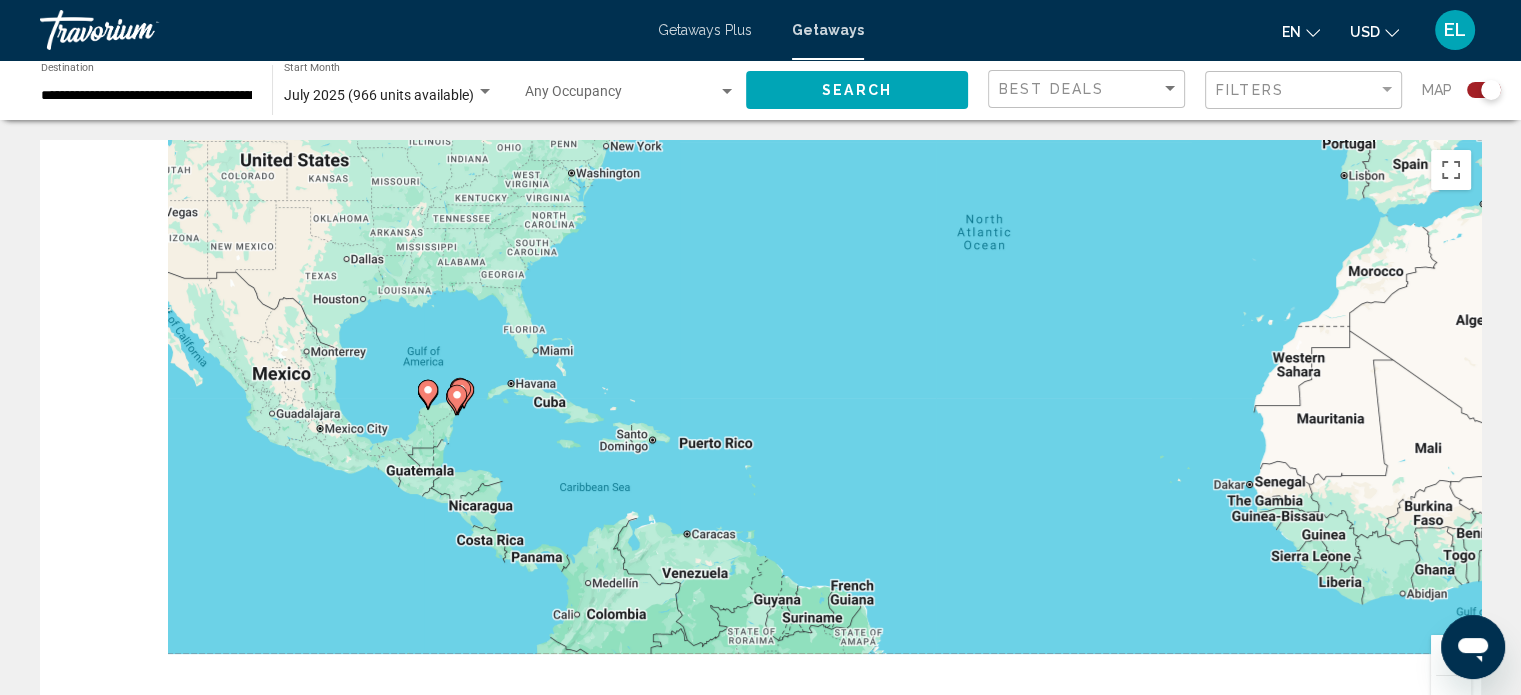 click on "To activate drag with keyboard, press Alt + Enter. Once in keyboard drag state, use the arrow keys to move the marker. To complete the drag, press the Enter key. To cancel, press Escape." at bounding box center [760, 440] 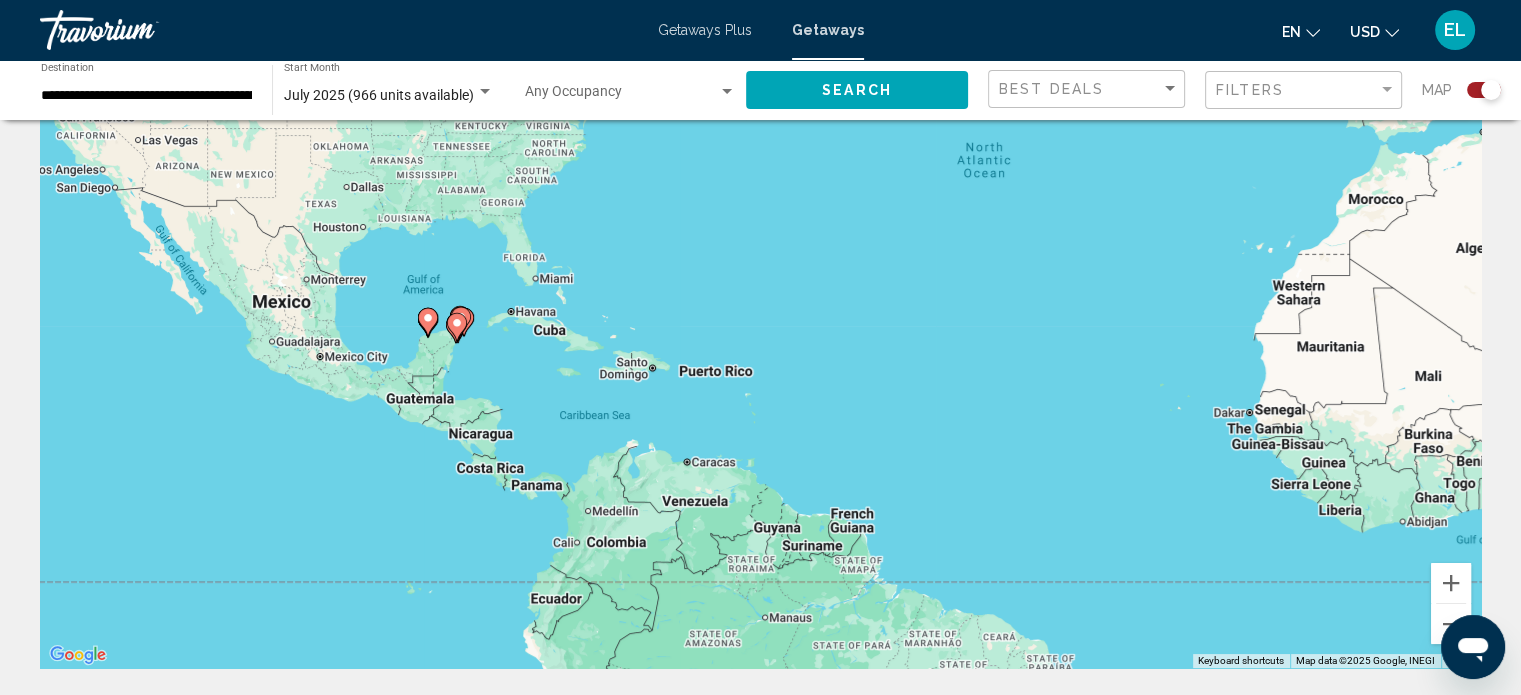 scroll, scrollTop: 100, scrollLeft: 0, axis: vertical 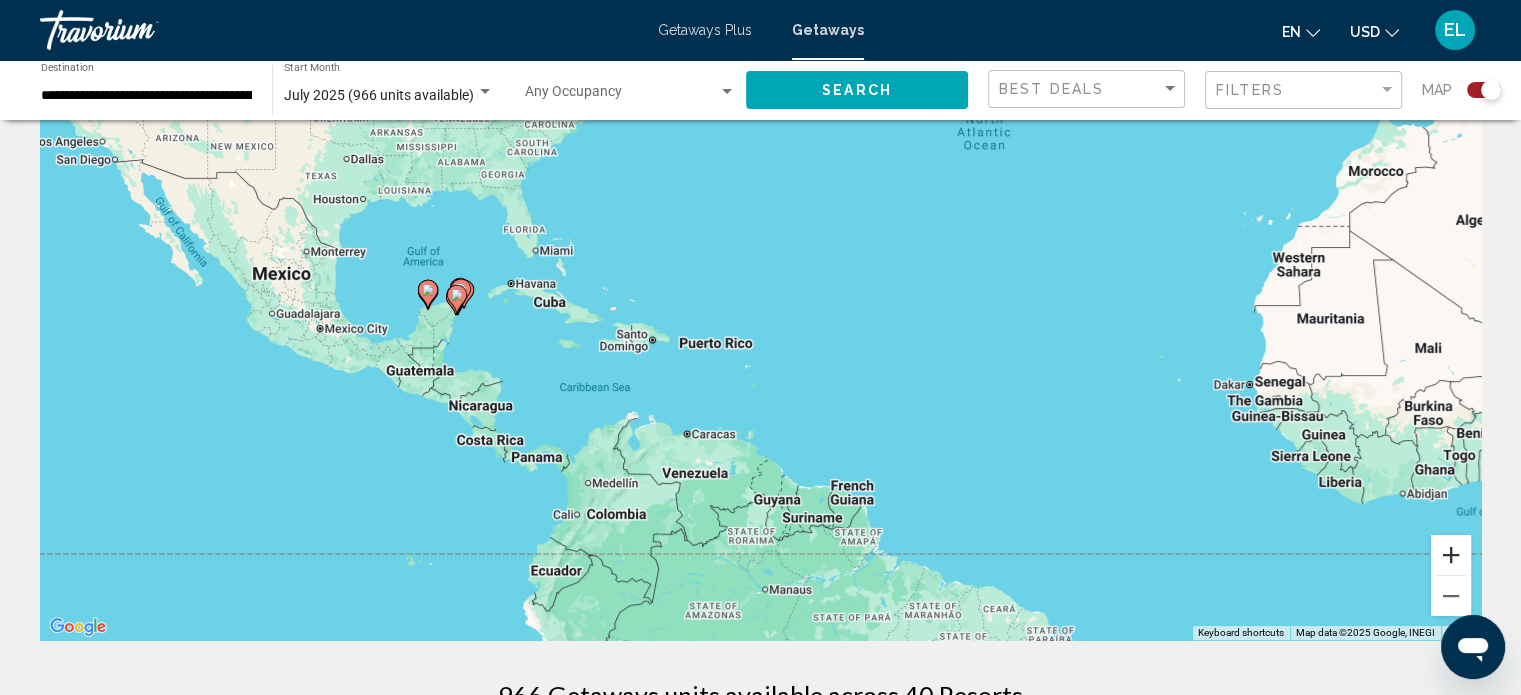 click at bounding box center (1451, 555) 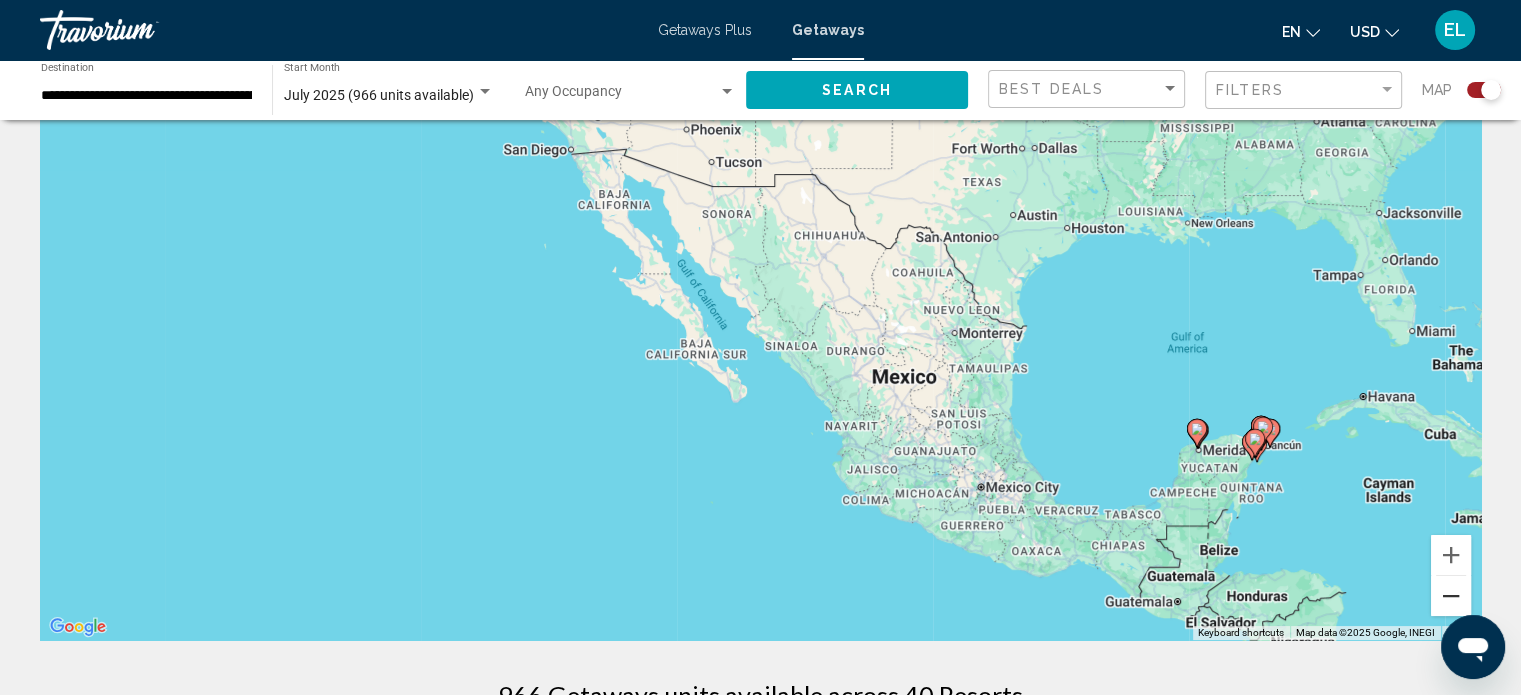 drag, startPoint x: 322, startPoint y: 416, endPoint x: 1432, endPoint y: 584, distance: 1122.6415 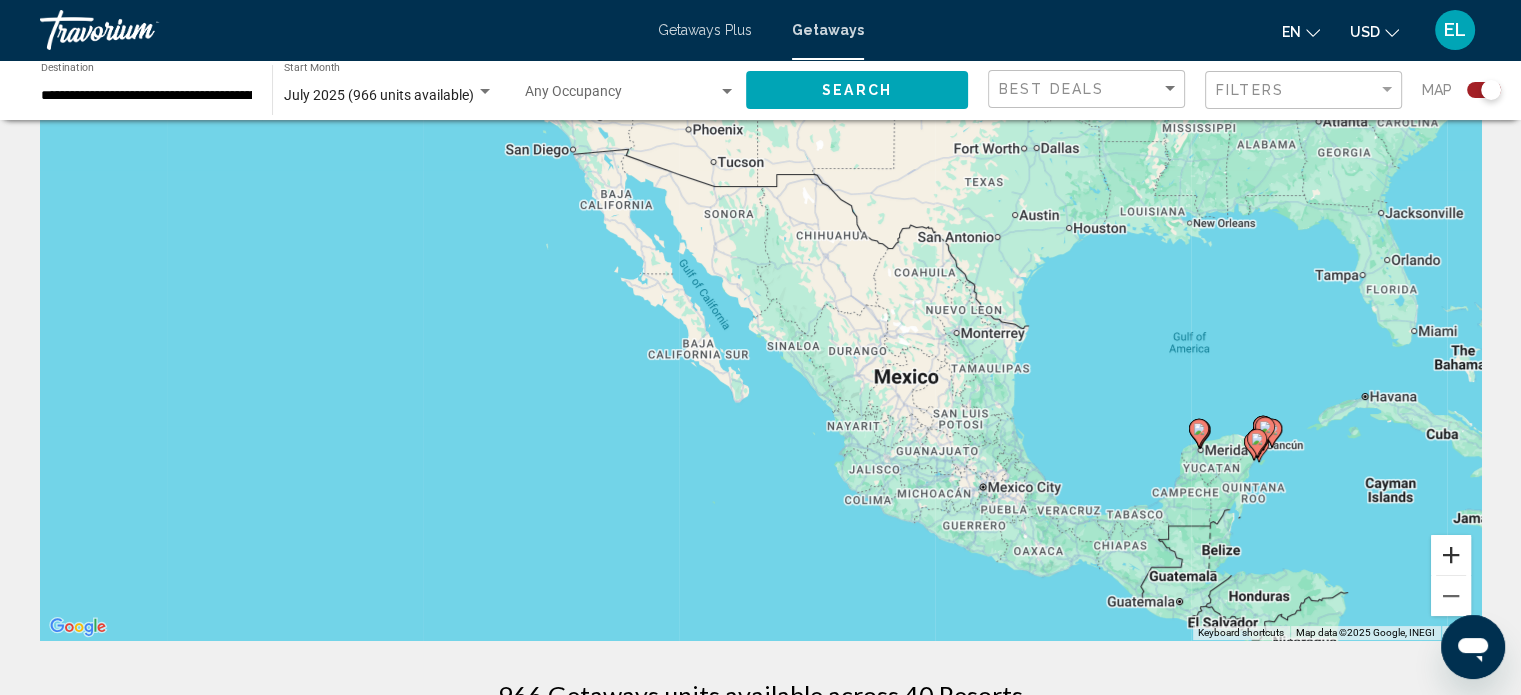 click at bounding box center [1451, 555] 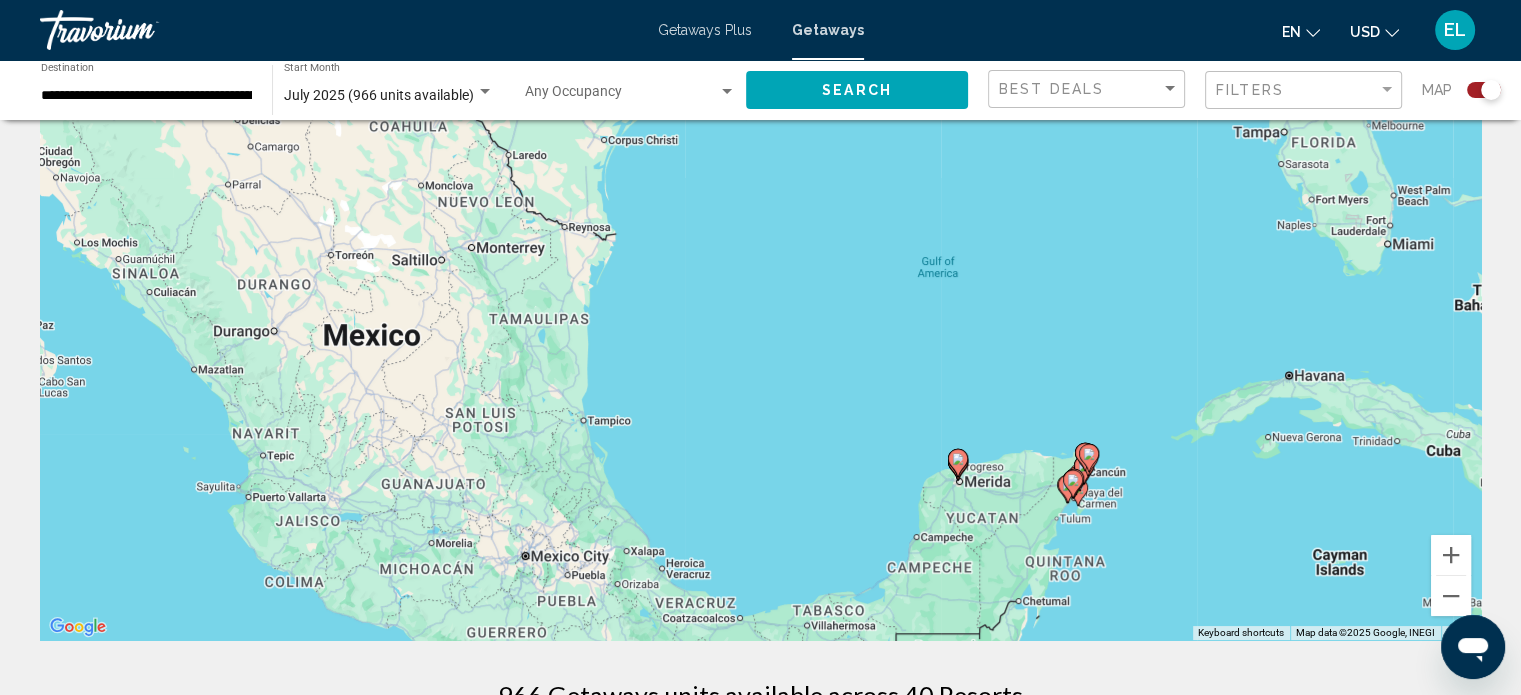 drag, startPoint x: 1280, startPoint y: 507, endPoint x: 596, endPoint y: 420, distance: 689.5107 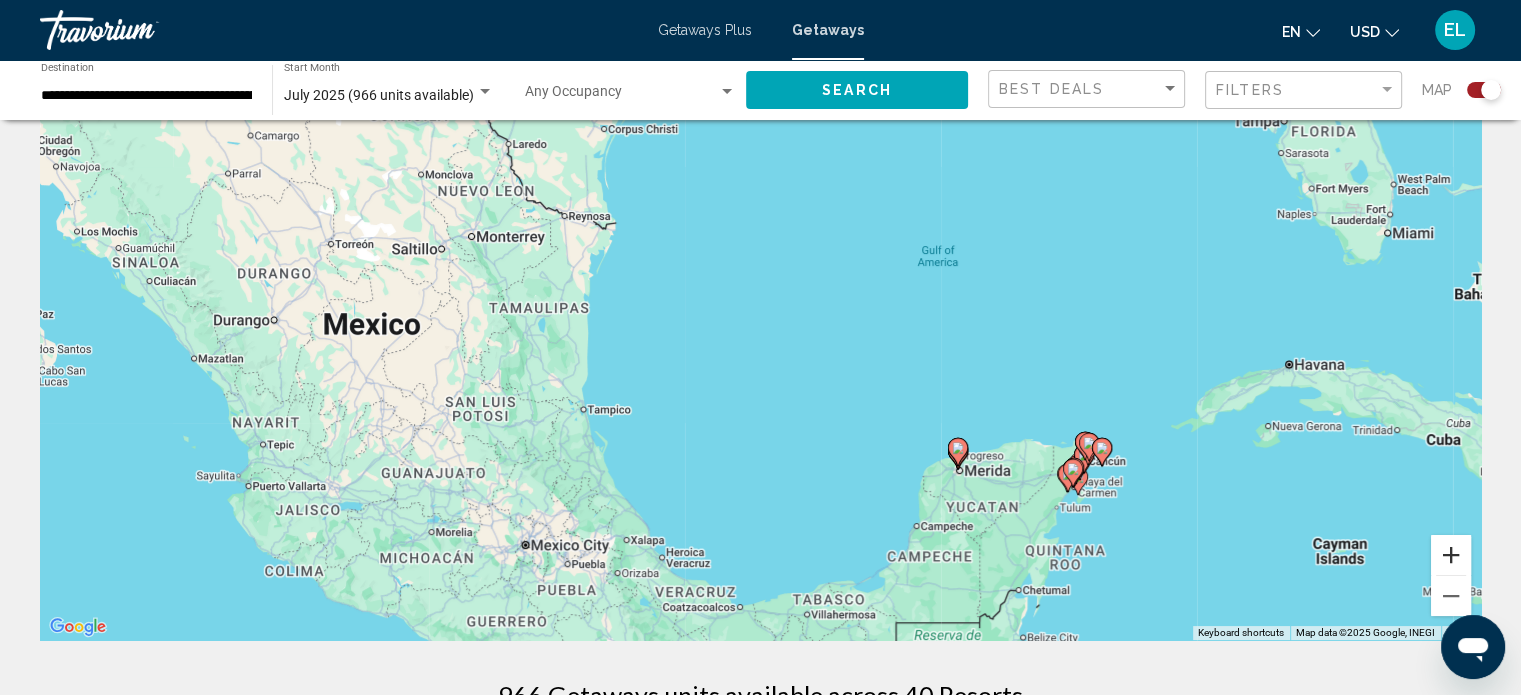 click at bounding box center (1451, 555) 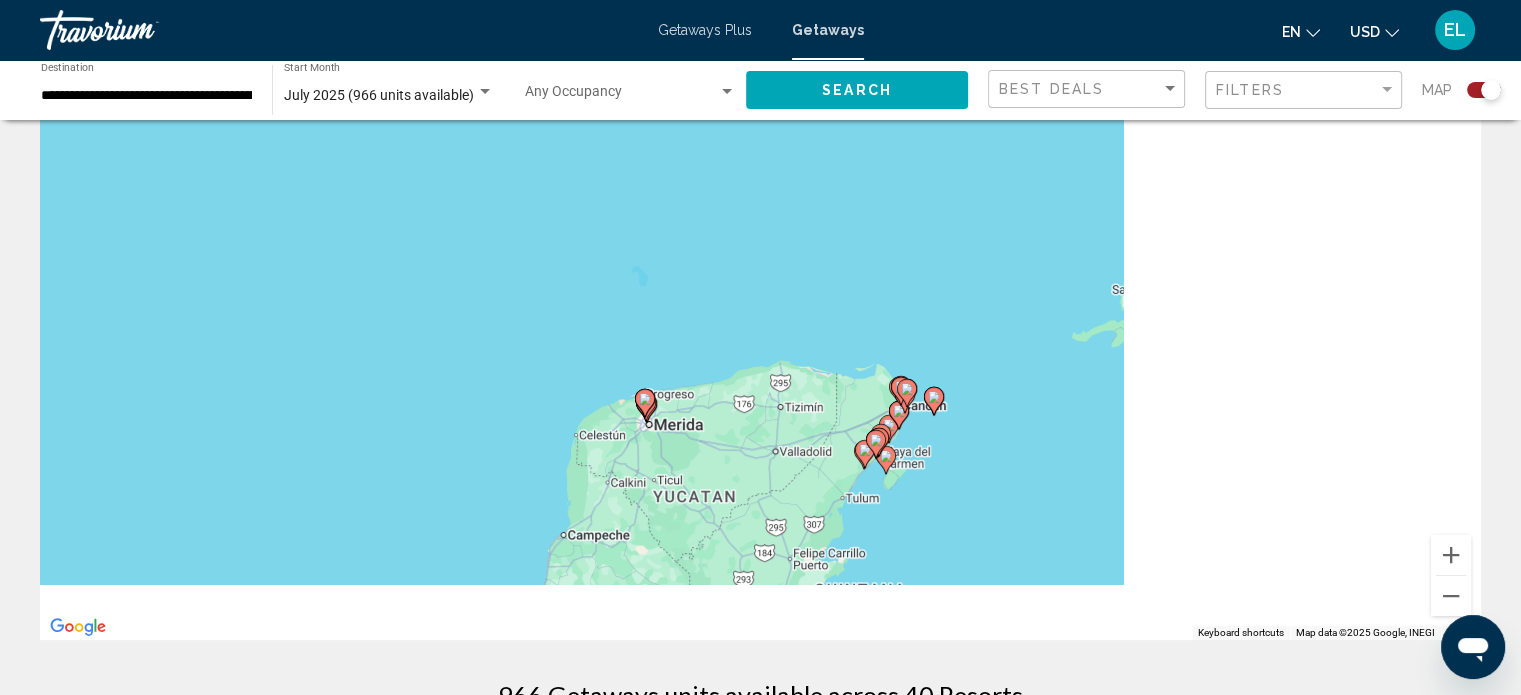 drag, startPoint x: 1183, startPoint y: 515, endPoint x: 678, endPoint y: 335, distance: 536.1203 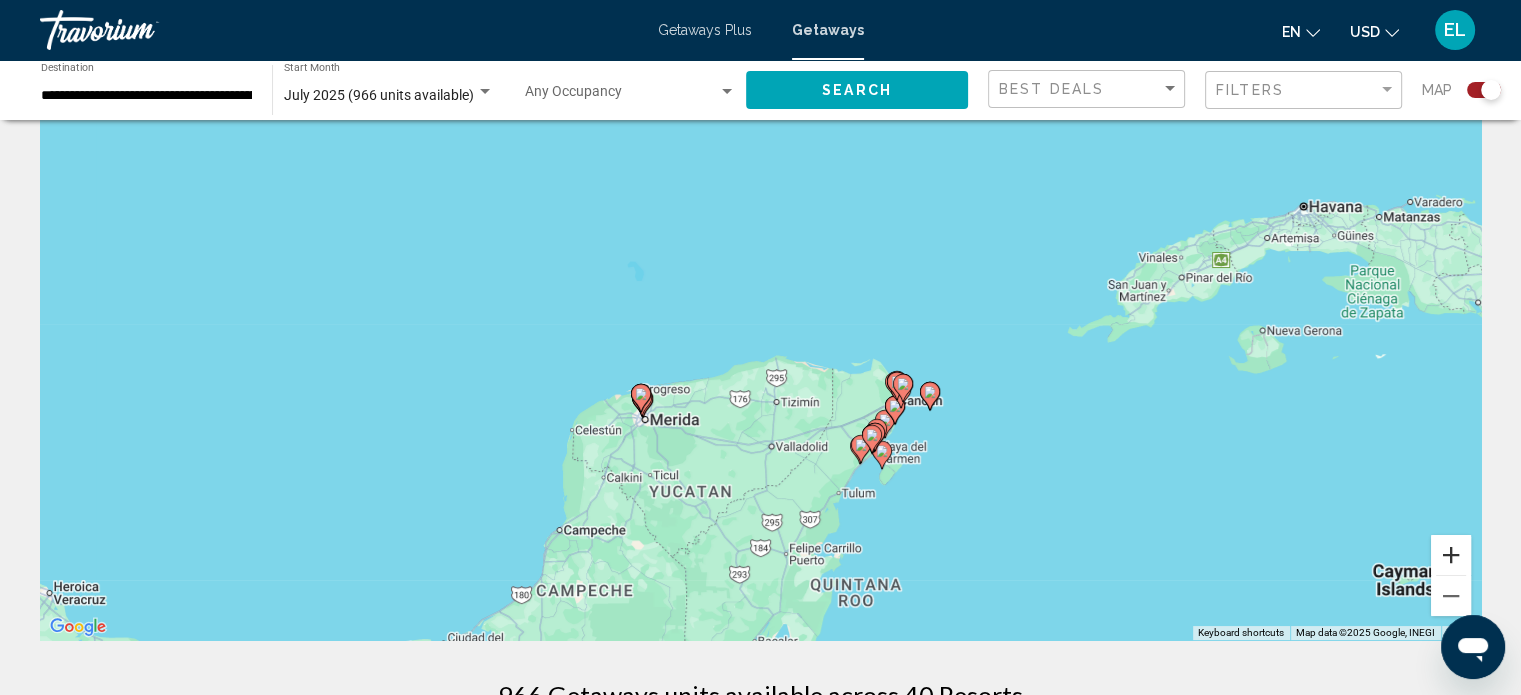 click at bounding box center (1451, 555) 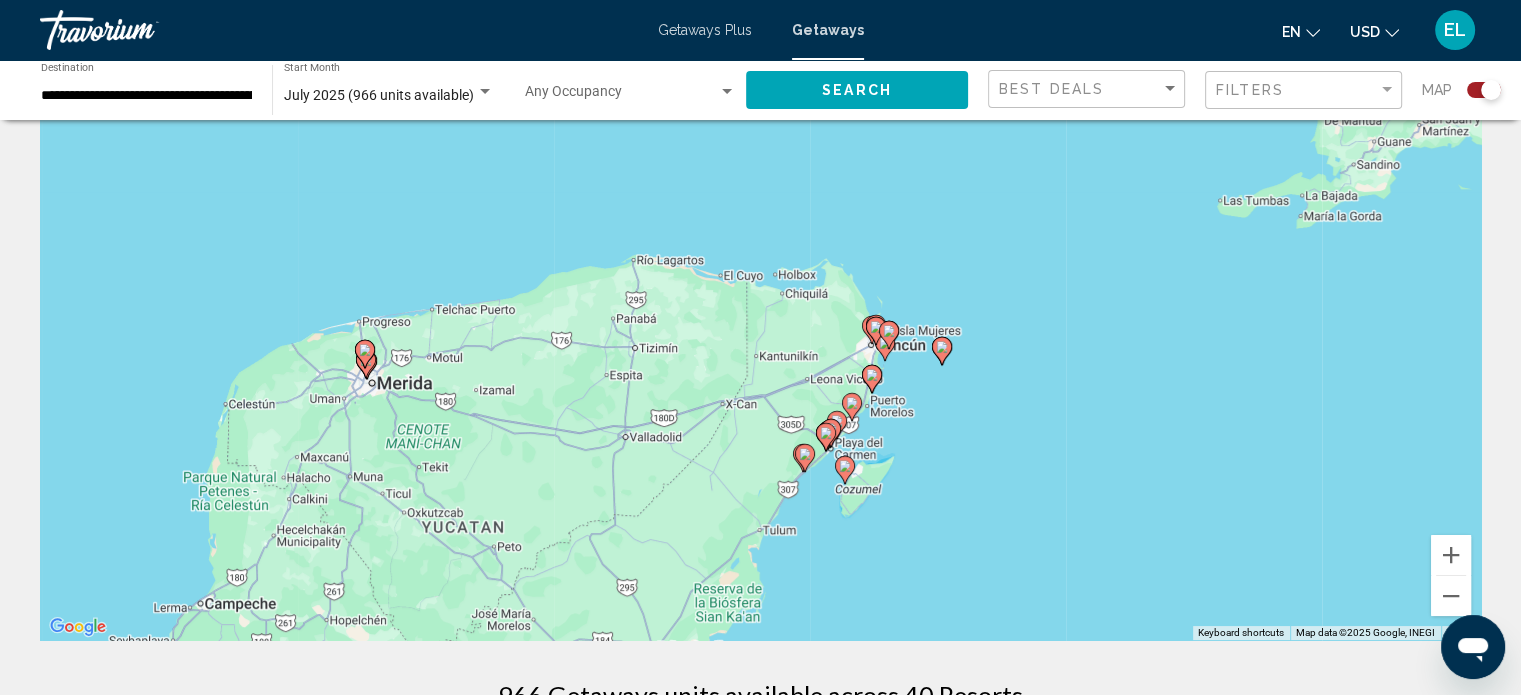 drag, startPoint x: 1116, startPoint y: 465, endPoint x: 936, endPoint y: 330, distance: 225 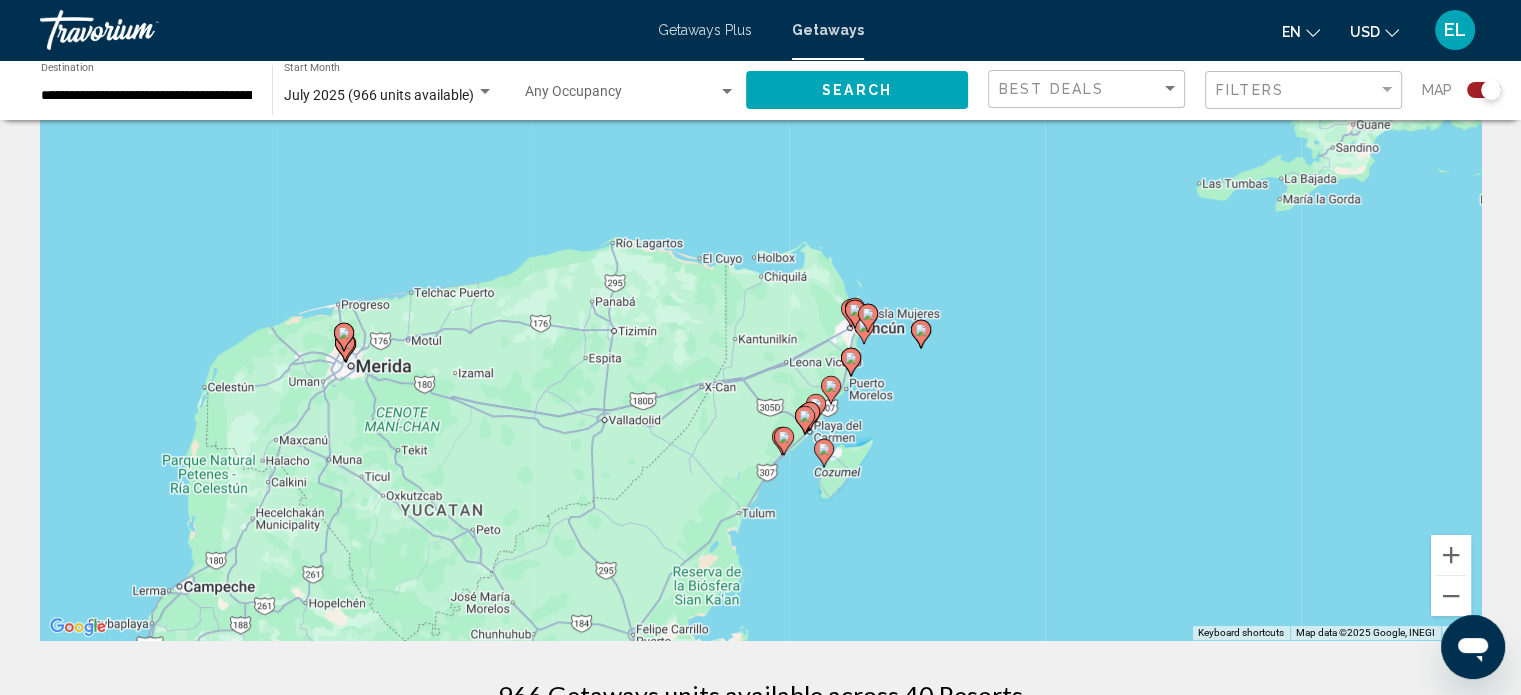 click on "To activate drag with keyboard, press Alt + Enter. Once in keyboard drag state, use the arrow keys to move the marker. To complete the drag, press the Enter key. To cancel, press Escape." at bounding box center [760, 340] 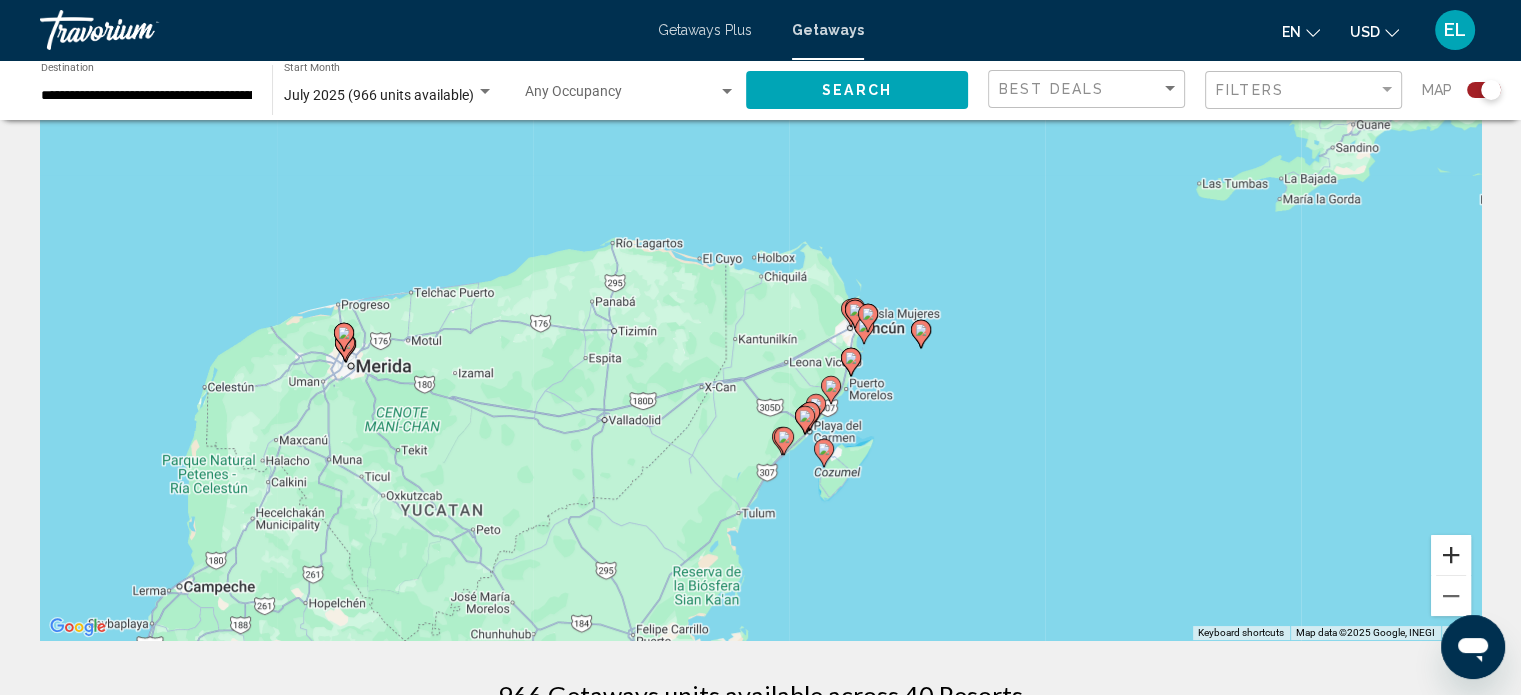 click at bounding box center (1451, 555) 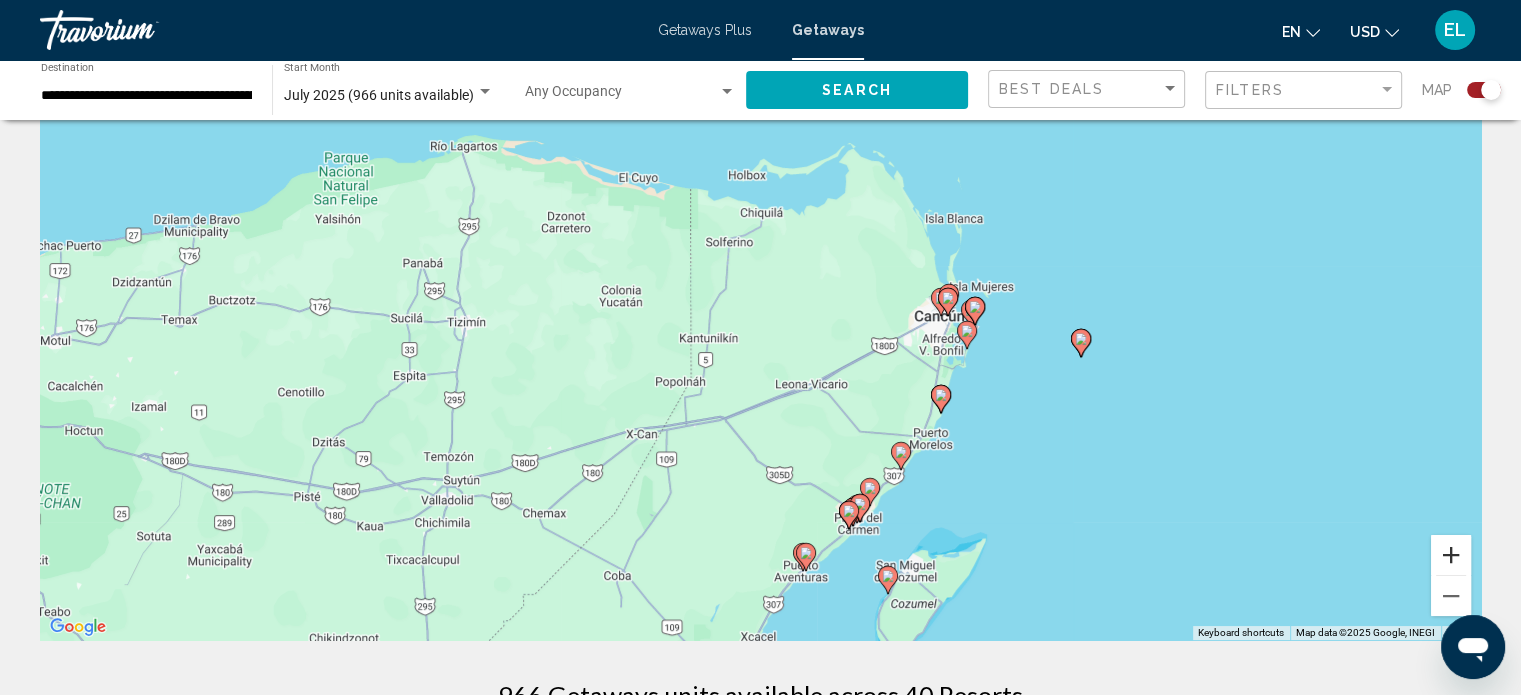 click at bounding box center (1451, 555) 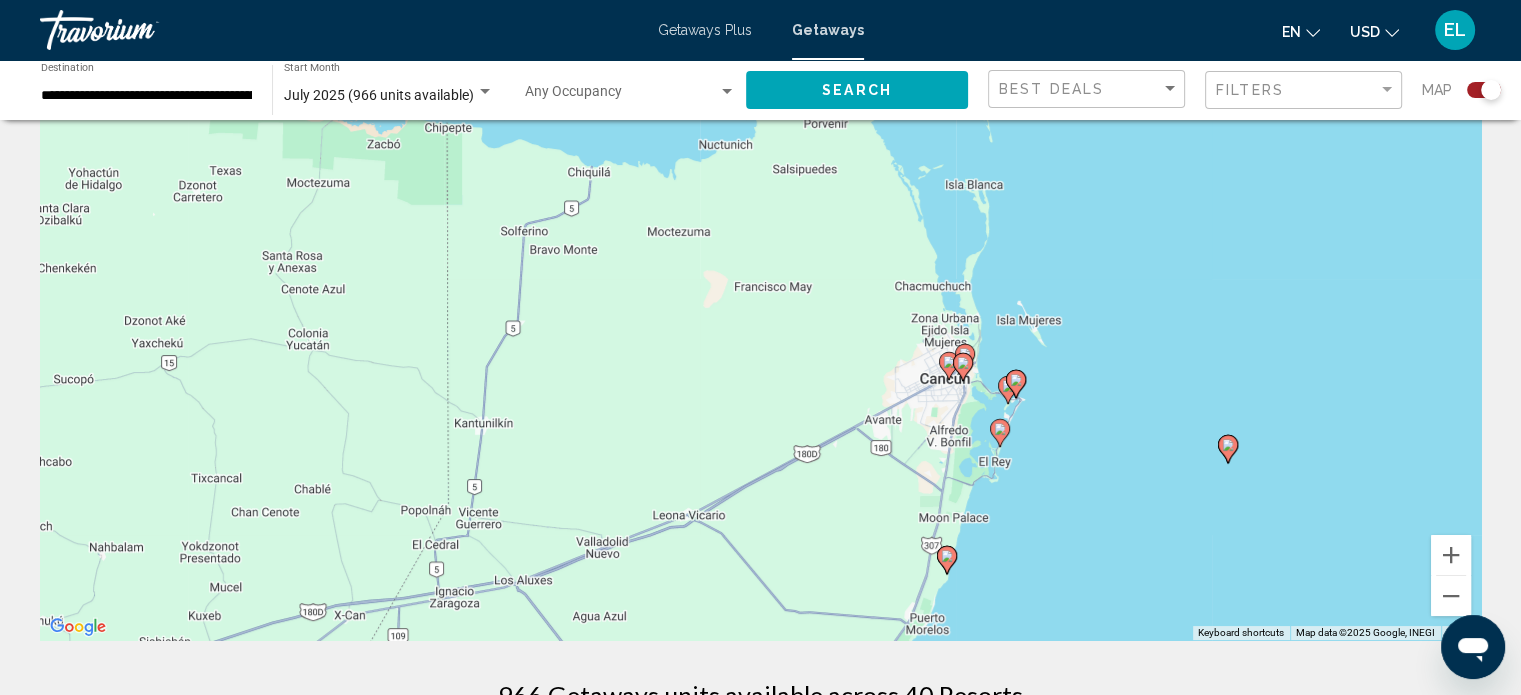 drag, startPoint x: 1219, startPoint y: 398, endPoint x: 1042, endPoint y: 488, distance: 198.56737 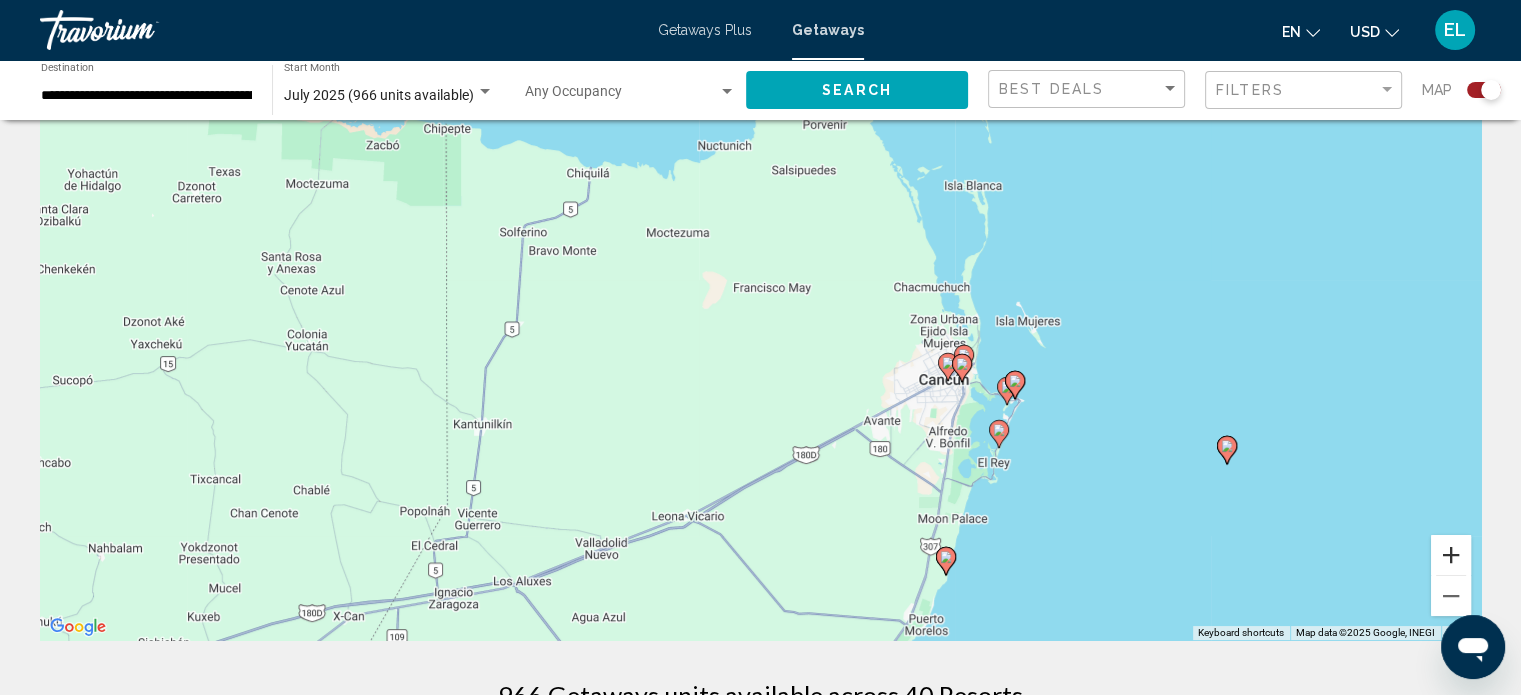 click at bounding box center (1451, 555) 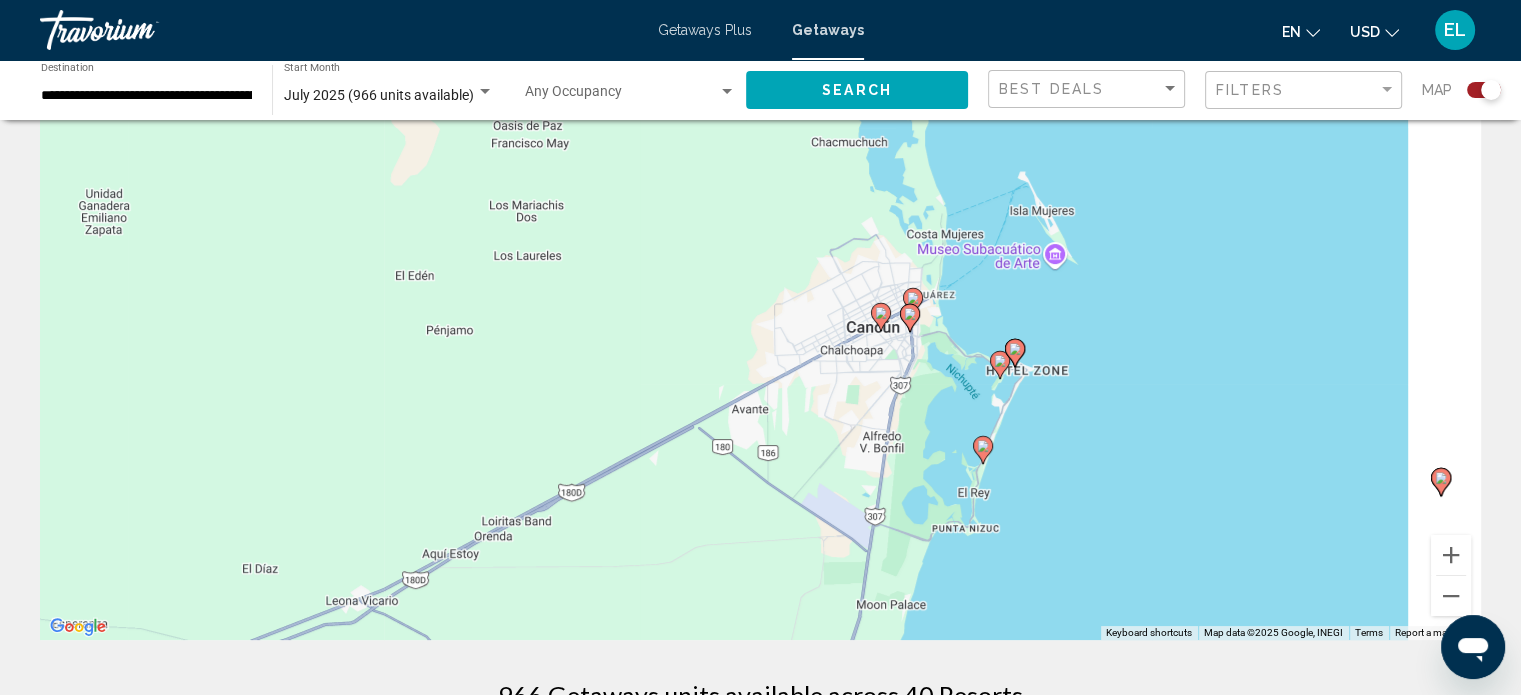 drag, startPoint x: 1219, startPoint y: 510, endPoint x: 941, endPoint y: 396, distance: 300.4663 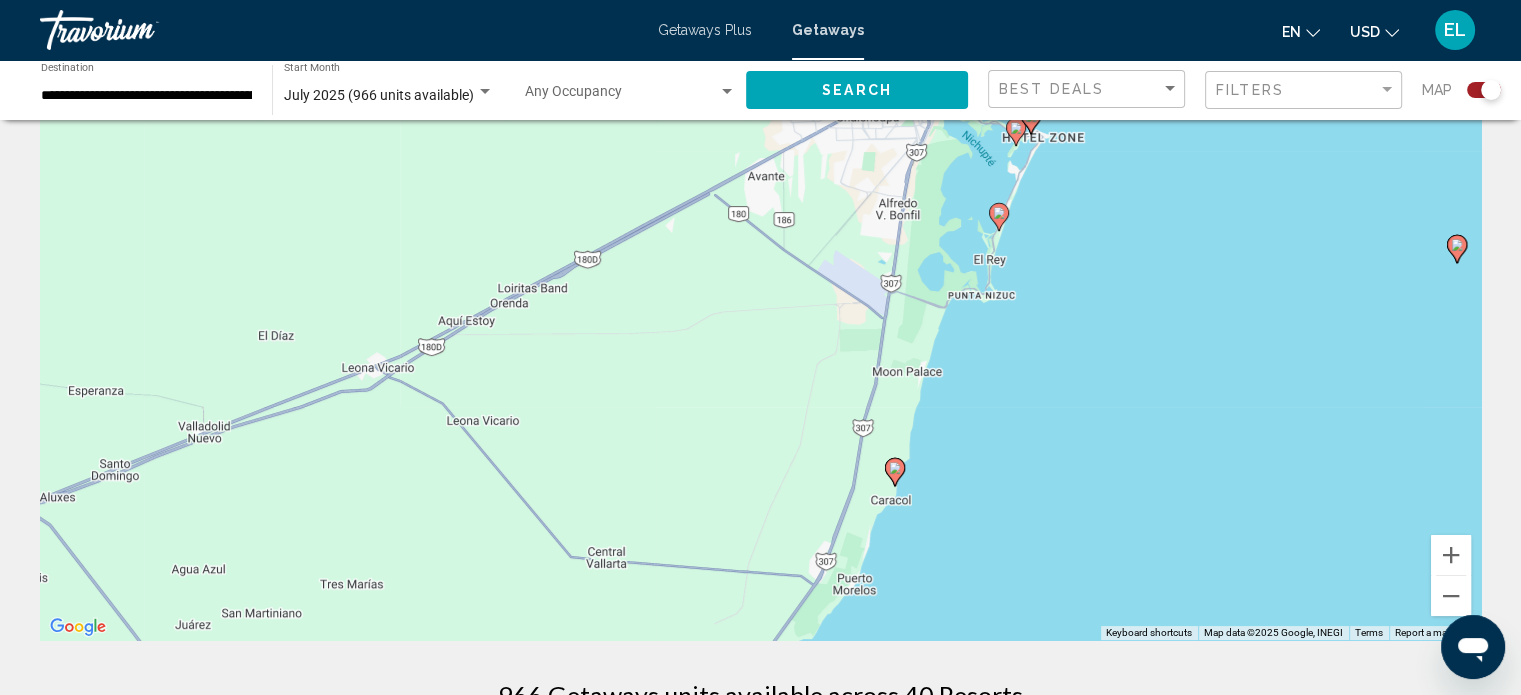 drag, startPoint x: 1116, startPoint y: 431, endPoint x: 1157, endPoint y: 155, distance: 279.0287 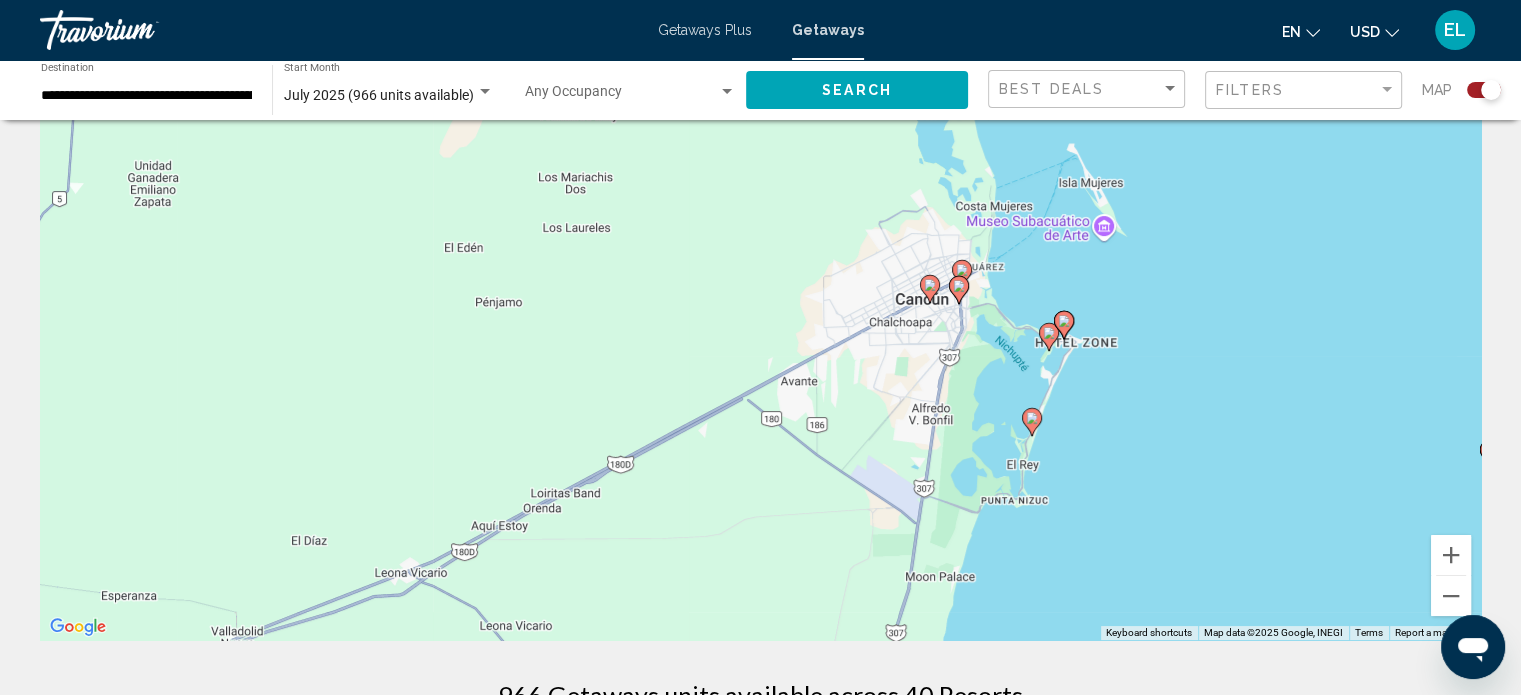 drag, startPoint x: 1004, startPoint y: 299, endPoint x: 932, endPoint y: 512, distance: 224.83995 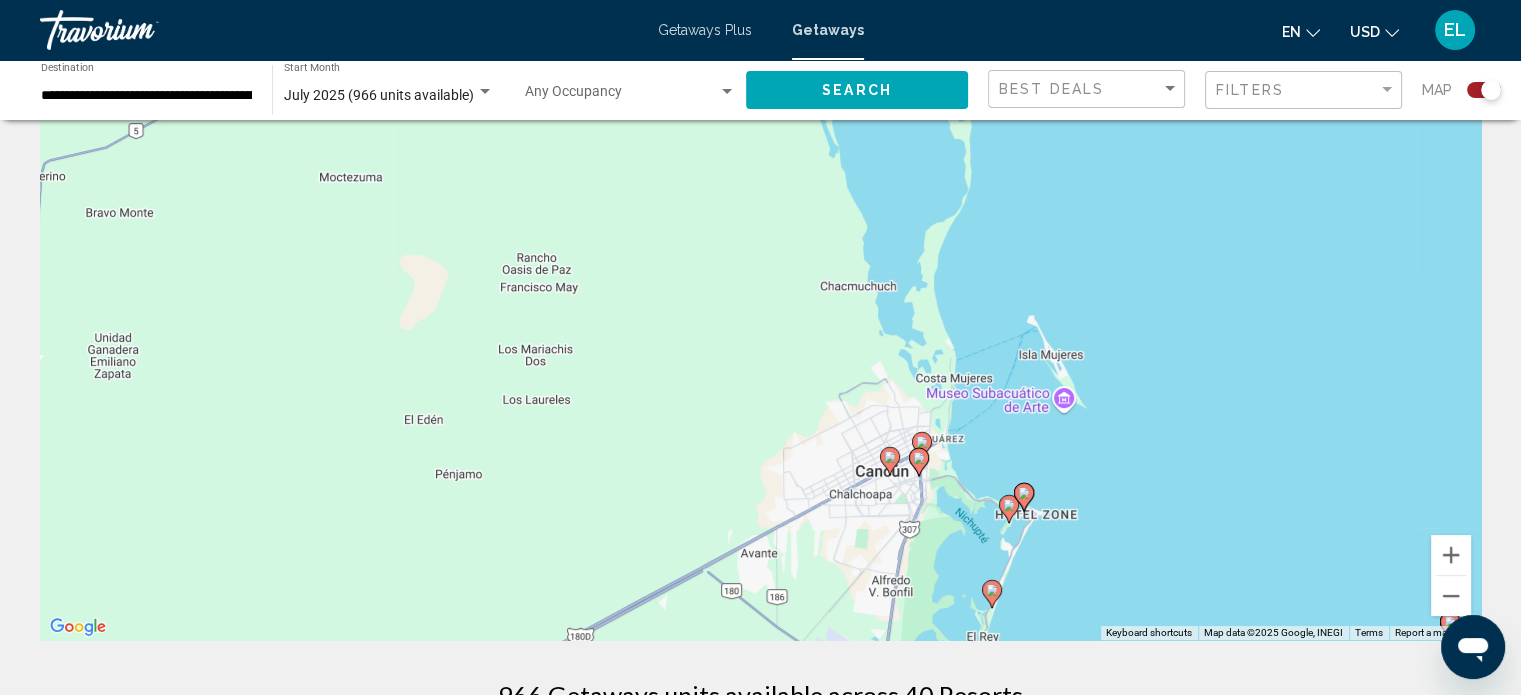 drag, startPoint x: 1010, startPoint y: 334, endPoint x: 964, endPoint y: 508, distance: 179.97778 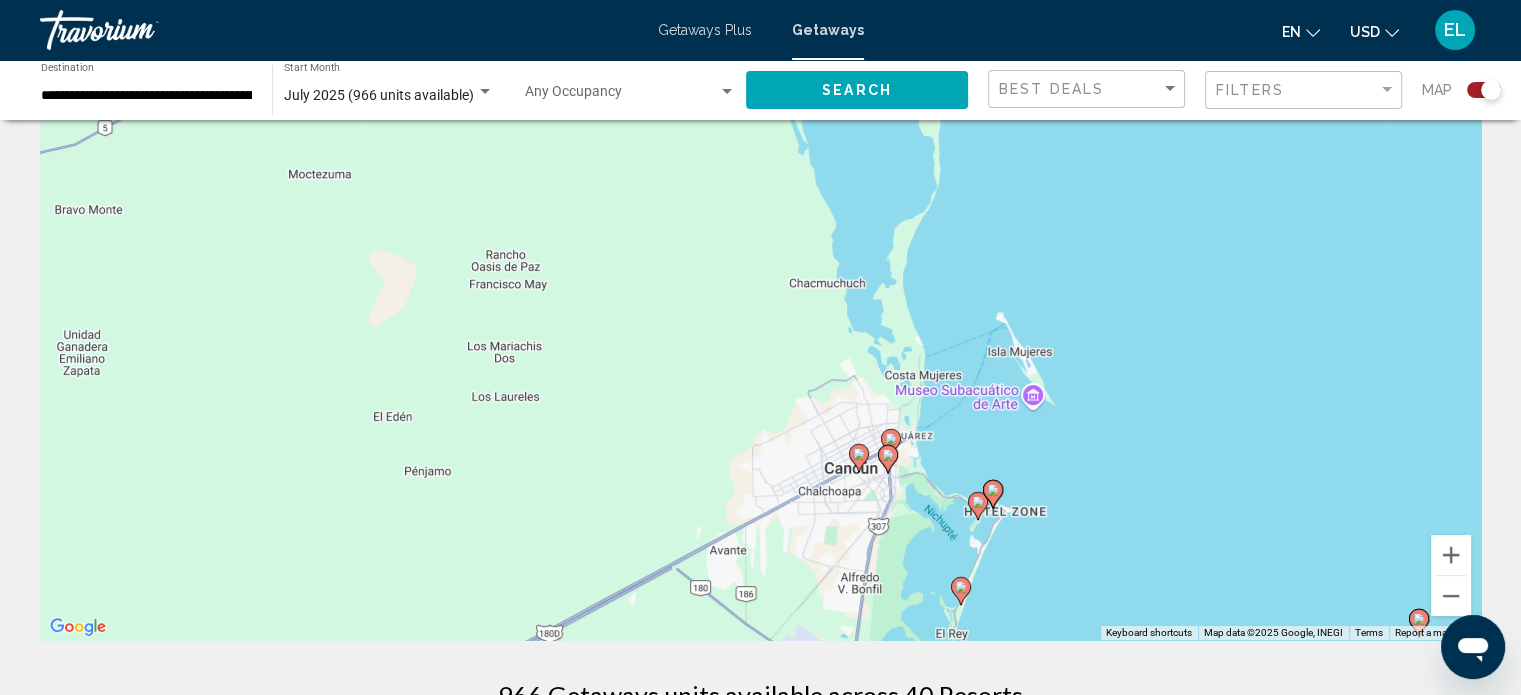 drag, startPoint x: 973, startPoint y: 355, endPoint x: 977, endPoint y: 176, distance: 179.0447 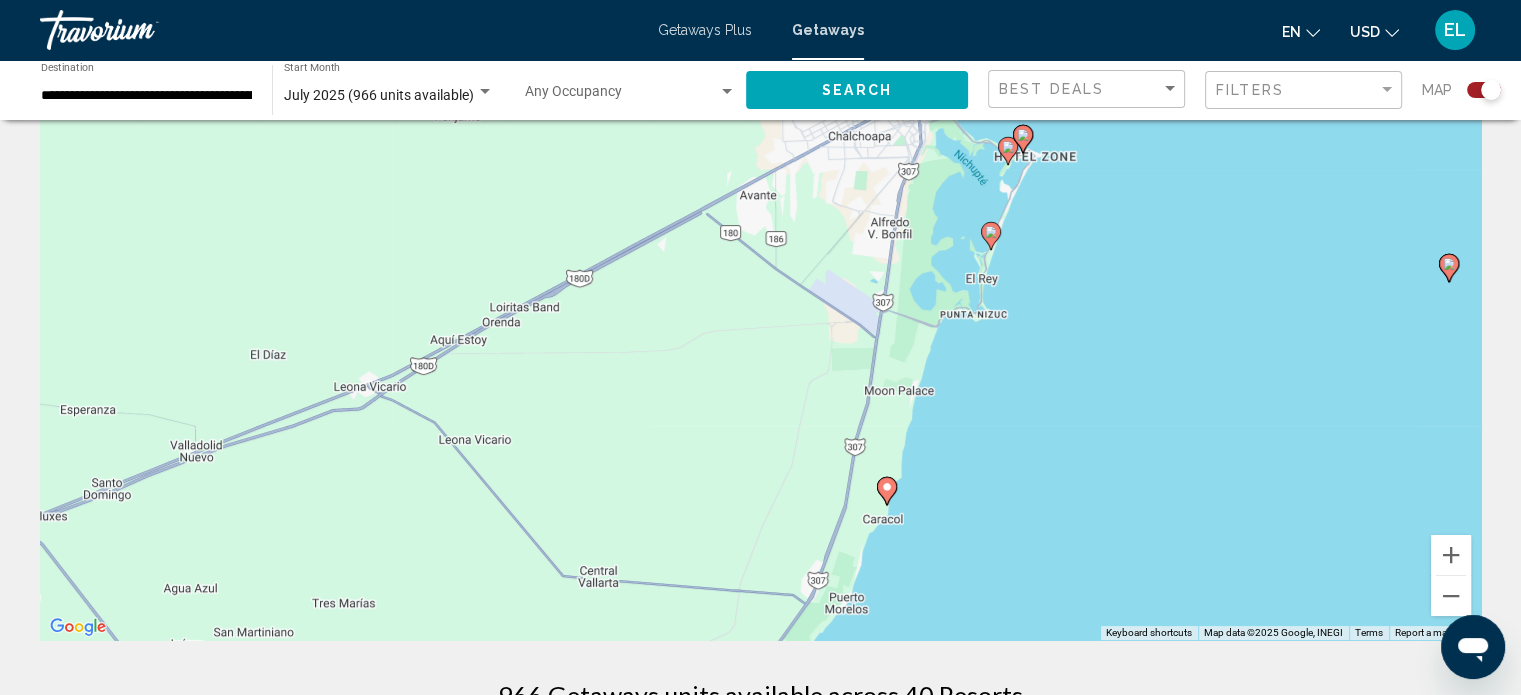 drag, startPoint x: 978, startPoint y: 436, endPoint x: 1007, endPoint y: 247, distance: 191.21193 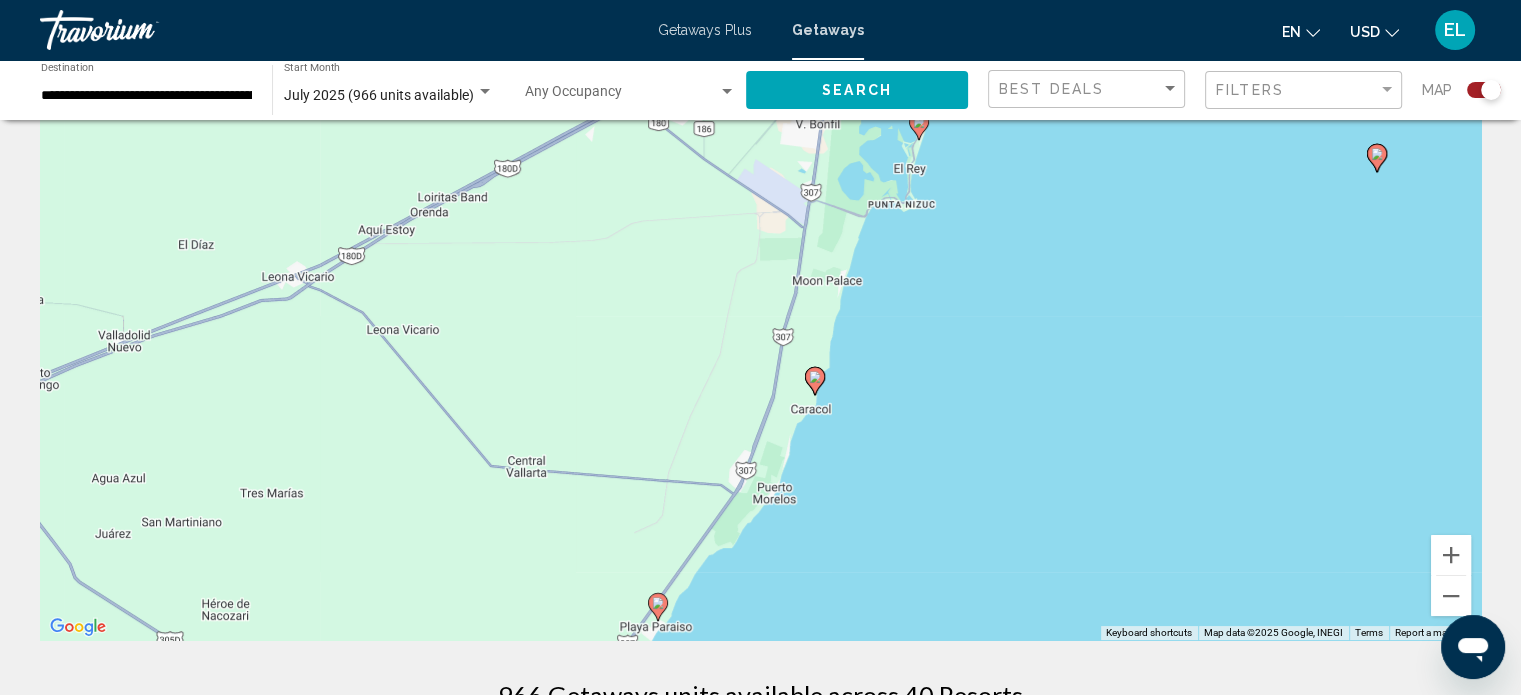 drag, startPoint x: 1002, startPoint y: 425, endPoint x: 913, endPoint y: 380, distance: 99.72964 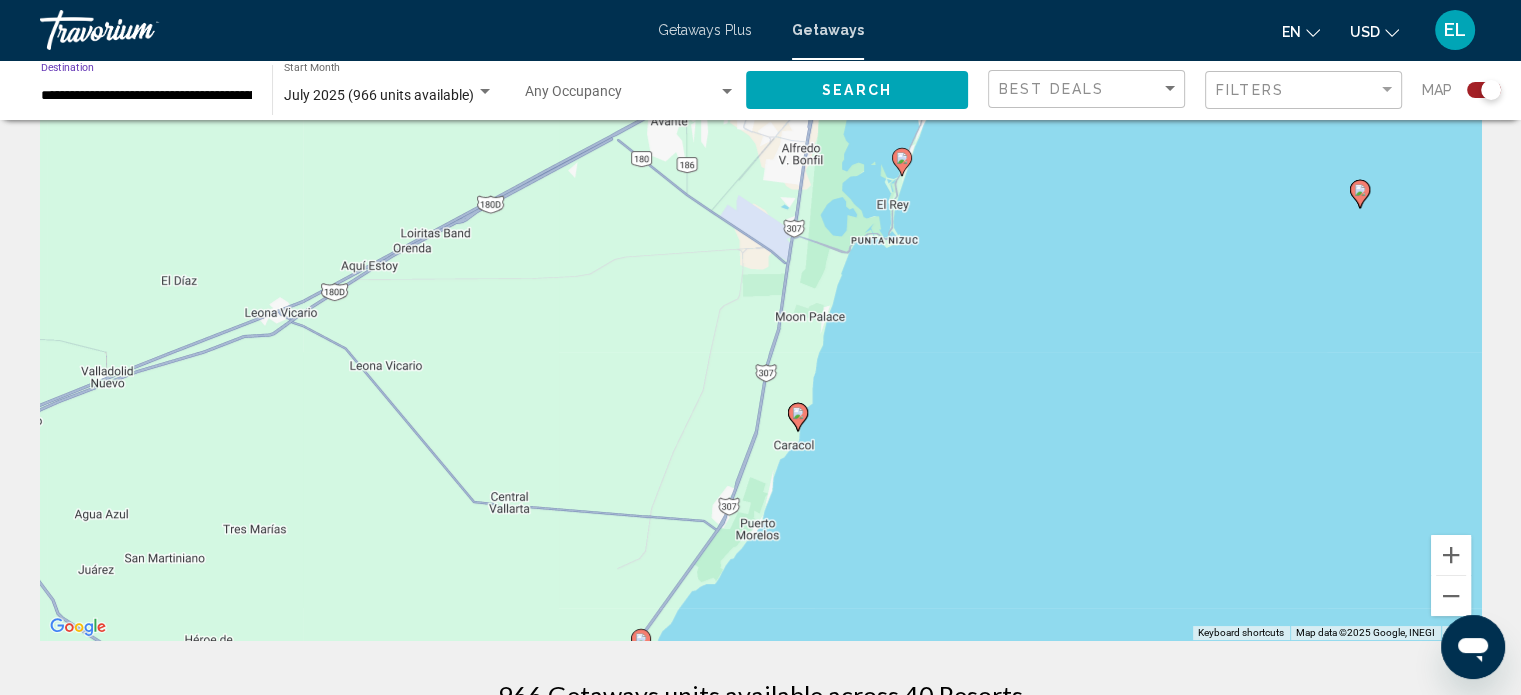 click on "**********" at bounding box center (146, 96) 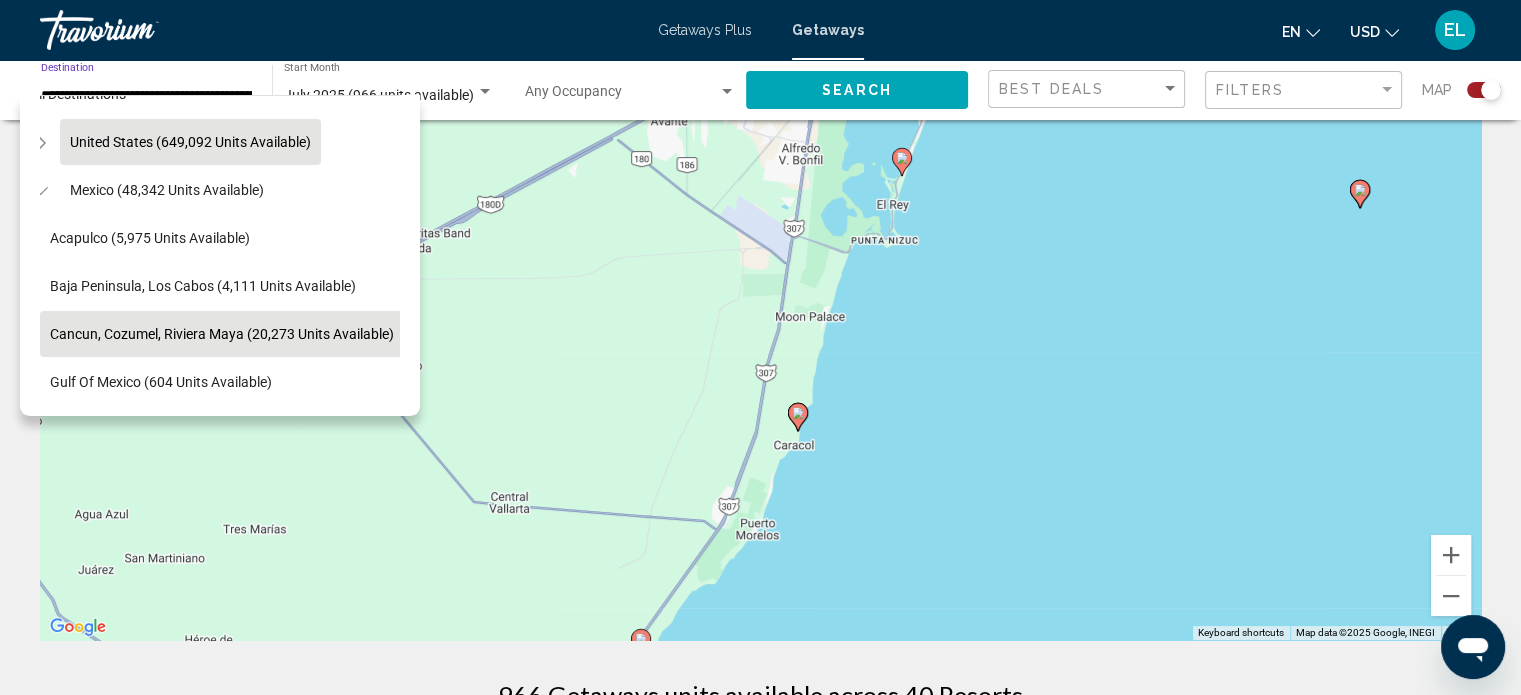 scroll, scrollTop: 0, scrollLeft: 20, axis: horizontal 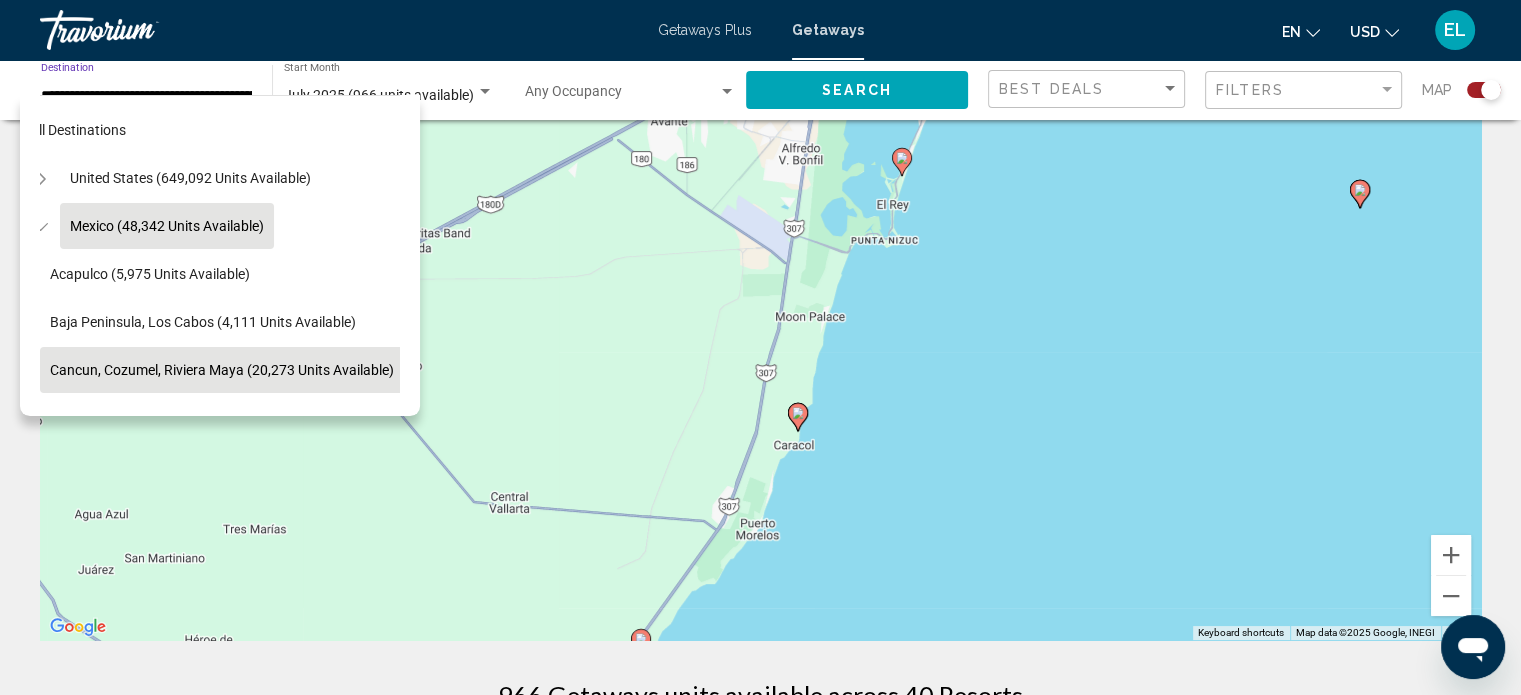 click on "Mexico (48,342 units available)" at bounding box center [169, 802] 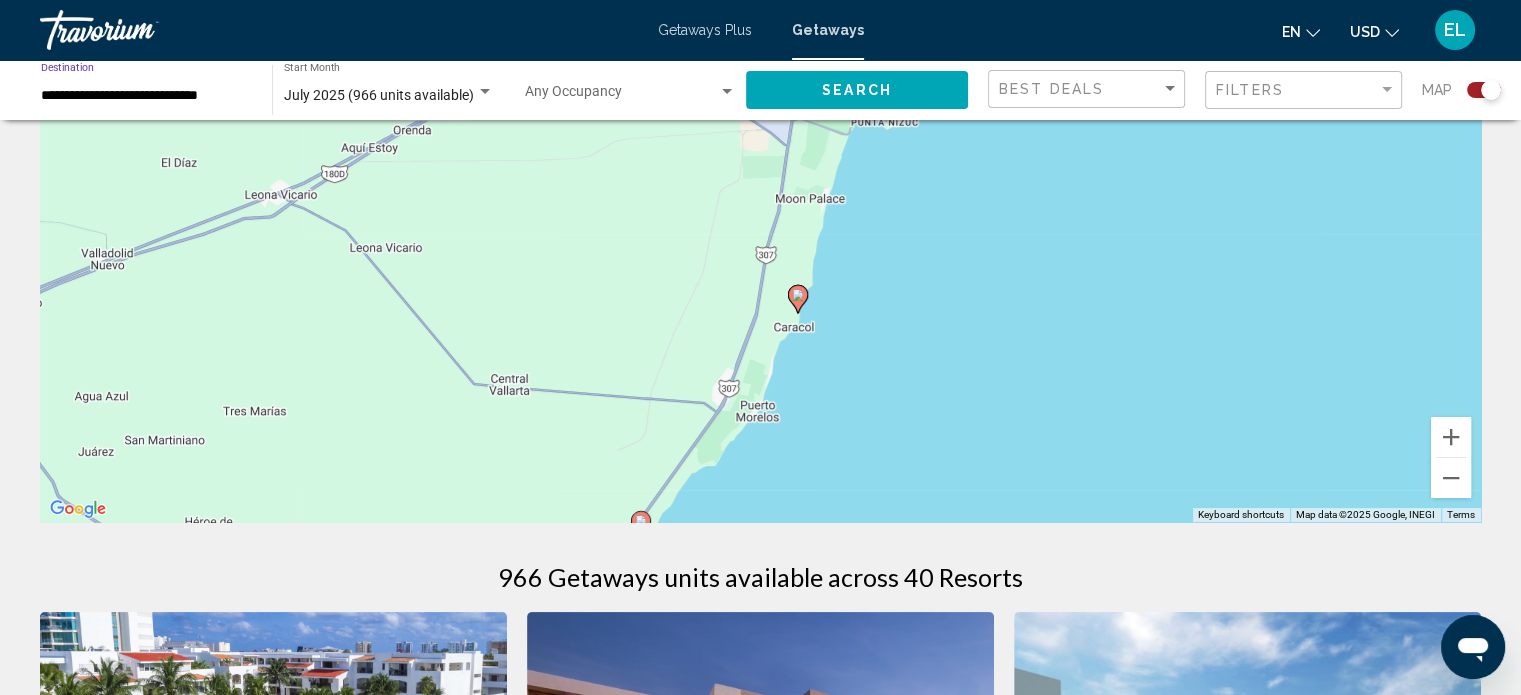 scroll, scrollTop: 400, scrollLeft: 0, axis: vertical 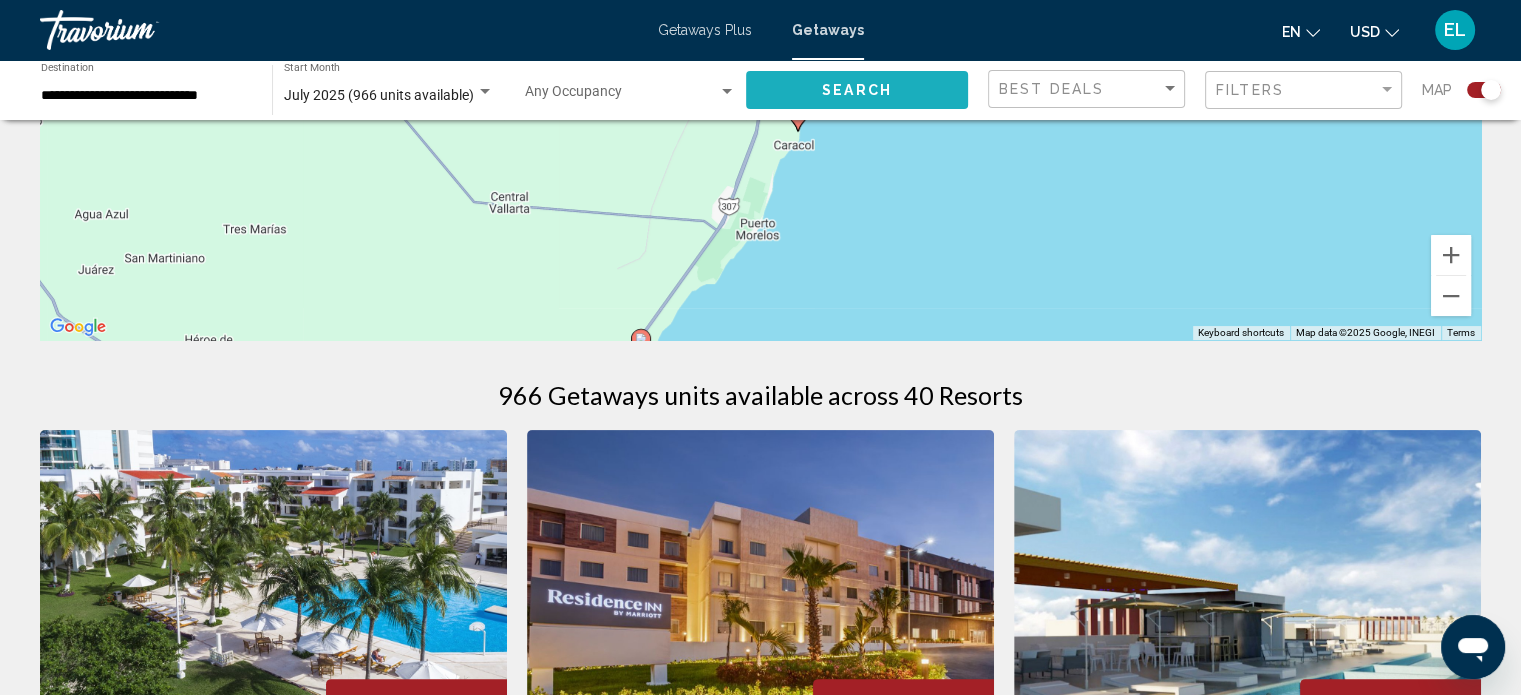 click on "Search" 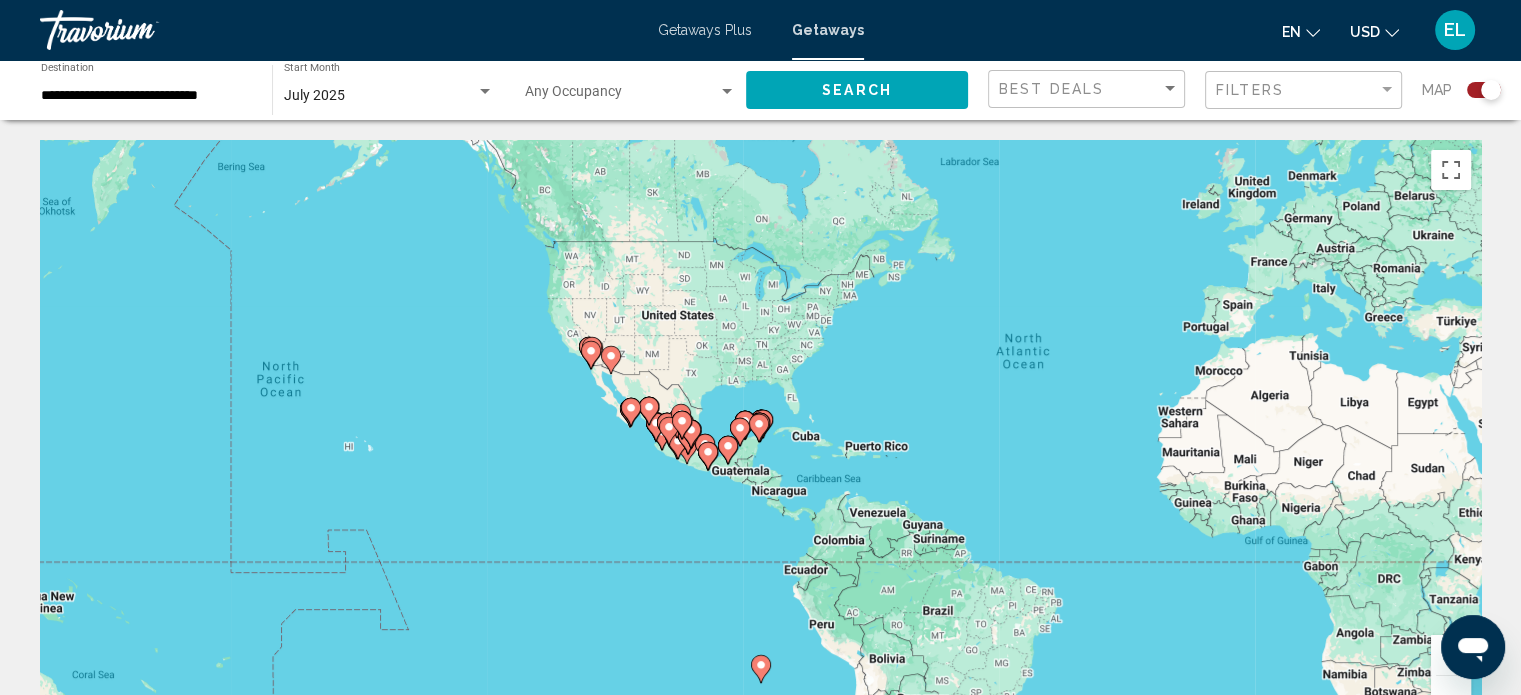 click at bounding box center (1451, 655) 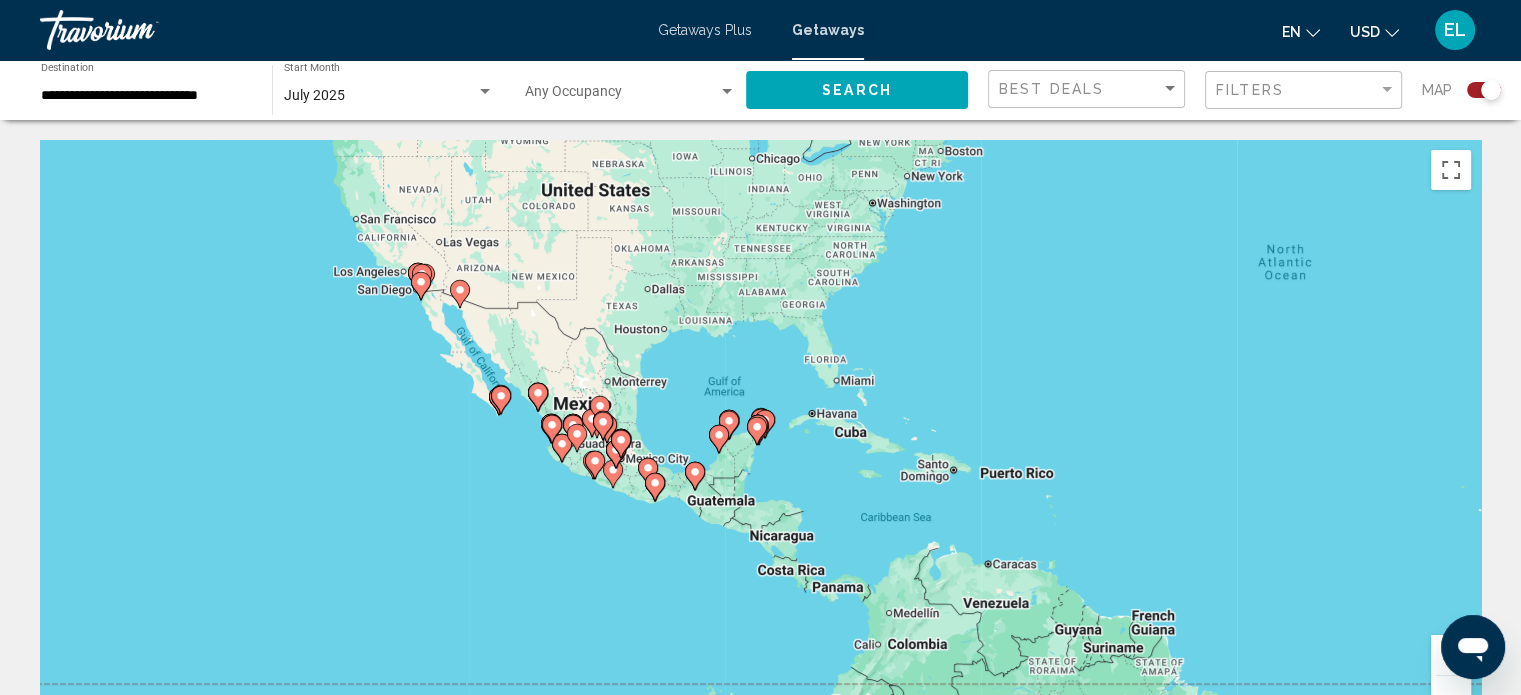 click at bounding box center [1451, 655] 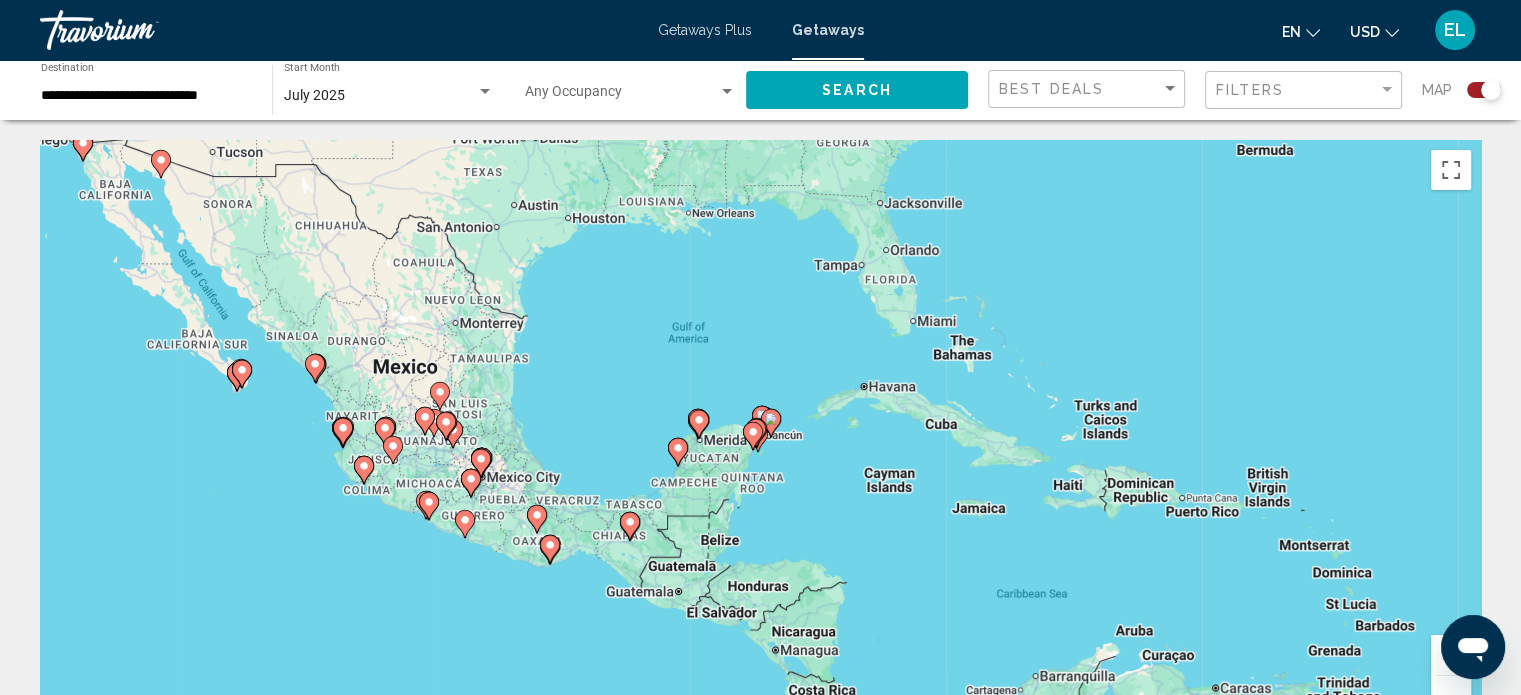 click at bounding box center (1451, 655) 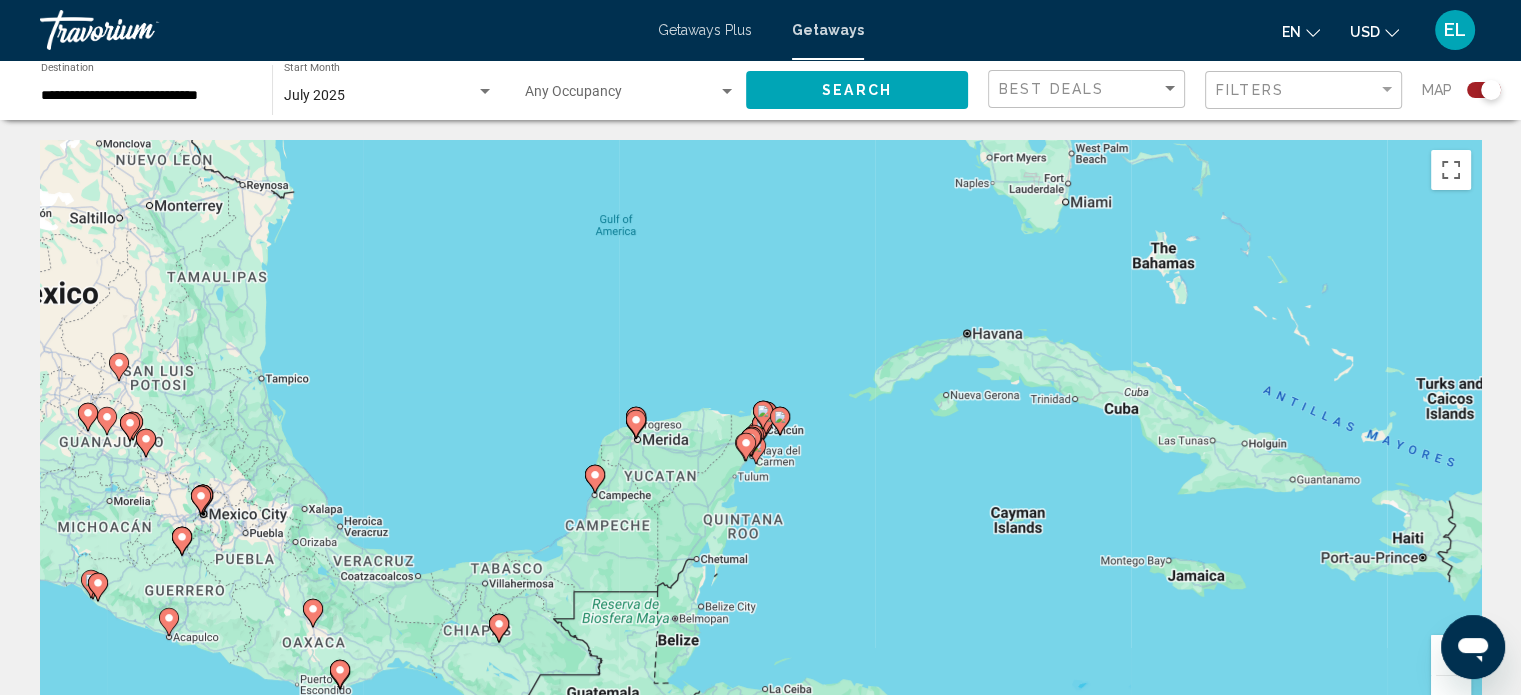 click at bounding box center (1451, 655) 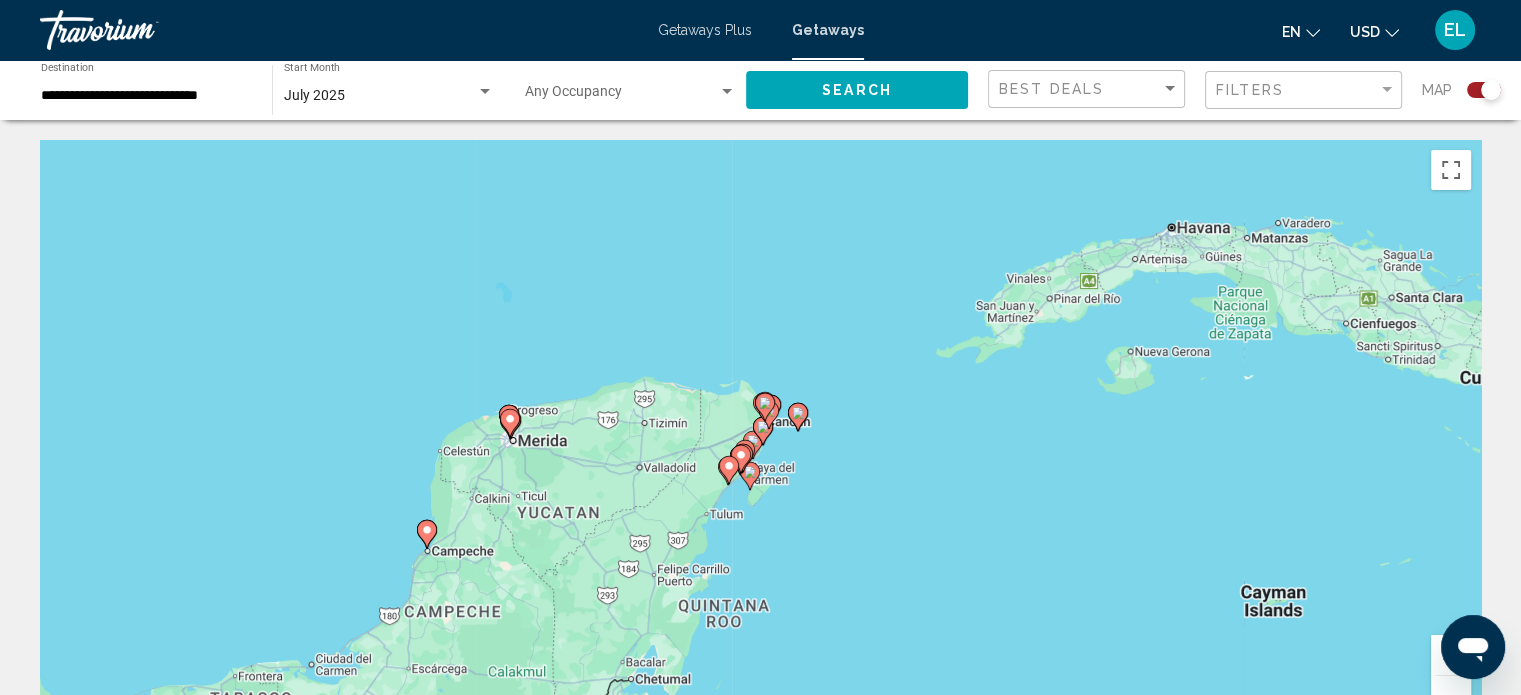 click at bounding box center [1451, 655] 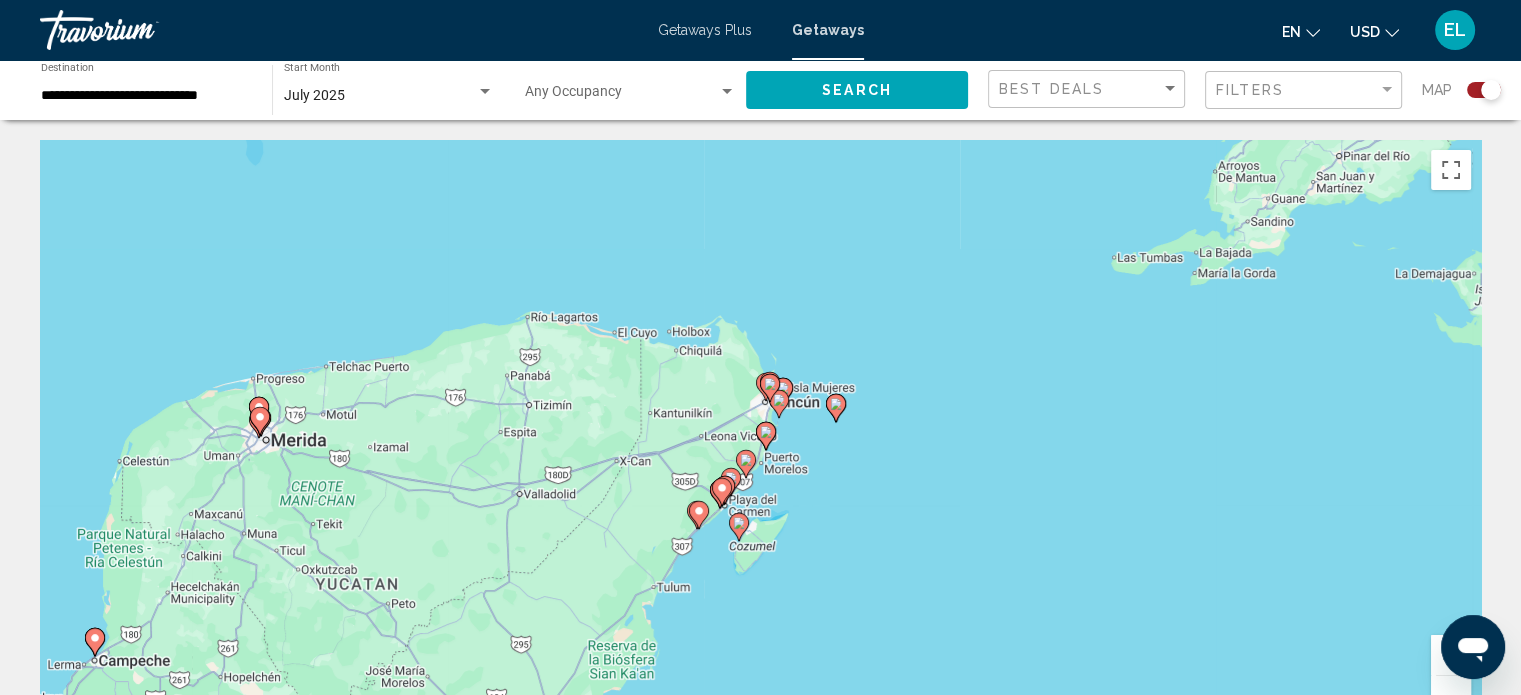 click at bounding box center (1451, 655) 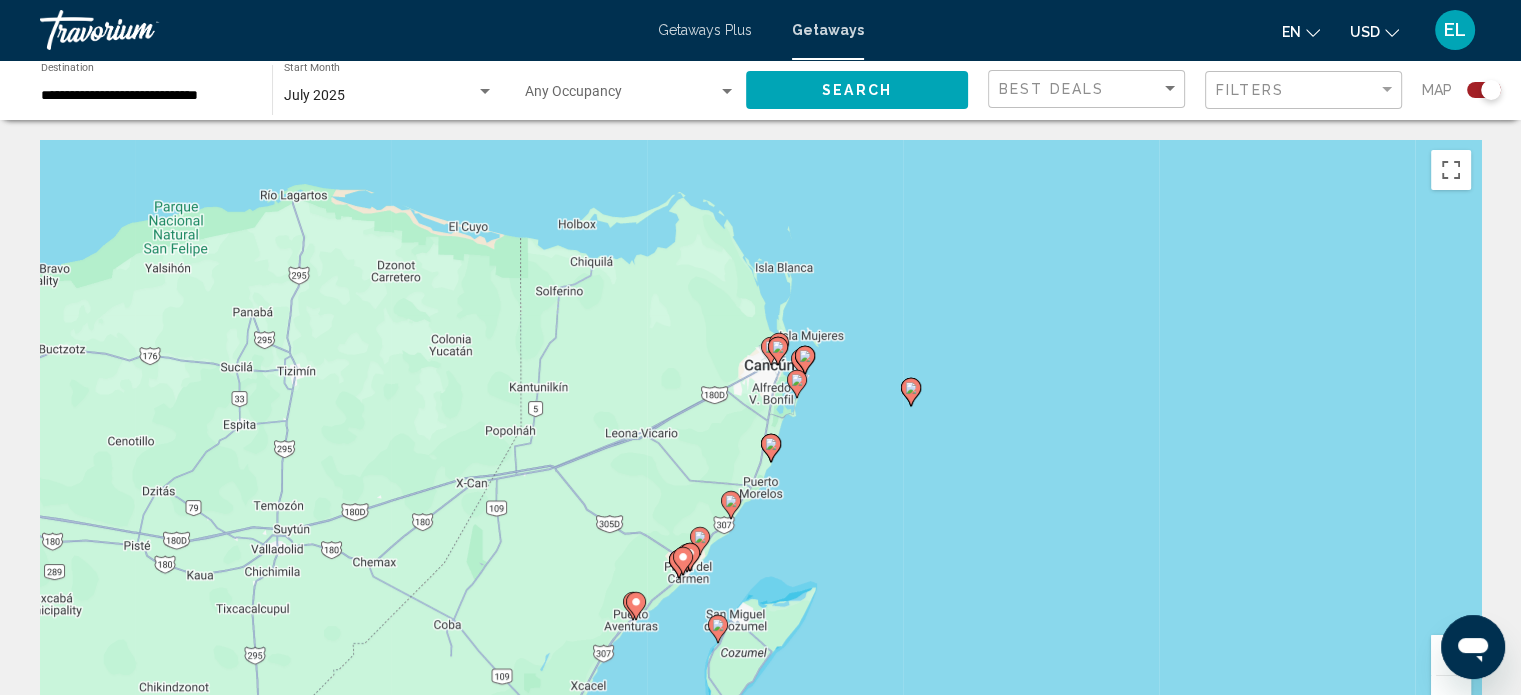 click at bounding box center (1451, 655) 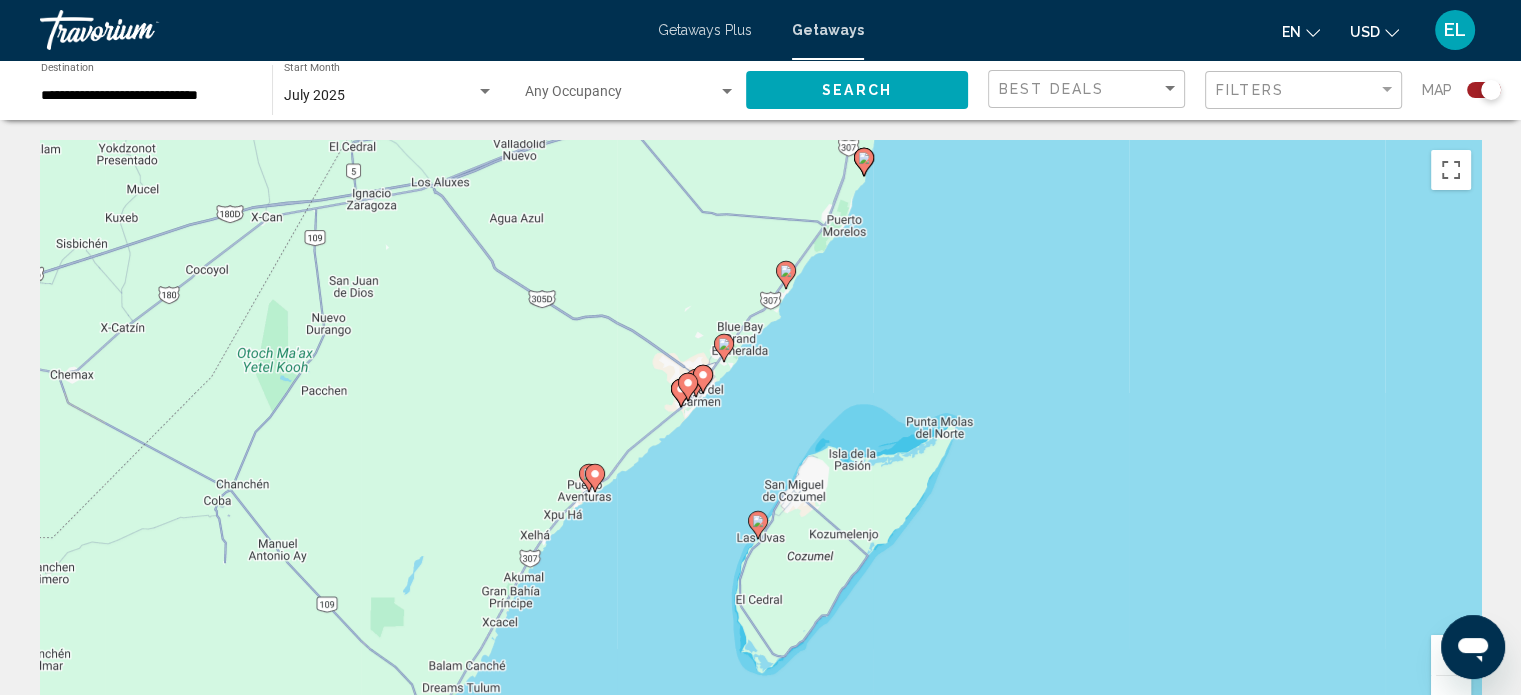 drag, startPoint x: 846, startPoint y: 522, endPoint x: 930, endPoint y: 207, distance: 326.00766 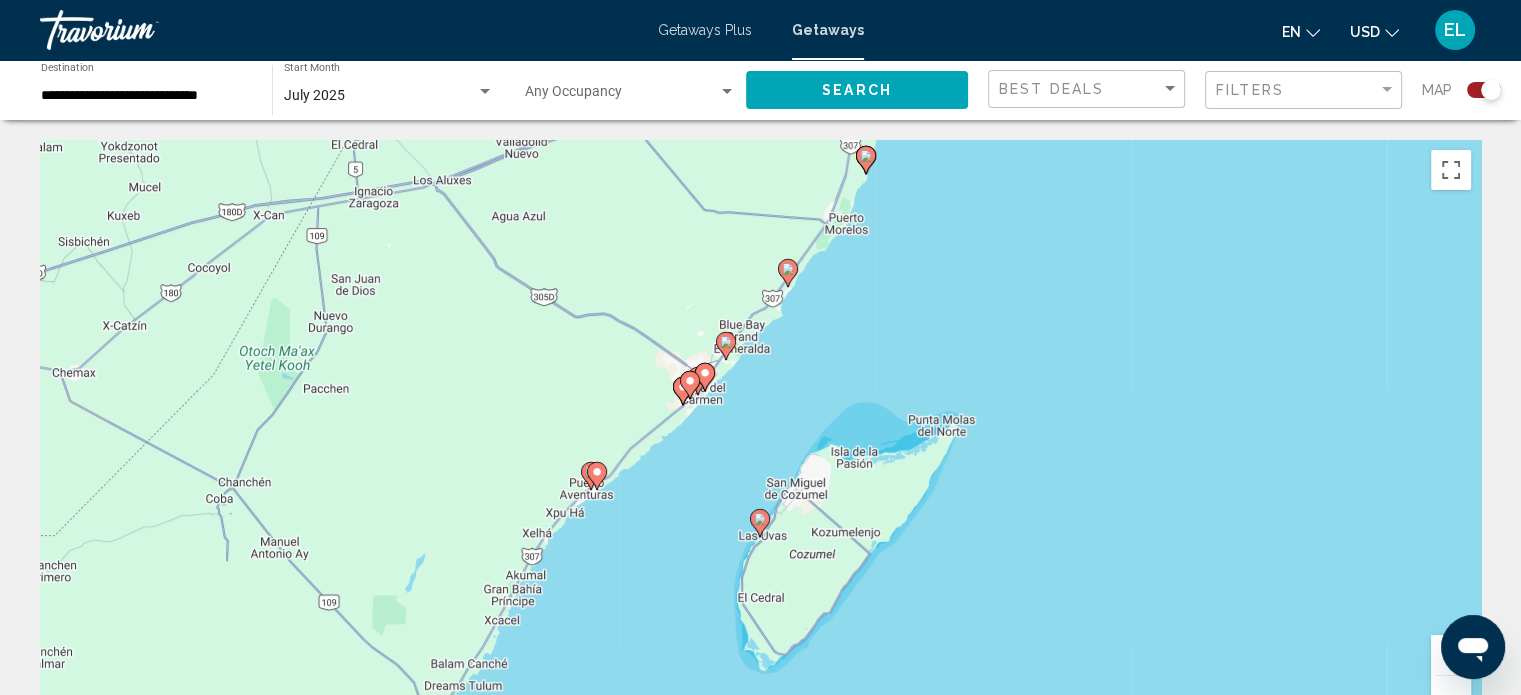 click 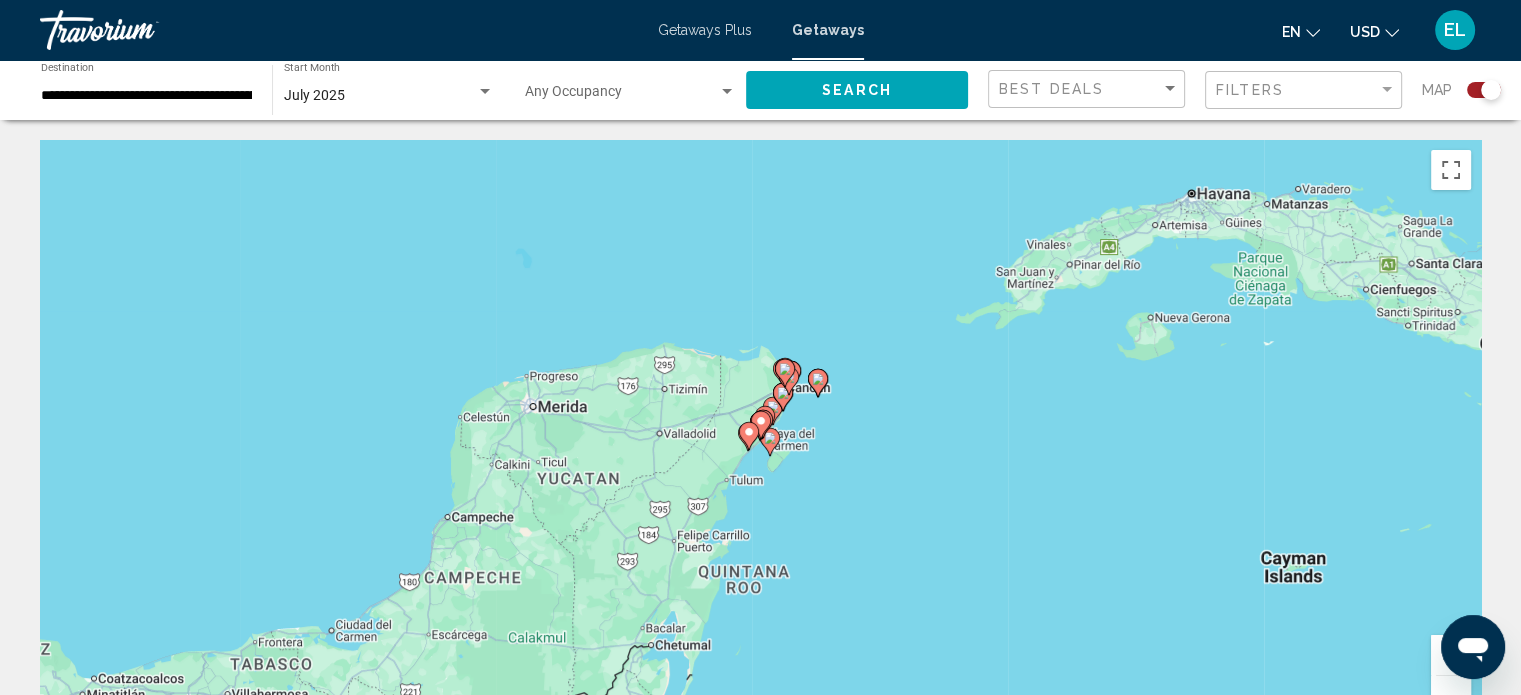 click at bounding box center (1451, 655) 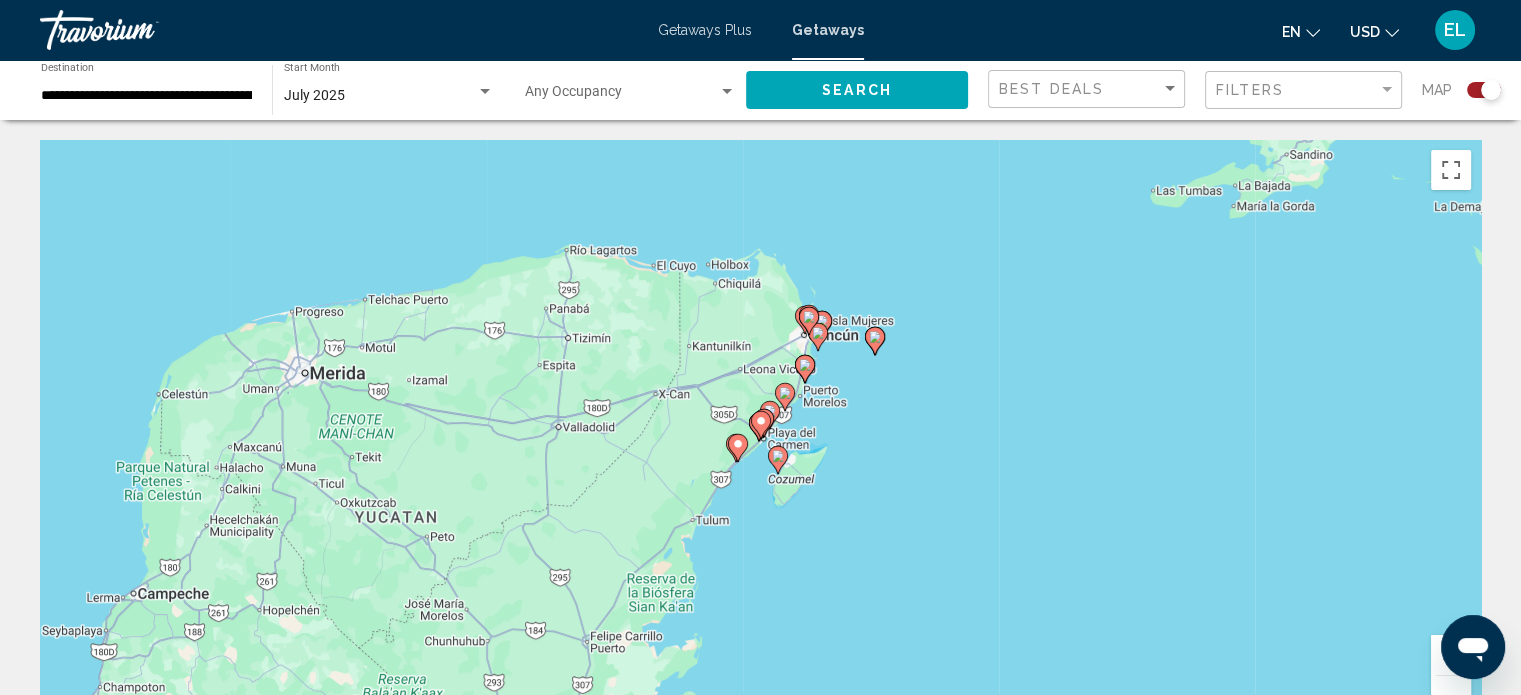 click at bounding box center [1451, 655] 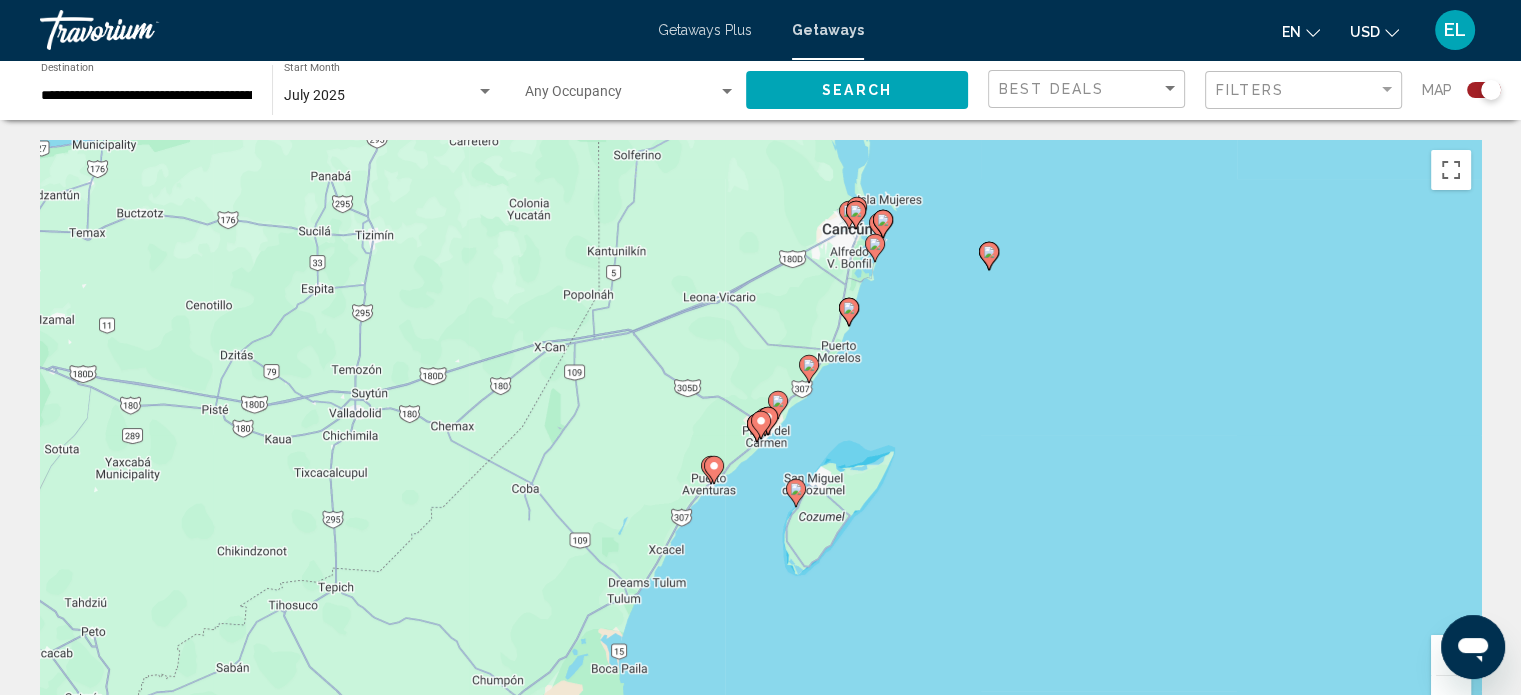 click at bounding box center [1451, 655] 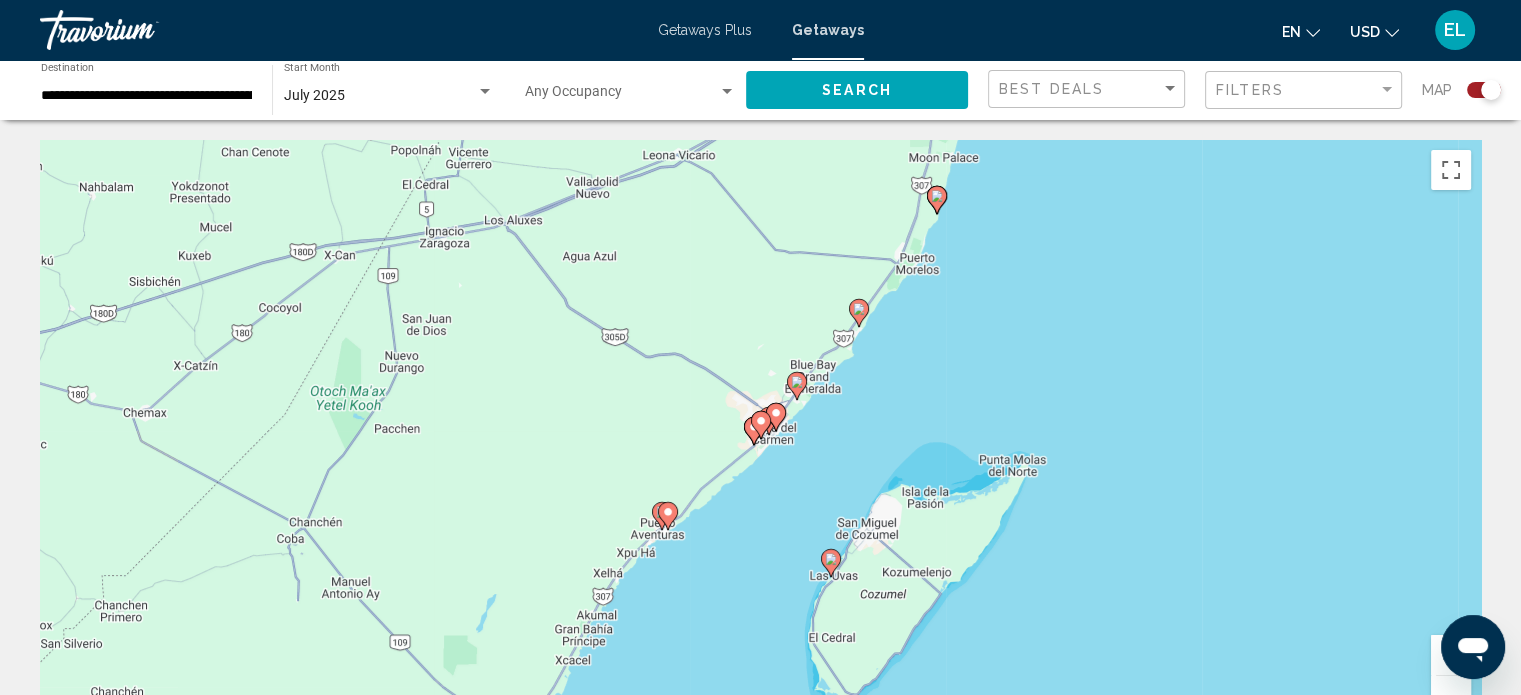 click at bounding box center (1451, 655) 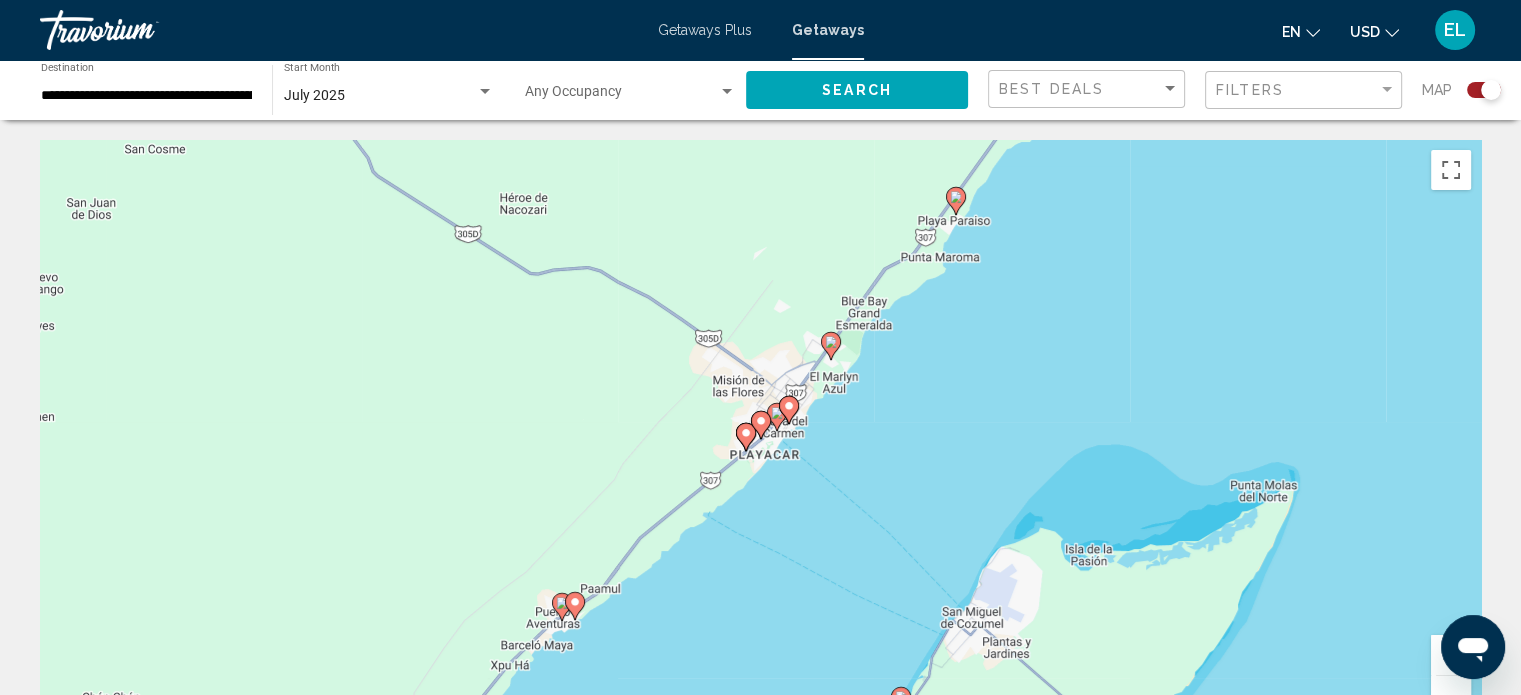 click at bounding box center [1451, 655] 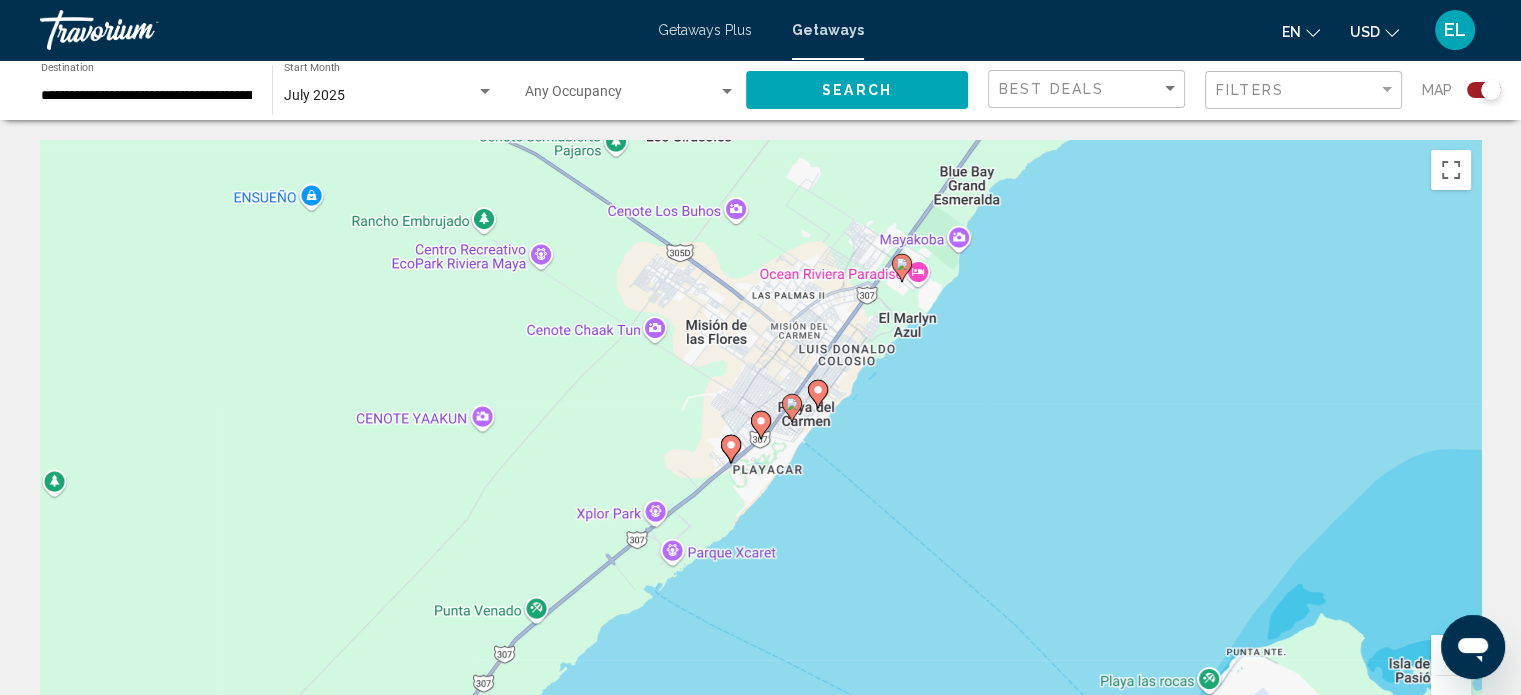 click on "**********" 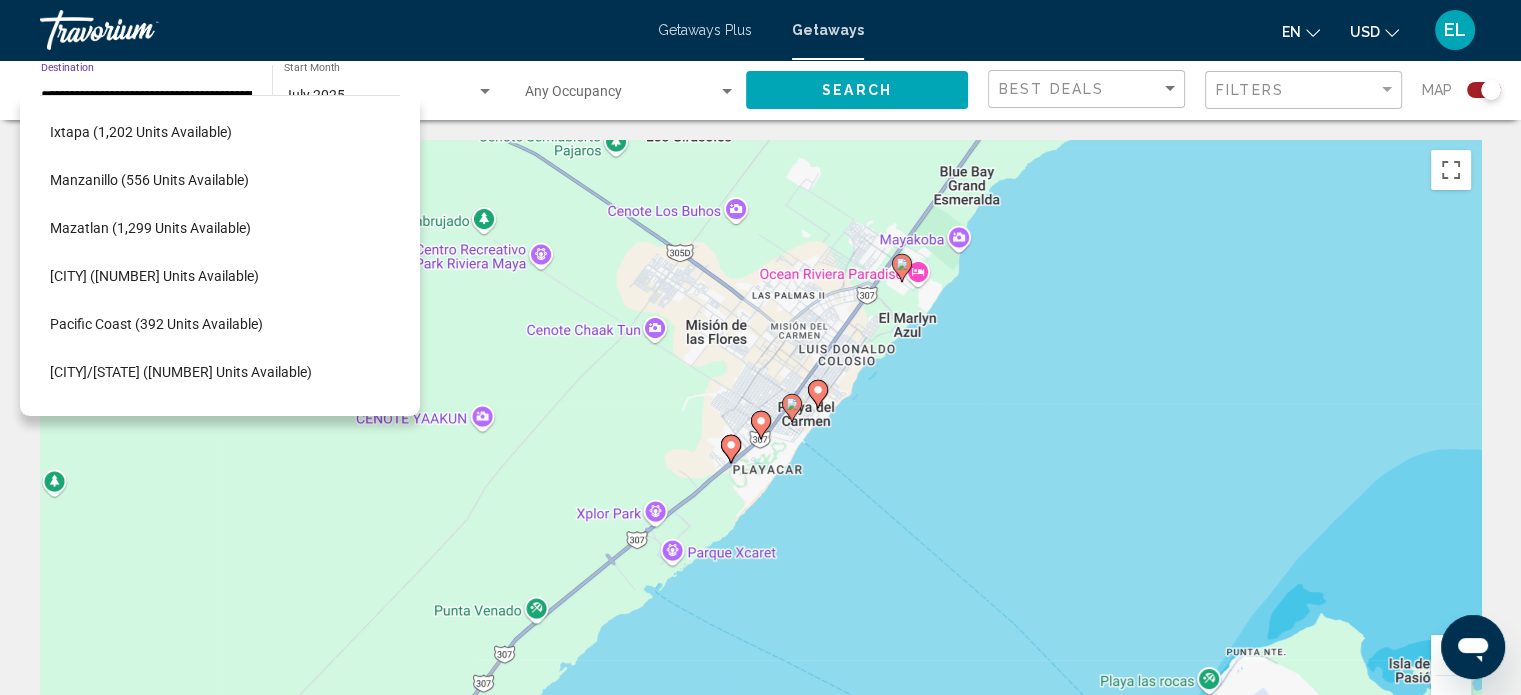 scroll, scrollTop: 426, scrollLeft: 20, axis: both 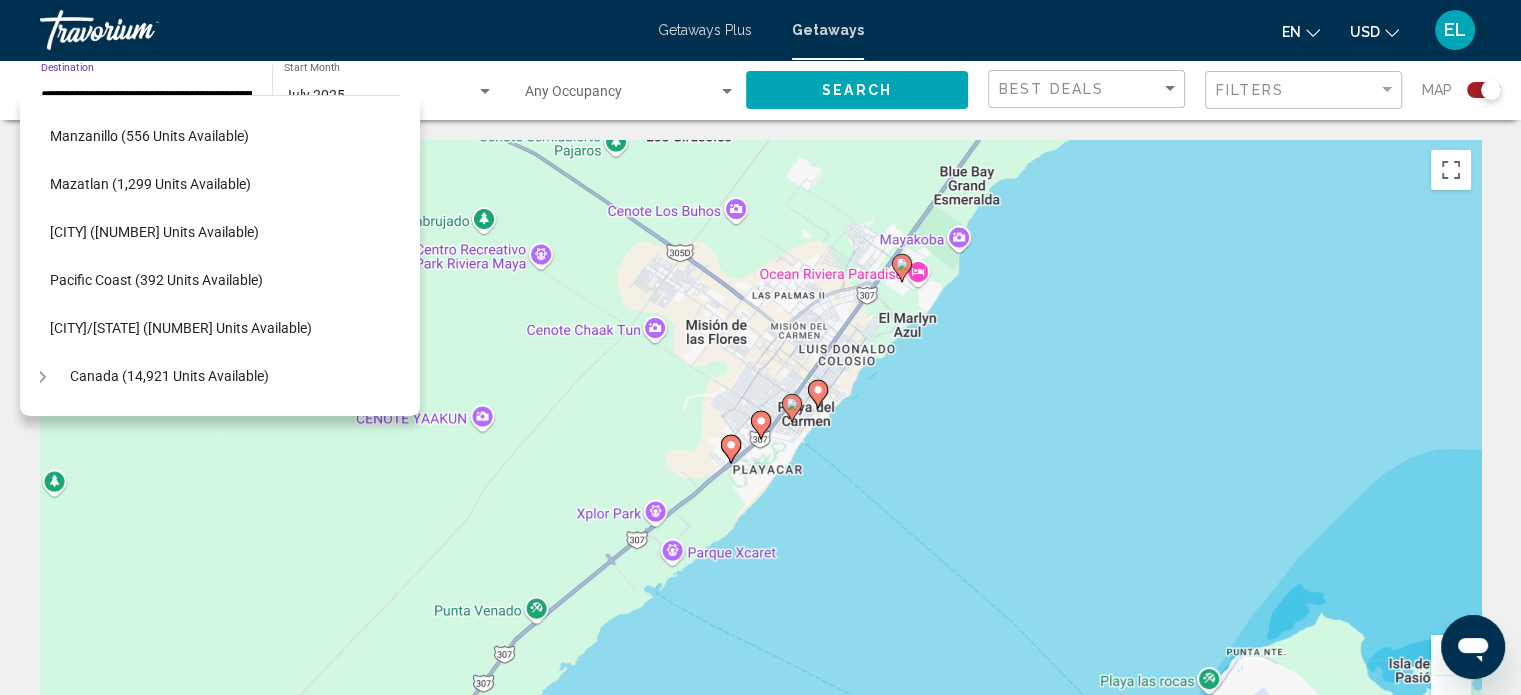 click at bounding box center [1451, 696] 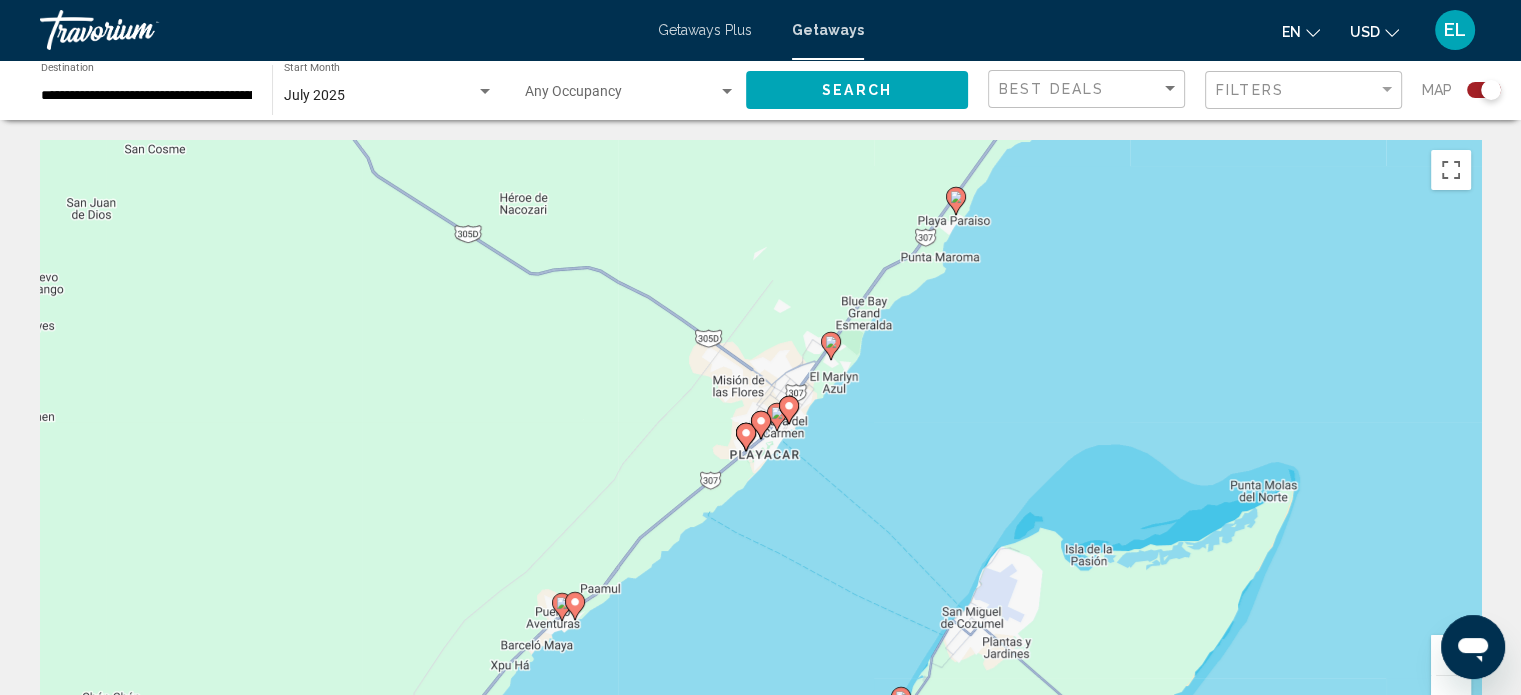 click at bounding box center [1451, 696] 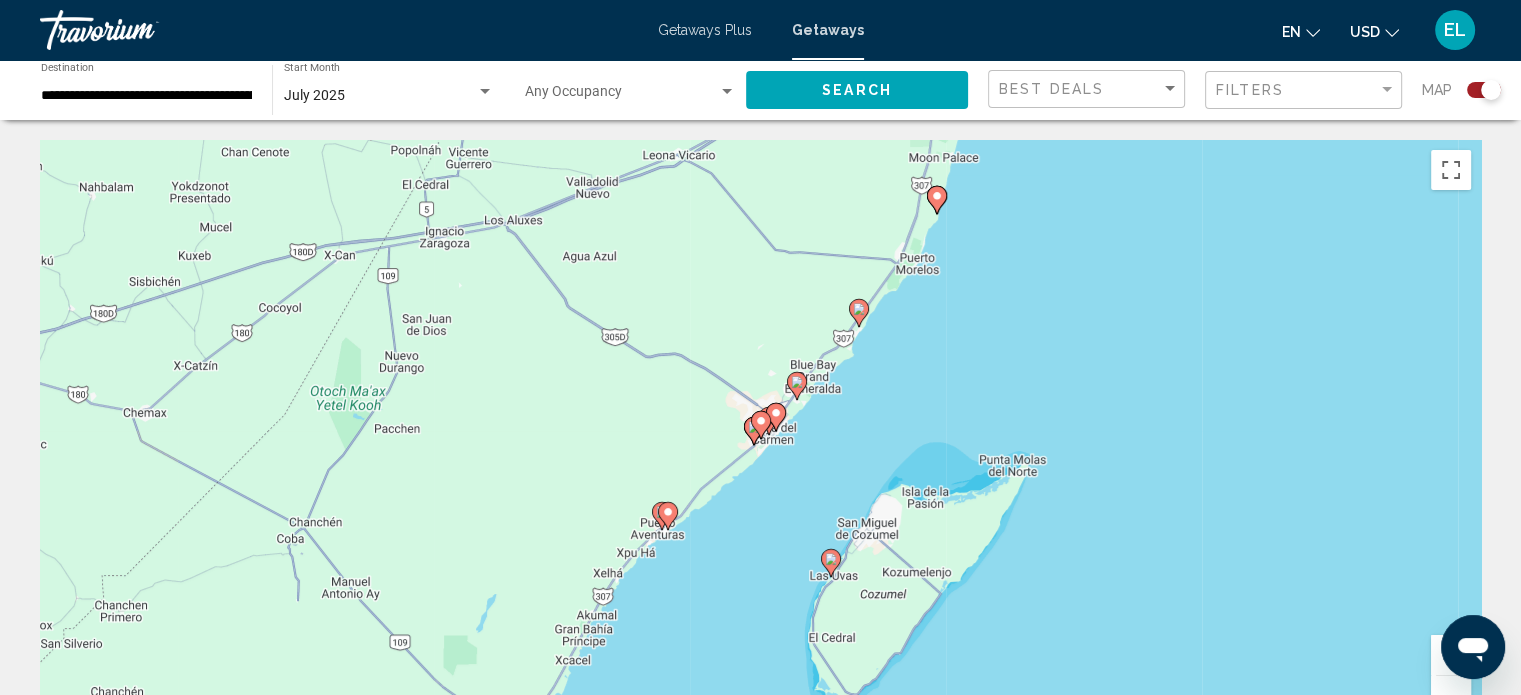 click at bounding box center [1451, 696] 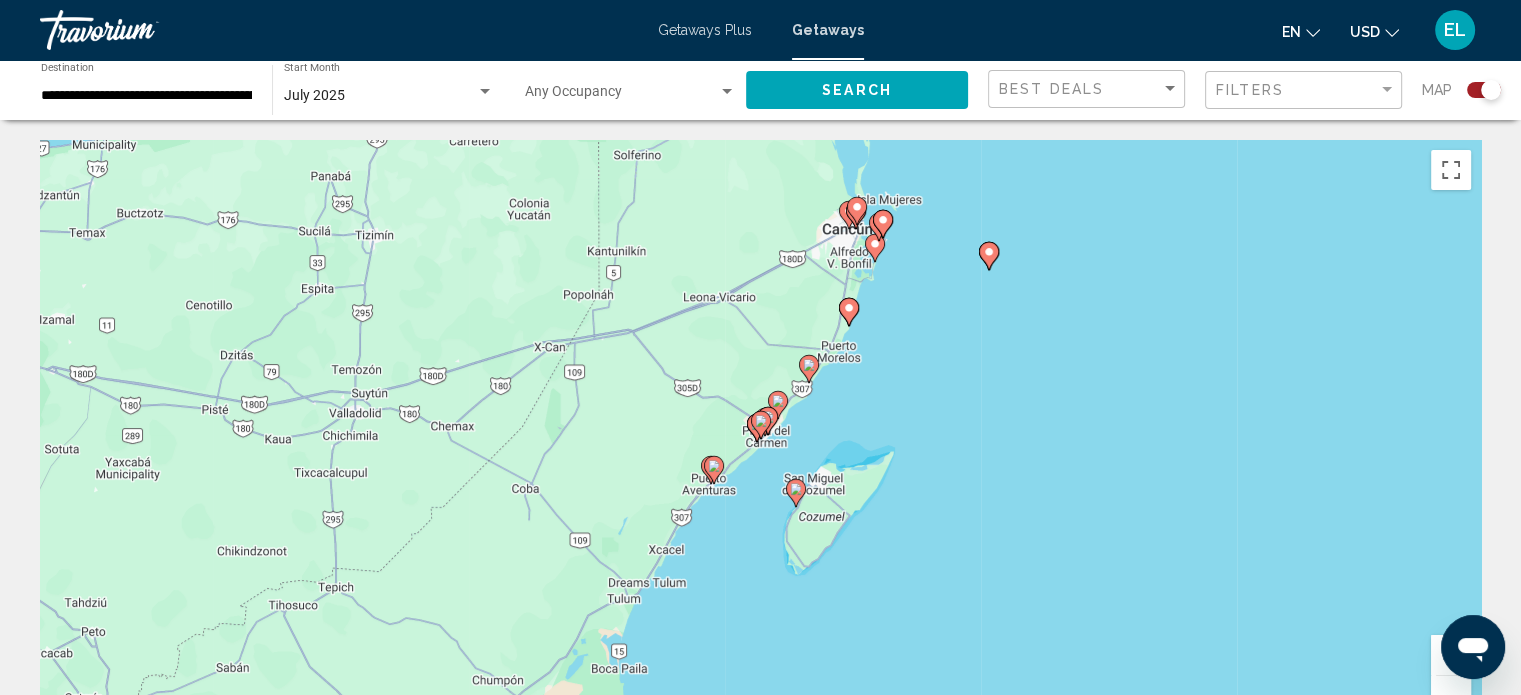 click on "**********" 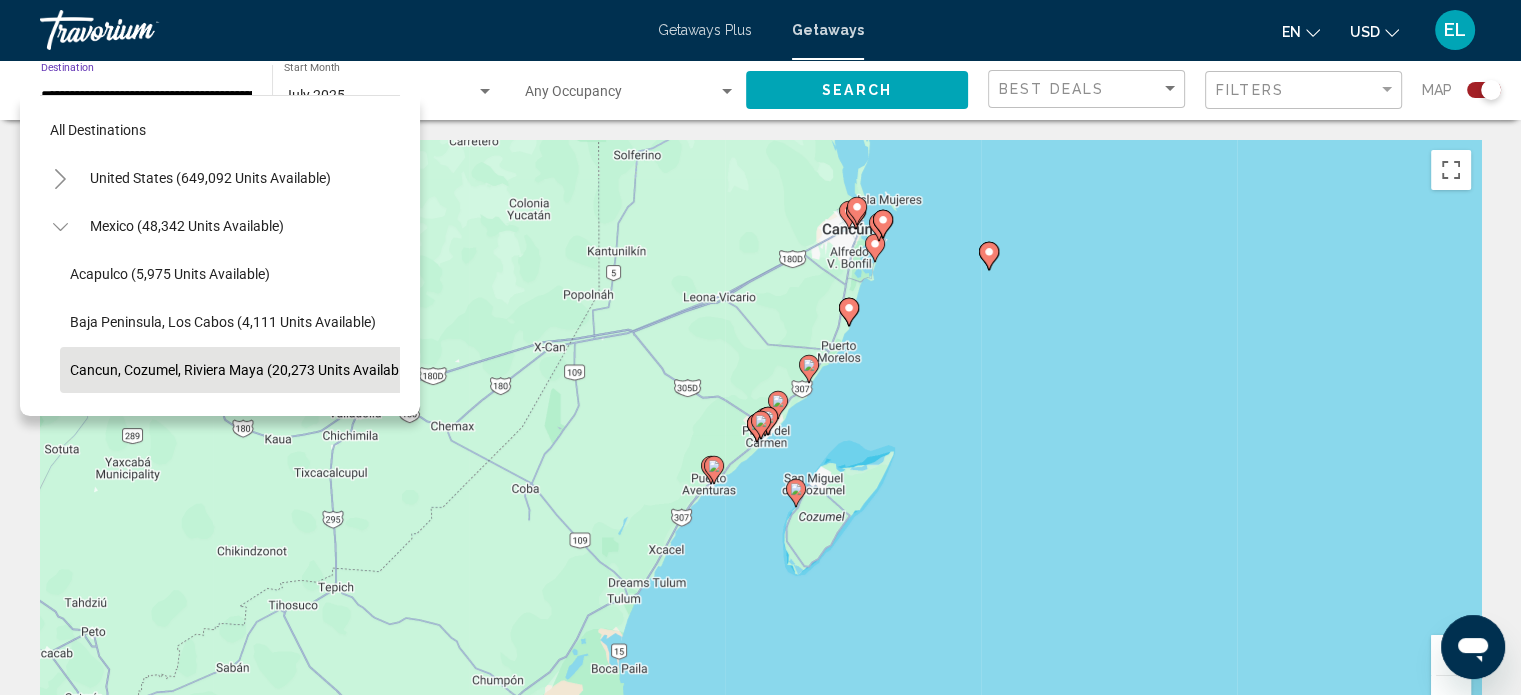 scroll, scrollTop: 126, scrollLeft: 20, axis: both 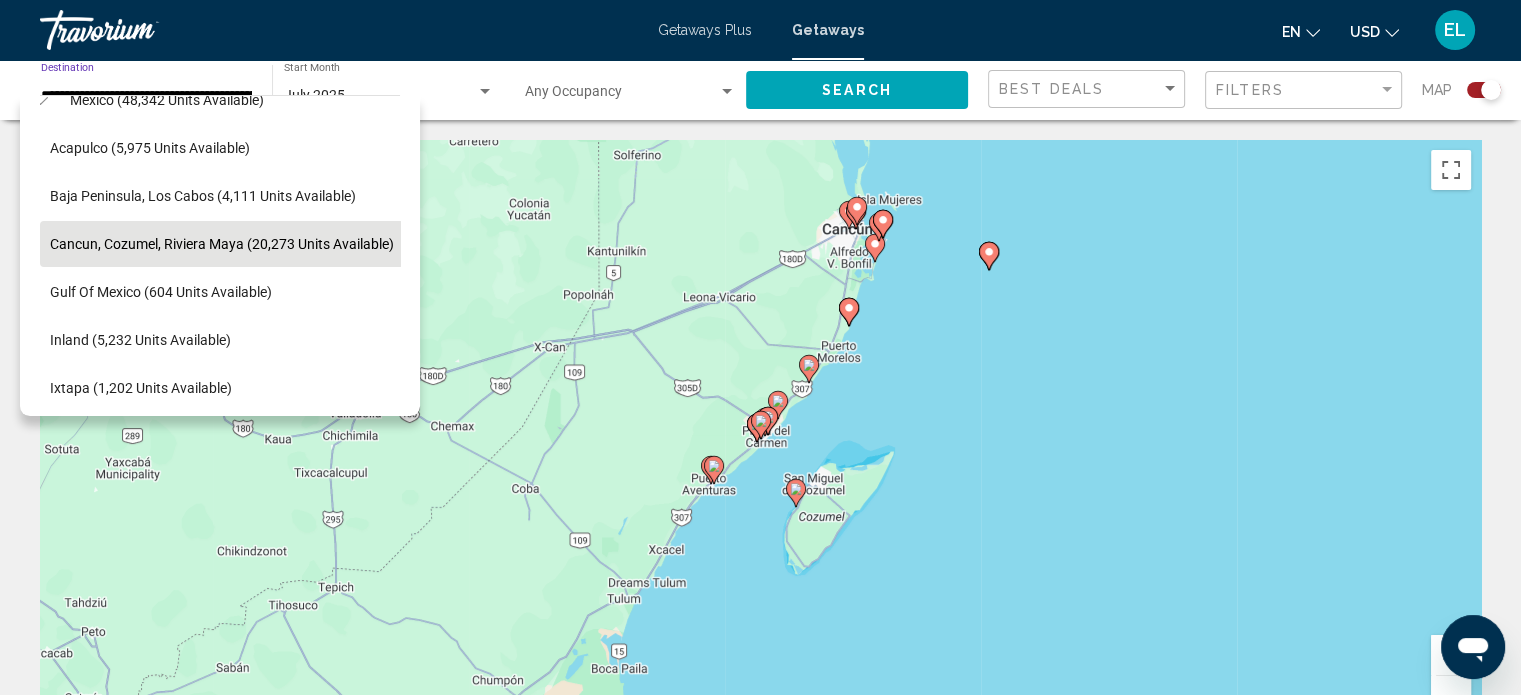 click on "Cancun, Cozumel, Riviera Maya (20,273 units available)" 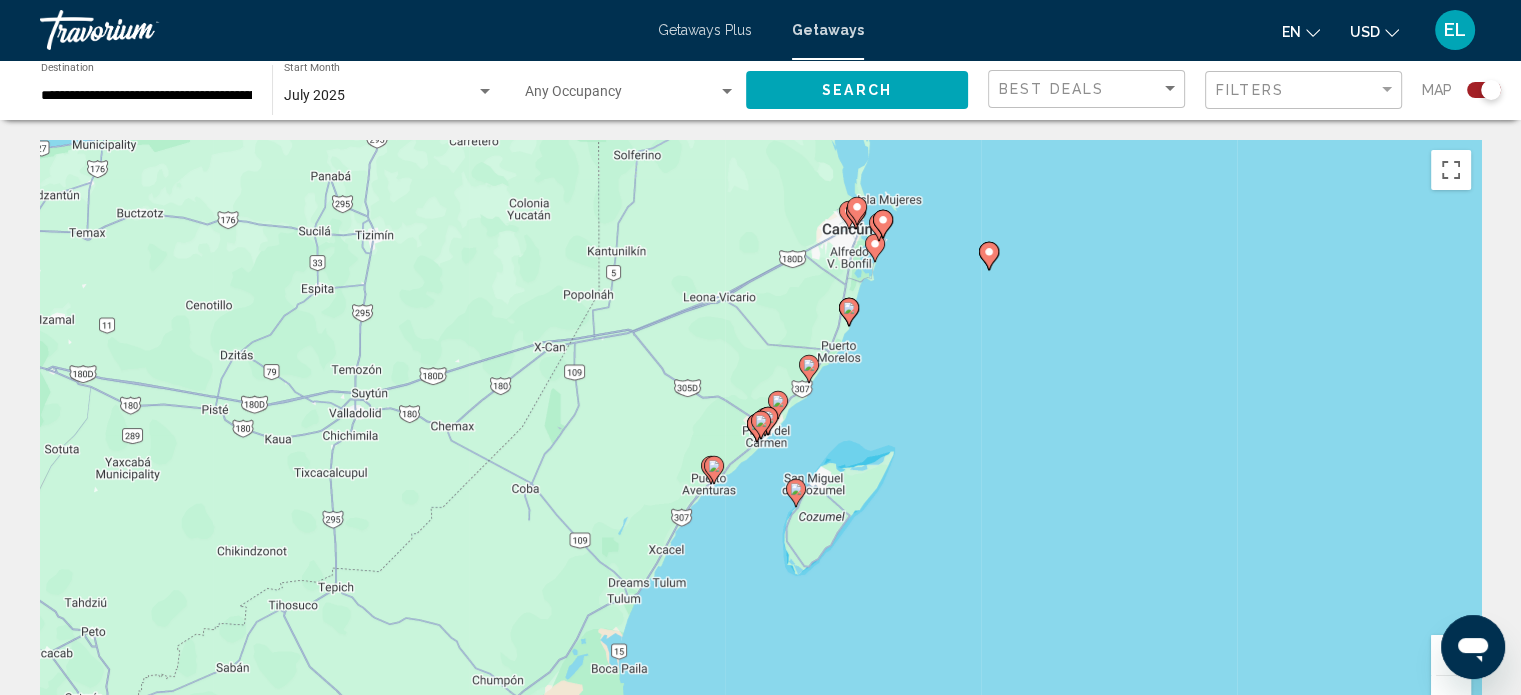 click at bounding box center [828, 59] 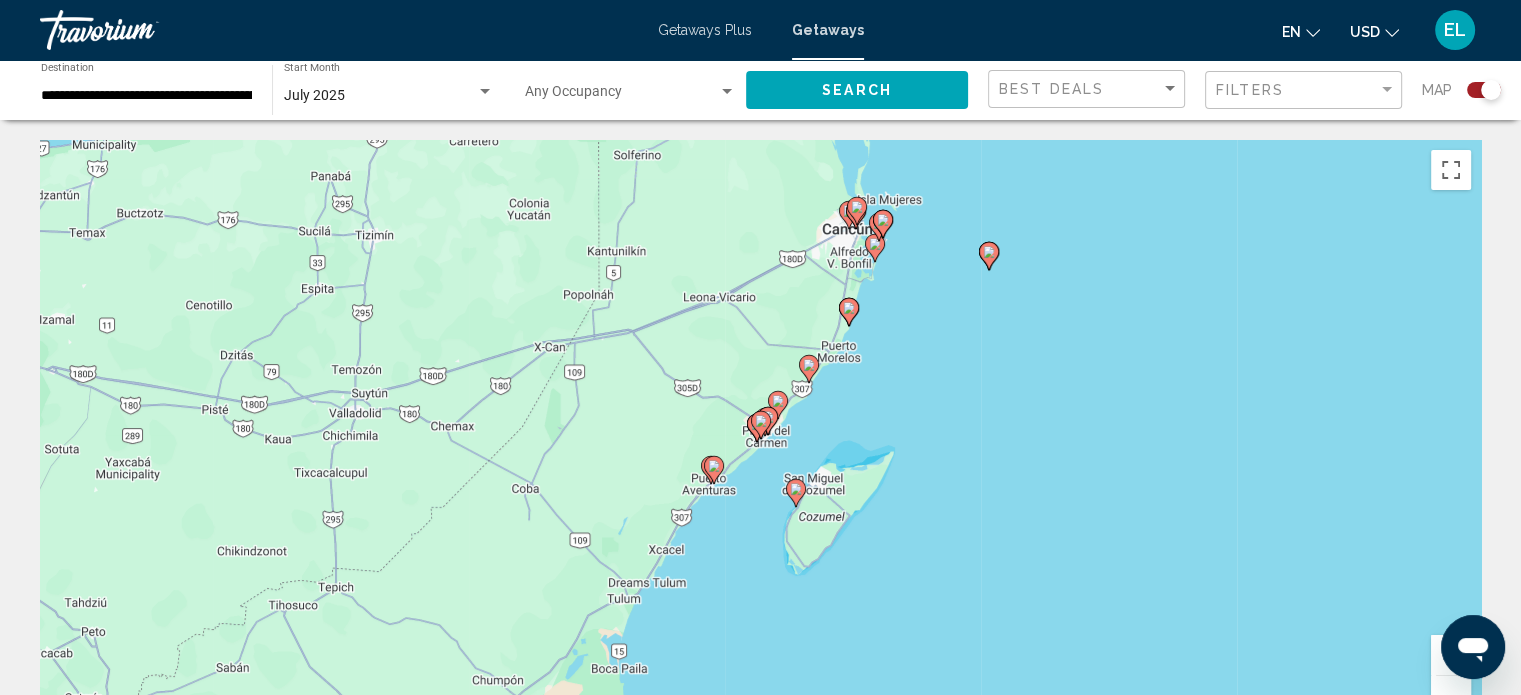click on "Search" 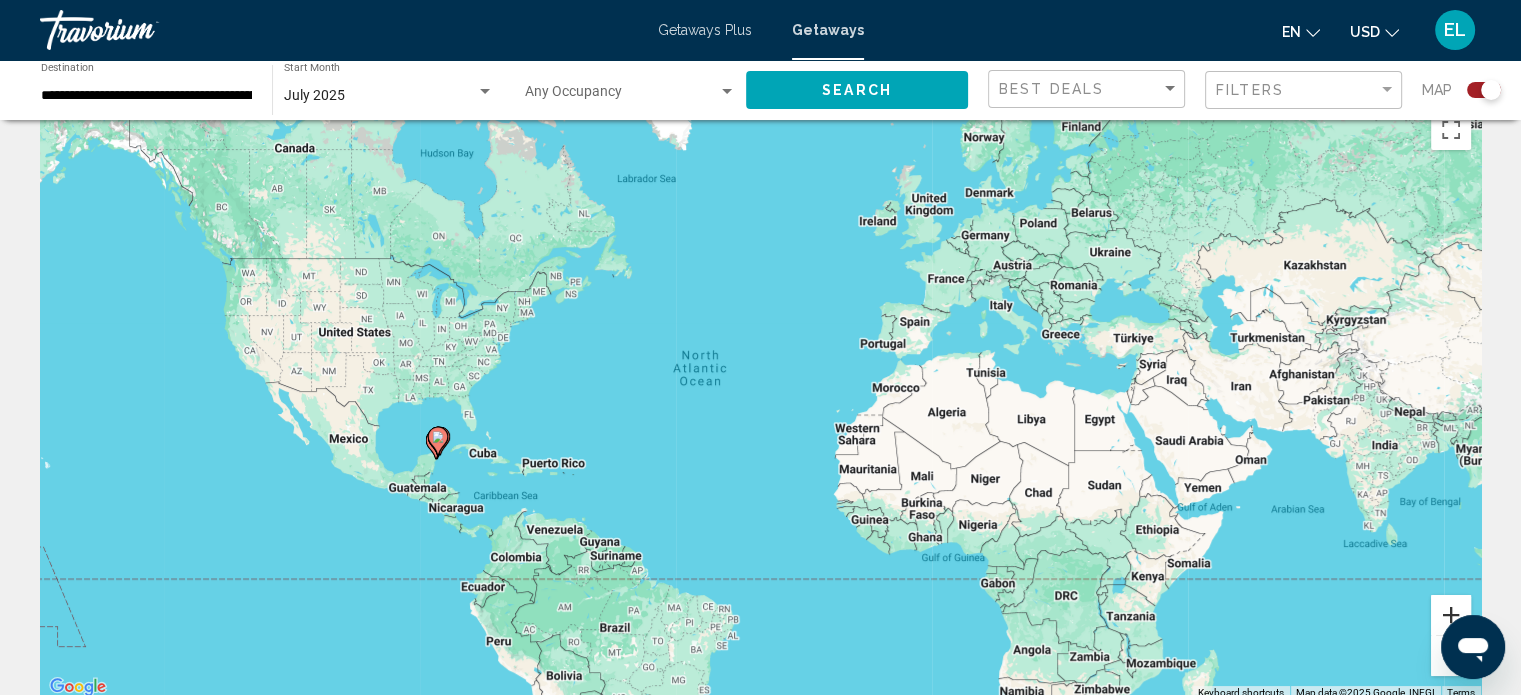 scroll, scrollTop: 300, scrollLeft: 0, axis: vertical 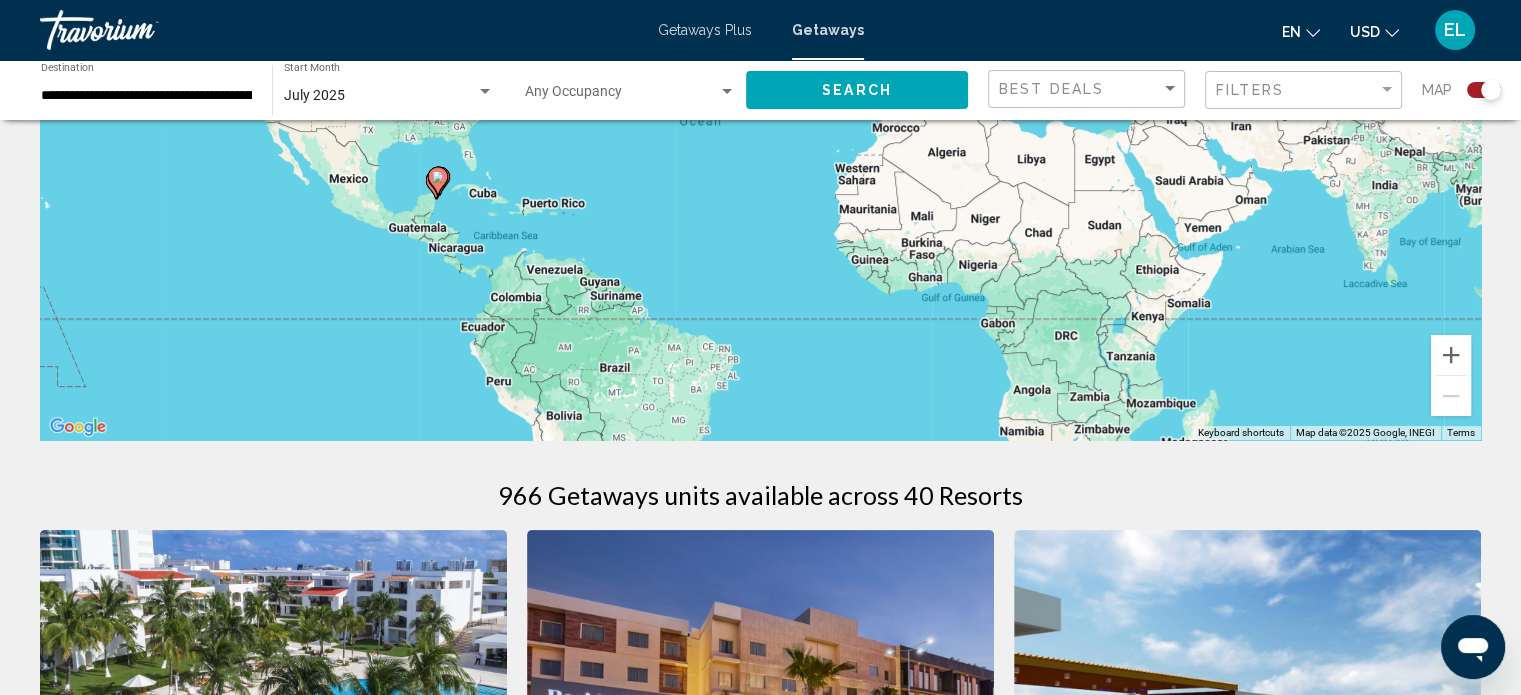 click on "To activate drag with keyboard, press Alt + Enter. Once in keyboard drag state, use the arrow keys to move the marker. To complete the drag, press the Enter key. To cancel, press Escape." at bounding box center (760, 140) 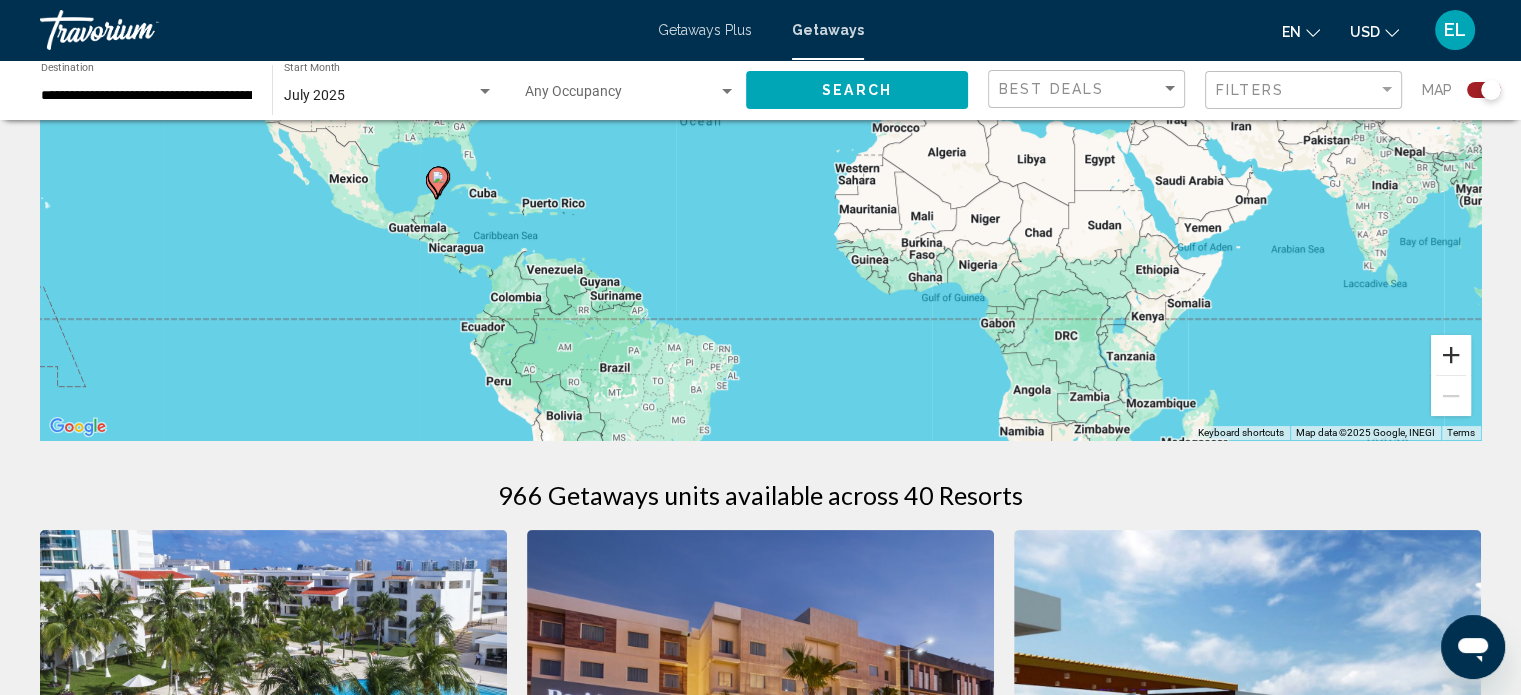 click at bounding box center [1451, 355] 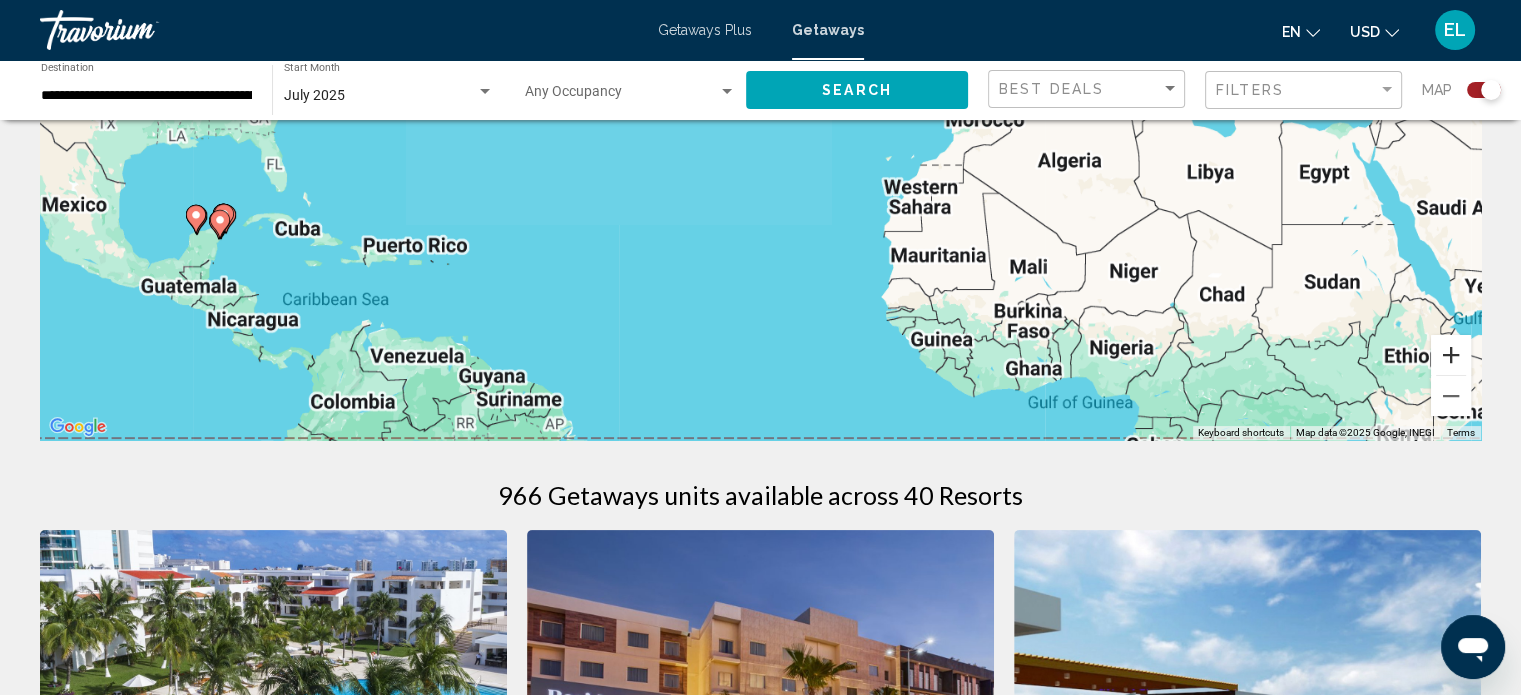 click at bounding box center [1451, 355] 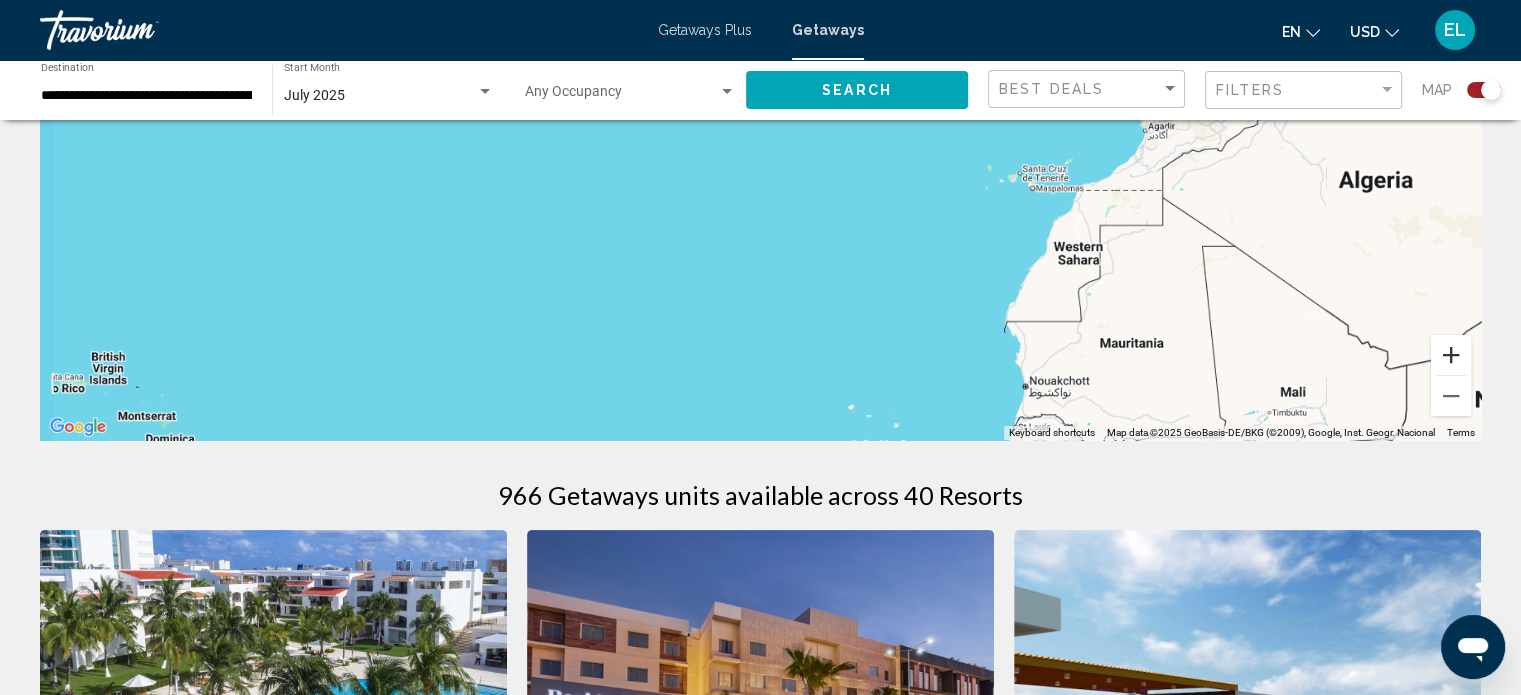 click at bounding box center [1451, 355] 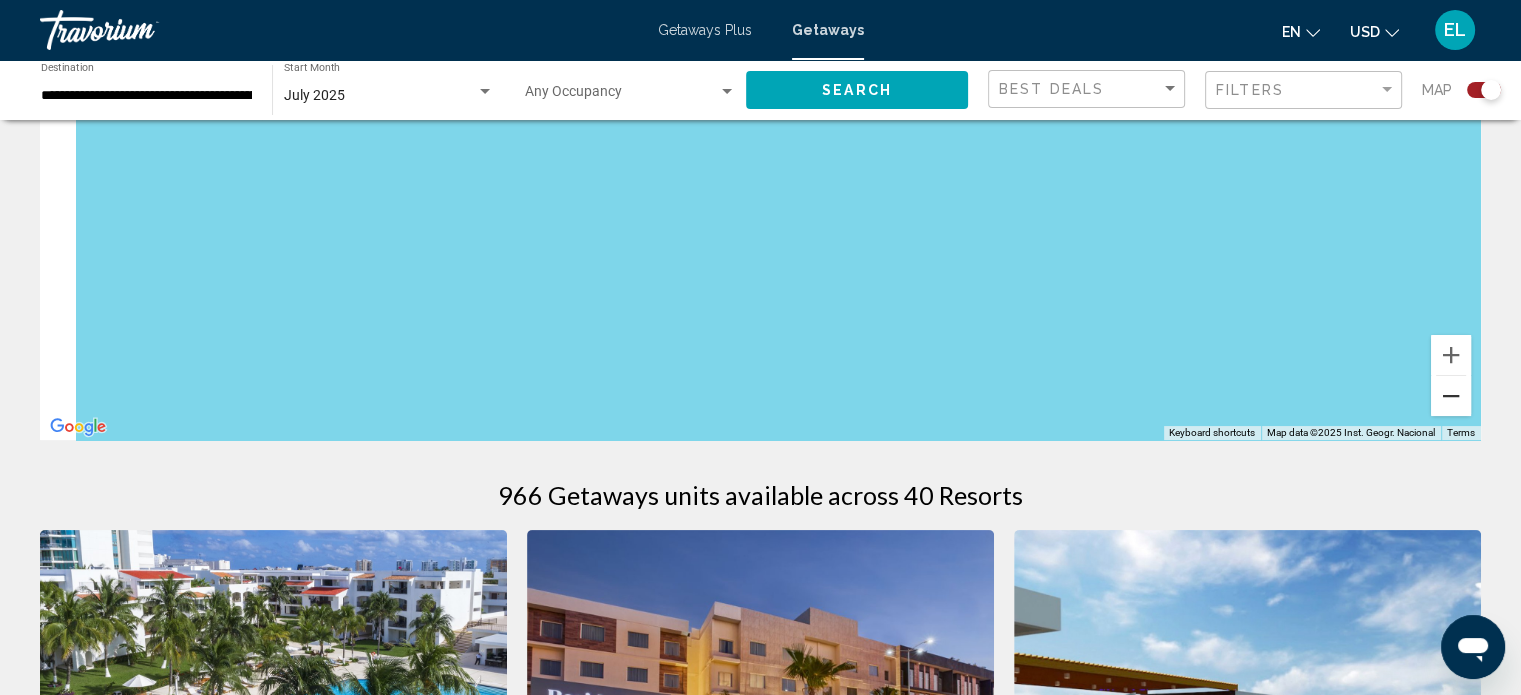 drag, startPoint x: 763, startPoint y: 302, endPoint x: 1450, endPoint y: 385, distance: 691.99567 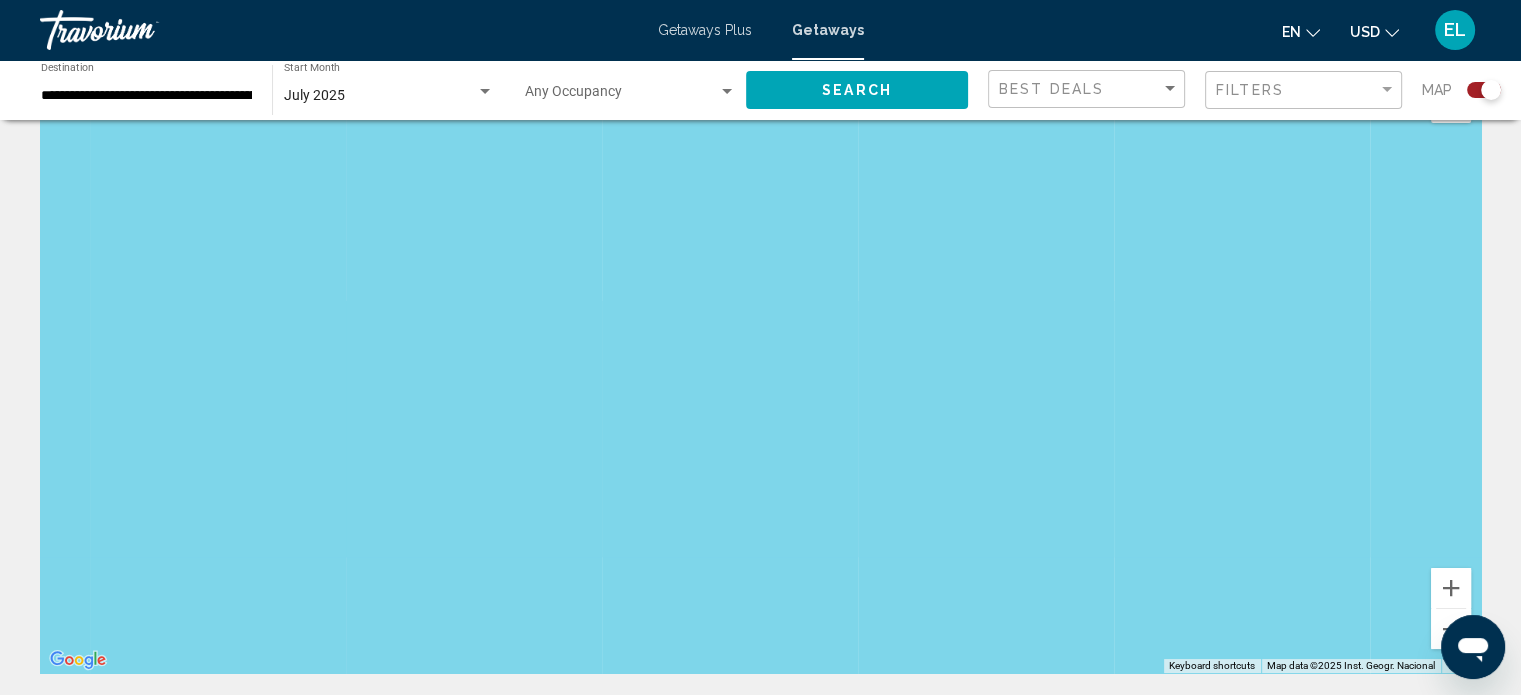 scroll, scrollTop: 0, scrollLeft: 0, axis: both 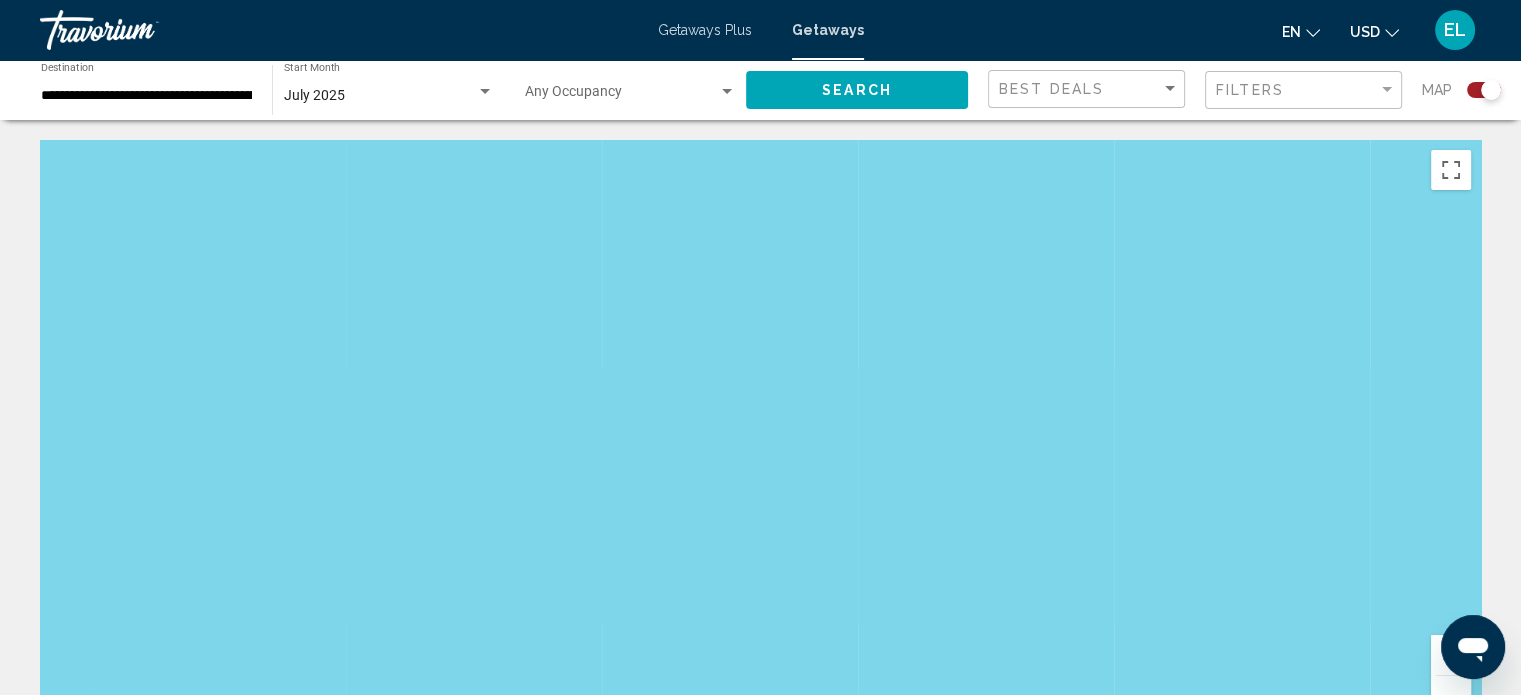 click at bounding box center [1451, 696] 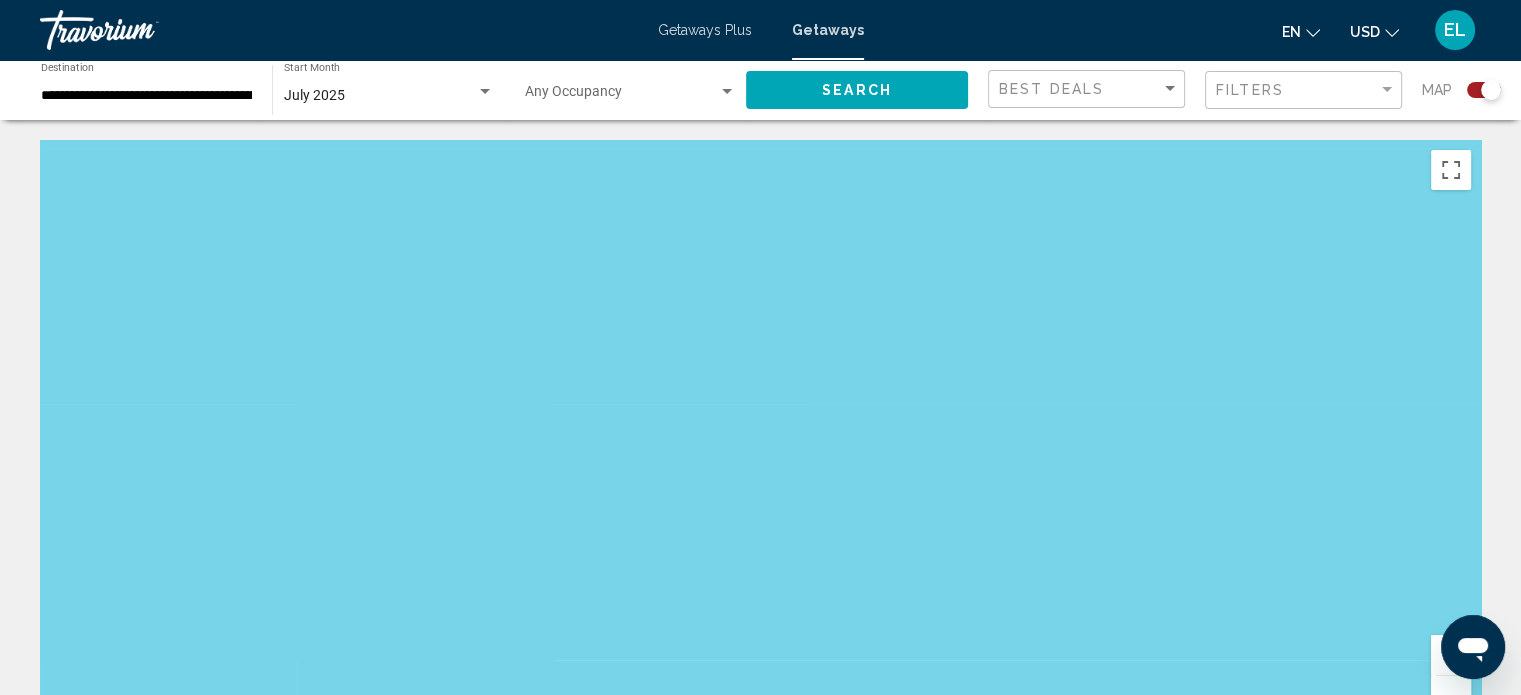 click at bounding box center (1451, 696) 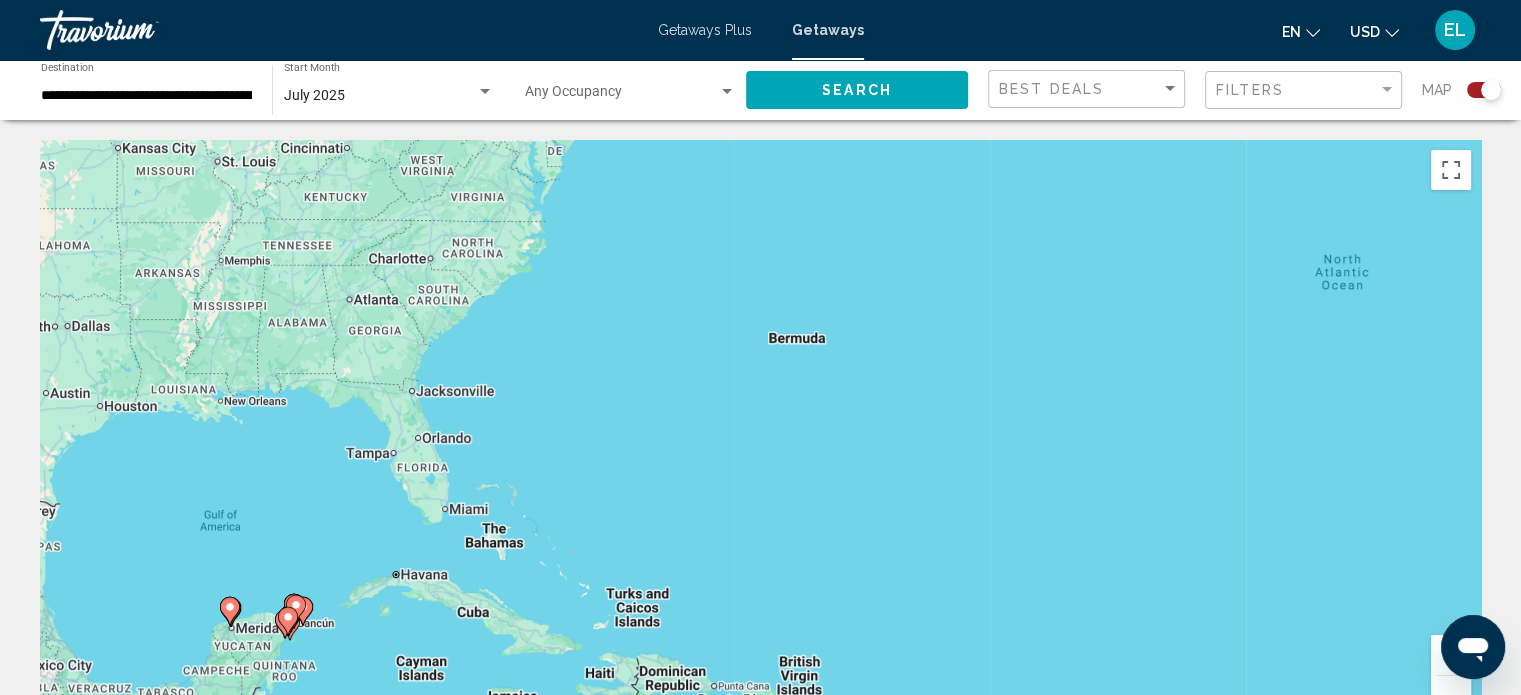 drag, startPoint x: 672, startPoint y: 414, endPoint x: 1137, endPoint y: 342, distance: 470.54117 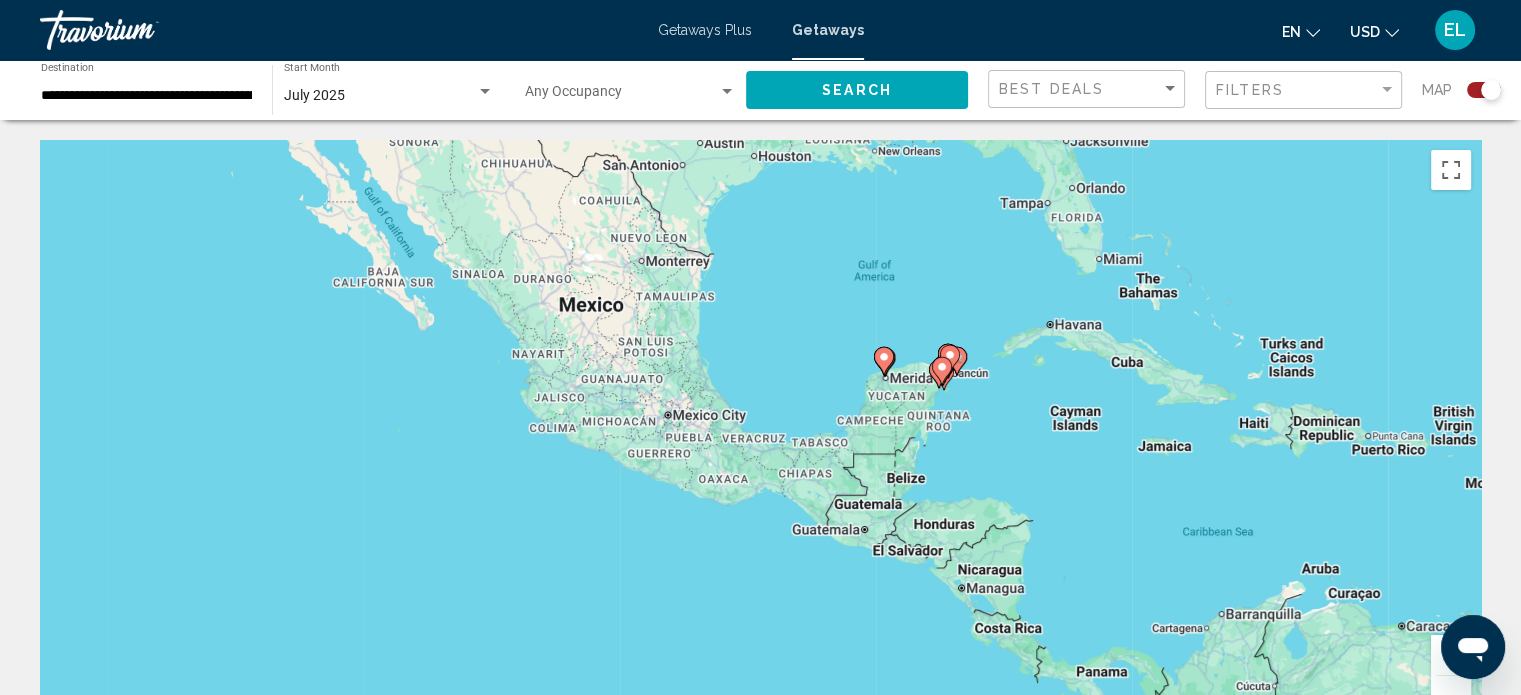 drag, startPoint x: 552, startPoint y: 487, endPoint x: 1028, endPoint y: 435, distance: 478.8319 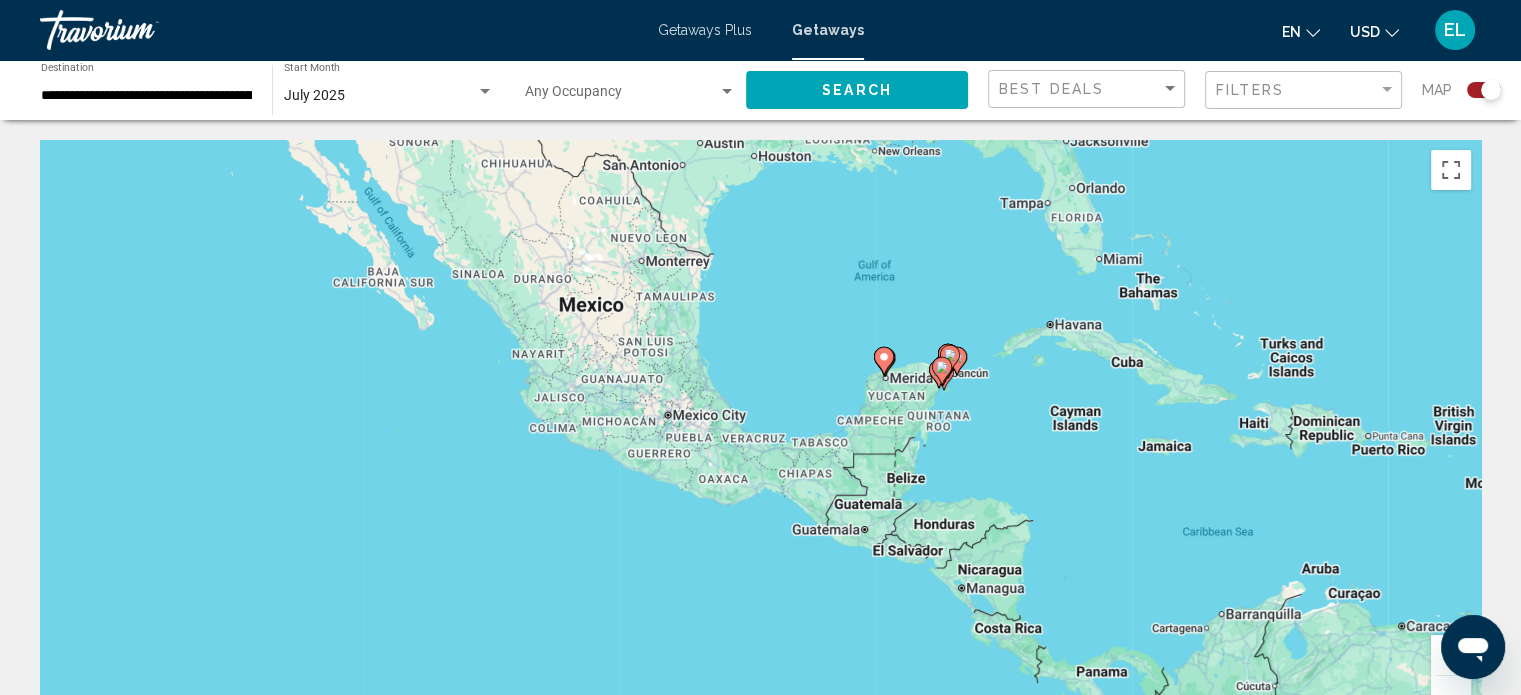 click on "To navigate, press the arrow keys.  To activate drag with keyboard, press Alt + Enter. Once in keyboard drag state, use the arrow keys to move the marker. To complete the drag, press the Enter key. To cancel, press Escape." at bounding box center [760, 440] 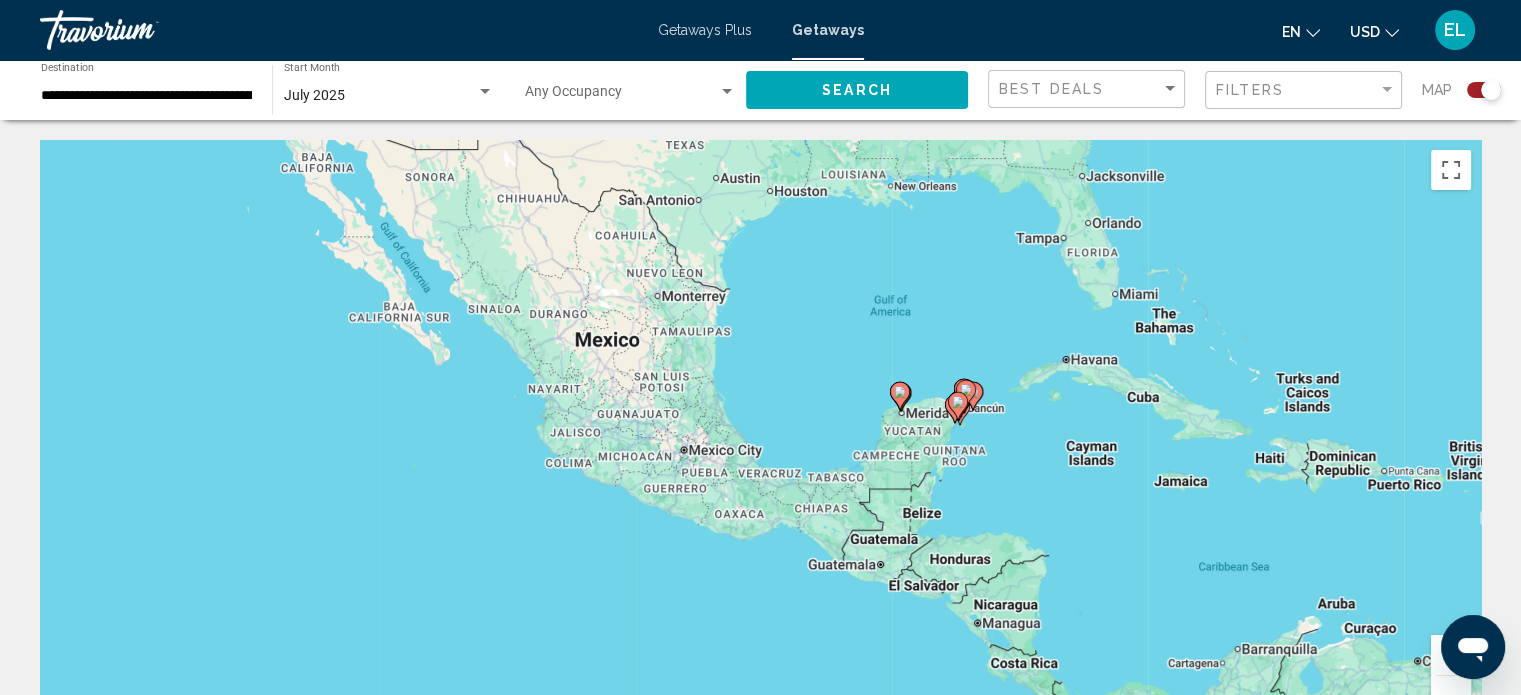 click at bounding box center (1451, 655) 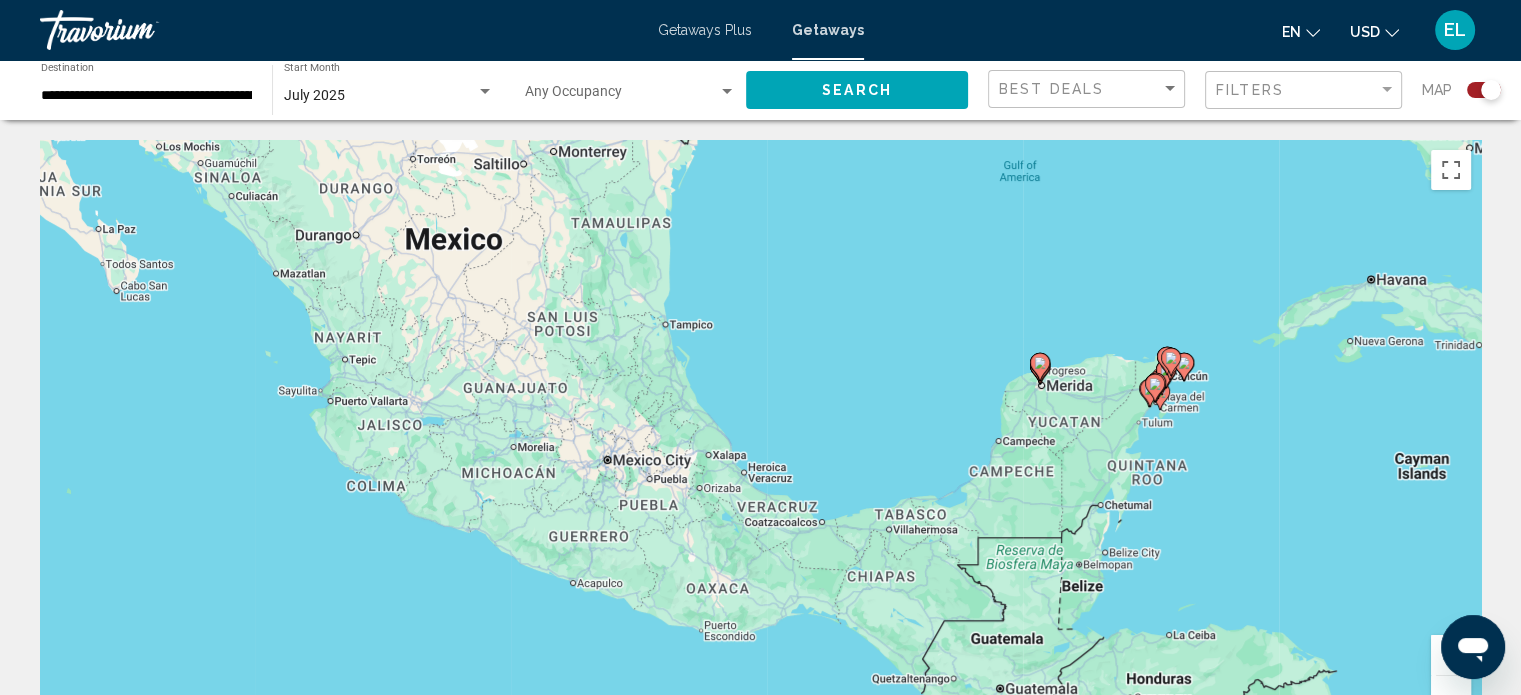 click at bounding box center (1451, 655) 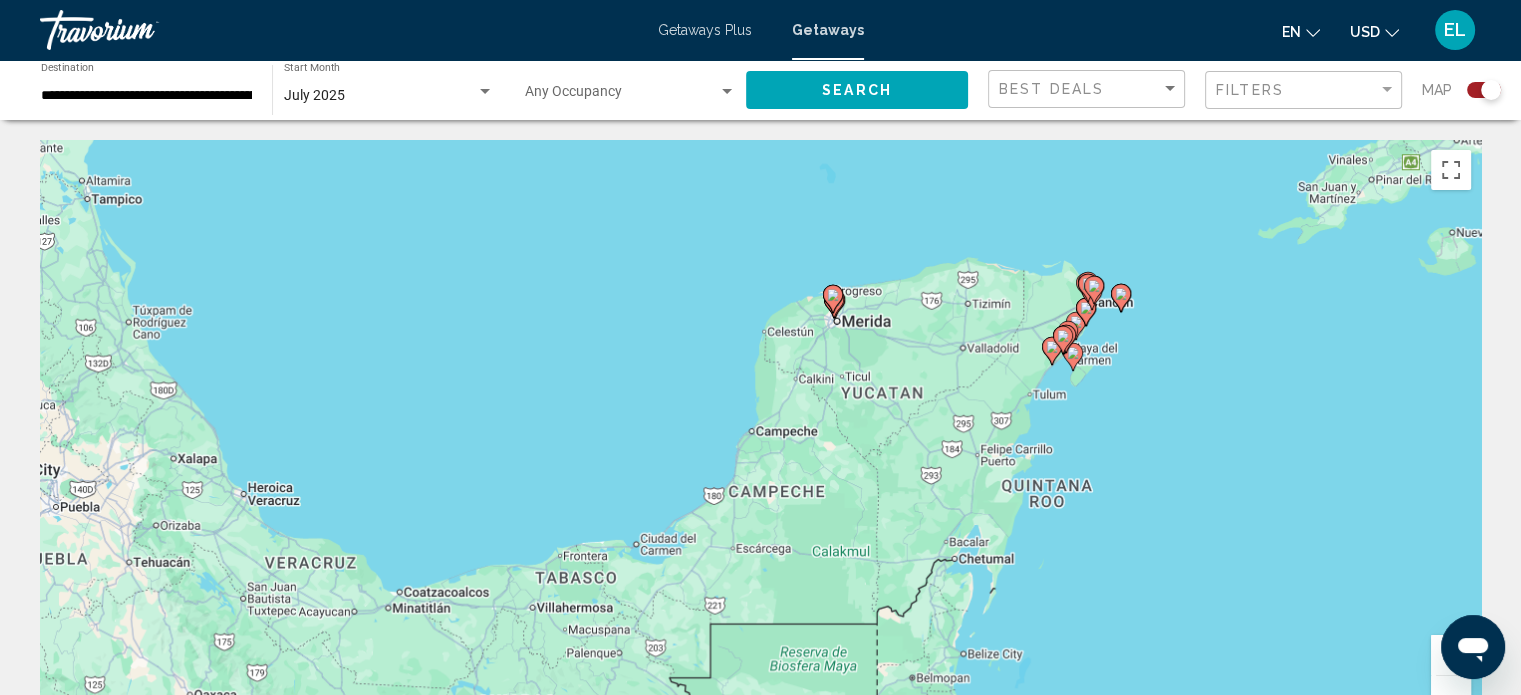 drag, startPoint x: 1344, startPoint y: 573, endPoint x: 861, endPoint y: 562, distance: 483.12524 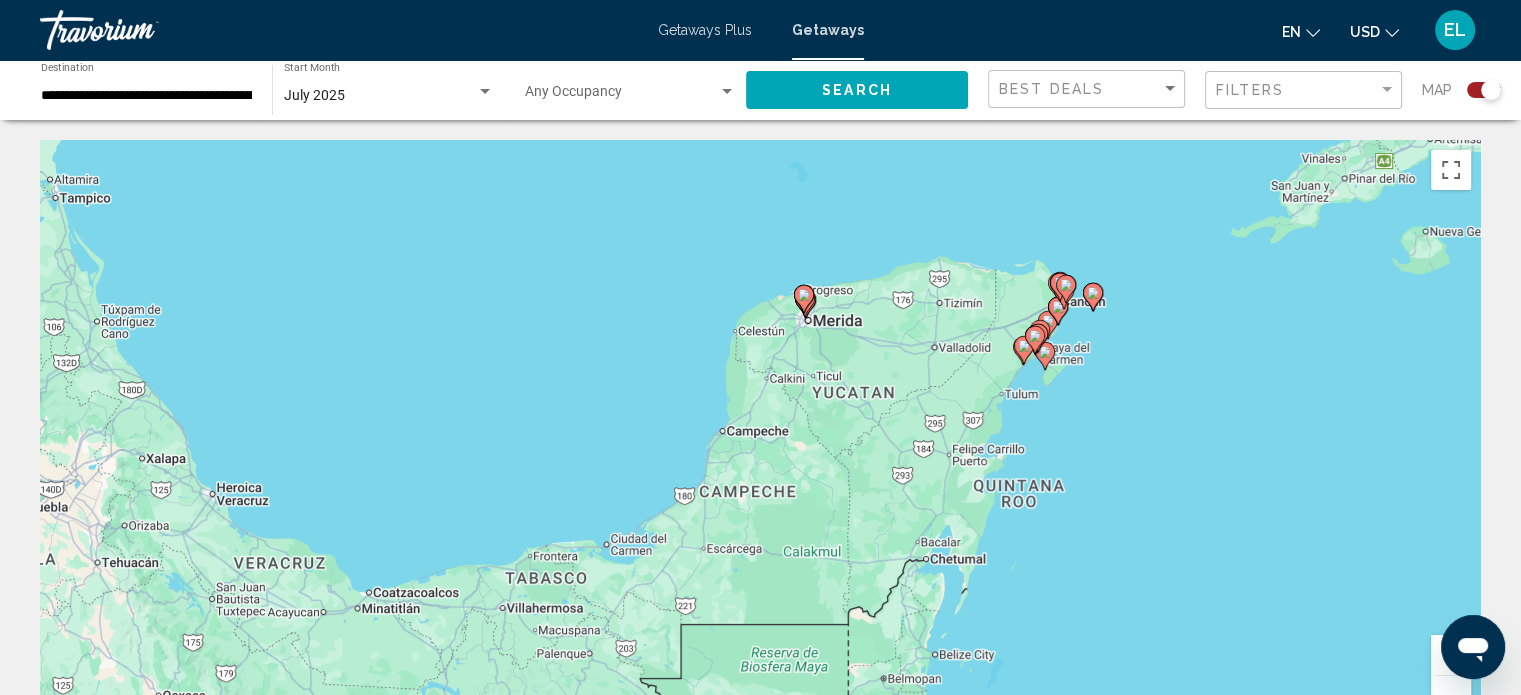 click at bounding box center (1451, 655) 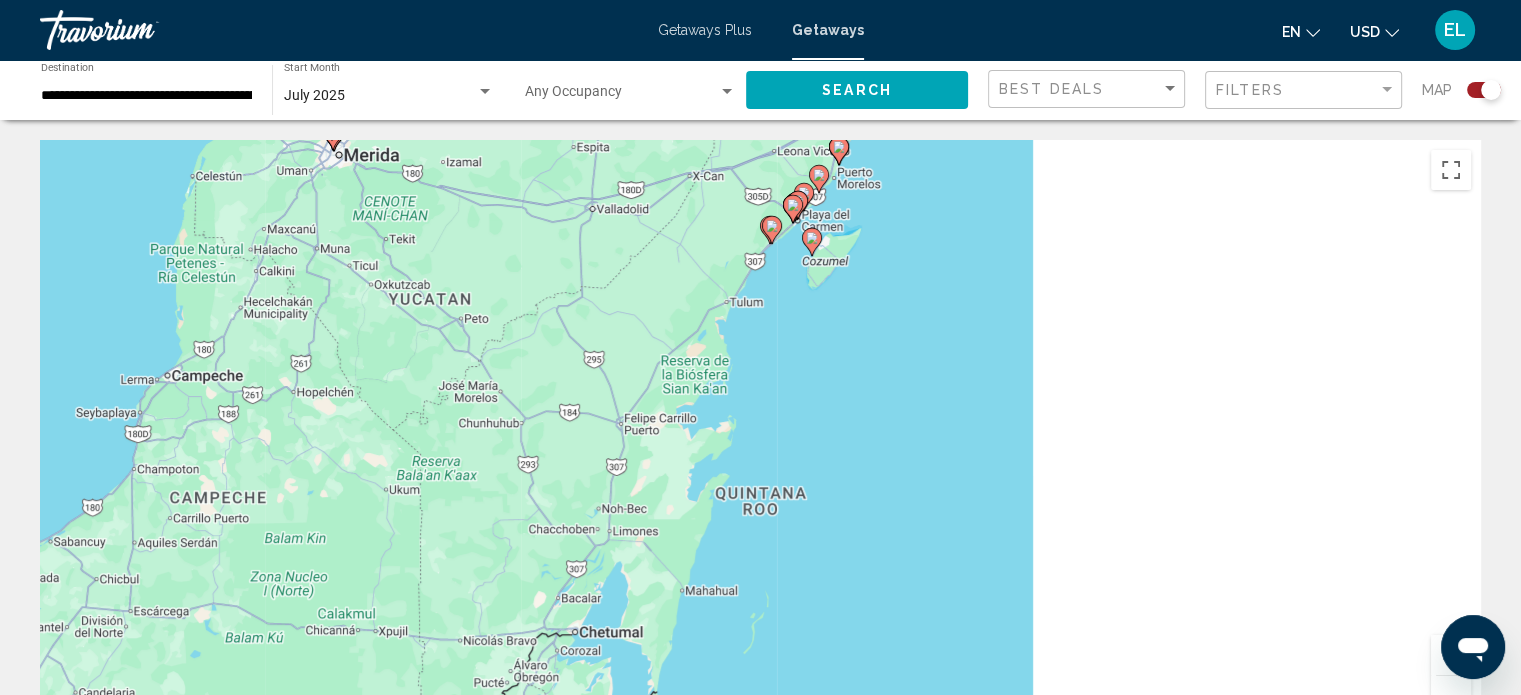 drag, startPoint x: 1199, startPoint y: 481, endPoint x: 672, endPoint y: 467, distance: 527.1859 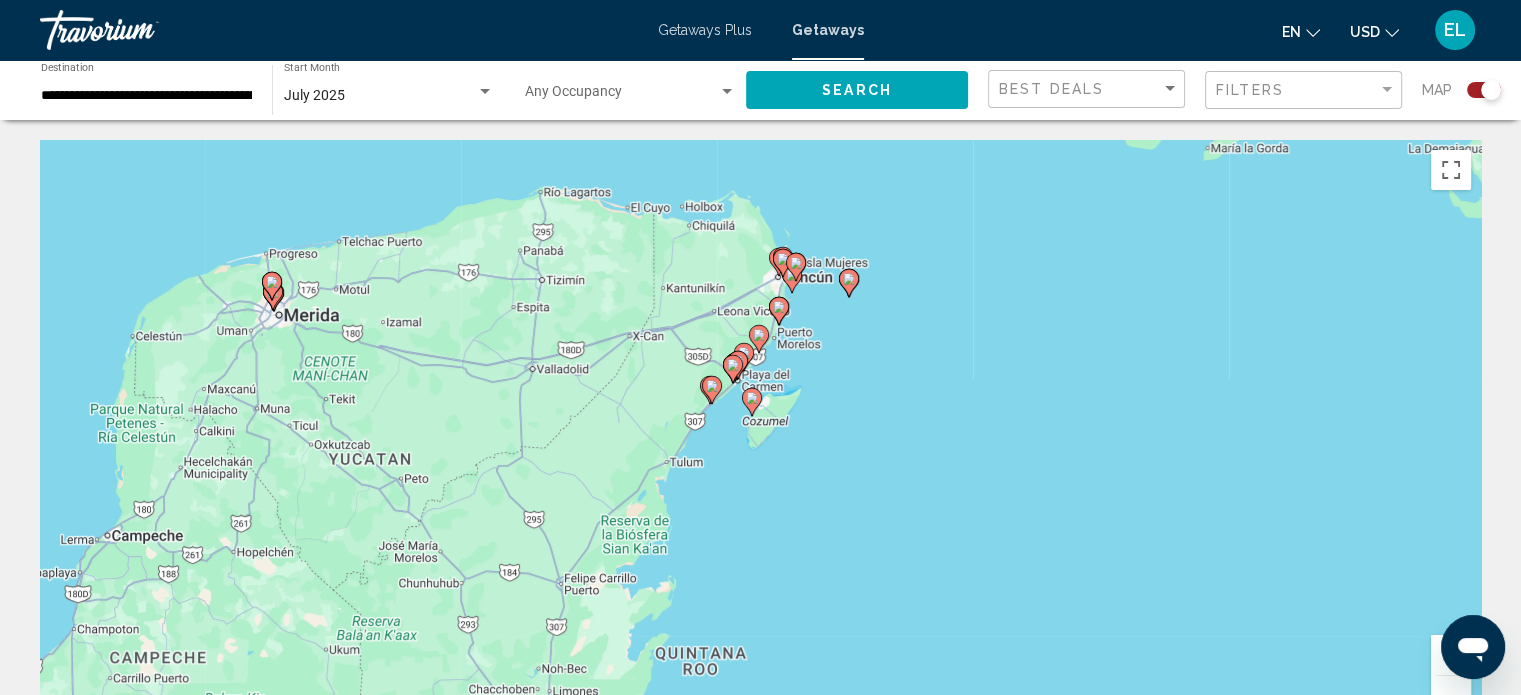 click on "To activate drag with keyboard, press Alt + Enter. Once in keyboard drag state, use the arrow keys to move the marker. To complete the drag, press the Enter key. To cancel, press Escape." at bounding box center (760, 440) 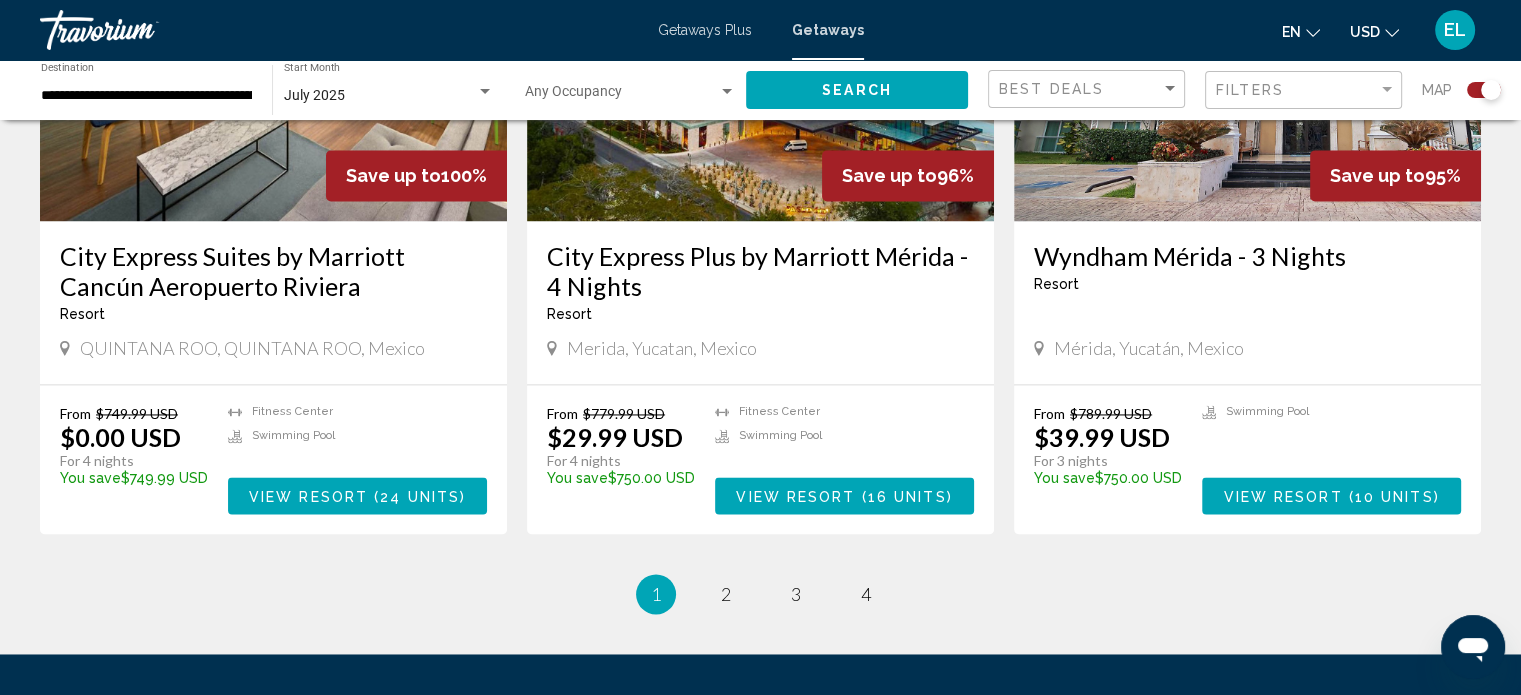 scroll, scrollTop: 3000, scrollLeft: 0, axis: vertical 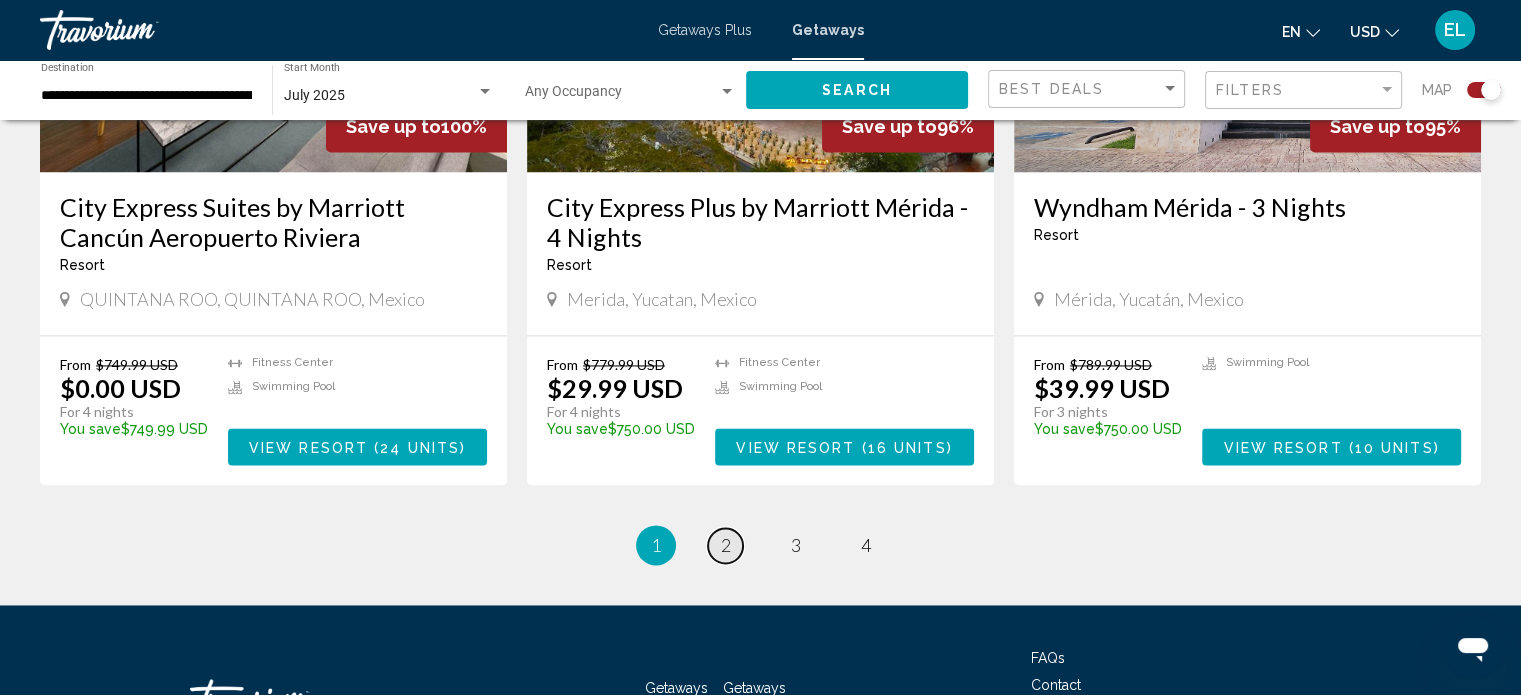click on "page  2" at bounding box center (725, 545) 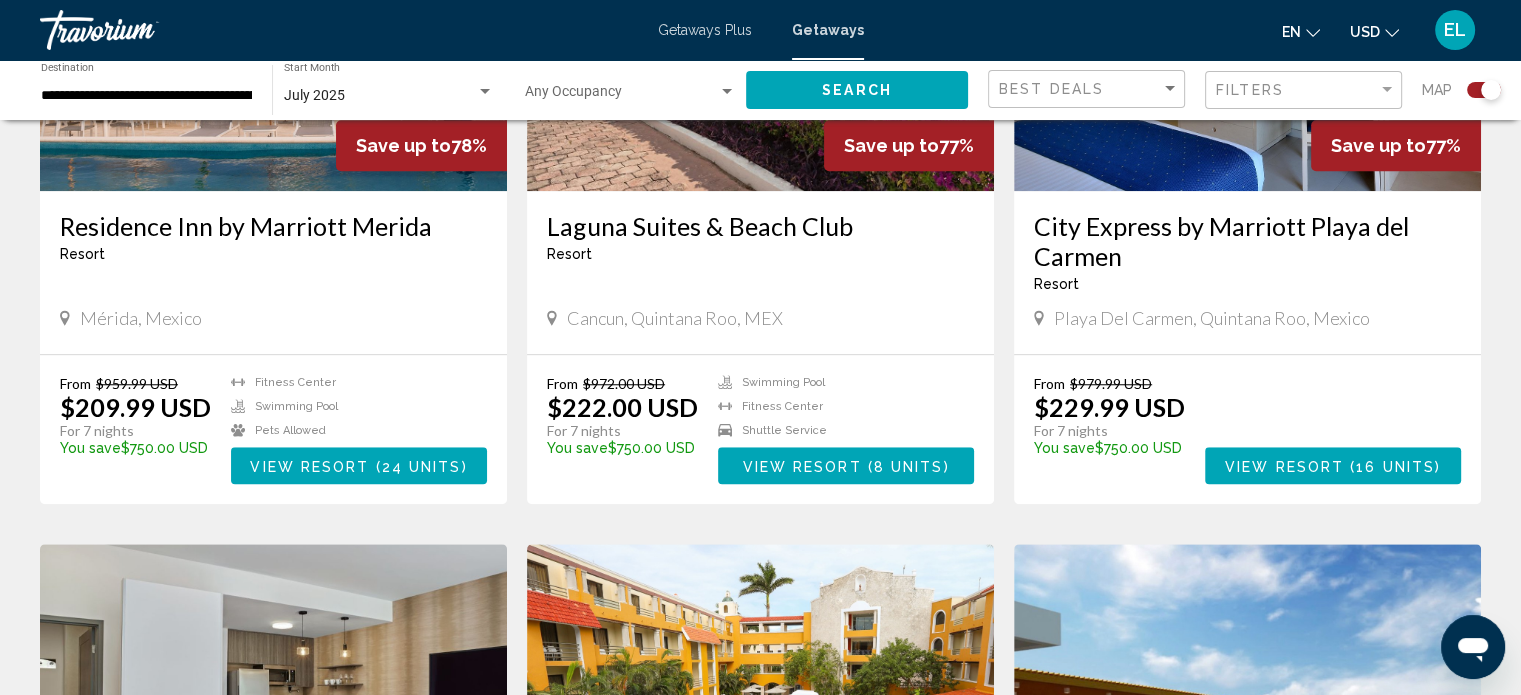 scroll, scrollTop: 1600, scrollLeft: 0, axis: vertical 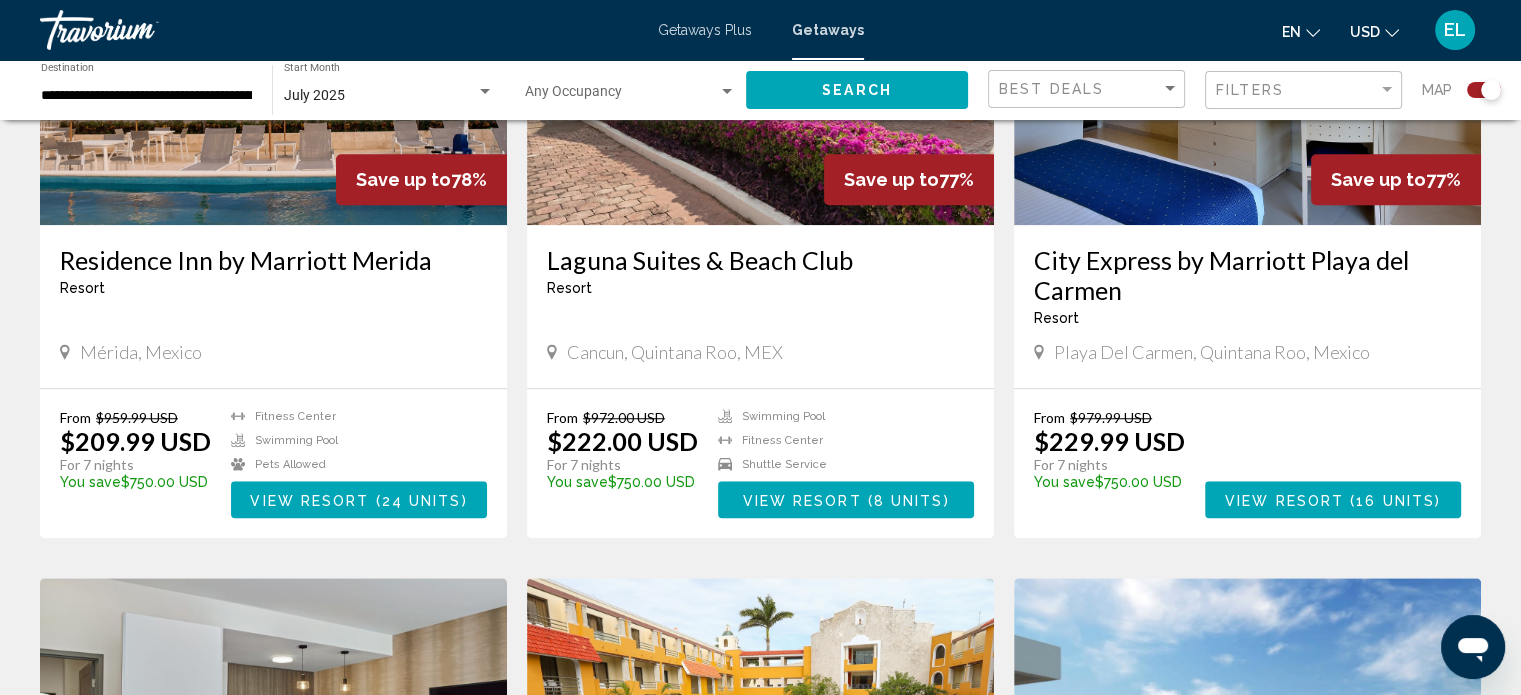 click on "Laguna Suites & Beach Club" at bounding box center [760, 260] 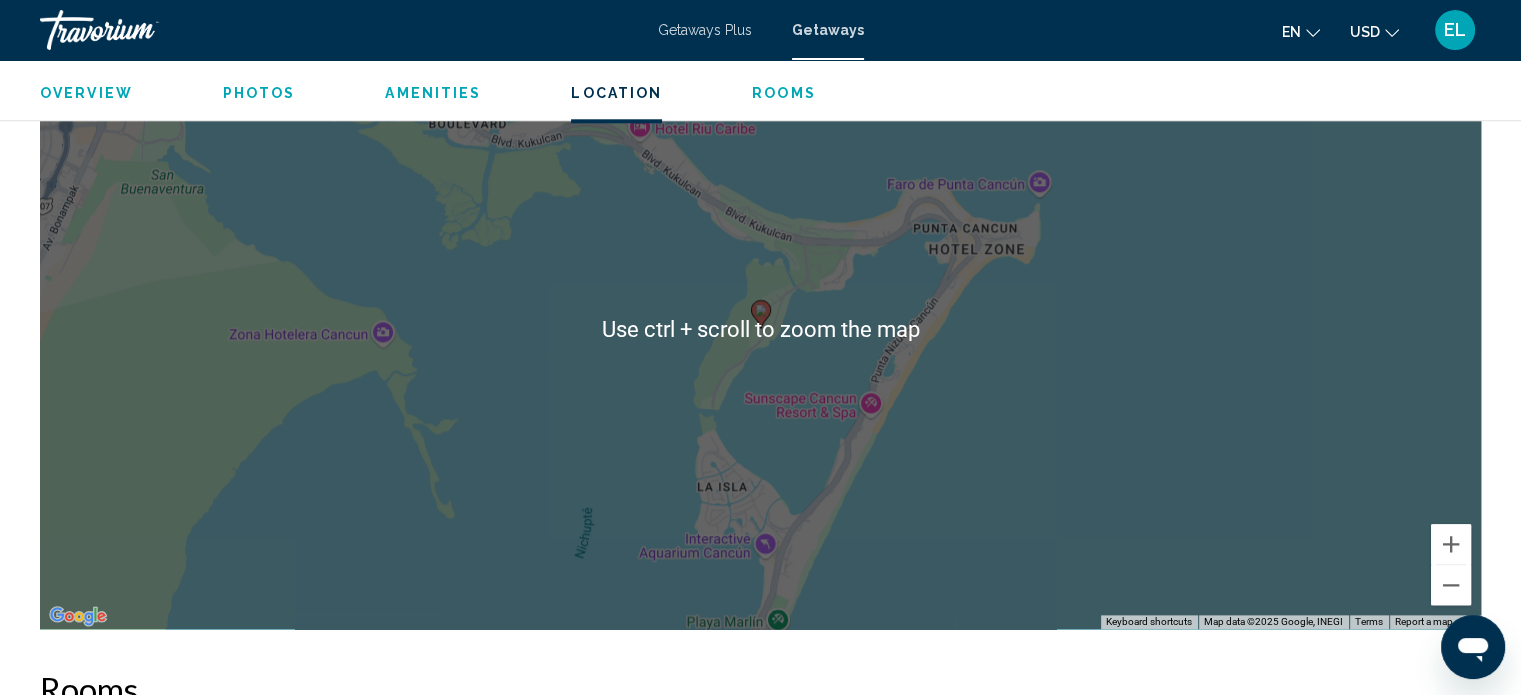 scroll, scrollTop: 2213, scrollLeft: 0, axis: vertical 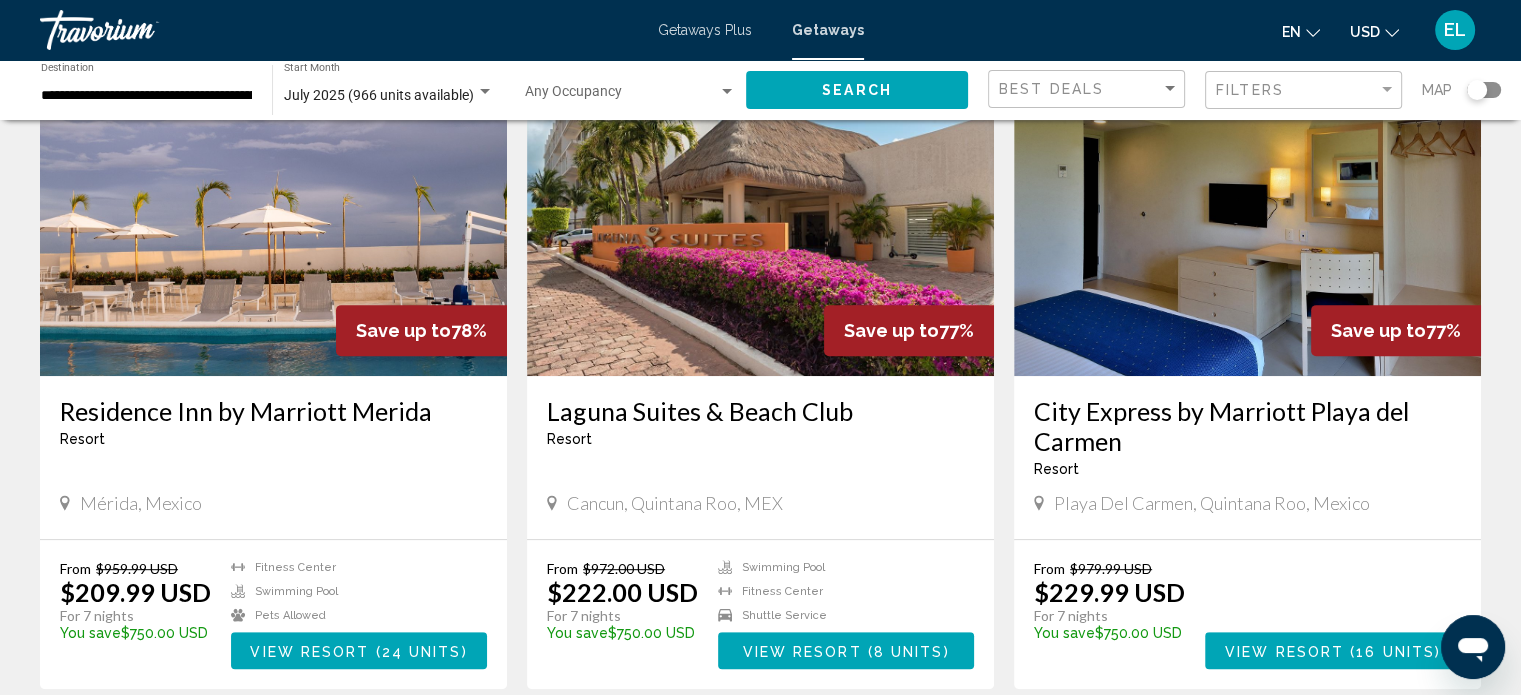 click on "City Express by Marriott Playa del Carmen" at bounding box center (1247, 426) 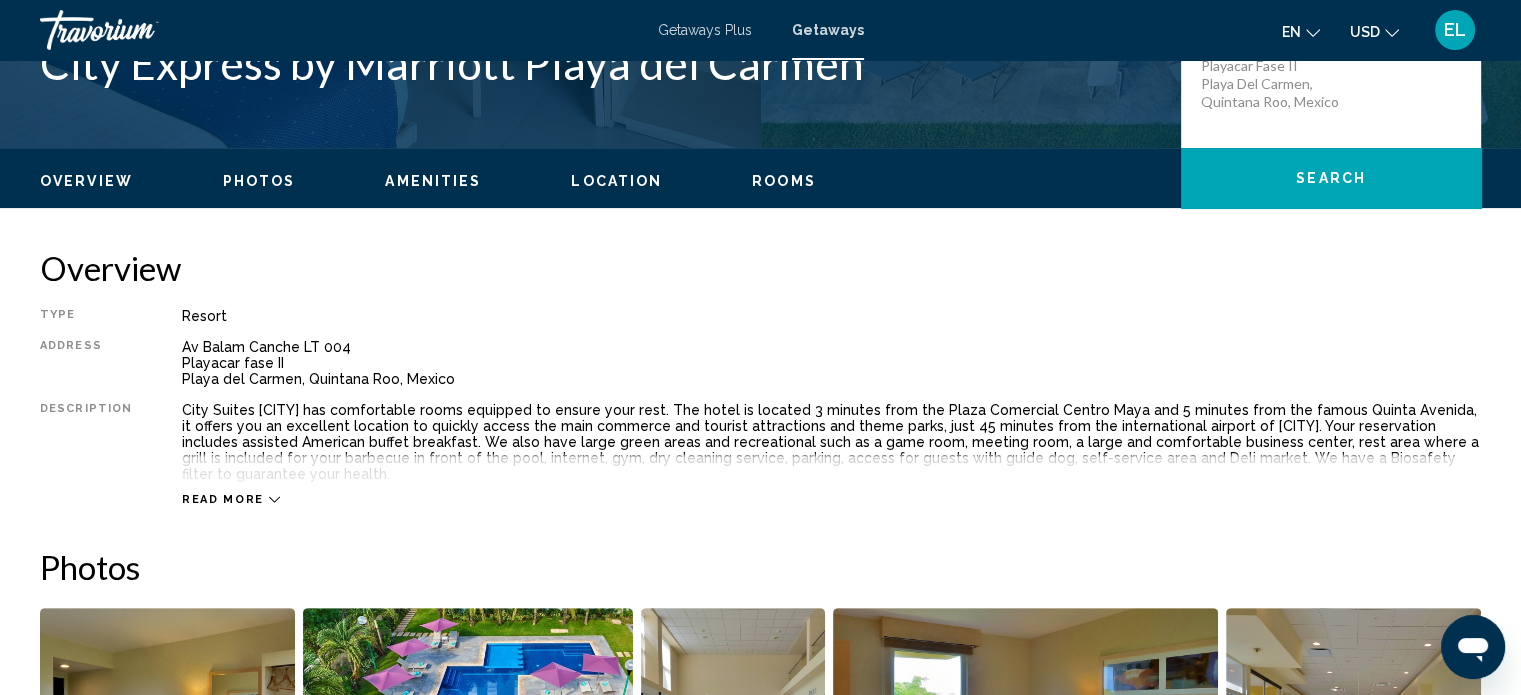 scroll, scrollTop: 212, scrollLeft: 0, axis: vertical 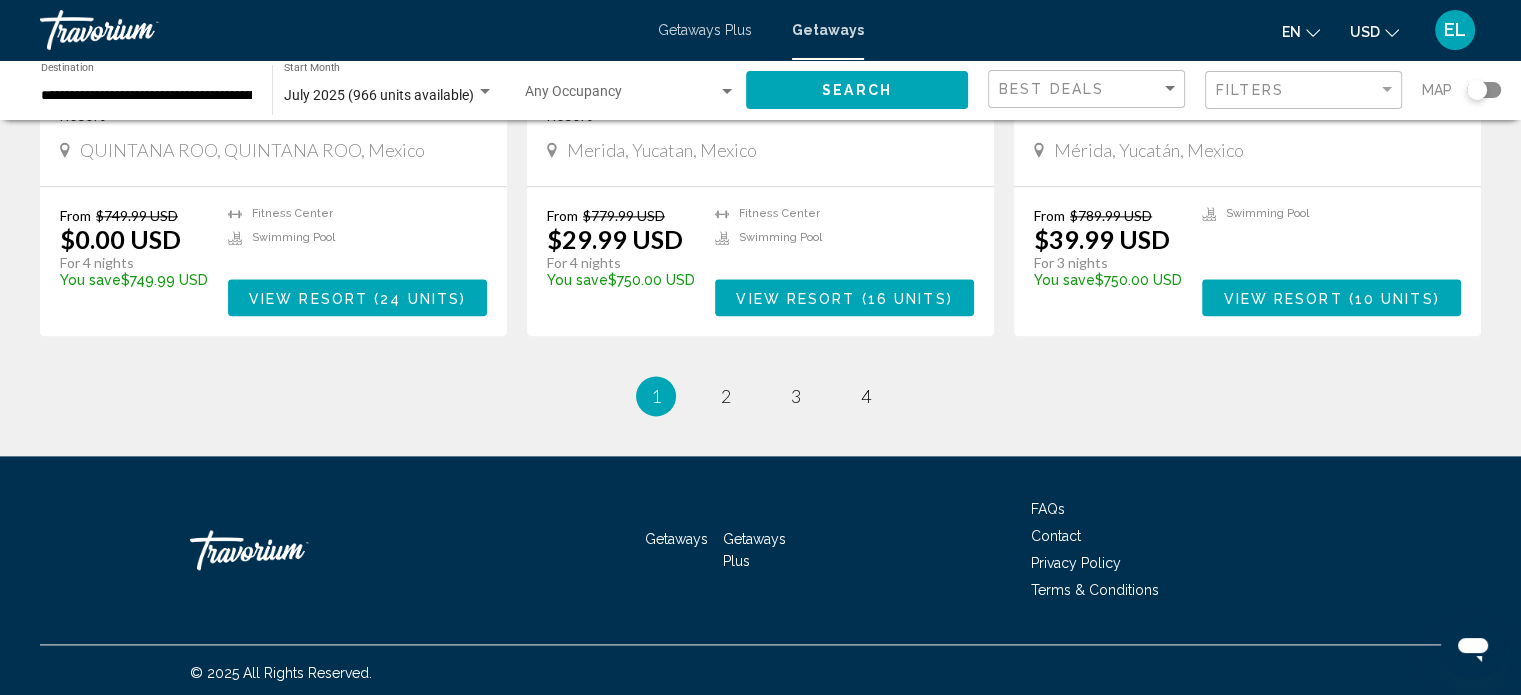 click on "1 / 4  You're on page  1 page  2 page  3 page  4" at bounding box center [760, 396] 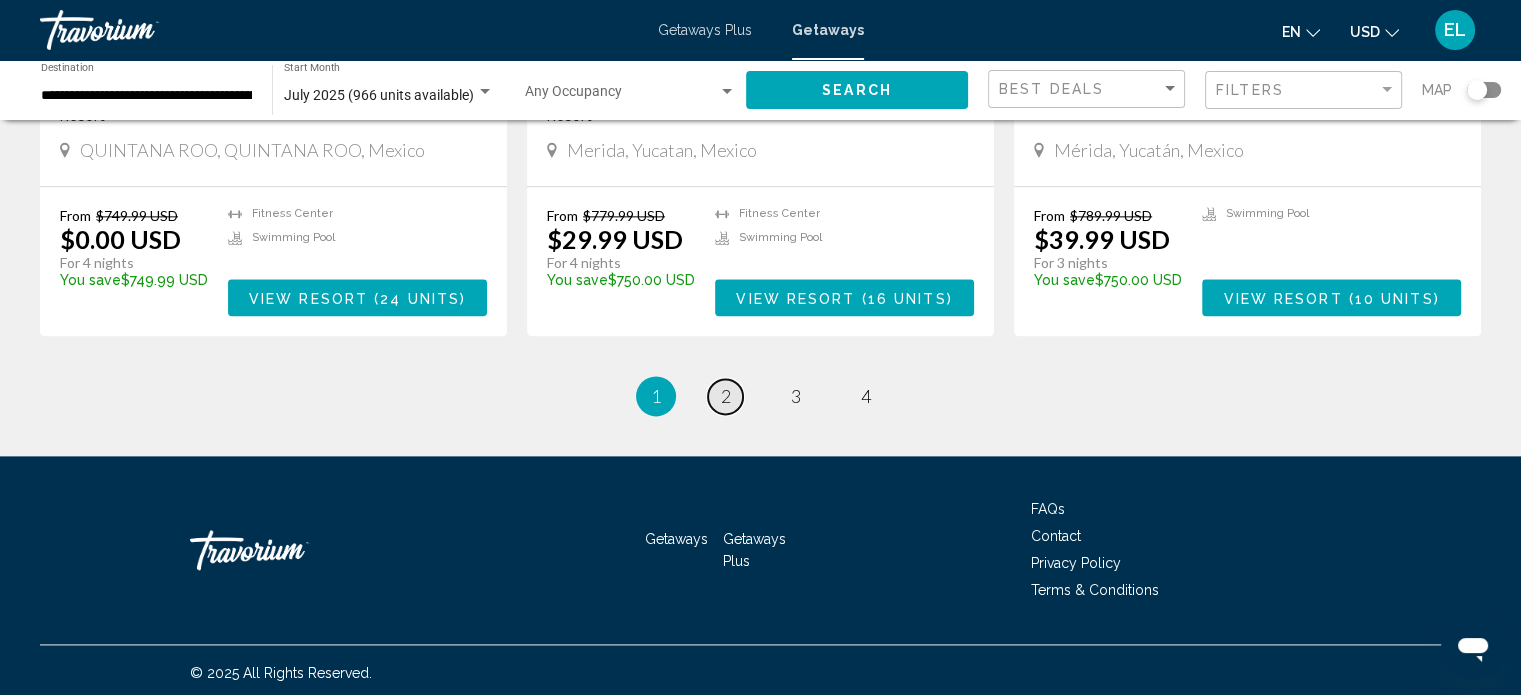 click on "2" at bounding box center [726, 396] 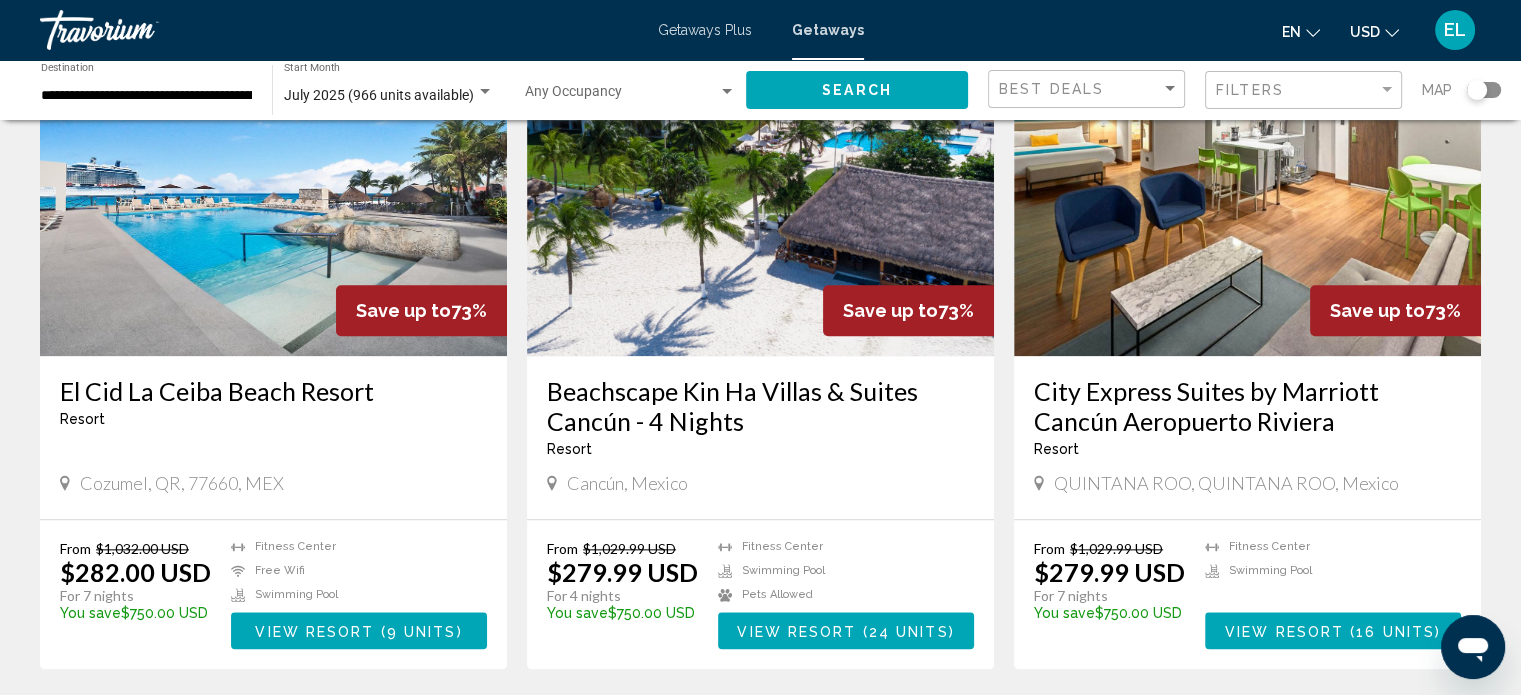 scroll, scrollTop: 2300, scrollLeft: 0, axis: vertical 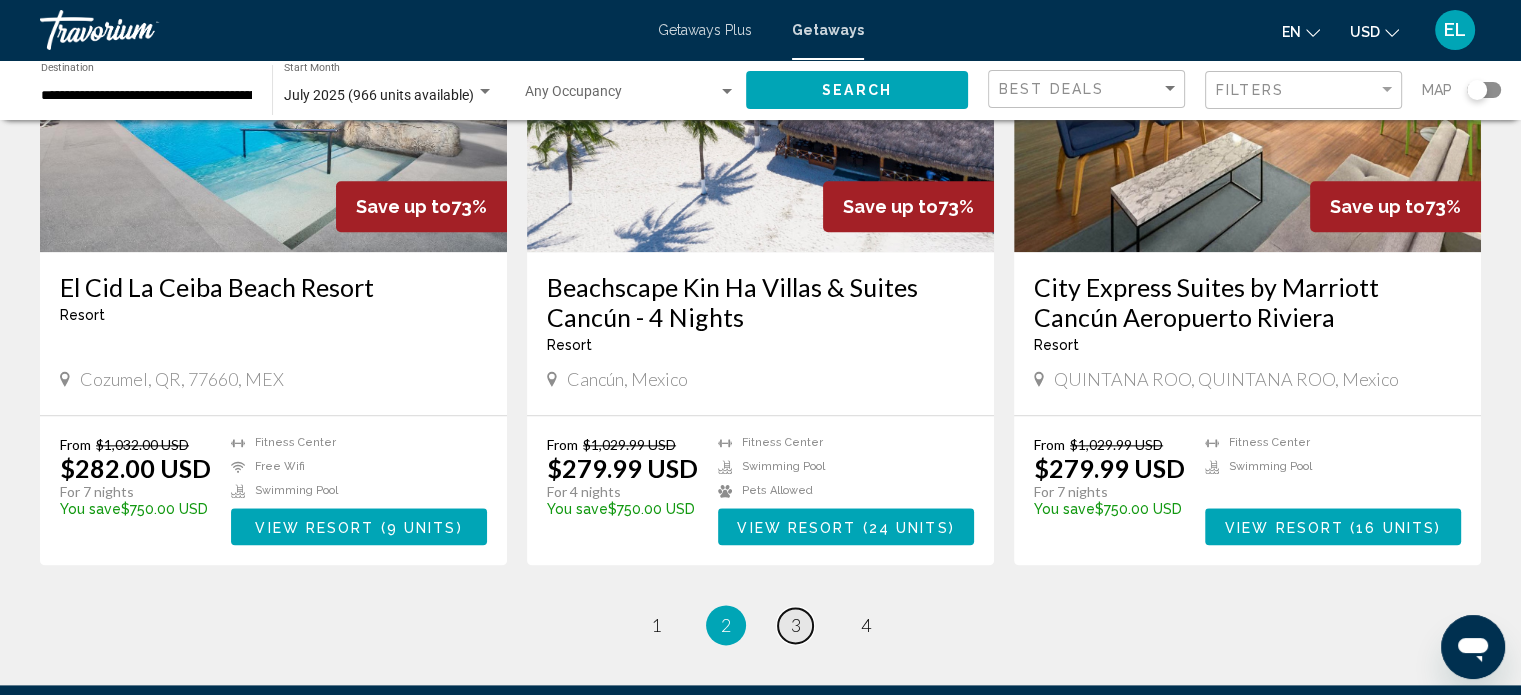 click on "3" at bounding box center [796, 625] 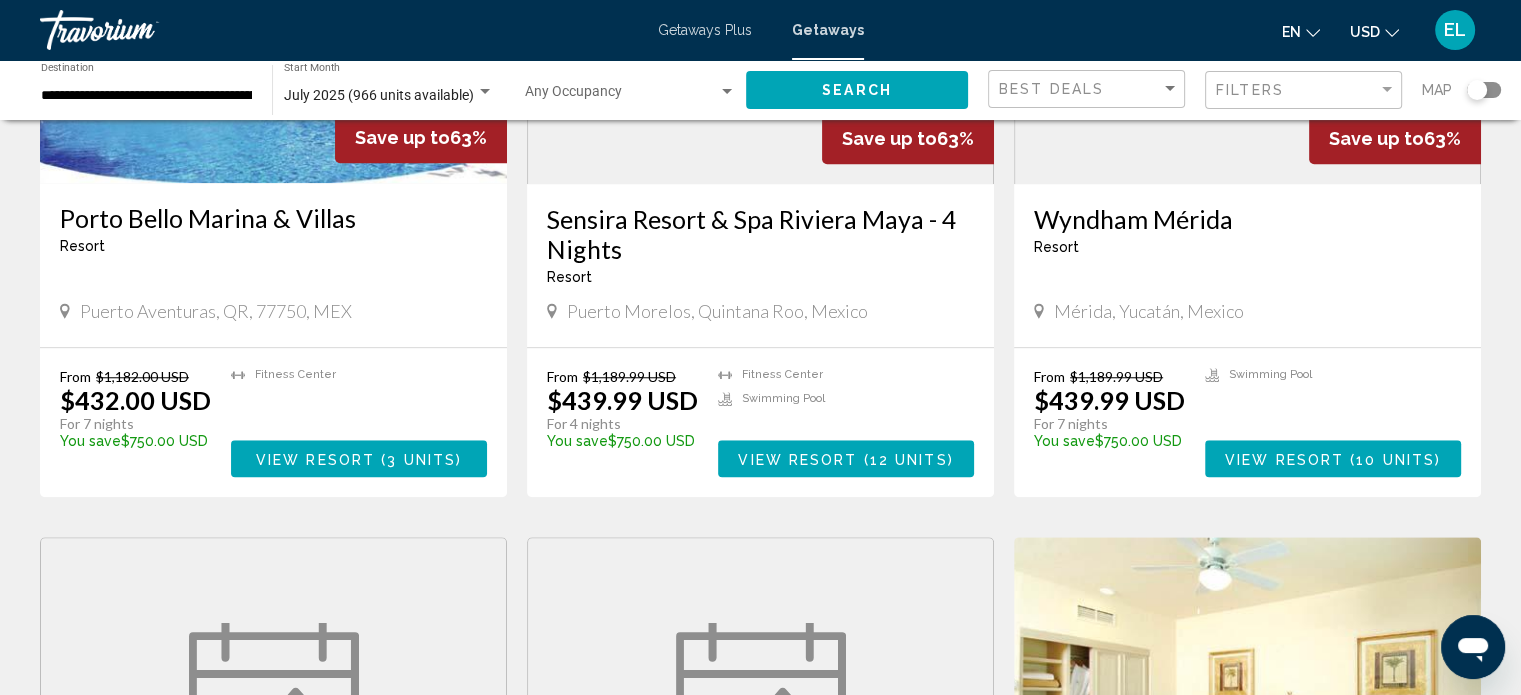 scroll, scrollTop: 1700, scrollLeft: 0, axis: vertical 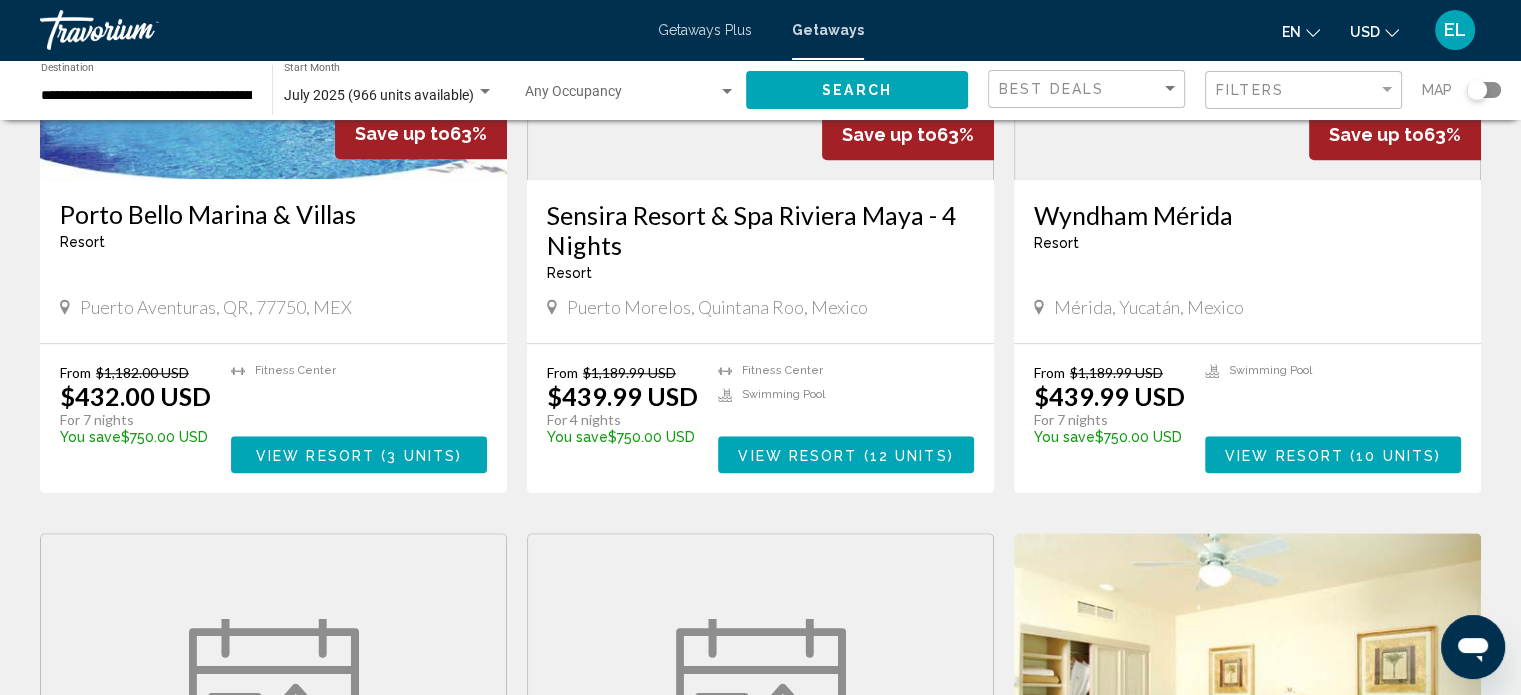click on "Porto Bello Marina & Villas" at bounding box center (273, 214) 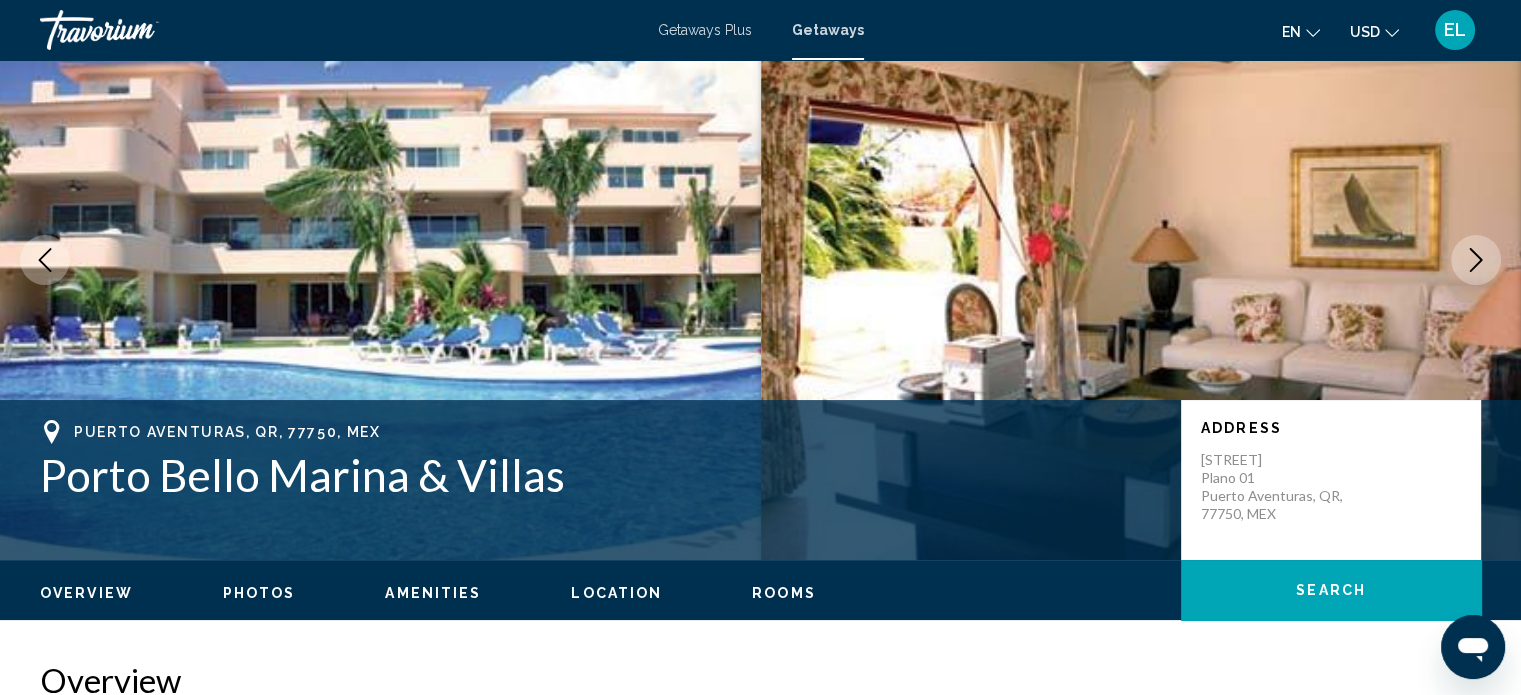 scroll, scrollTop: 212, scrollLeft: 0, axis: vertical 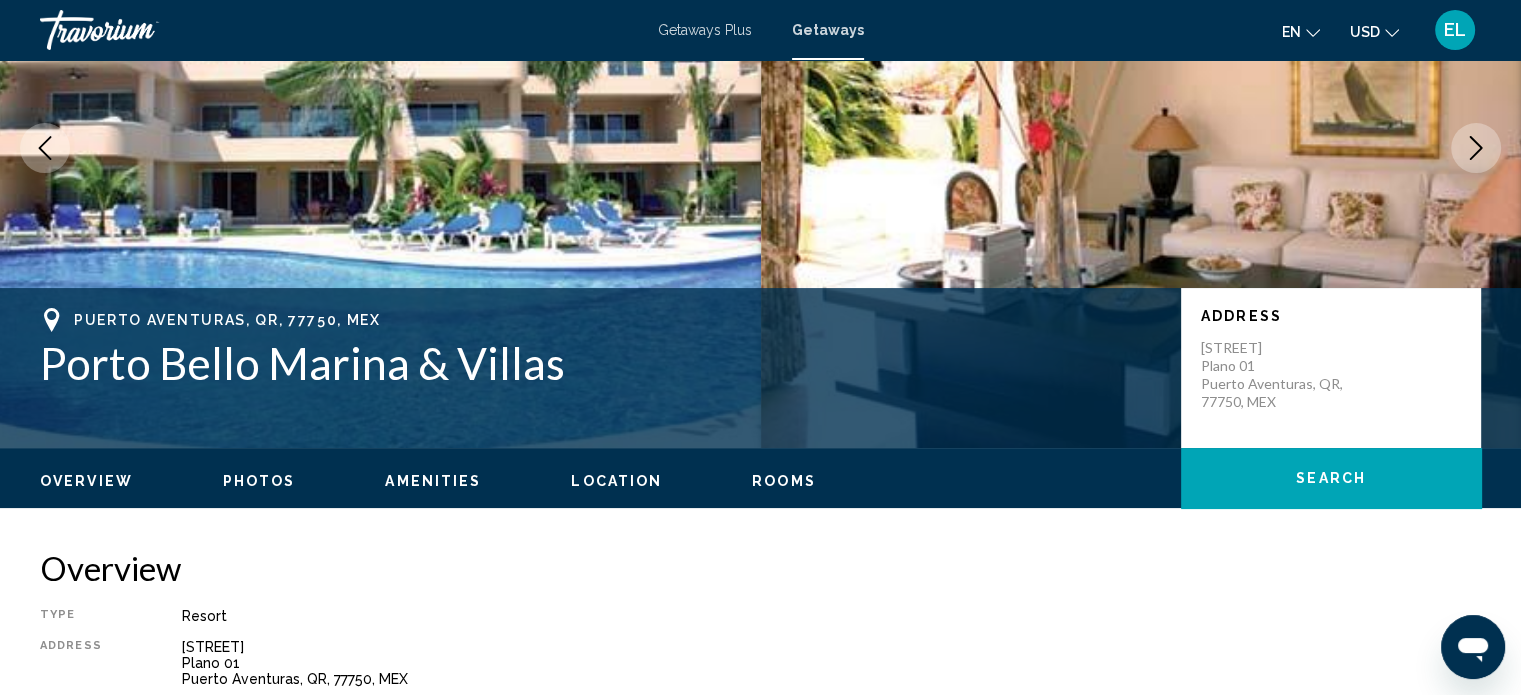 click at bounding box center (380, 148) 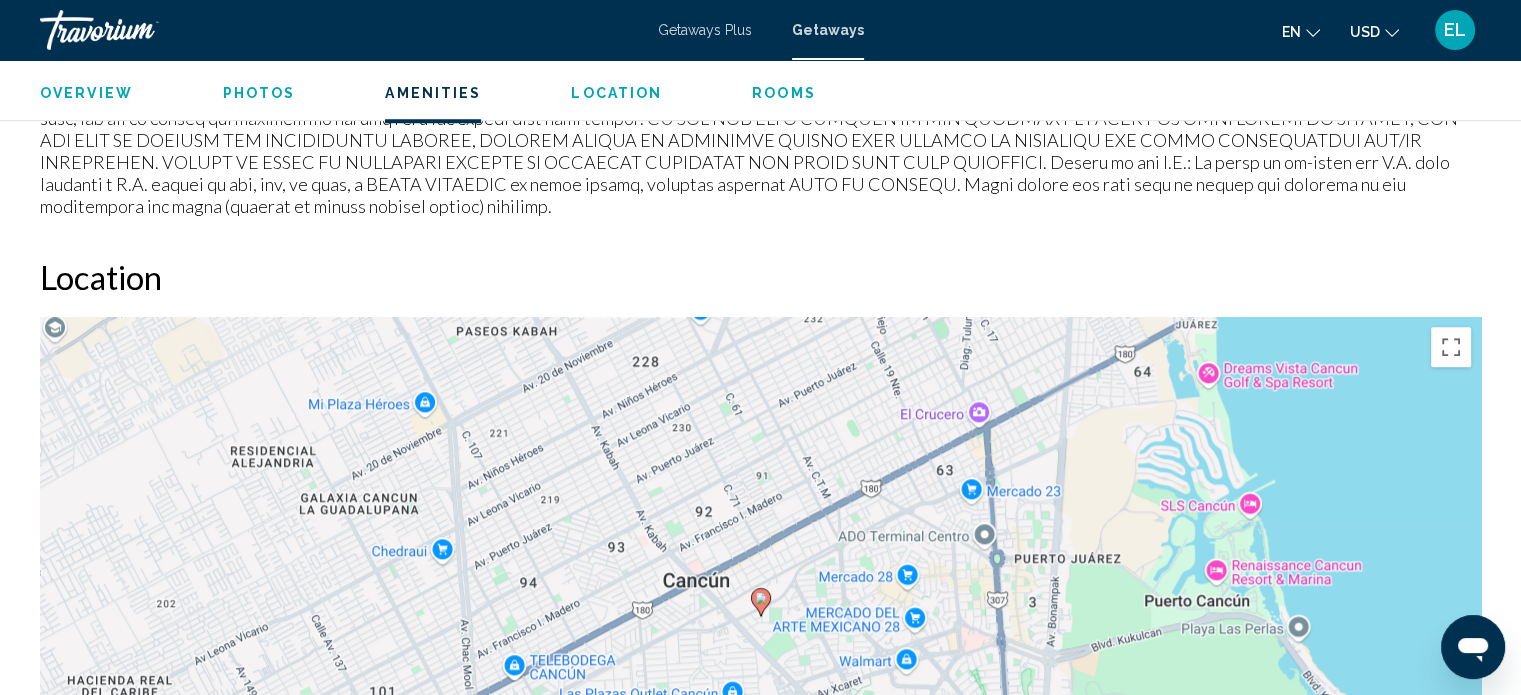scroll, scrollTop: 2112, scrollLeft: 0, axis: vertical 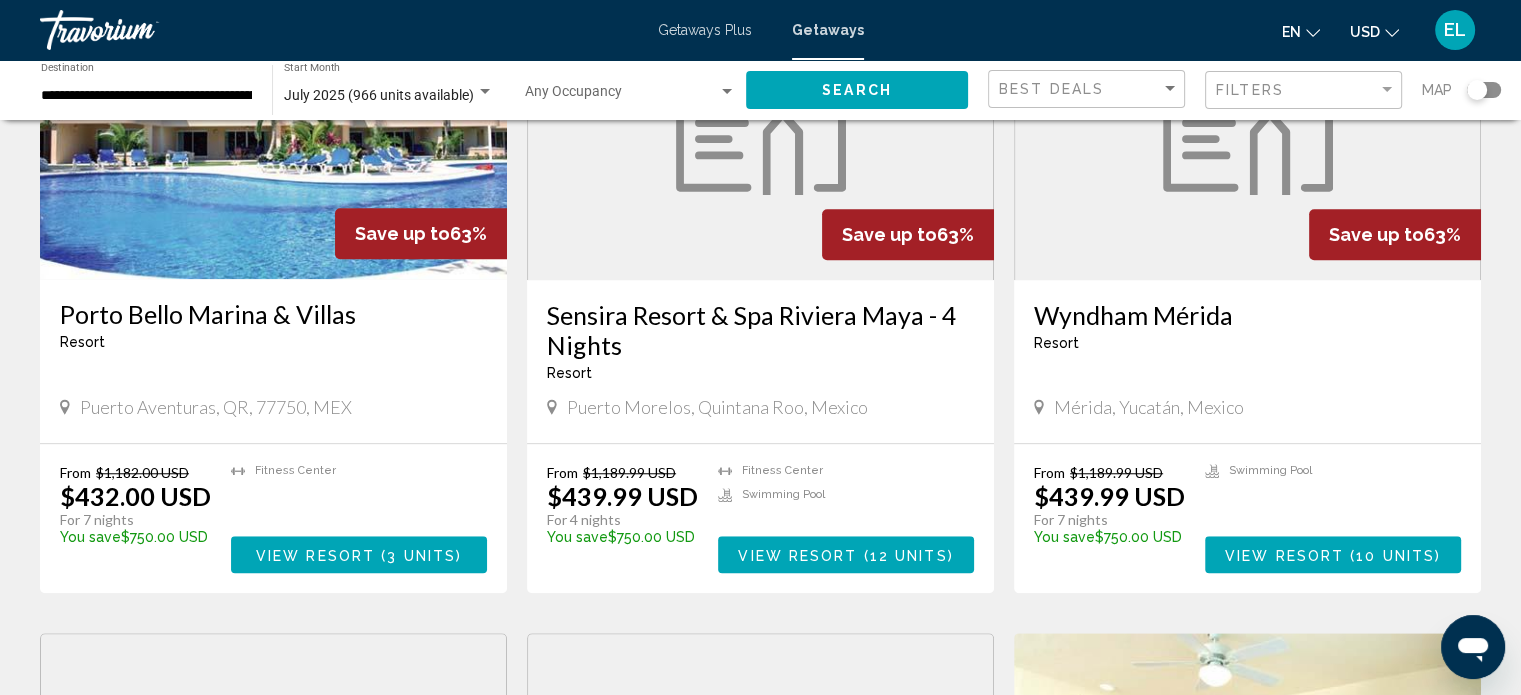 click on "Wyndham Mérida" at bounding box center [1247, 315] 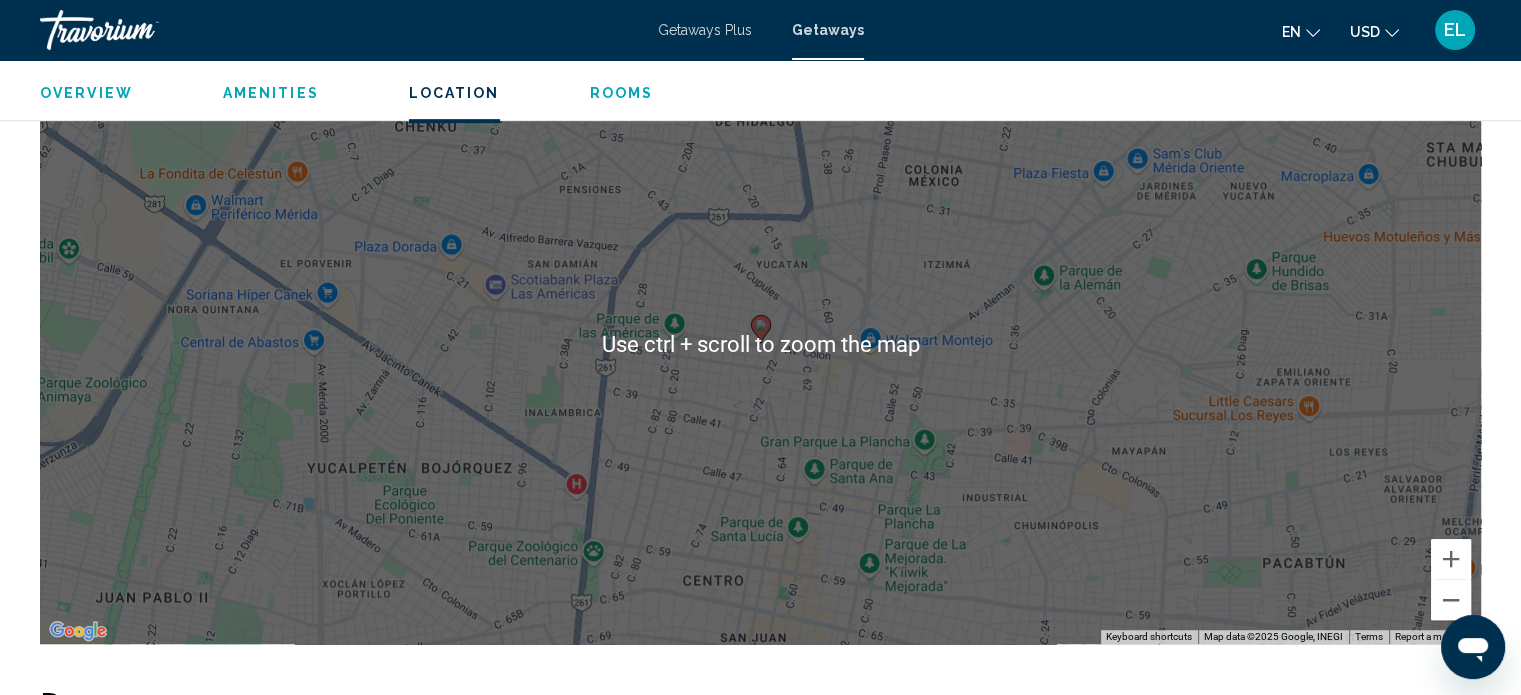 scroll, scrollTop: 900, scrollLeft: 0, axis: vertical 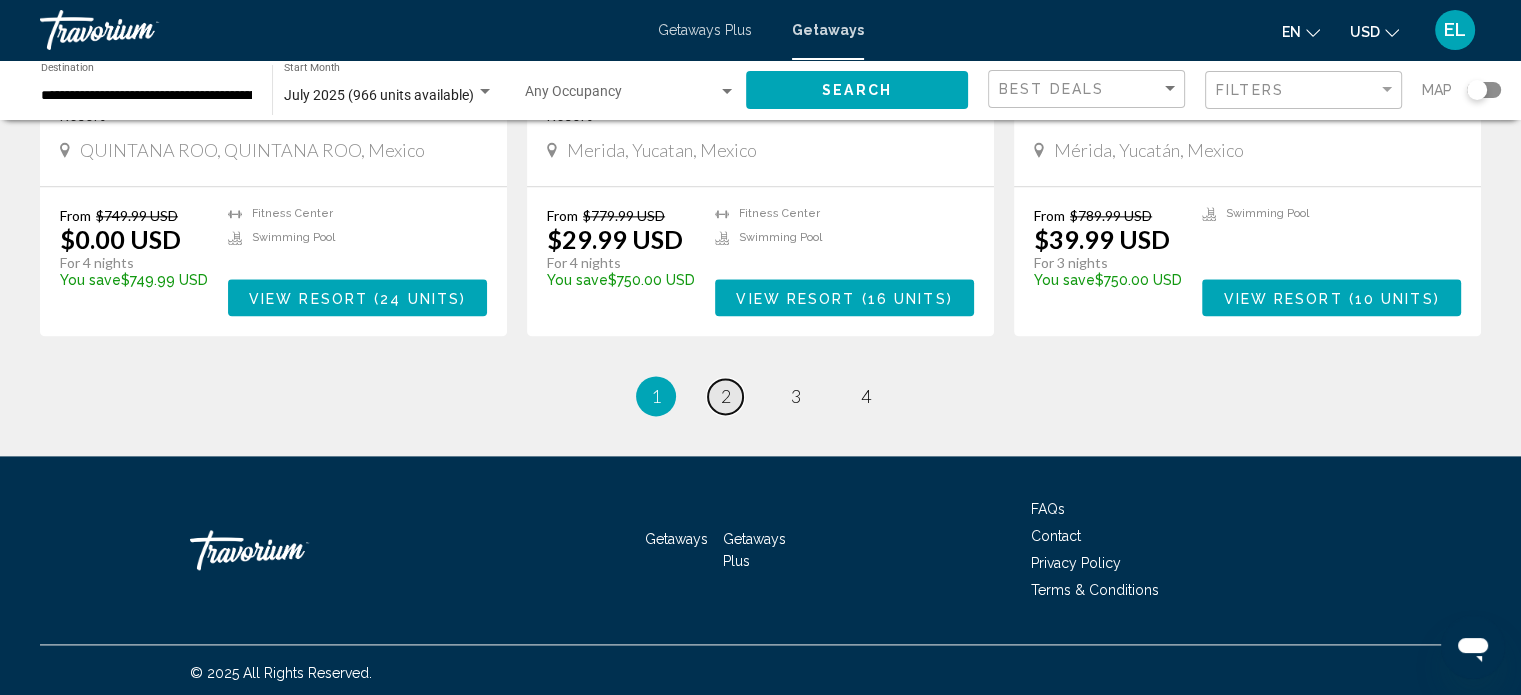 click on "2" at bounding box center (726, 396) 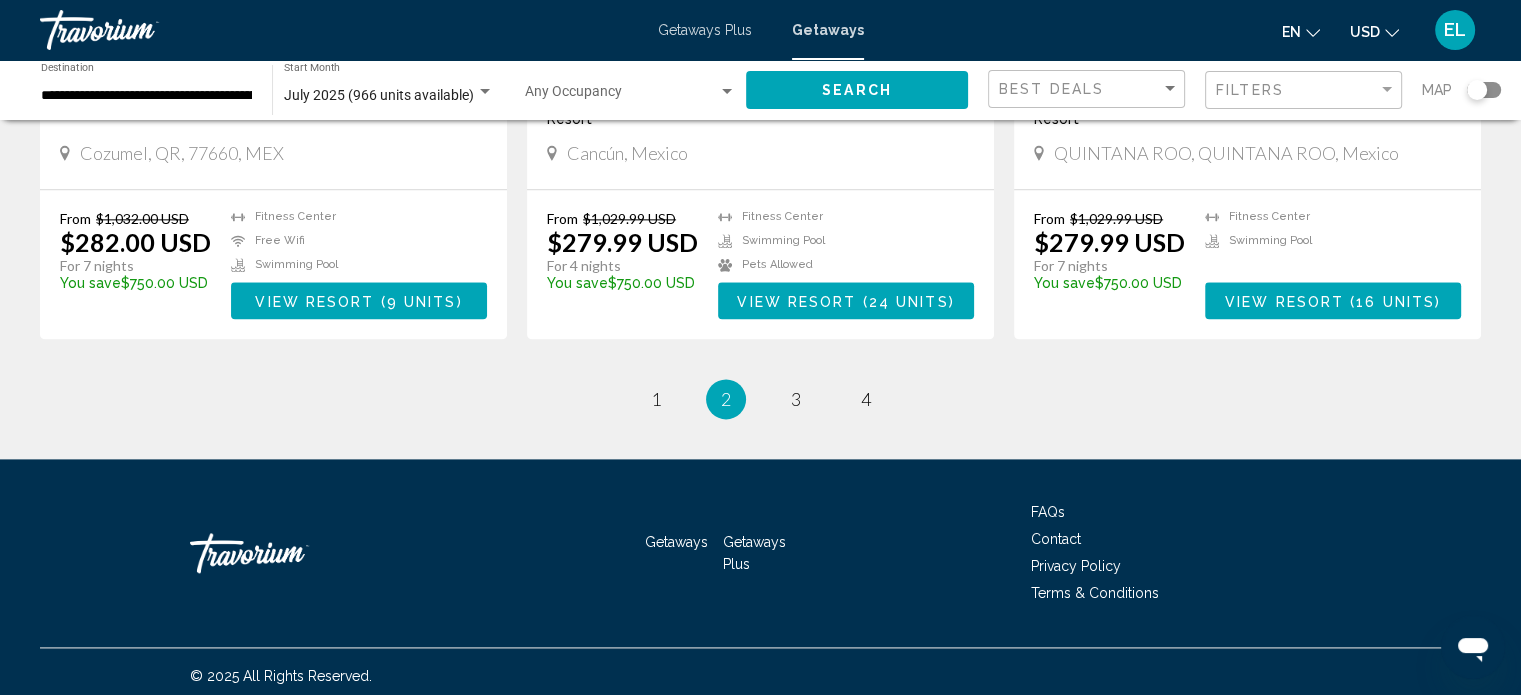 scroll, scrollTop: 2529, scrollLeft: 0, axis: vertical 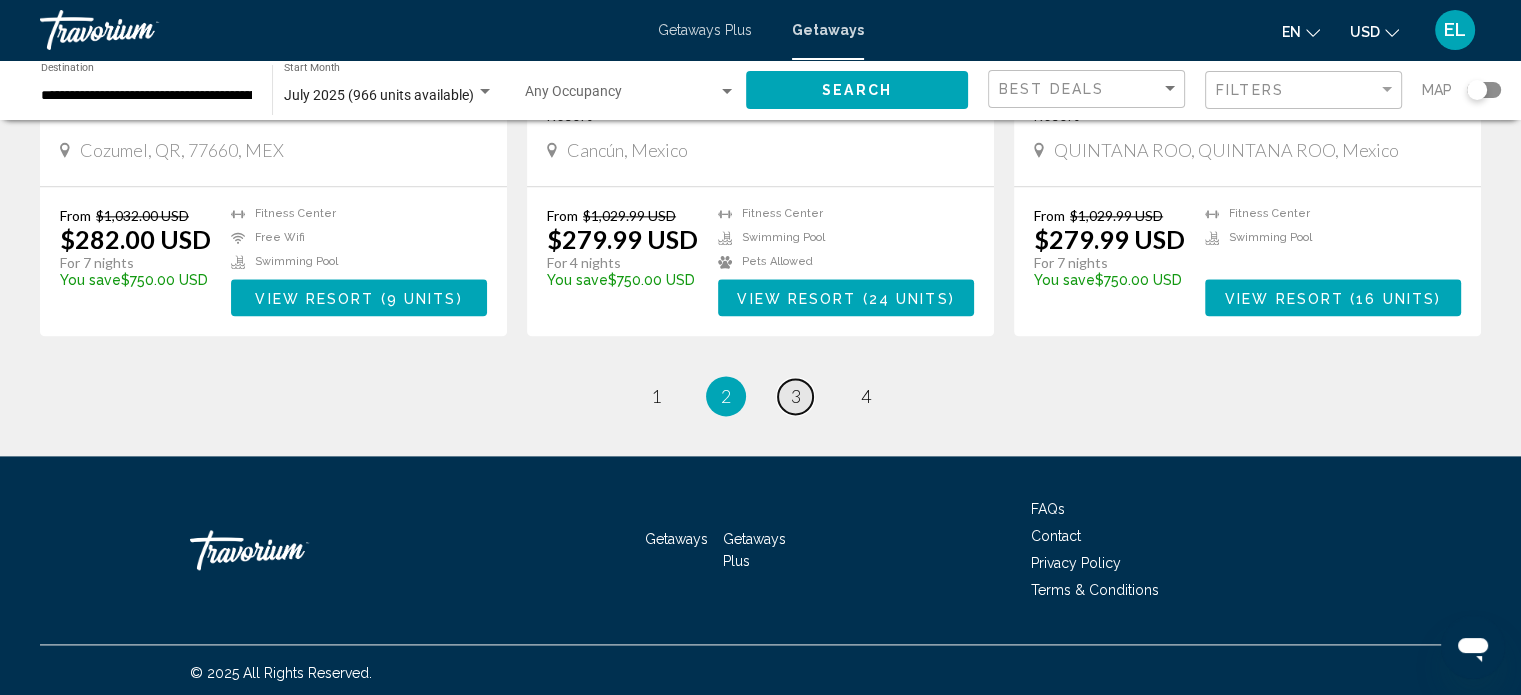 click on "page  3" at bounding box center (795, 396) 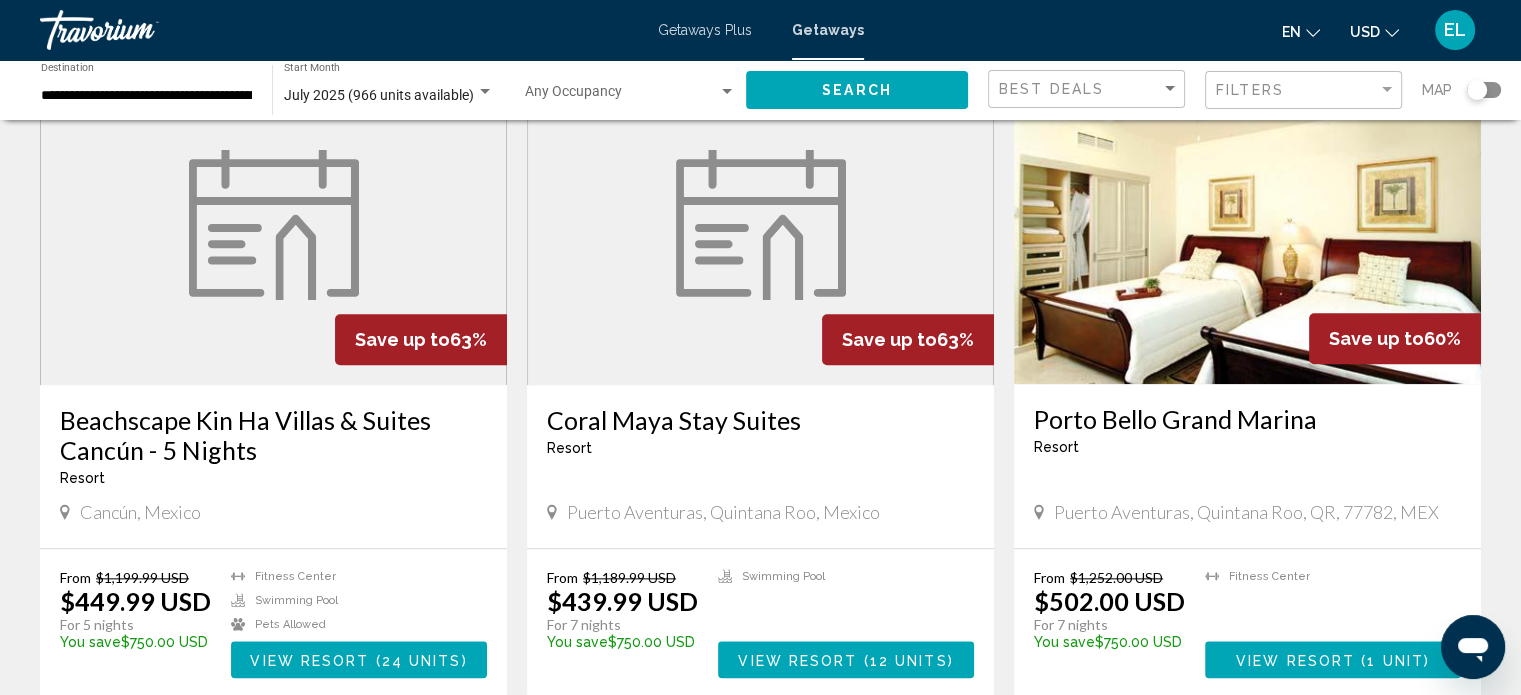 scroll, scrollTop: 2400, scrollLeft: 0, axis: vertical 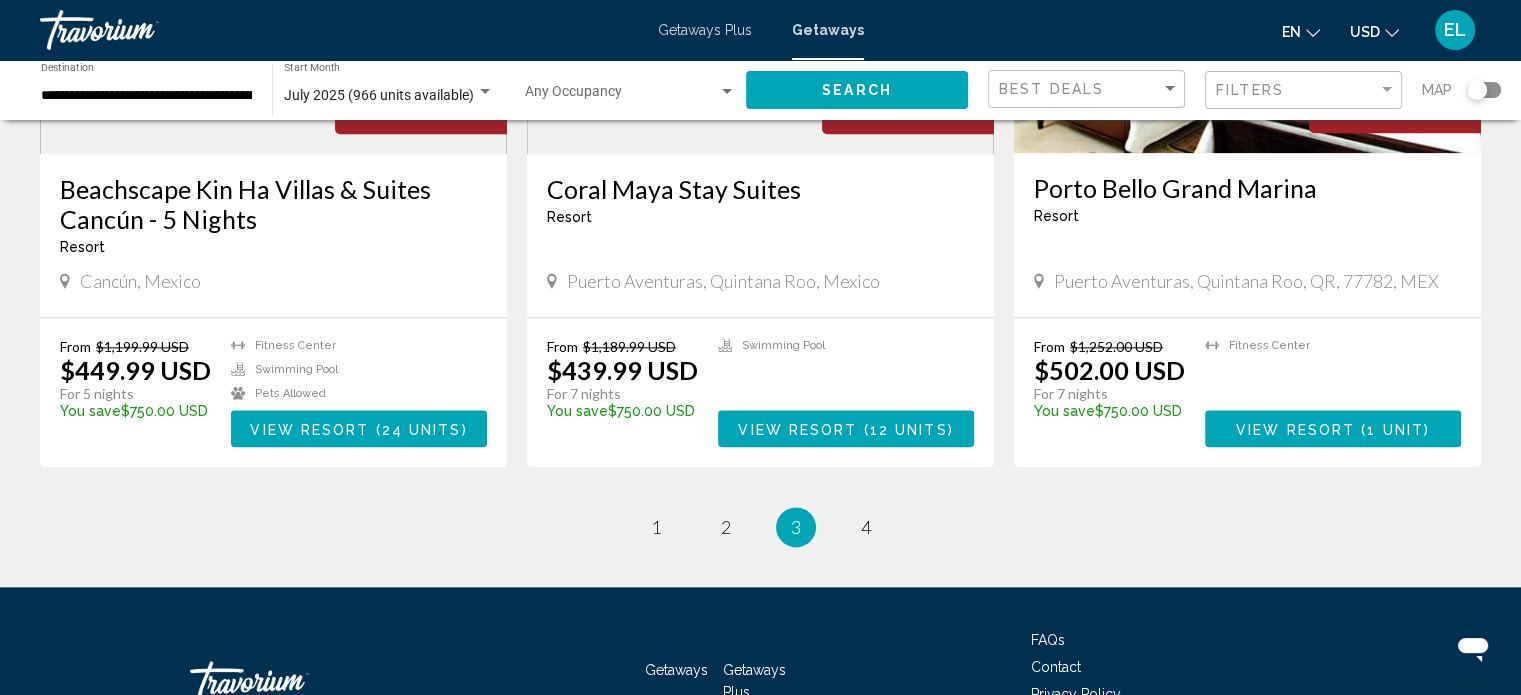 click on "Coral Maya Stay Suites" at bounding box center [760, 189] 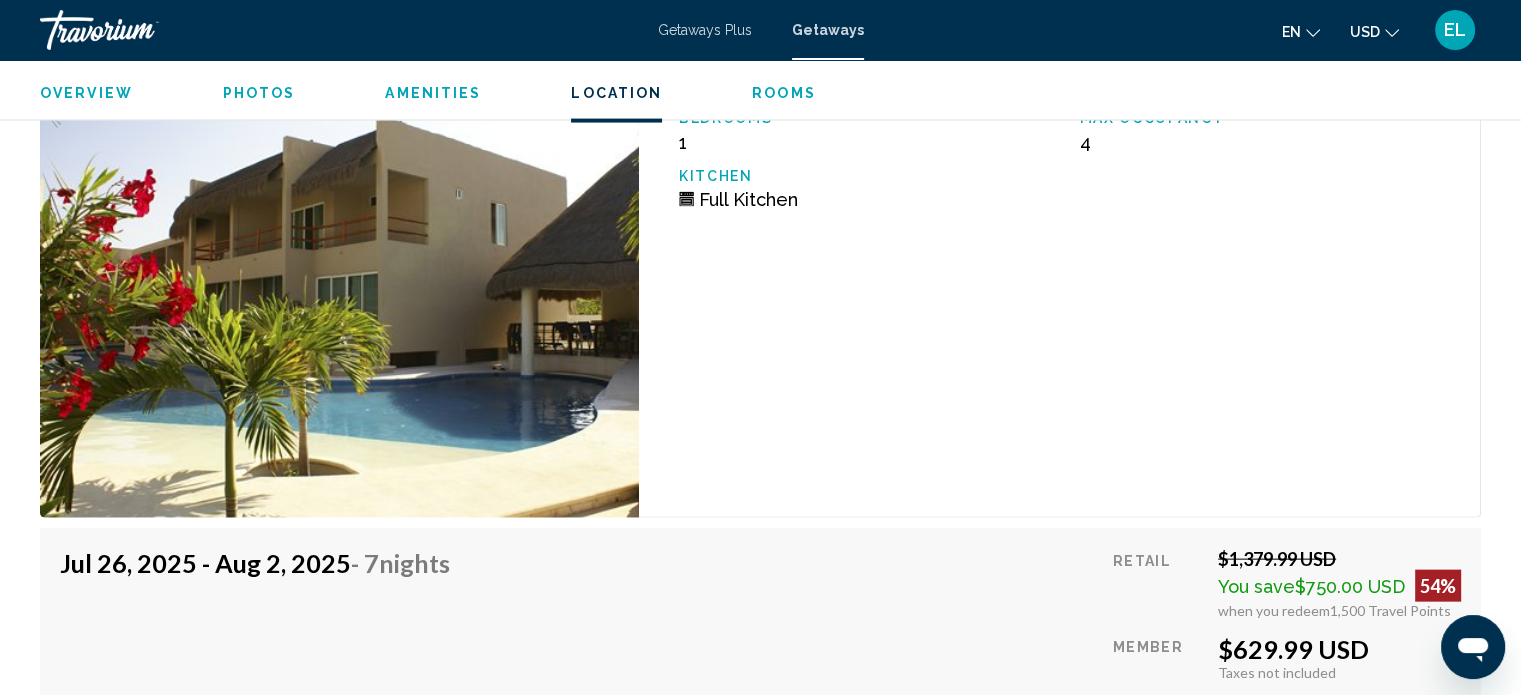 scroll, scrollTop: 4512, scrollLeft: 0, axis: vertical 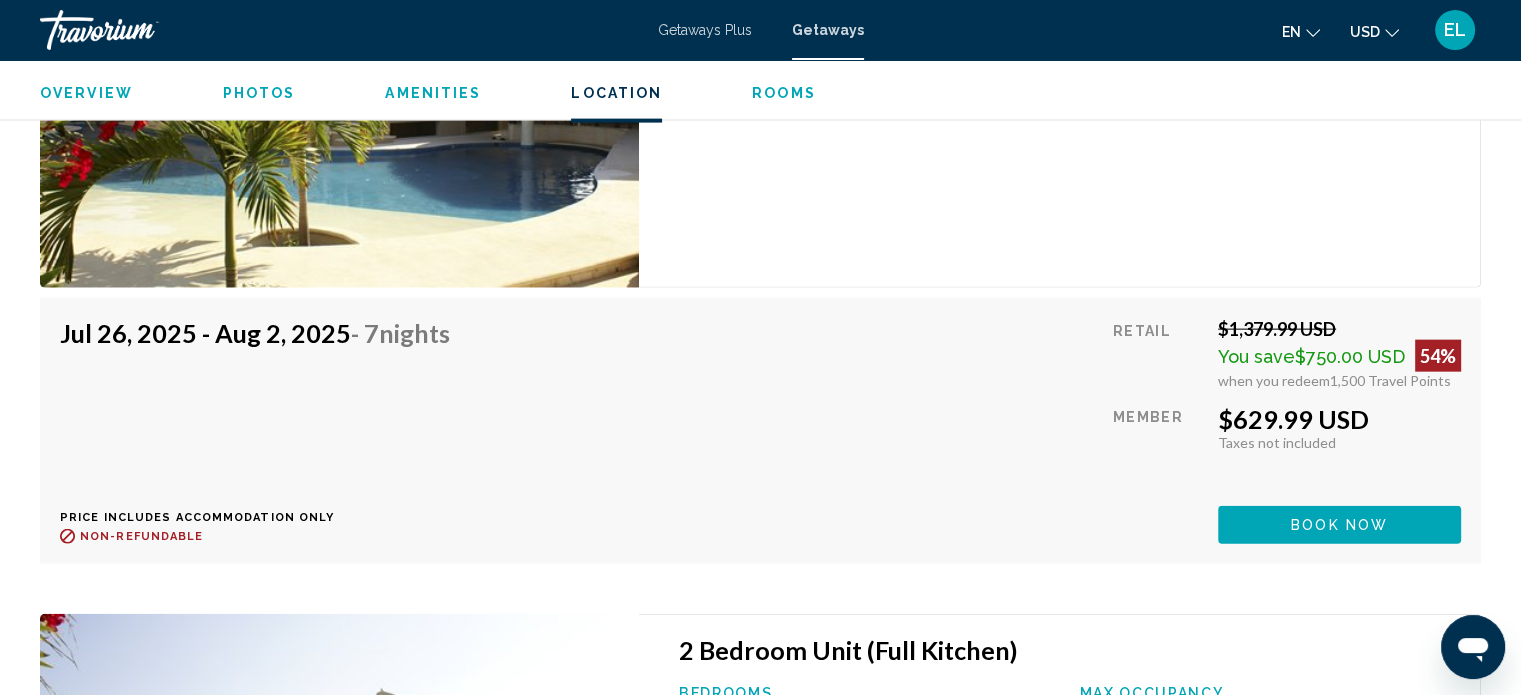 click on "$629.99 USD" at bounding box center [1339, -385] 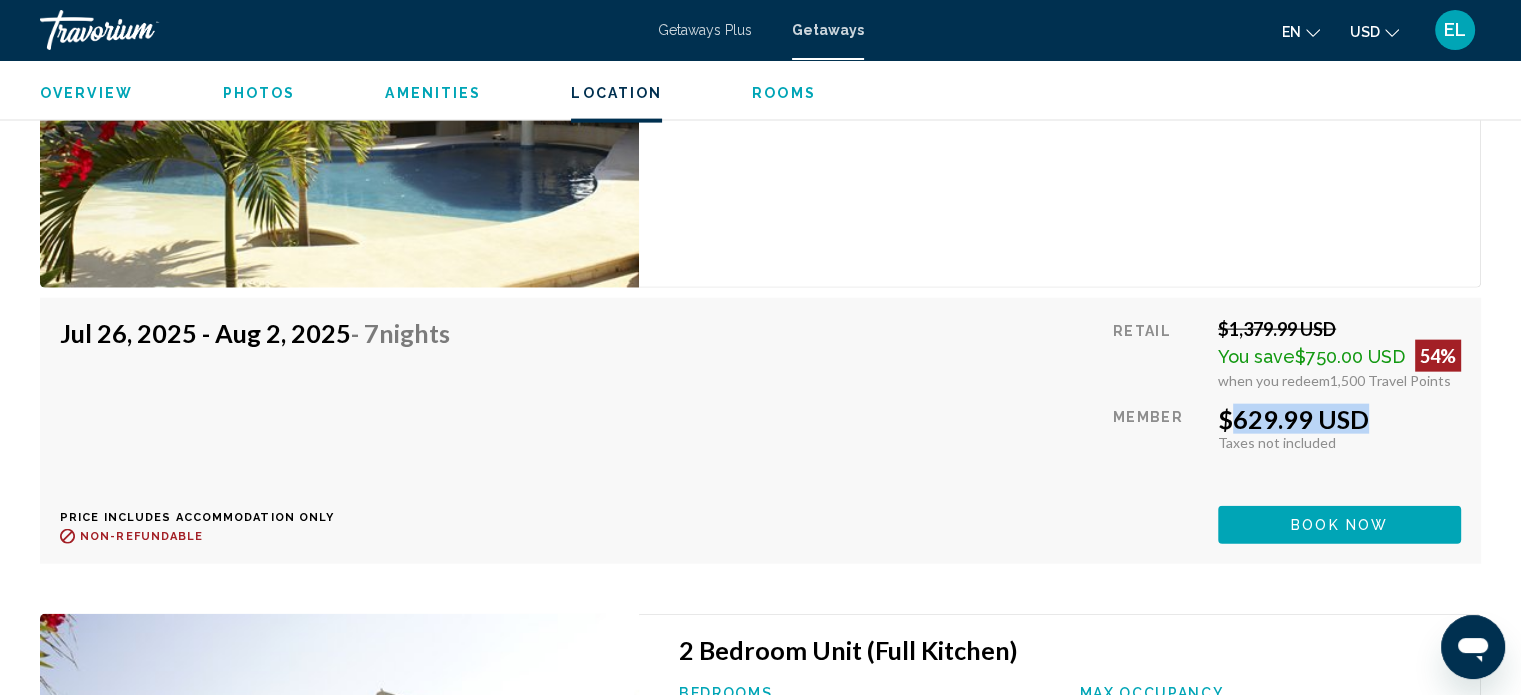 click on "$629.99 USD" at bounding box center [1339, -385] 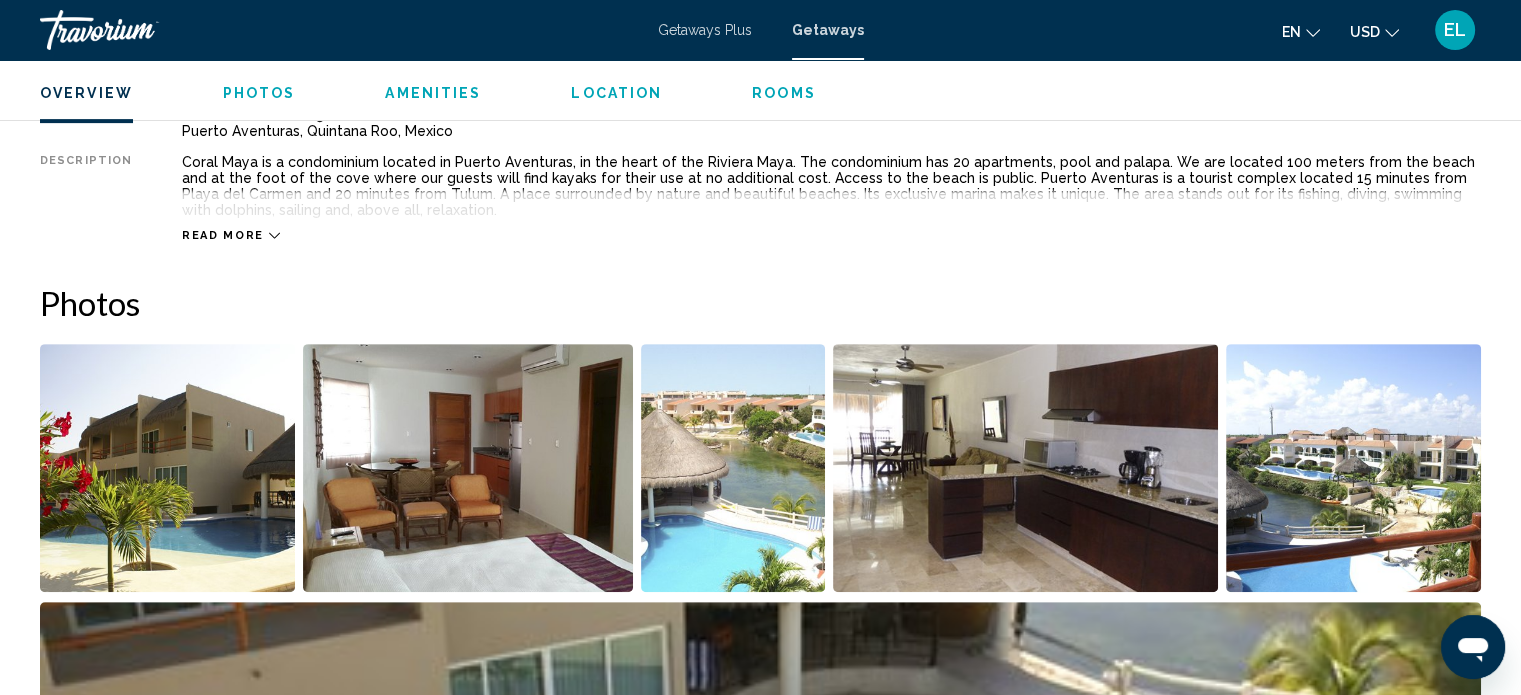 scroll, scrollTop: 775, scrollLeft: 0, axis: vertical 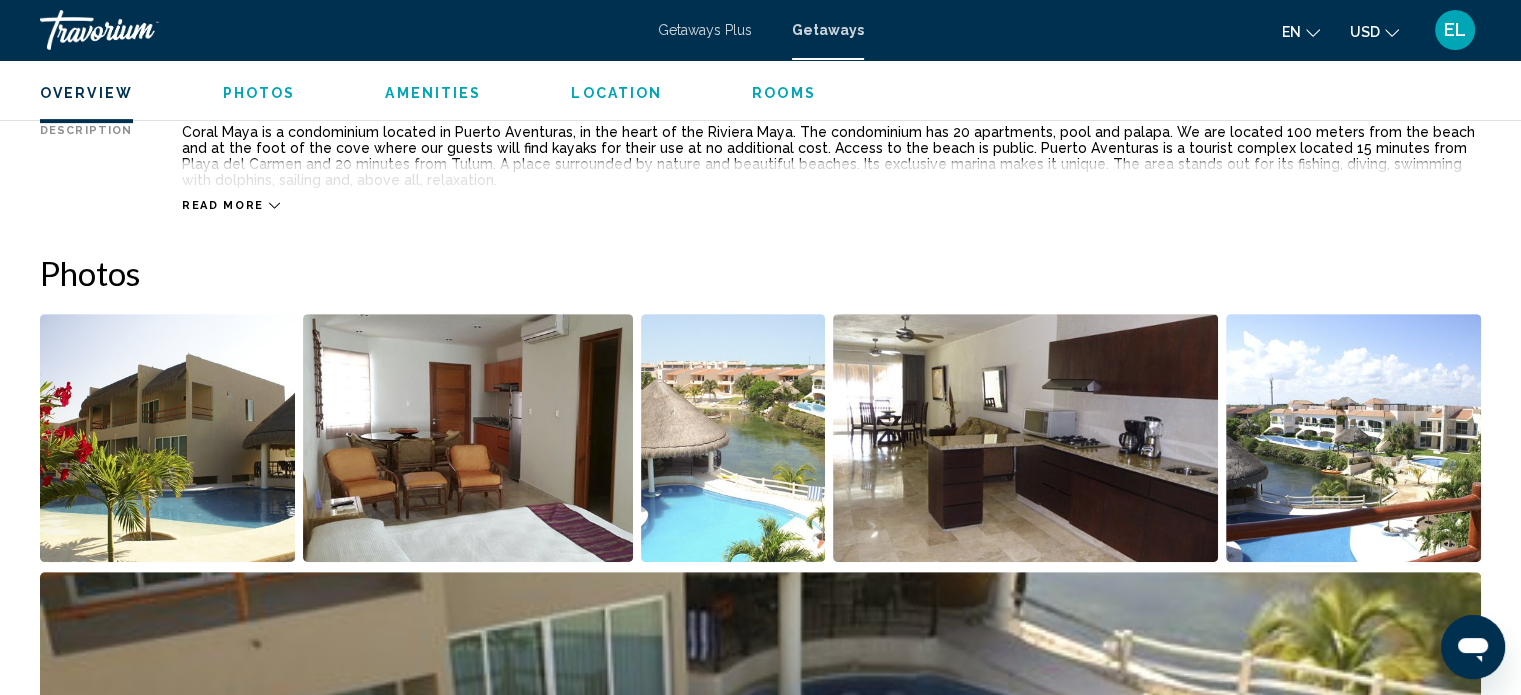 click at bounding box center [167, 438] 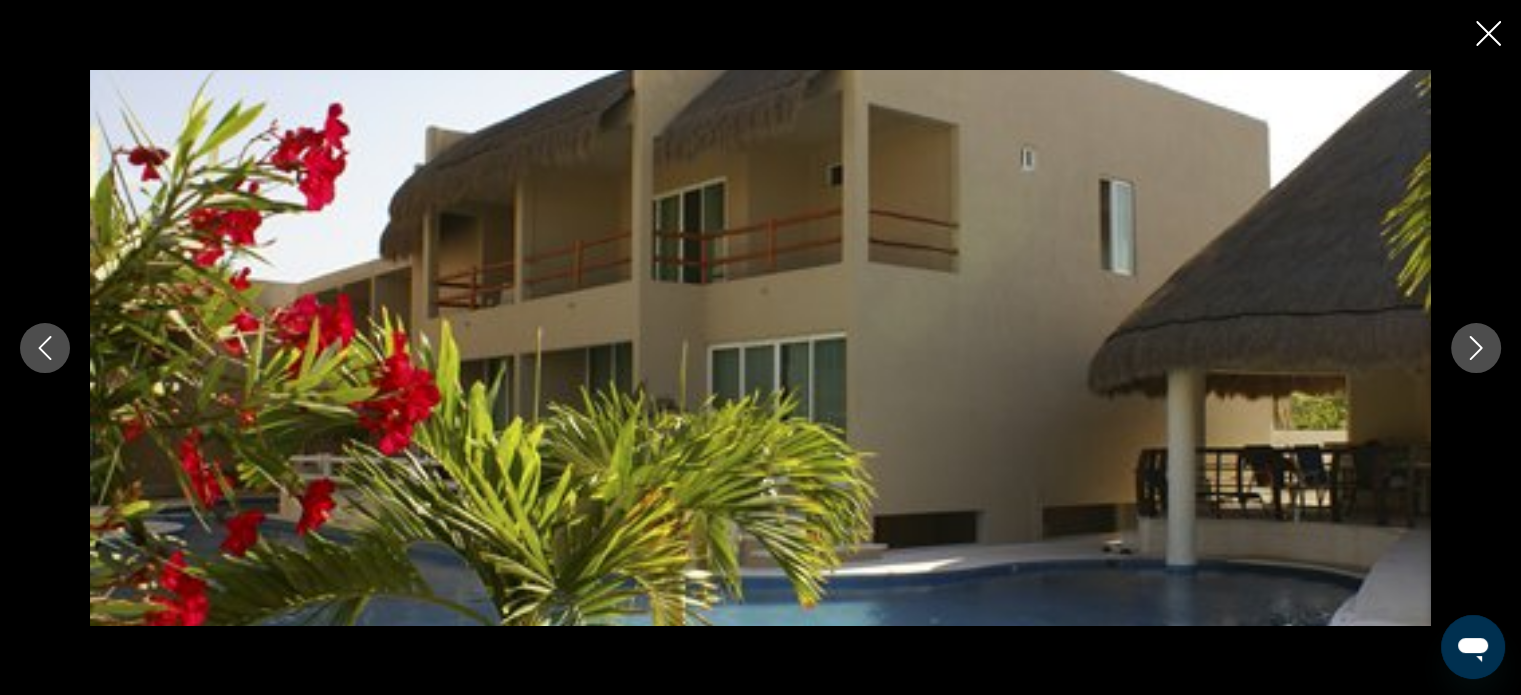 click at bounding box center (760, 348) 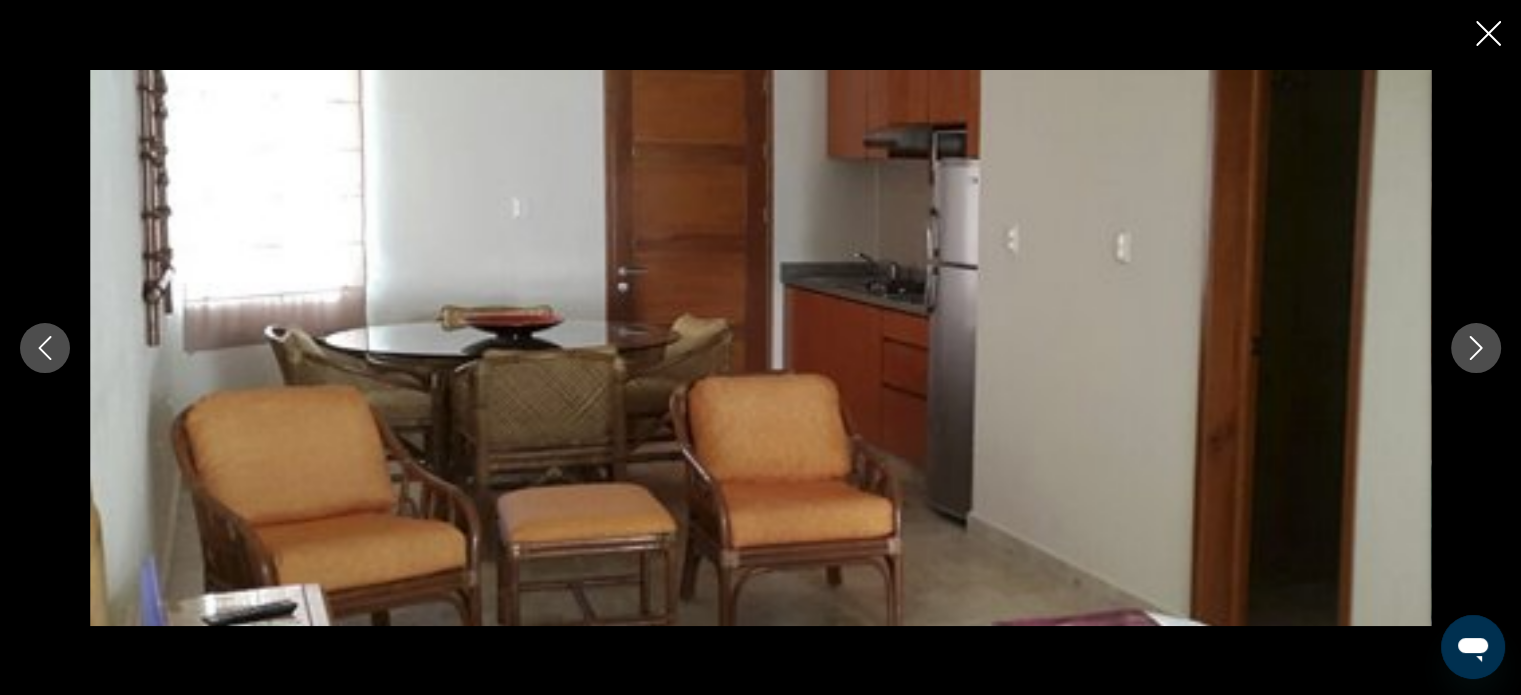 click 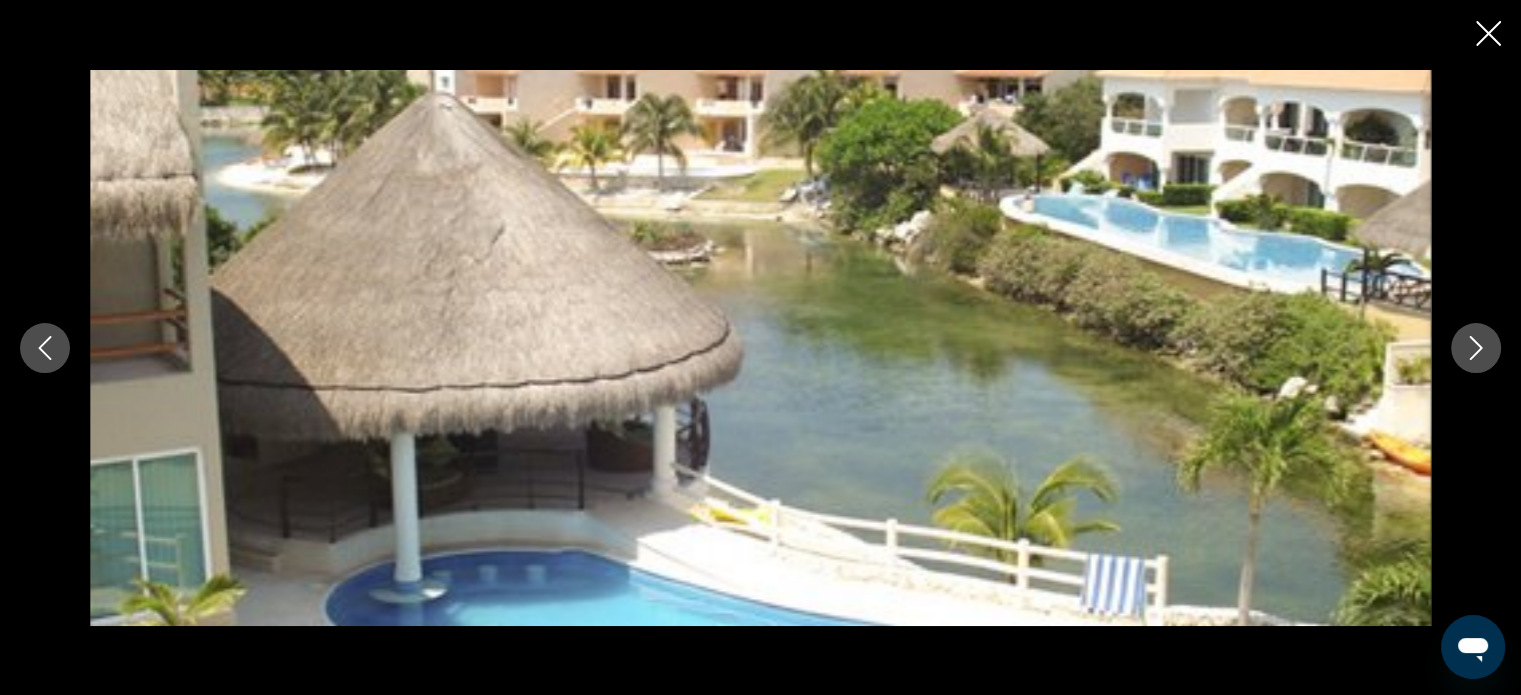 click 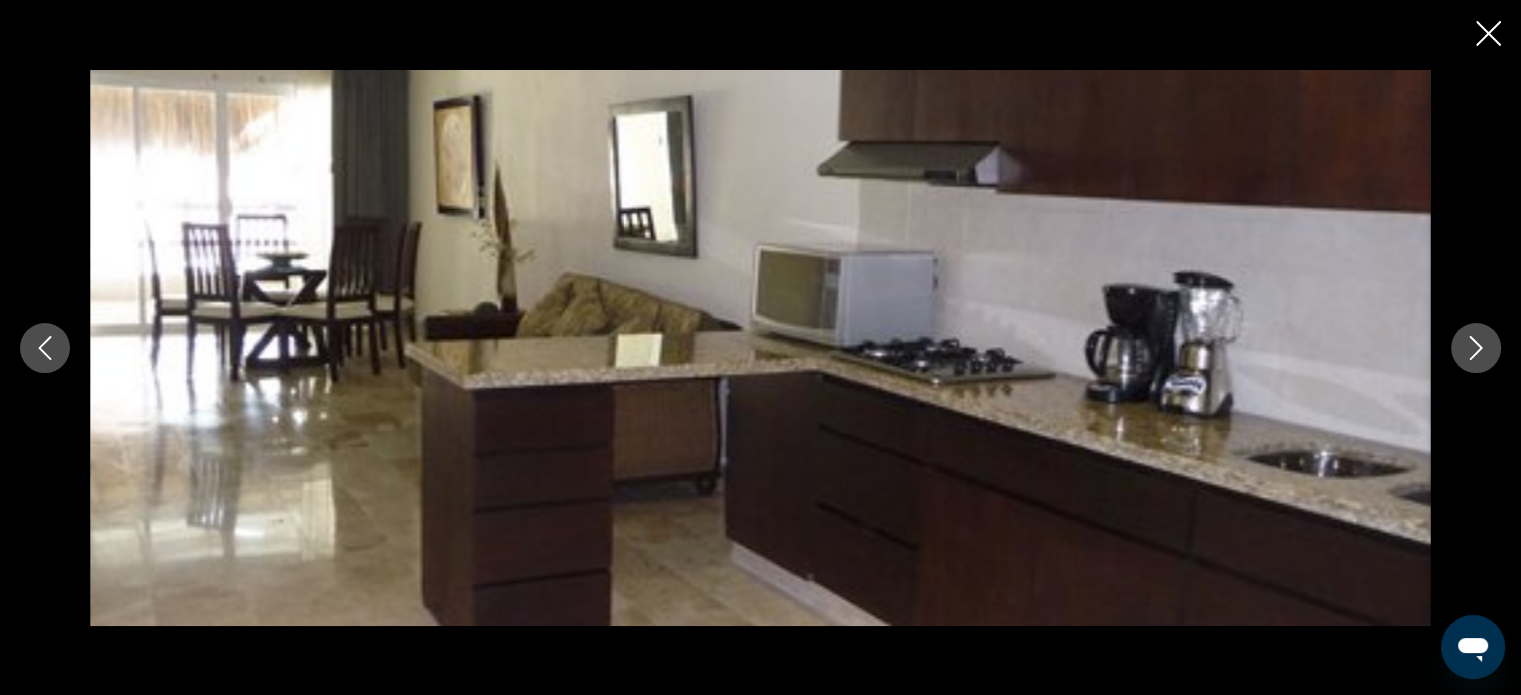 click 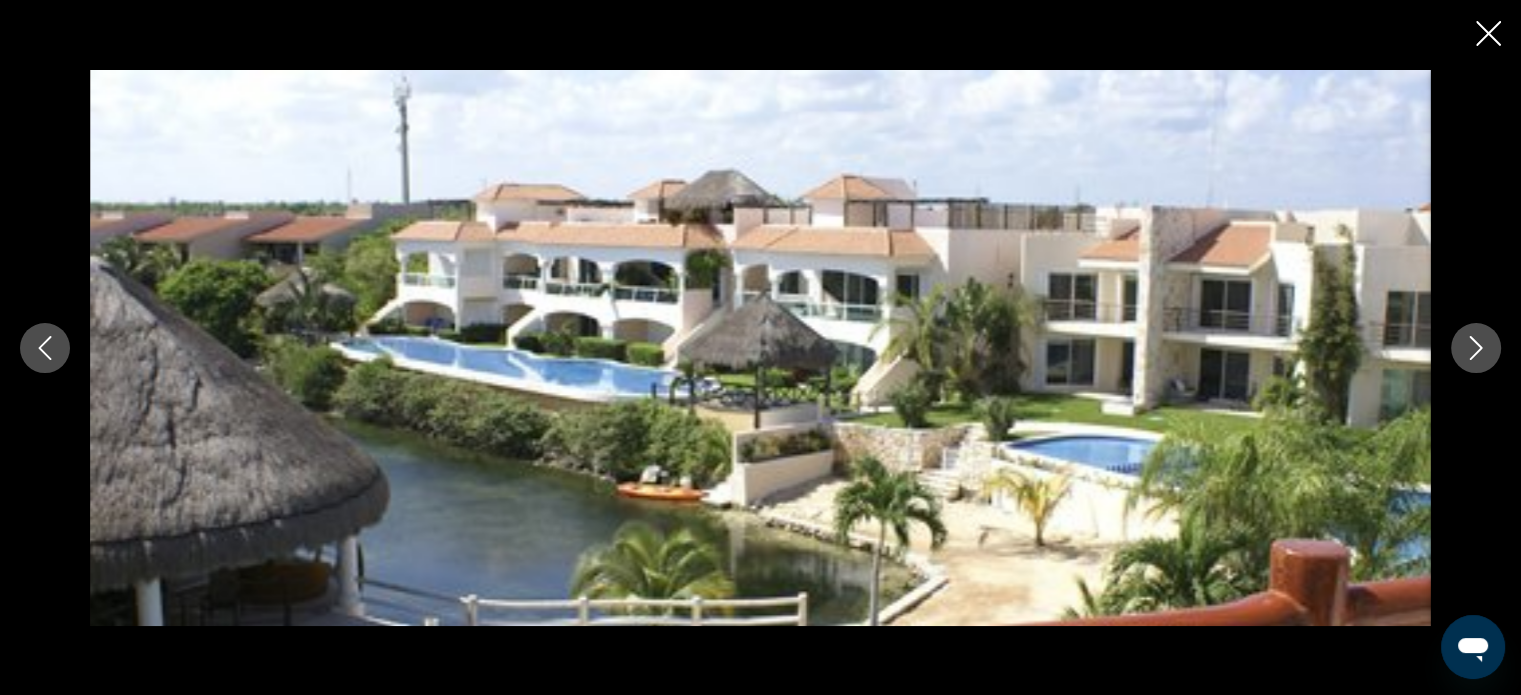 click 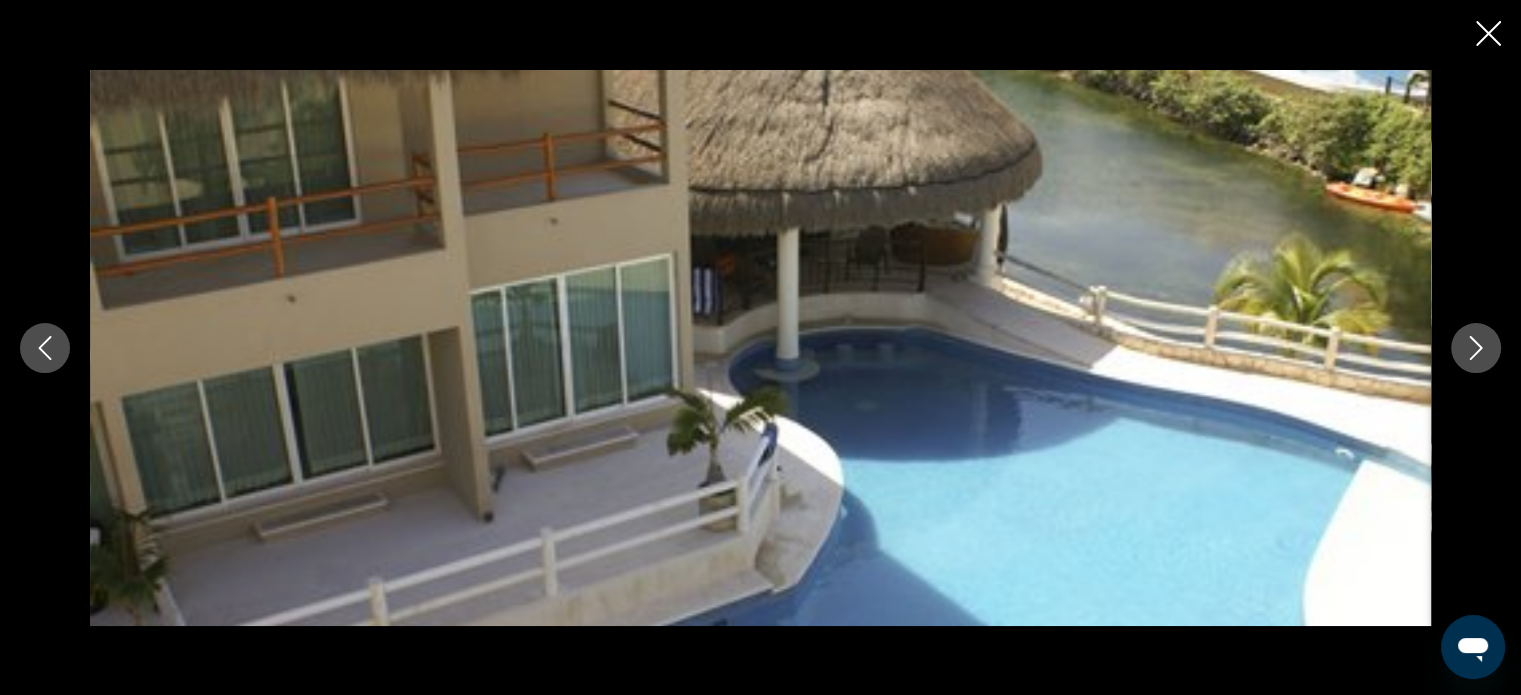 click 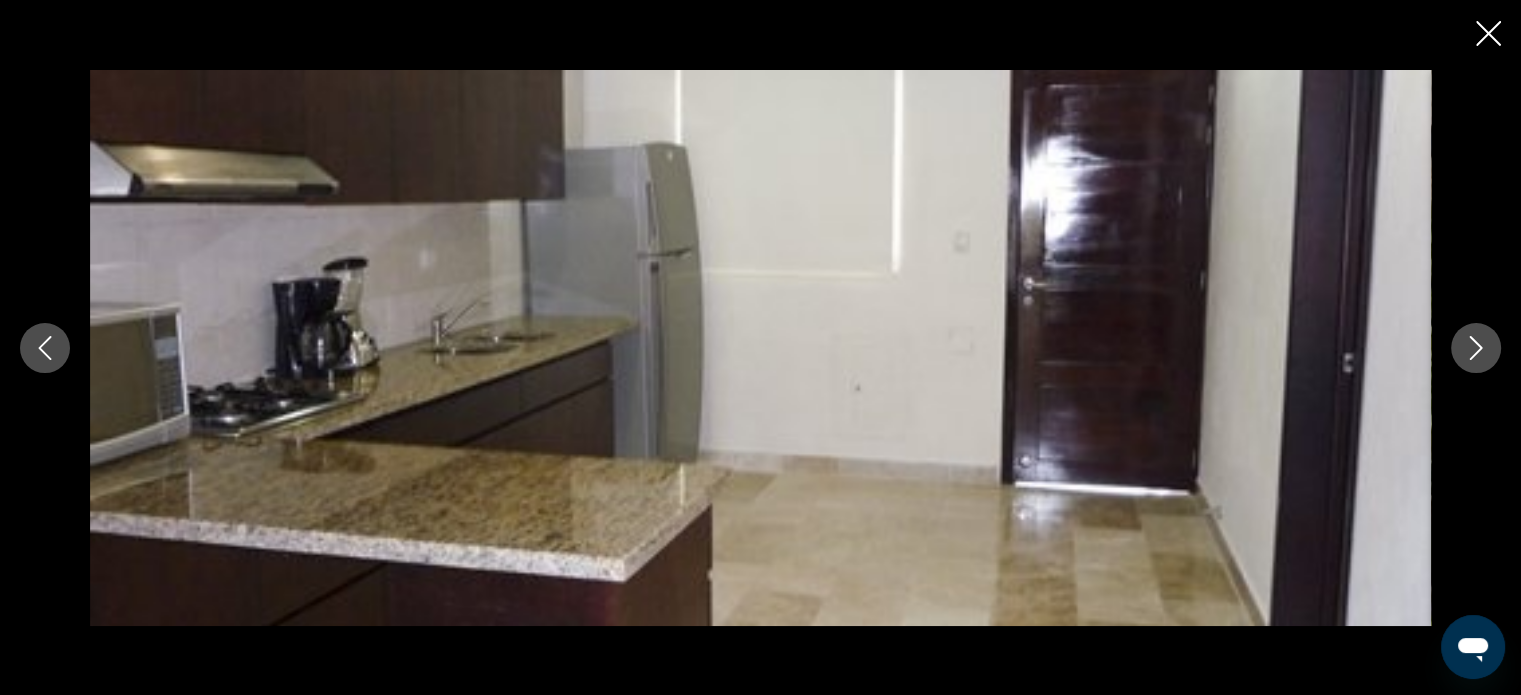 click 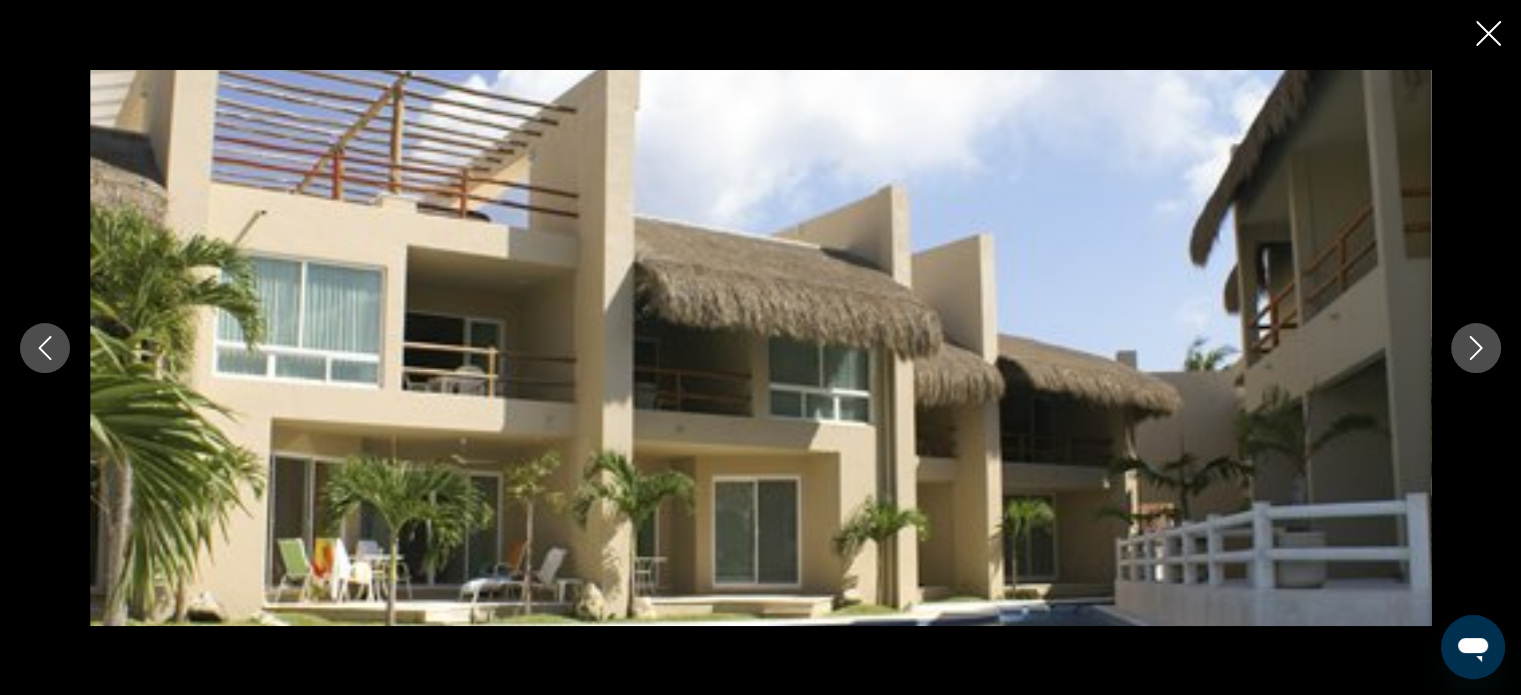 click 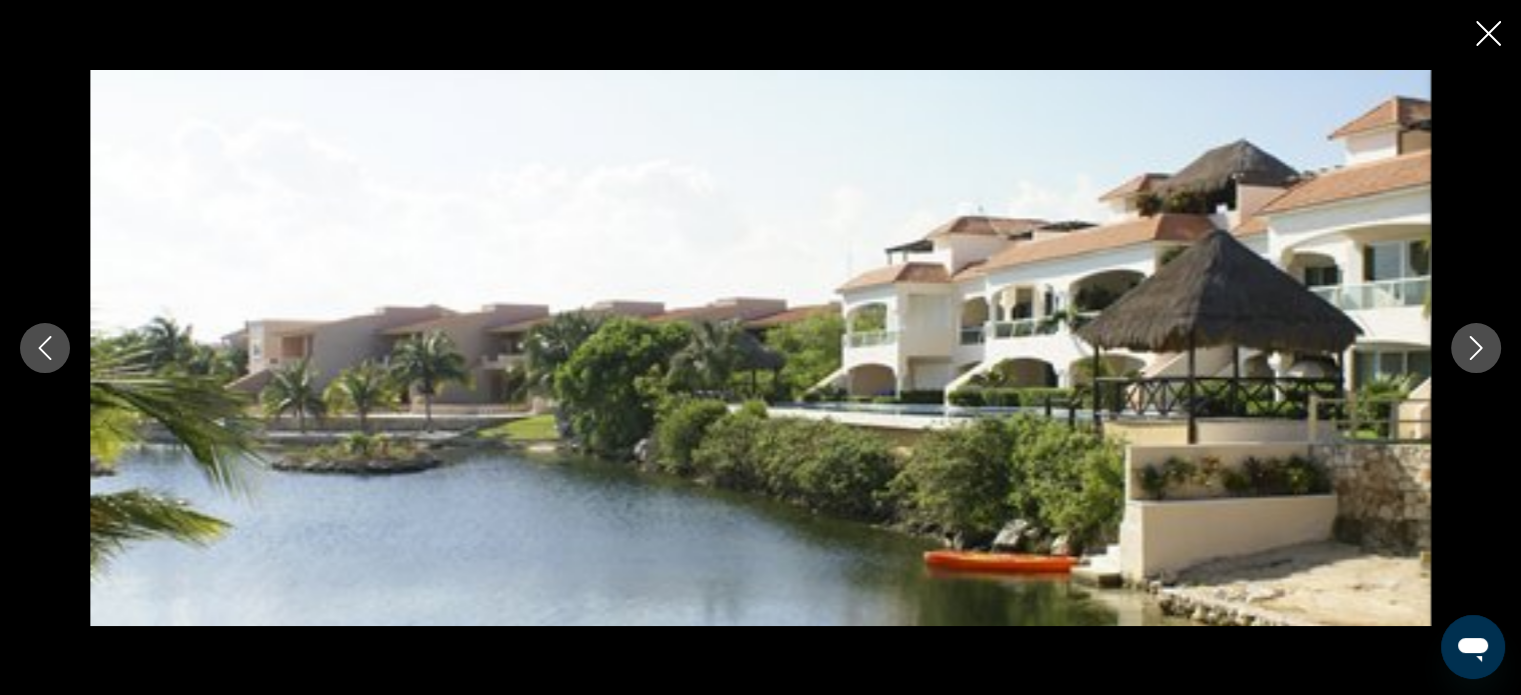 click 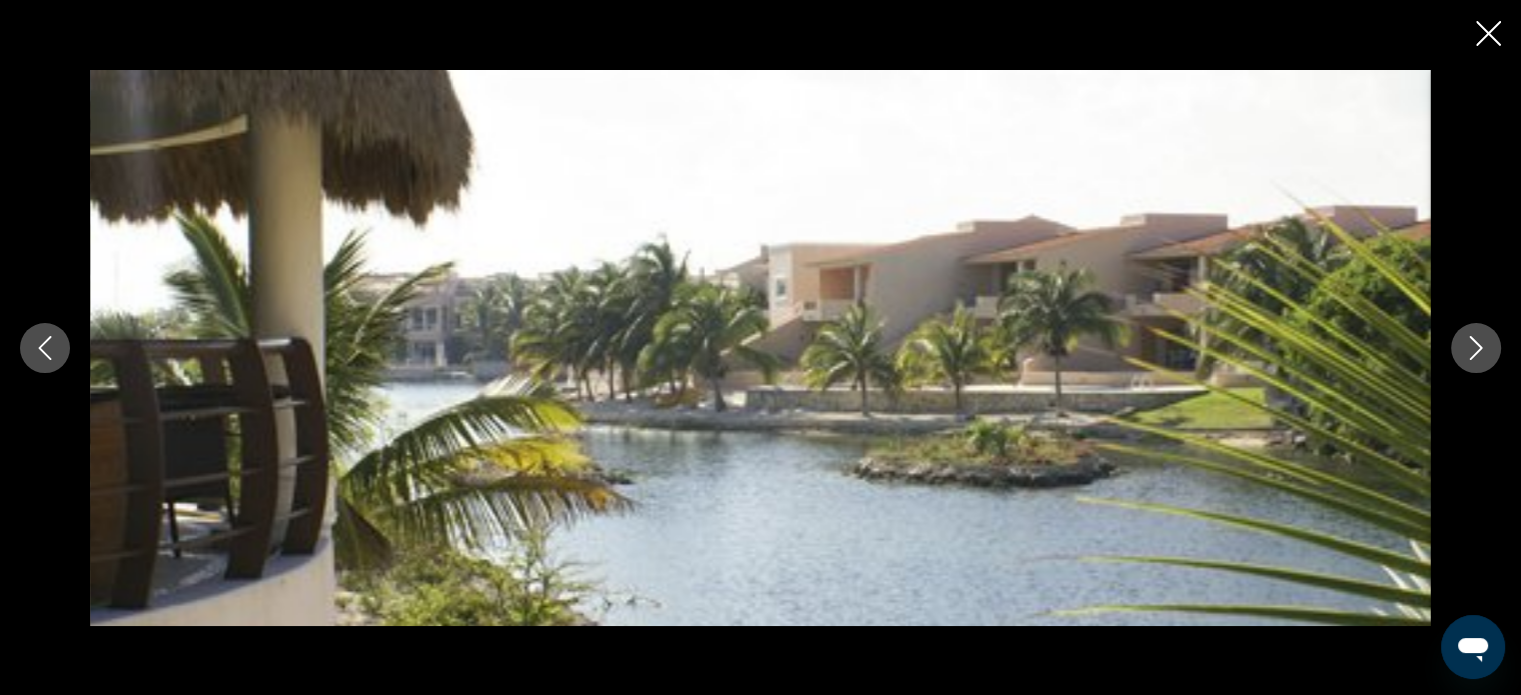 click 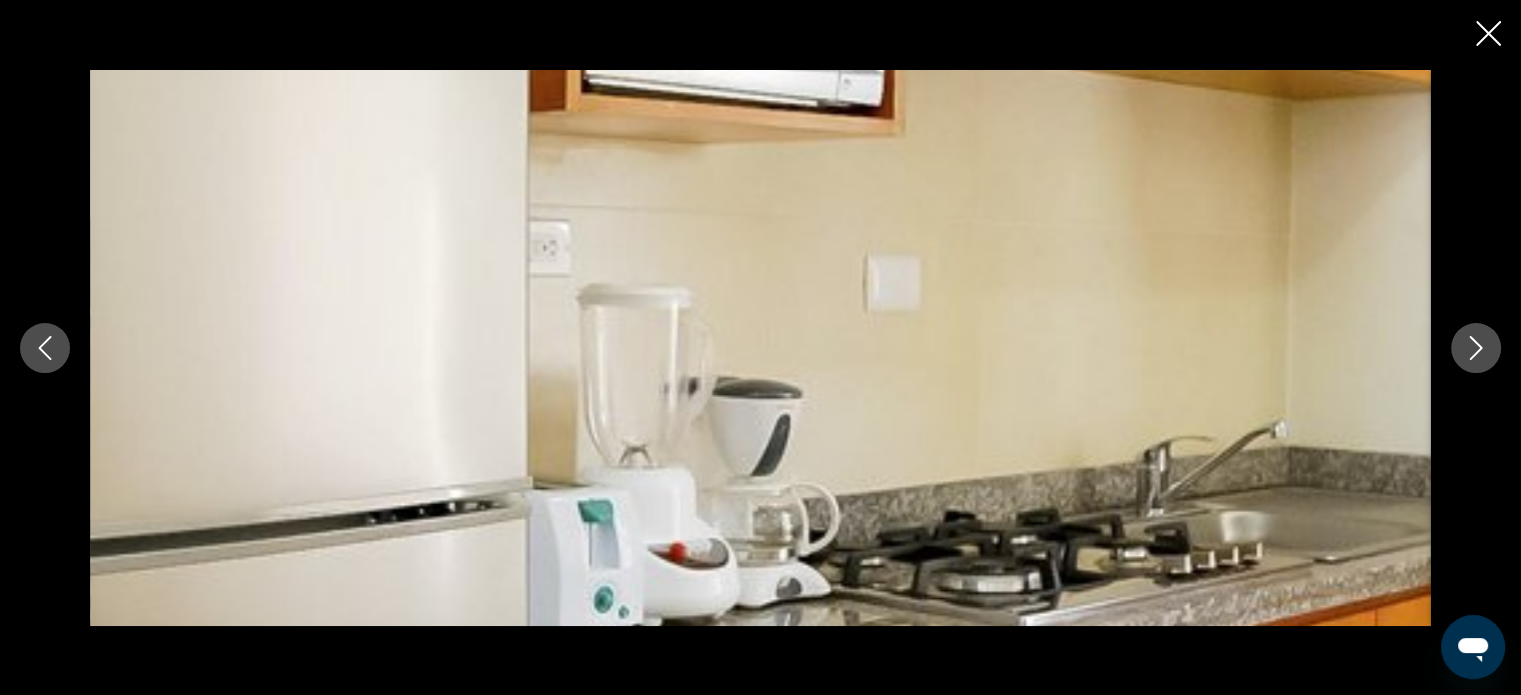 click 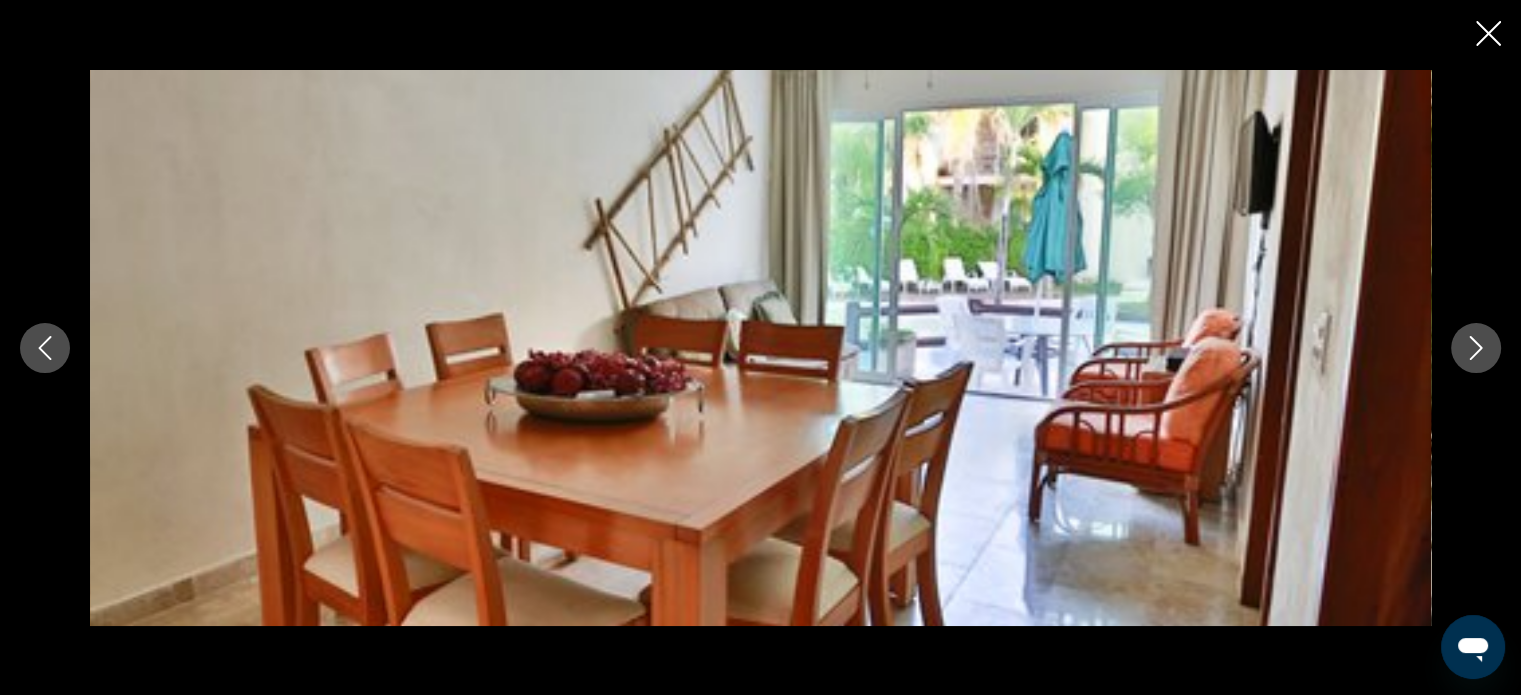 click 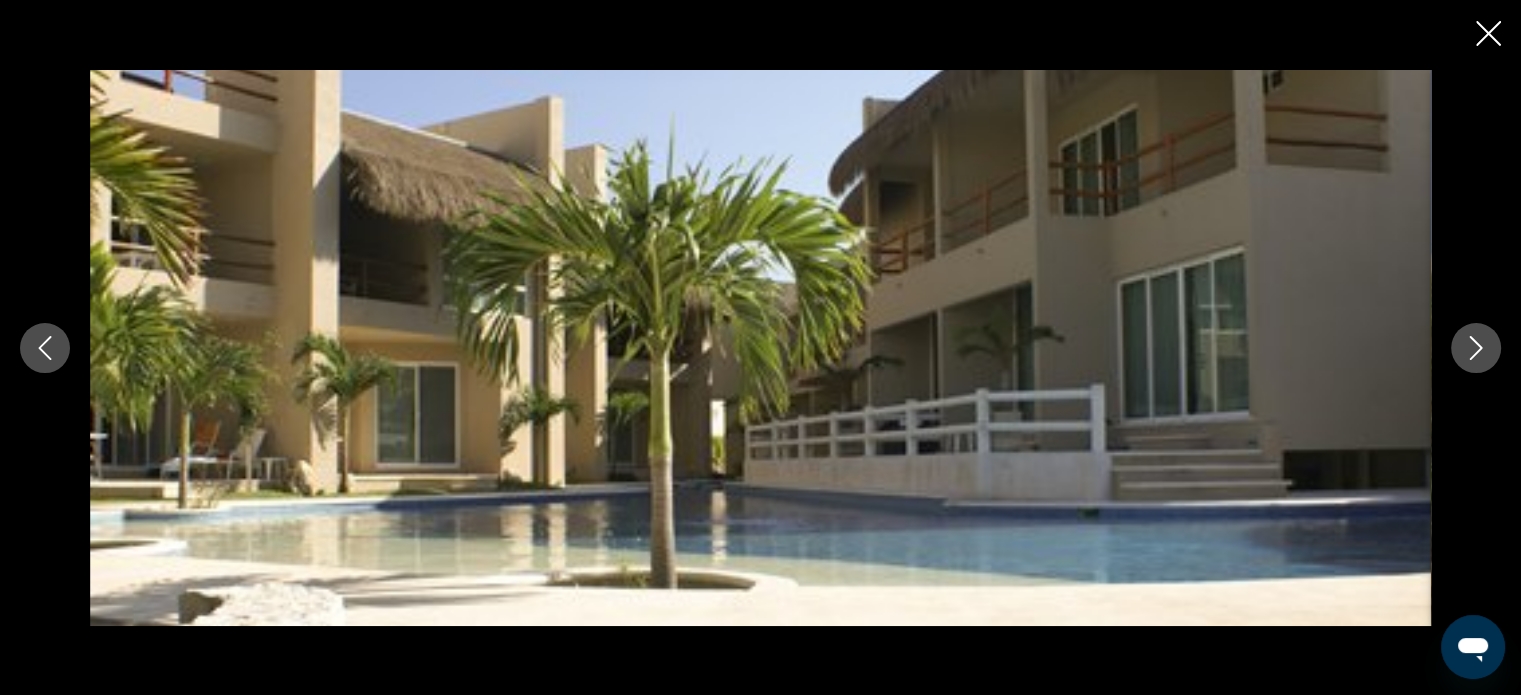 click 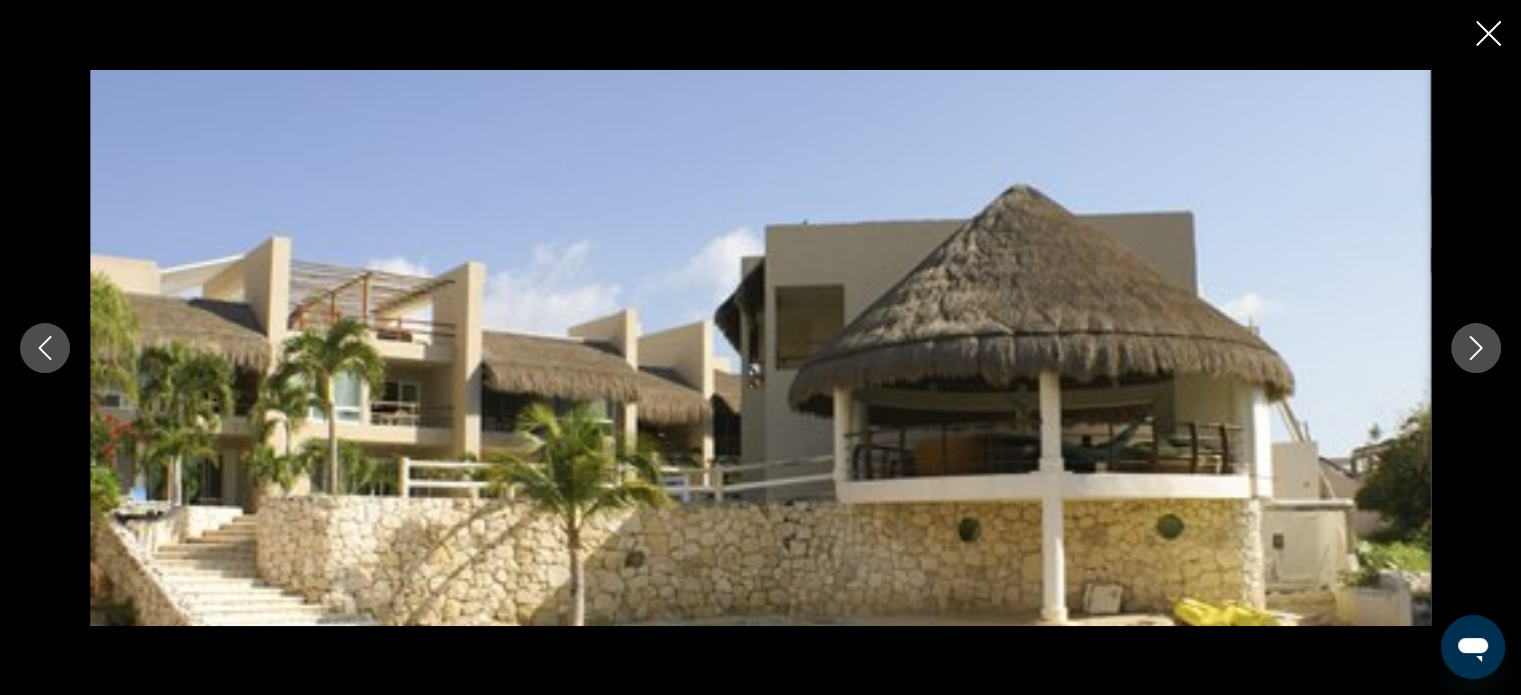 click 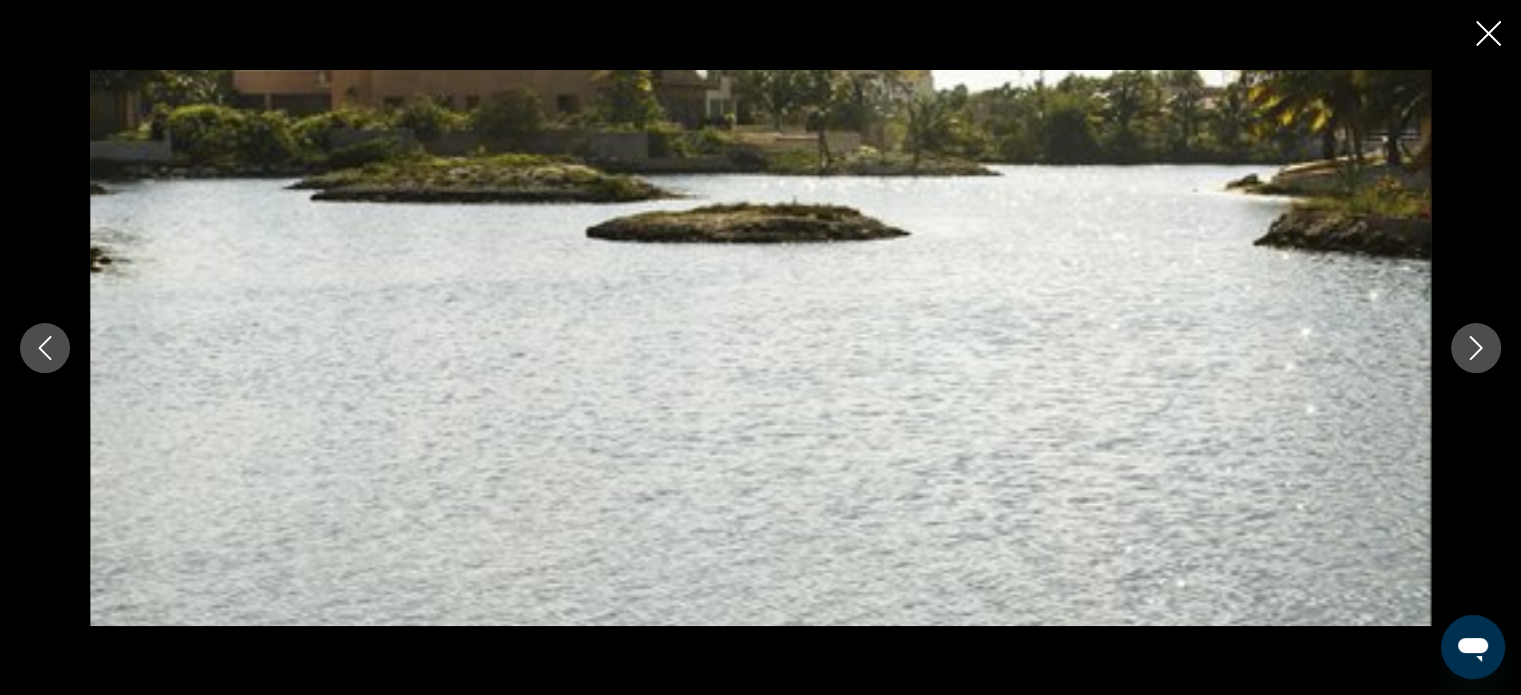 click 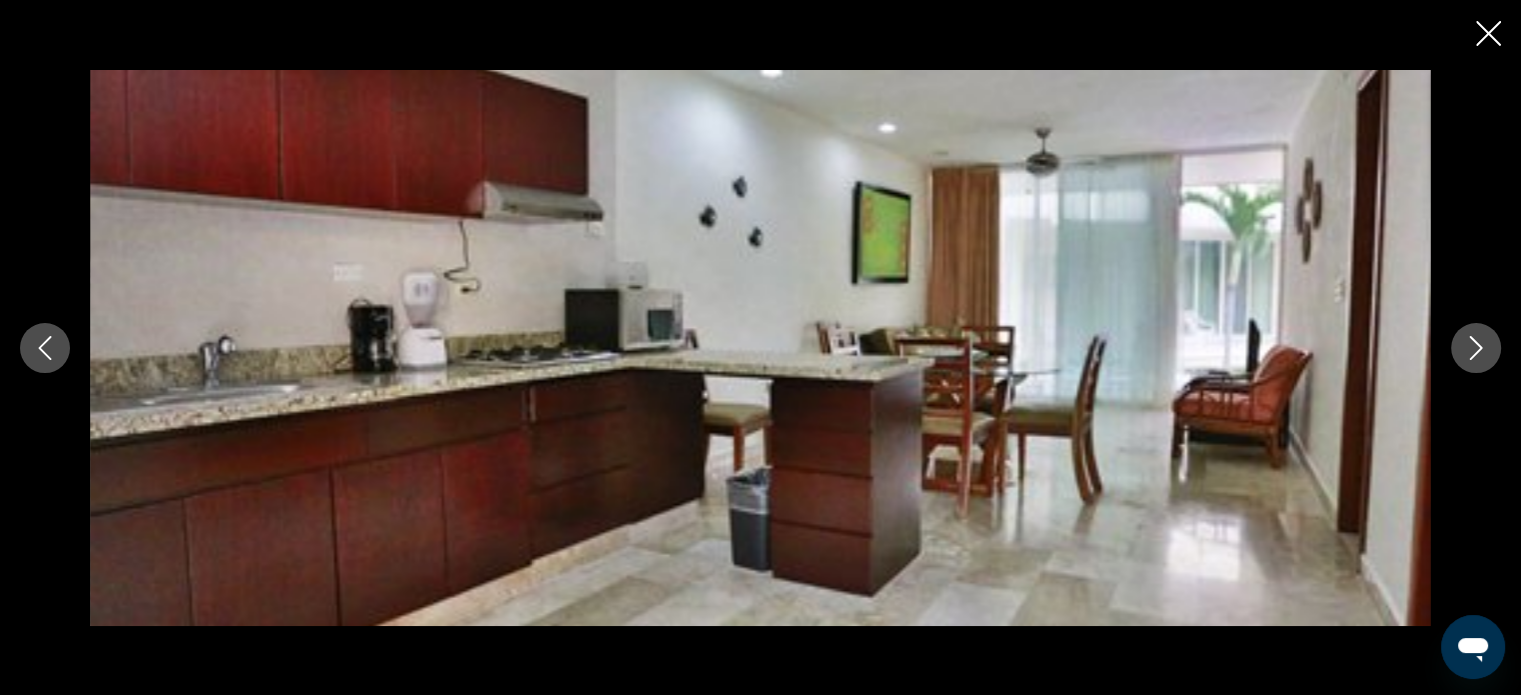 click 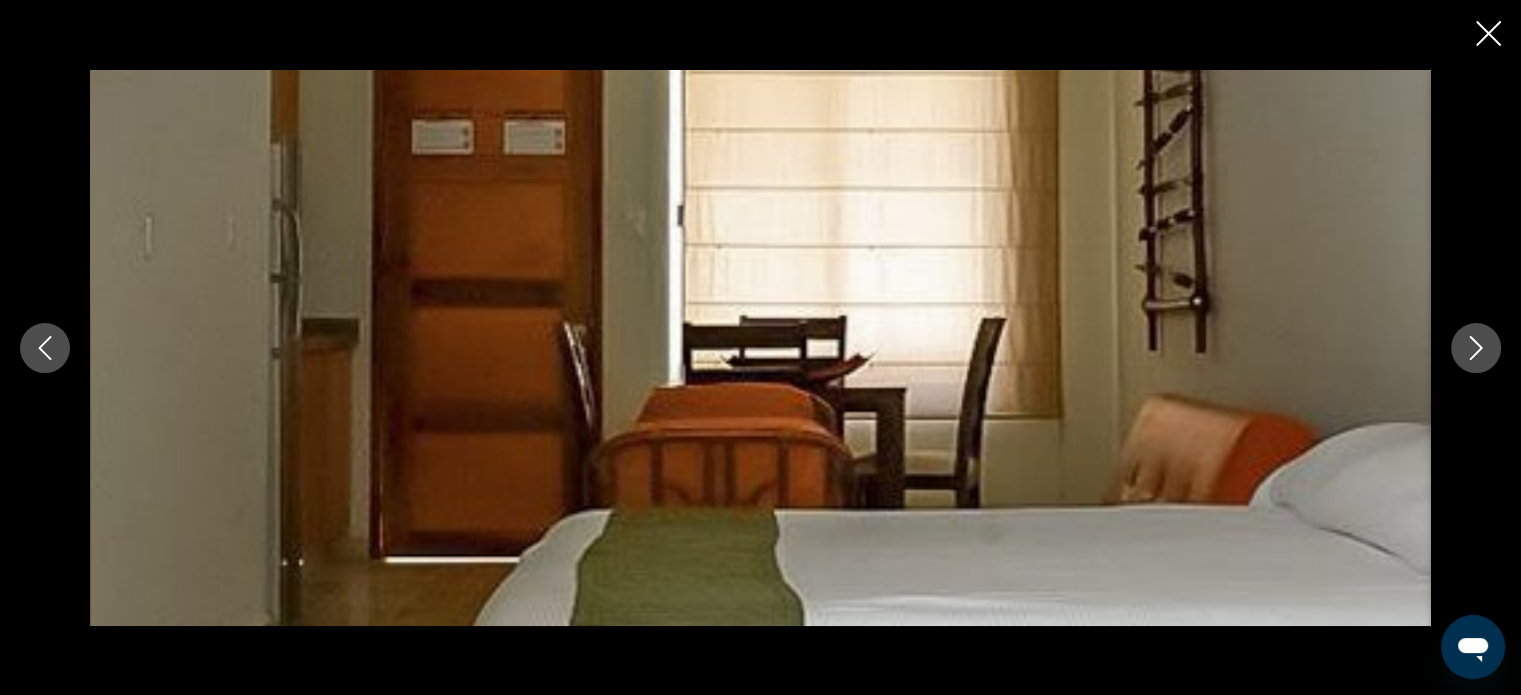 click 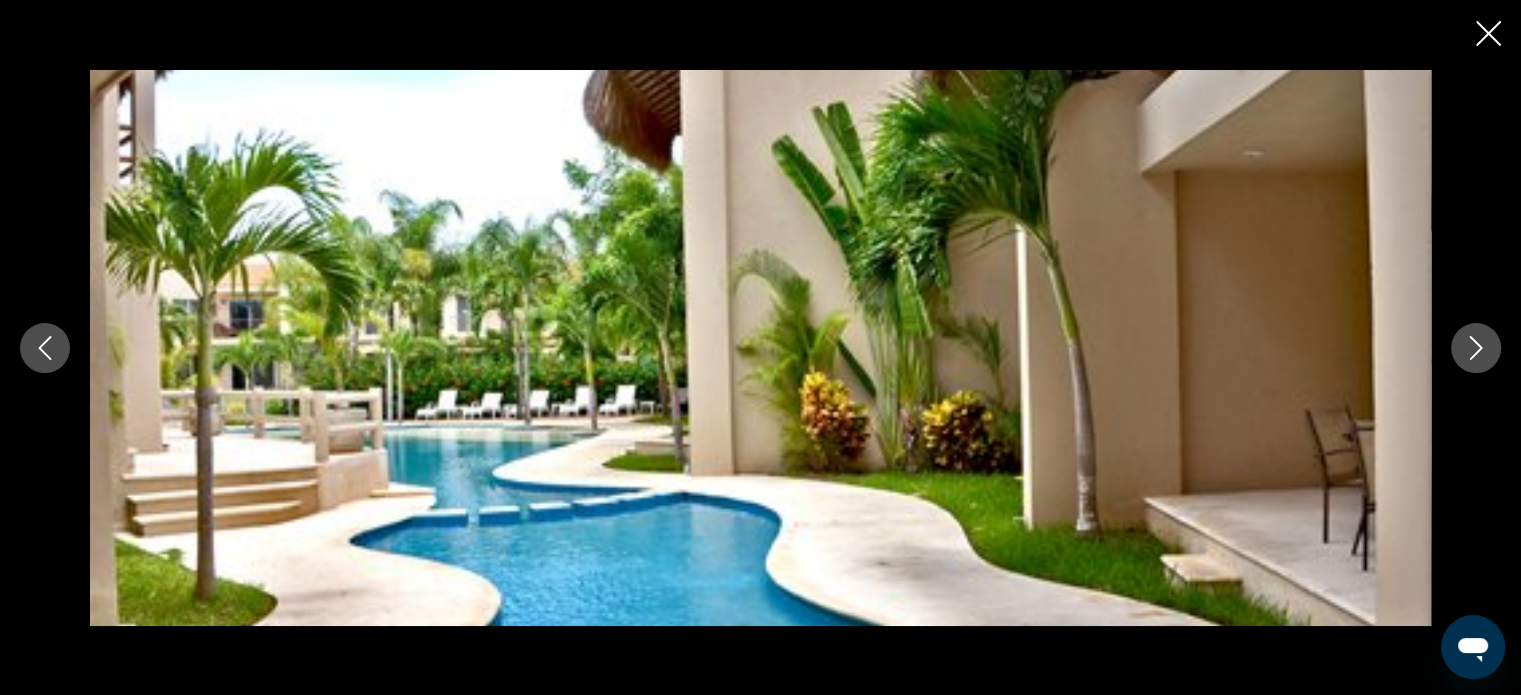 click 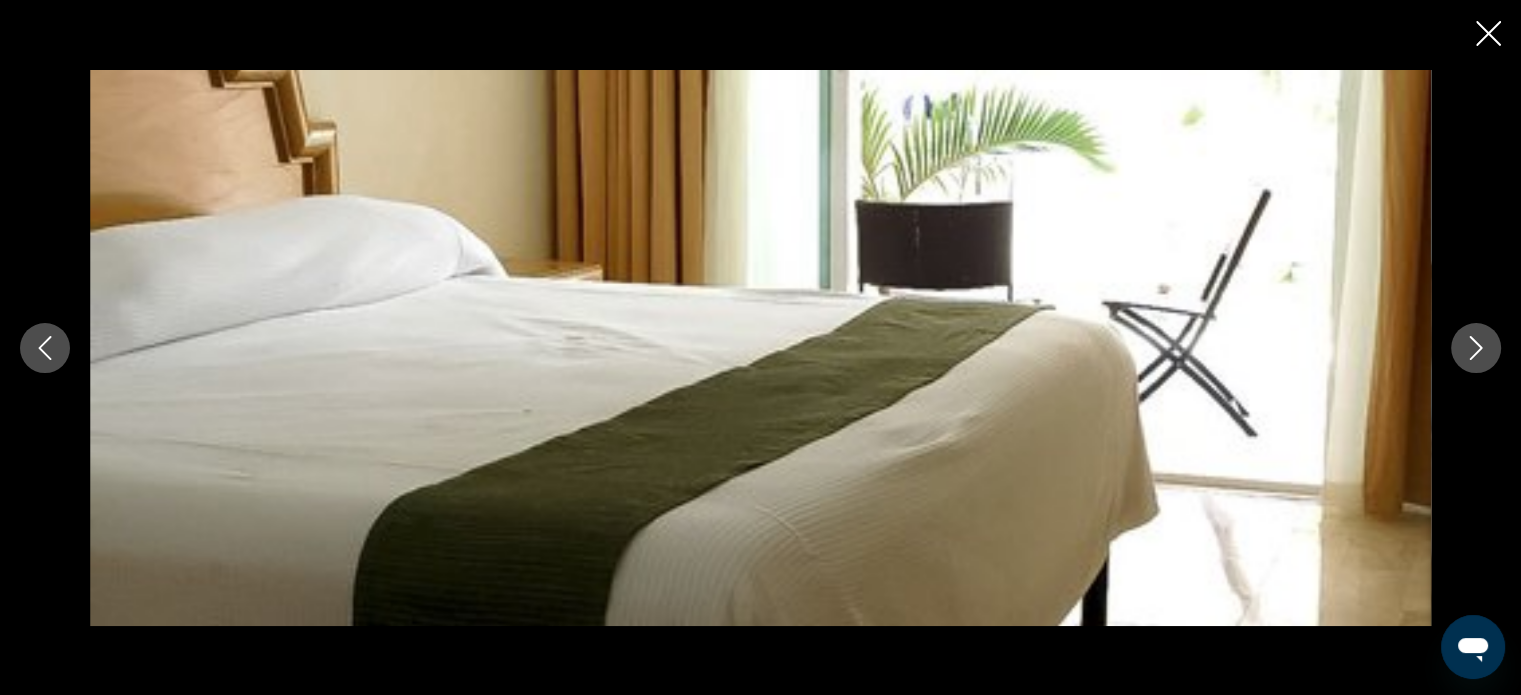 click 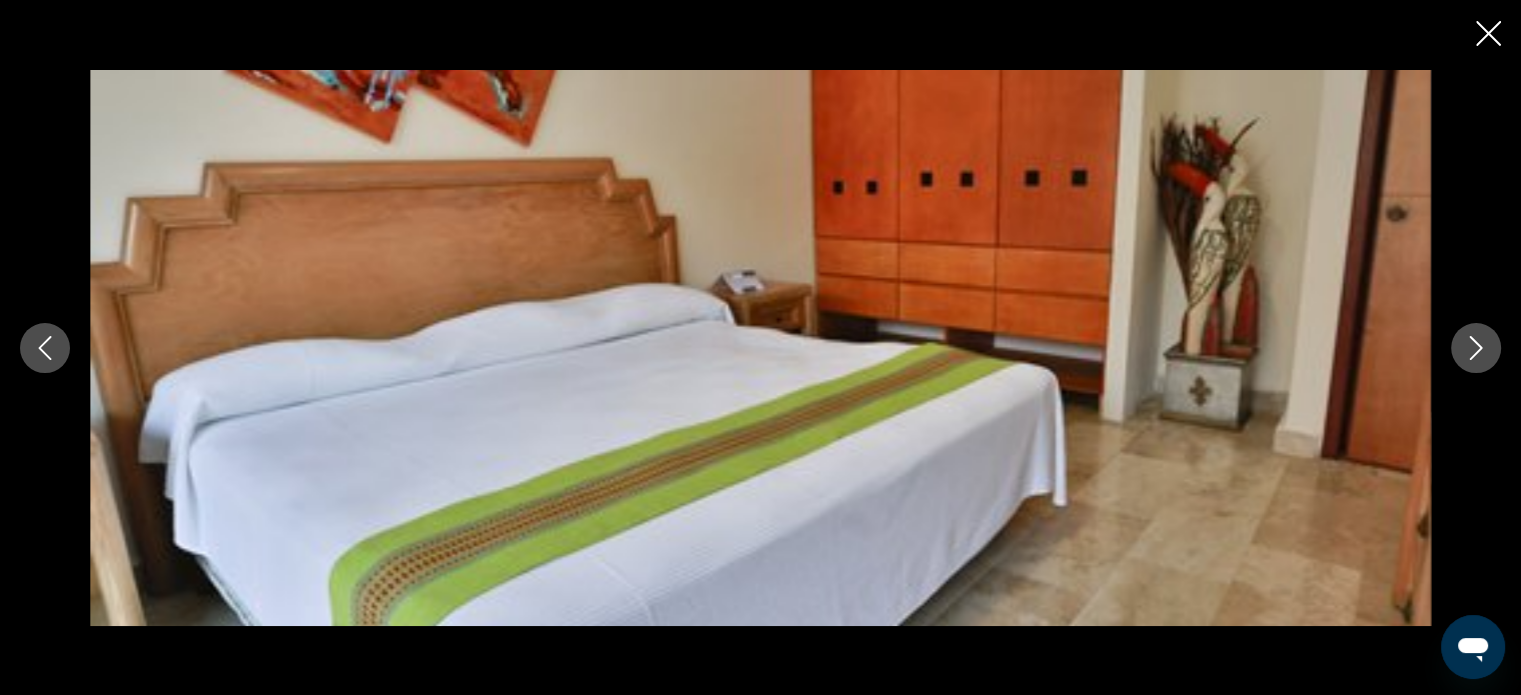 click 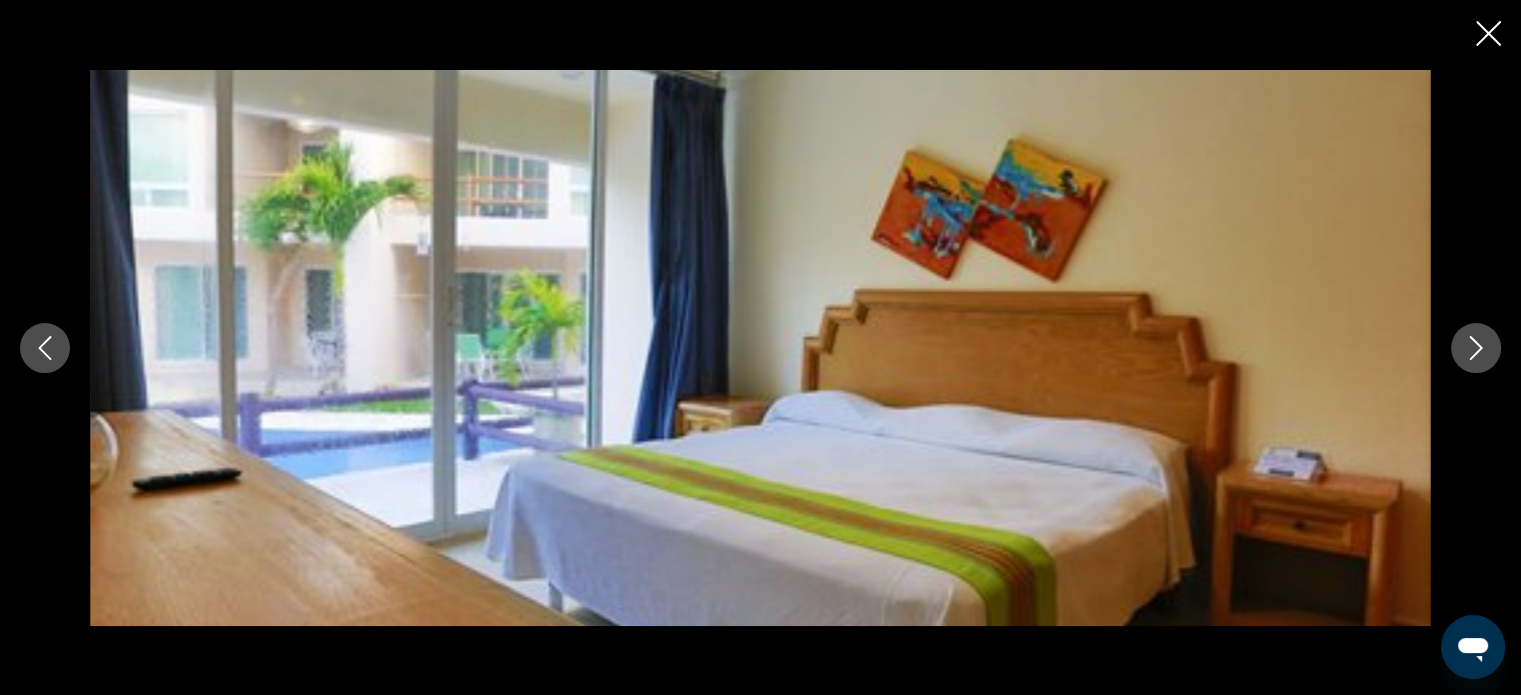 click 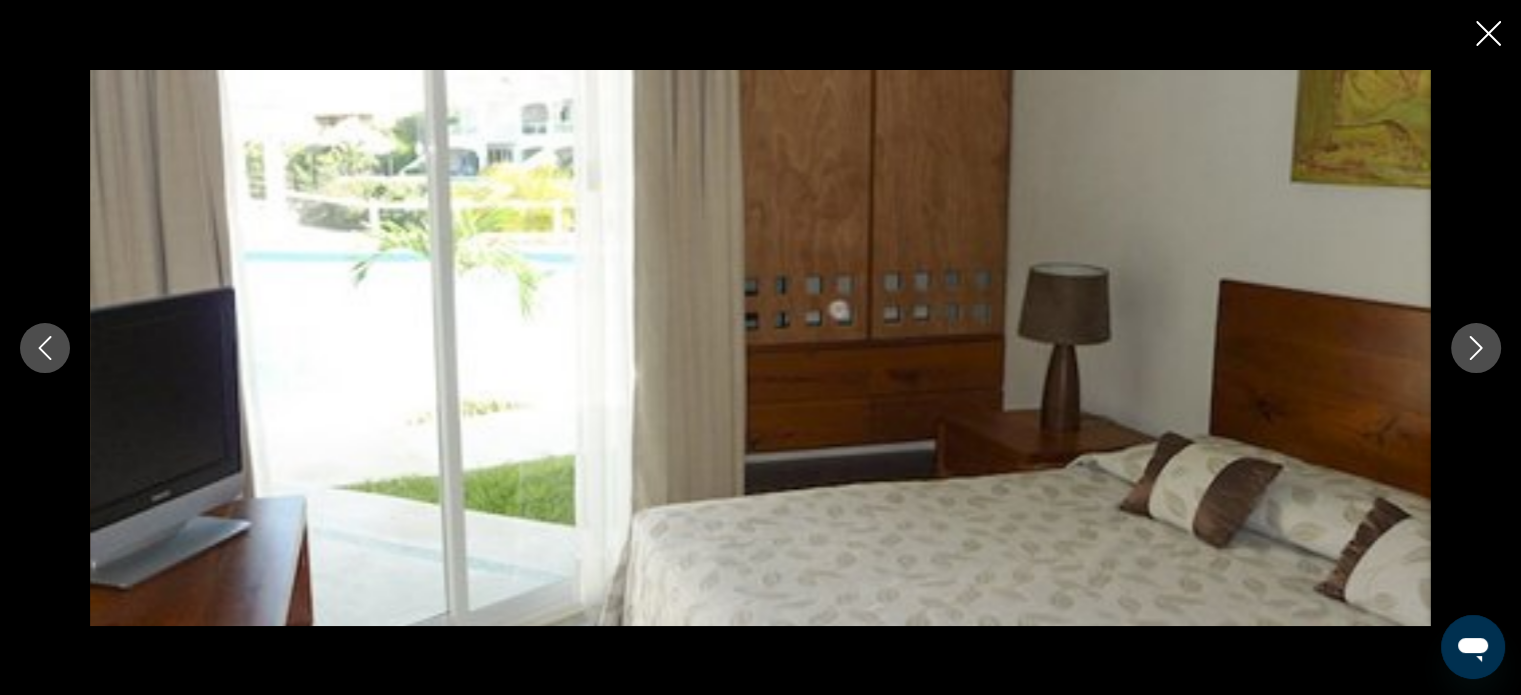 click 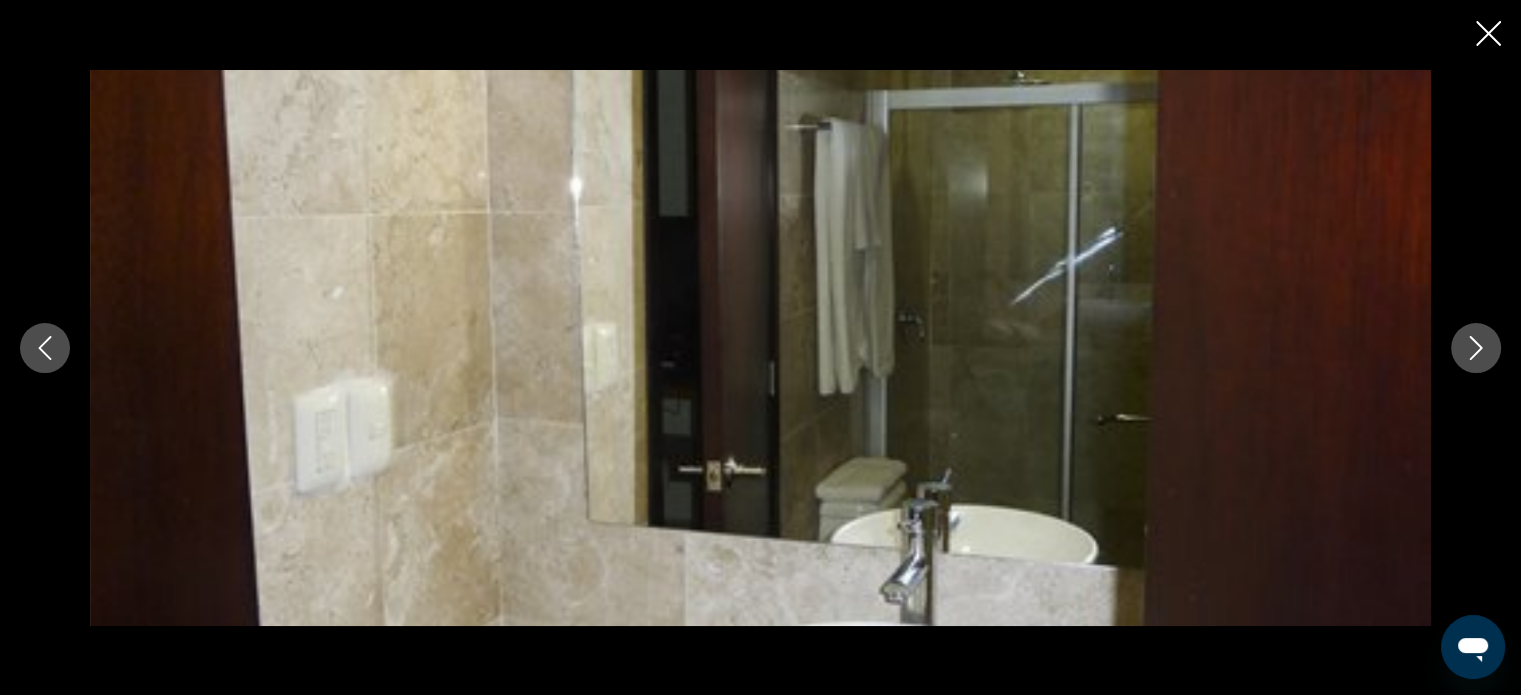 click 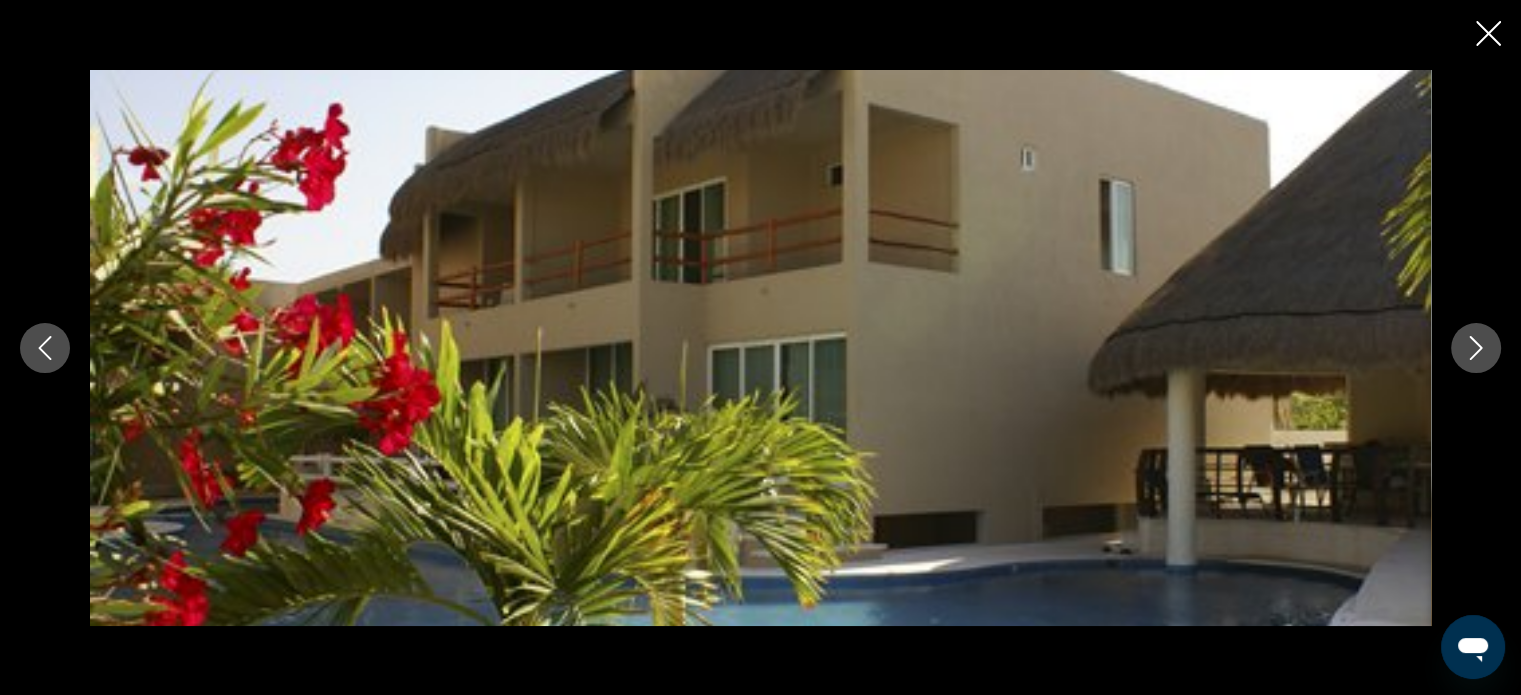 click 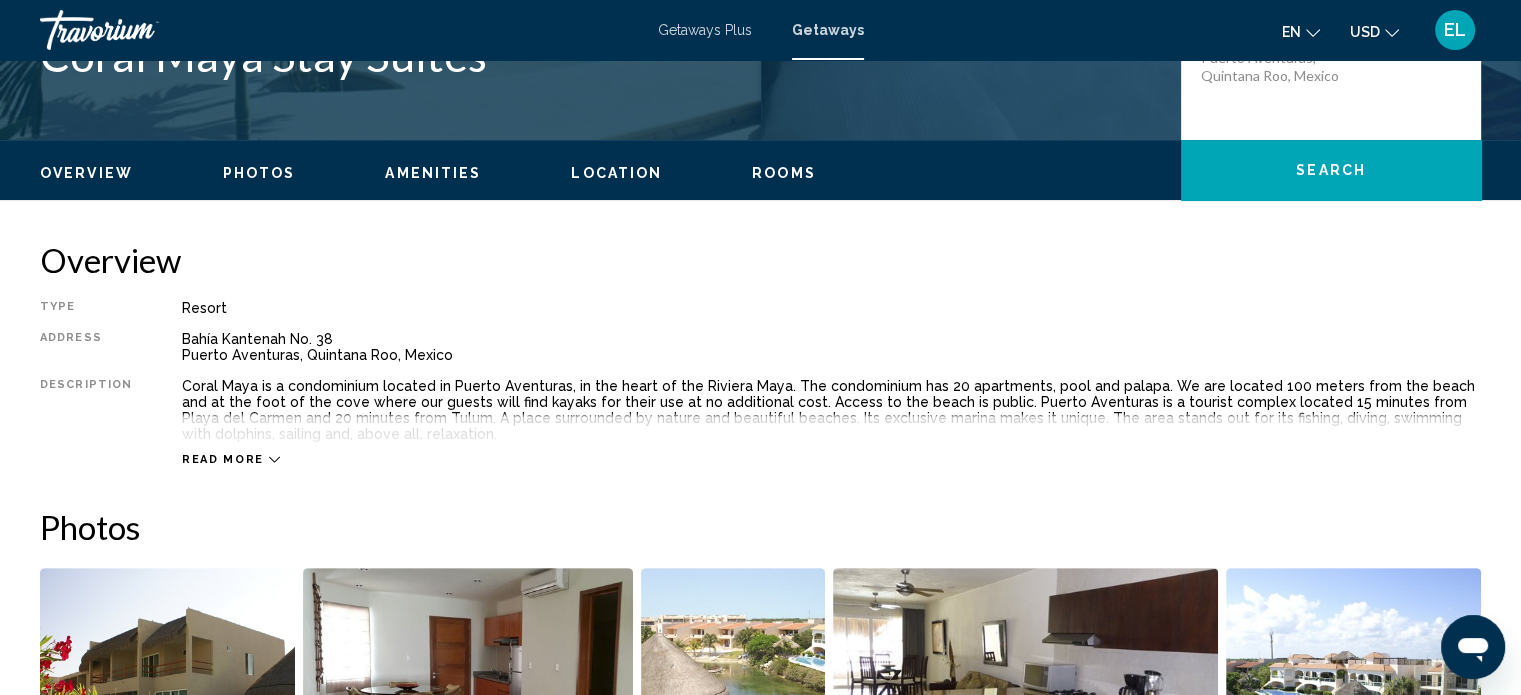 scroll, scrollTop: 275, scrollLeft: 0, axis: vertical 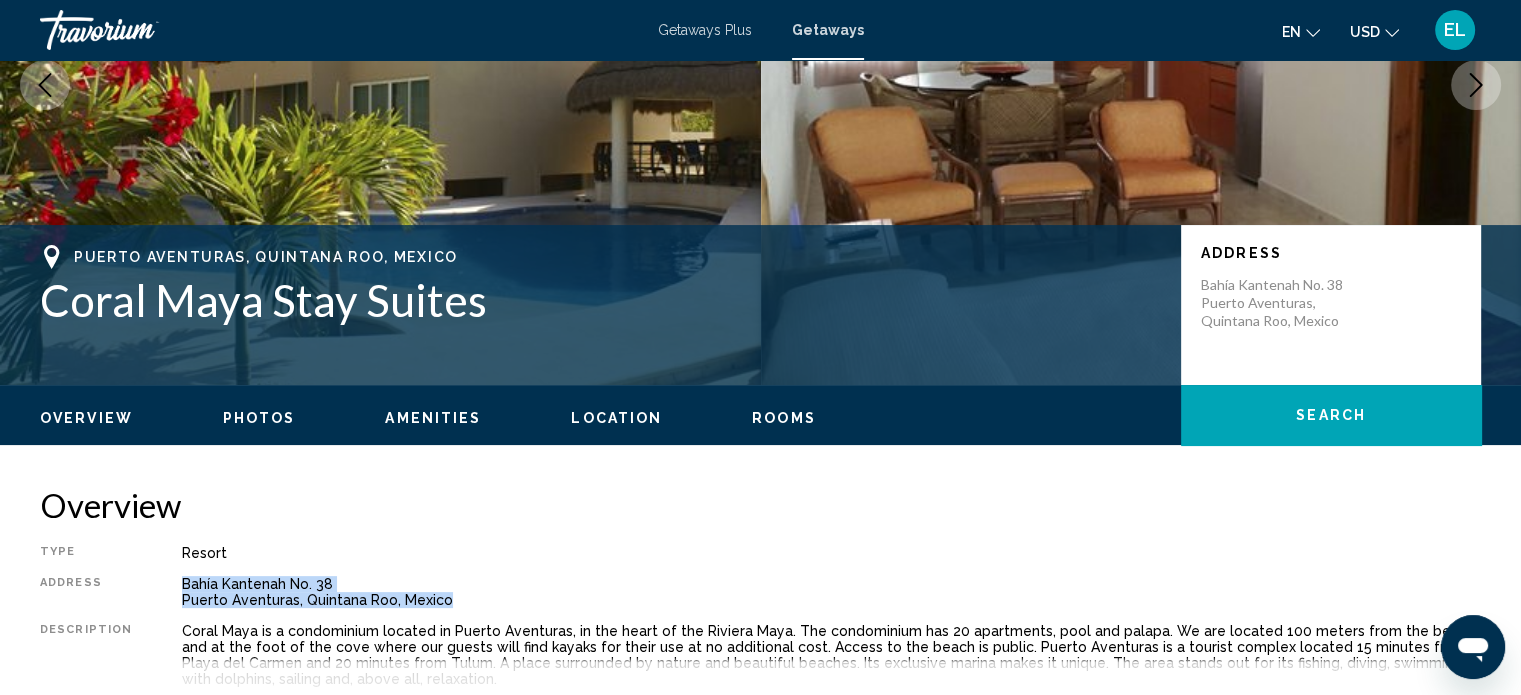 drag, startPoint x: 172, startPoint y: 581, endPoint x: 448, endPoint y: 605, distance: 277.0415 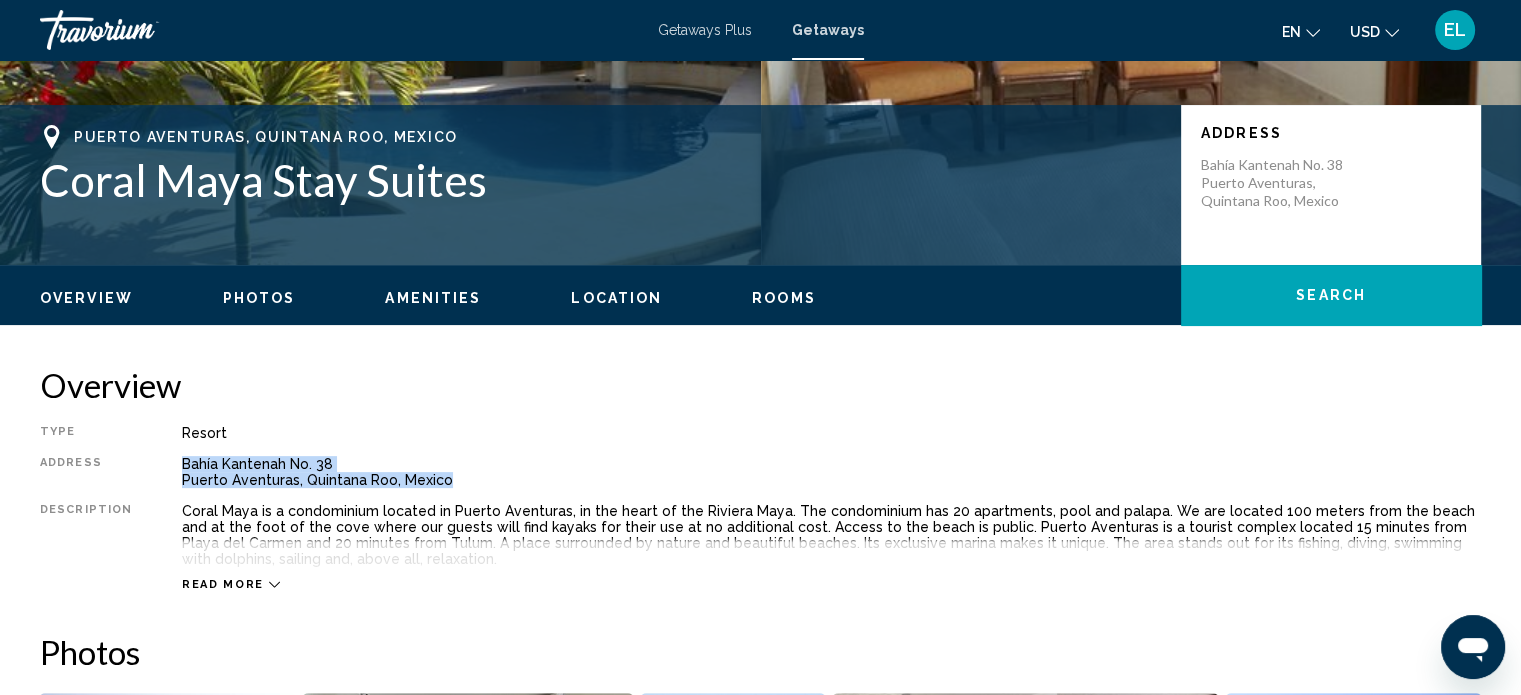 scroll, scrollTop: 575, scrollLeft: 0, axis: vertical 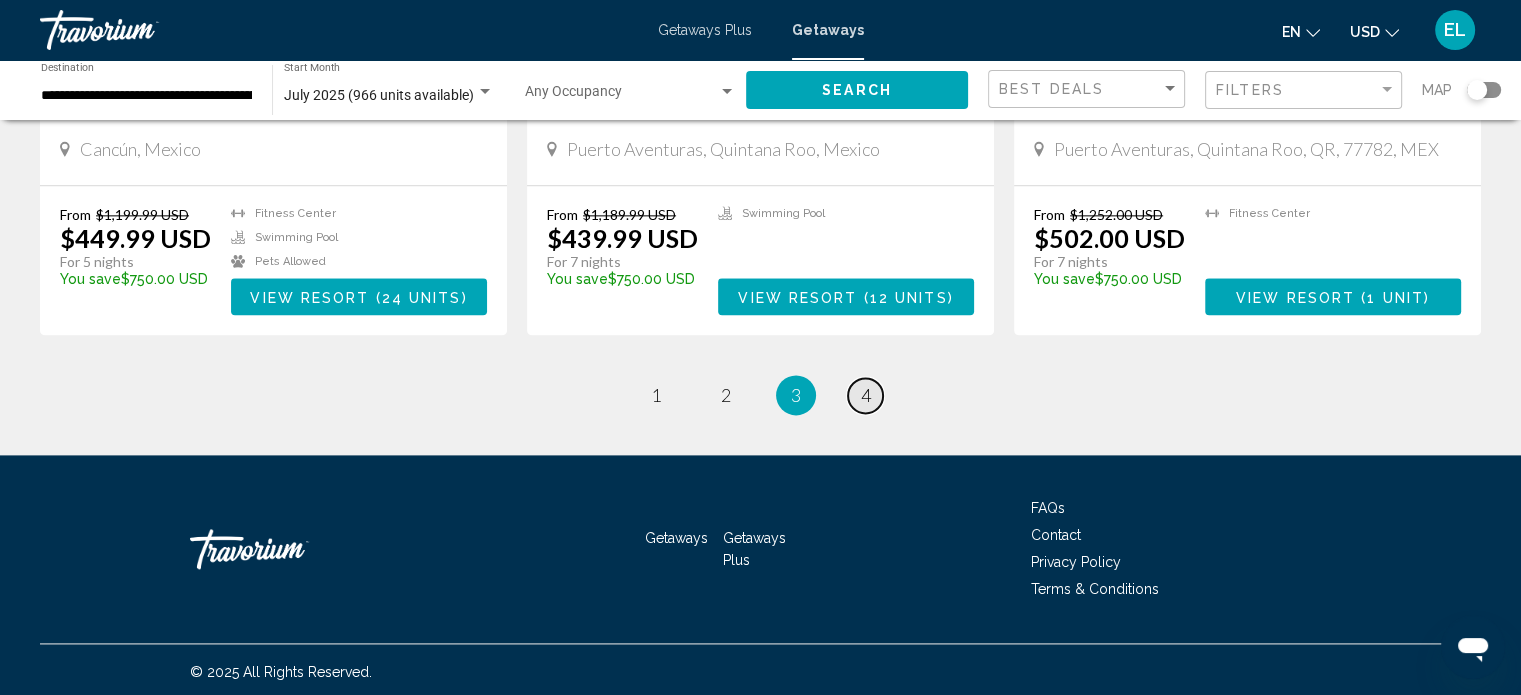 click on "page  4" at bounding box center (865, 395) 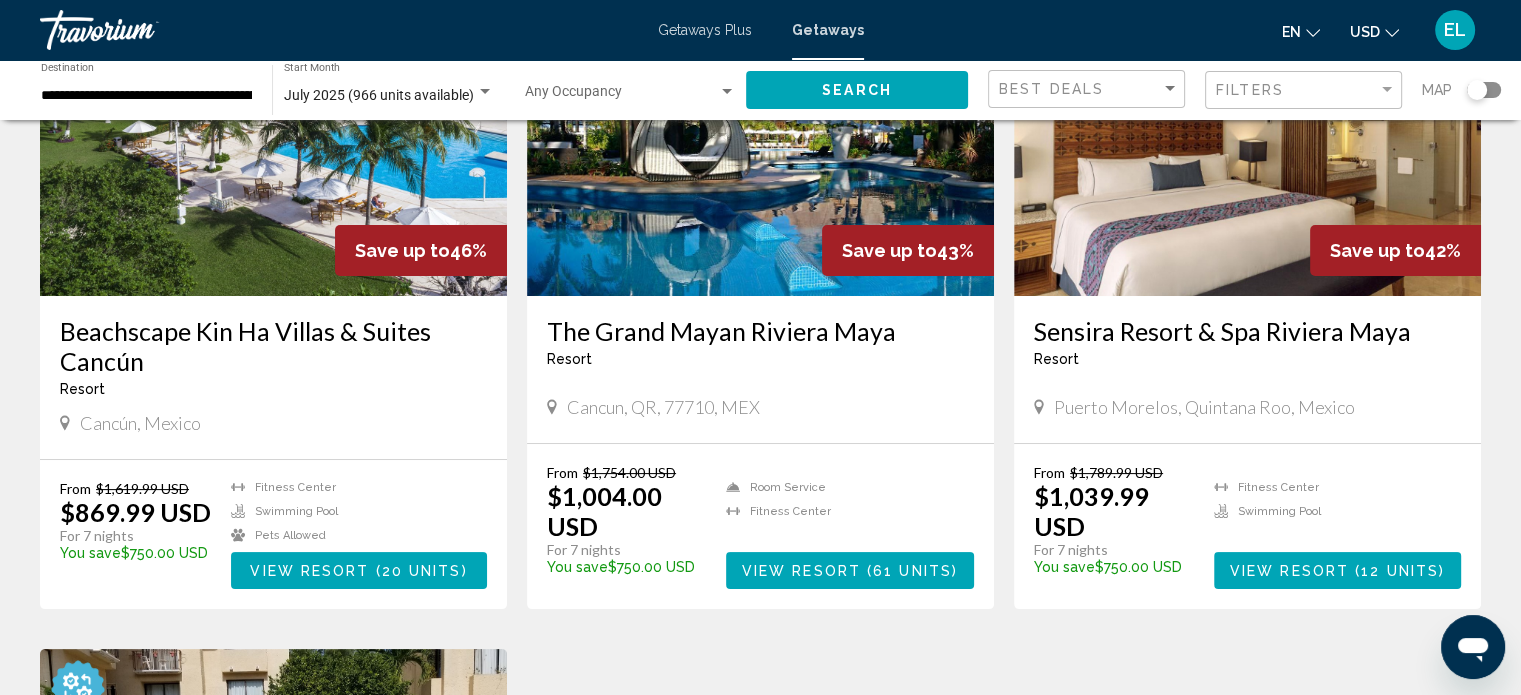 scroll, scrollTop: 200, scrollLeft: 0, axis: vertical 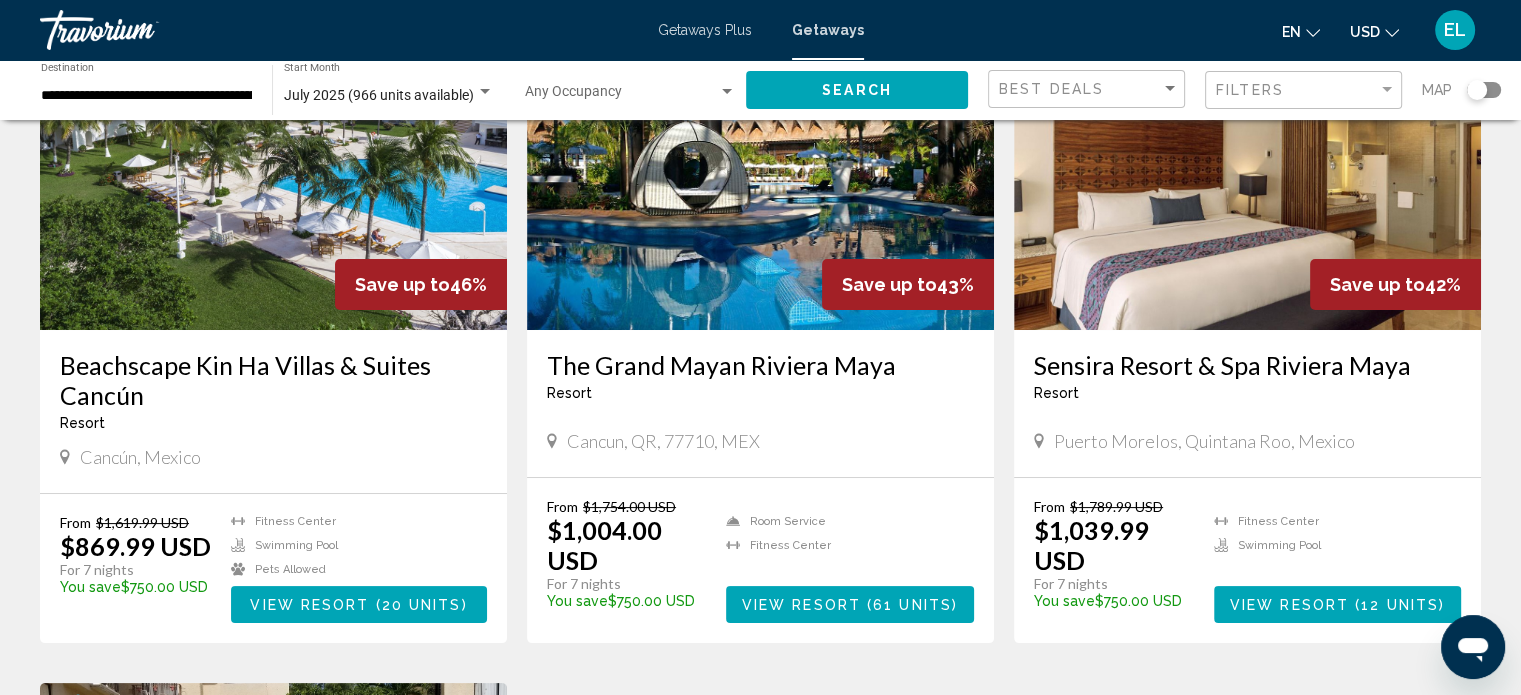 click on "Beachscape Kin Ha Villas & Suites Cancún" at bounding box center [273, 380] 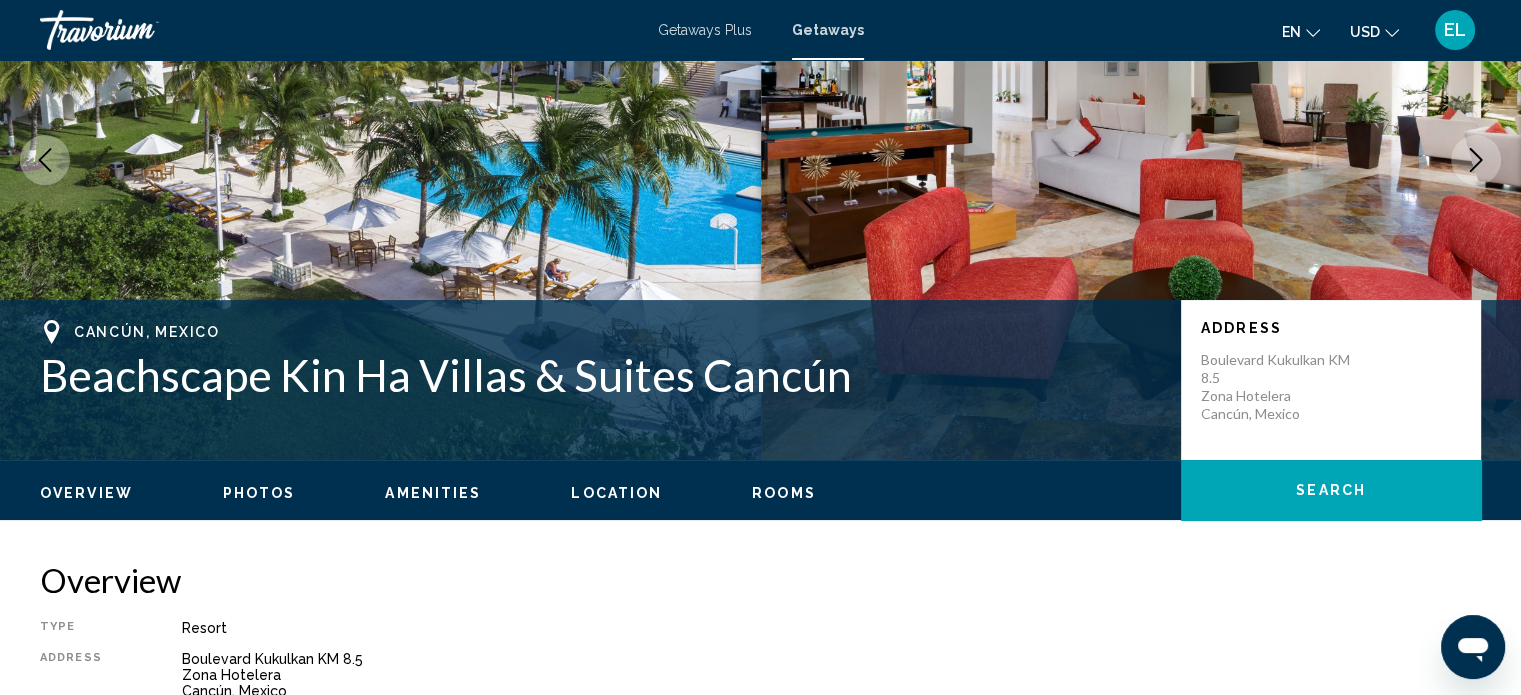 scroll, scrollTop: 12, scrollLeft: 0, axis: vertical 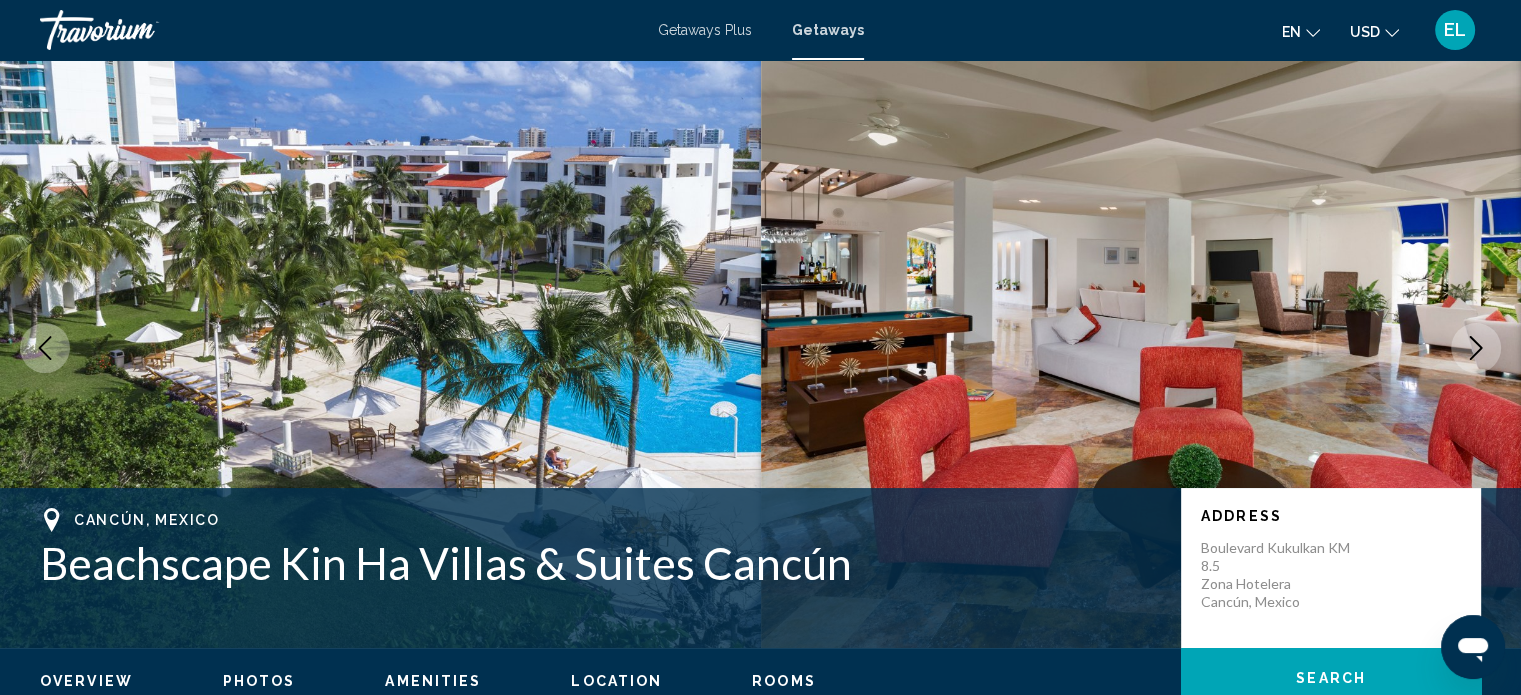 click at bounding box center (380, 348) 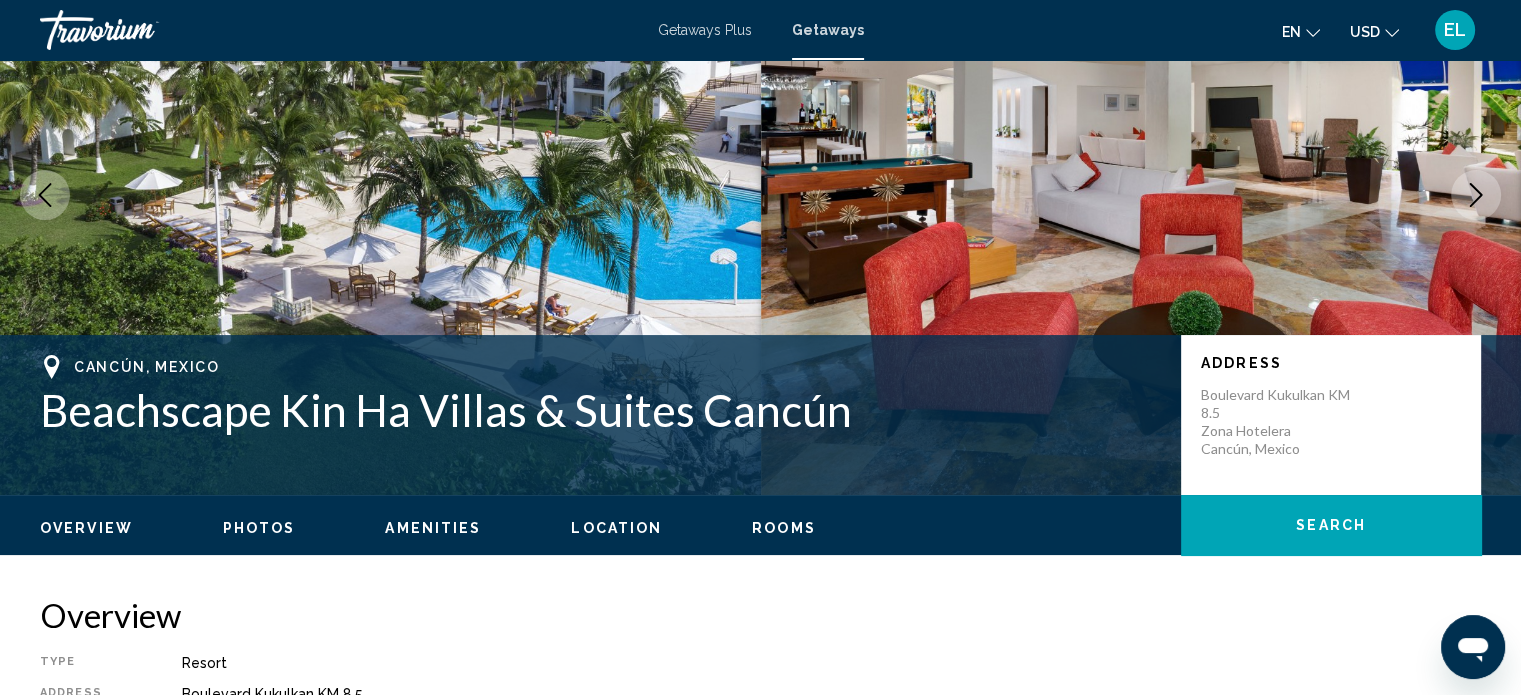 scroll, scrollTop: 312, scrollLeft: 0, axis: vertical 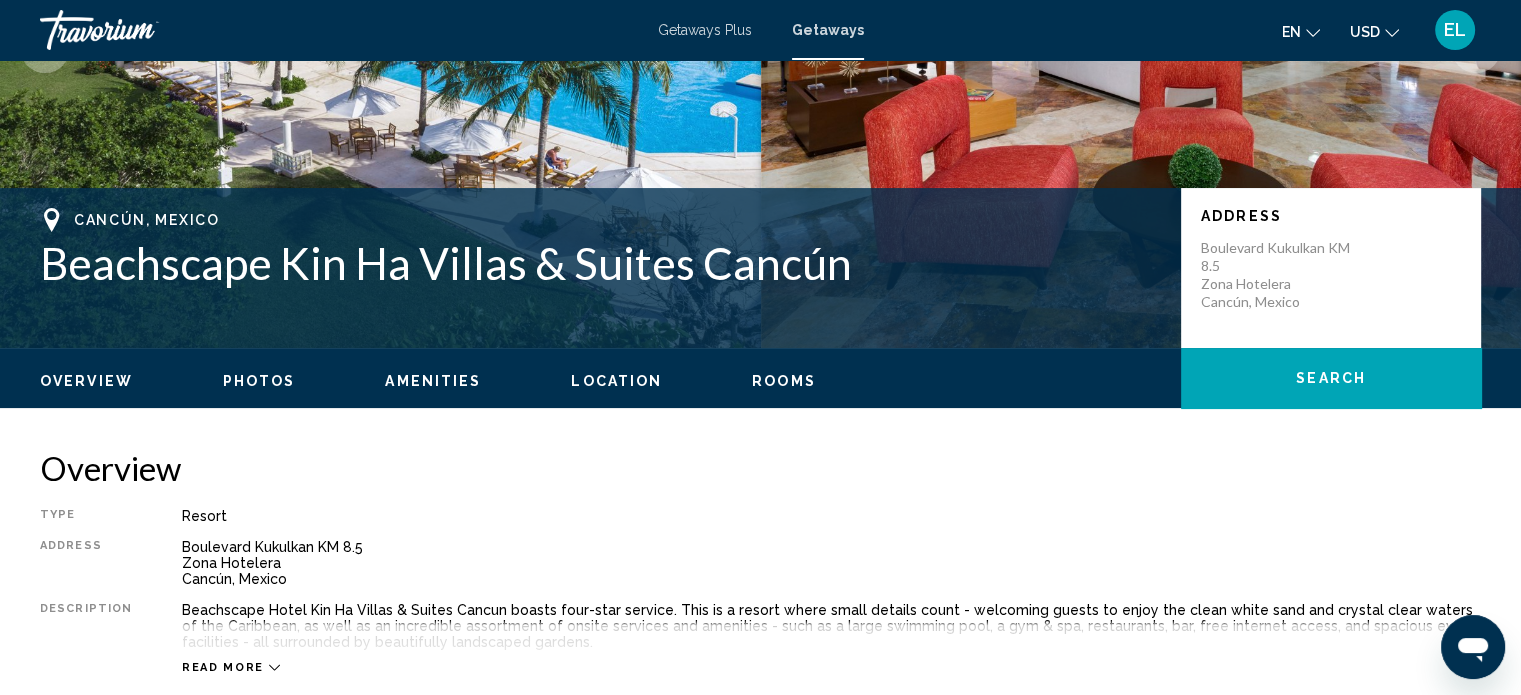 click on "Cancun, [STATE], [POSTAL_CODE], [COUNTRY]" at bounding box center (1281, 275) 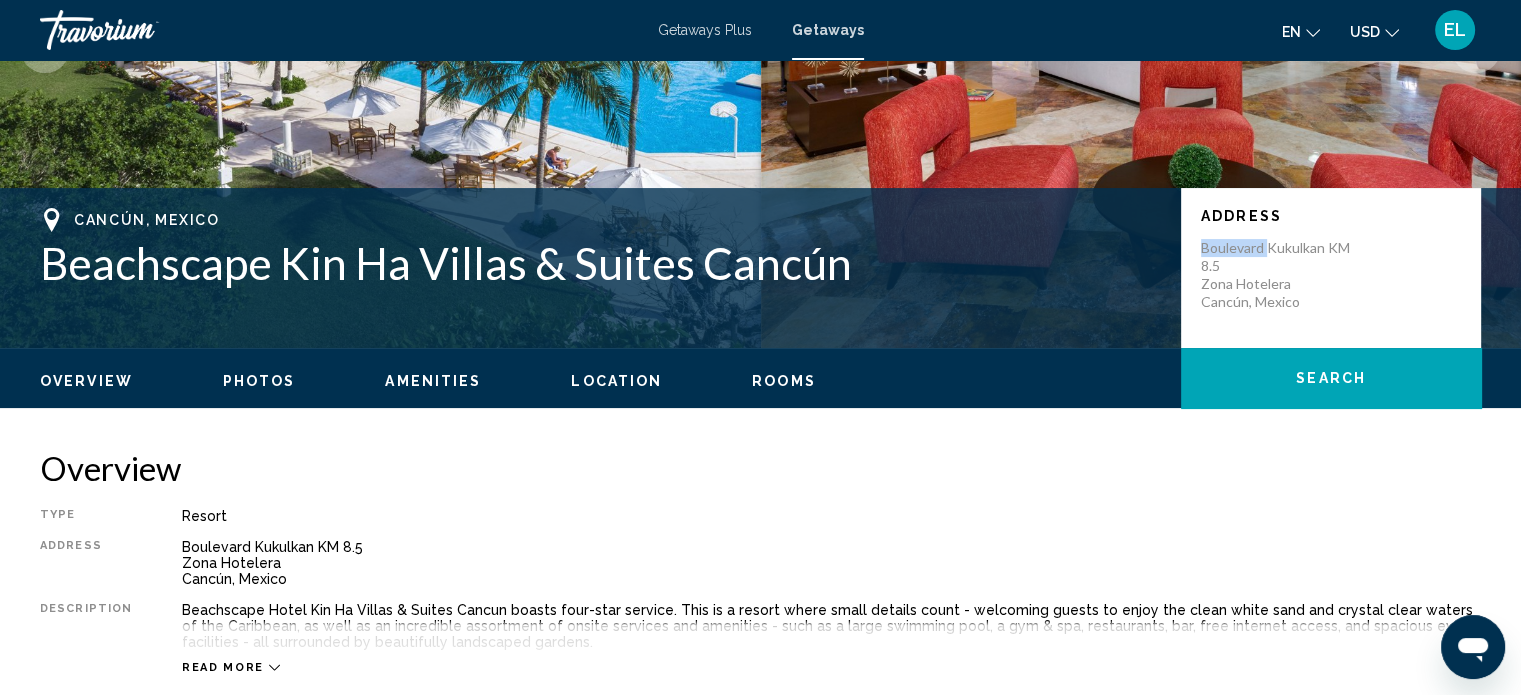 click on "Cancun, [STATE], [POSTAL_CODE], [COUNTRY]" at bounding box center (1281, 275) 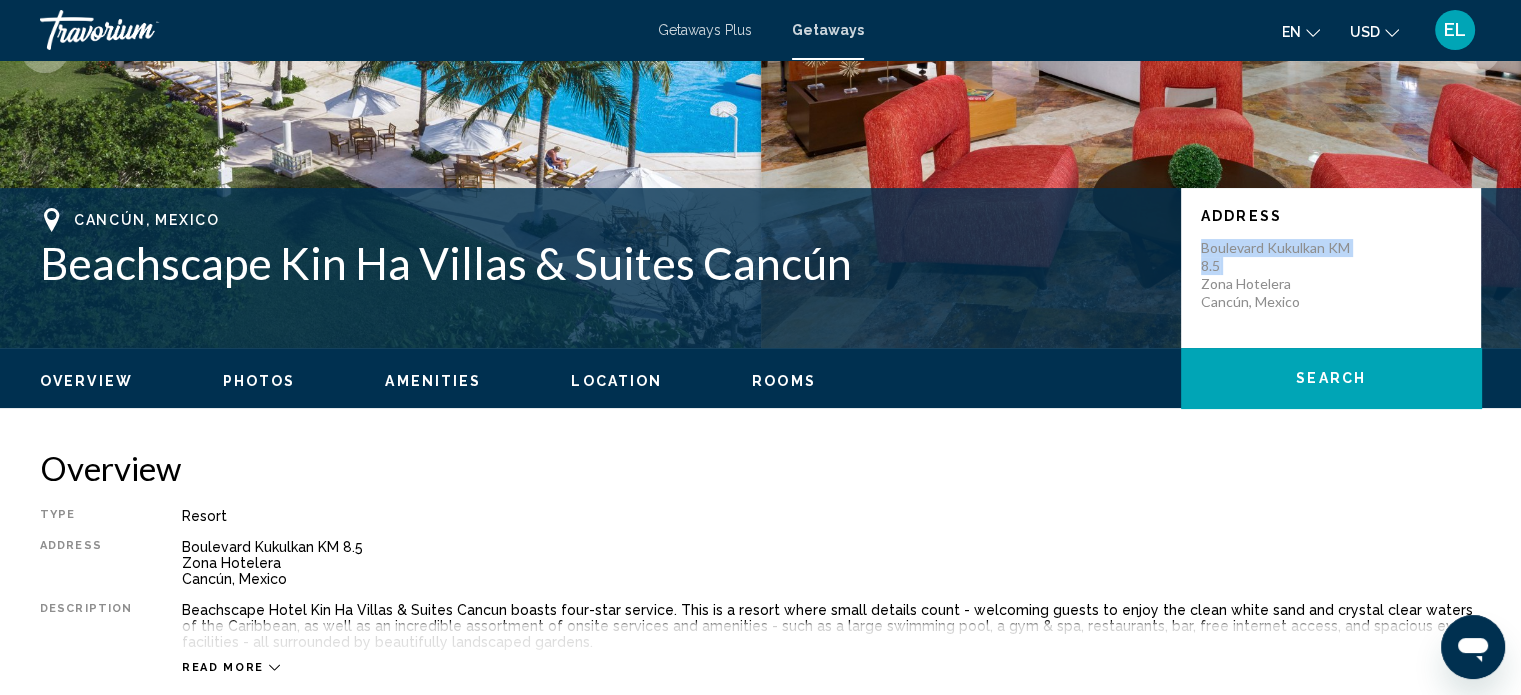 click on "Cancun, [STATE], [POSTAL_CODE], [COUNTRY]" at bounding box center [1281, 275] 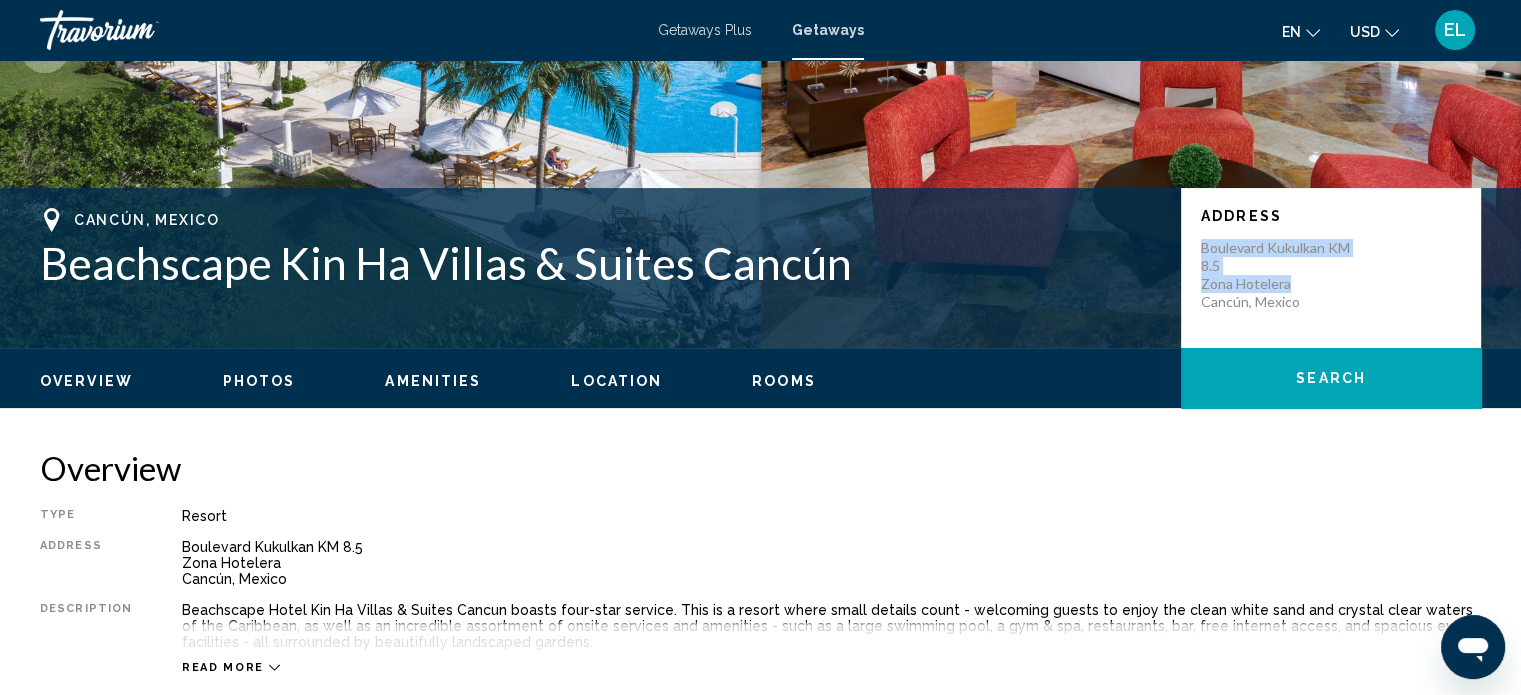 drag, startPoint x: 1198, startPoint y: 243, endPoint x: 1292, endPoint y: 285, distance: 102.9563 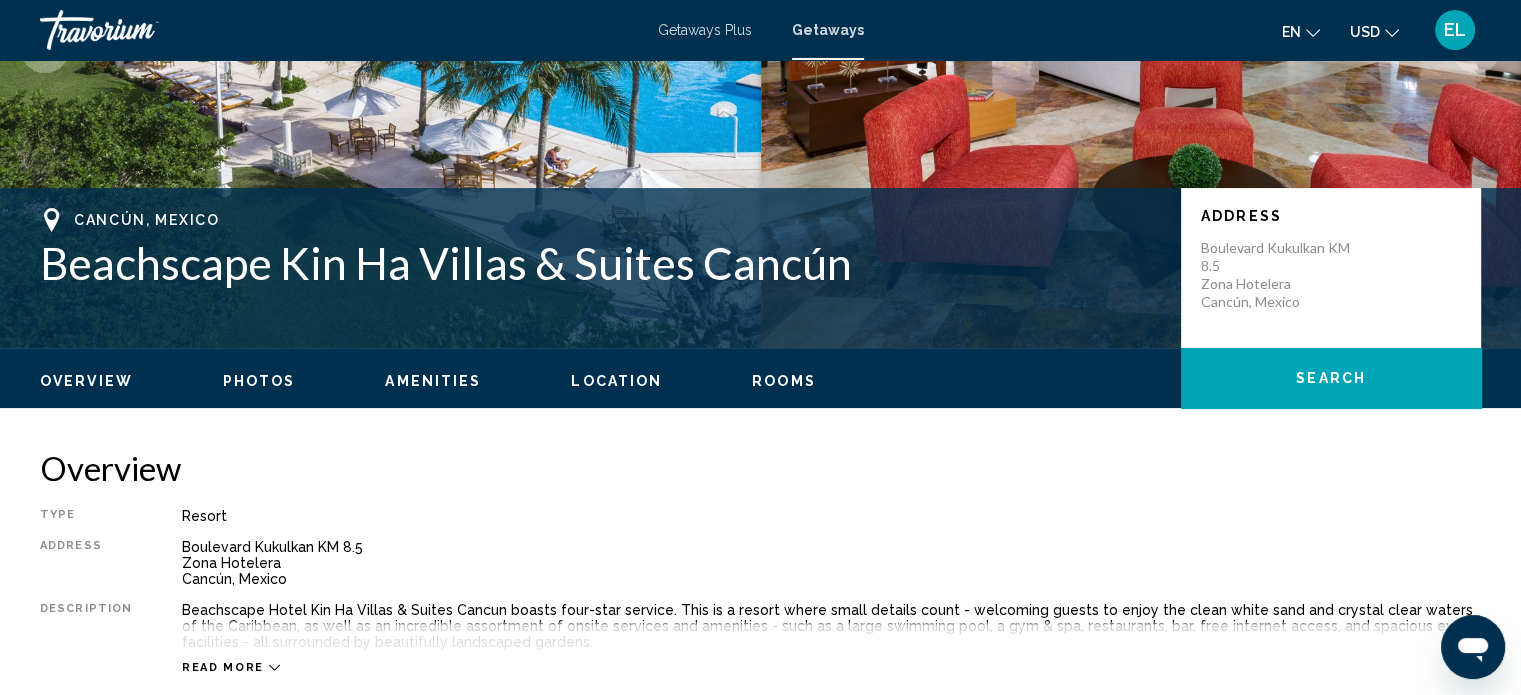 drag, startPoint x: 1265, startPoint y: 283, endPoint x: 1363, endPoint y: 289, distance: 98.1835 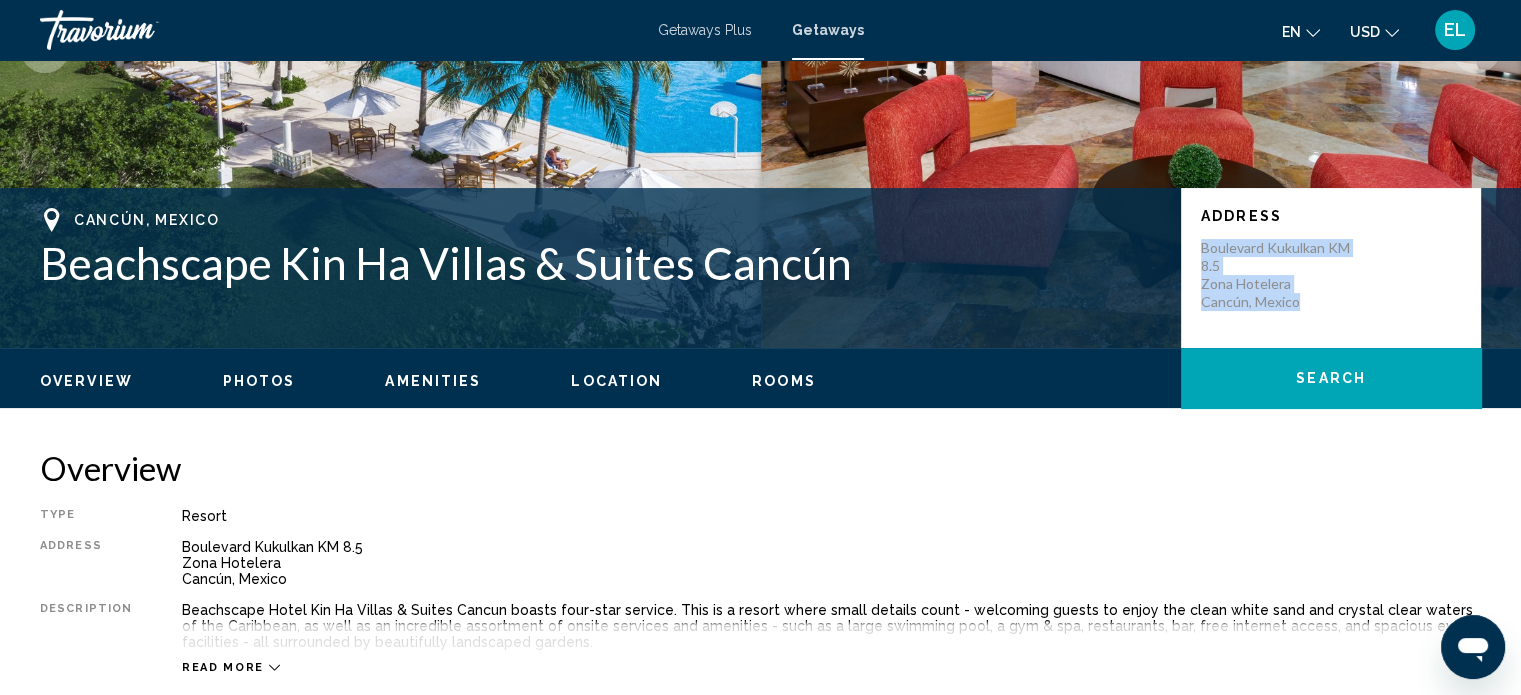 drag, startPoint x: 1326, startPoint y: 306, endPoint x: 1192, endPoint y: 252, distance: 144.47145 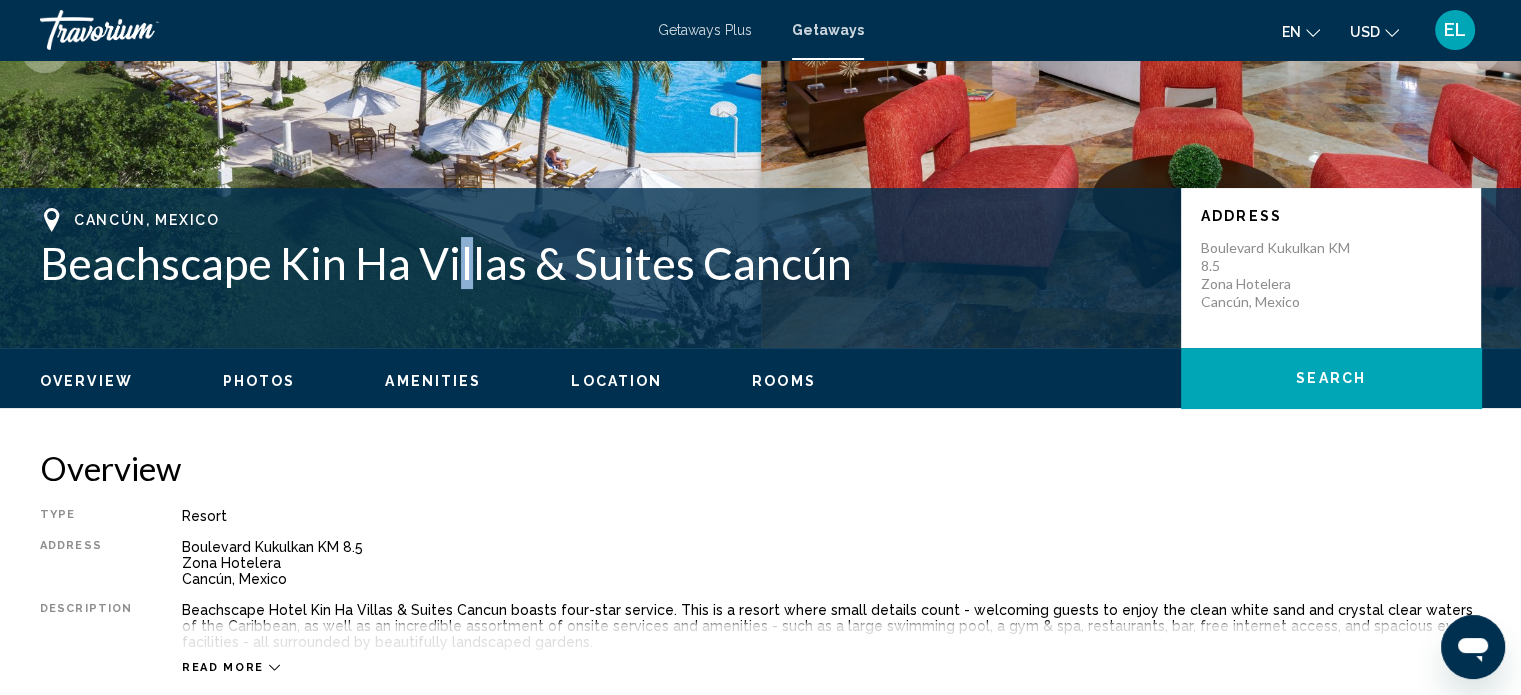 drag, startPoint x: 1214, startPoint y: 239, endPoint x: 462, endPoint y: 262, distance: 752.3516 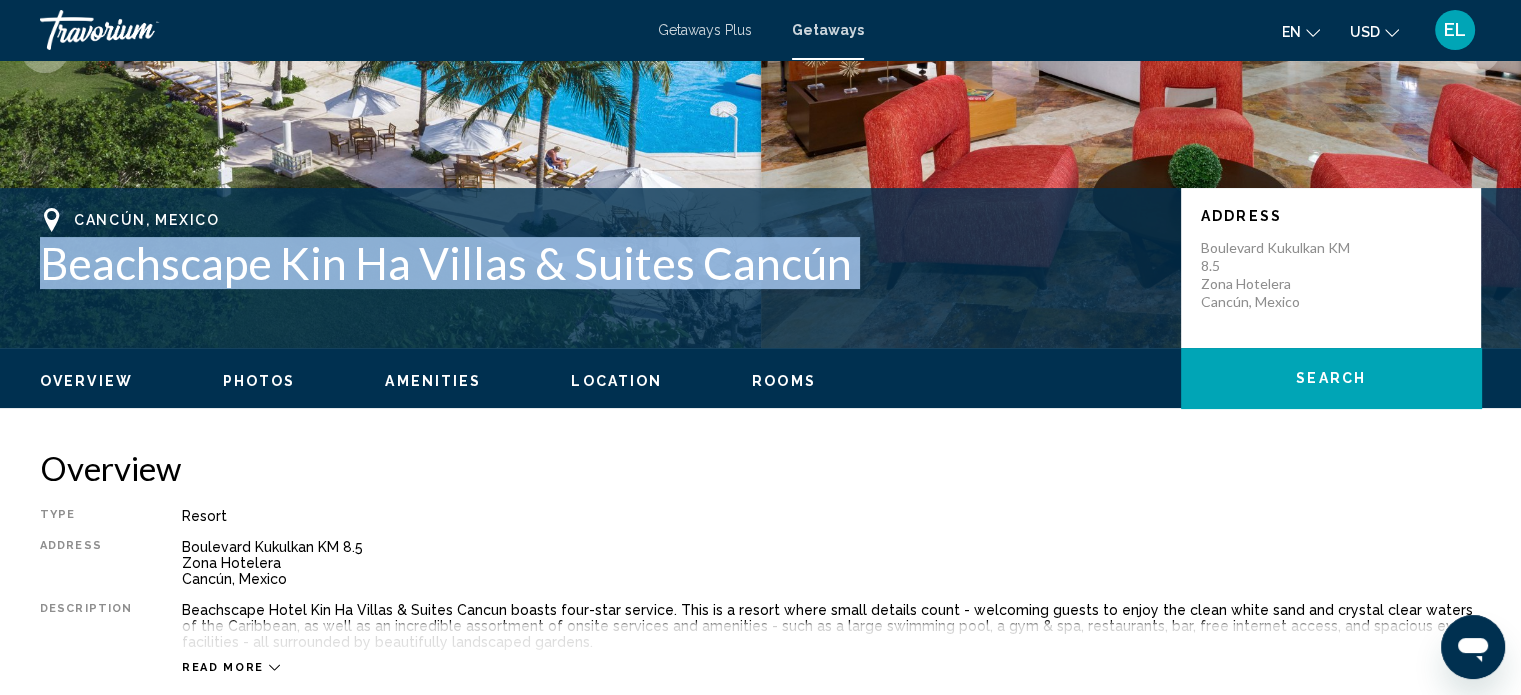 click on "Beachscape Kin Ha Villas & Suites Cancún" at bounding box center (600, 263) 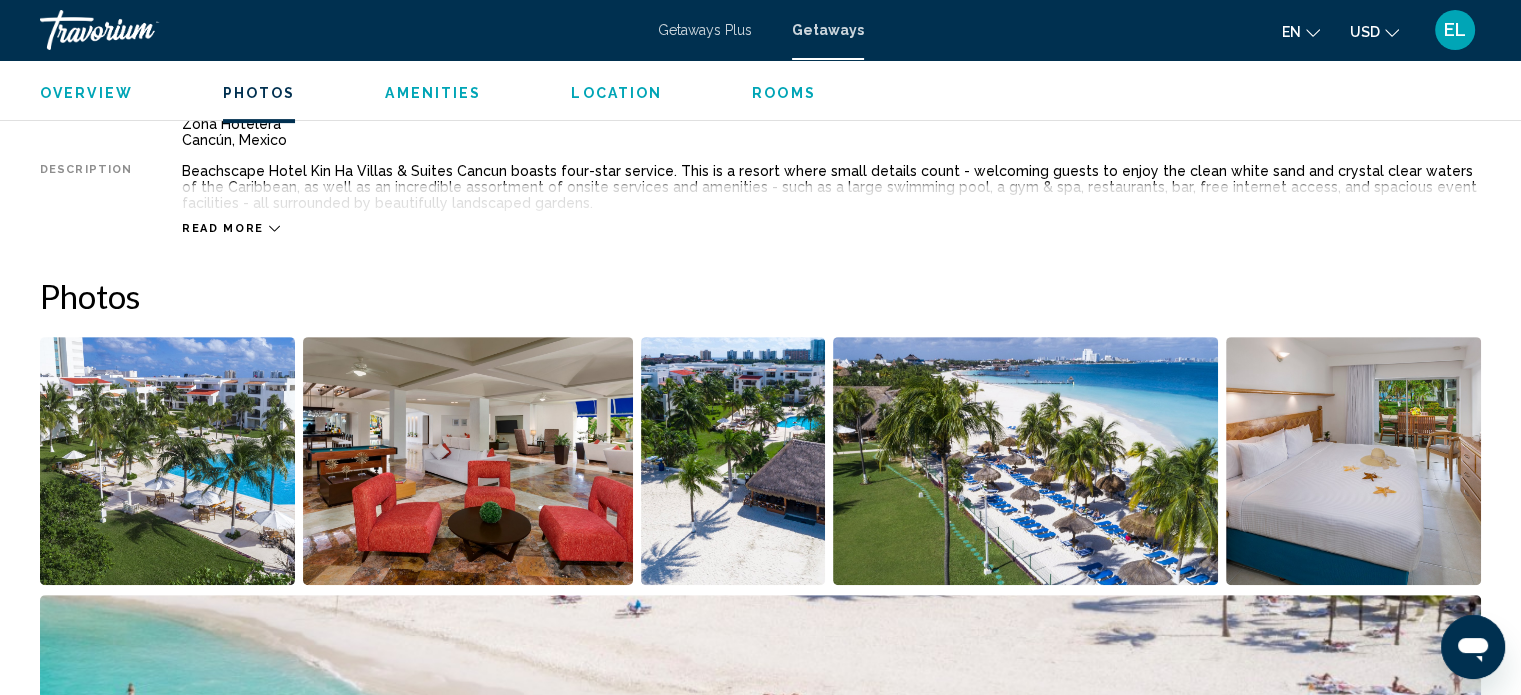 scroll, scrollTop: 1012, scrollLeft: 0, axis: vertical 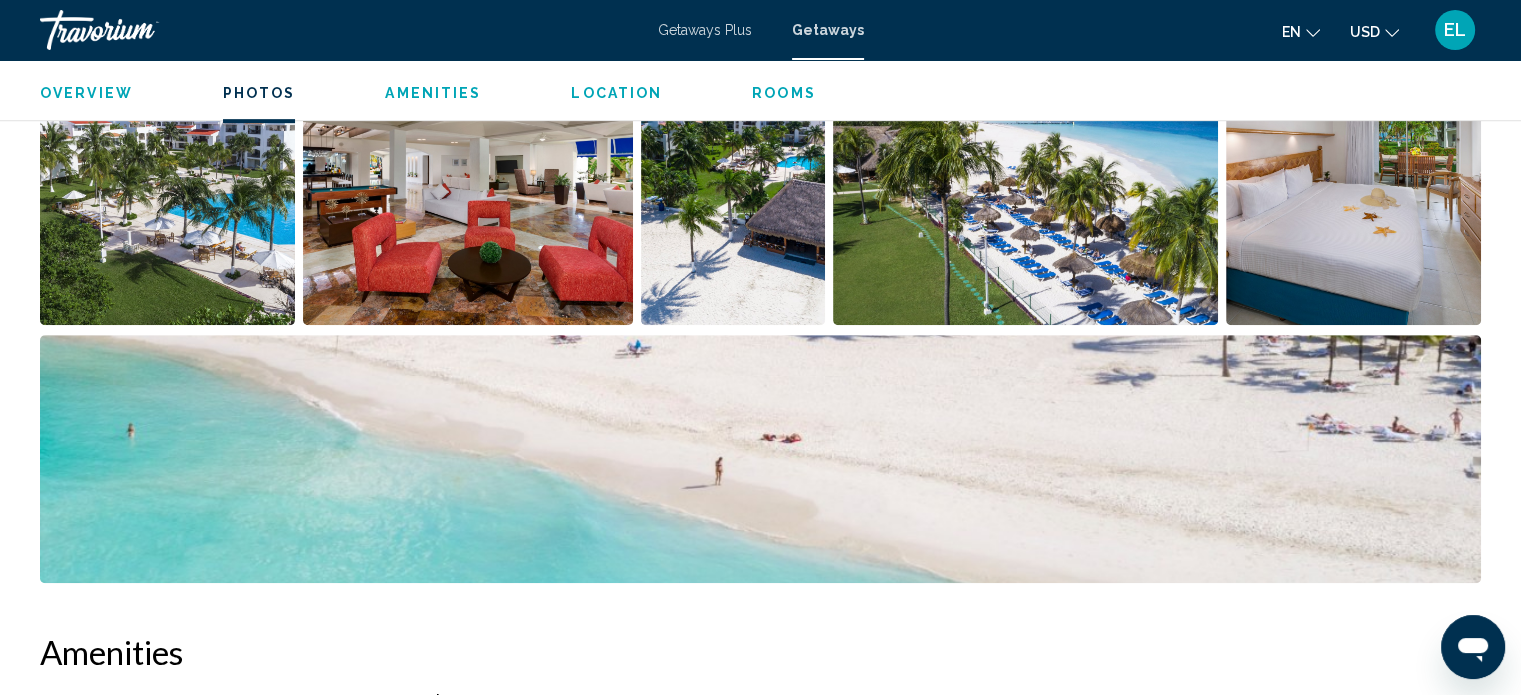 click at bounding box center [167, 201] 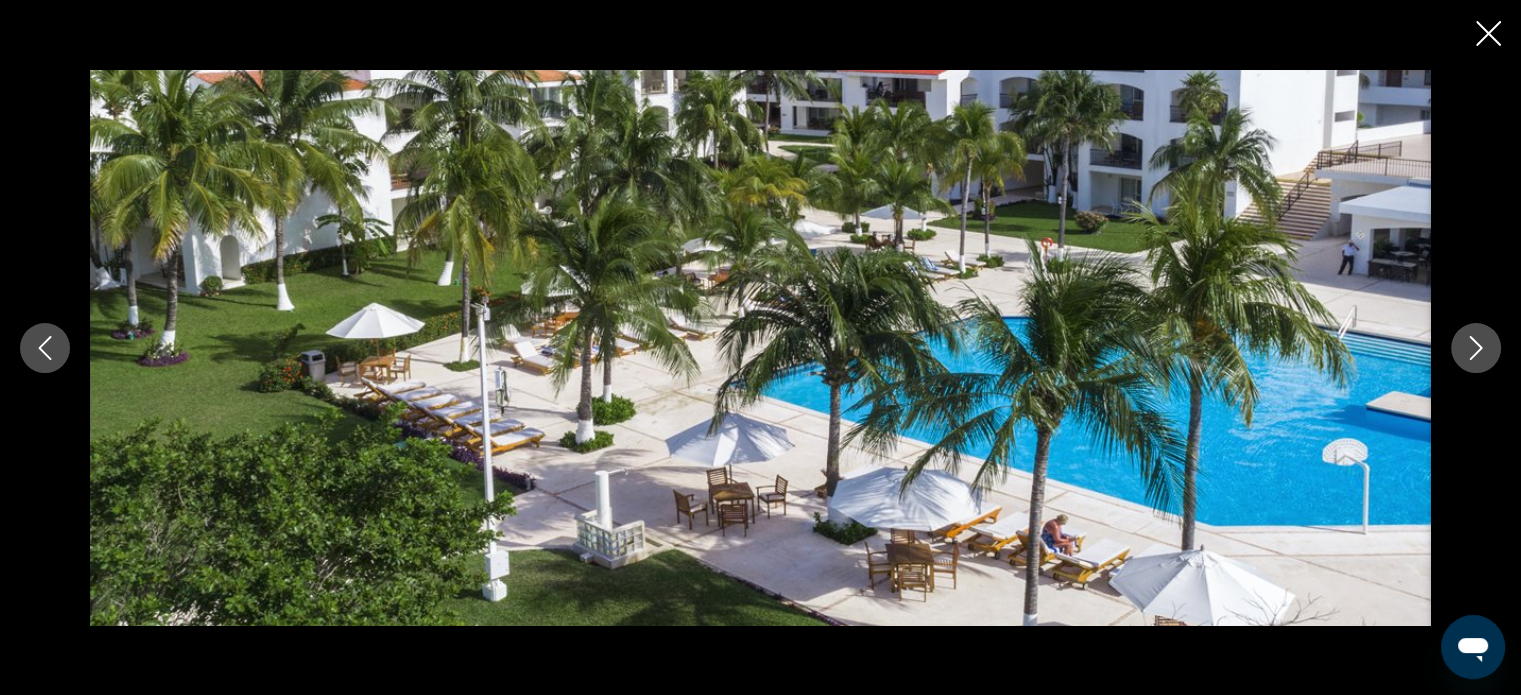 click 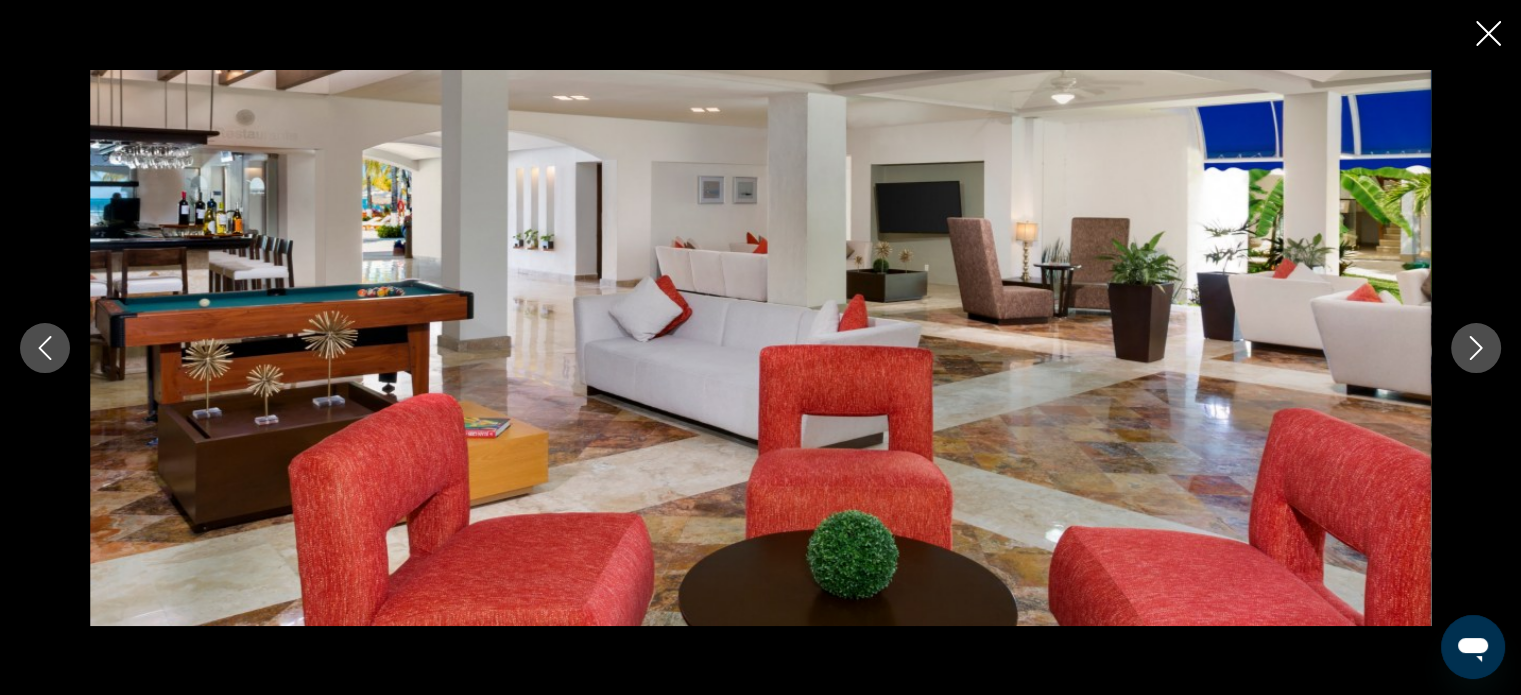 click 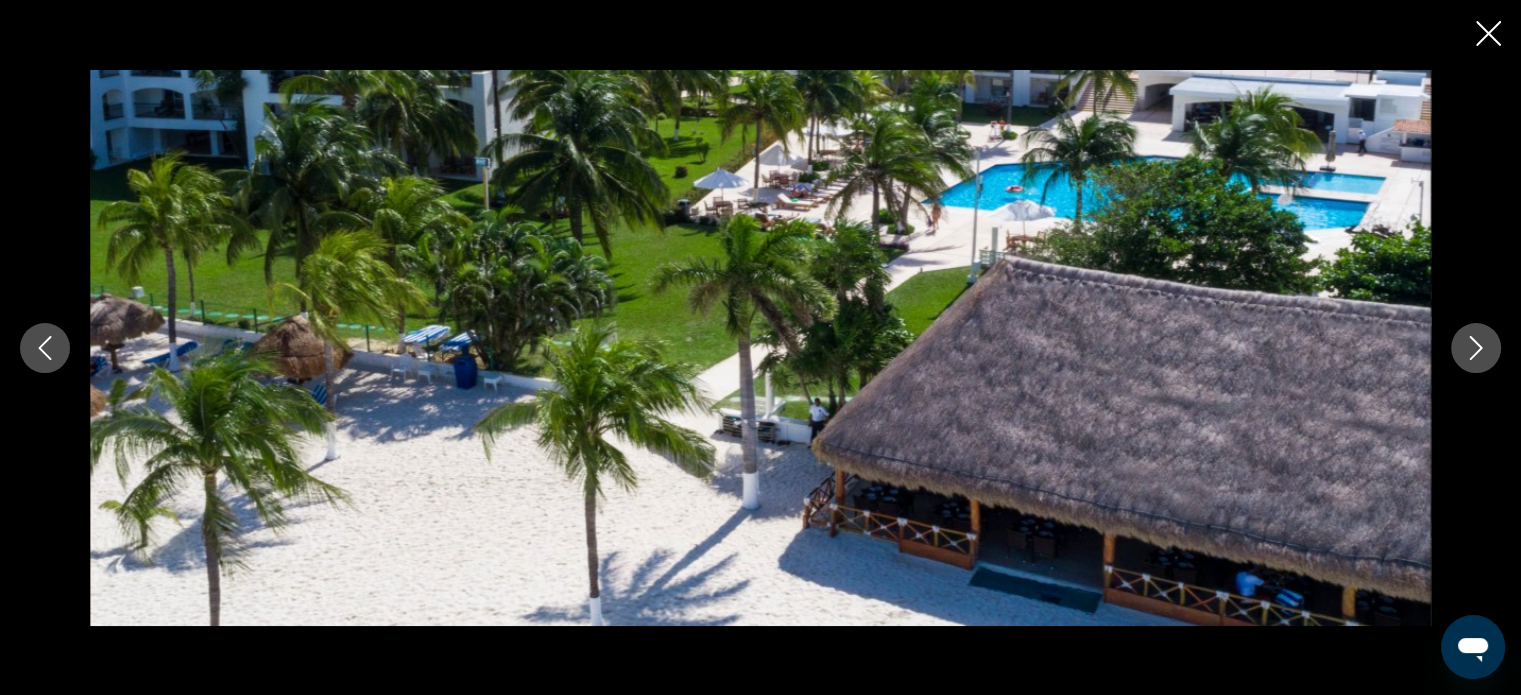 click 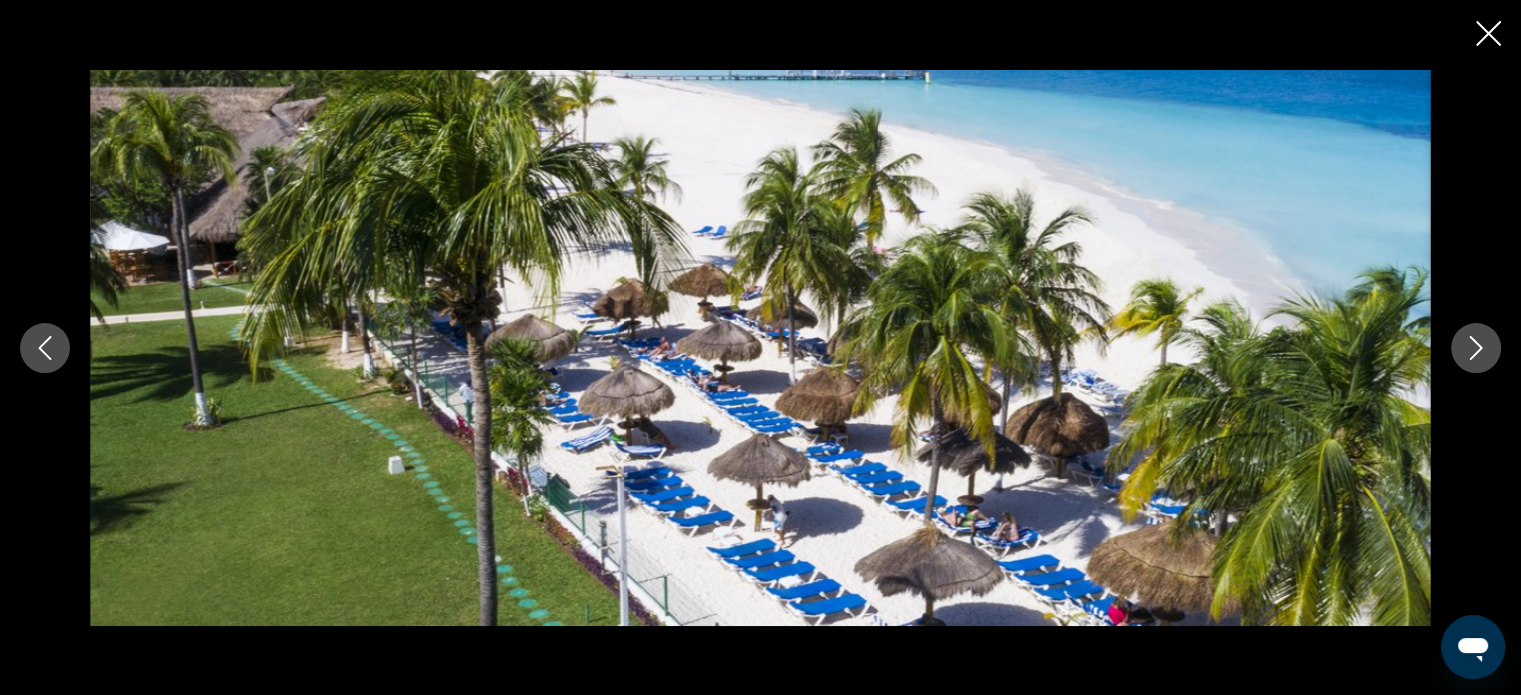 click 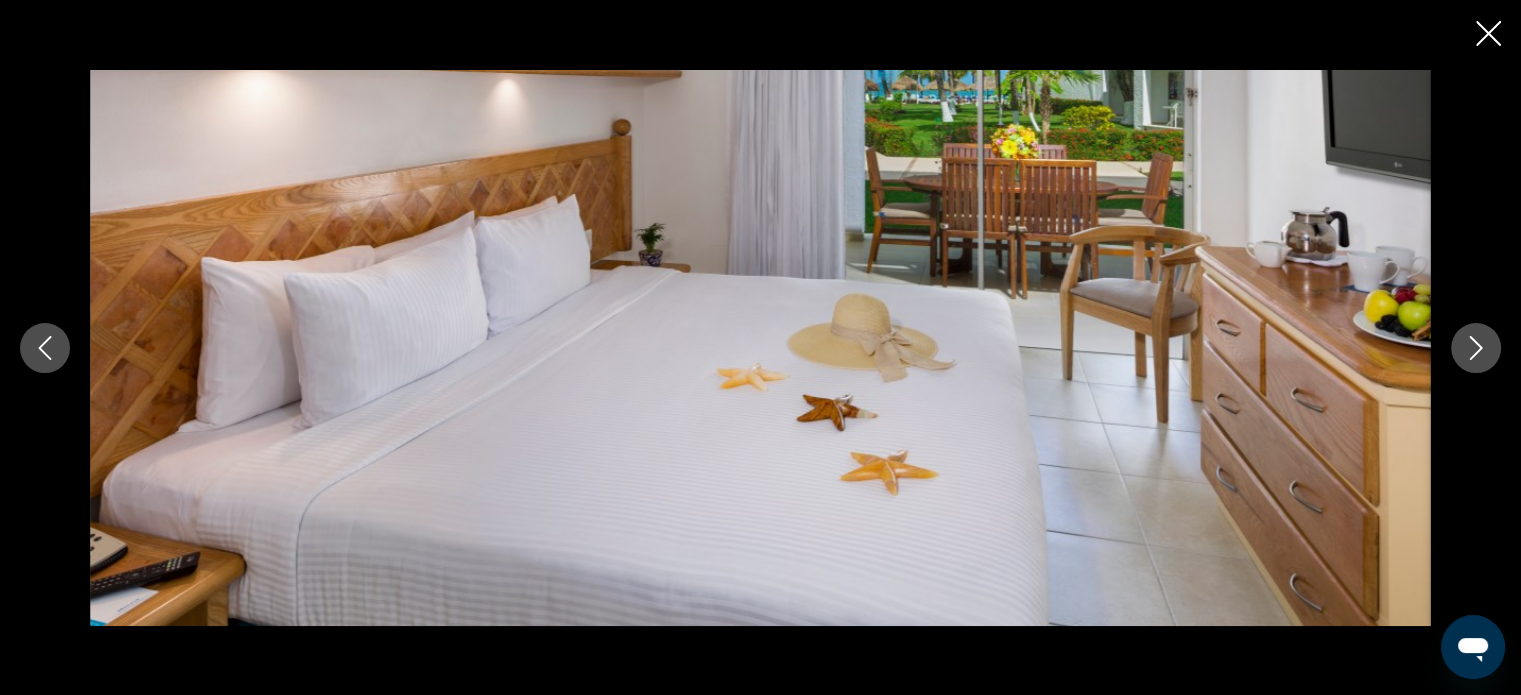 click 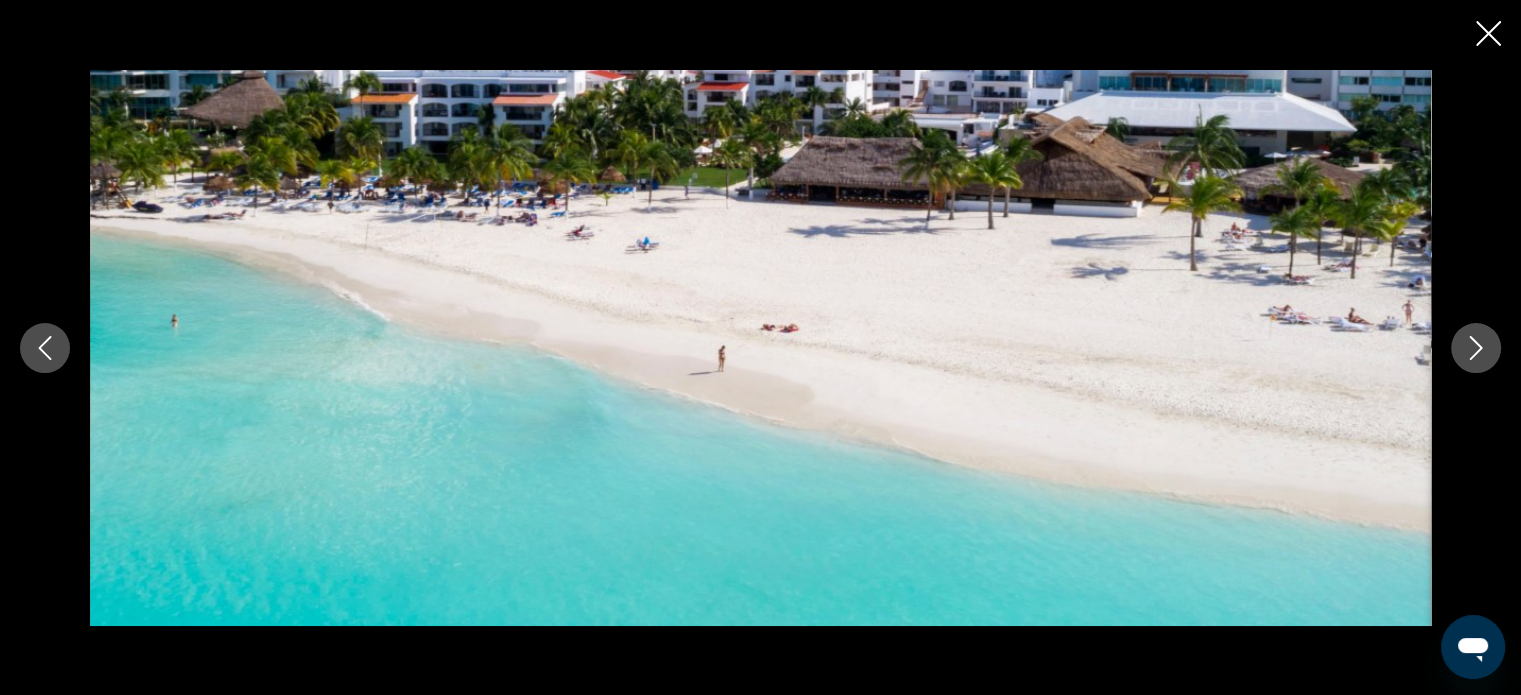 click 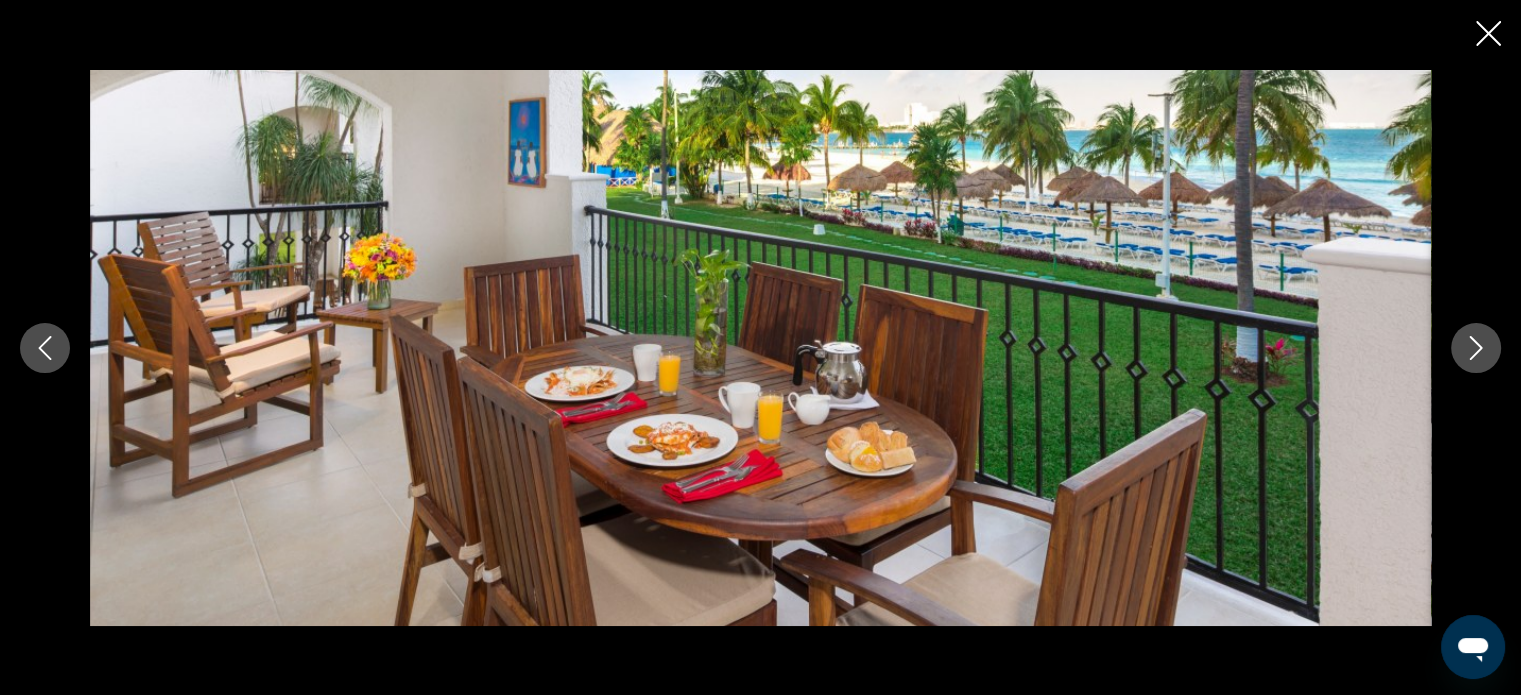 click 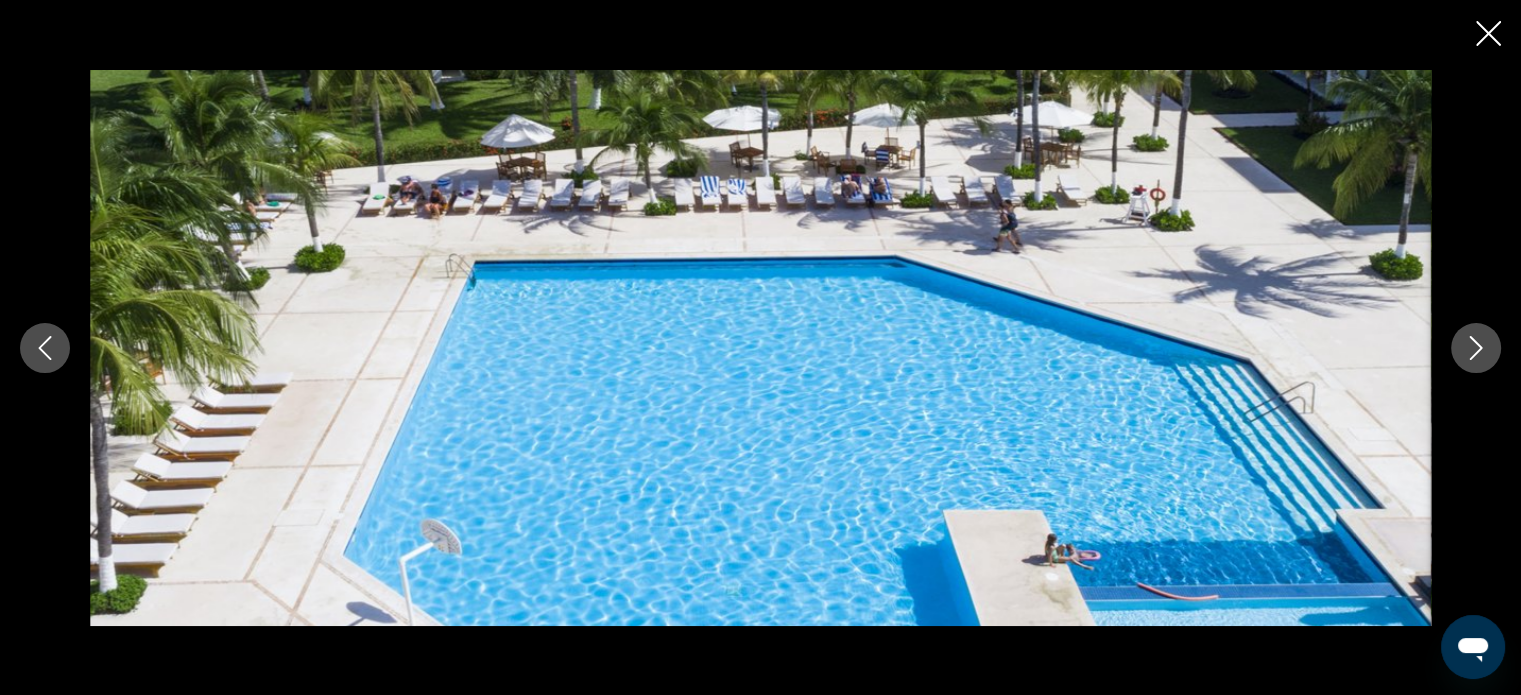 click 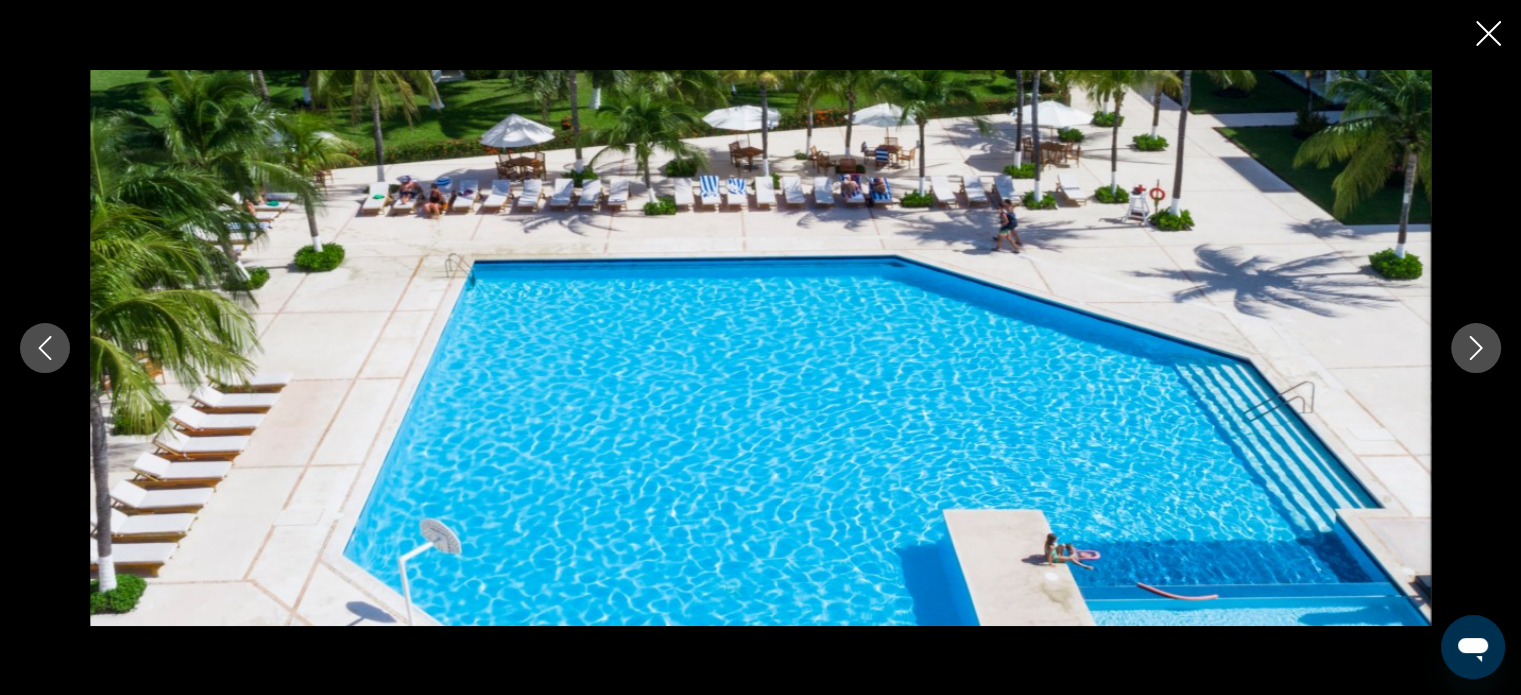 click 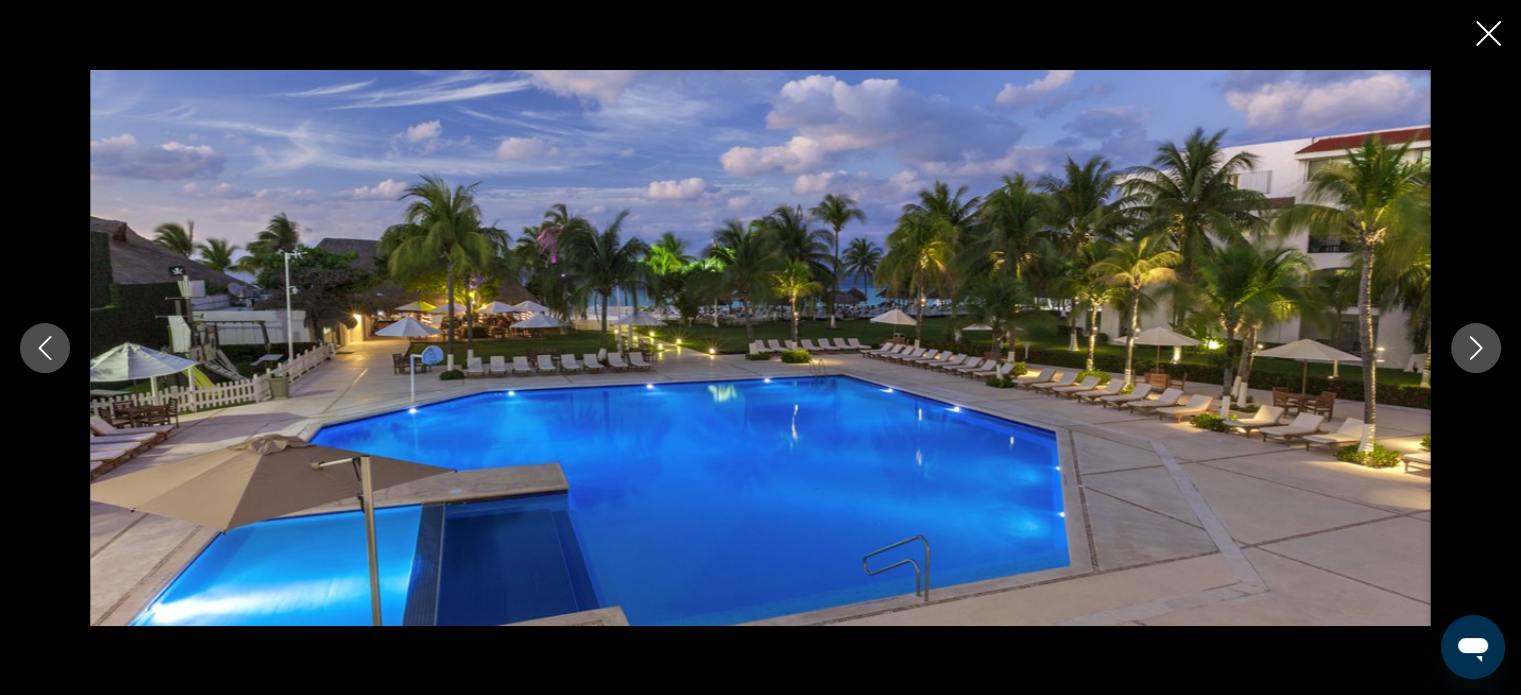 click 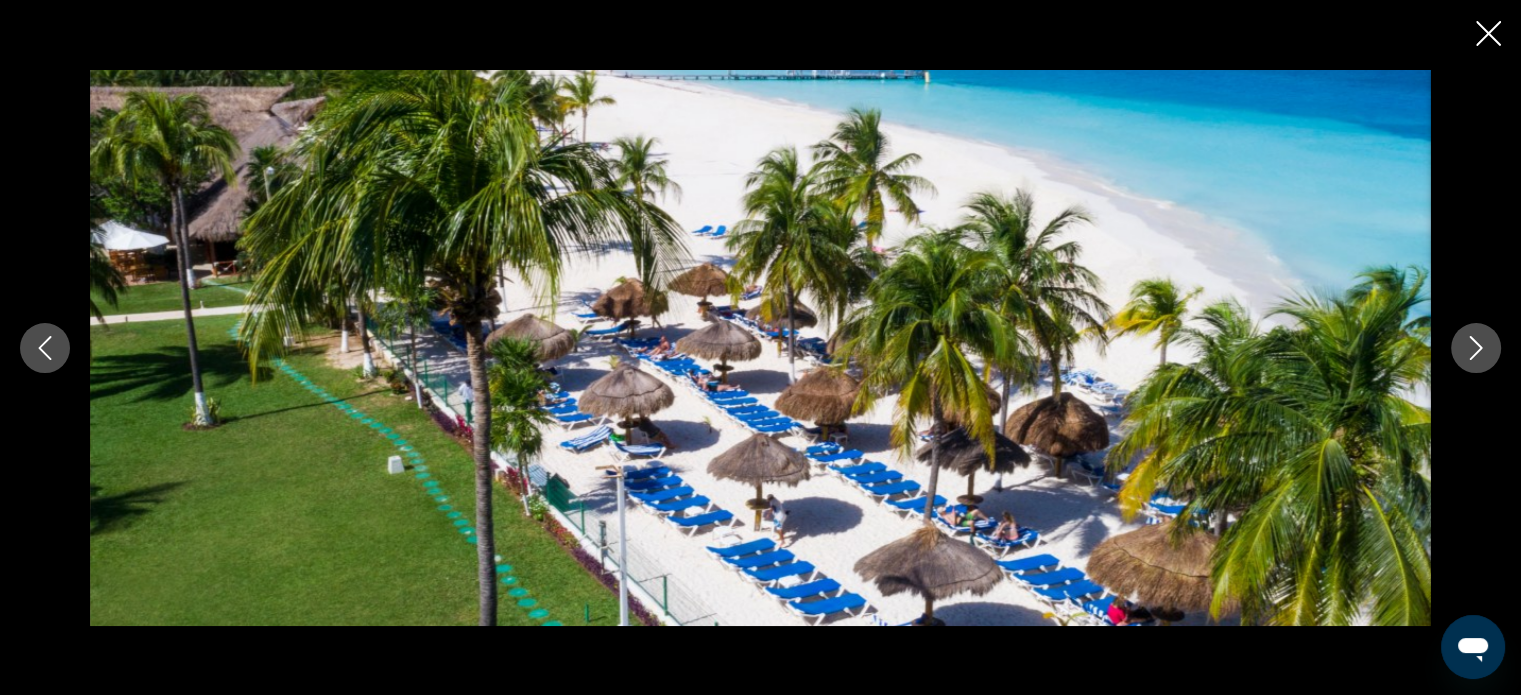 click 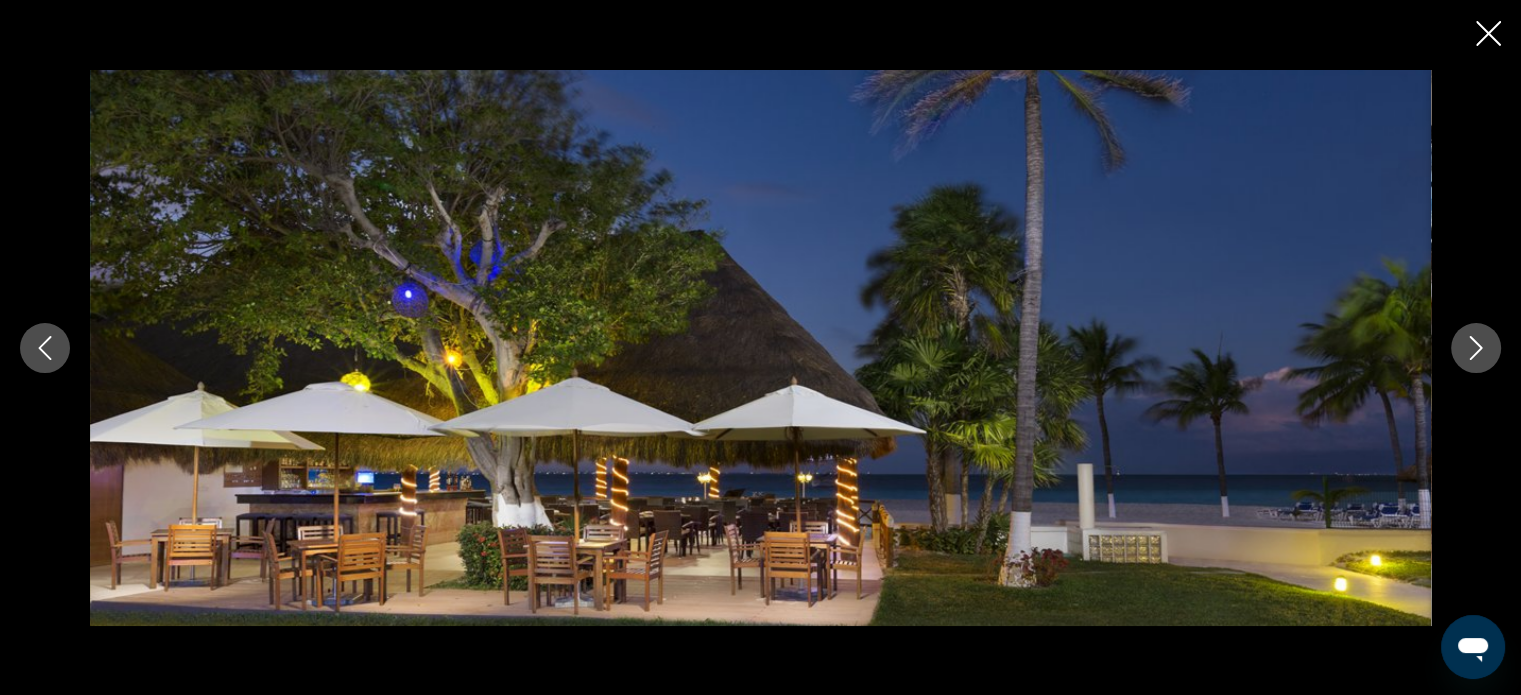 click 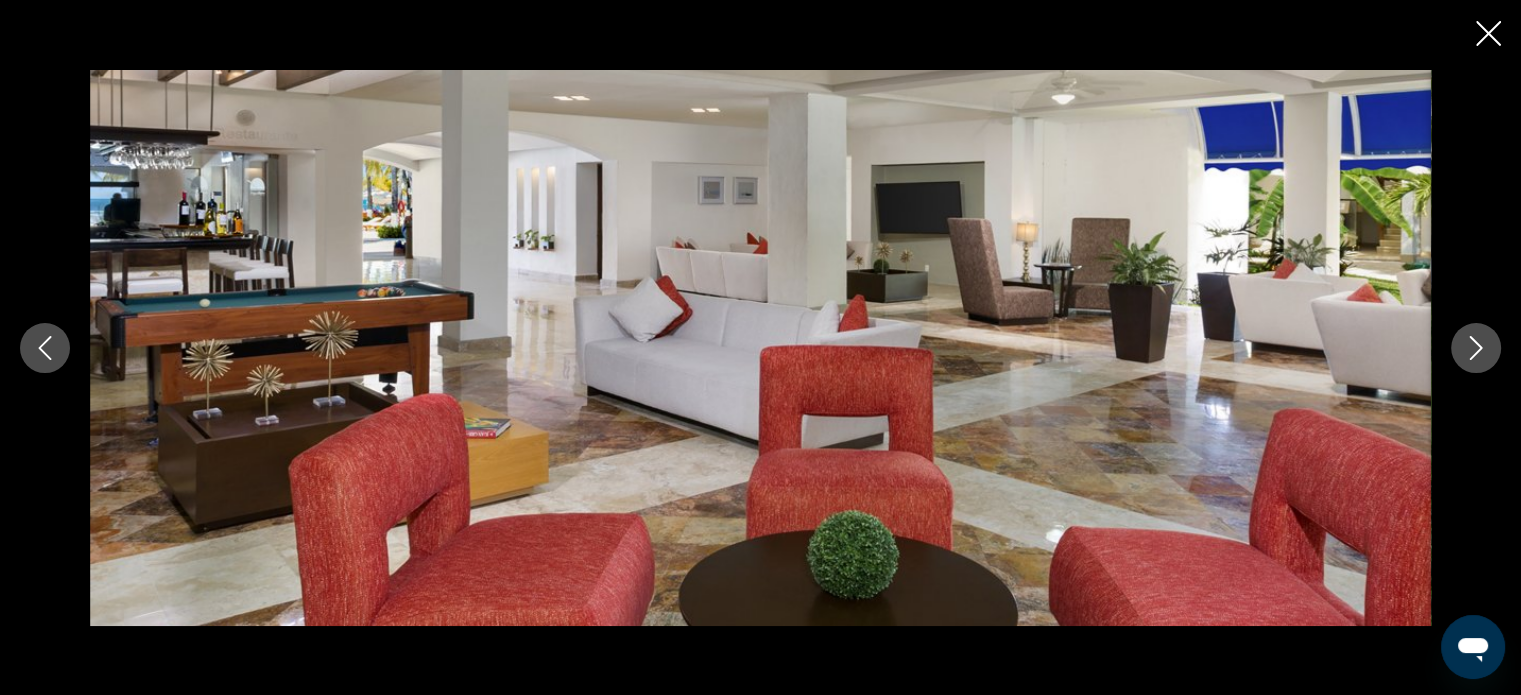 click 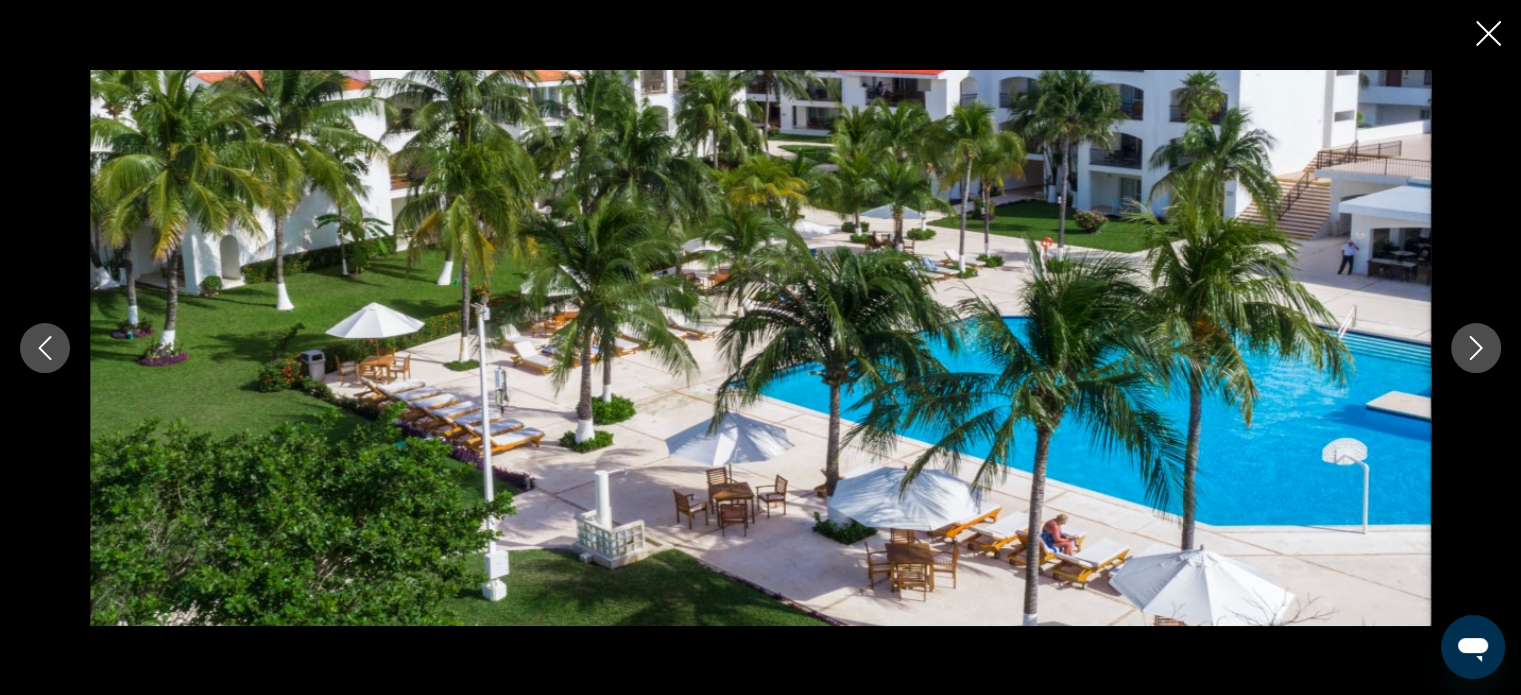 click 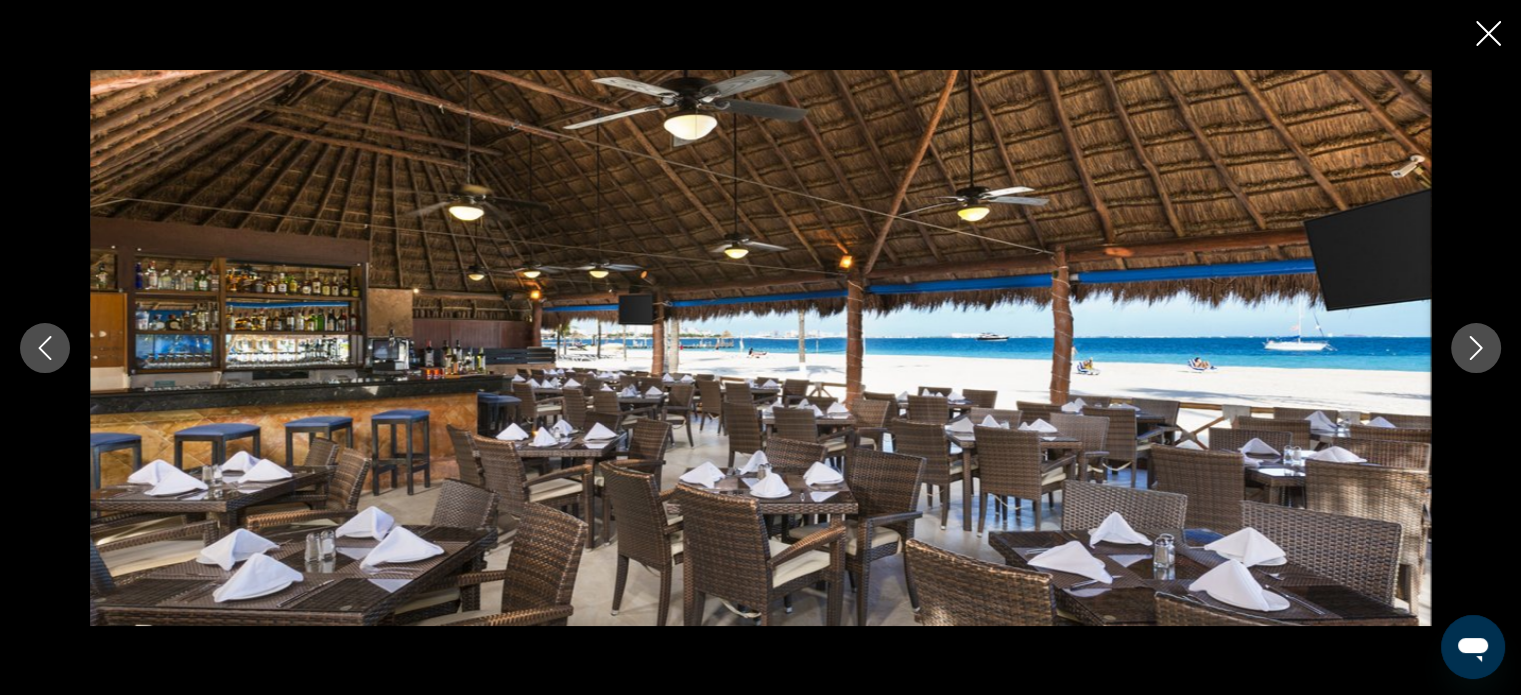 click 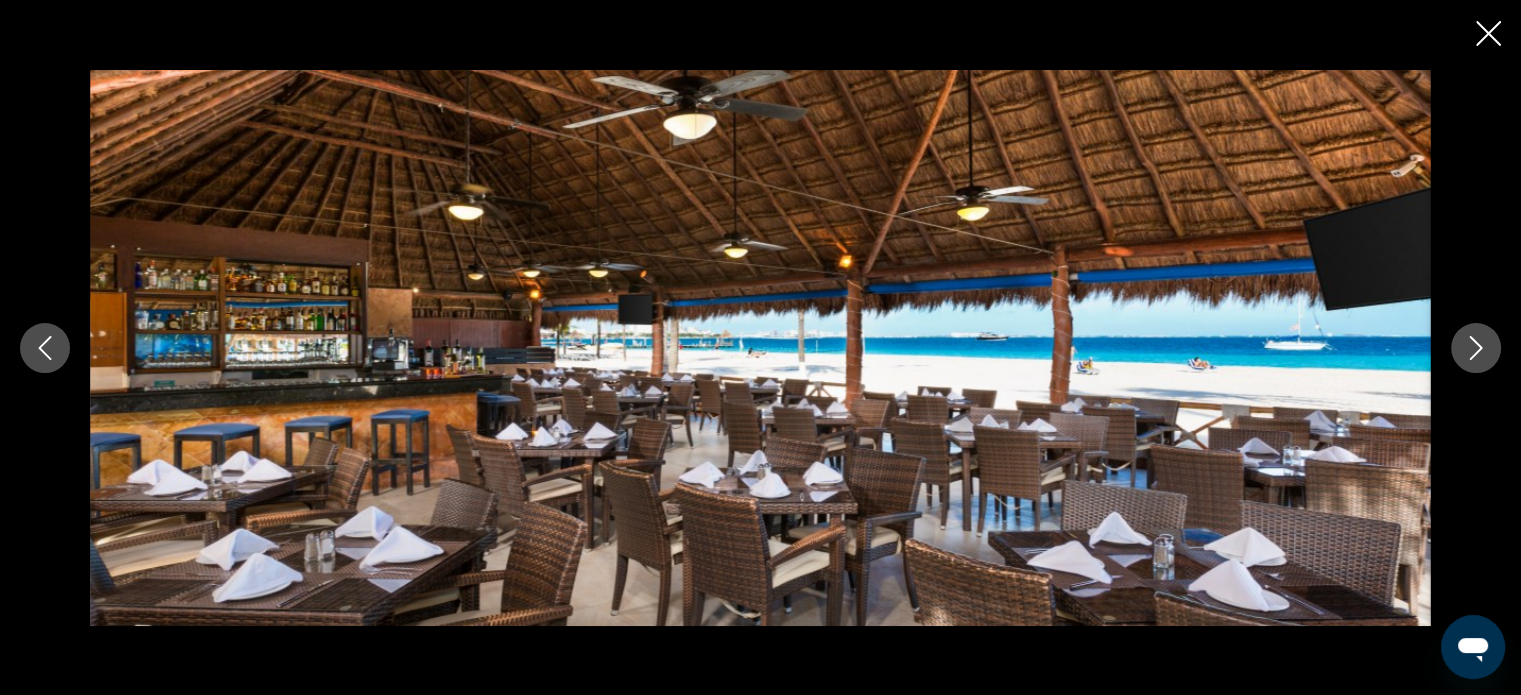 click 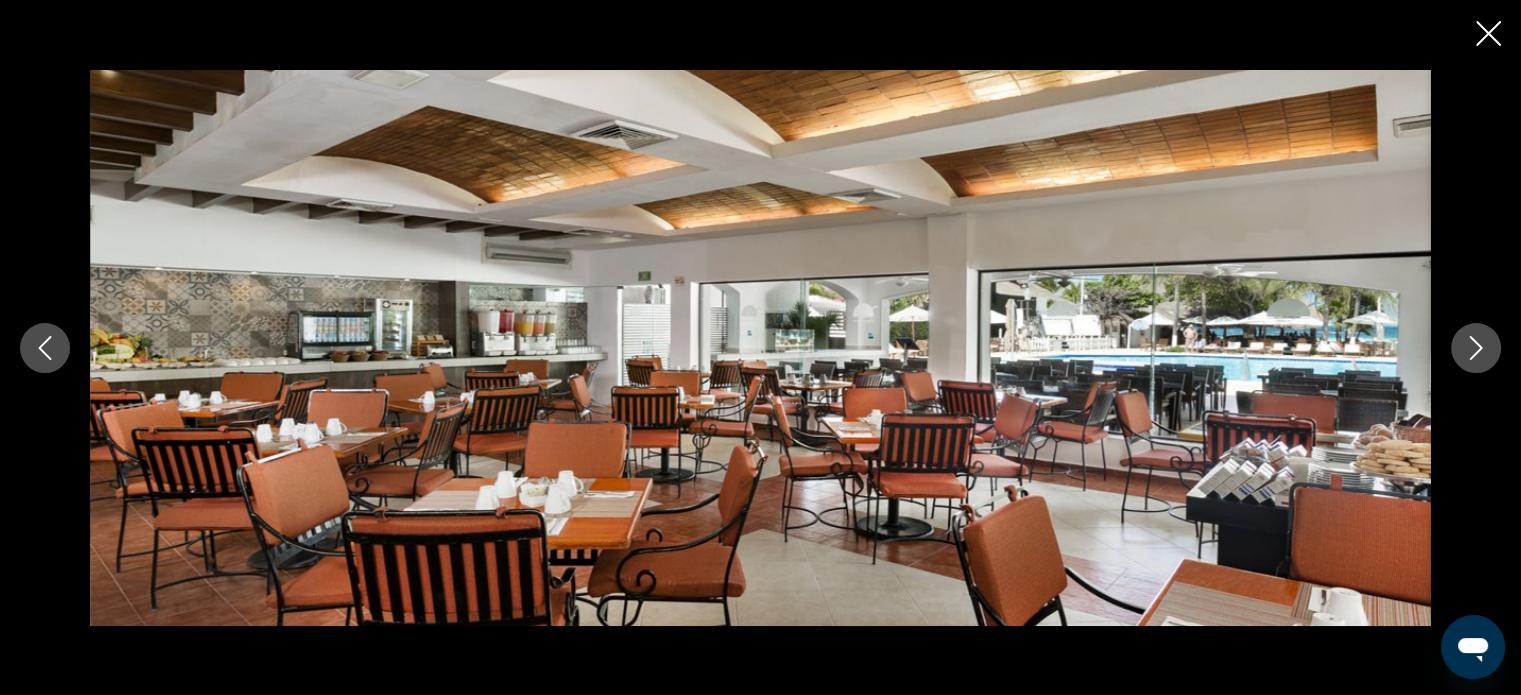 click 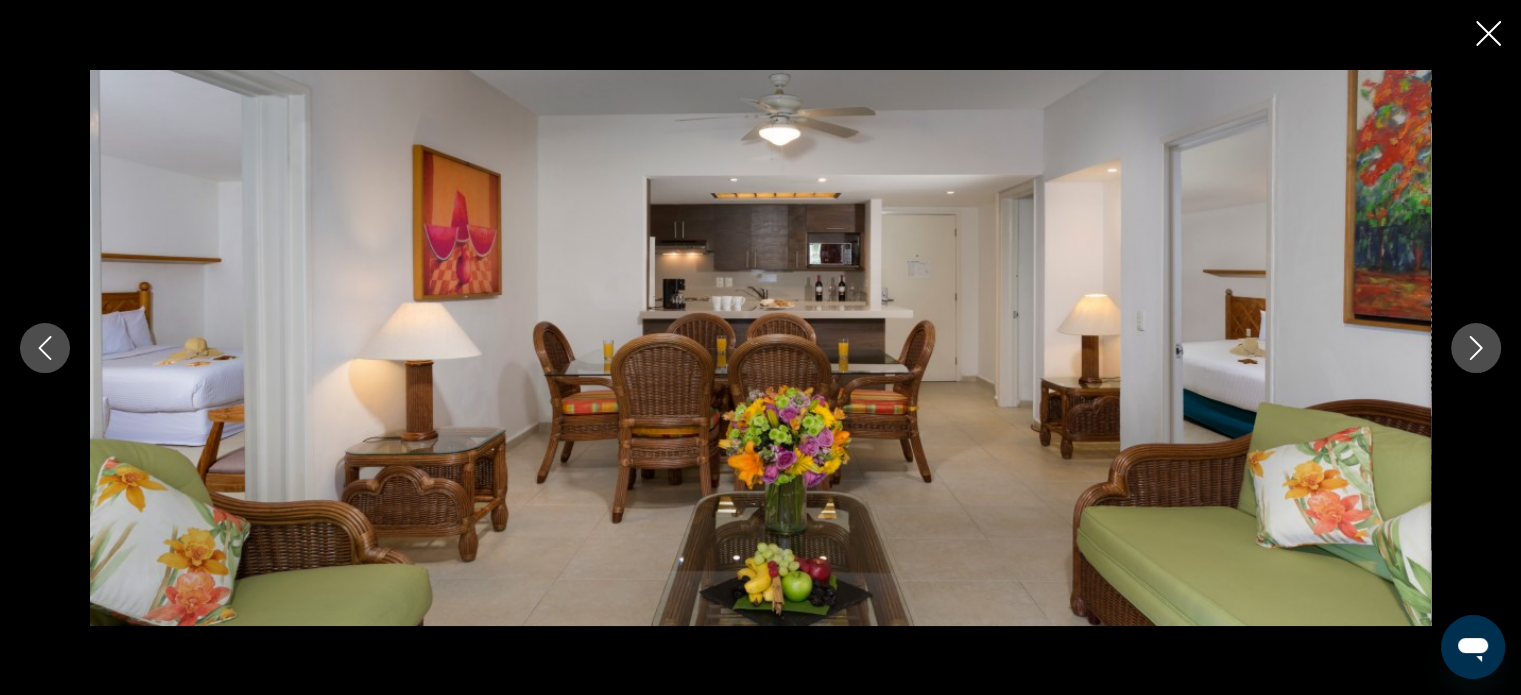 click 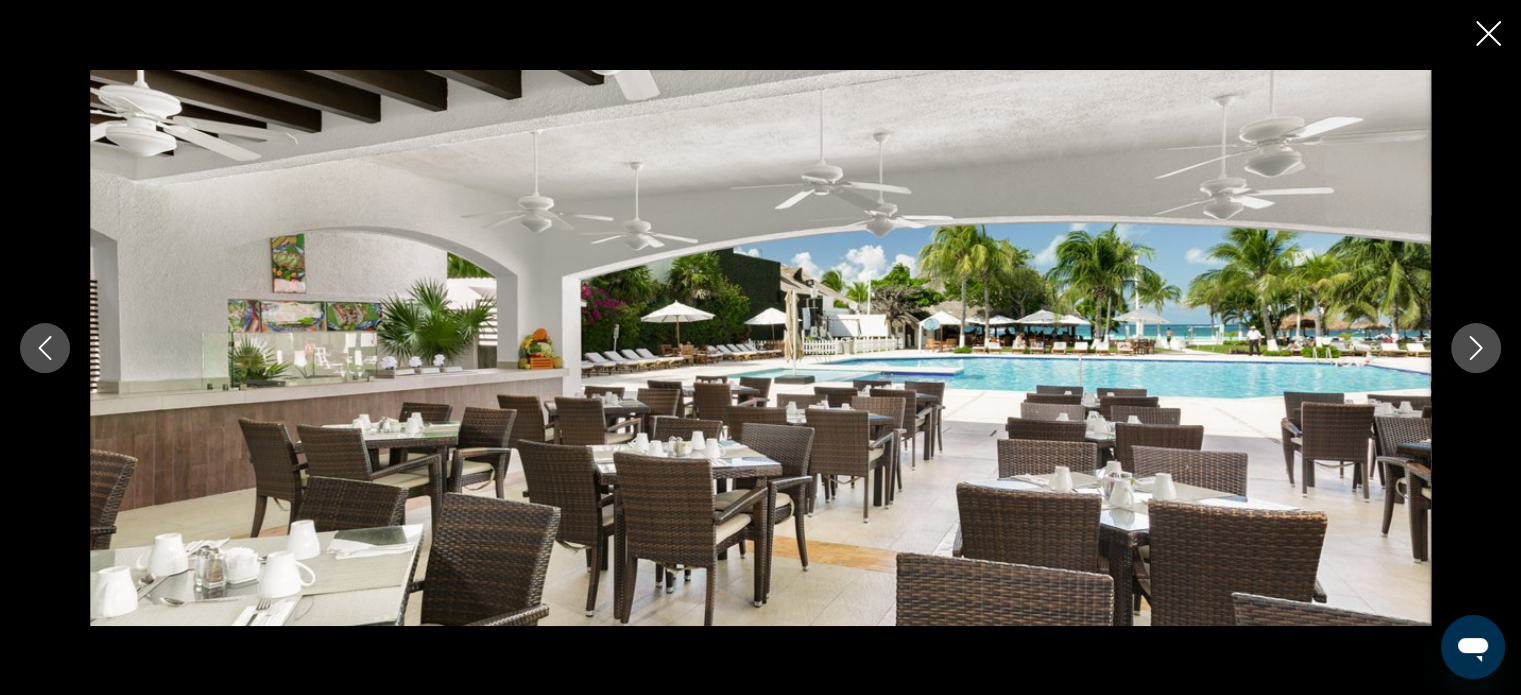 click 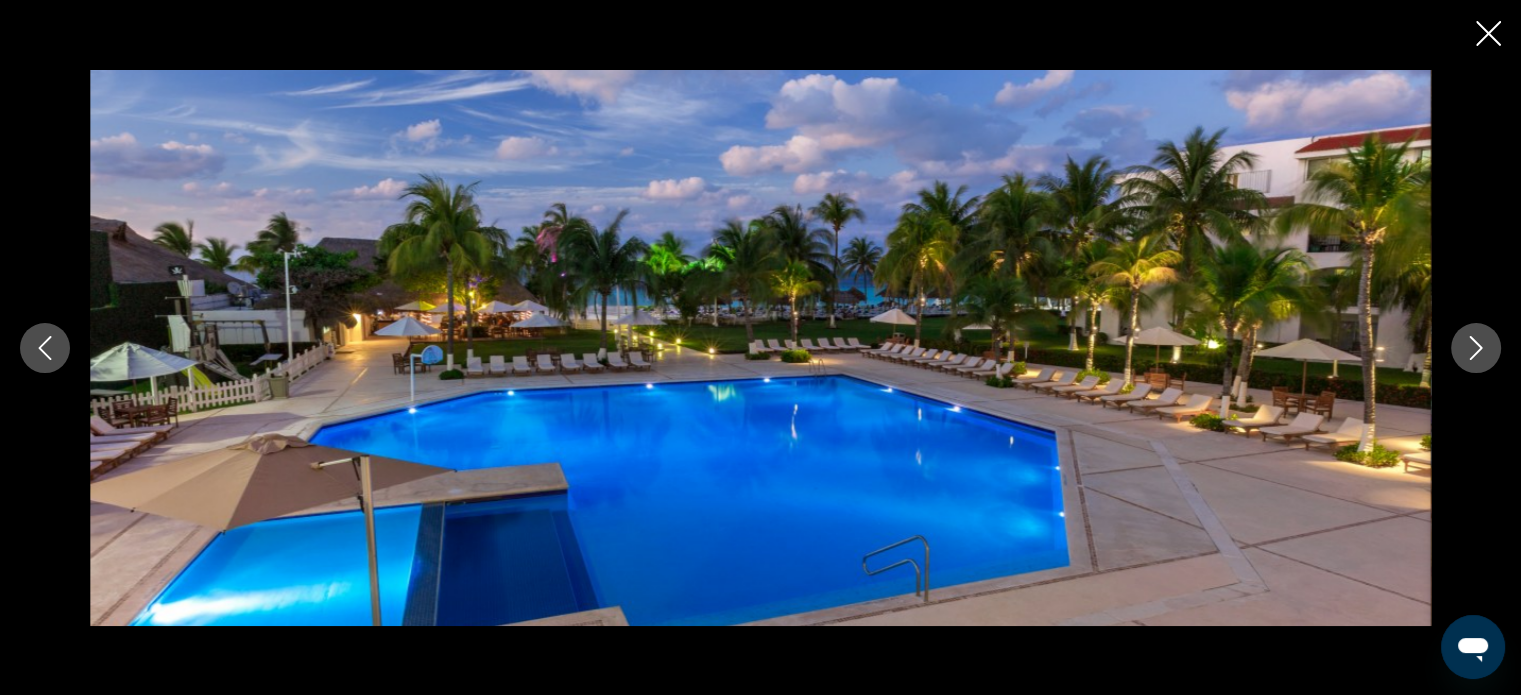 click 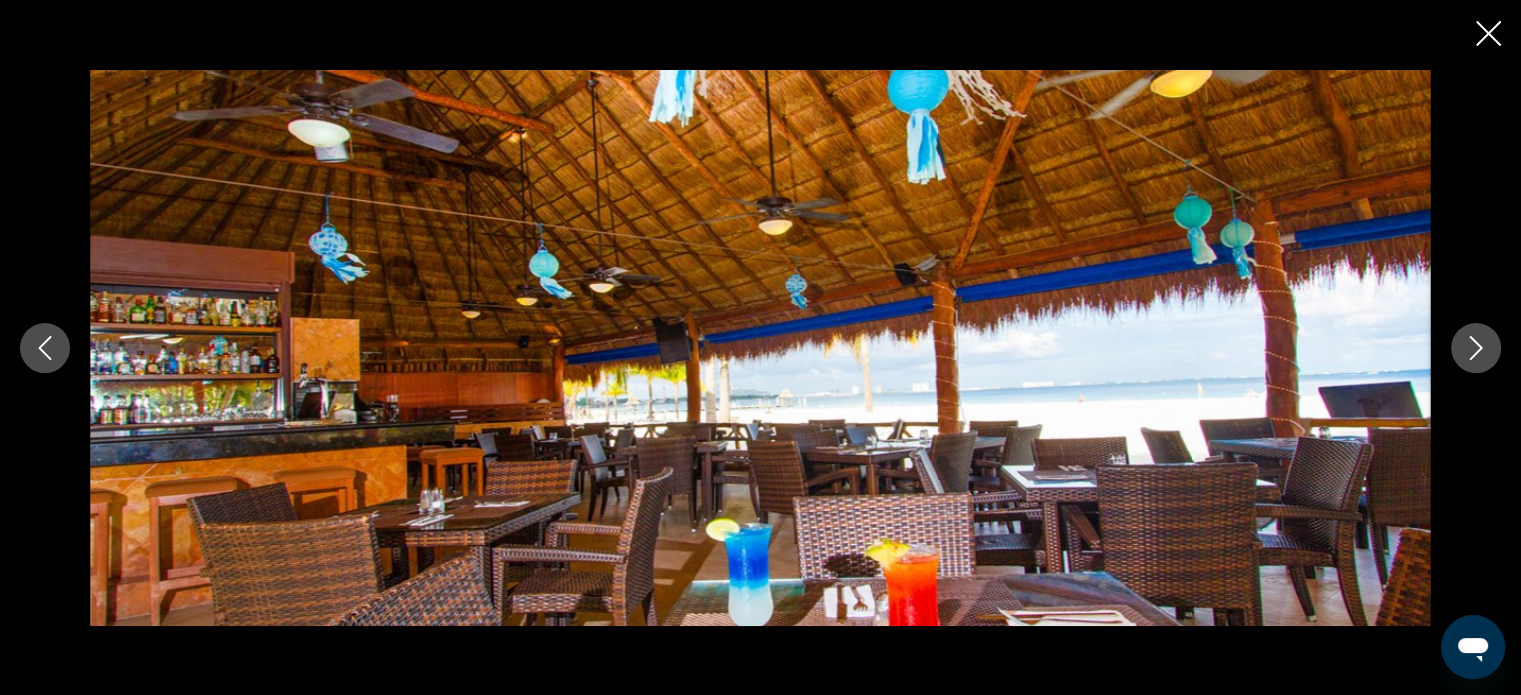 click 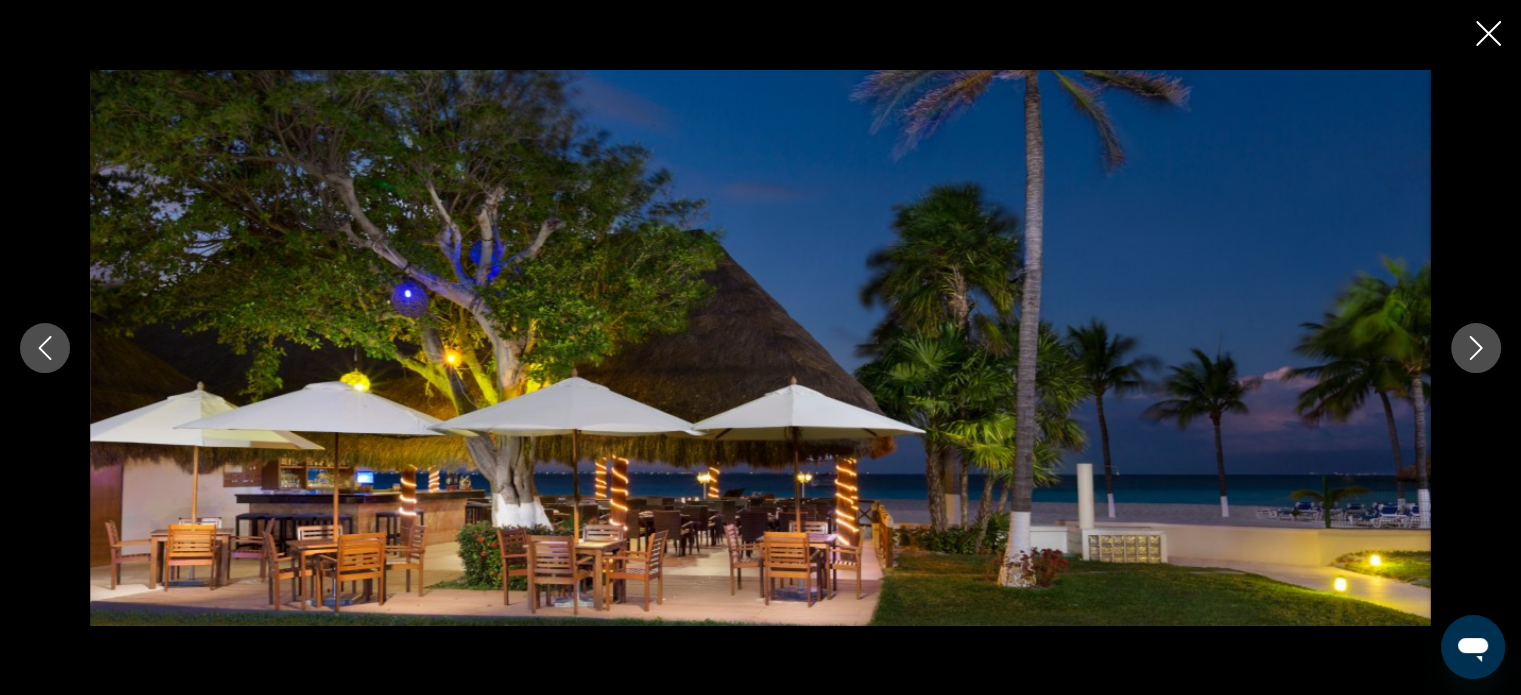 click 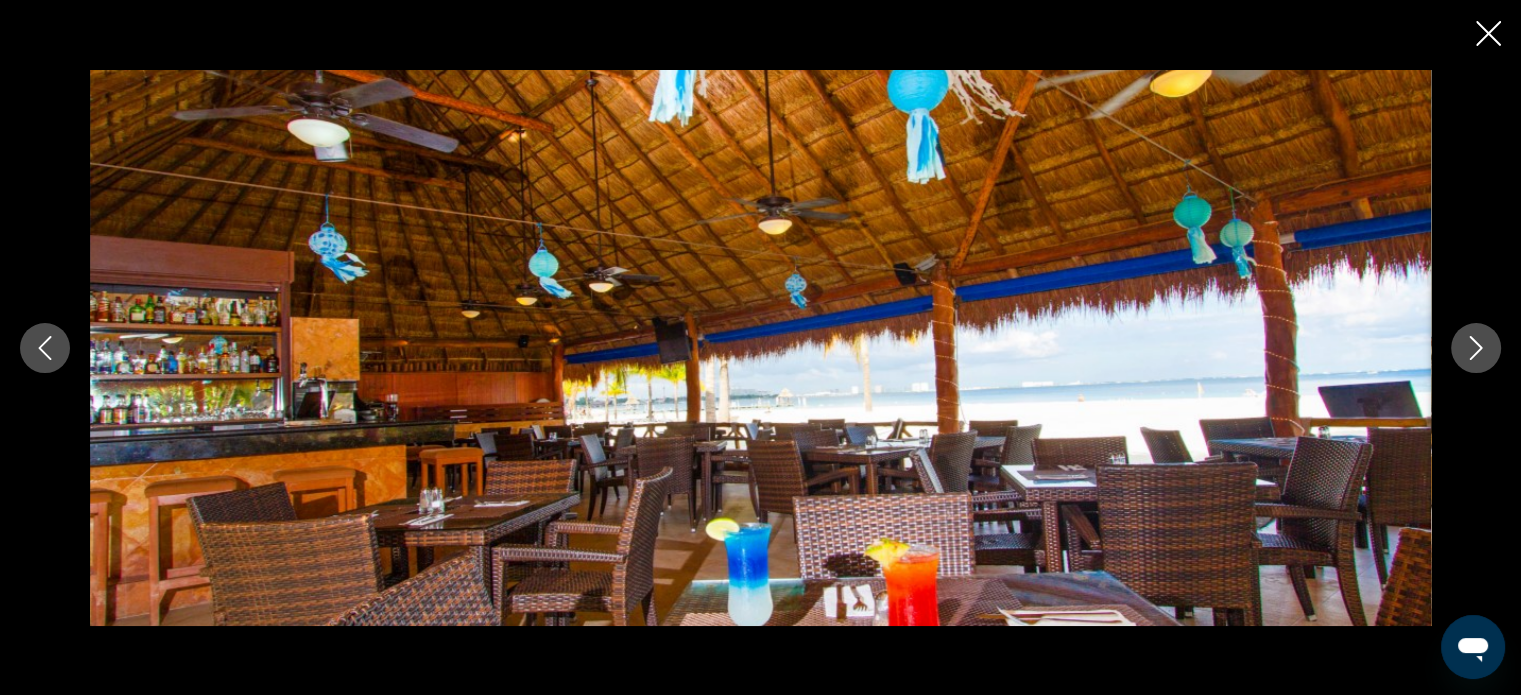 click 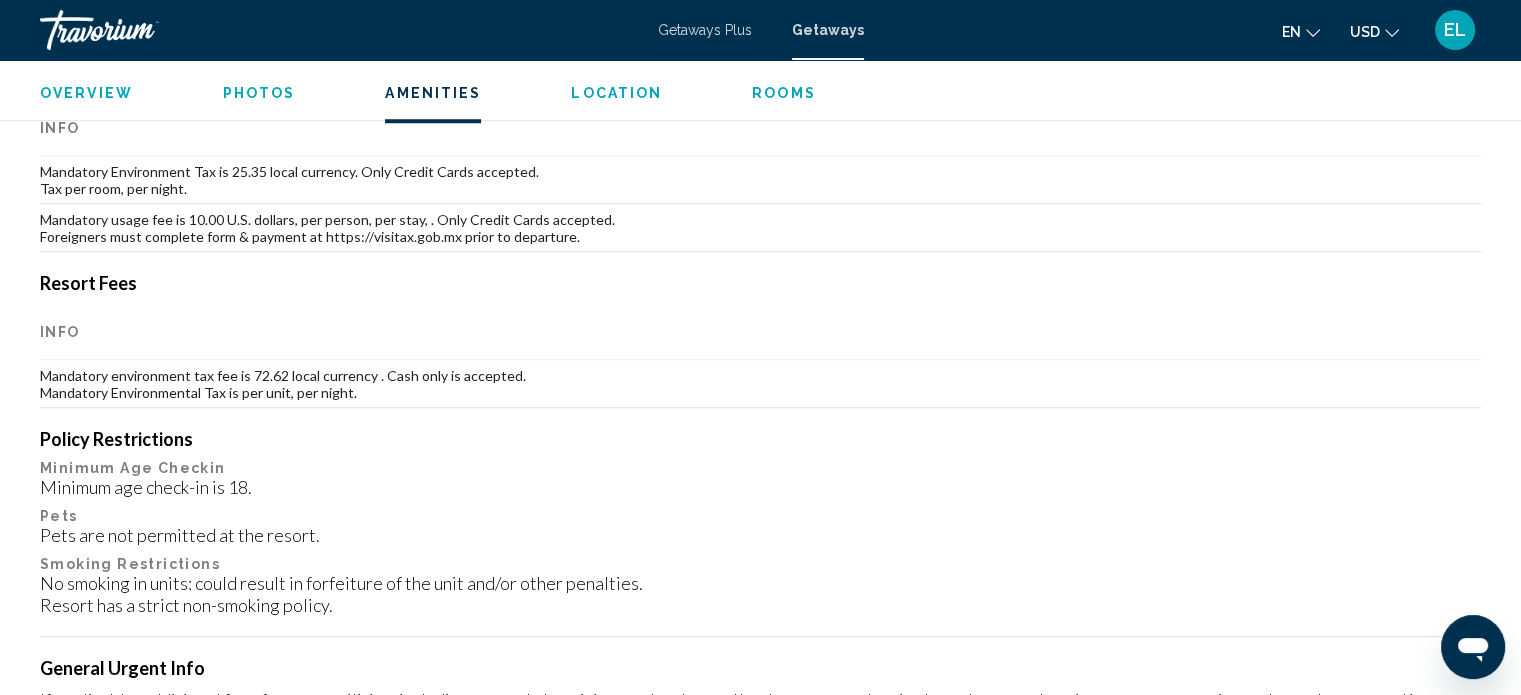 scroll, scrollTop: 1512, scrollLeft: 0, axis: vertical 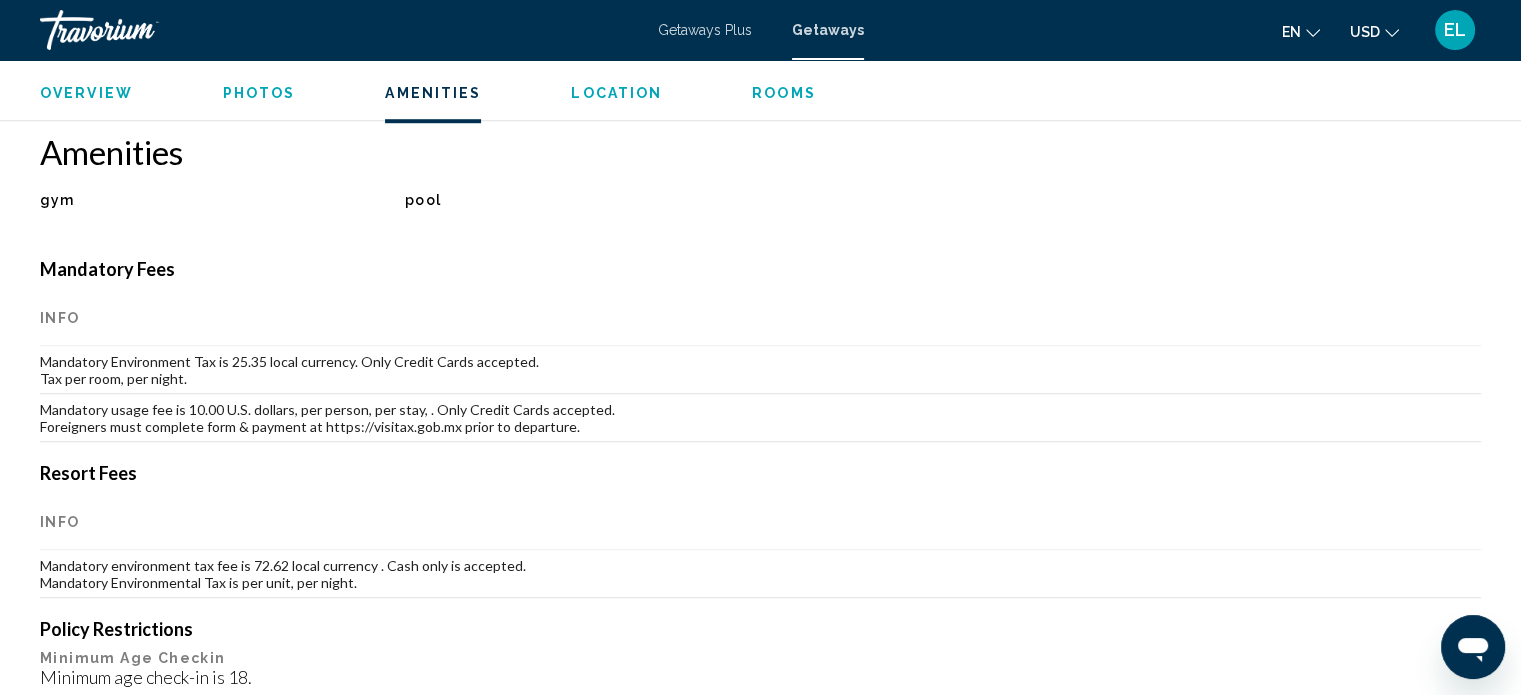 click on "Overview
Photos
Amenities
Location
Rooms
Search" 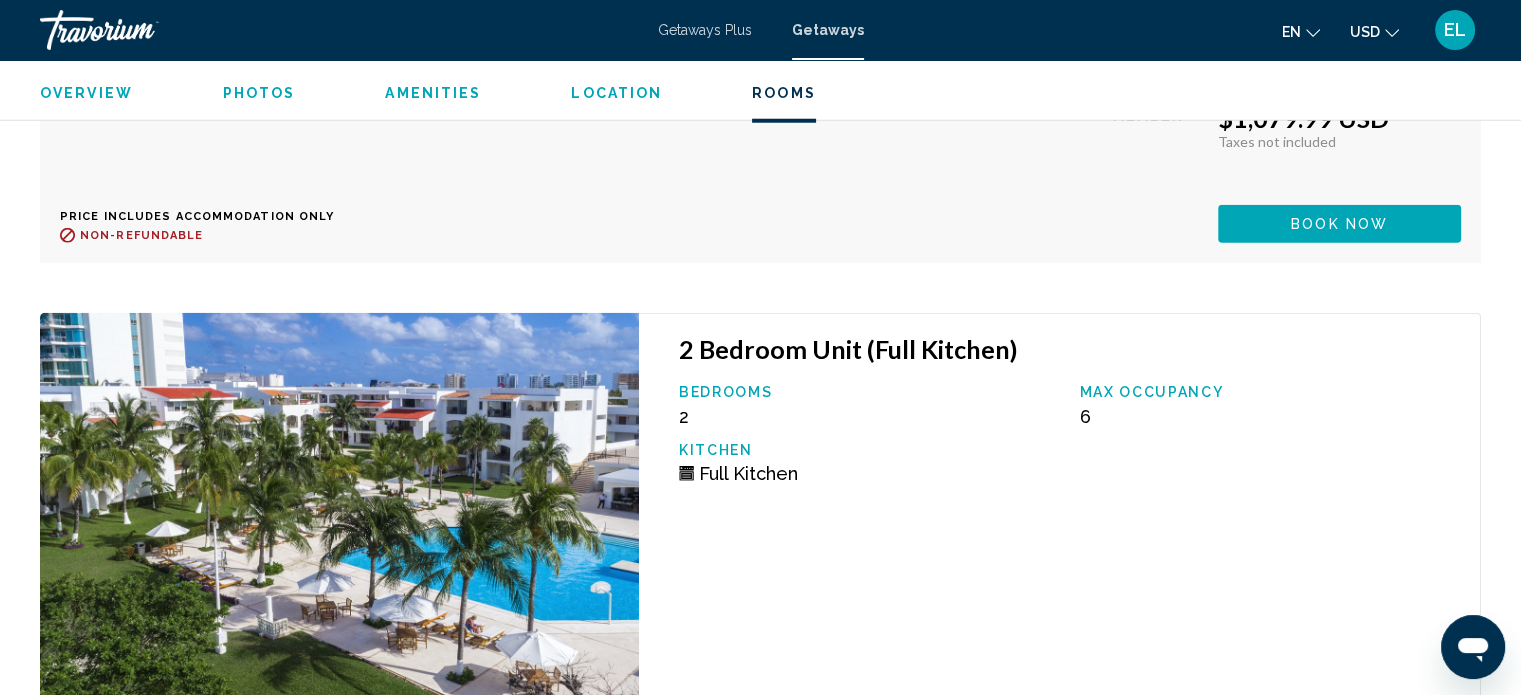 scroll, scrollTop: 5460, scrollLeft: 0, axis: vertical 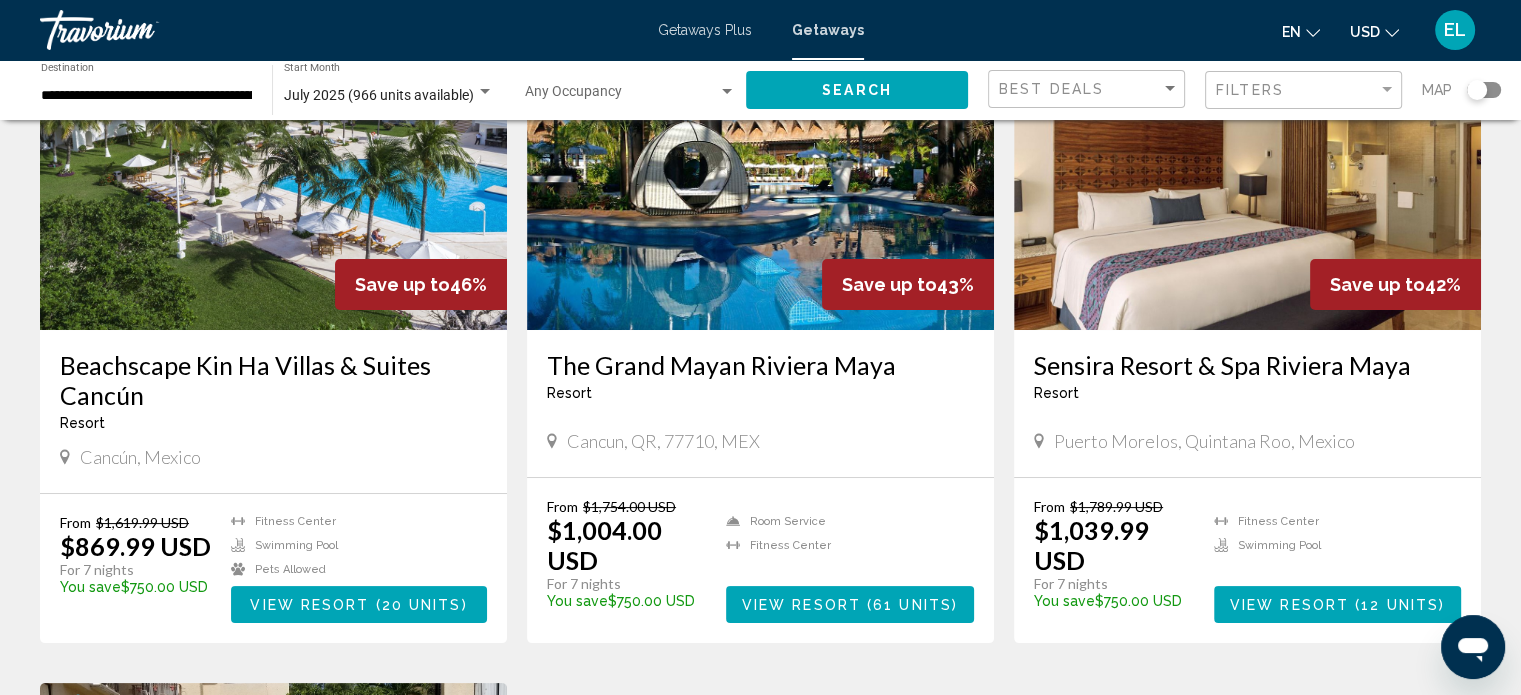 click on "The Grand Mayan Riviera Maya" at bounding box center (760, 365) 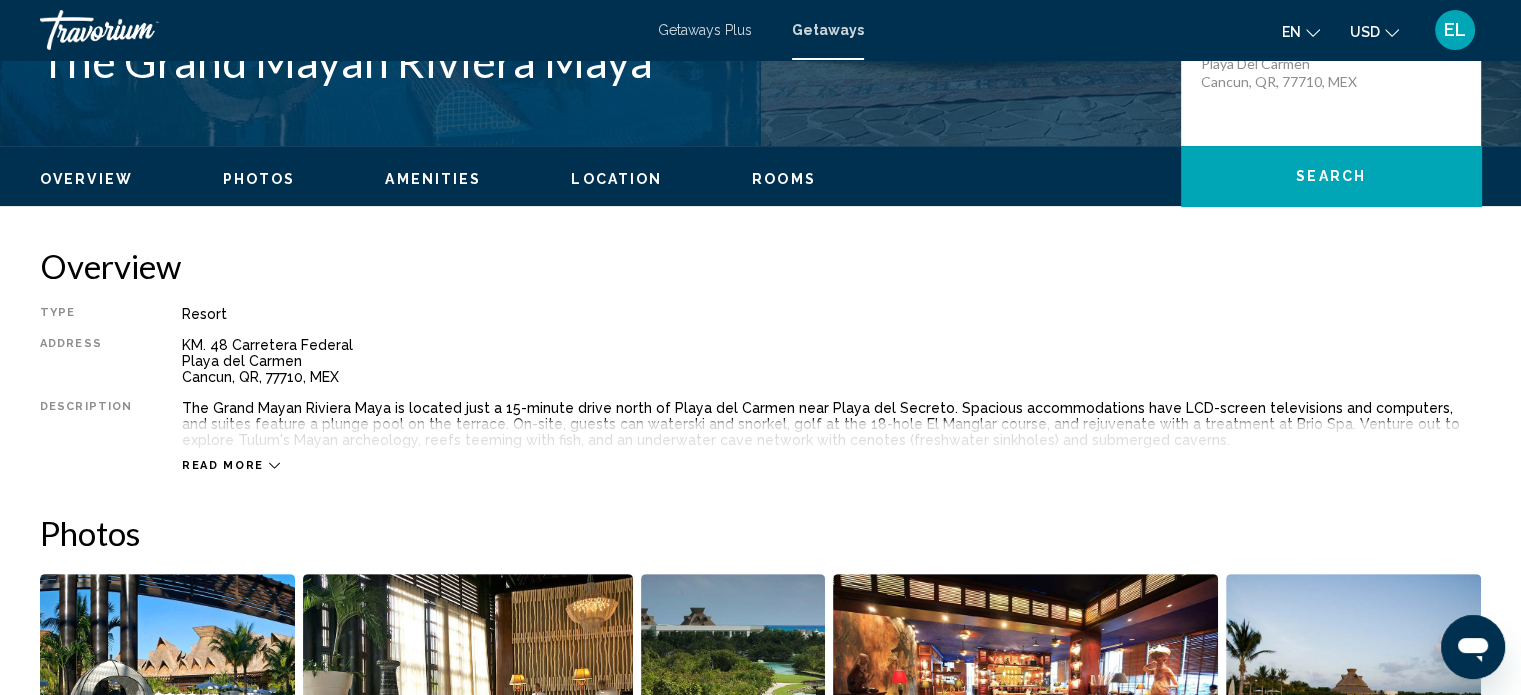 scroll, scrollTop: 612, scrollLeft: 0, axis: vertical 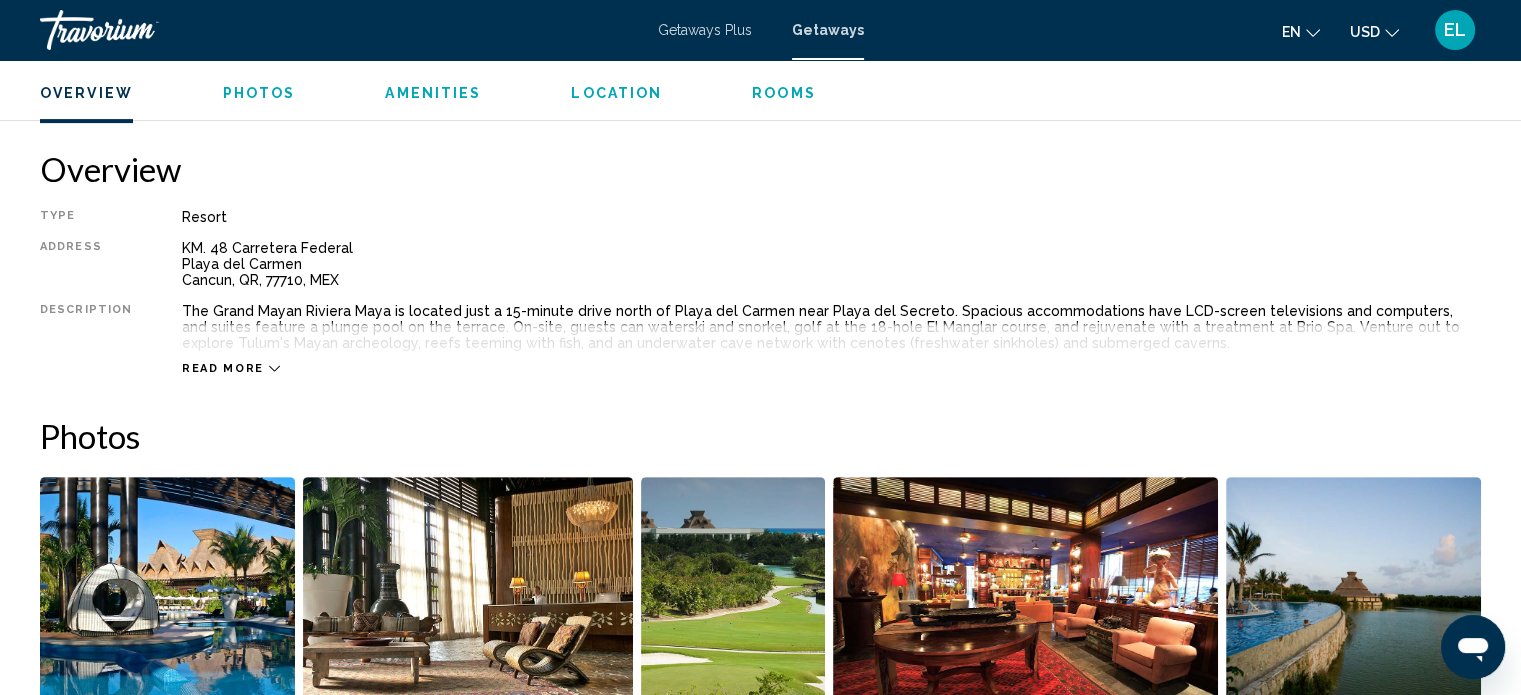 click on "Read more" at bounding box center (223, 368) 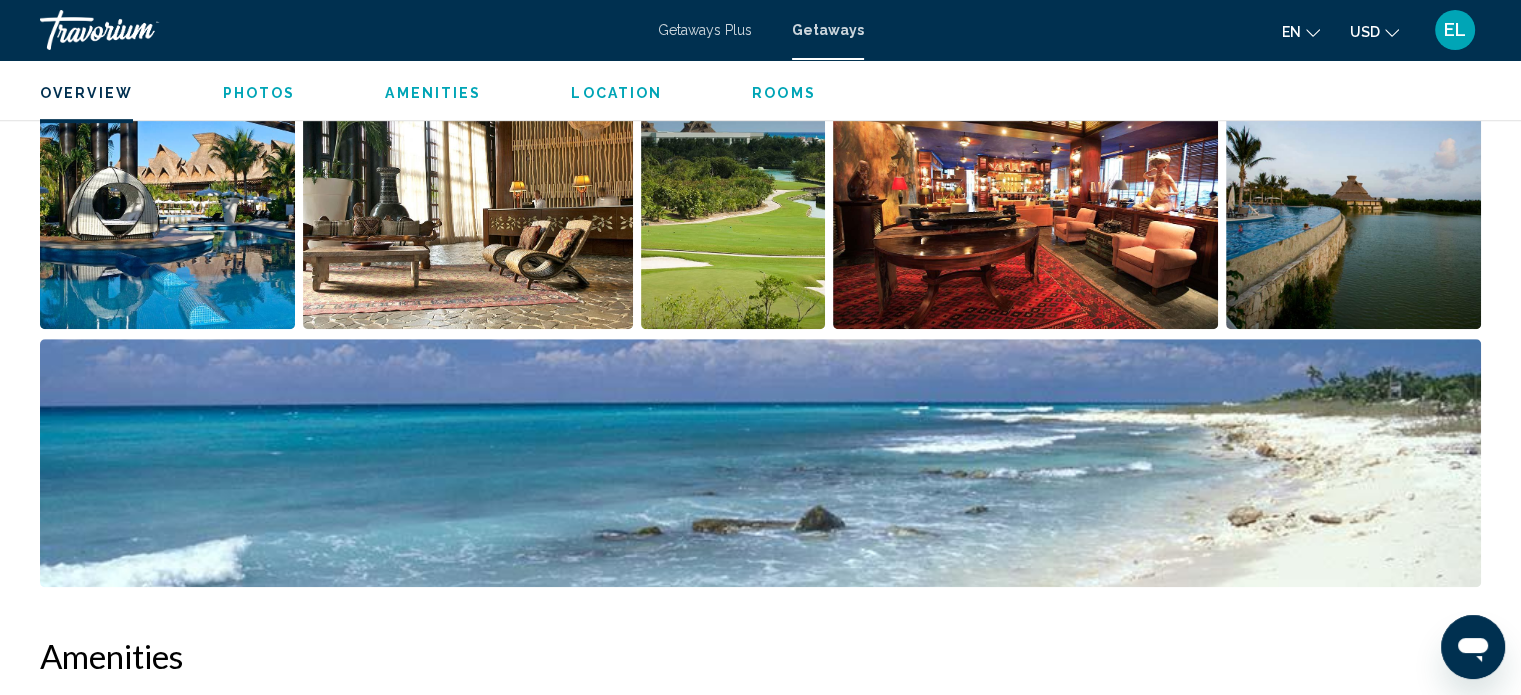 scroll, scrollTop: 1012, scrollLeft: 0, axis: vertical 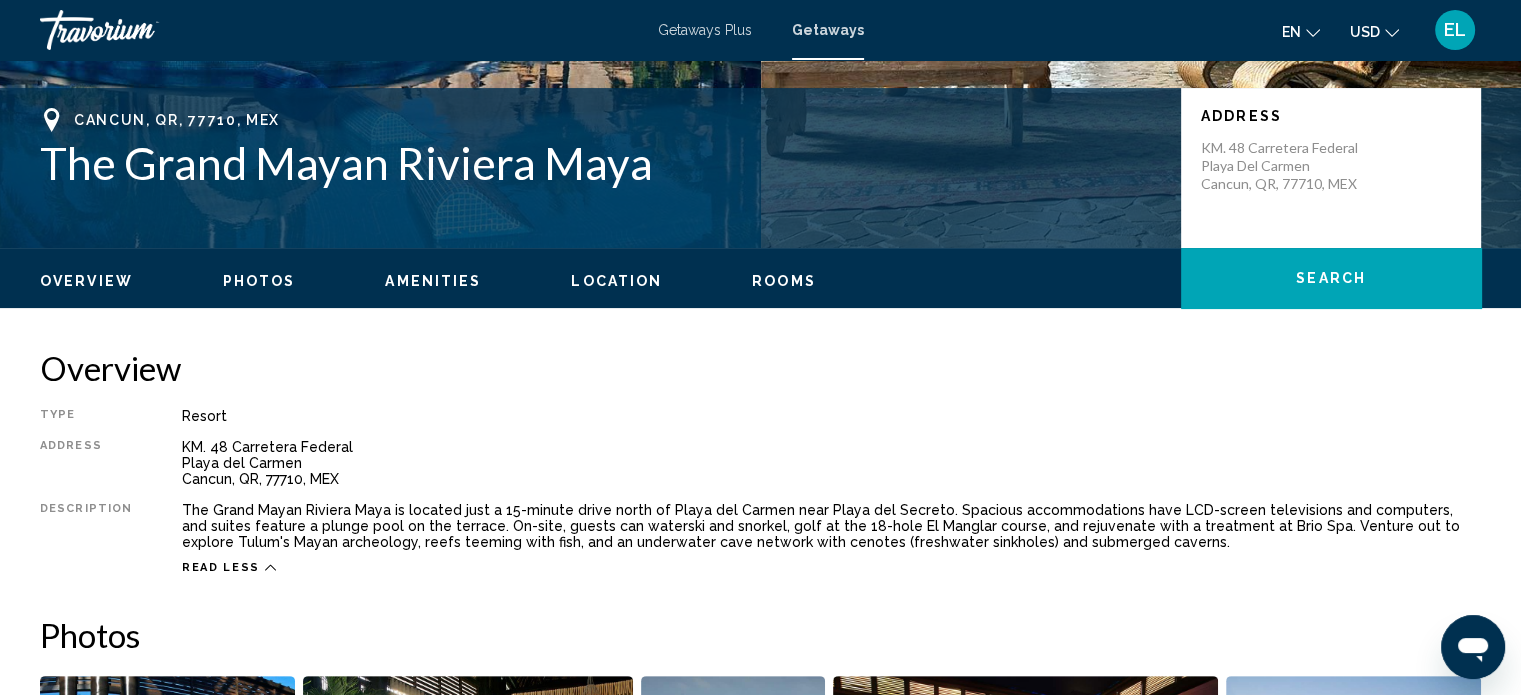 click on "Location" at bounding box center (616, 281) 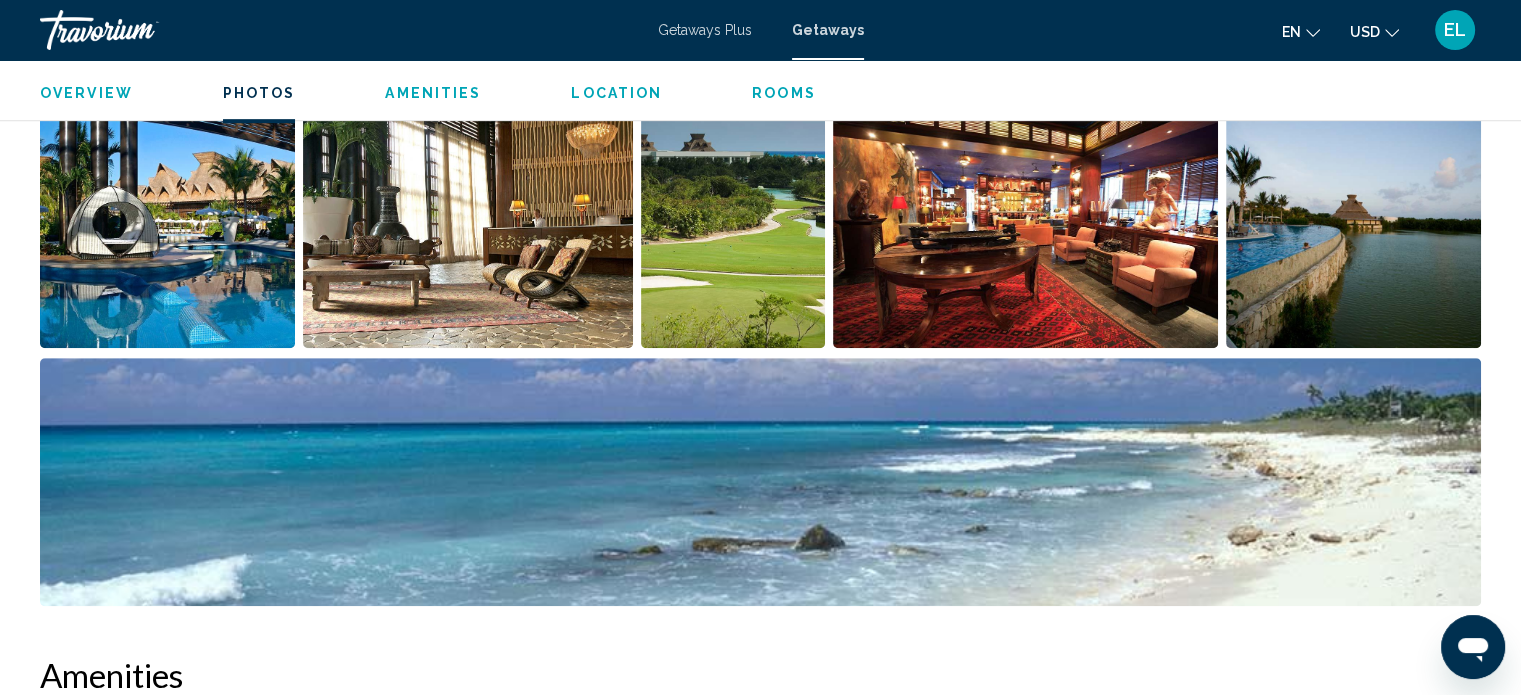scroll, scrollTop: 1055, scrollLeft: 0, axis: vertical 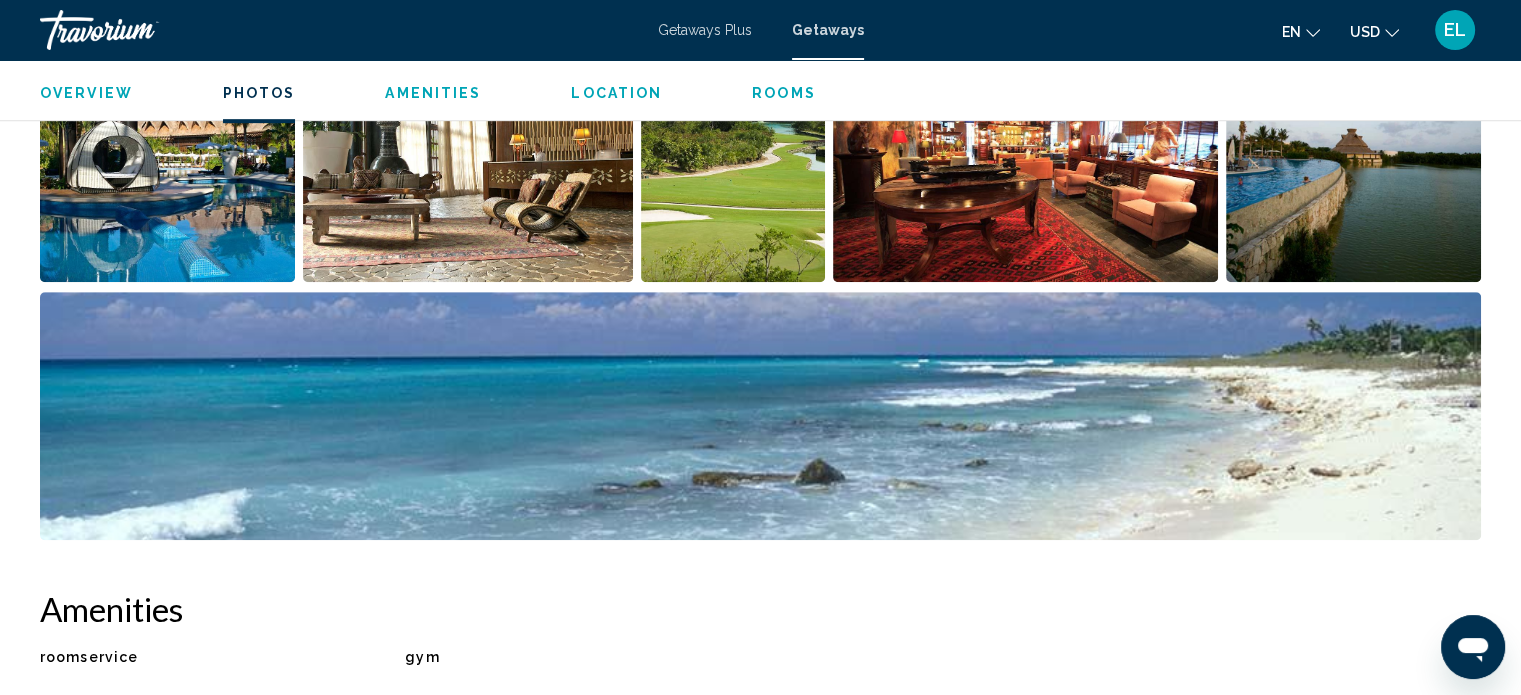 click at bounding box center (167, 158) 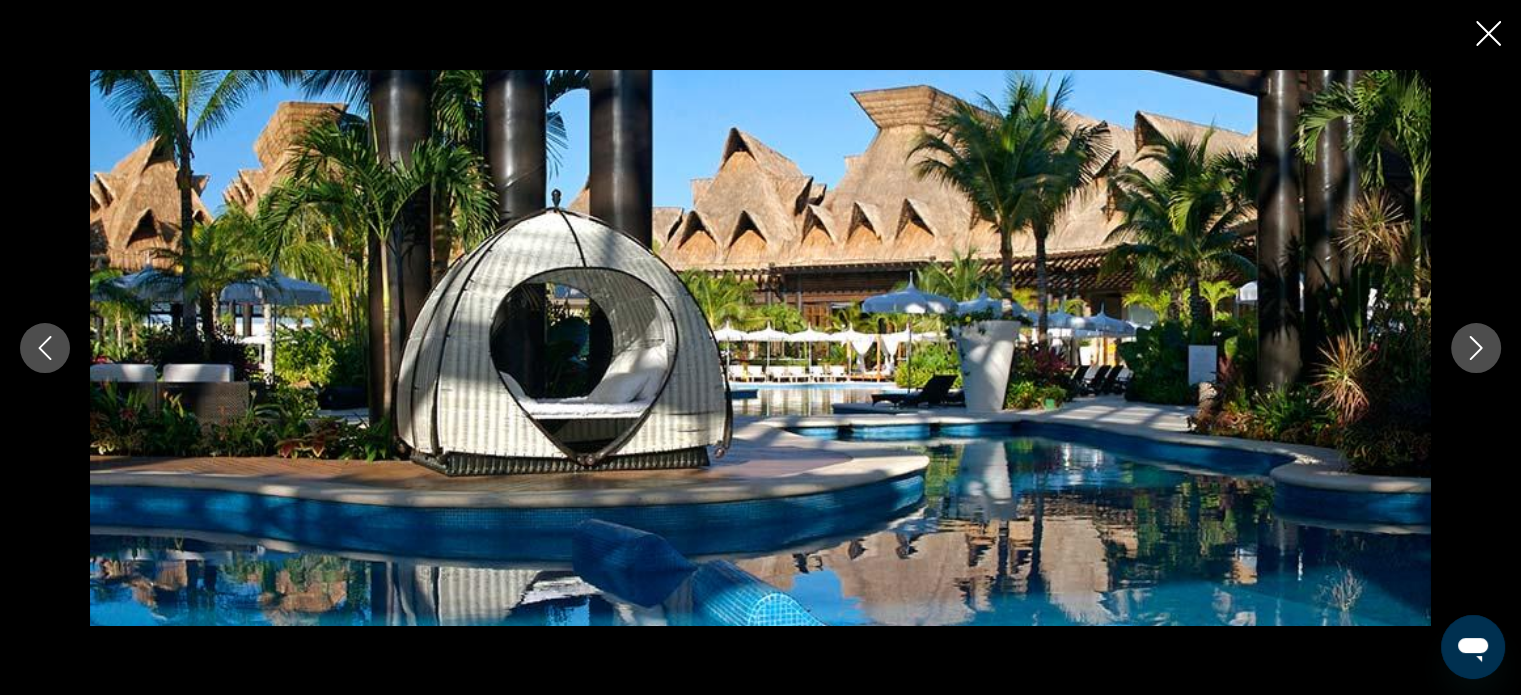 click at bounding box center (1476, 348) 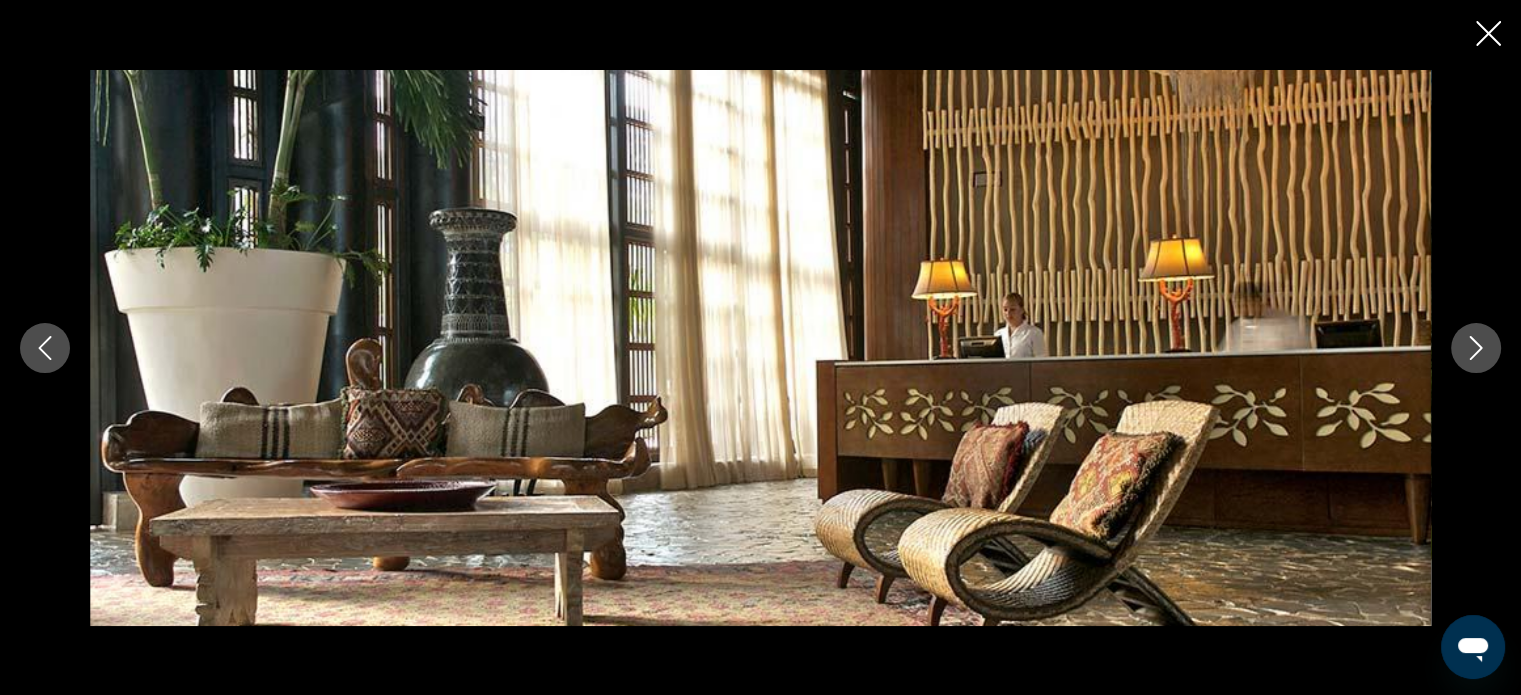 click at bounding box center [1476, 348] 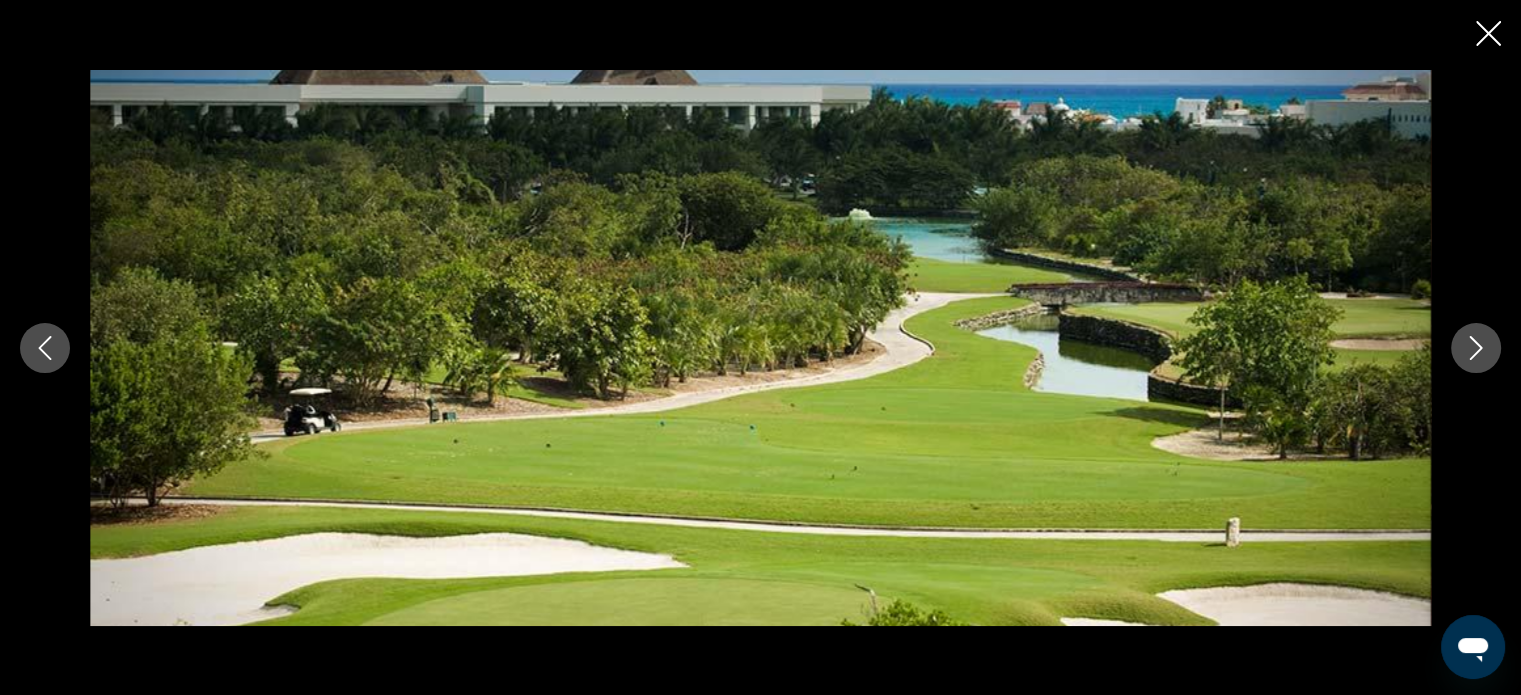 click at bounding box center (1476, 348) 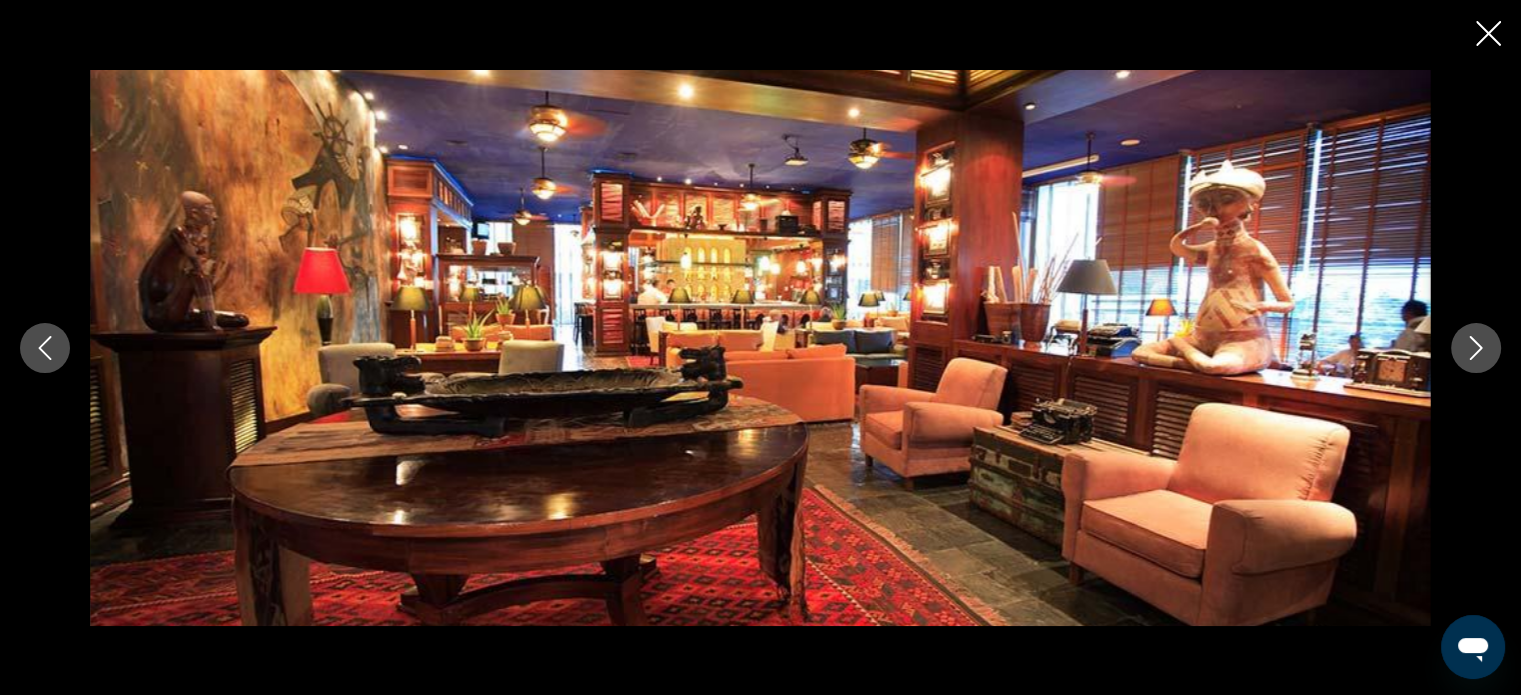 click at bounding box center (1476, 348) 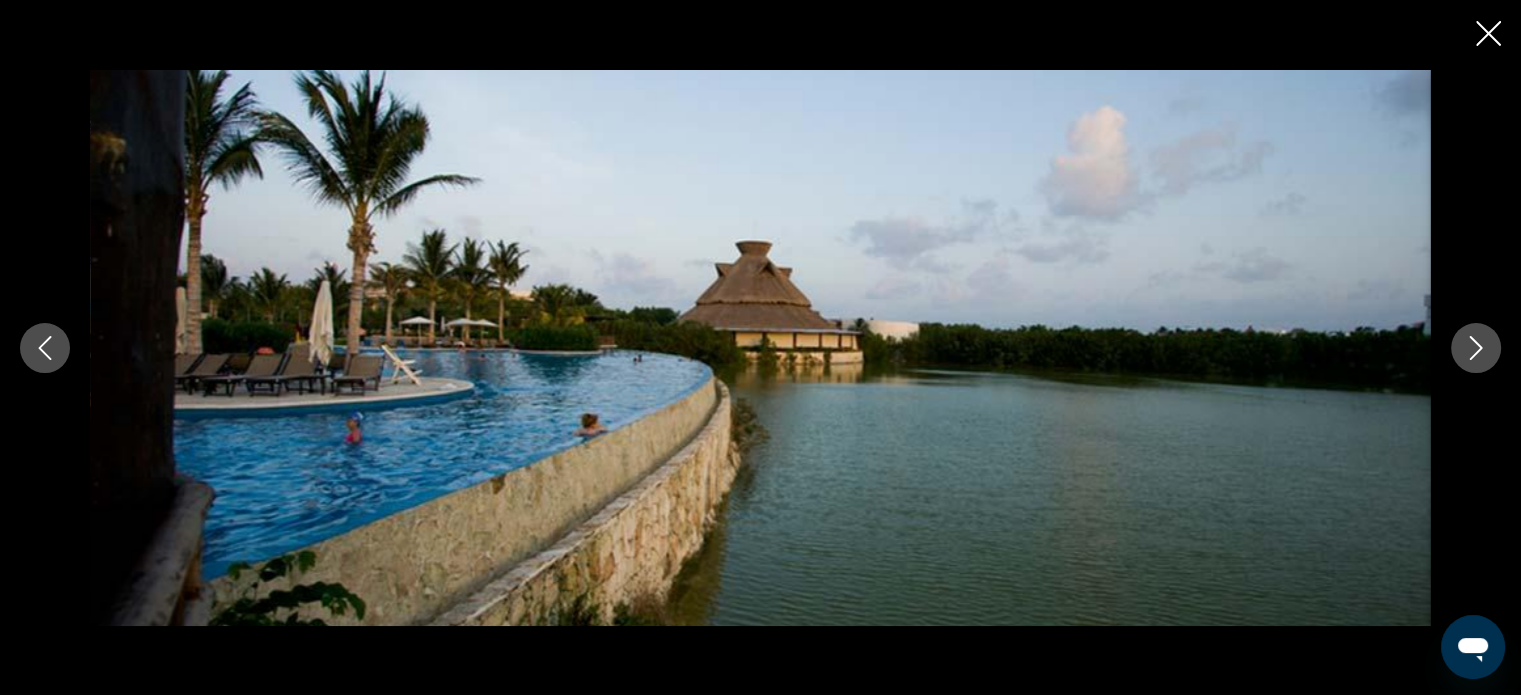 click at bounding box center [1476, 348] 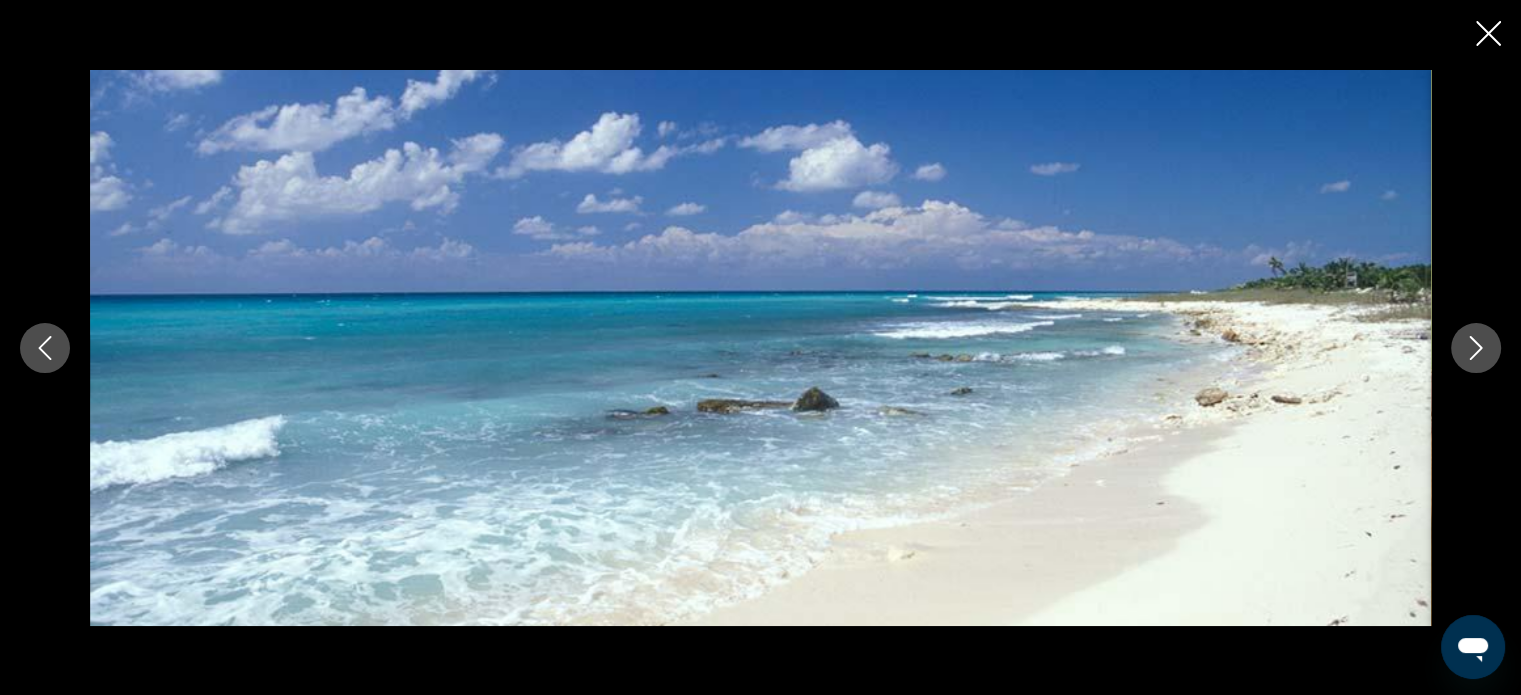 click at bounding box center (1476, 348) 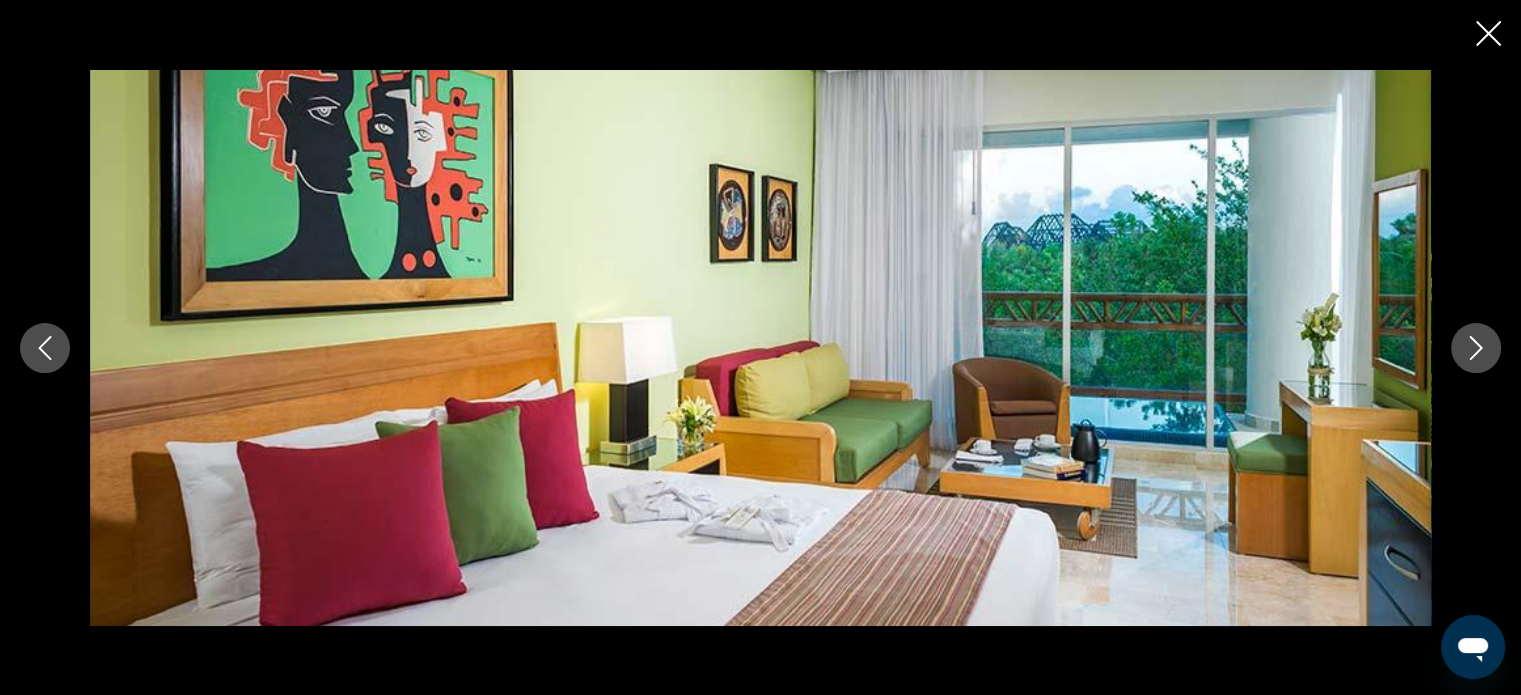 click at bounding box center (1476, 348) 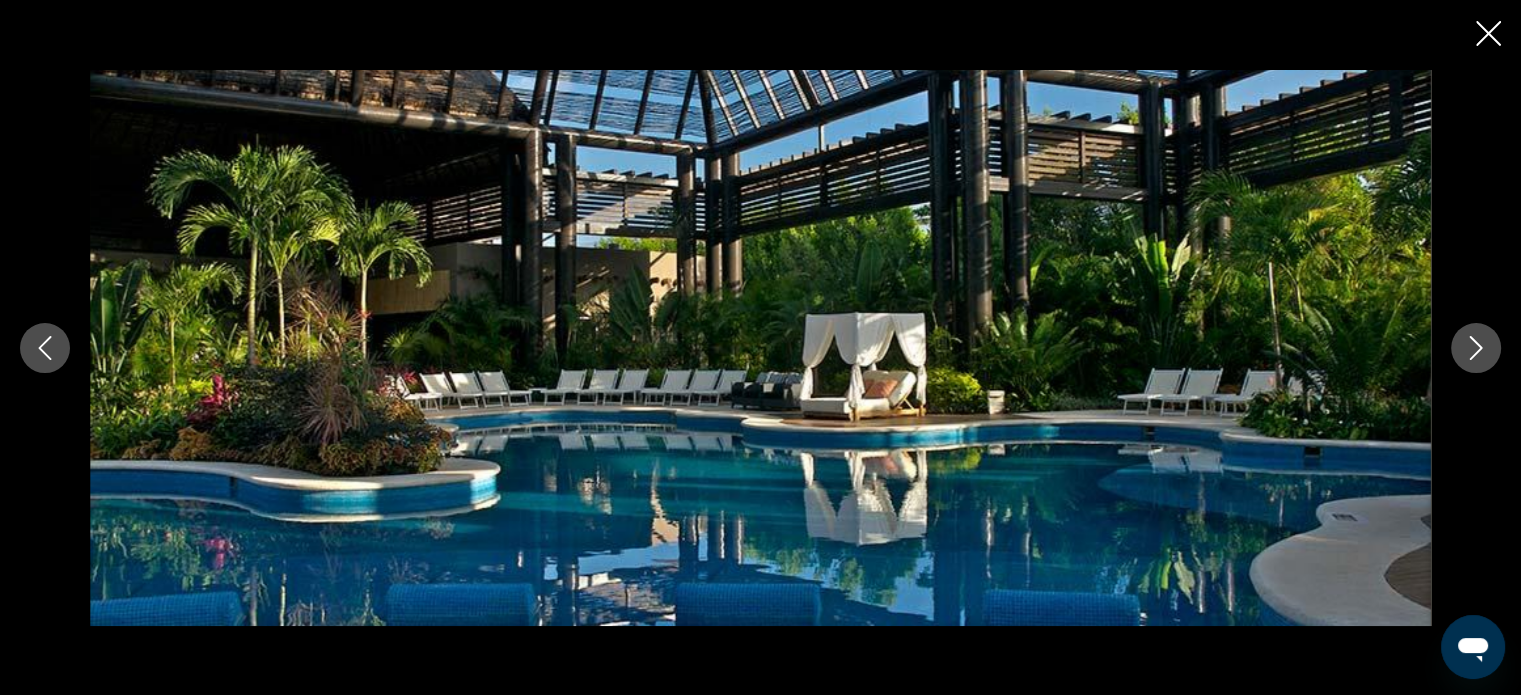 click at bounding box center (1476, 348) 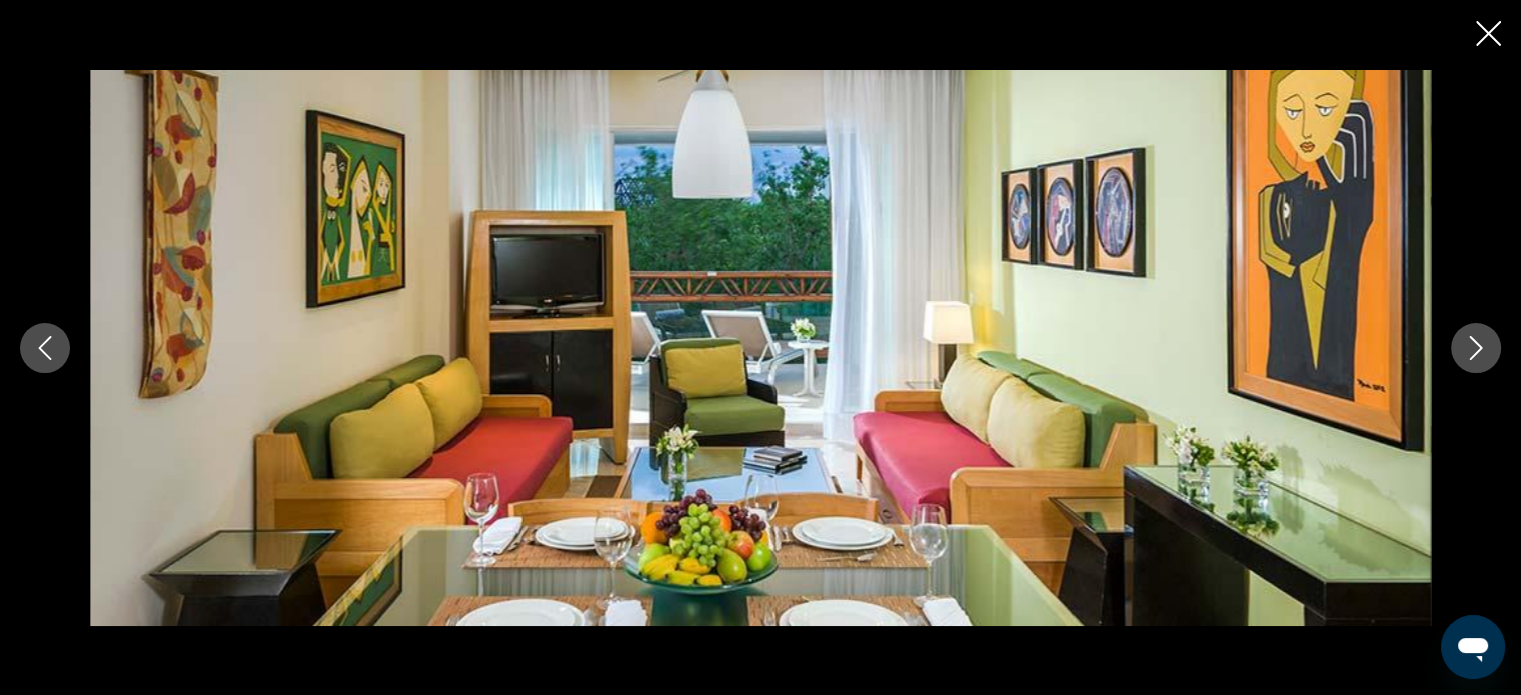click at bounding box center (1476, 348) 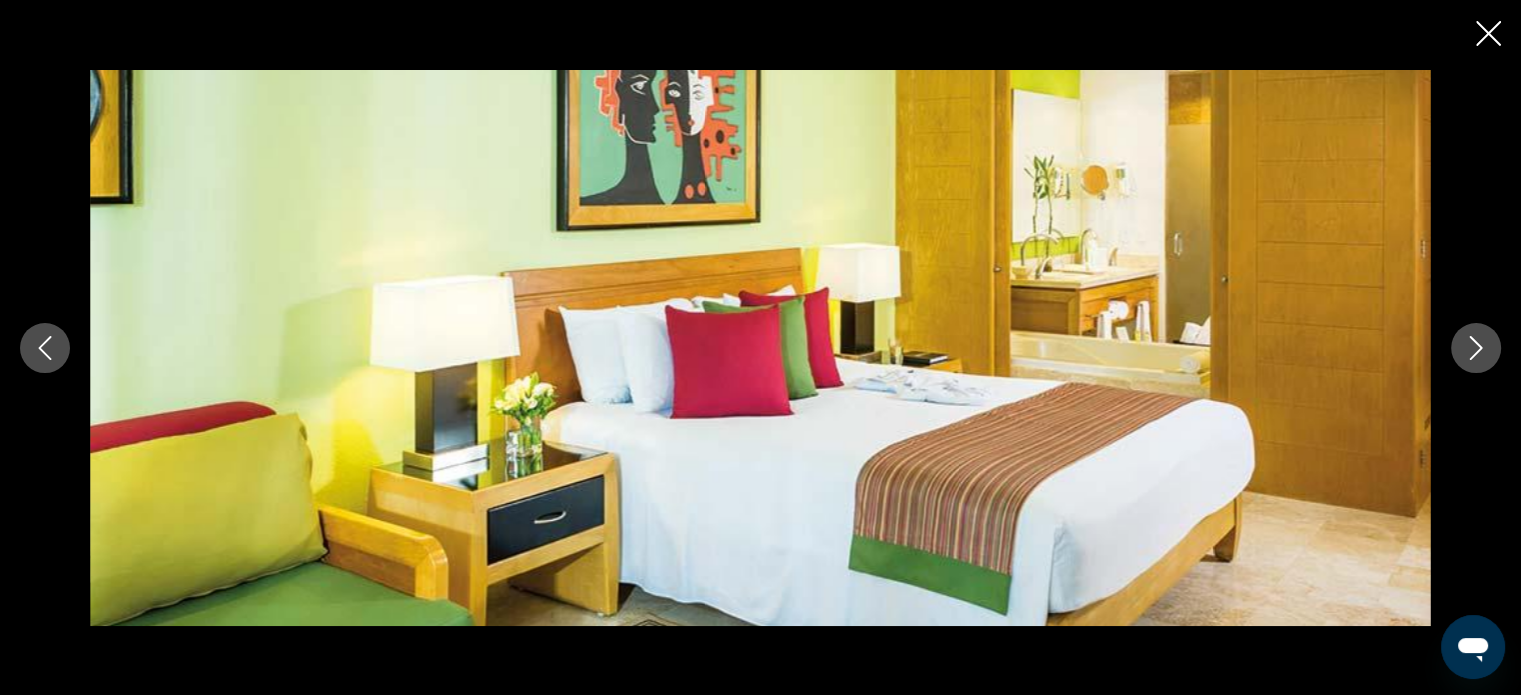 click at bounding box center (1476, 348) 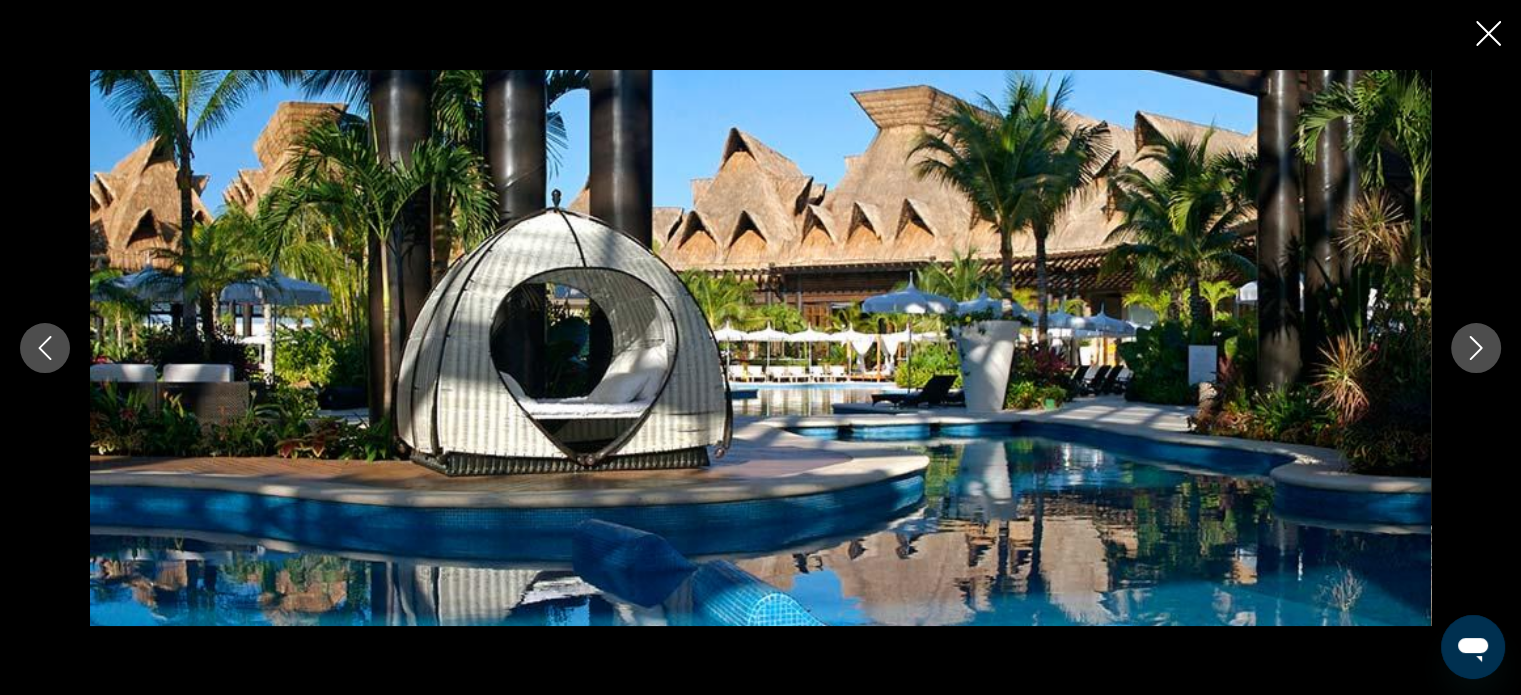 click 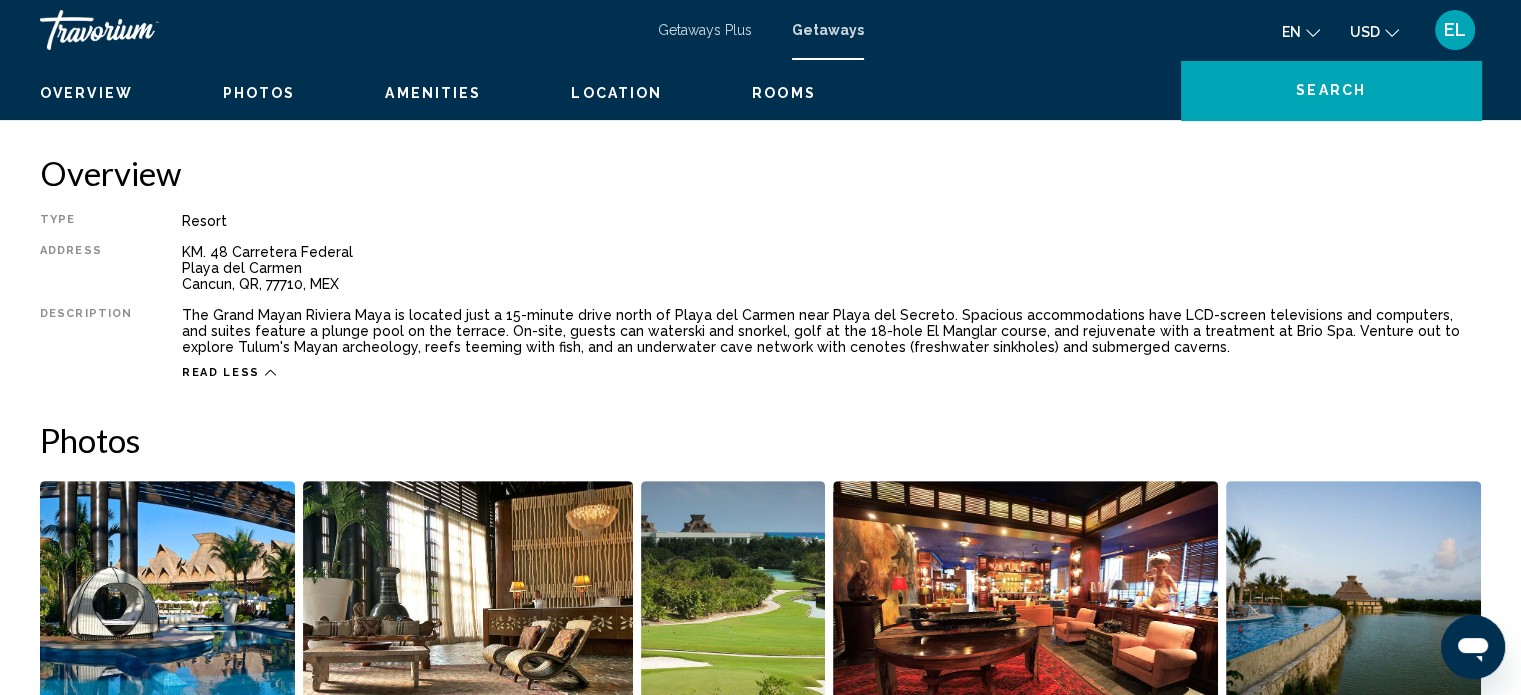 scroll, scrollTop: 255, scrollLeft: 0, axis: vertical 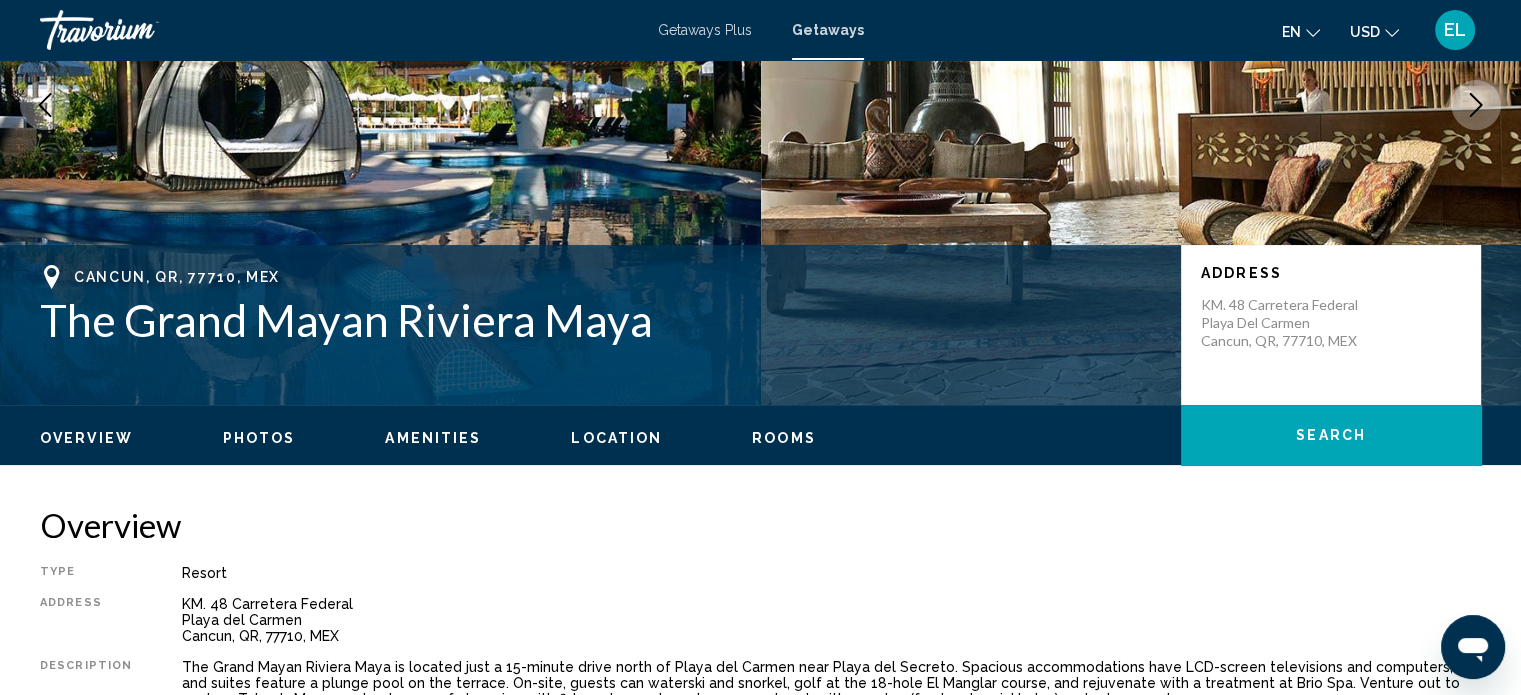 click on "The Grand Mayan Riviera Maya" at bounding box center [600, 320] 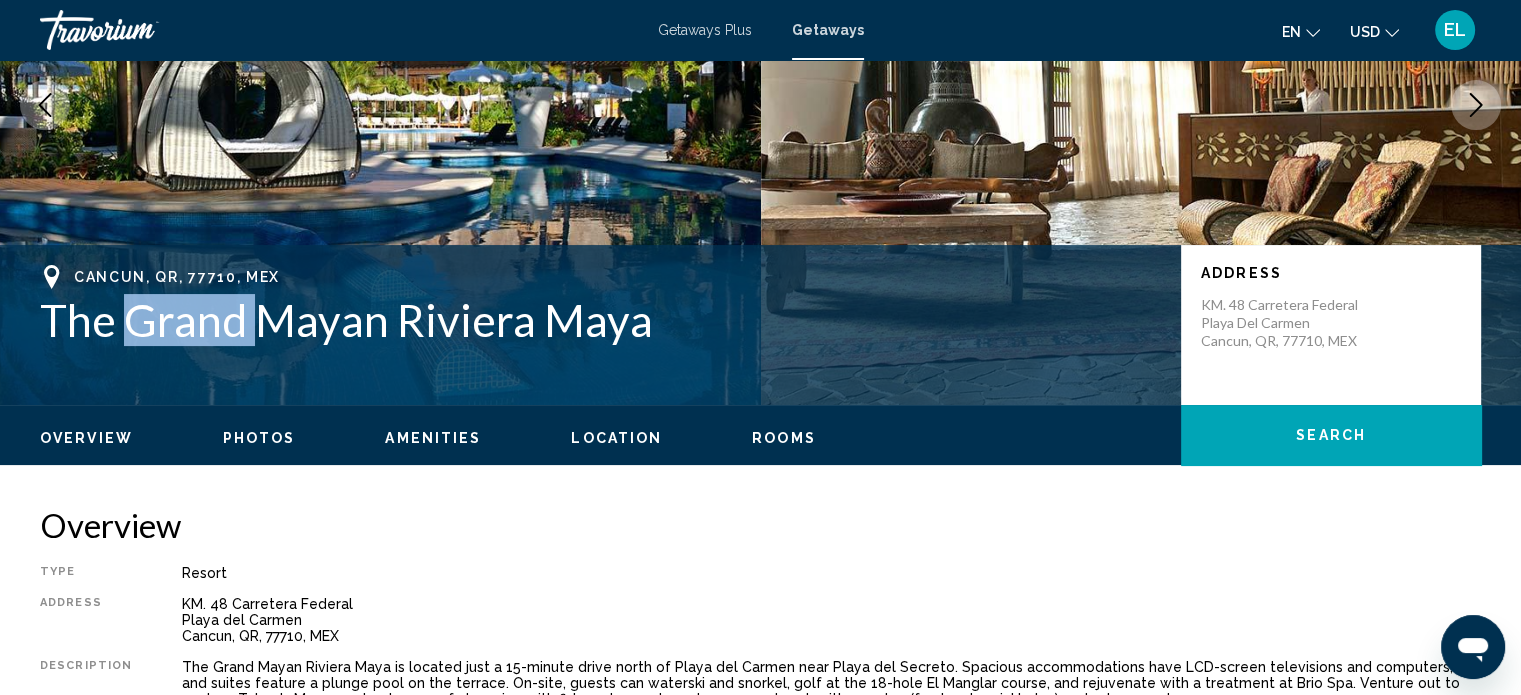 click on "The Grand Mayan Riviera Maya" at bounding box center (600, 320) 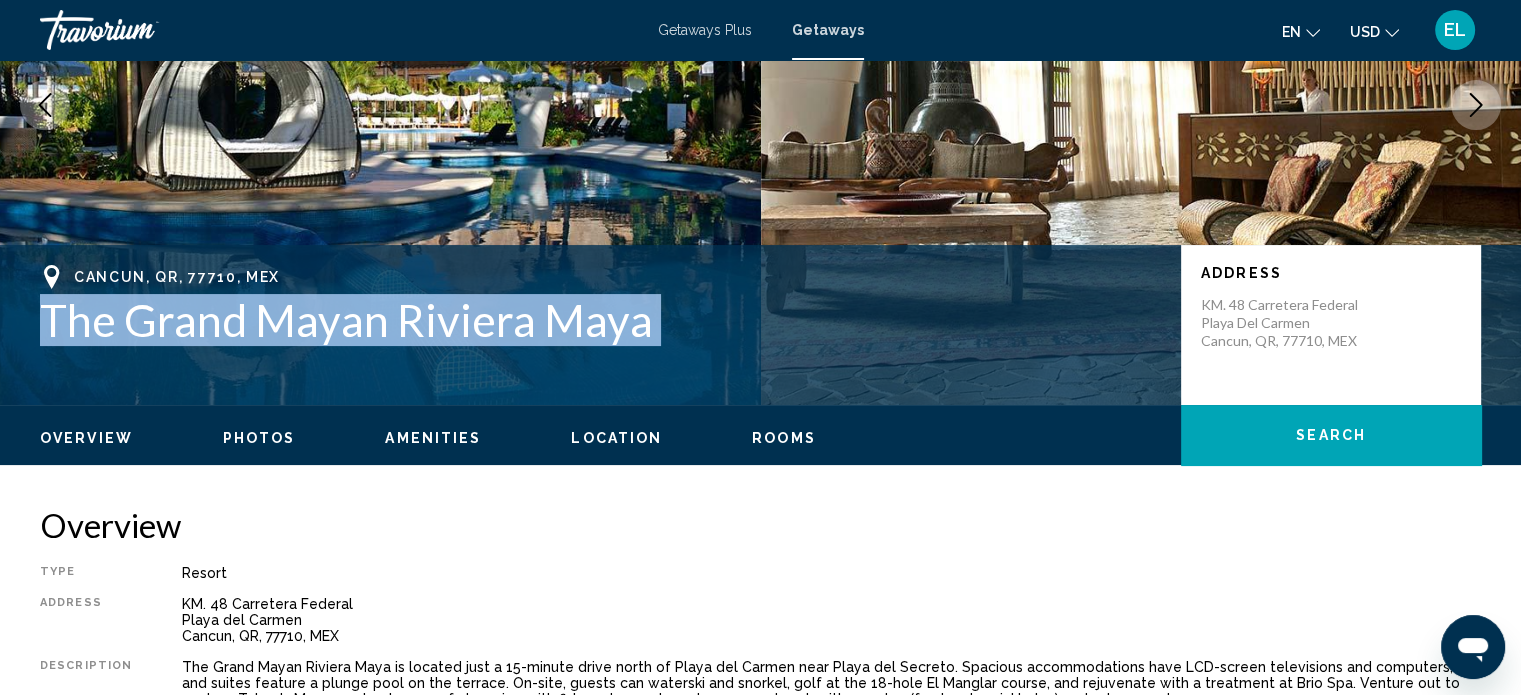 click on "The Grand Mayan Riviera Maya" at bounding box center [600, 320] 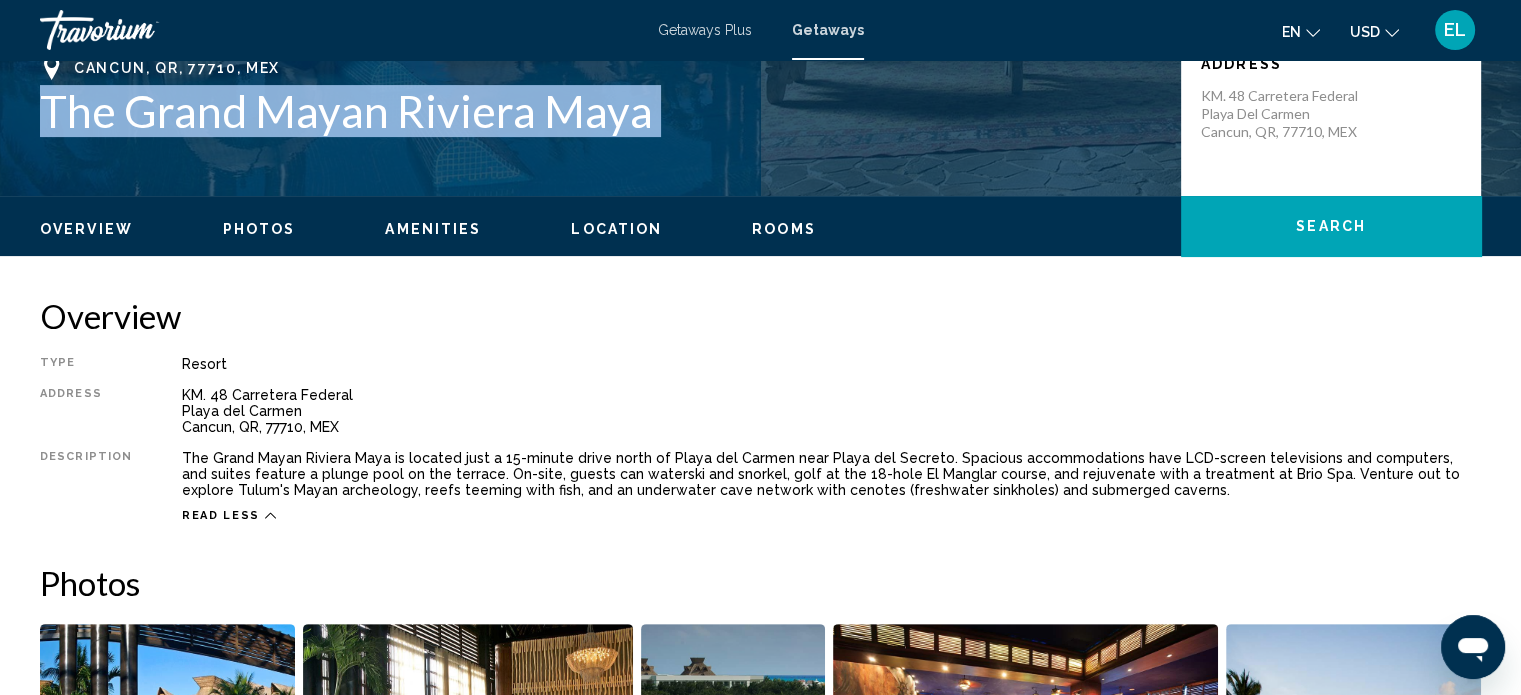 scroll, scrollTop: 255, scrollLeft: 0, axis: vertical 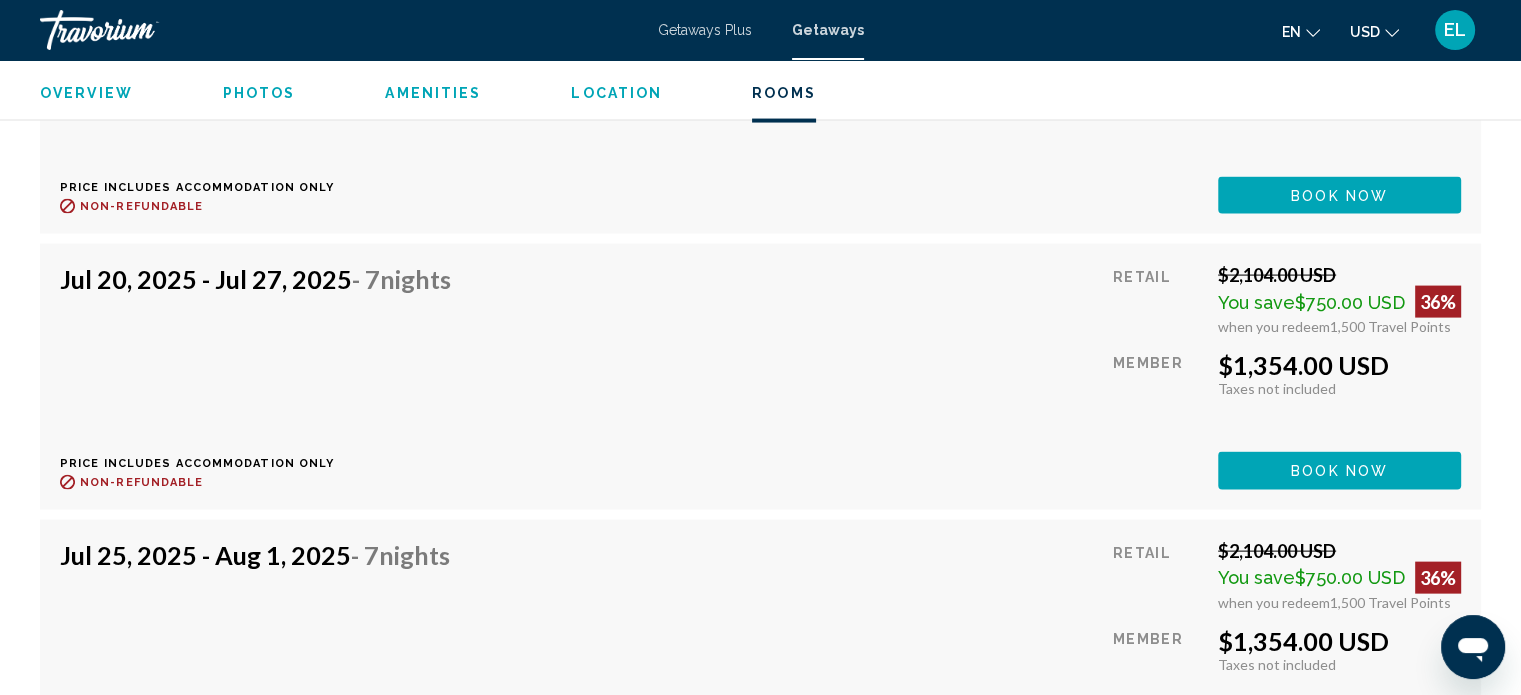 click on "[DATE] - 7  Nights" at bounding box center (255, 555) 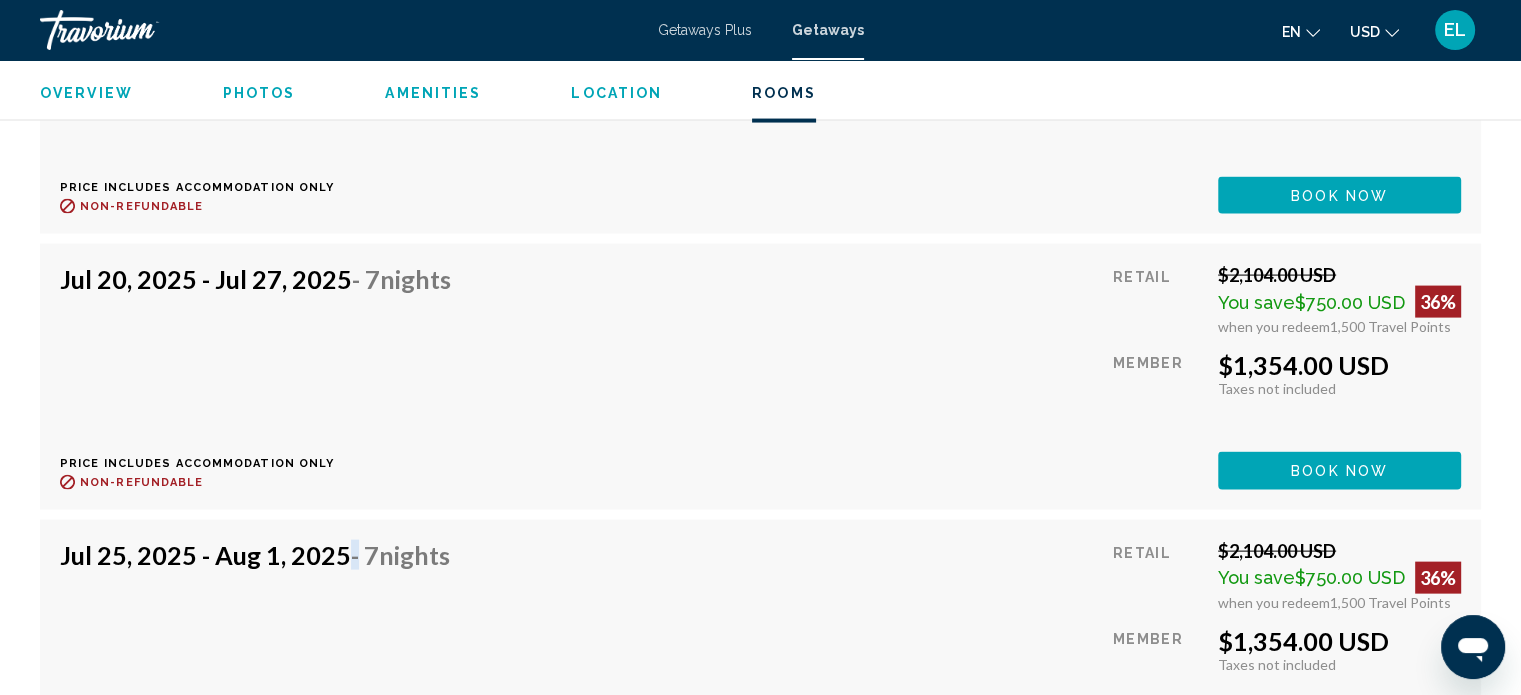 click on "[DATE] - 7  Nights" at bounding box center [255, 555] 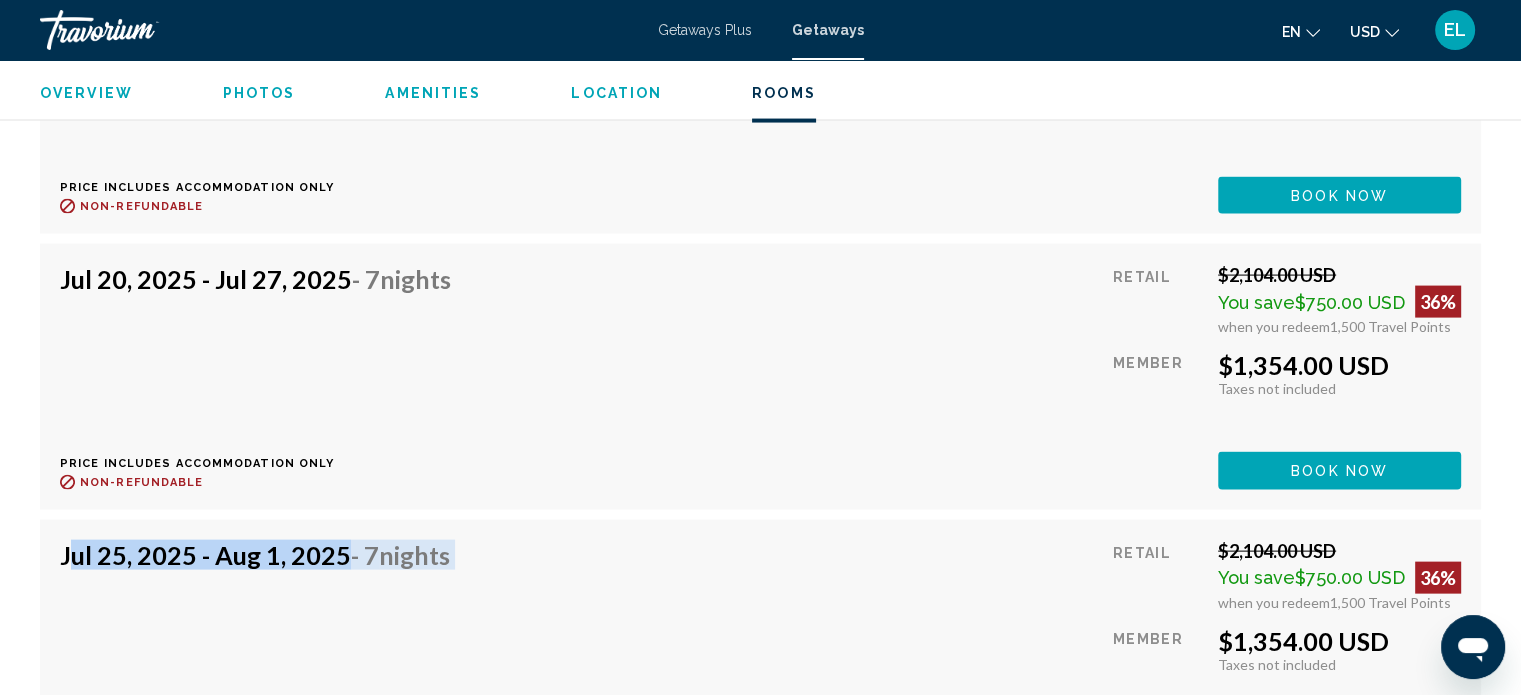 click on "[DATE] - 7  Nights" at bounding box center [255, 555] 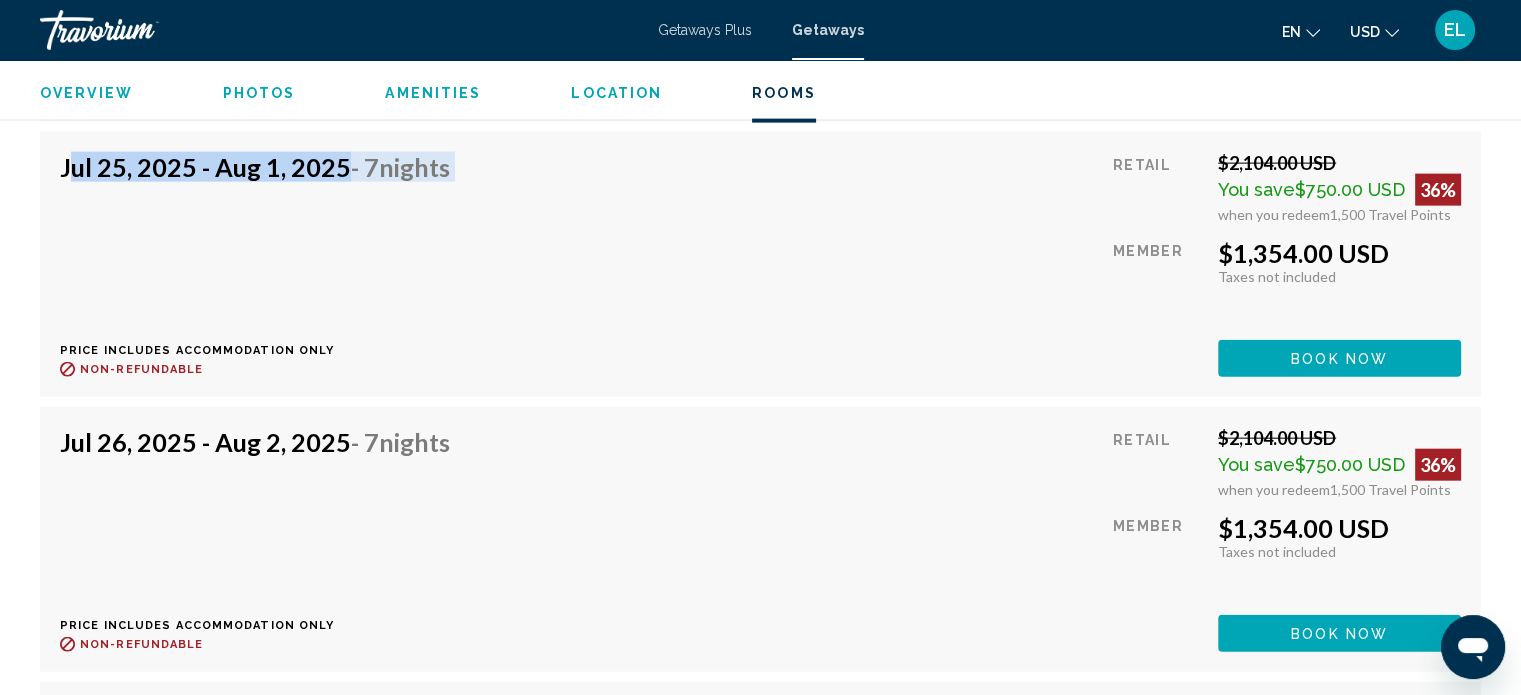 scroll, scrollTop: 4555, scrollLeft: 0, axis: vertical 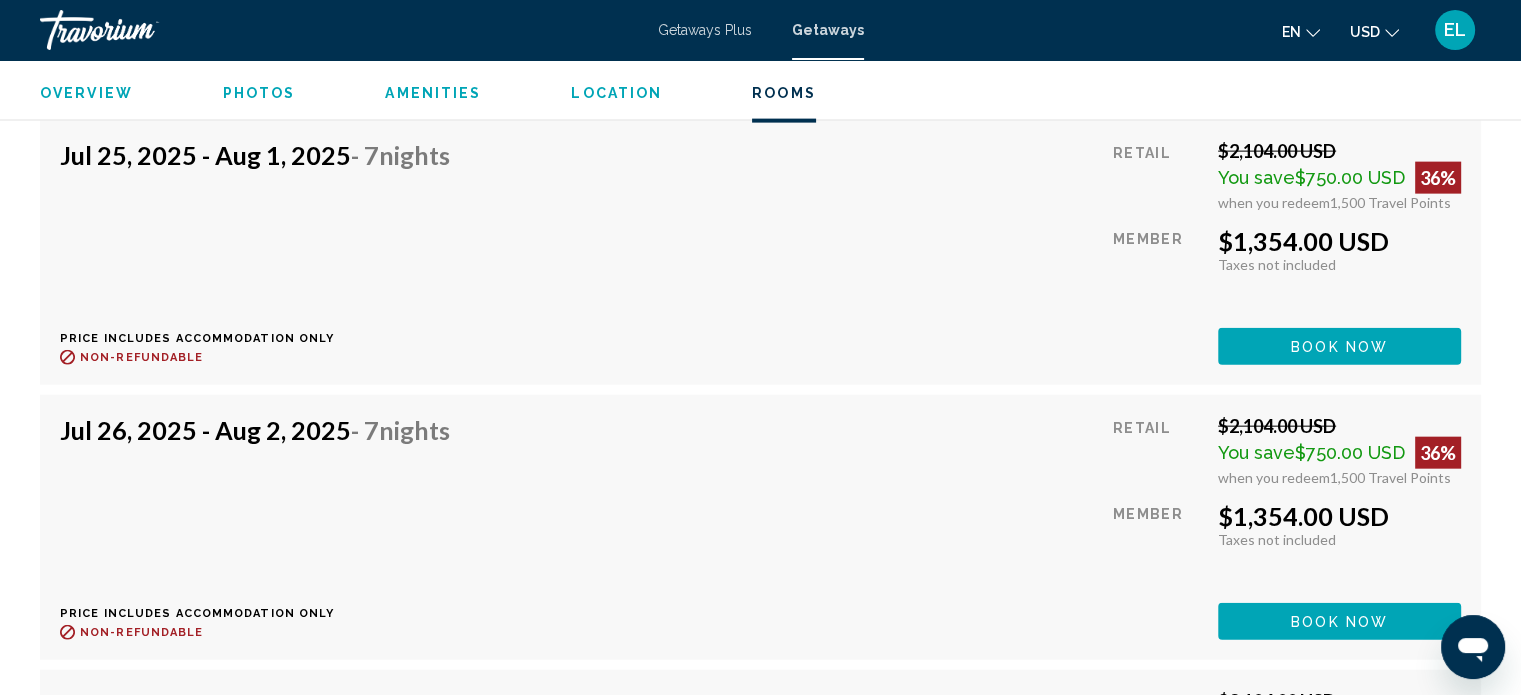 drag, startPoint x: 1340, startPoint y: 480, endPoint x: 1342, endPoint y: 512, distance: 32.06244 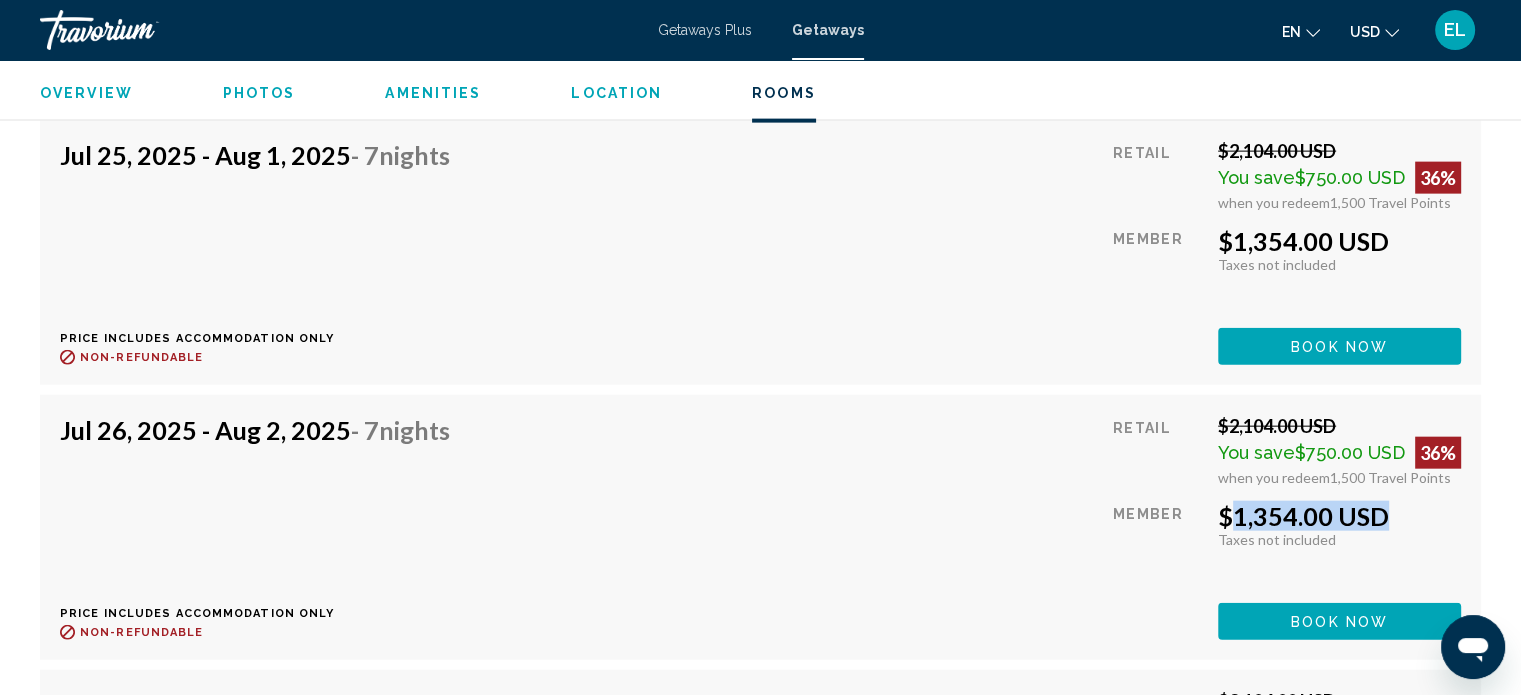 click on "$1,354.00 USD" at bounding box center (1339, 516) 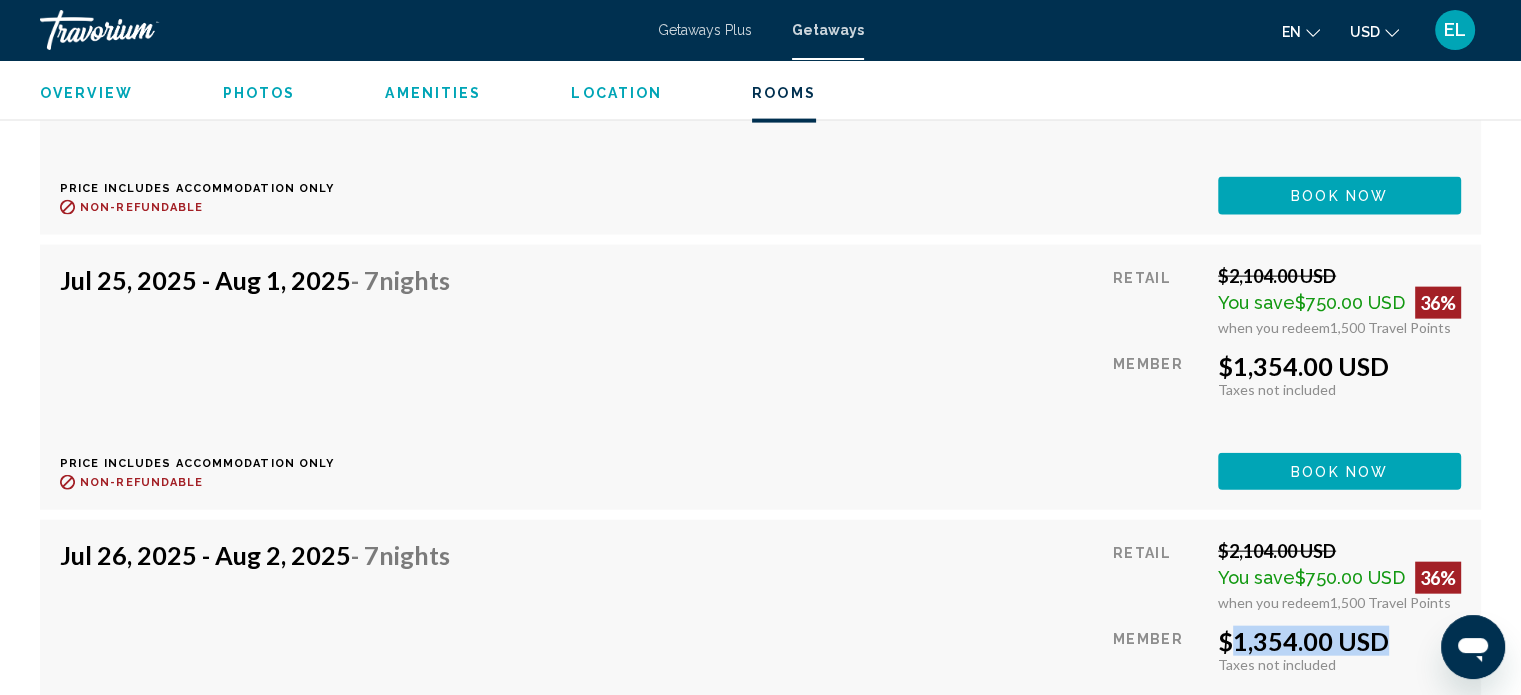scroll, scrollTop: 4155, scrollLeft: 0, axis: vertical 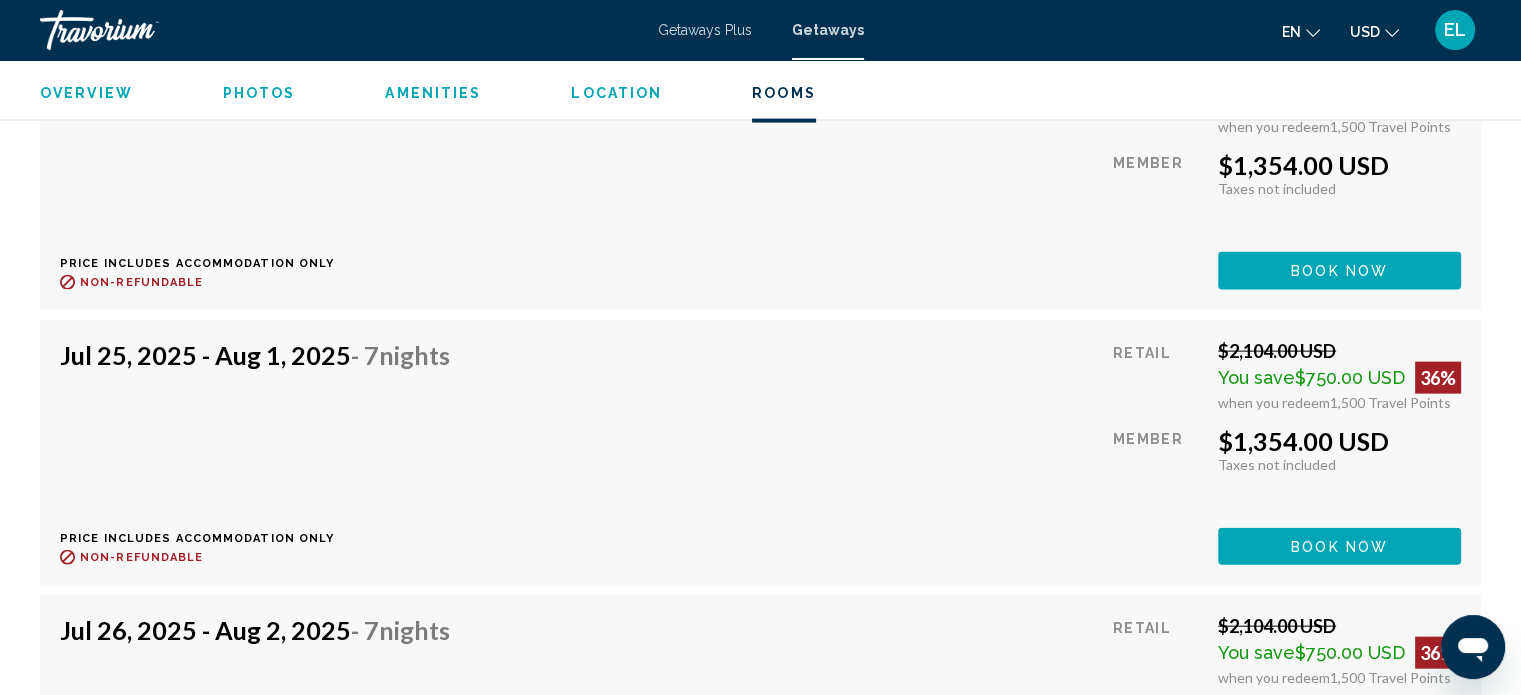 click on "1,500  Travel Points" at bounding box center (1390, 402) 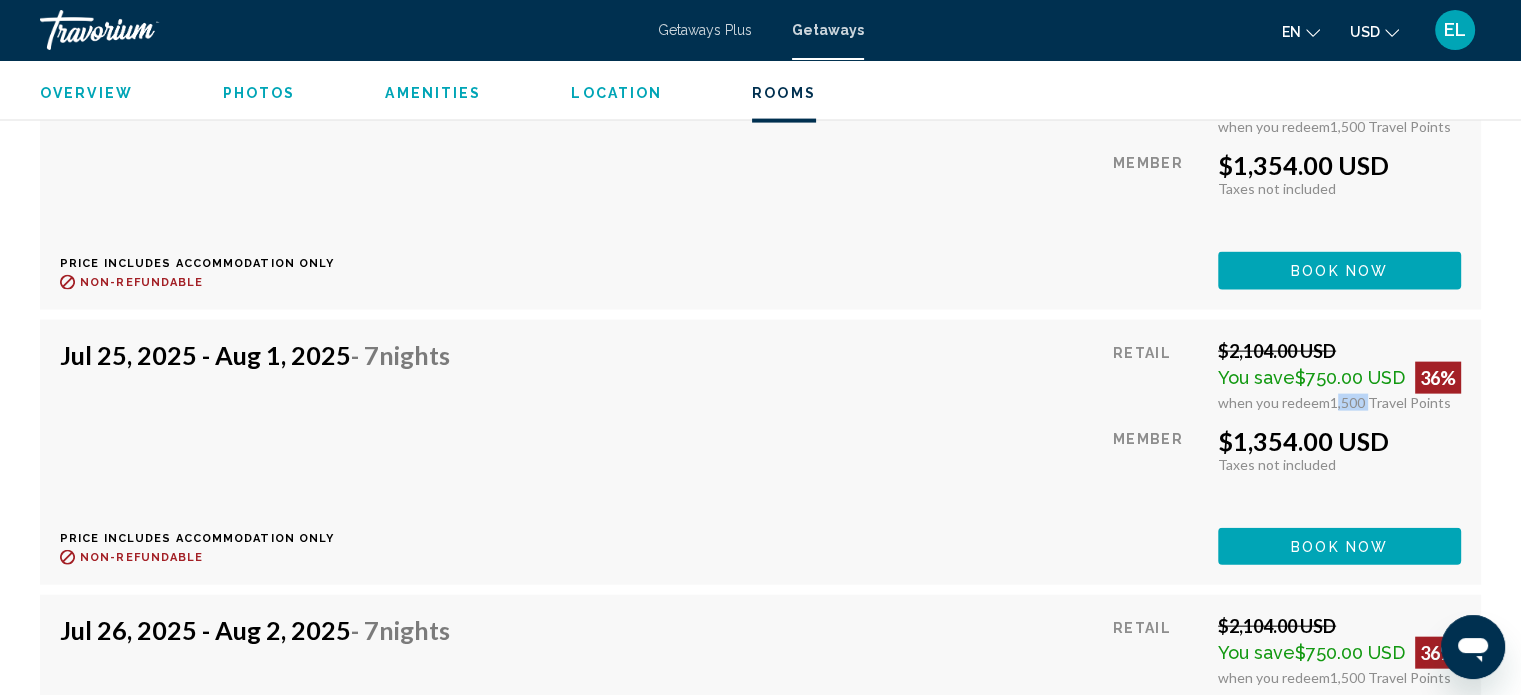 click on "1,500  Travel Points" at bounding box center (1390, 402) 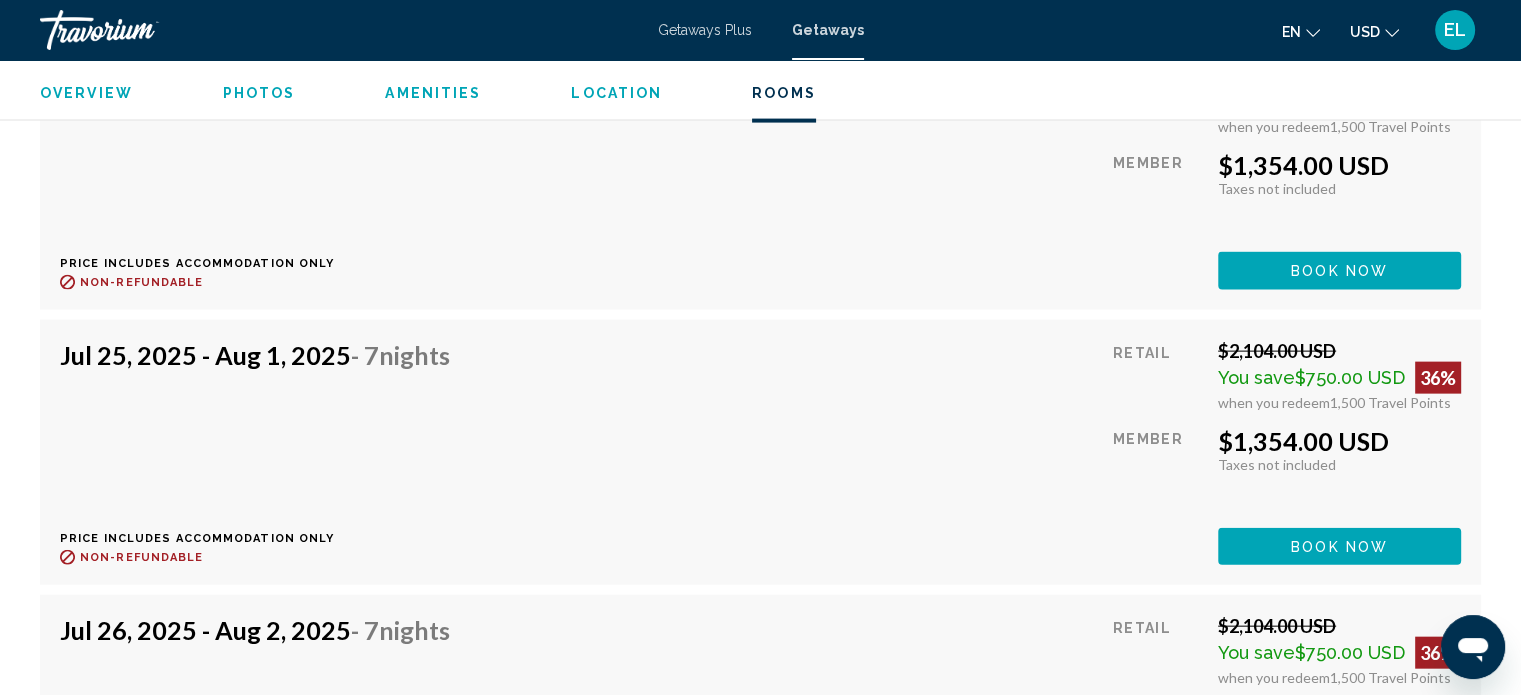 click on "$750.00 USD" at bounding box center (1350, 377) 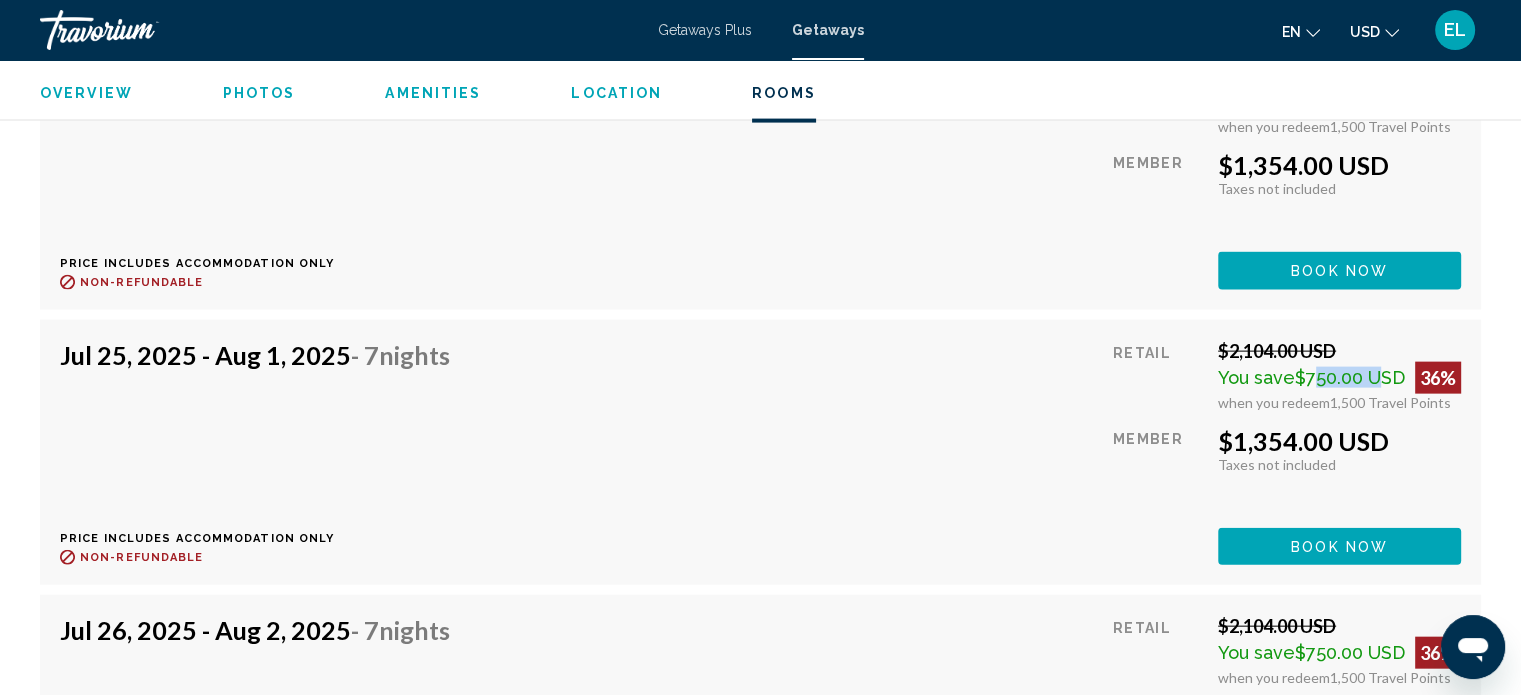 click on "$750.00 USD" at bounding box center [1350, 377] 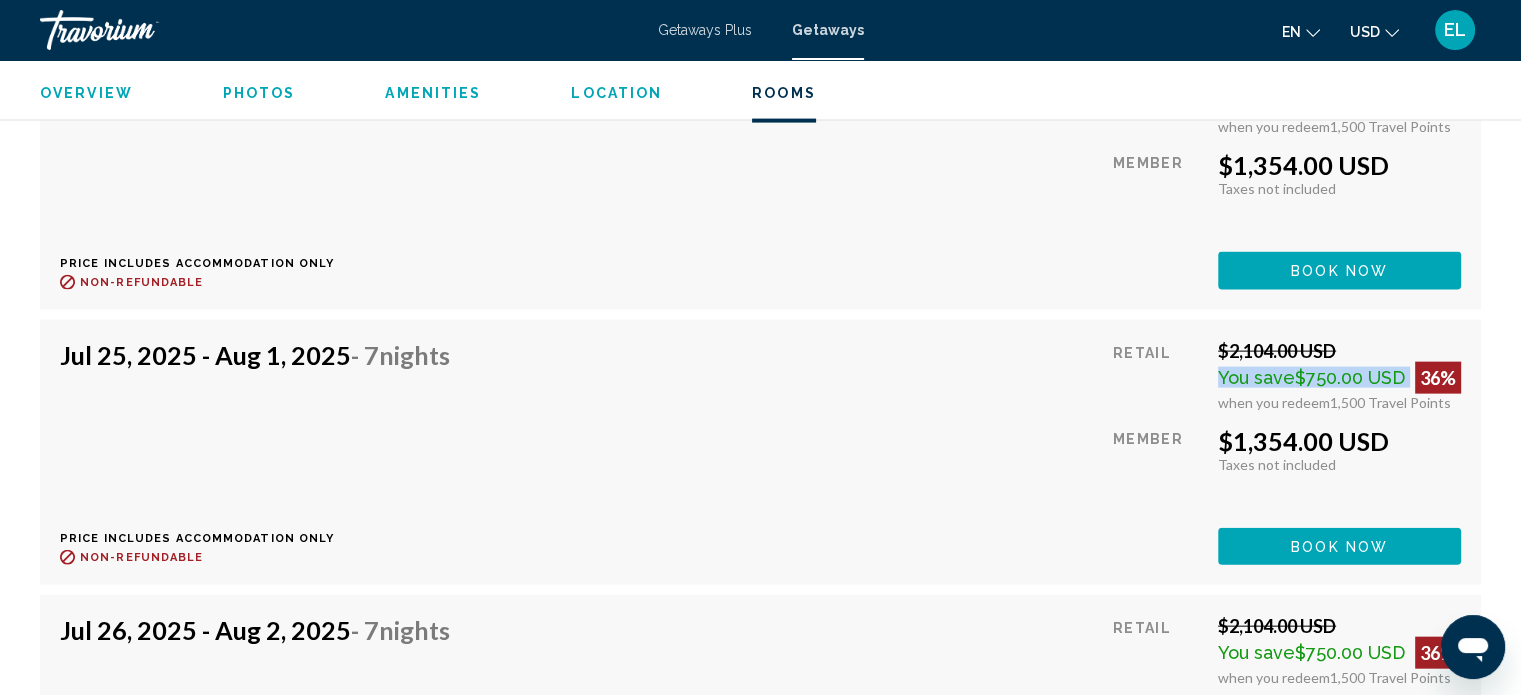click on "$750.00 USD" at bounding box center [1350, 377] 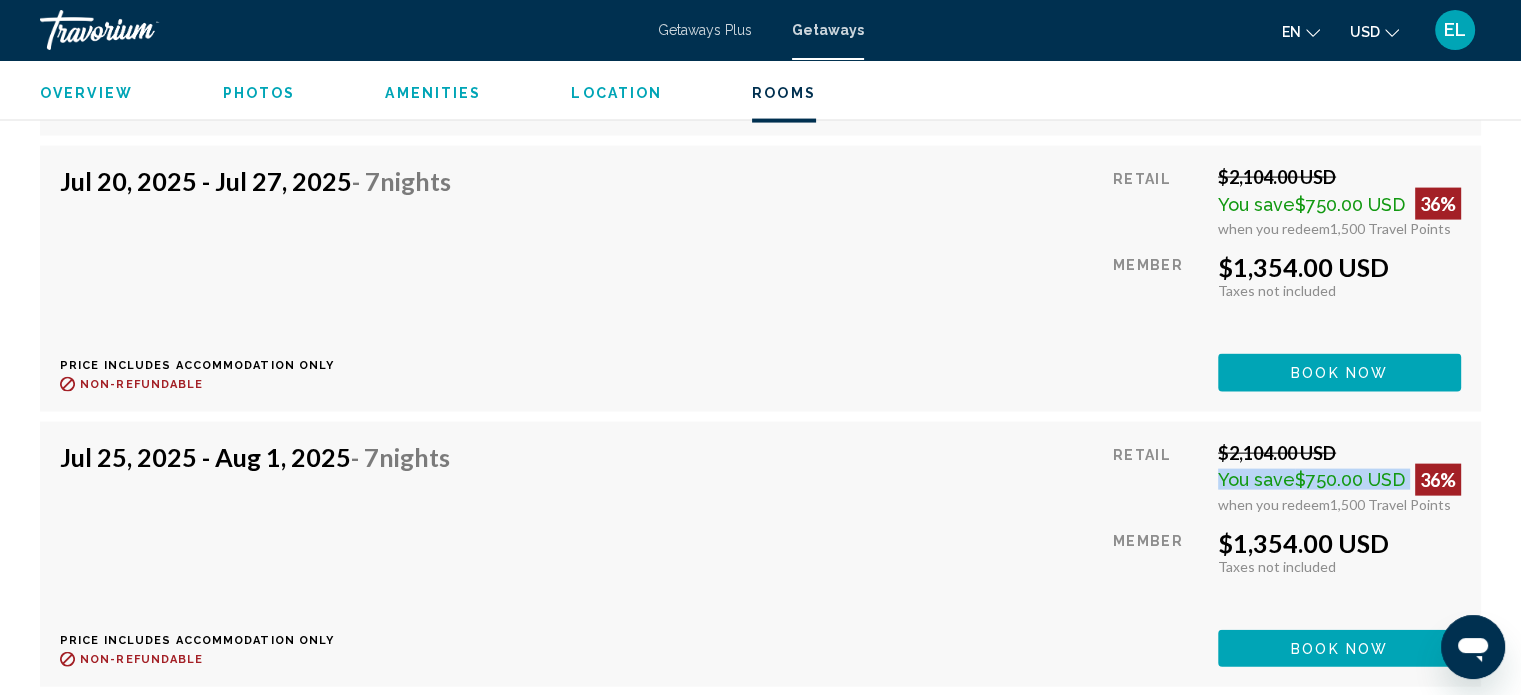 scroll, scrollTop: 4255, scrollLeft: 0, axis: vertical 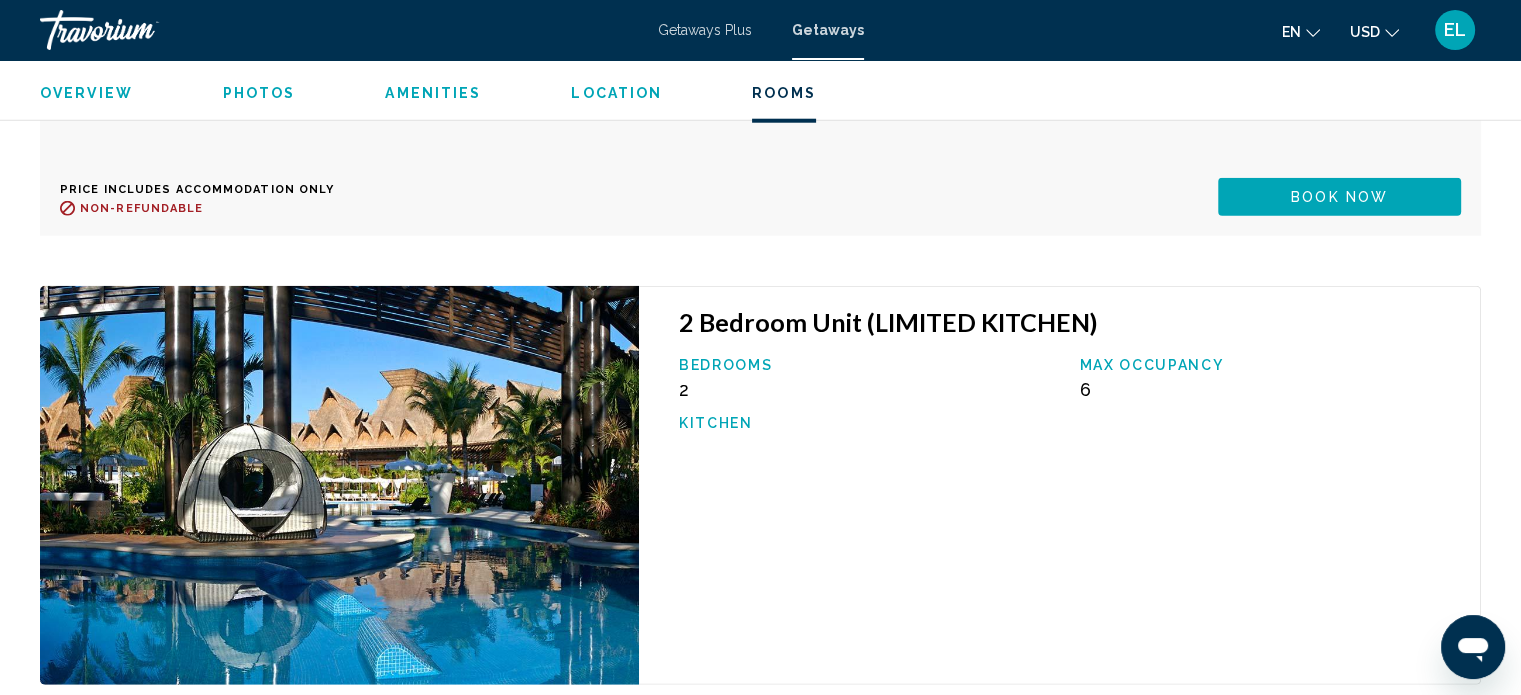click on "2 Bedroom Unit (LIMITED KITCHEN)" at bounding box center [1069, -1780] 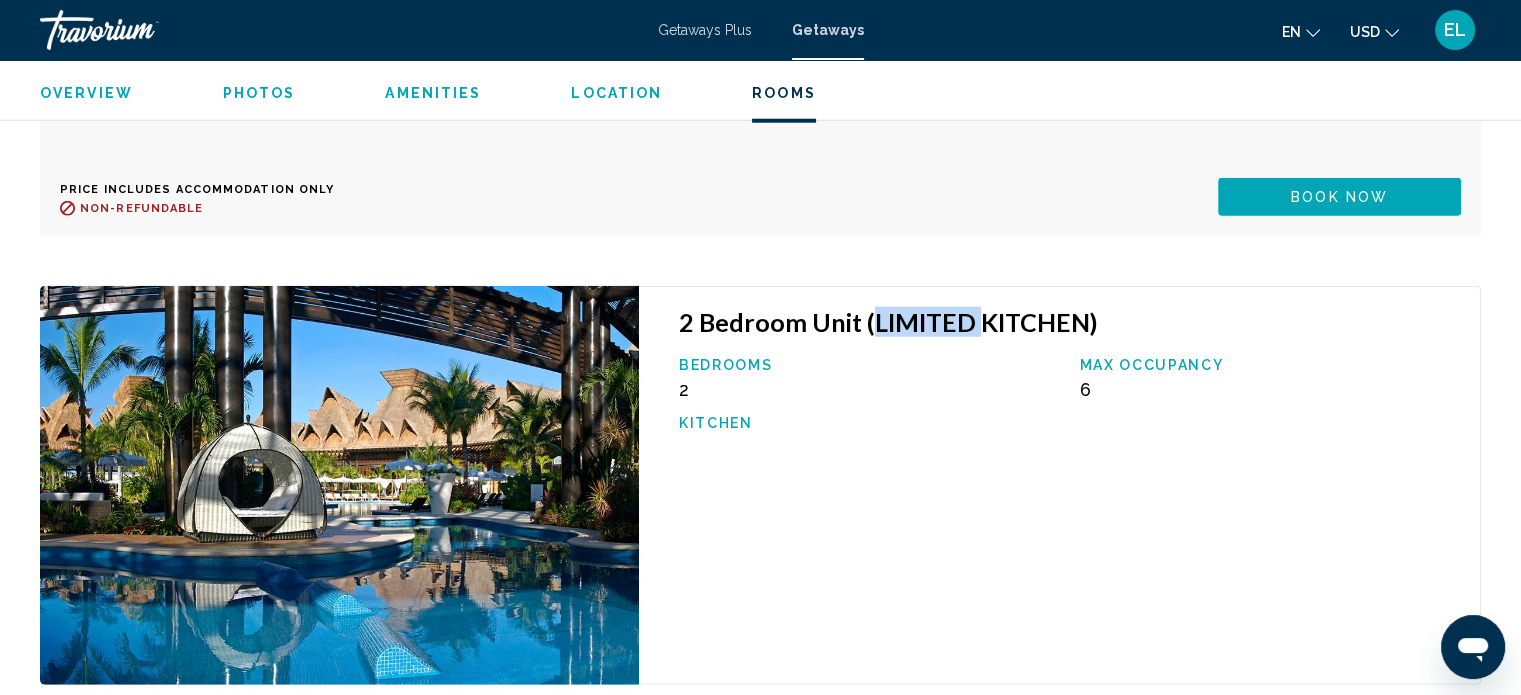 click on "2 Bedroom Unit (LIMITED KITCHEN)" at bounding box center (1069, -1780) 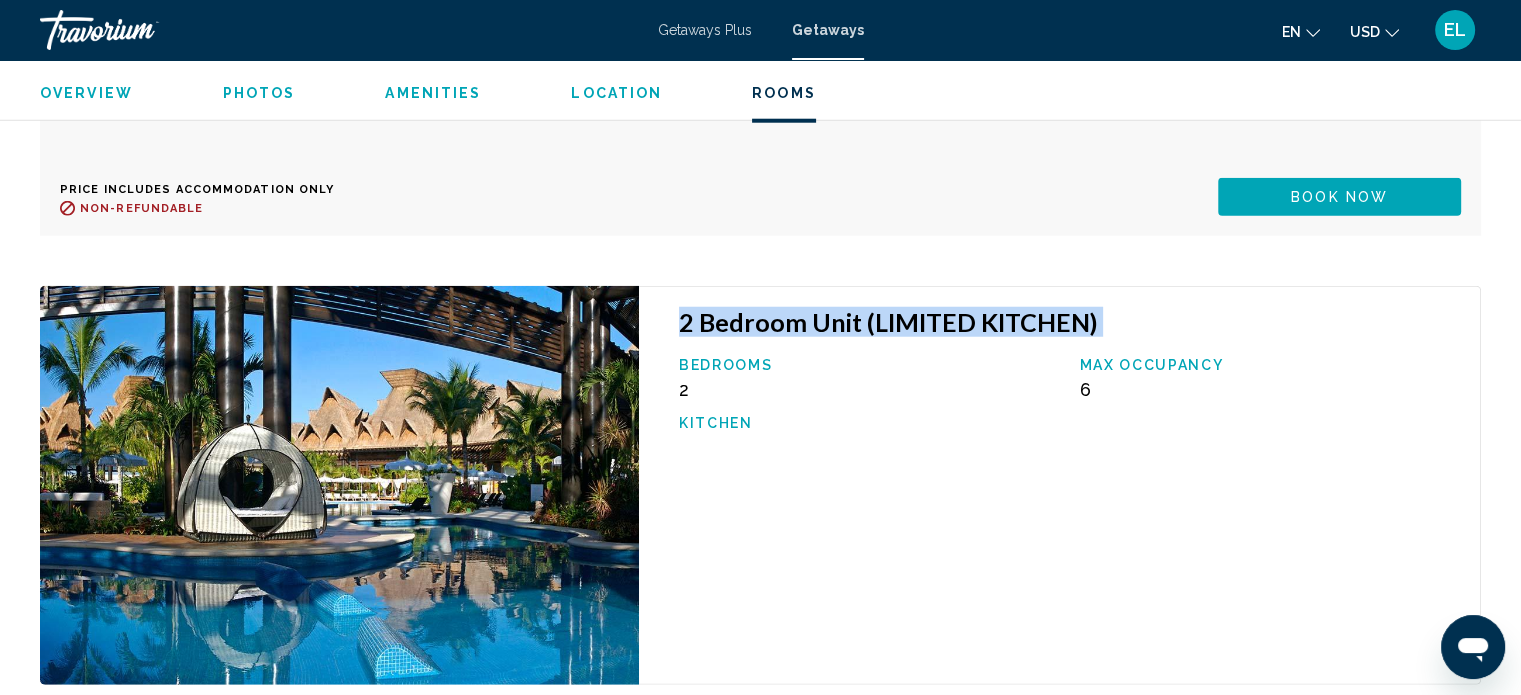 click on "2 Bedroom Unit (LIMITED KITCHEN)" at bounding box center [1069, -1780] 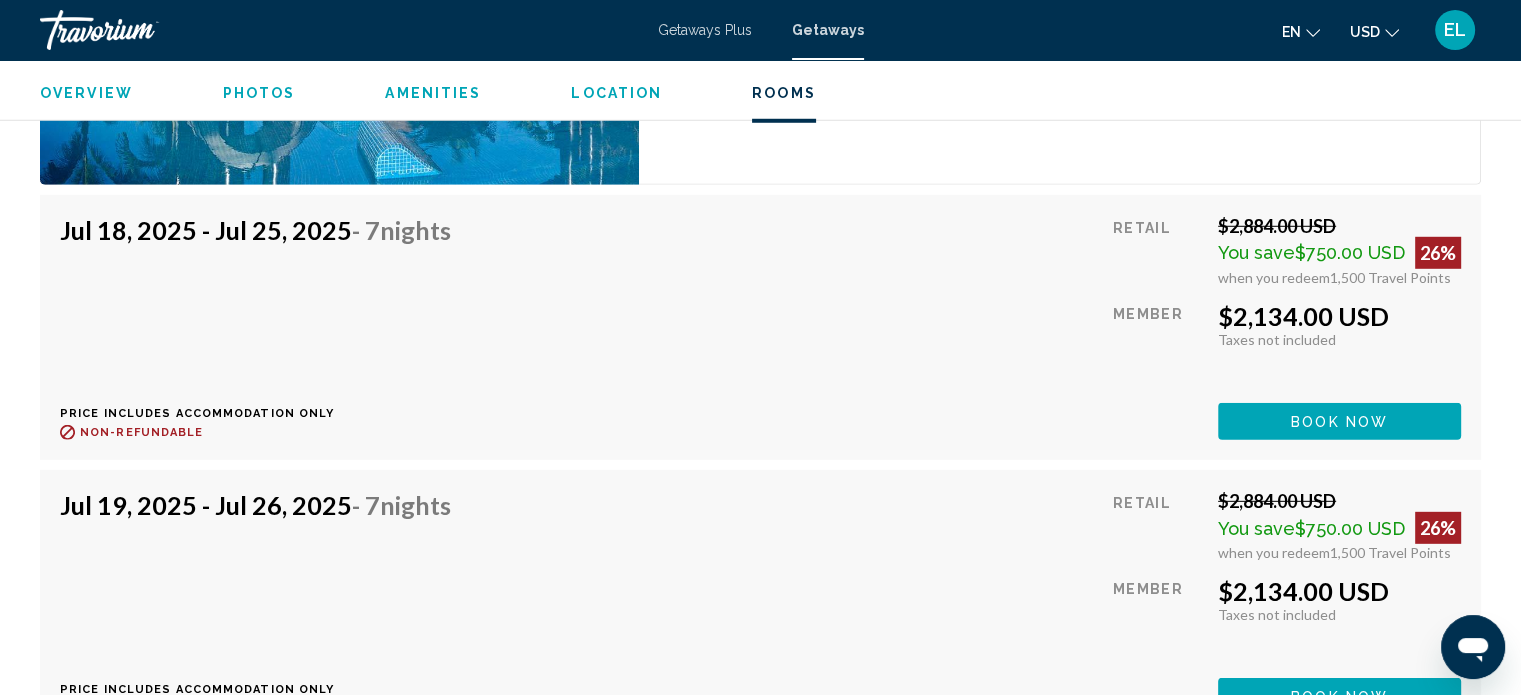 click on "$2,134.00 USD" at bounding box center [1339, -1510] 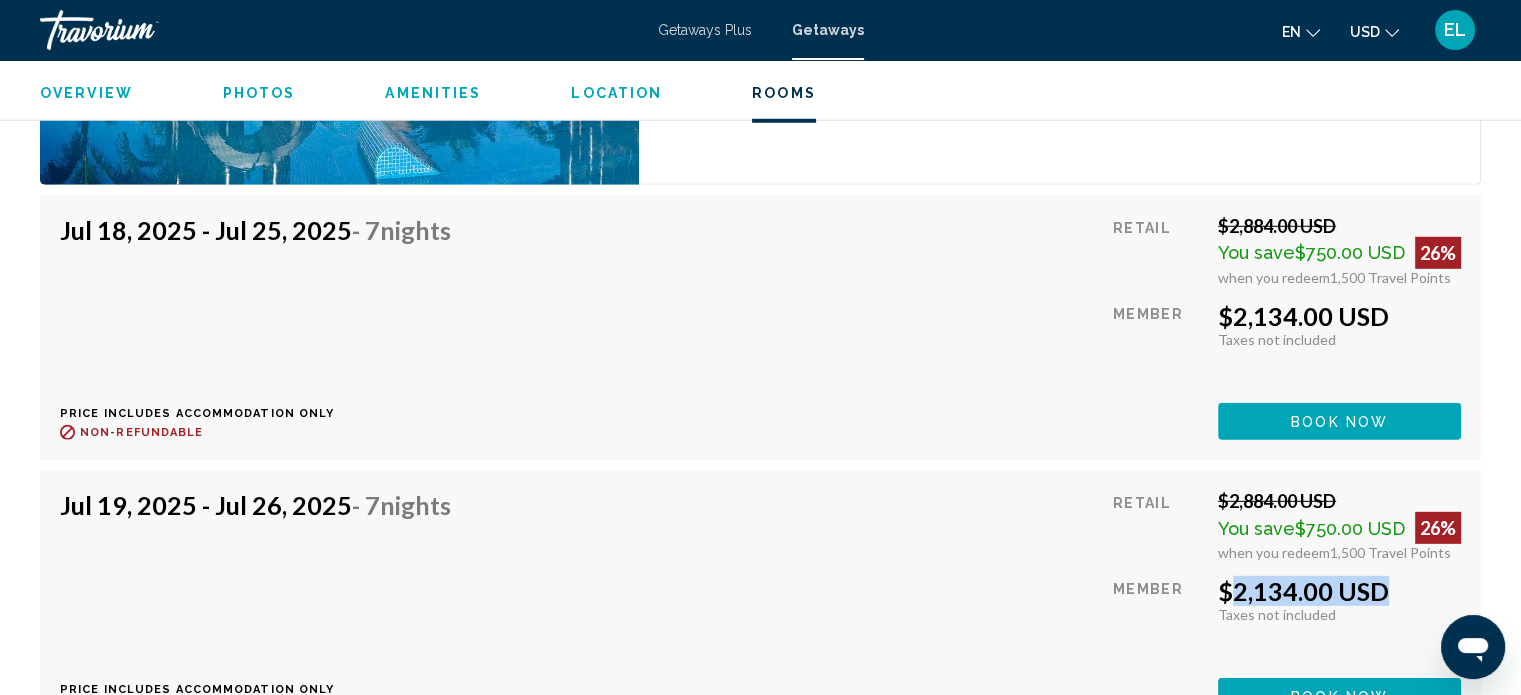click on "$2,134.00 USD" at bounding box center (1339, -1510) 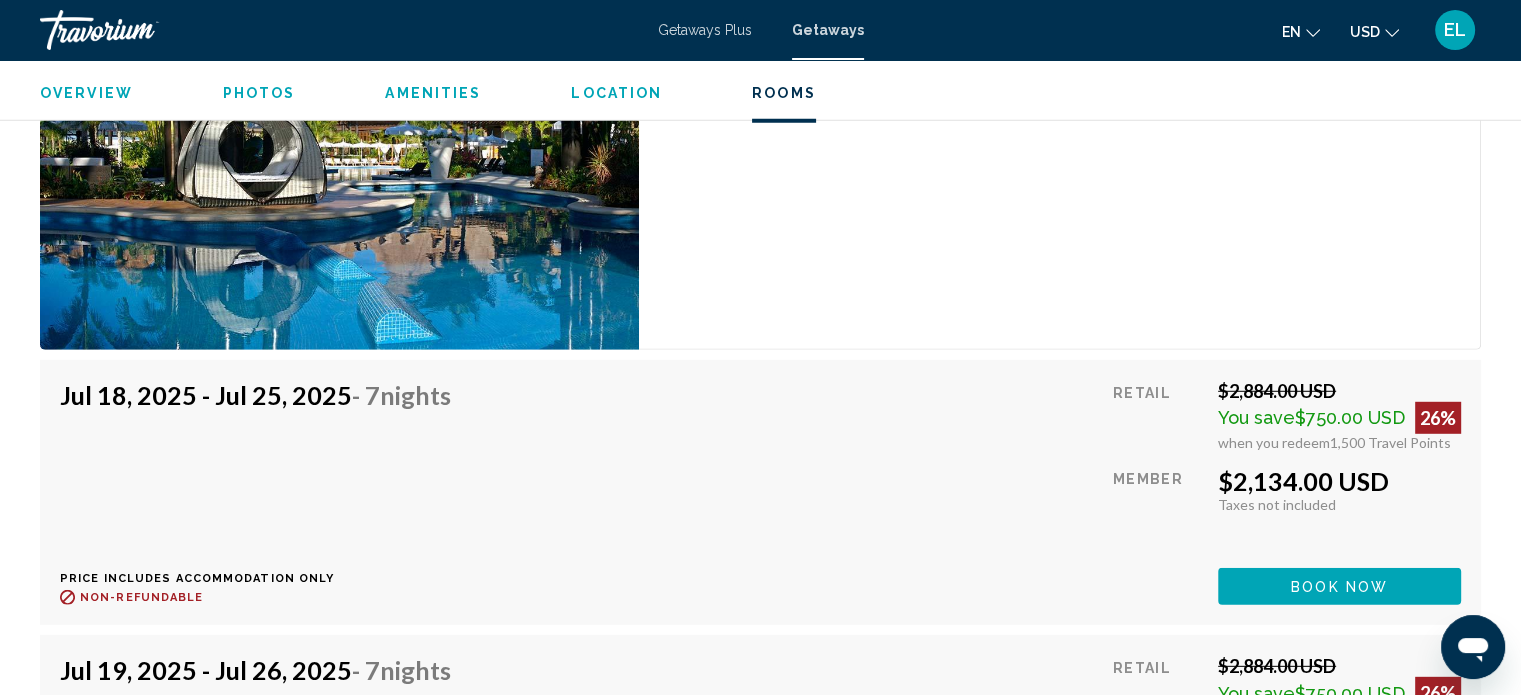 scroll, scrollTop: 5355, scrollLeft: 0, axis: vertical 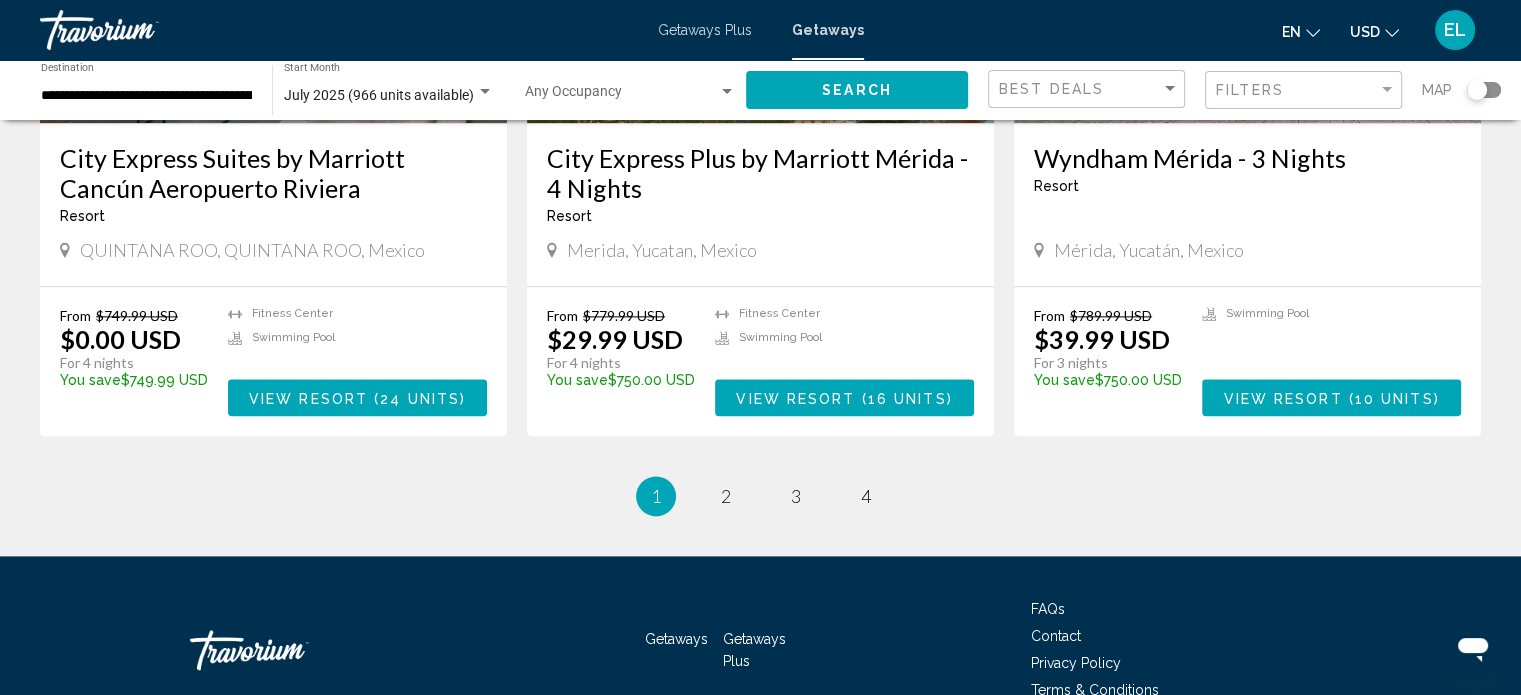 drag, startPoint x: 844, startPoint y: 457, endPoint x: 851, endPoint y: 477, distance: 21.189621 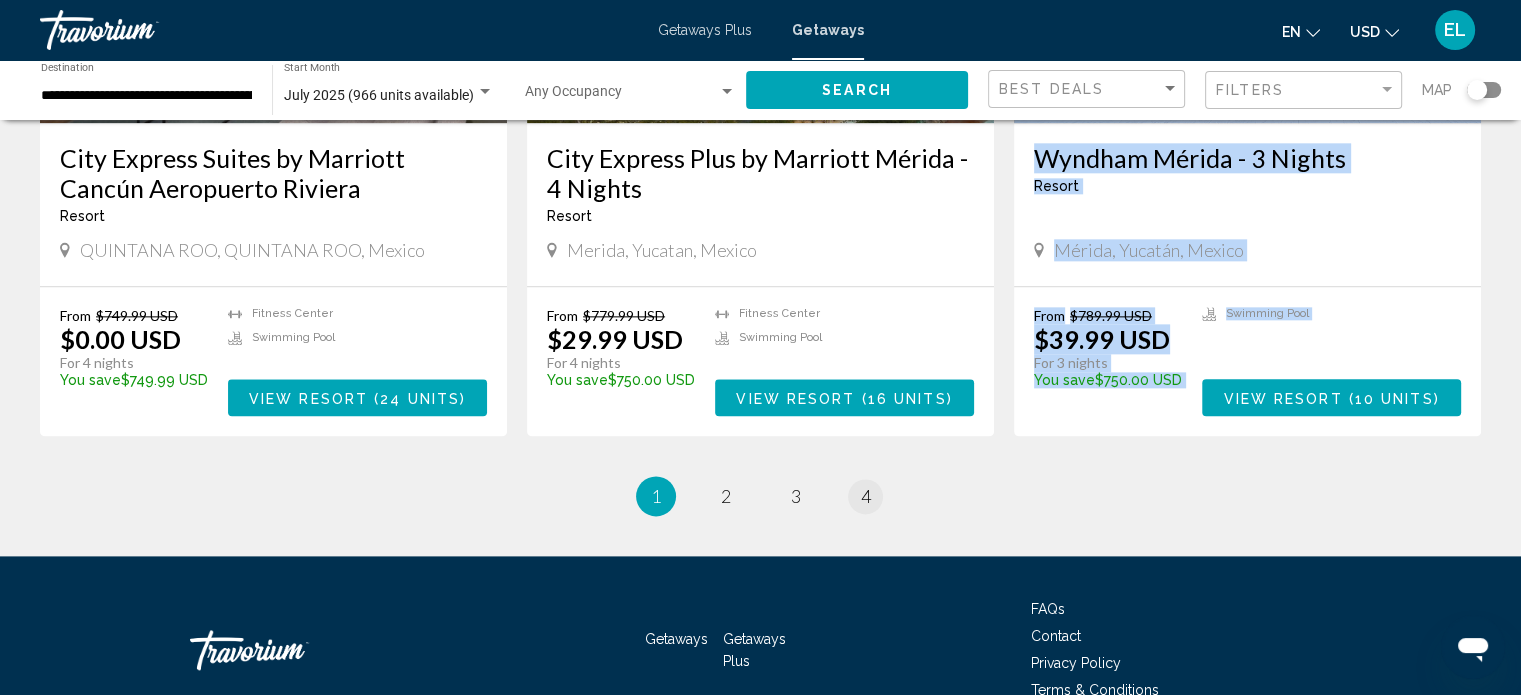 click on "page  4" at bounding box center [865, 496] 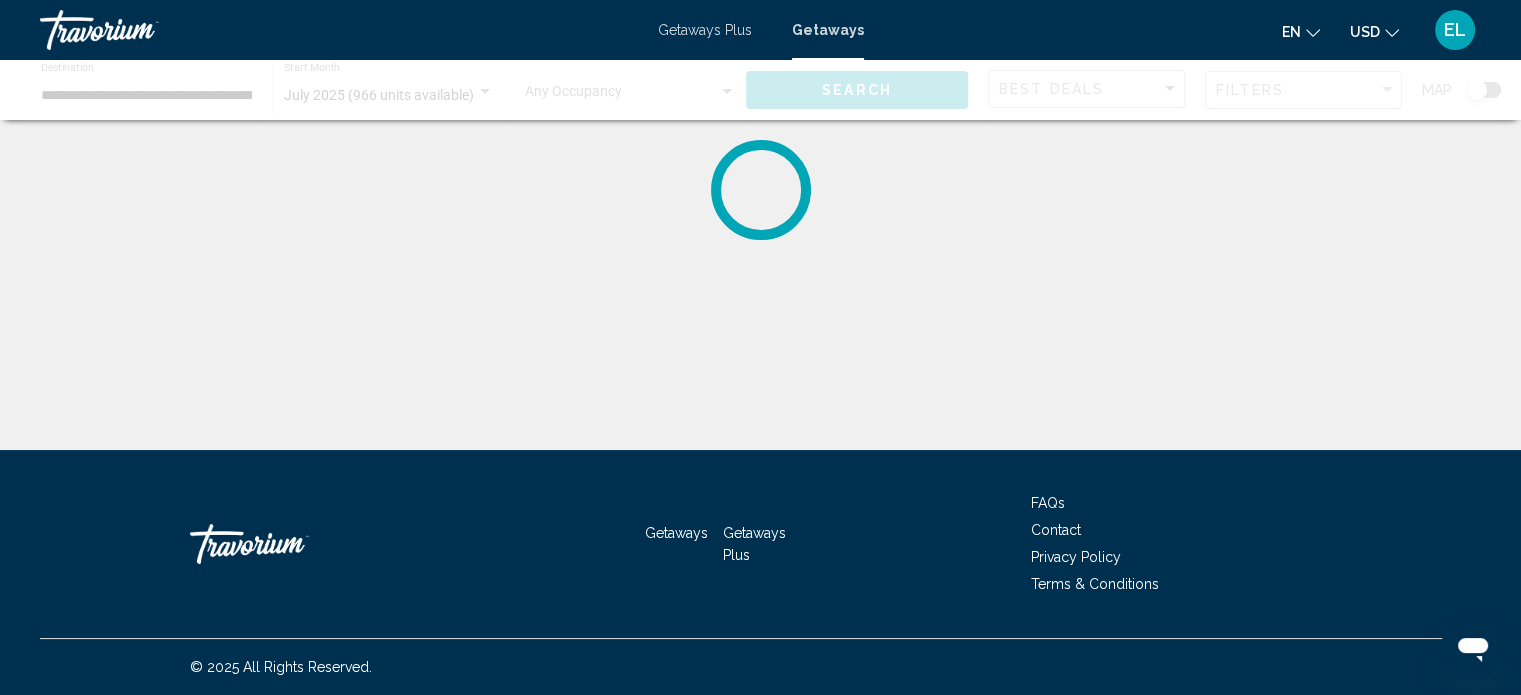 scroll, scrollTop: 0, scrollLeft: 0, axis: both 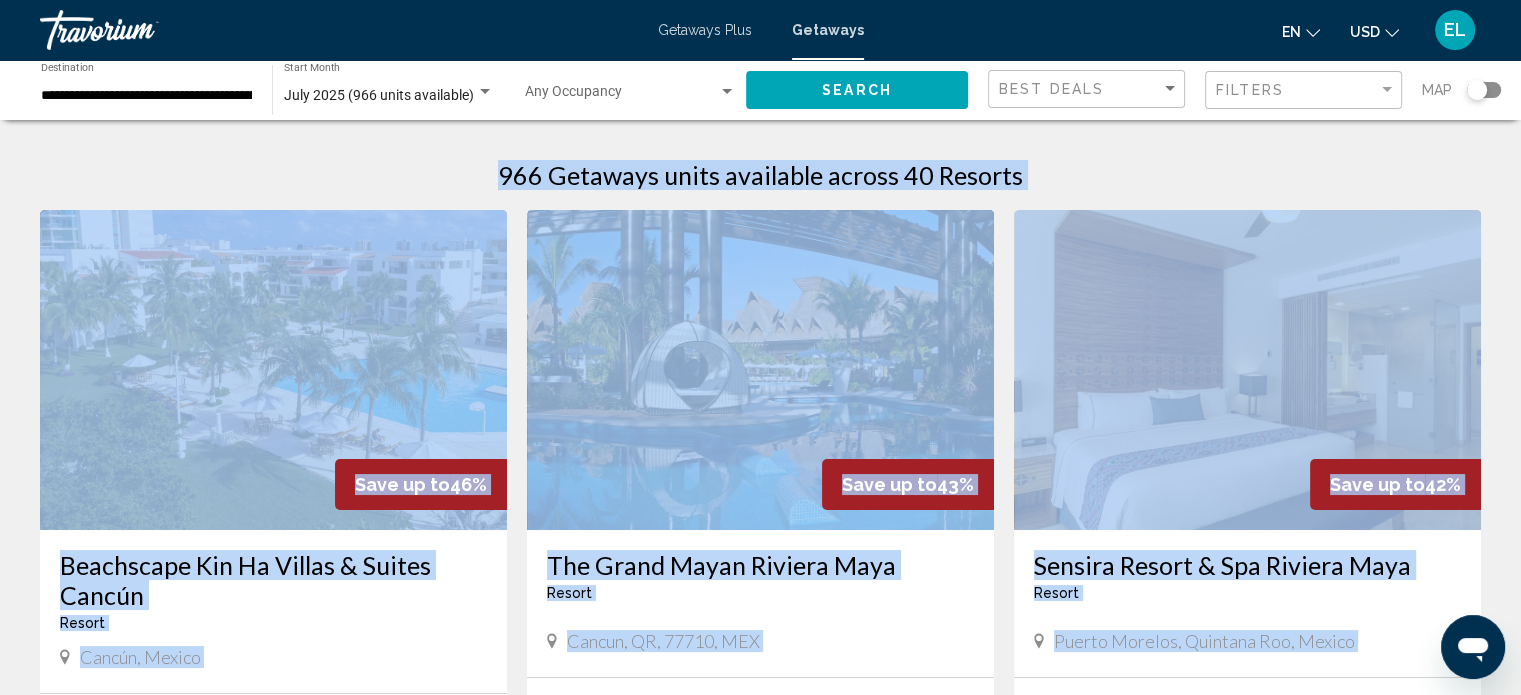 click on "966 Getaways units available across 40 Resorts" at bounding box center (760, 175) 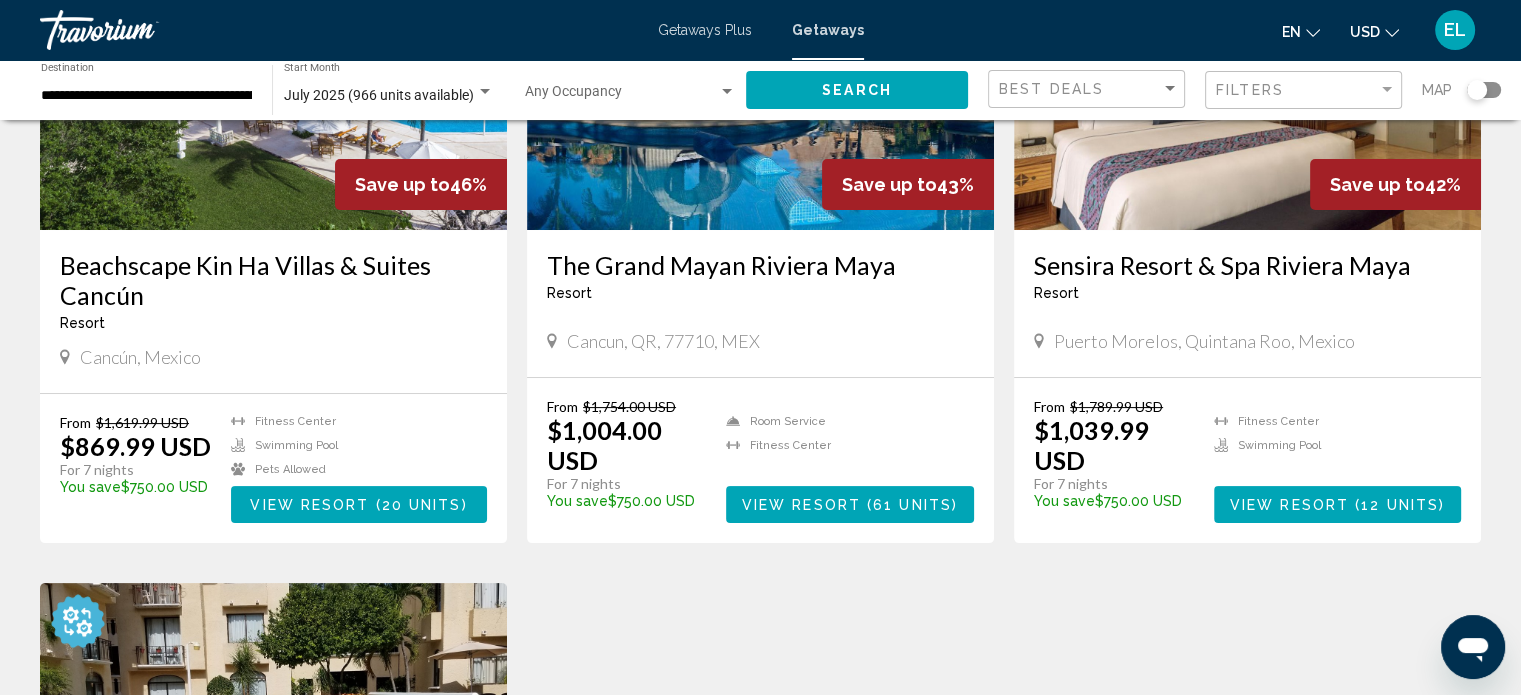 scroll, scrollTop: 200, scrollLeft: 0, axis: vertical 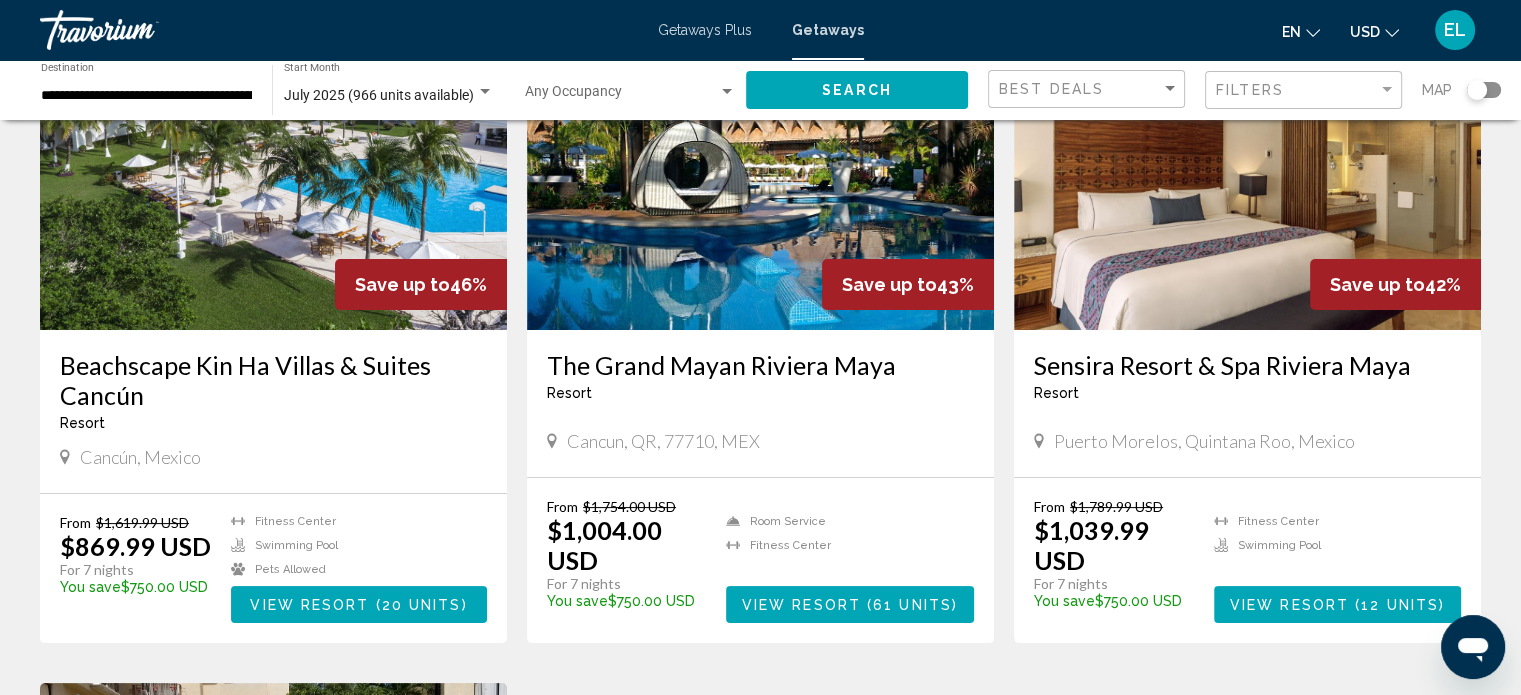 click on "View Resort    ( 61 units )" at bounding box center (850, 604) 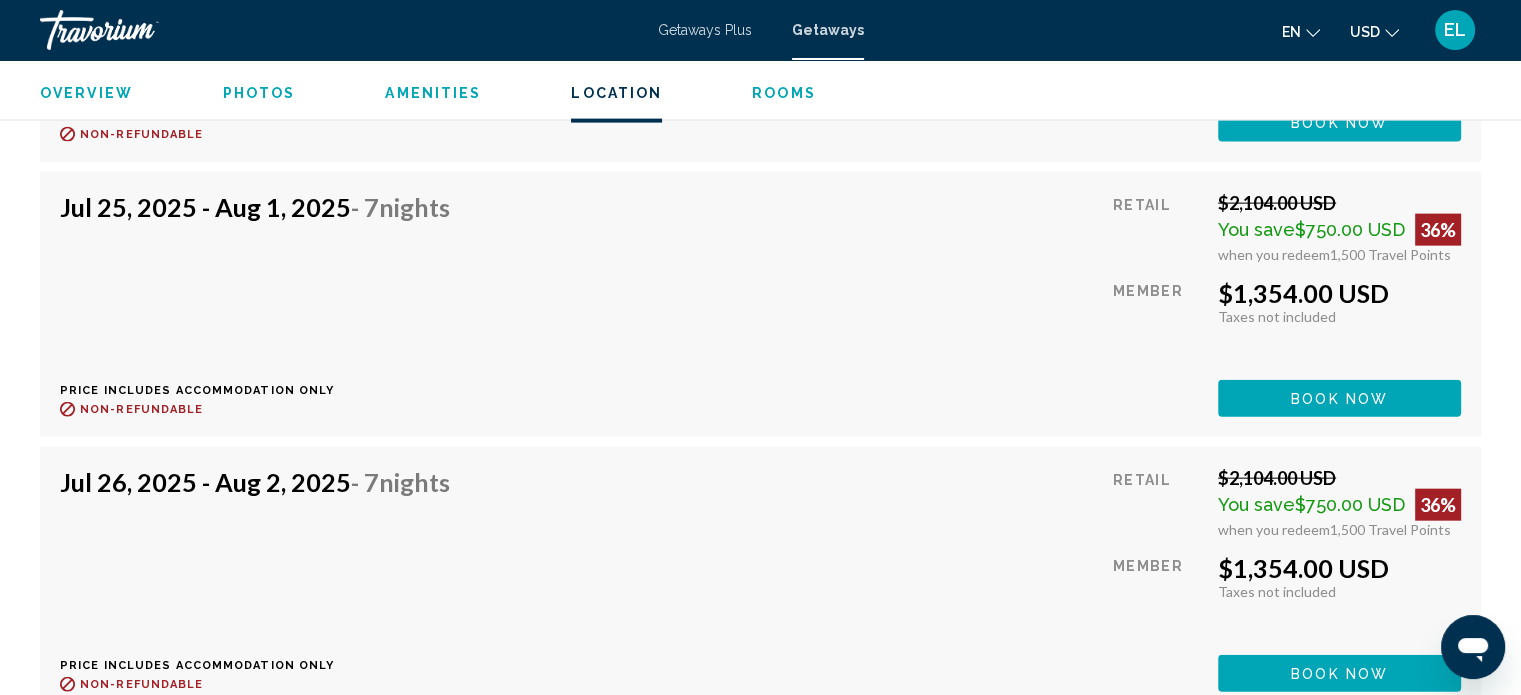 scroll, scrollTop: 4412, scrollLeft: 0, axis: vertical 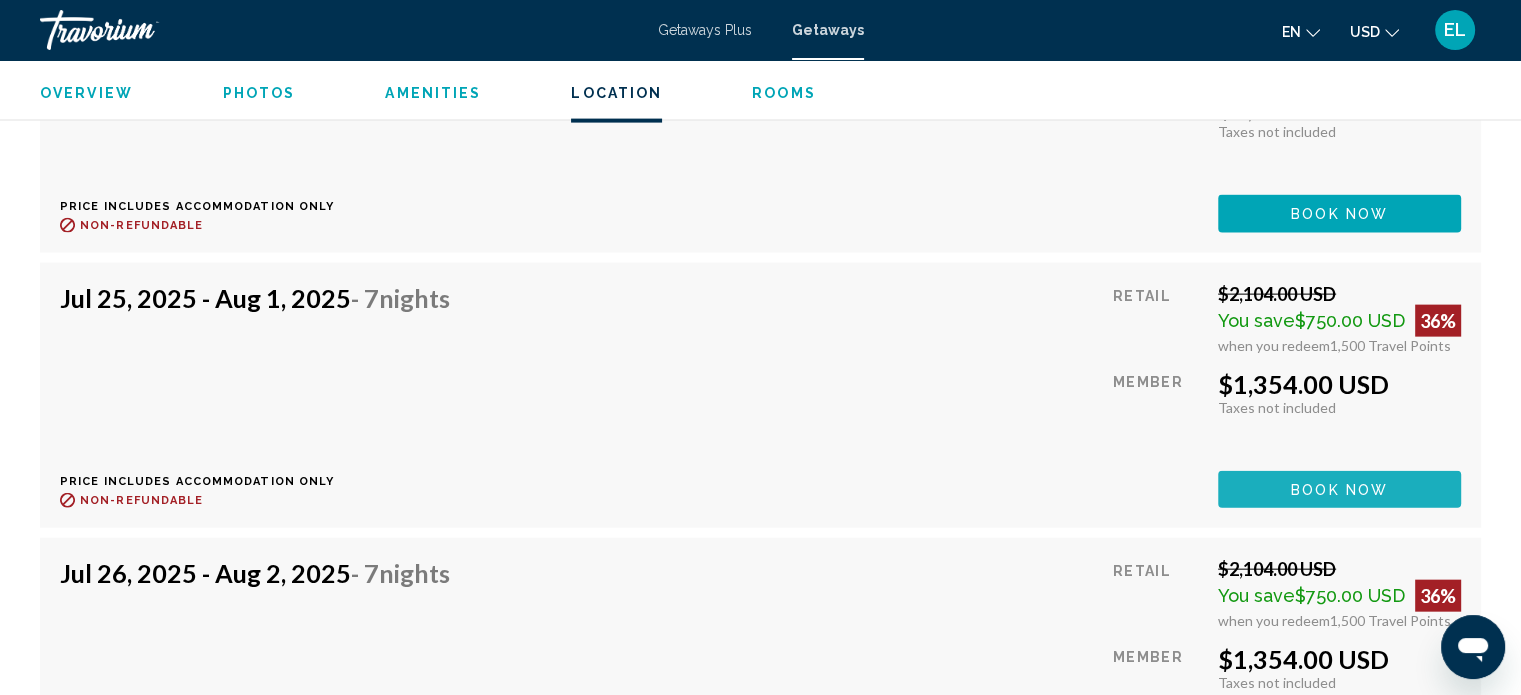 click on "Book now" at bounding box center [1339, 490] 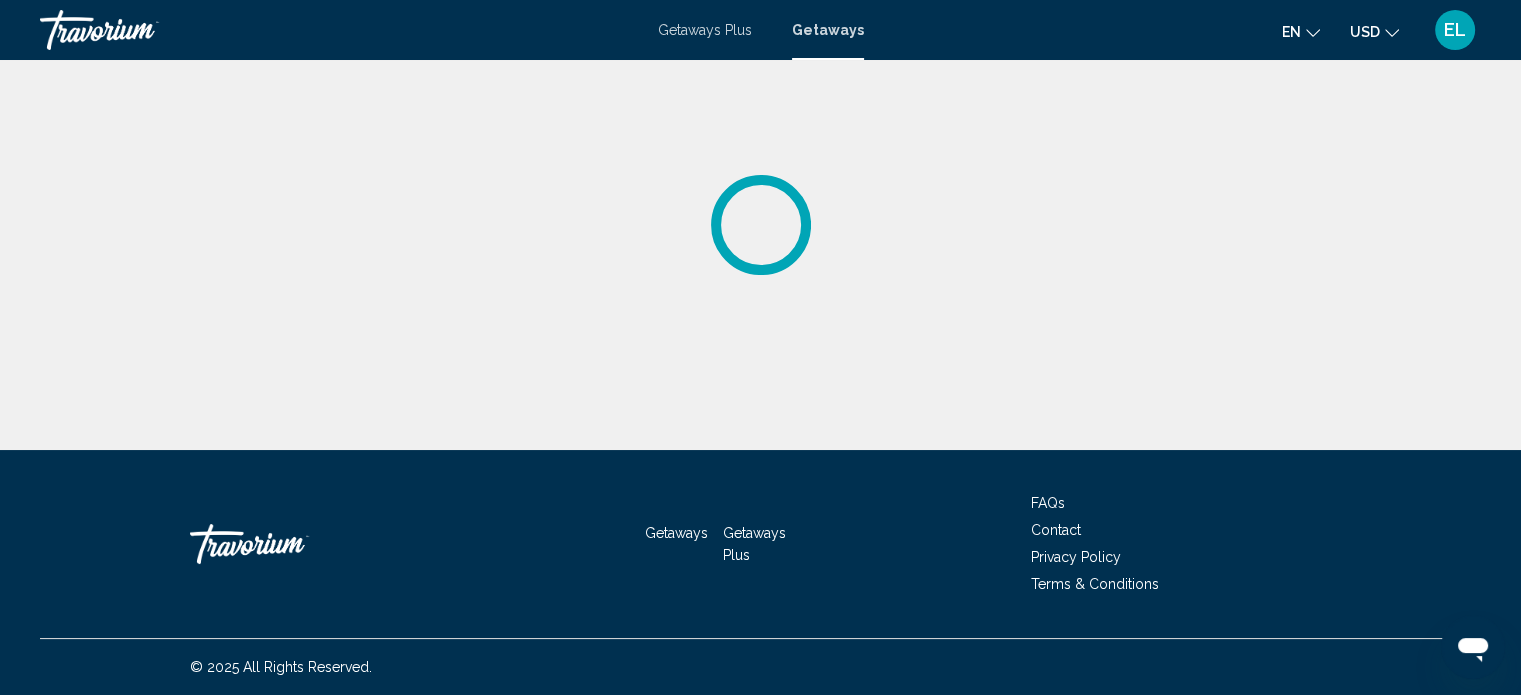 scroll, scrollTop: 0, scrollLeft: 0, axis: both 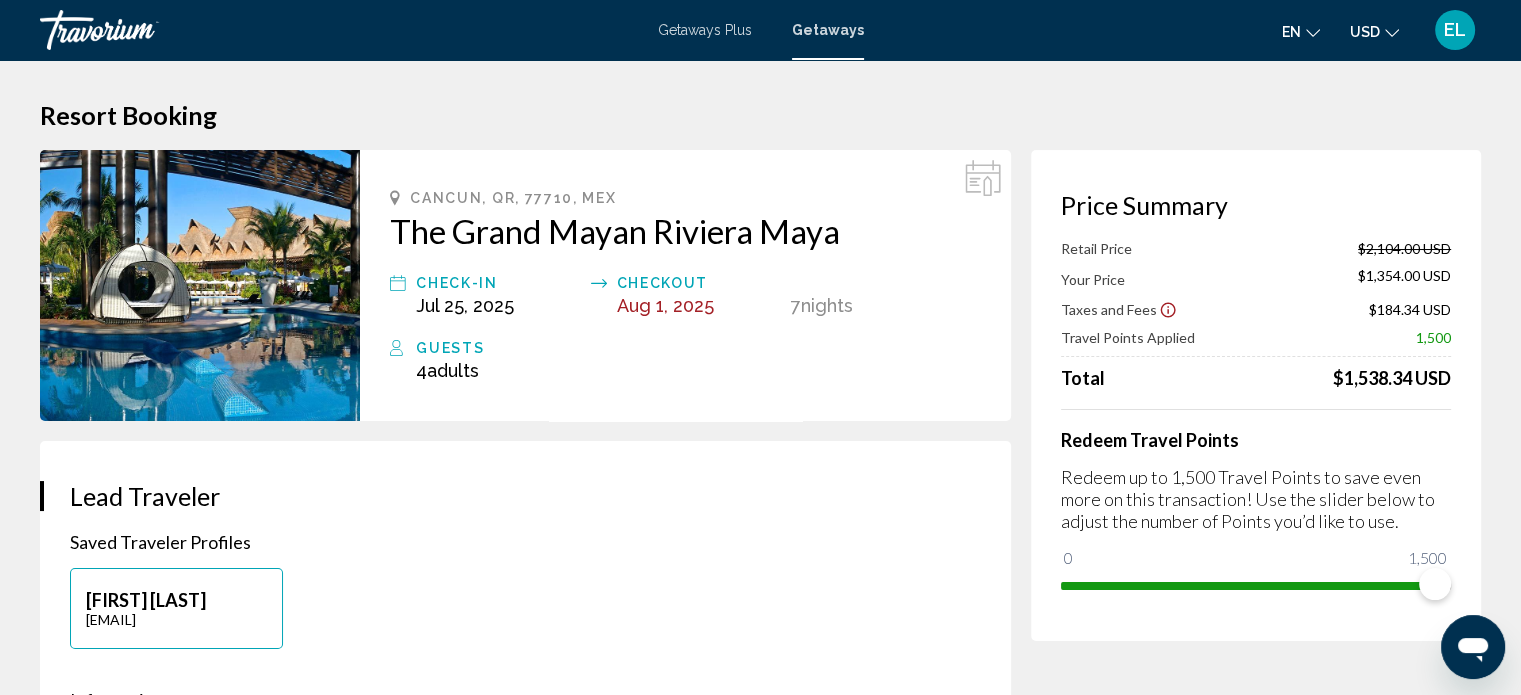 click on "Adults" at bounding box center [453, 370] 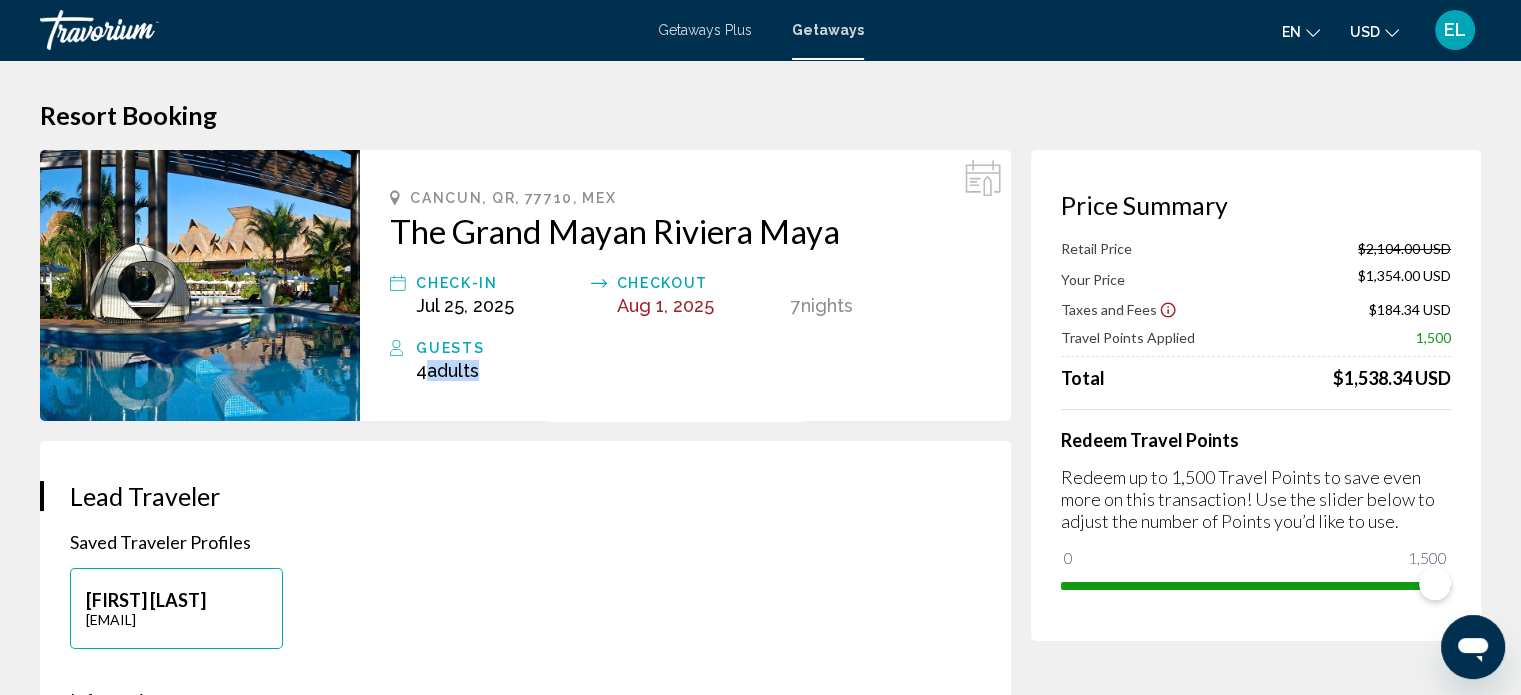 click on "Adults" at bounding box center [453, 370] 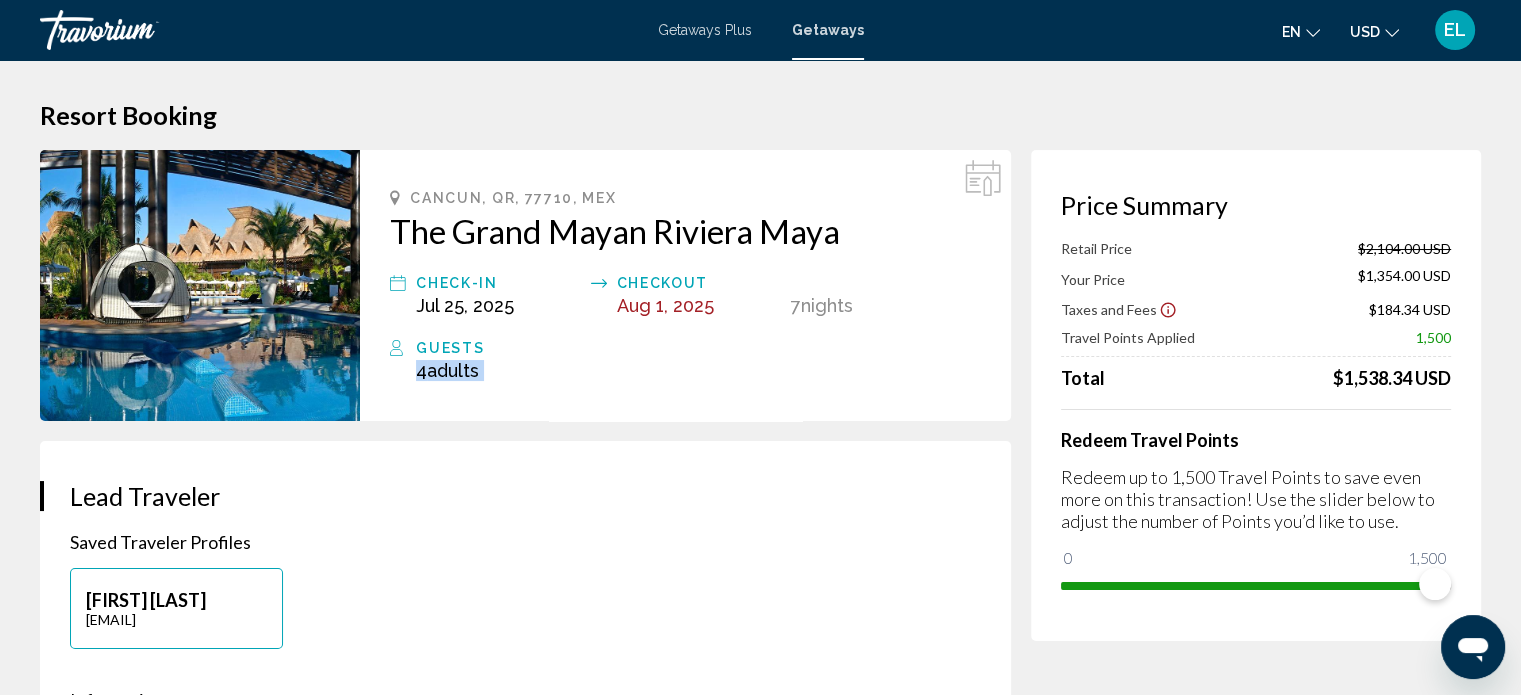 click on "Adults" at bounding box center (453, 370) 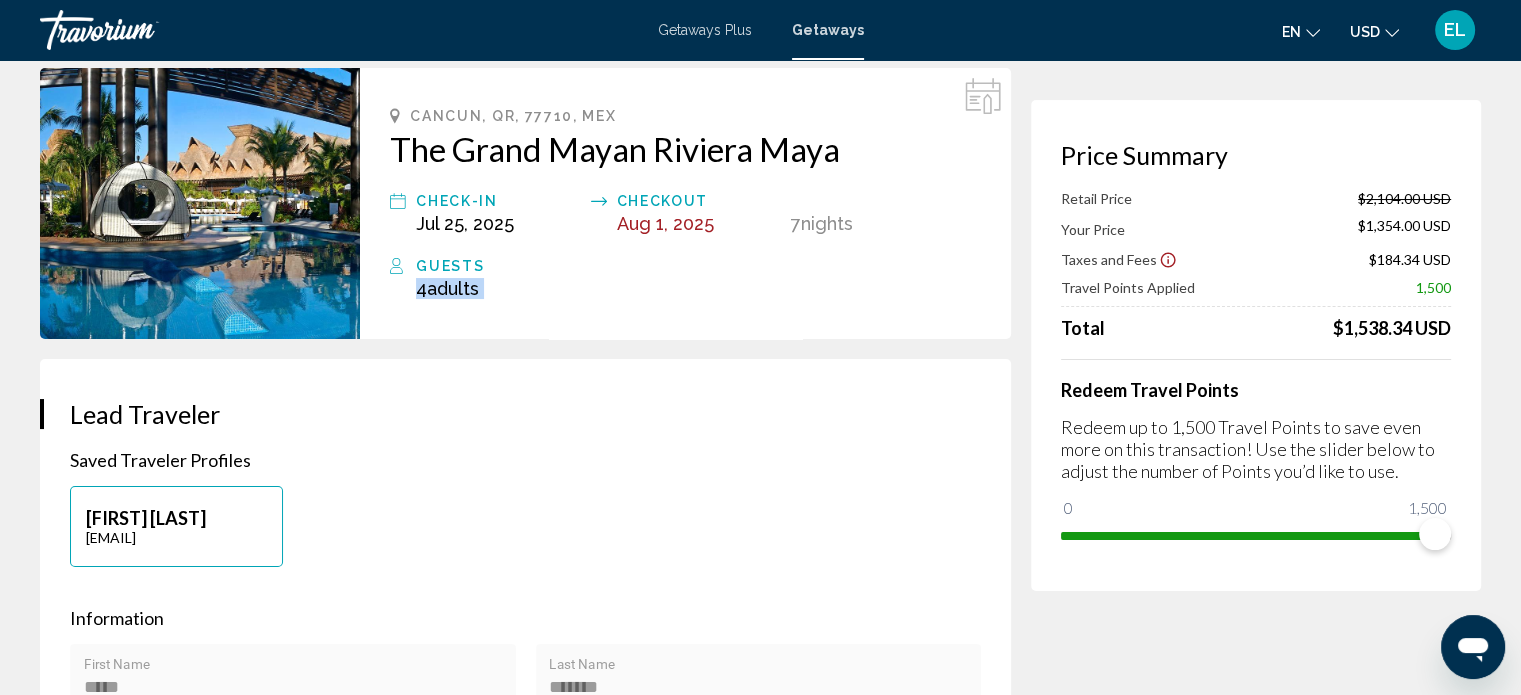 scroll, scrollTop: 0, scrollLeft: 0, axis: both 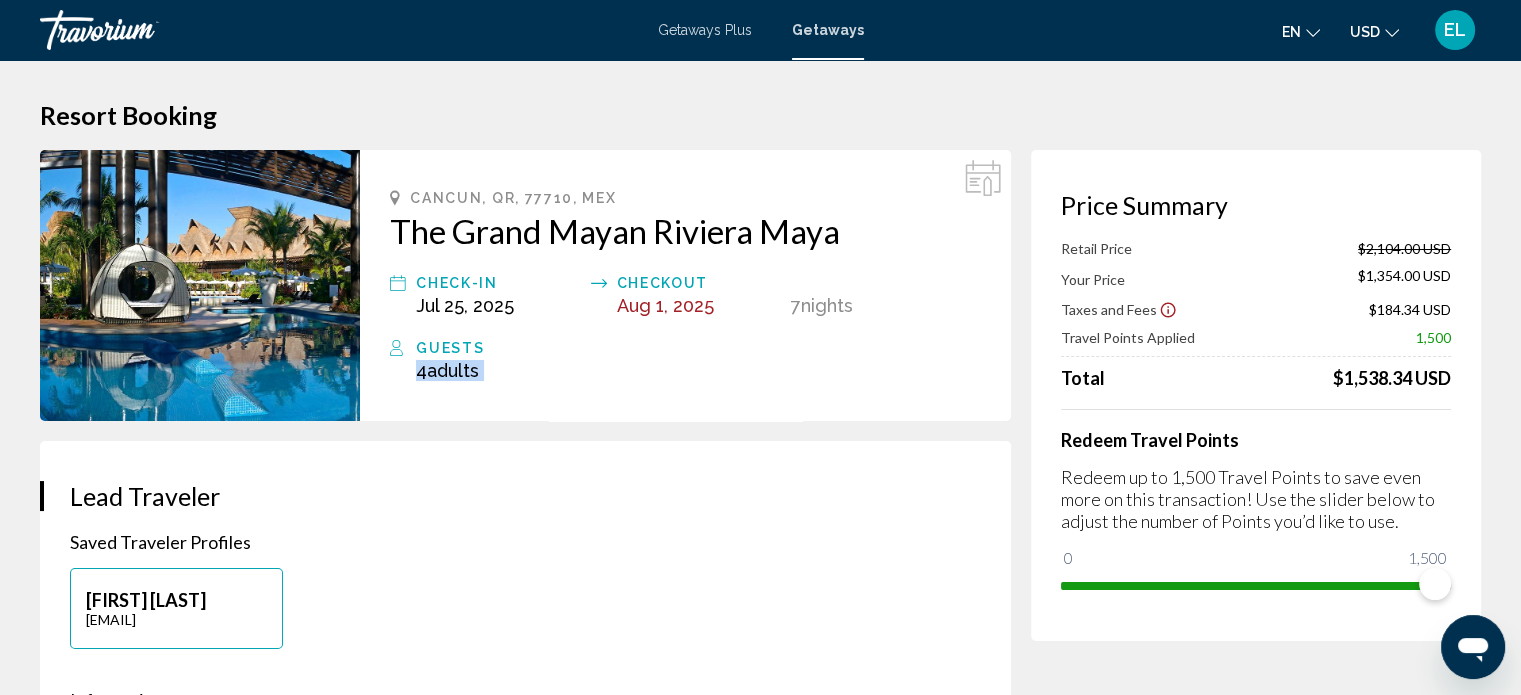 click on "The Grand Mayan Riviera Maya" at bounding box center [685, 231] 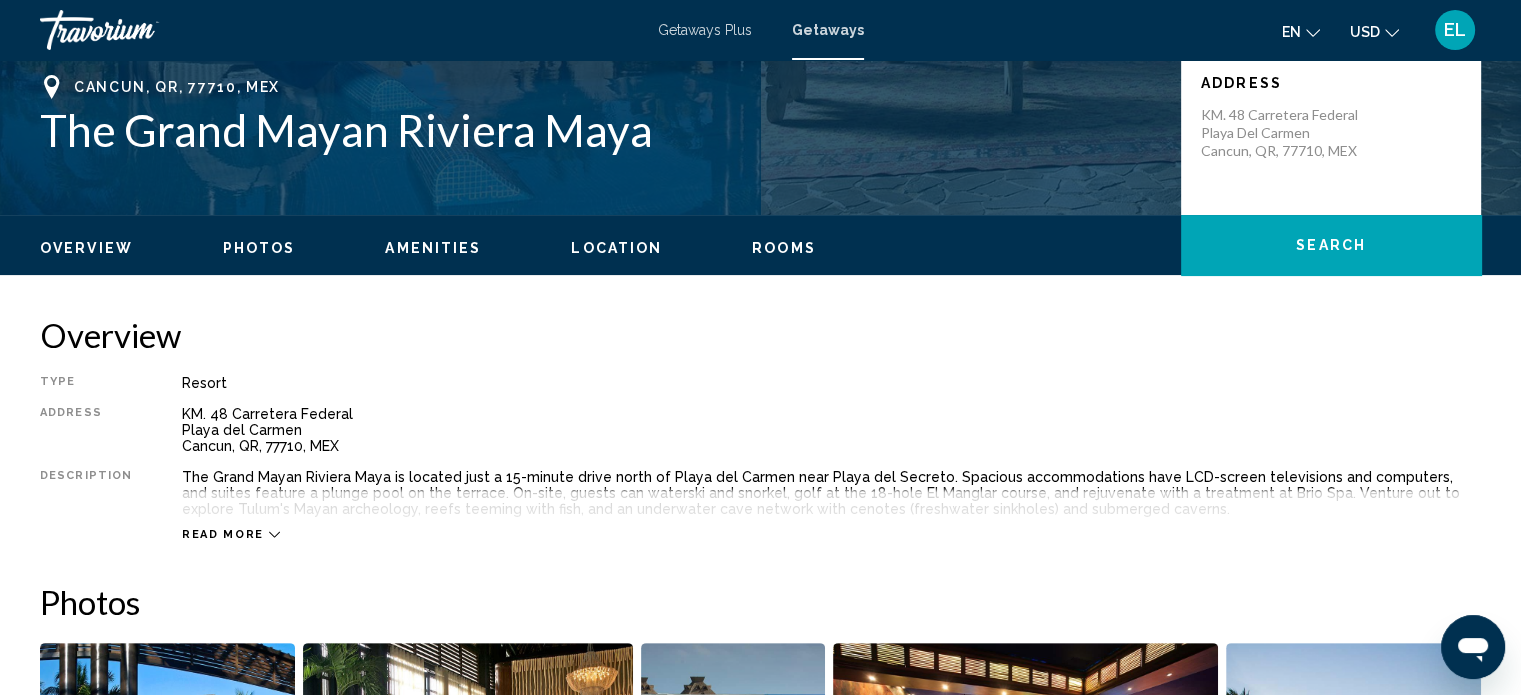 scroll, scrollTop: 212, scrollLeft: 0, axis: vertical 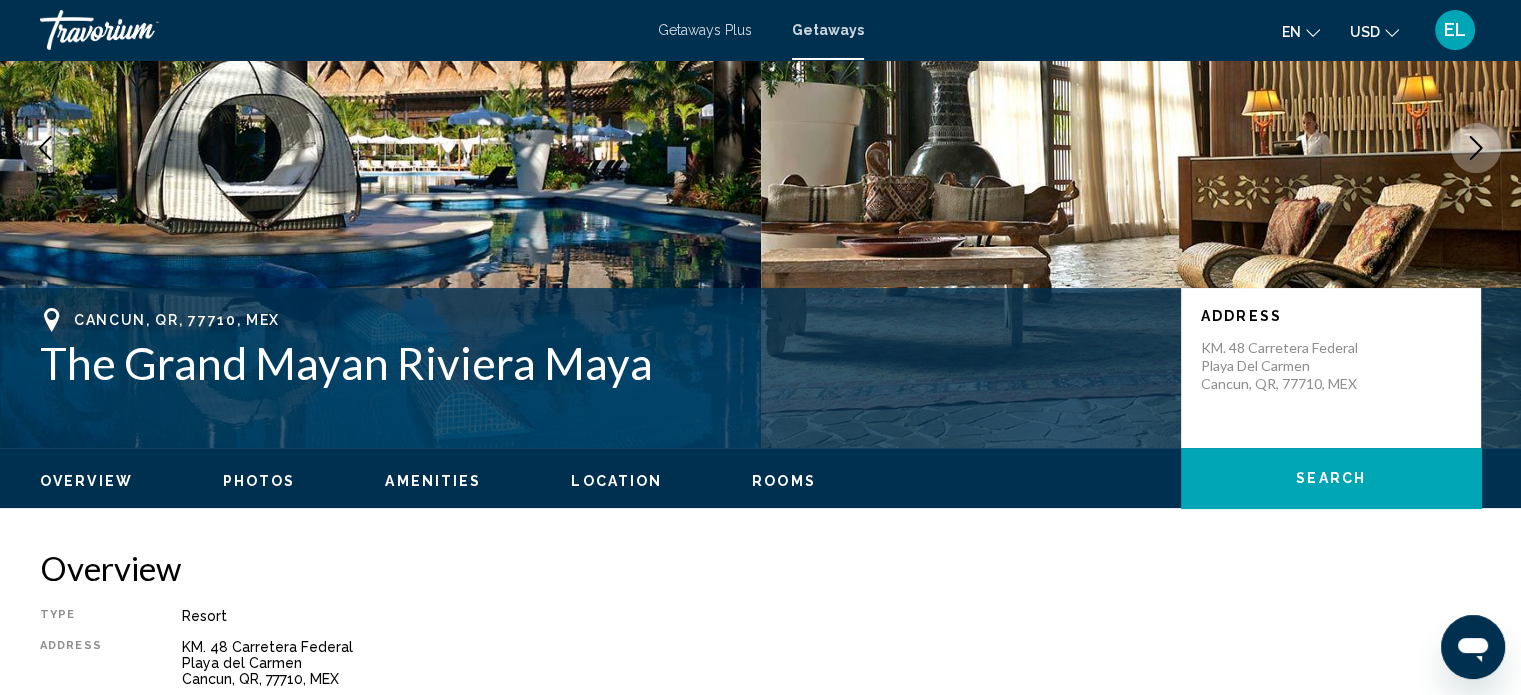 click on "The Grand Mayan Riviera Maya" at bounding box center [600, 363] 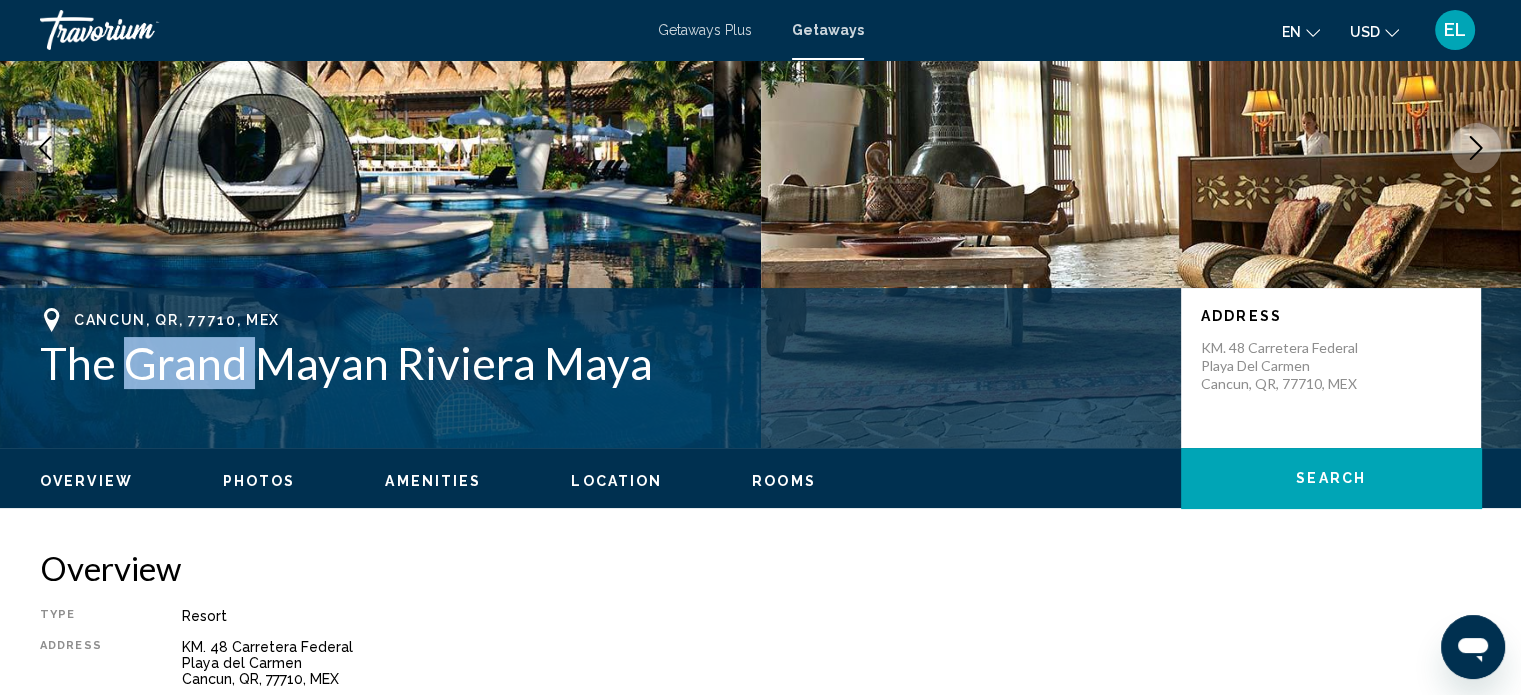click on "The Grand Mayan Riviera Maya" at bounding box center [600, 363] 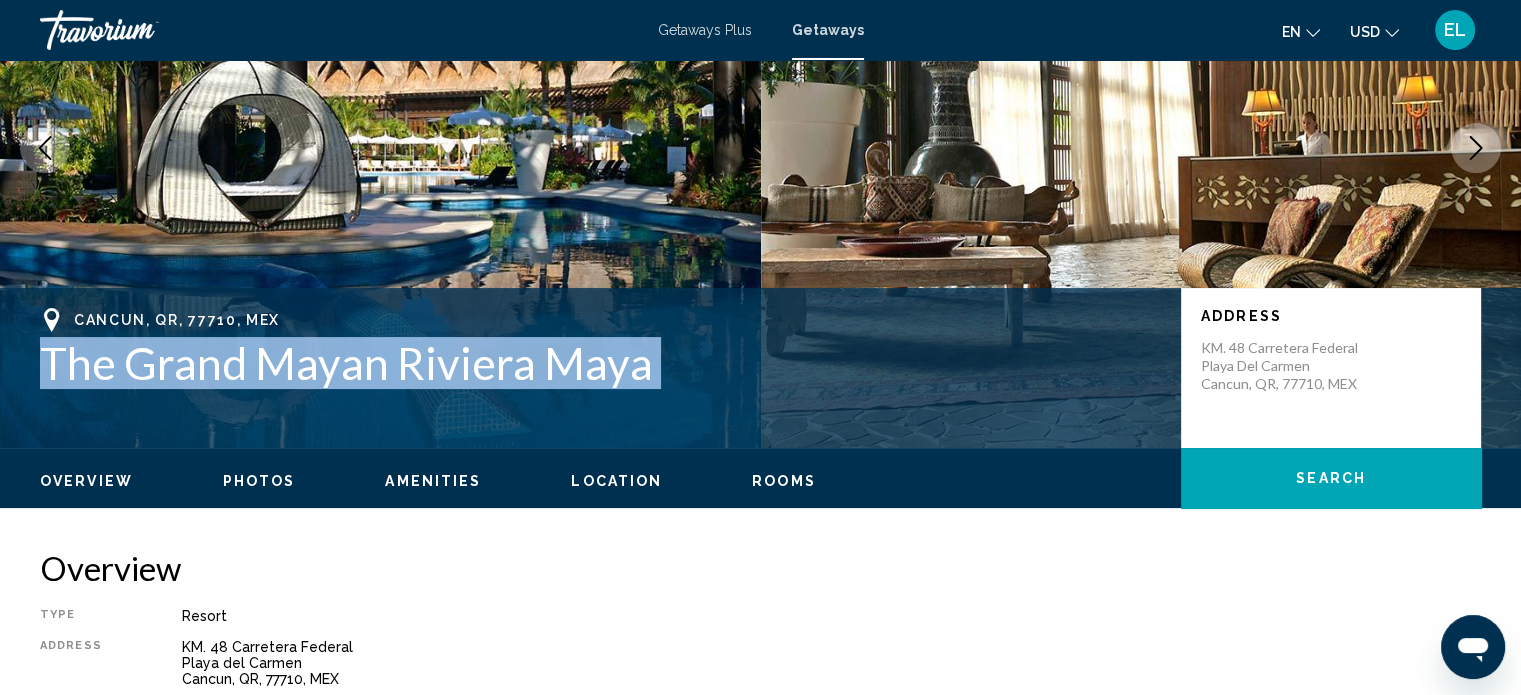 click on "The Grand Mayan Riviera Maya" at bounding box center [600, 363] 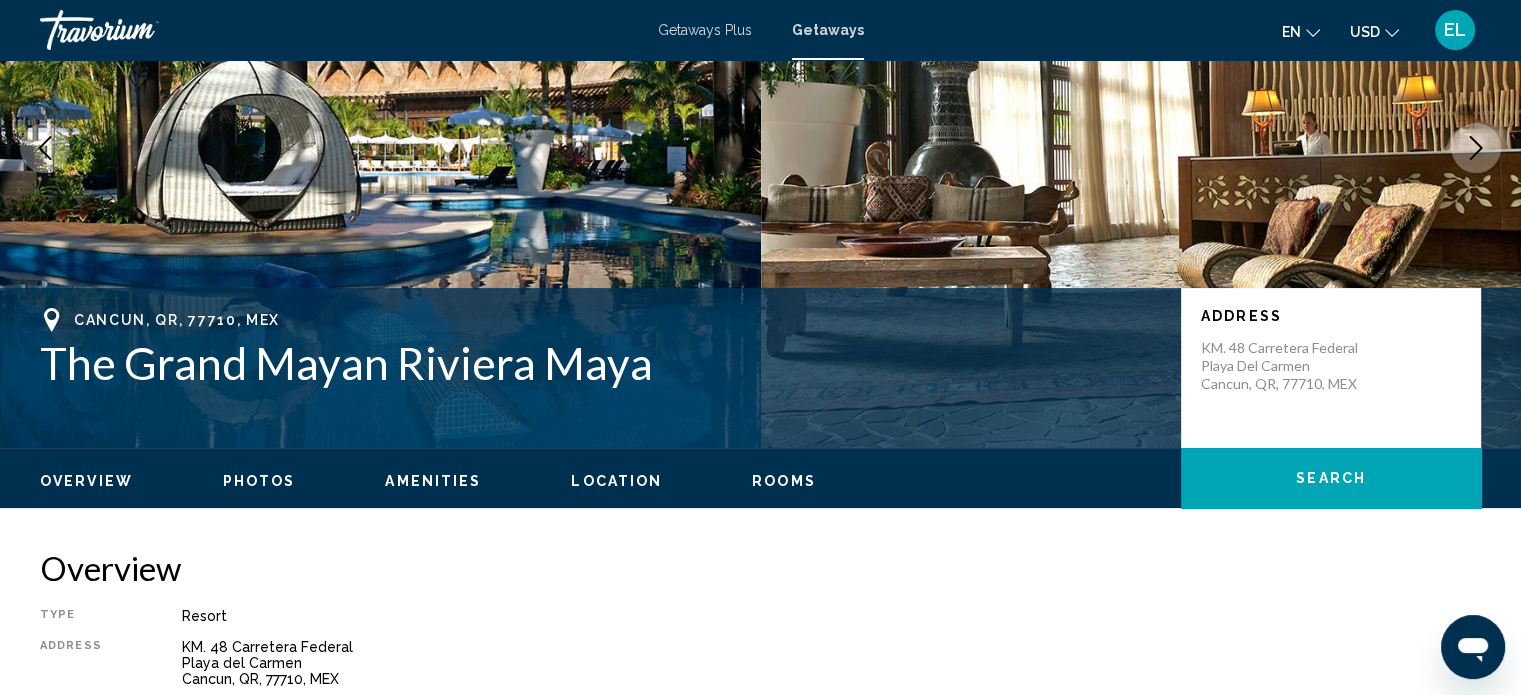 click on "Overview
Photos
Amenities
Location
Rooms
Search" 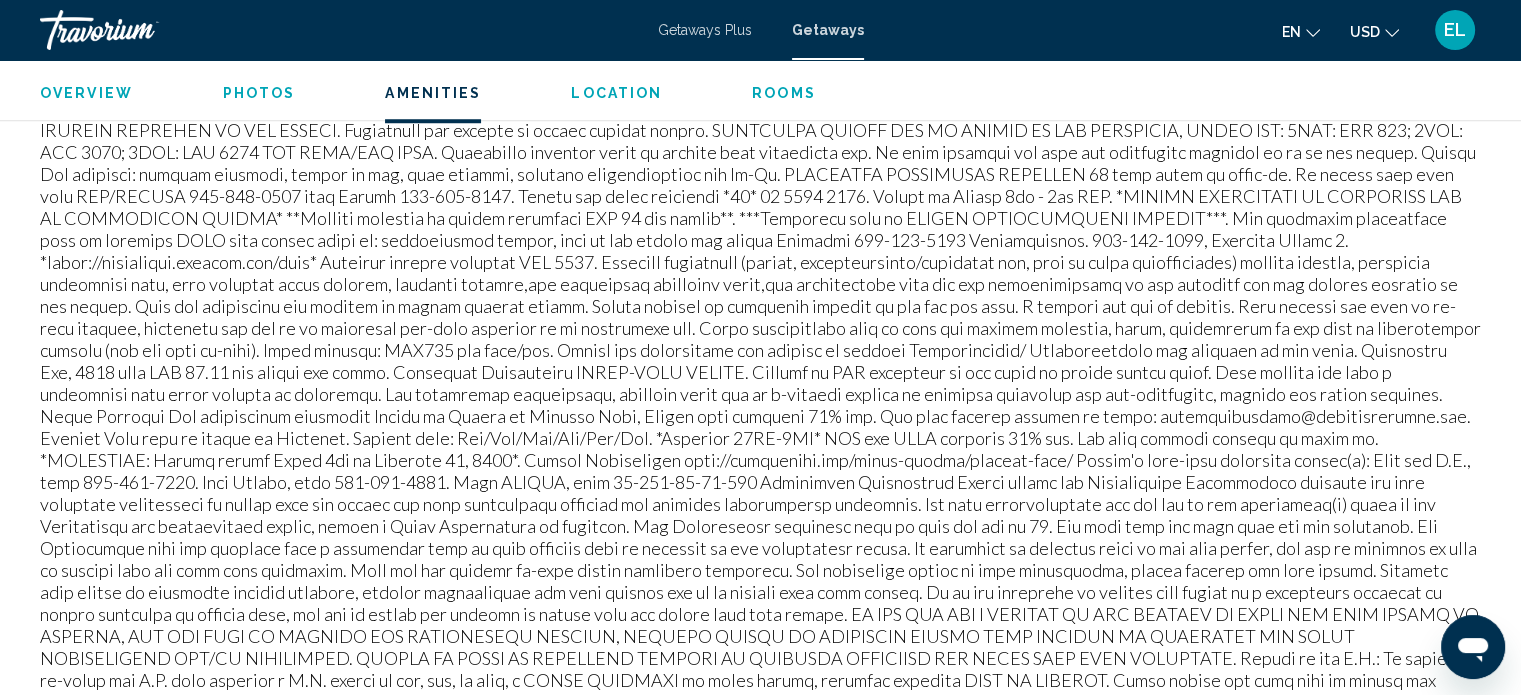 scroll, scrollTop: 1523, scrollLeft: 0, axis: vertical 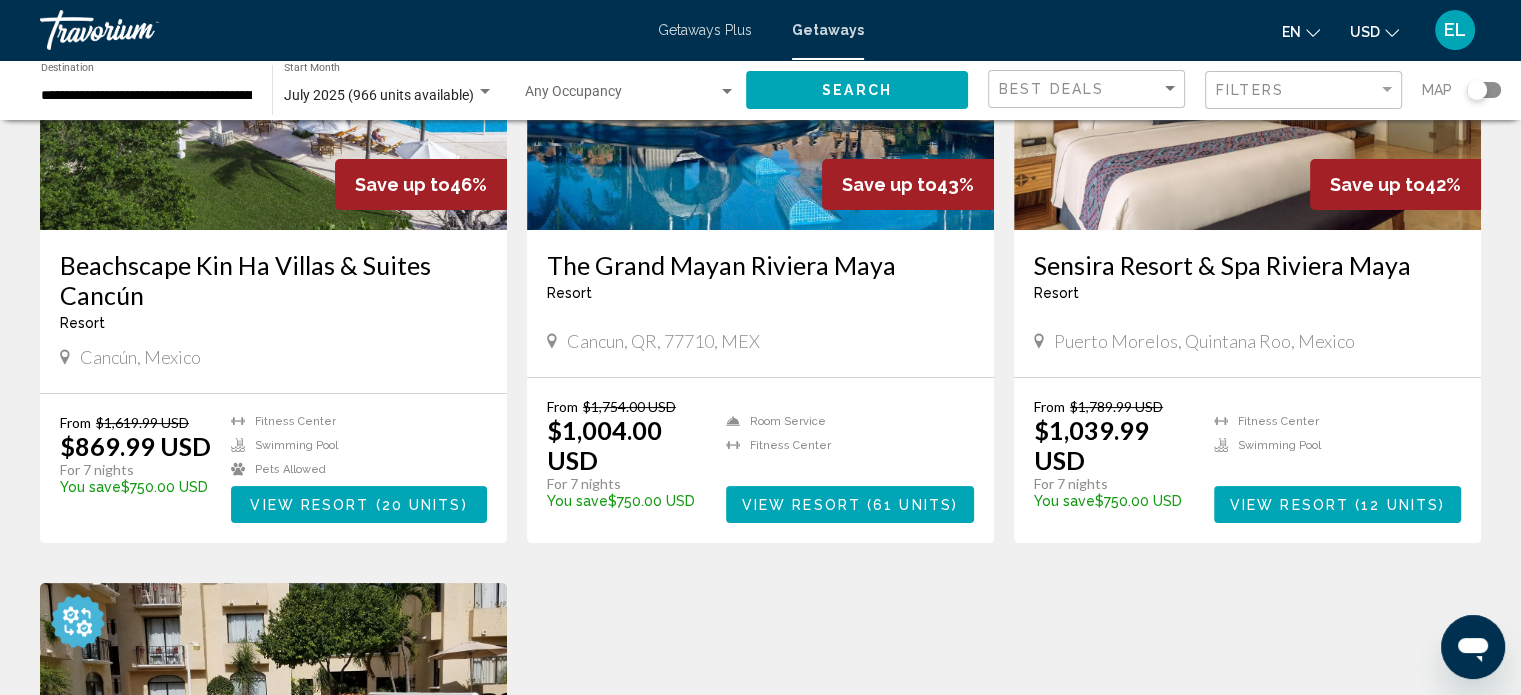 click on "Sensira Resort & Spa Riviera Maya" at bounding box center [1247, 265] 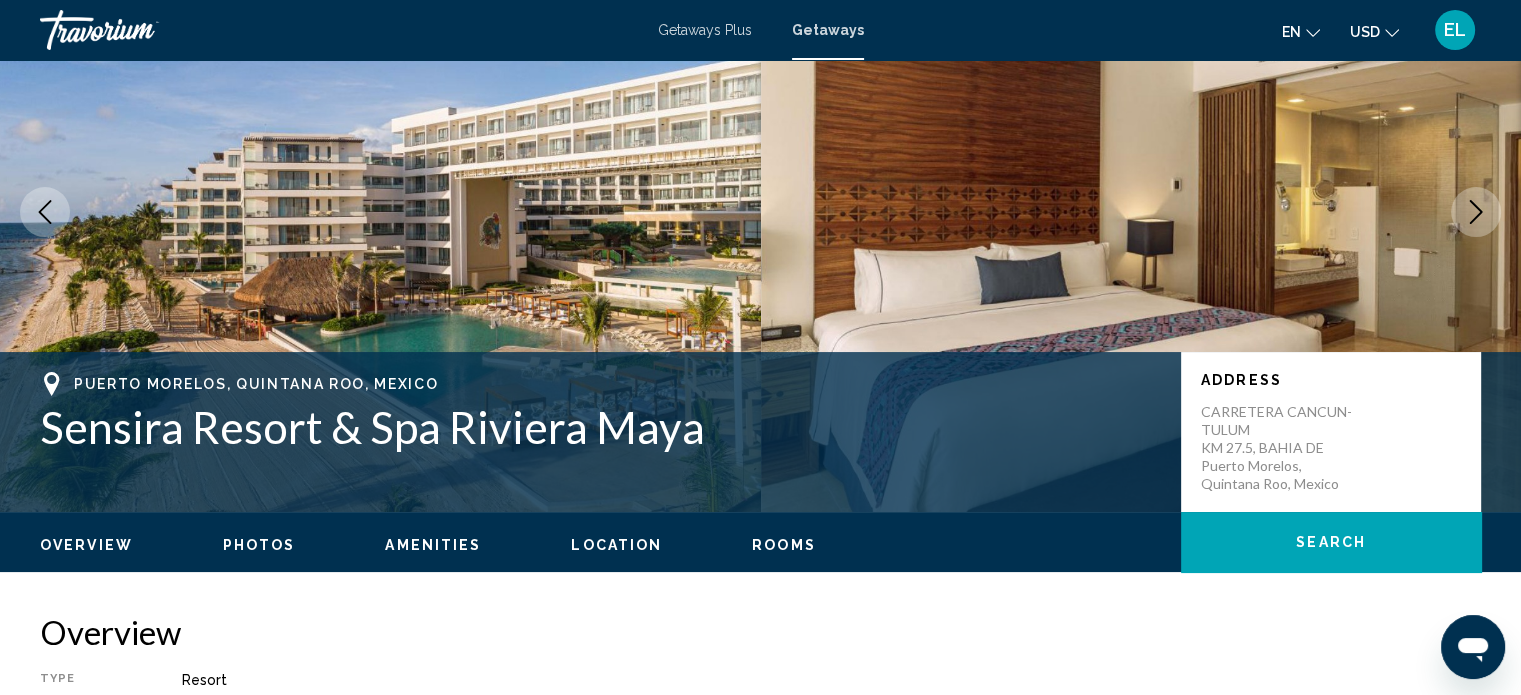 scroll, scrollTop: 212, scrollLeft: 0, axis: vertical 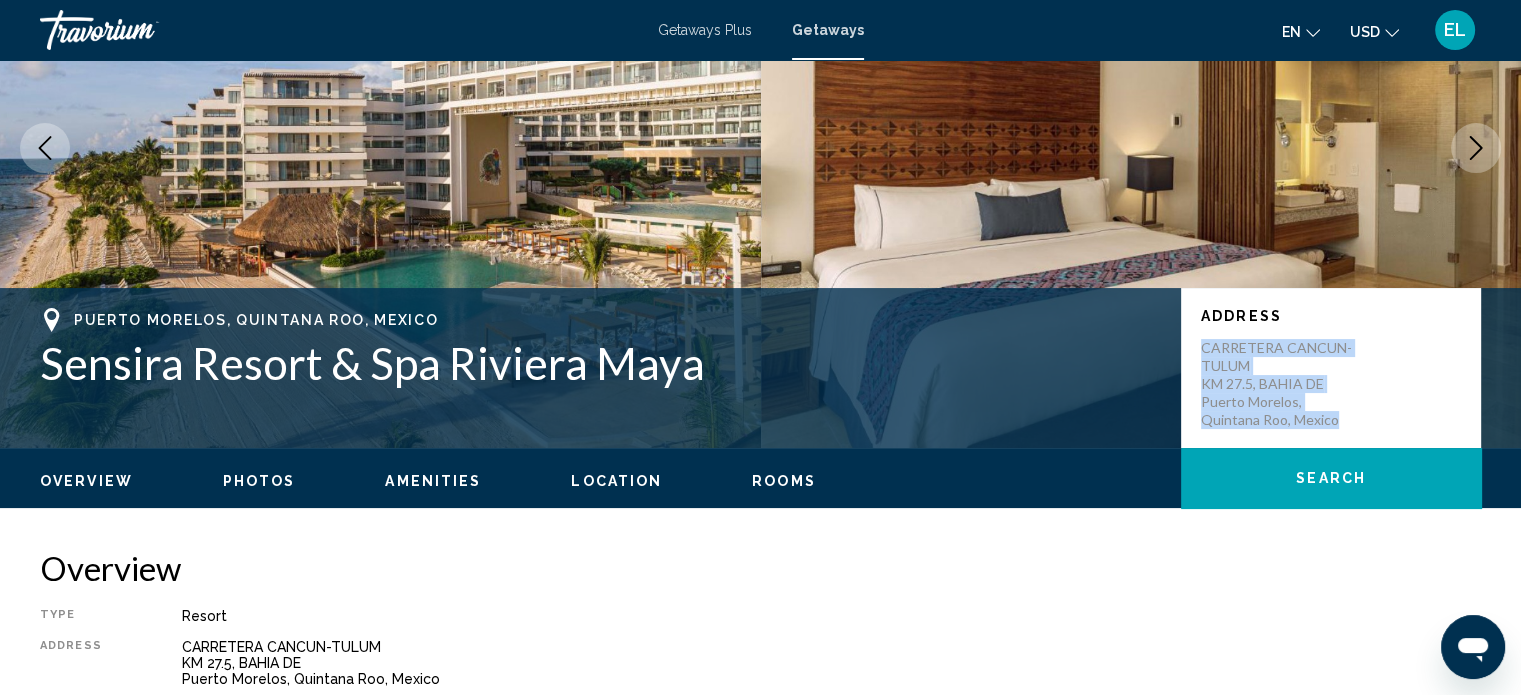drag, startPoint x: 1201, startPoint y: 354, endPoint x: 1295, endPoint y: 419, distance: 114.28473 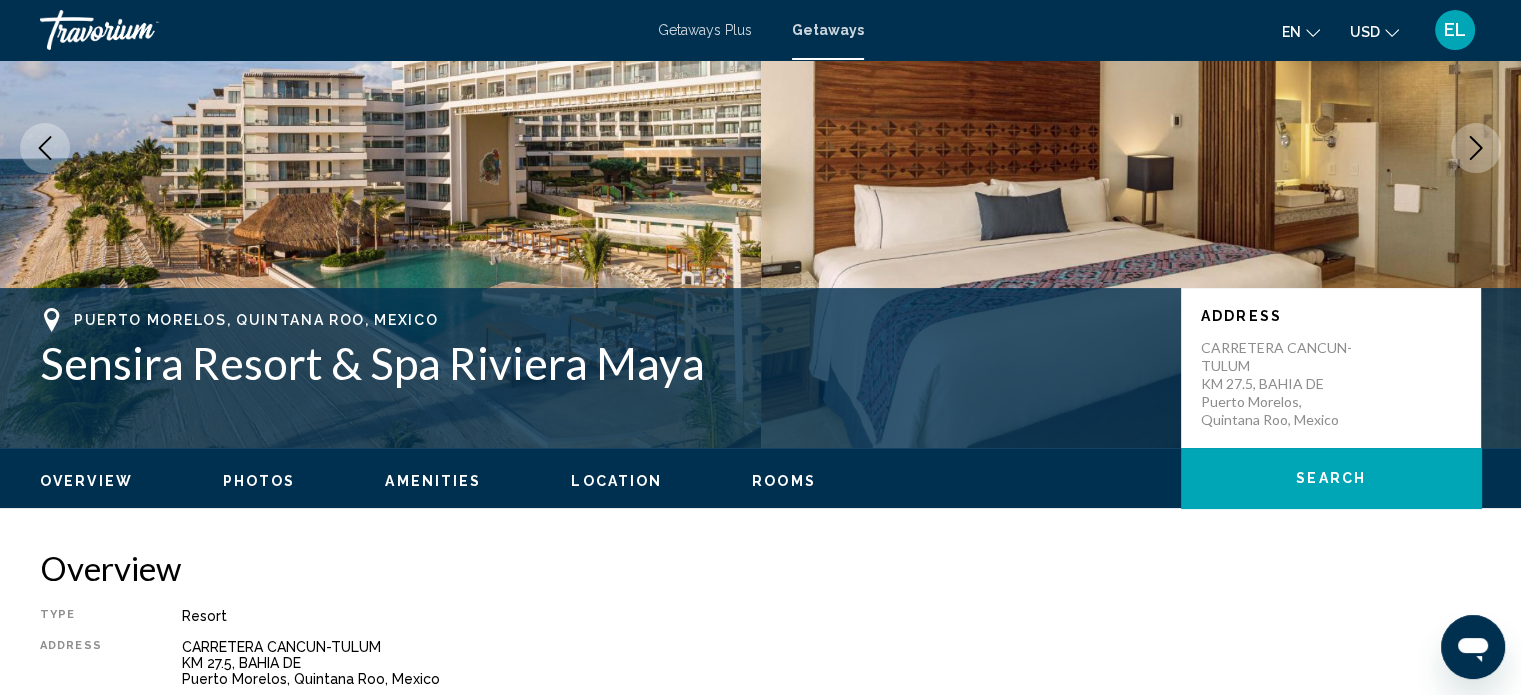 click on "Sensira Resort & Spa Riviera Maya" at bounding box center [600, 363] 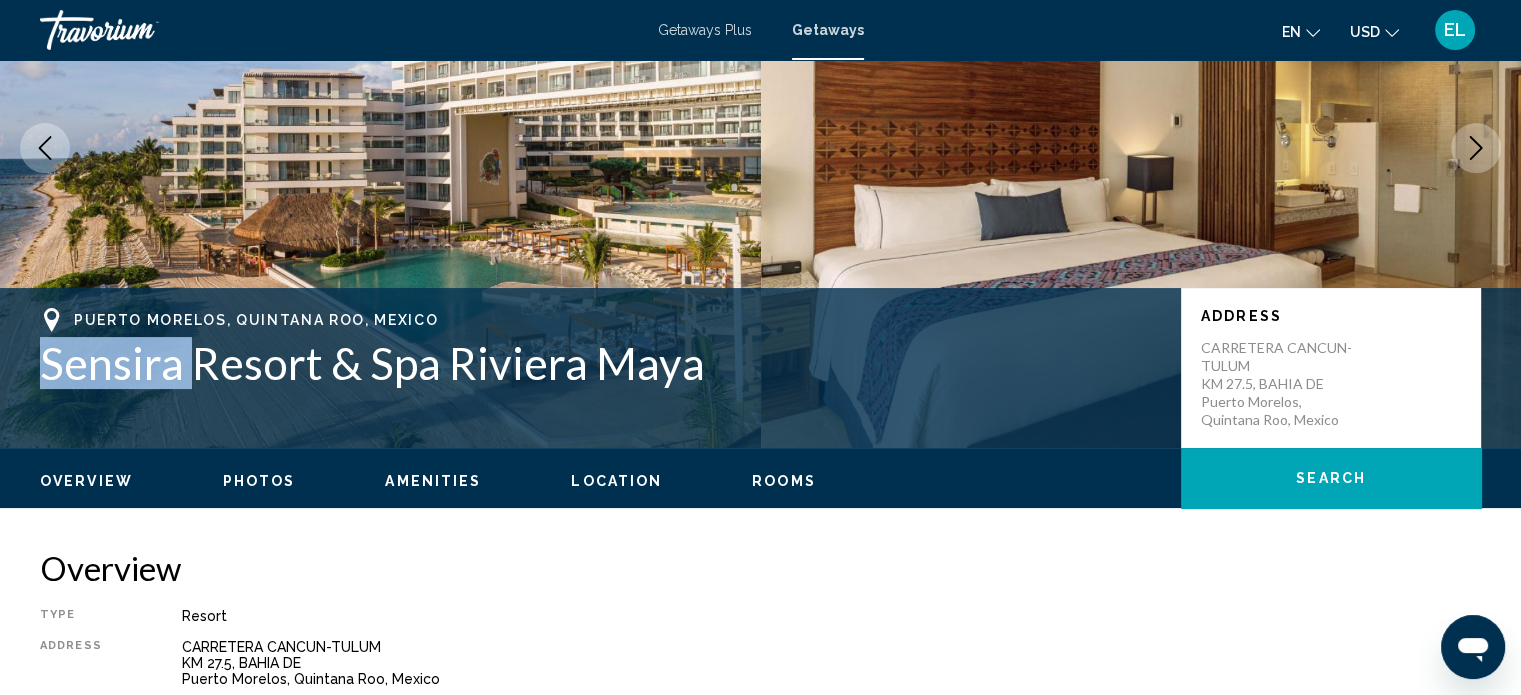 click on "Sensira Resort & Spa Riviera Maya" at bounding box center (600, 363) 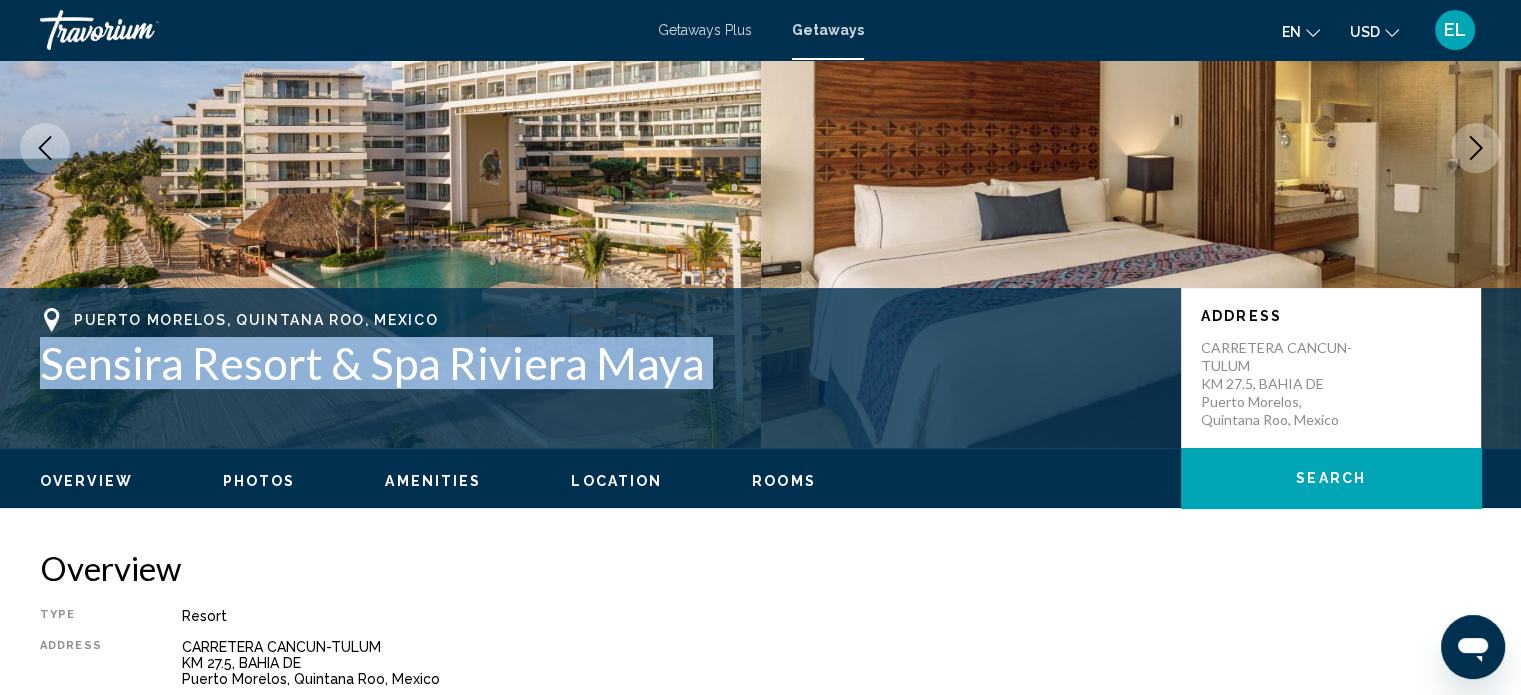 click on "Sensira Resort & Spa Riviera Maya" at bounding box center [600, 363] 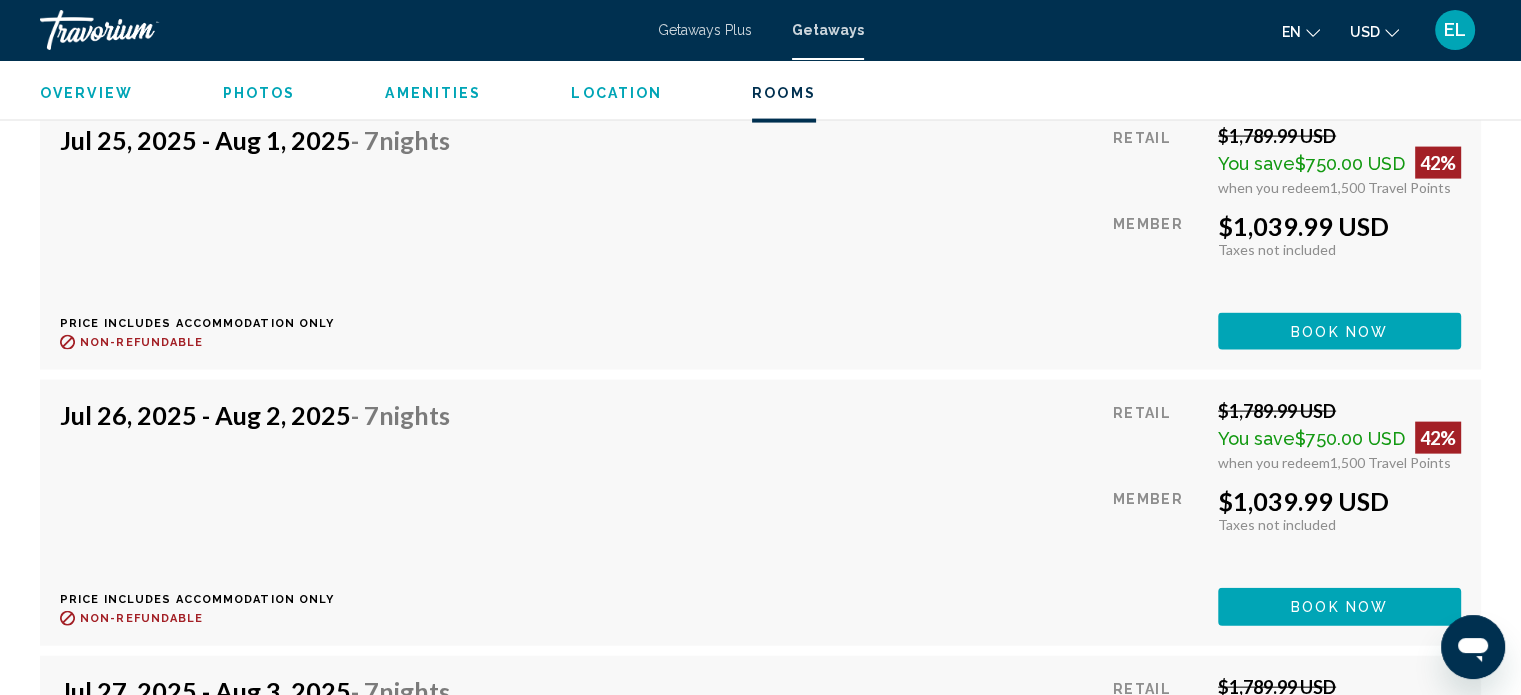 scroll, scrollTop: 3983, scrollLeft: 0, axis: vertical 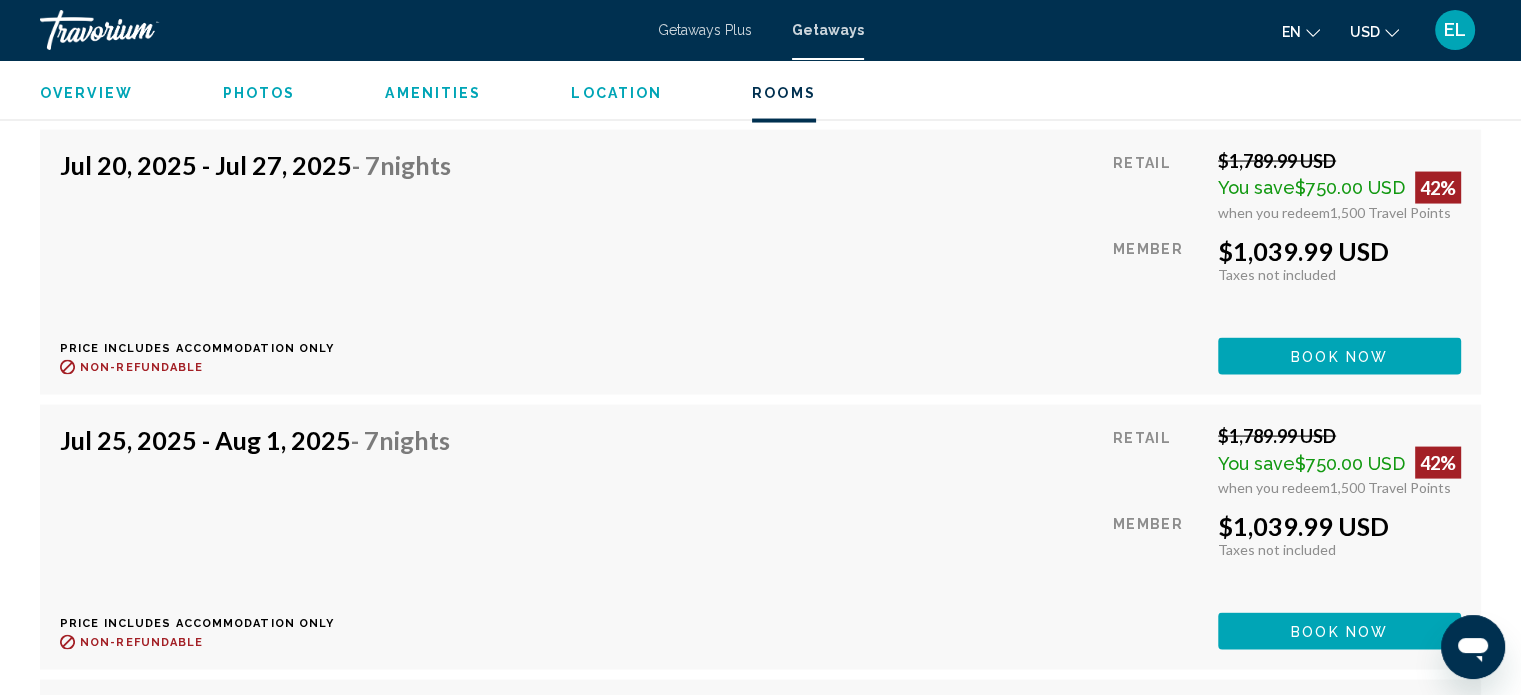 click on "Book now" at bounding box center (1339, -195) 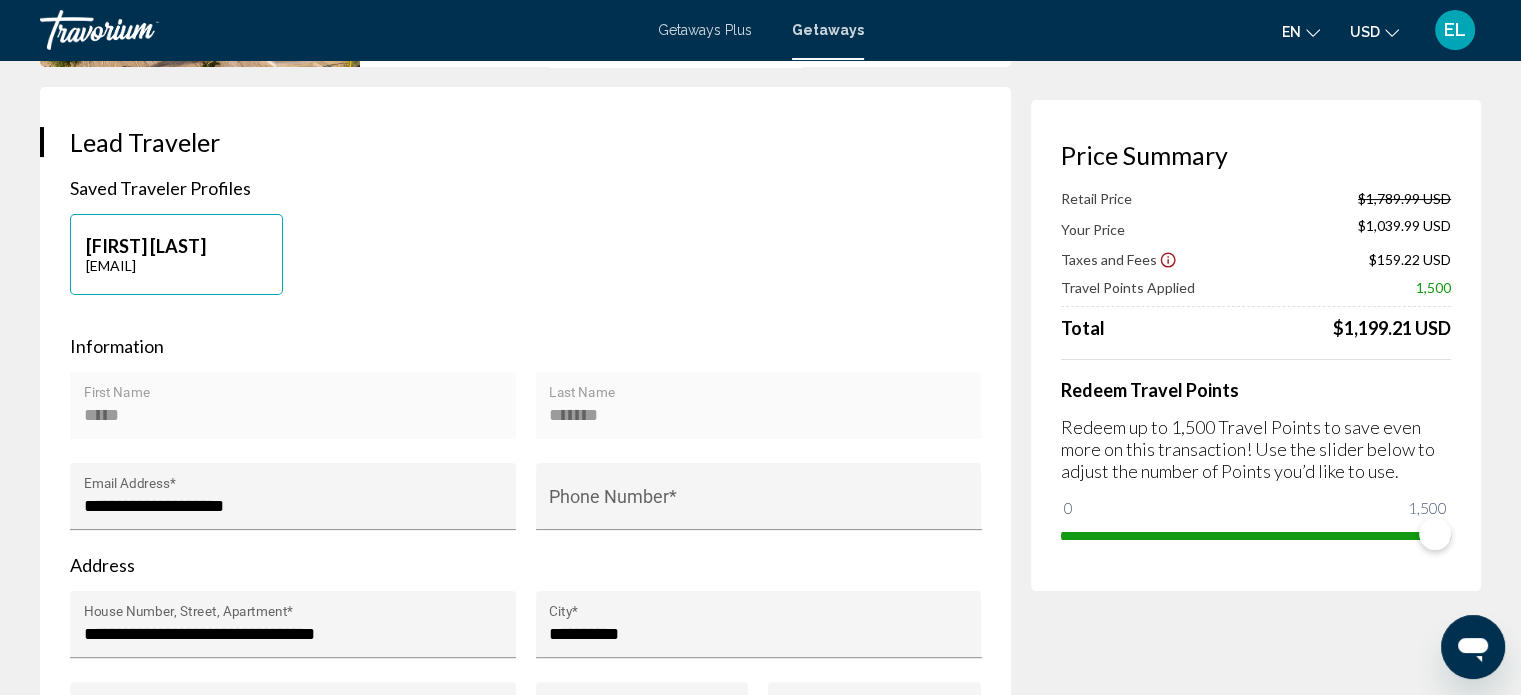 scroll, scrollTop: 0, scrollLeft: 0, axis: both 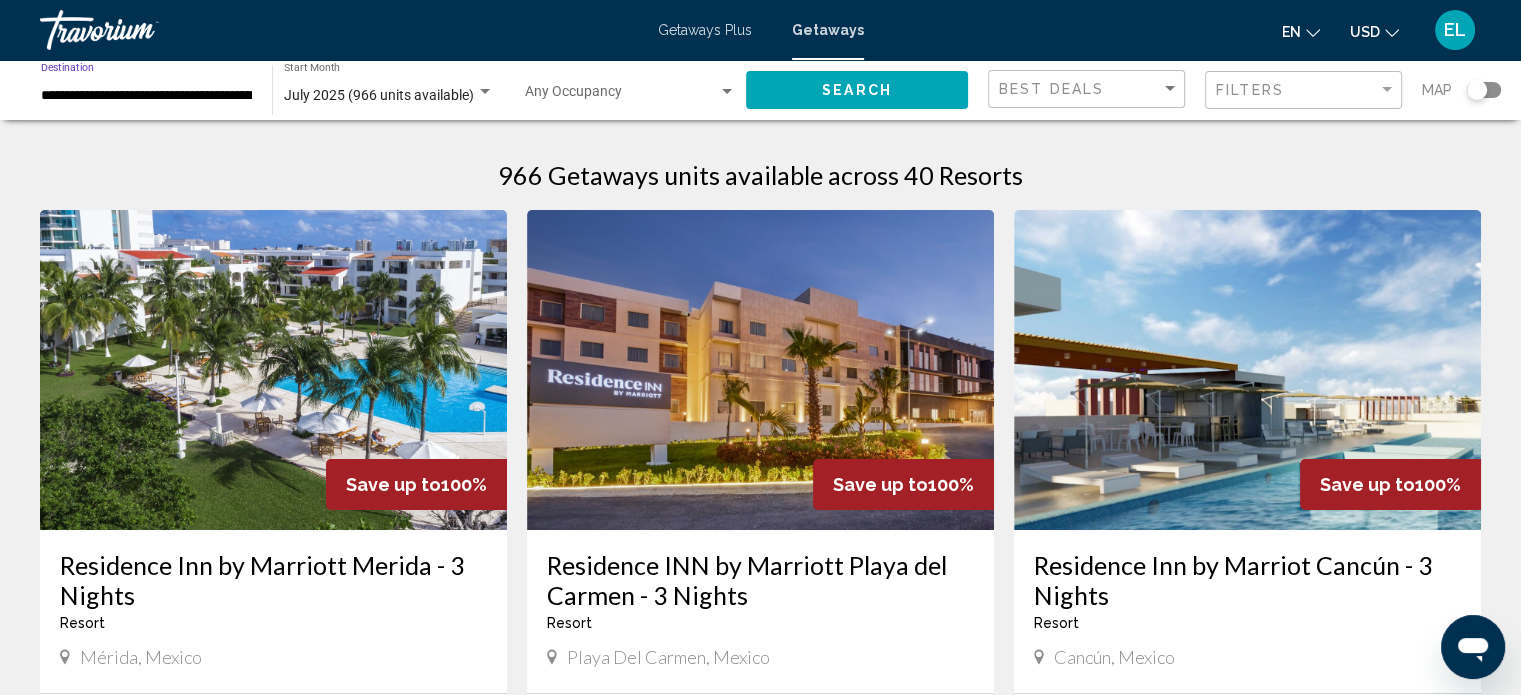 click on "**********" at bounding box center [146, 96] 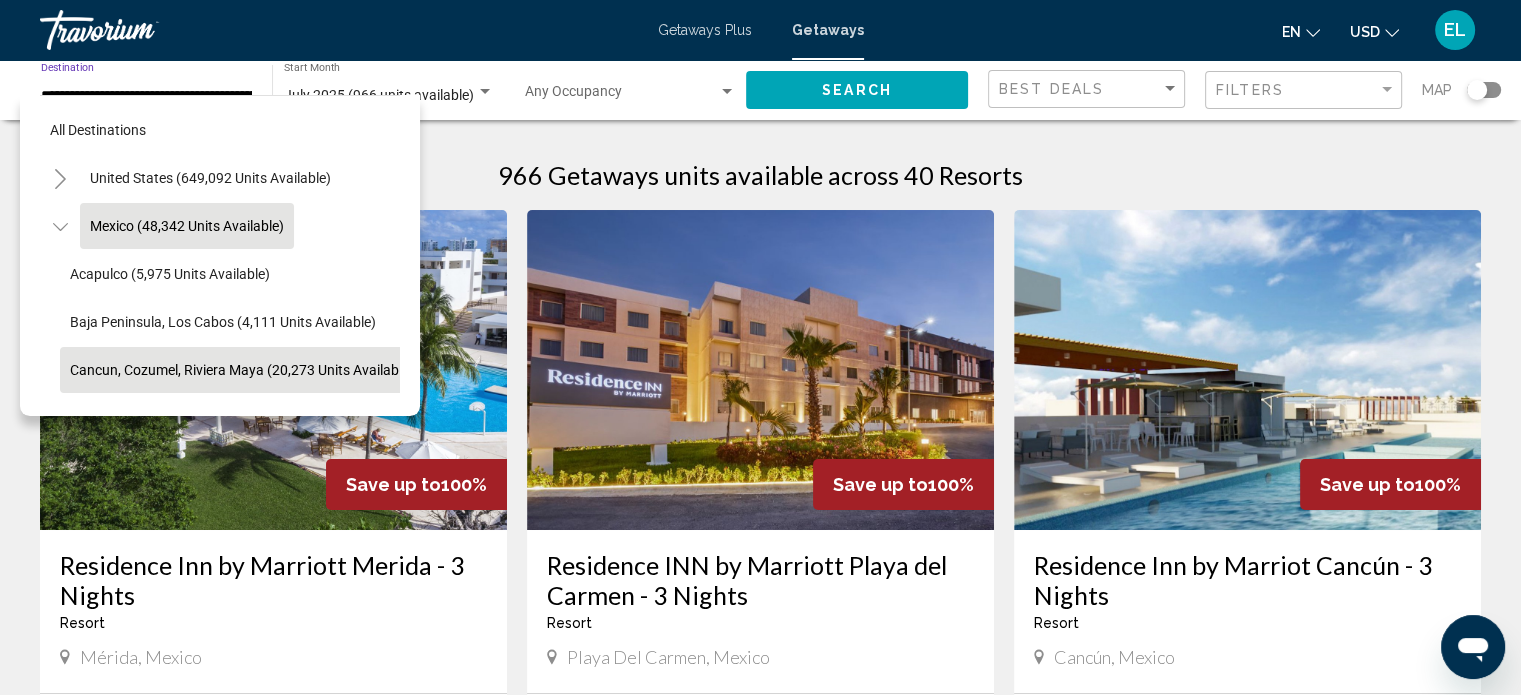 scroll, scrollTop: 126, scrollLeft: 20, axis: both 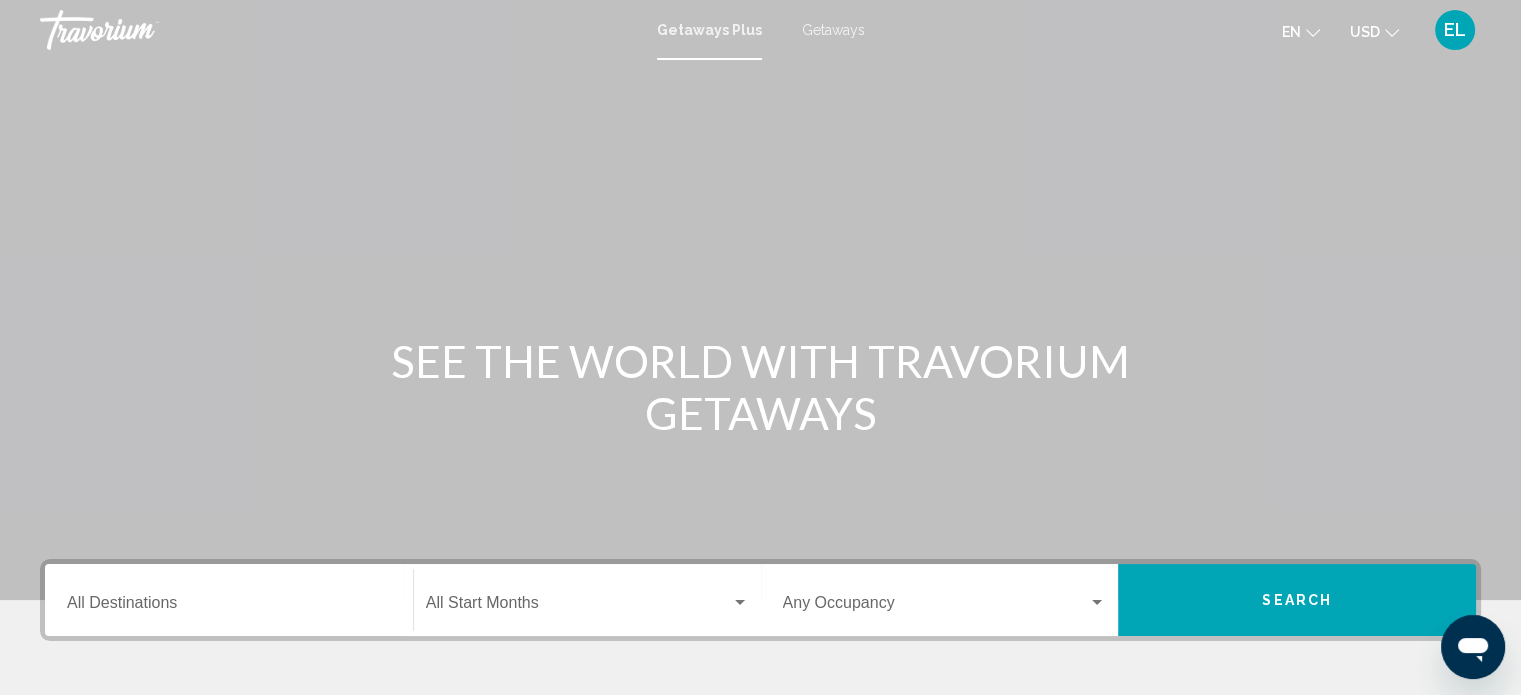 click on "Getaways Plus  Getaways en
English Español Français Italiano Português русский USD
USD ($) MXN (Mex$) CAD (Can$) GBP (£) EUR (€) AUD (A$) NZD (NZ$) CNY (CN¥) EL Login" at bounding box center [760, 30] 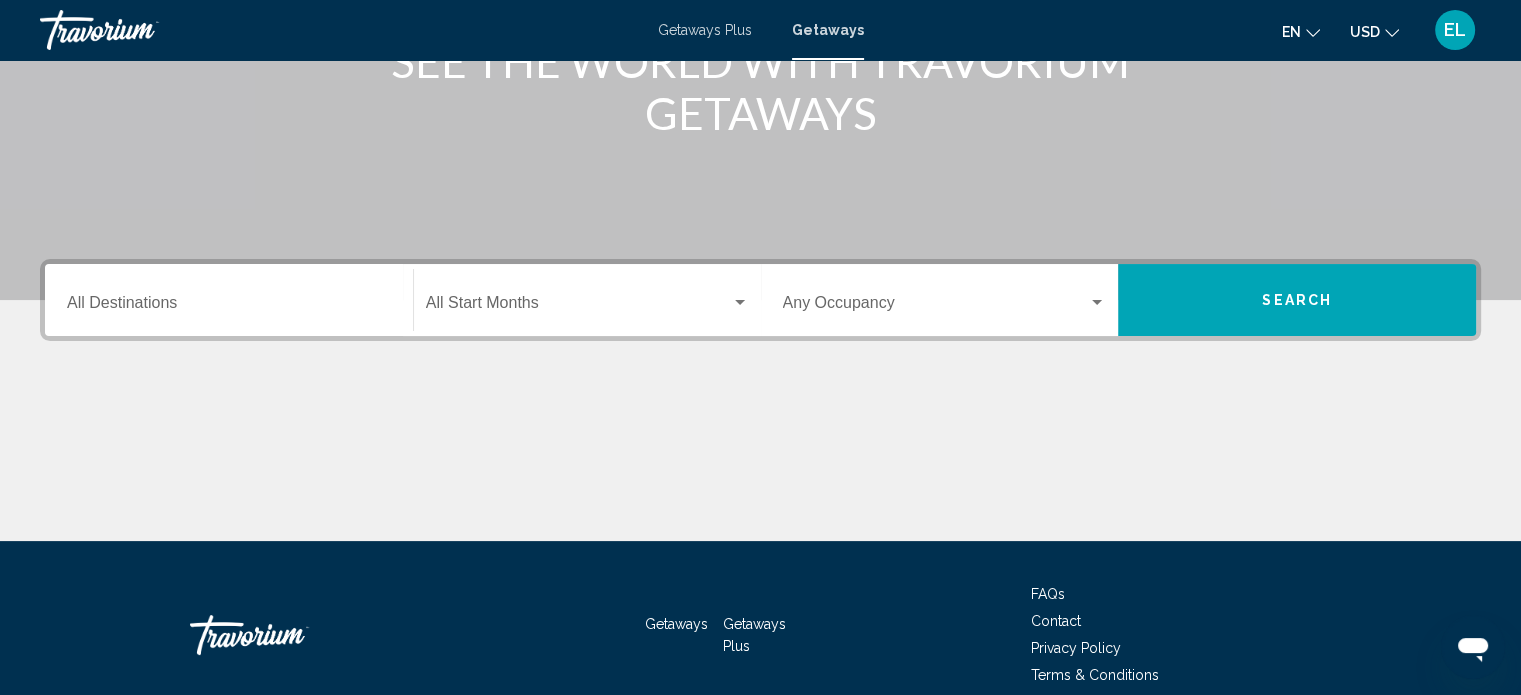 click on "Destination All Destinations" at bounding box center (229, 300) 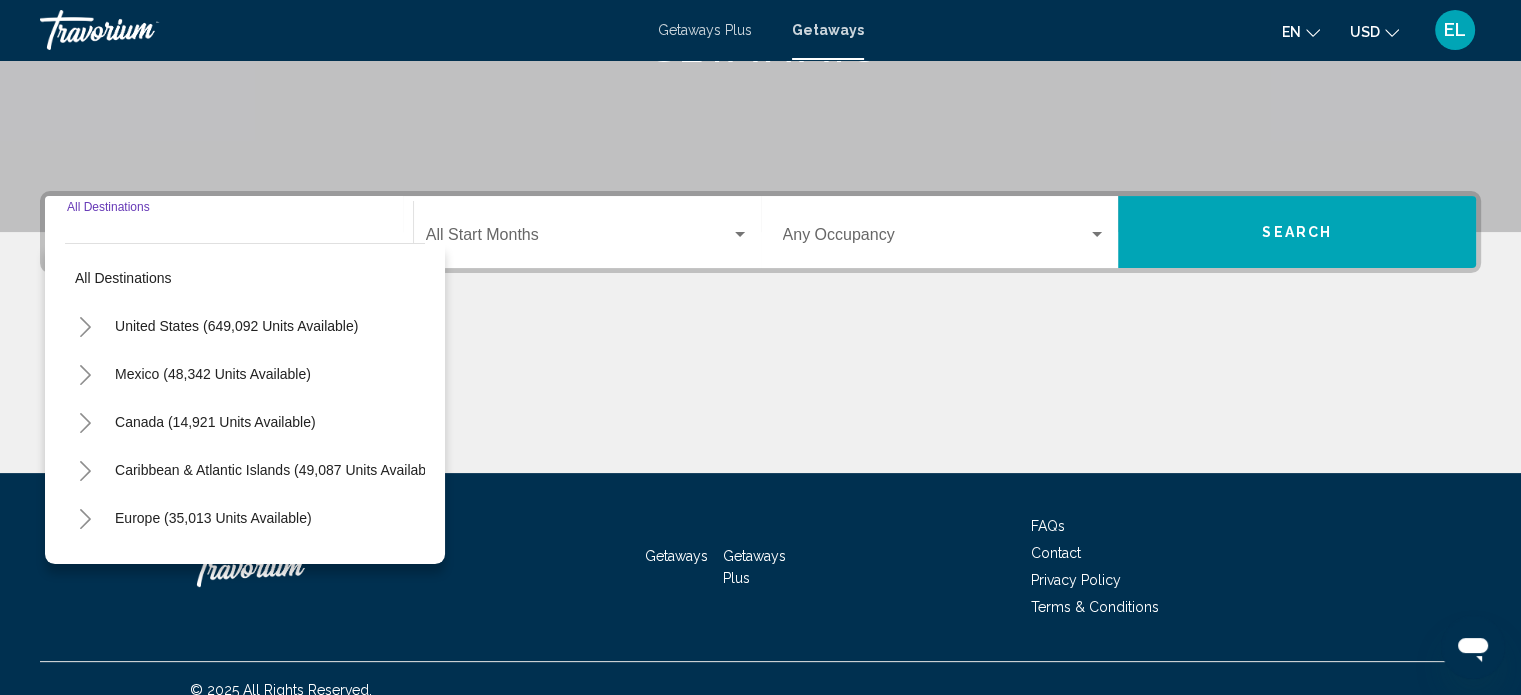 scroll, scrollTop: 390, scrollLeft: 0, axis: vertical 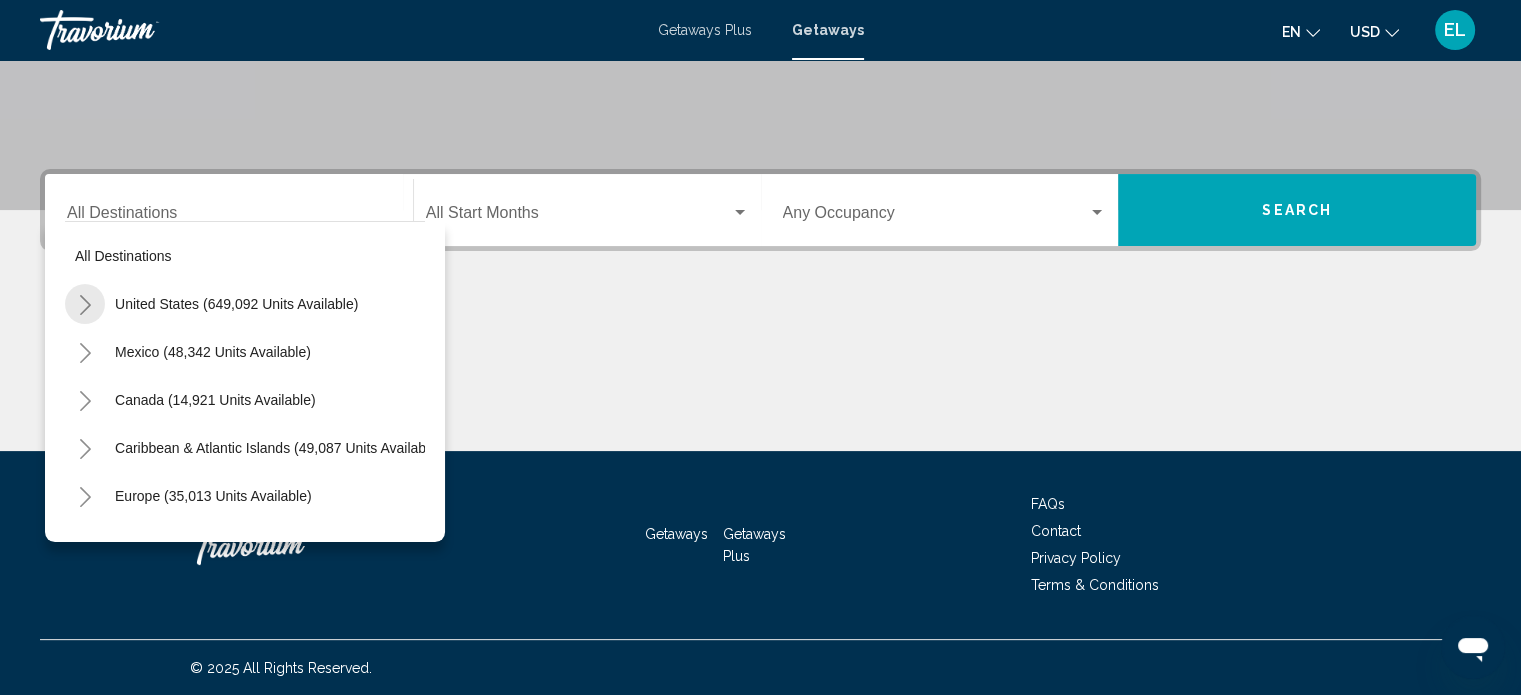 click 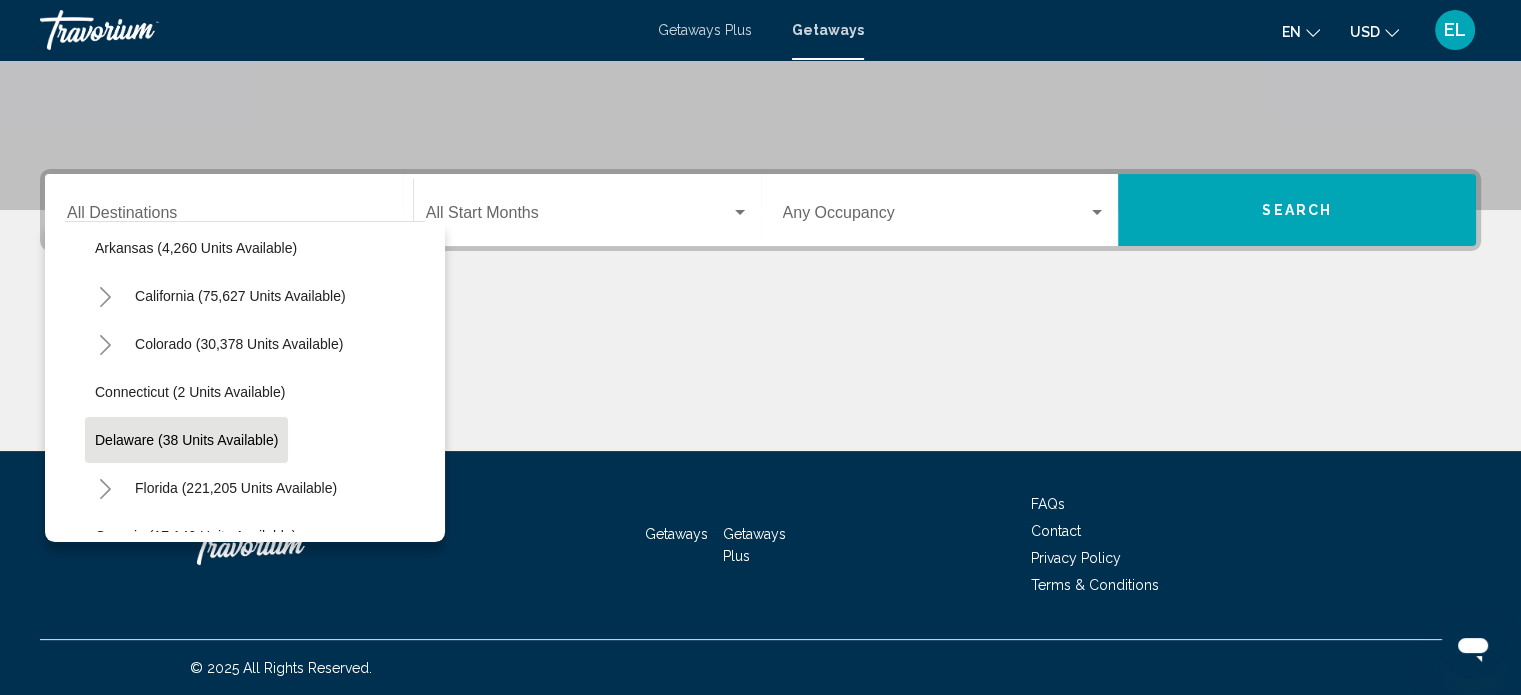 scroll, scrollTop: 300, scrollLeft: 0, axis: vertical 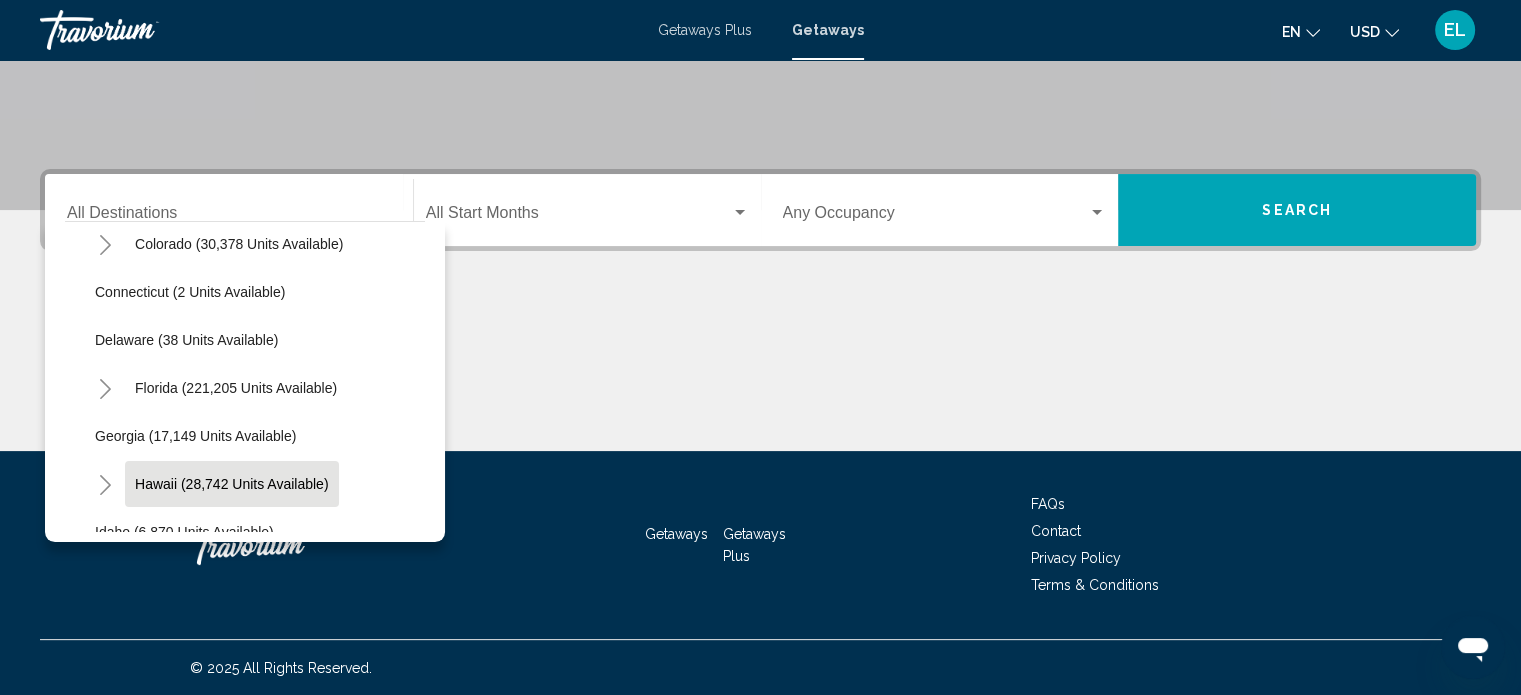 click on "Hawaii (28,742 units available)" 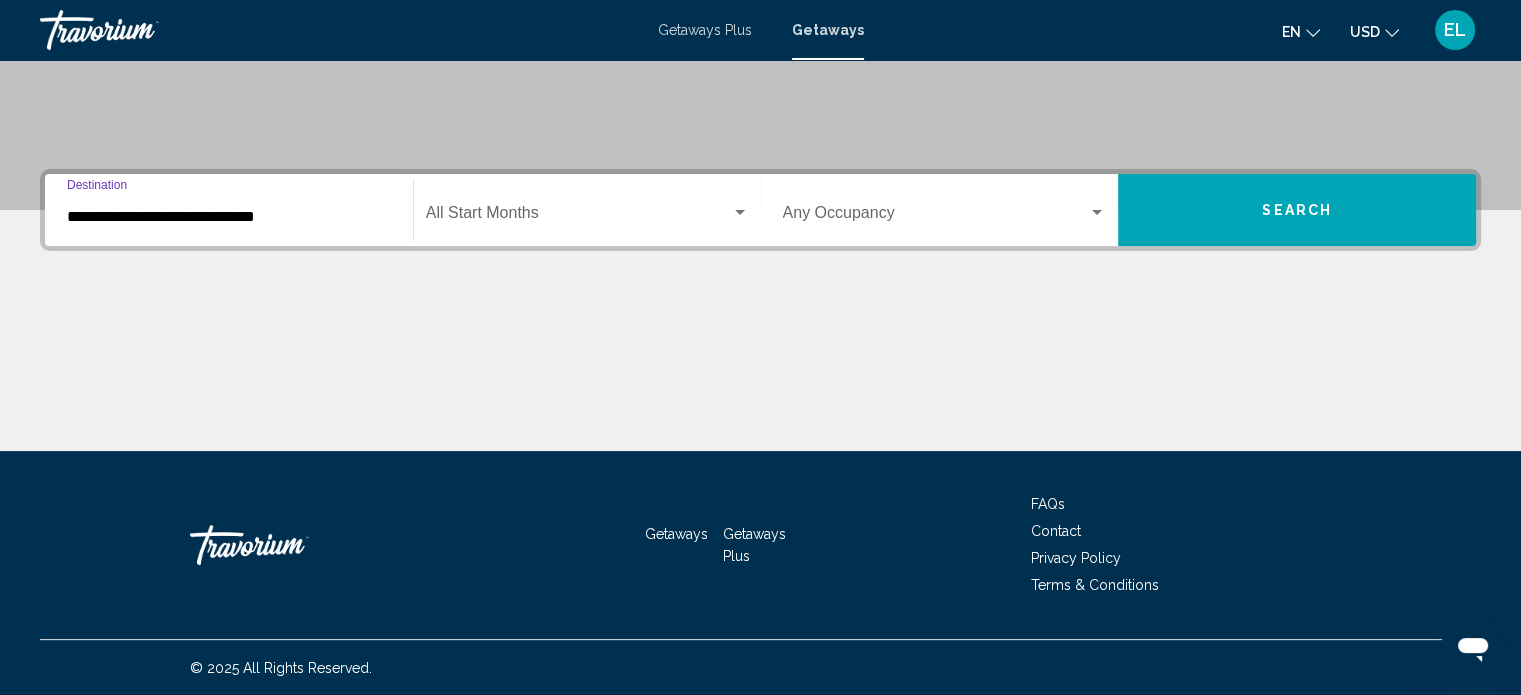 click at bounding box center (578, 217) 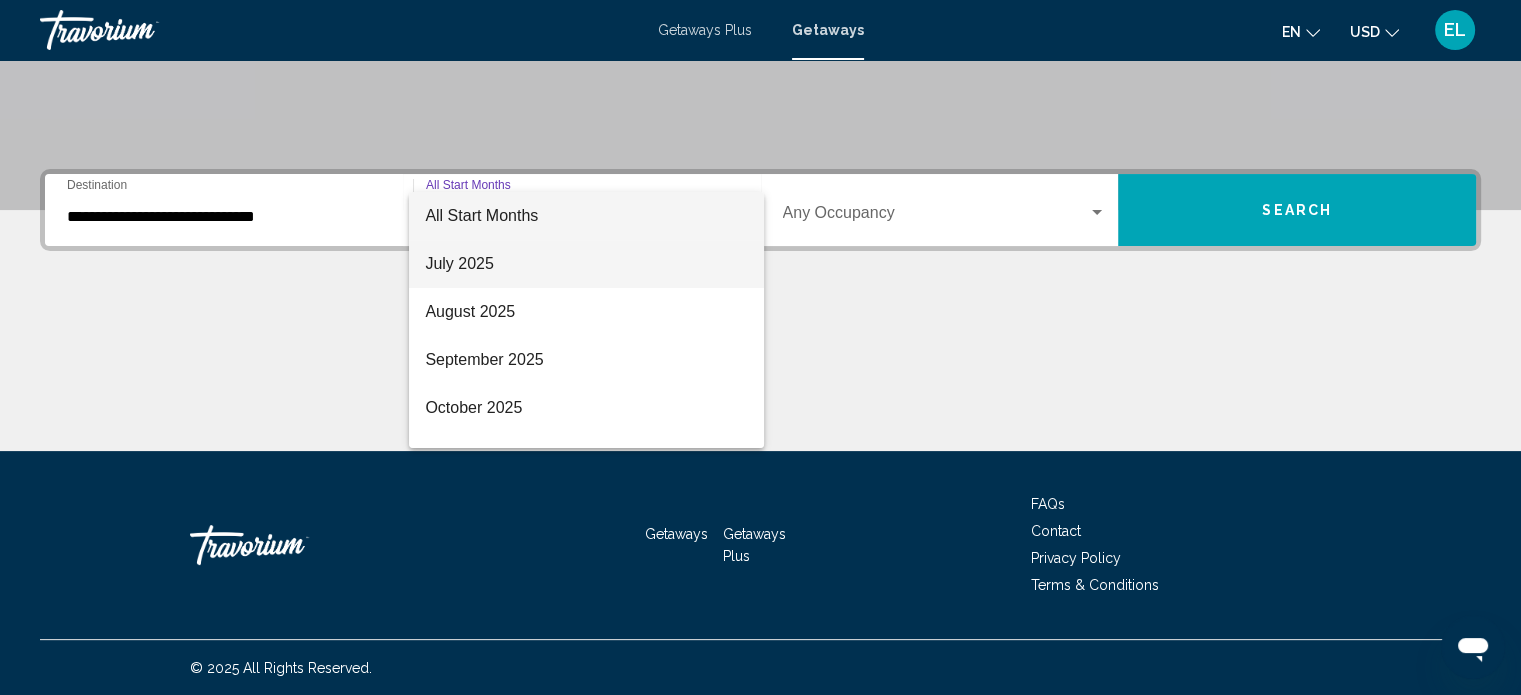 click on "July 2025" at bounding box center (586, 264) 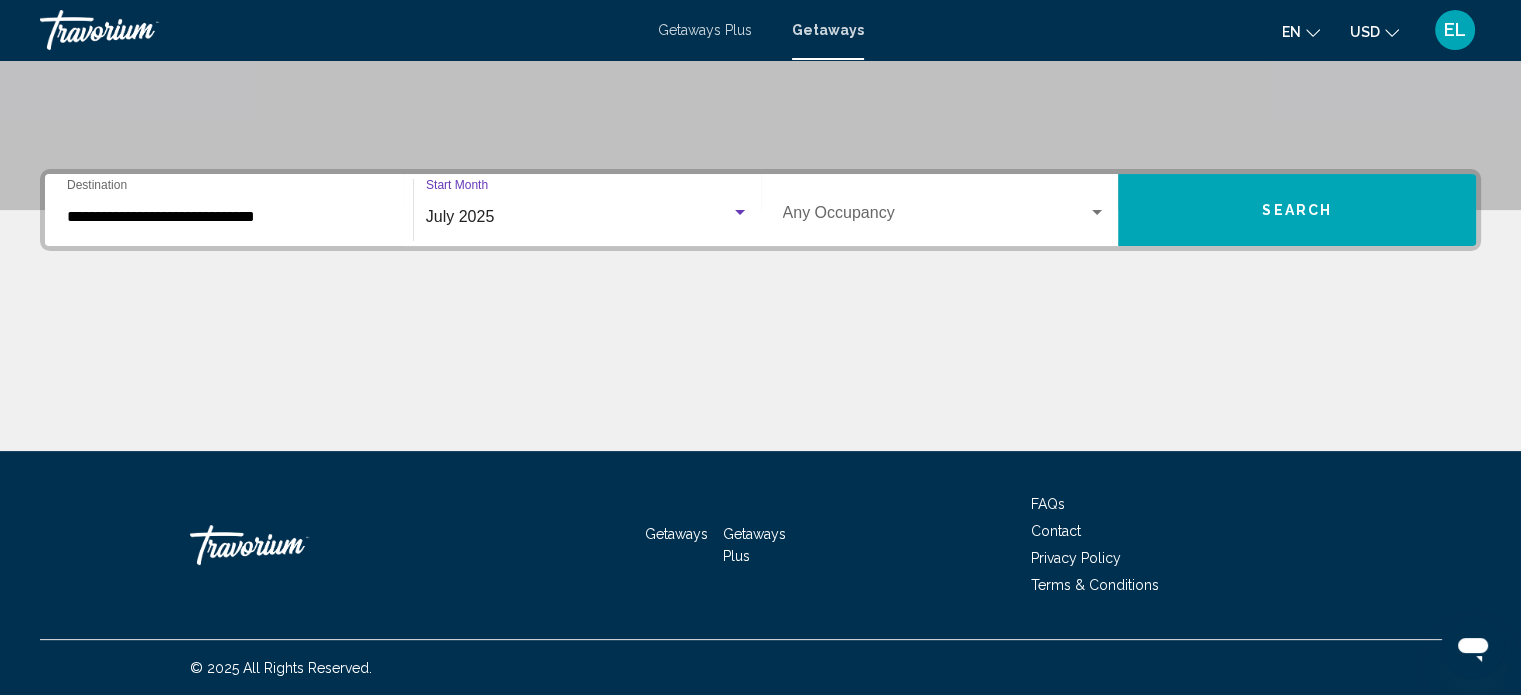 click on "Search" at bounding box center [1297, 210] 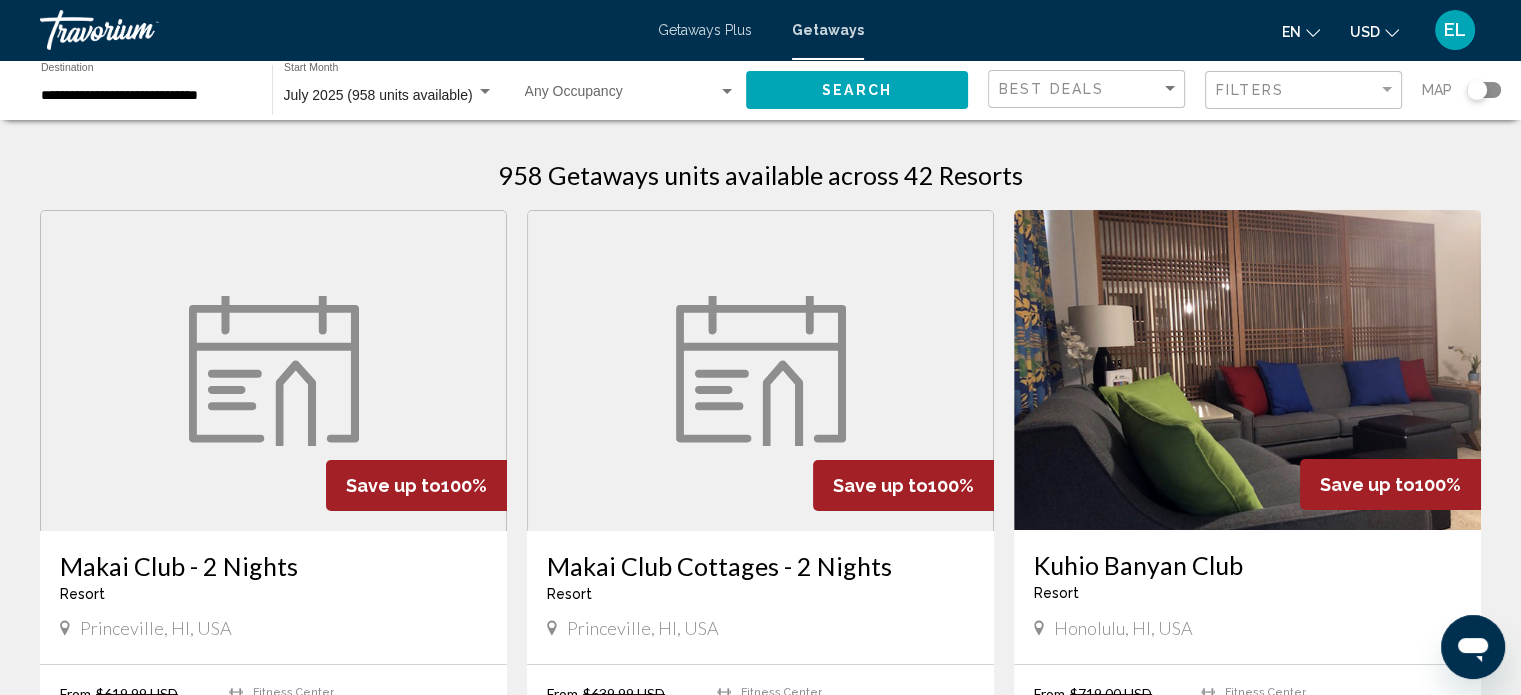 scroll, scrollTop: 0, scrollLeft: 0, axis: both 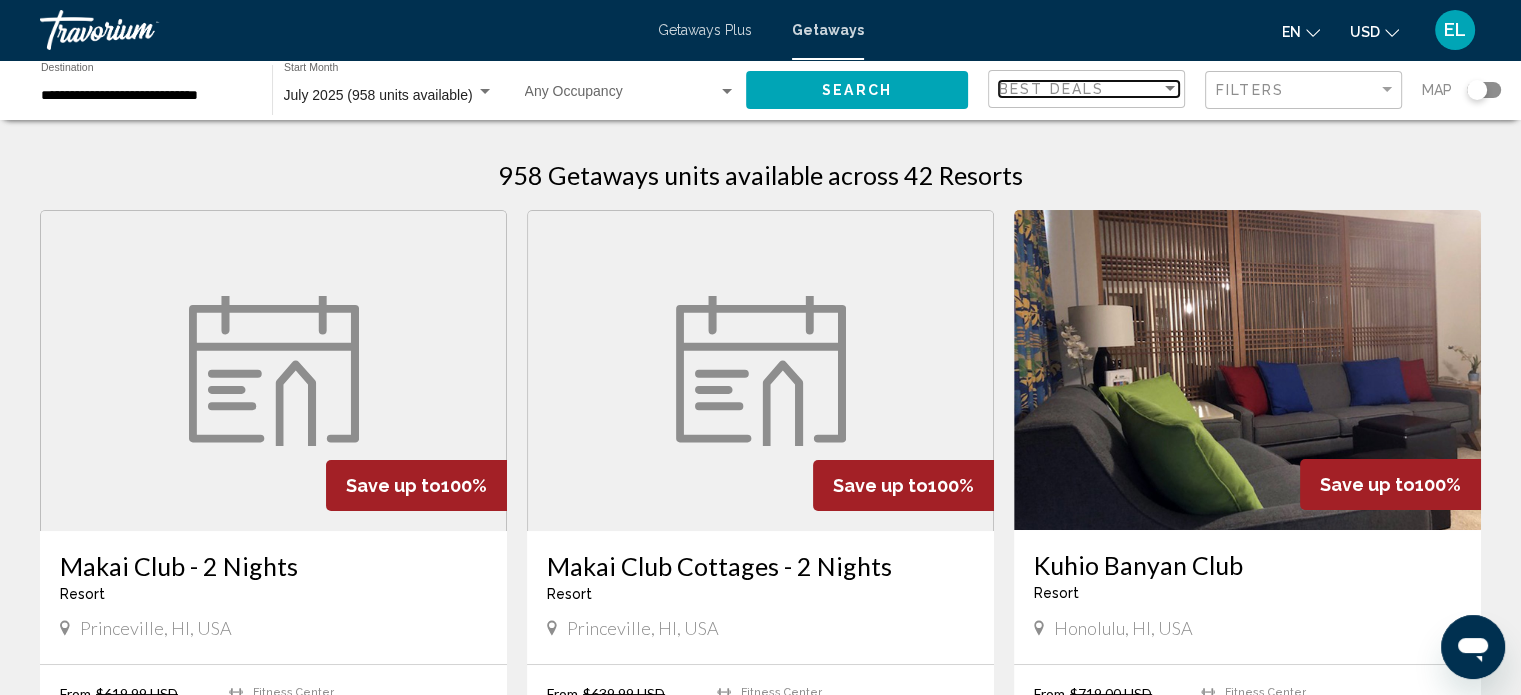 click on "Best Deals" at bounding box center (1051, 89) 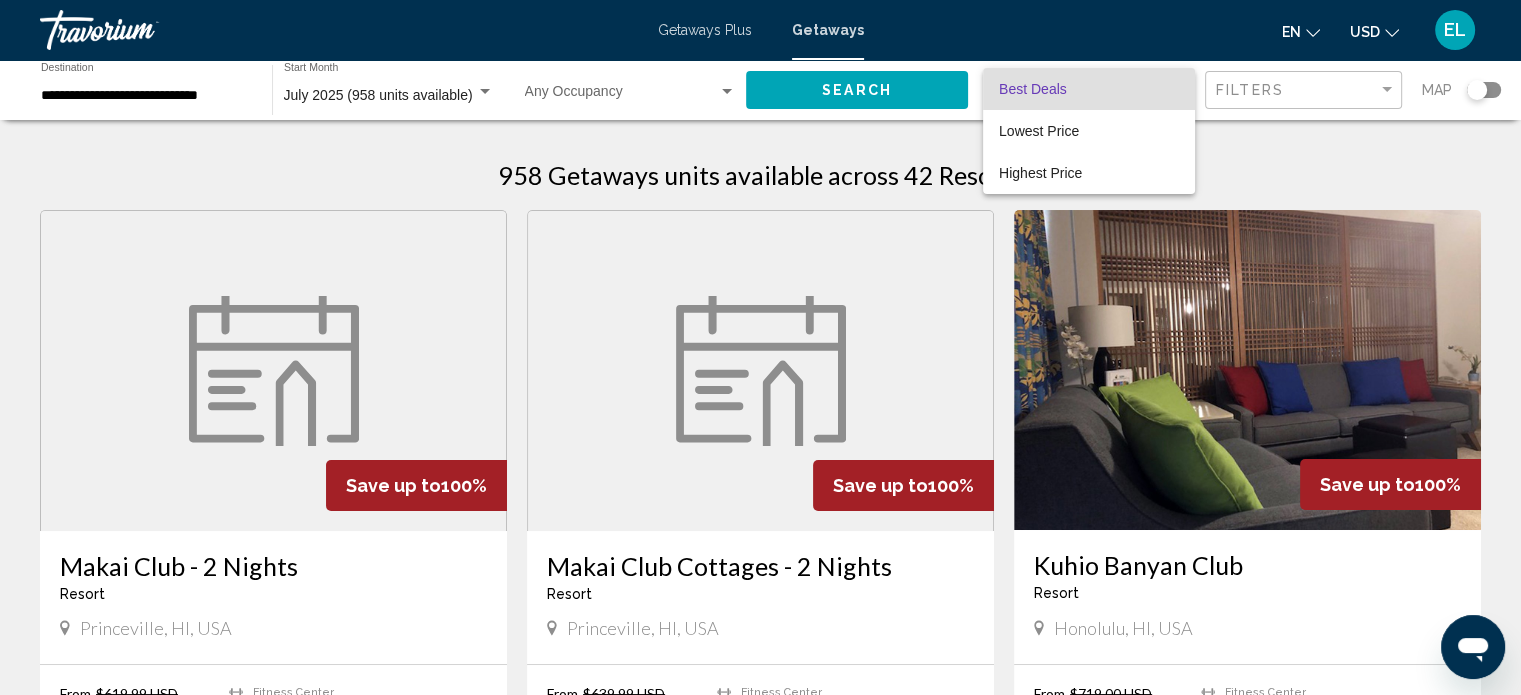 click at bounding box center (760, 347) 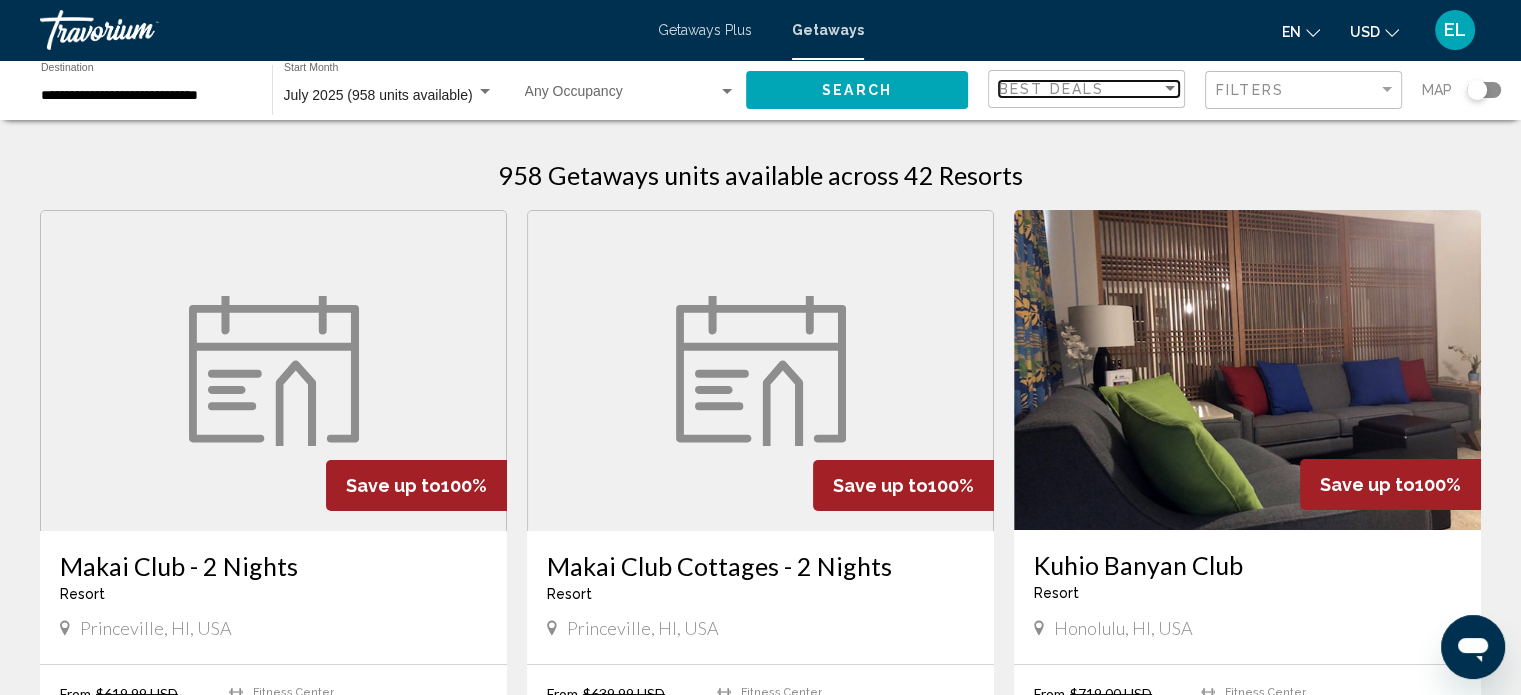 click on "Best Deals" at bounding box center [1080, 89] 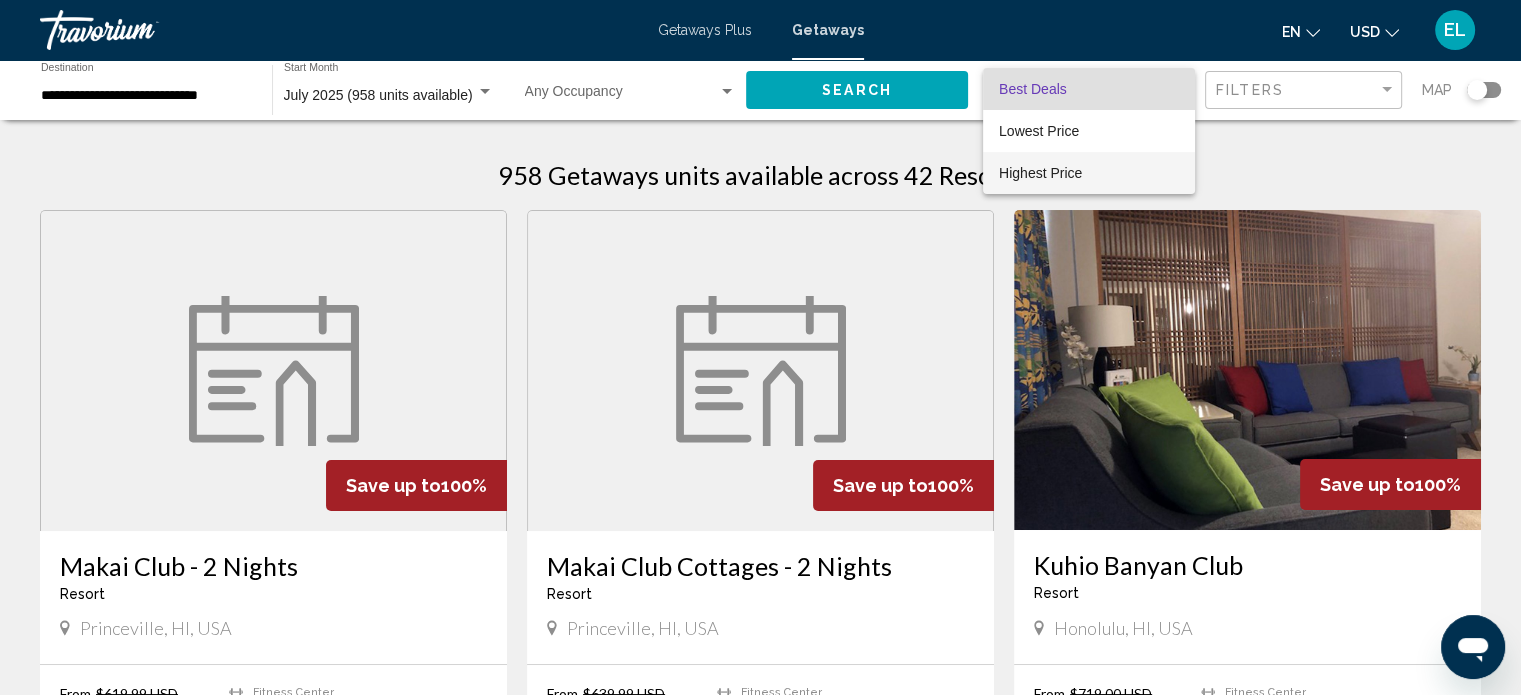 click on "Highest Price" at bounding box center [1089, 173] 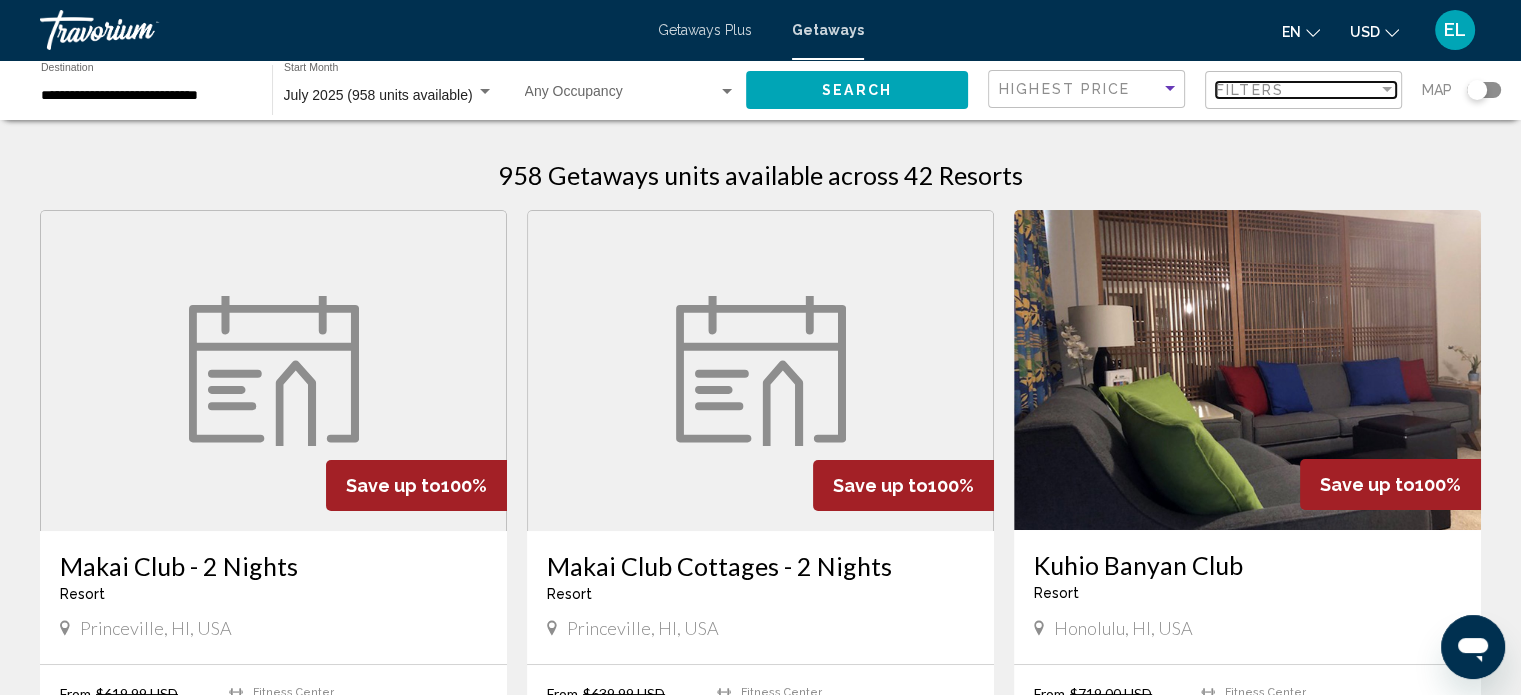 click on "Filters" at bounding box center (1250, 90) 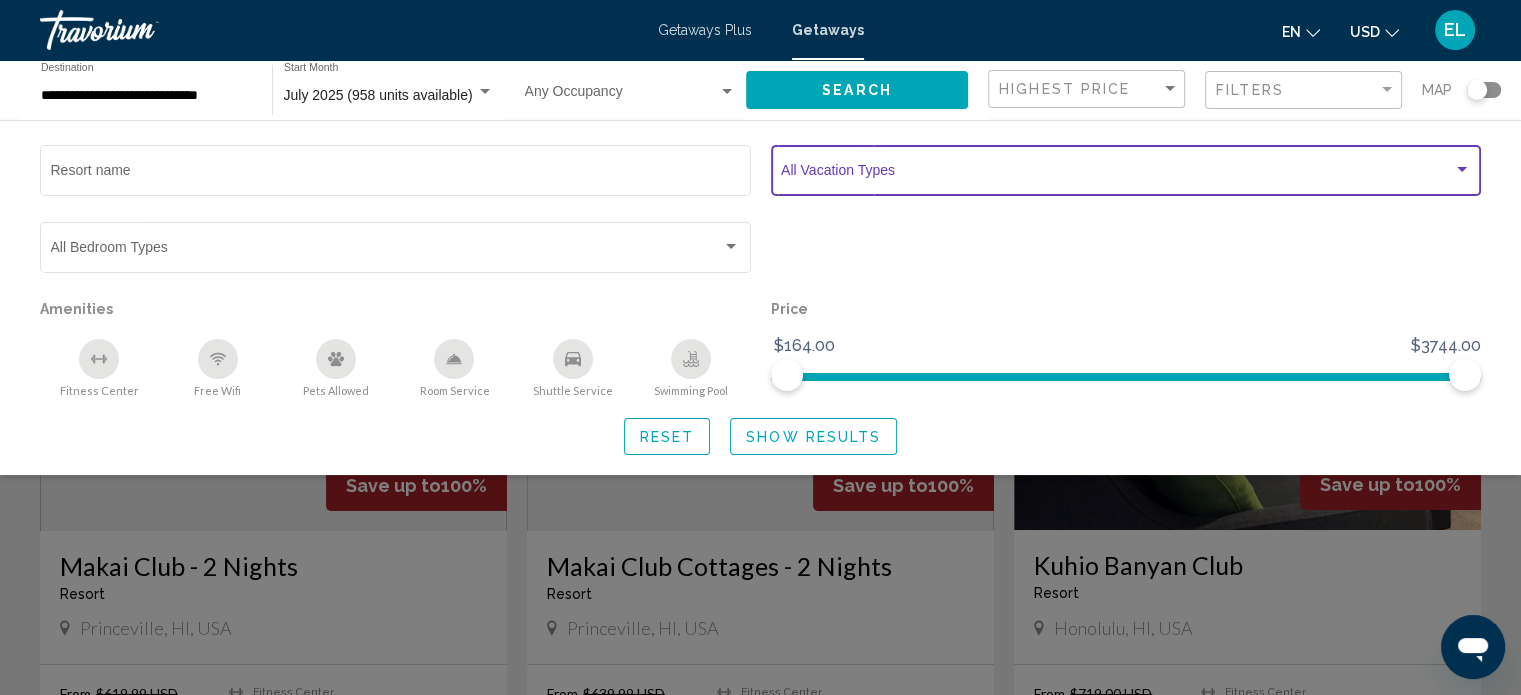click at bounding box center (1117, 174) 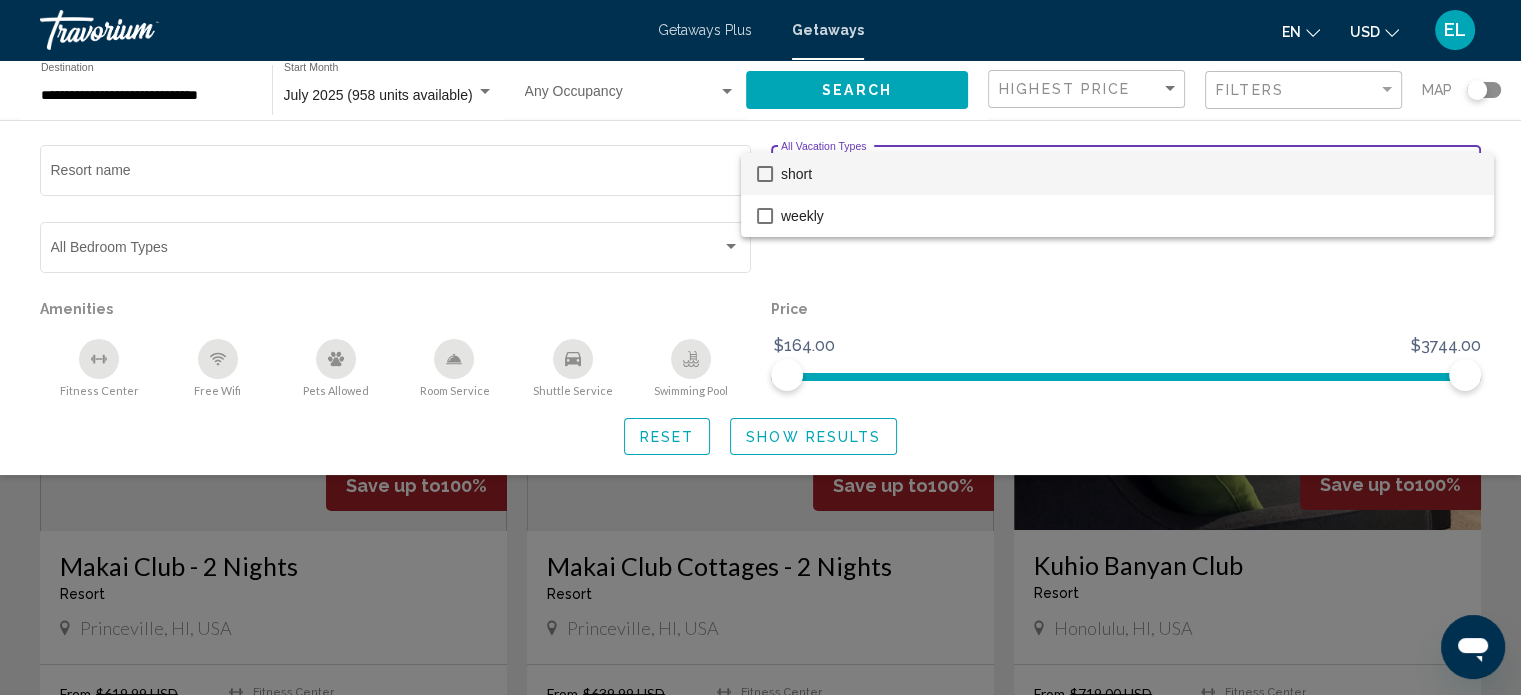 click at bounding box center (760, 347) 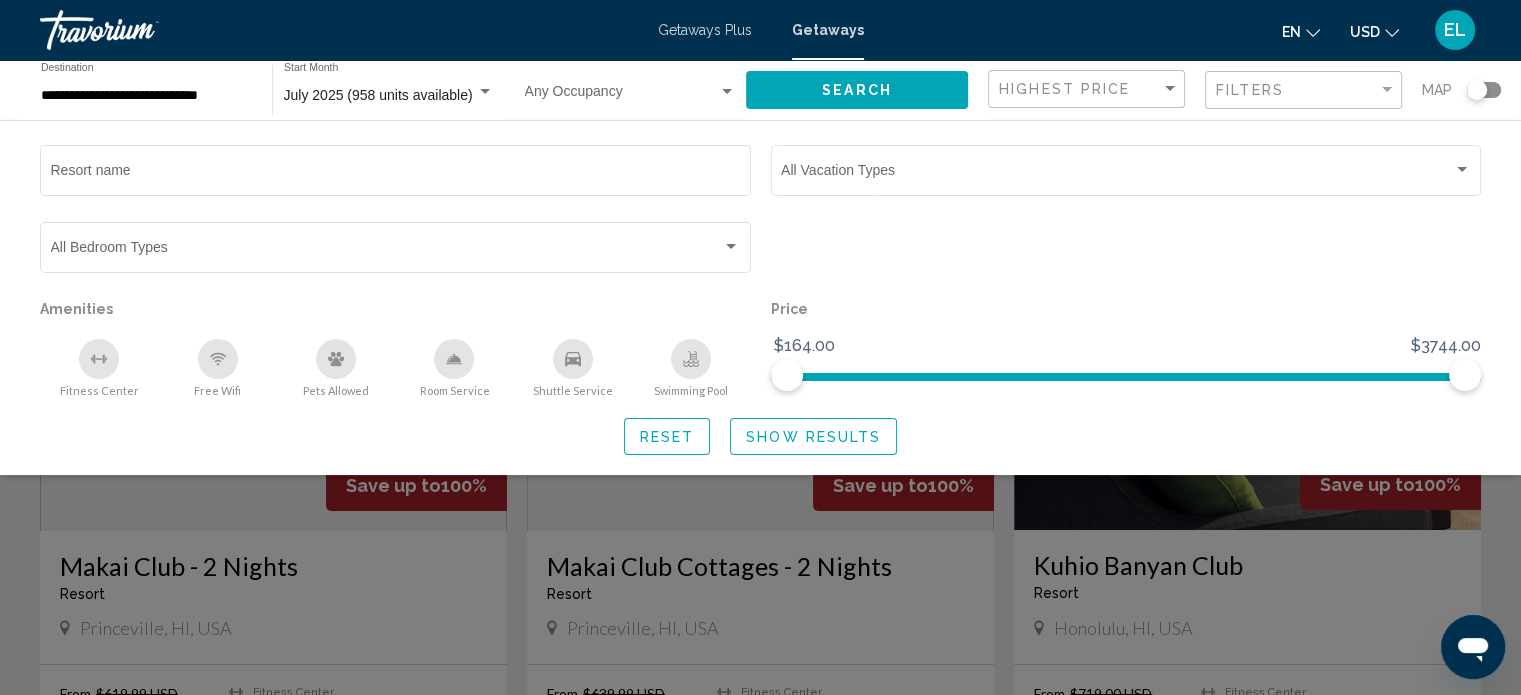 click 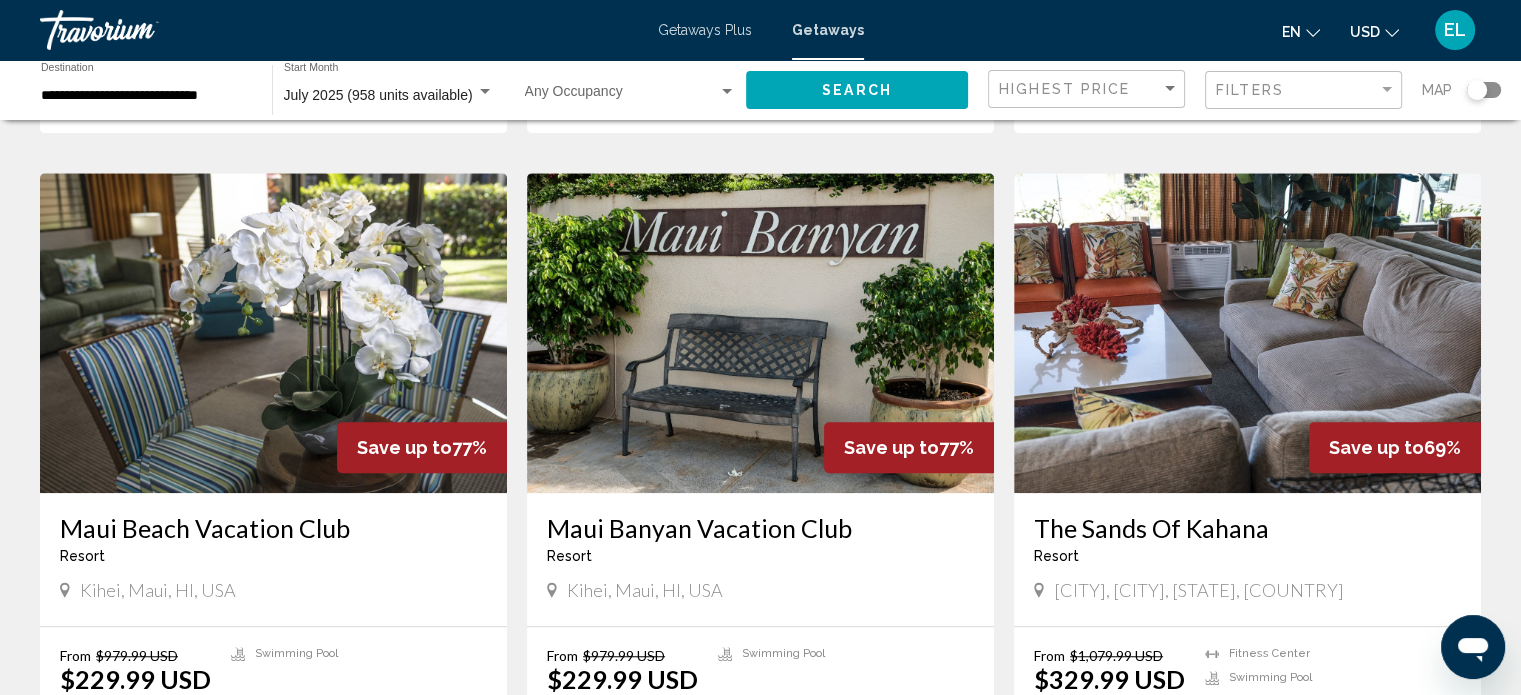 scroll, scrollTop: 1600, scrollLeft: 0, axis: vertical 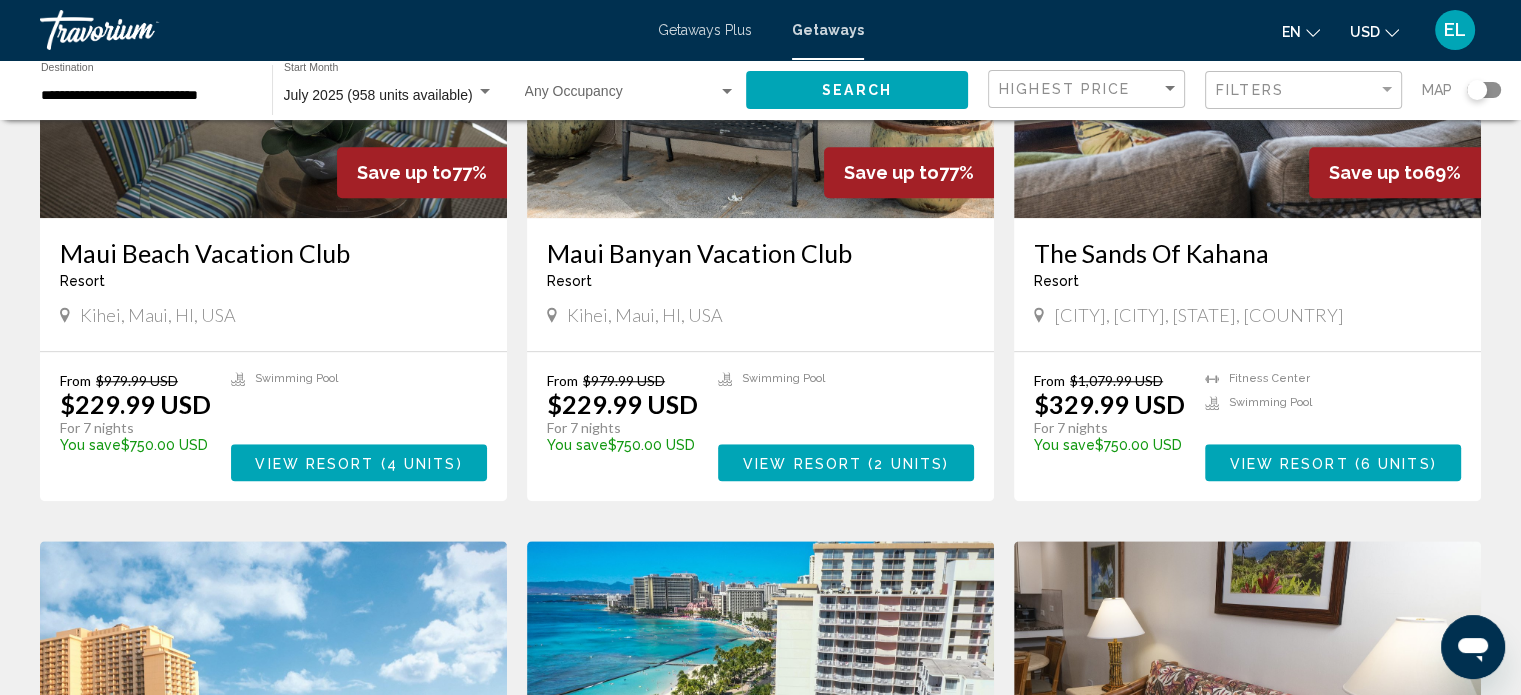 click on "Maui Banyan Vacation Club" at bounding box center (760, 253) 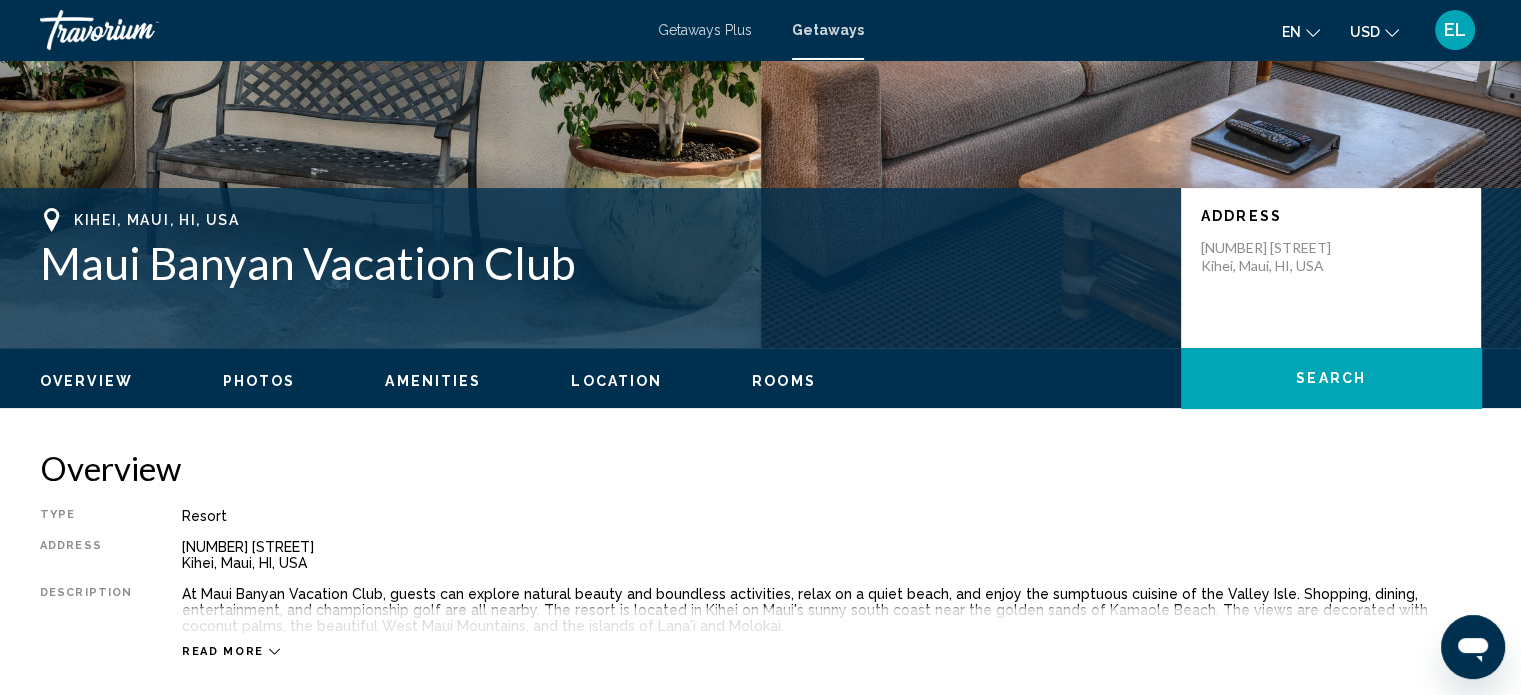 scroll, scrollTop: 0, scrollLeft: 0, axis: both 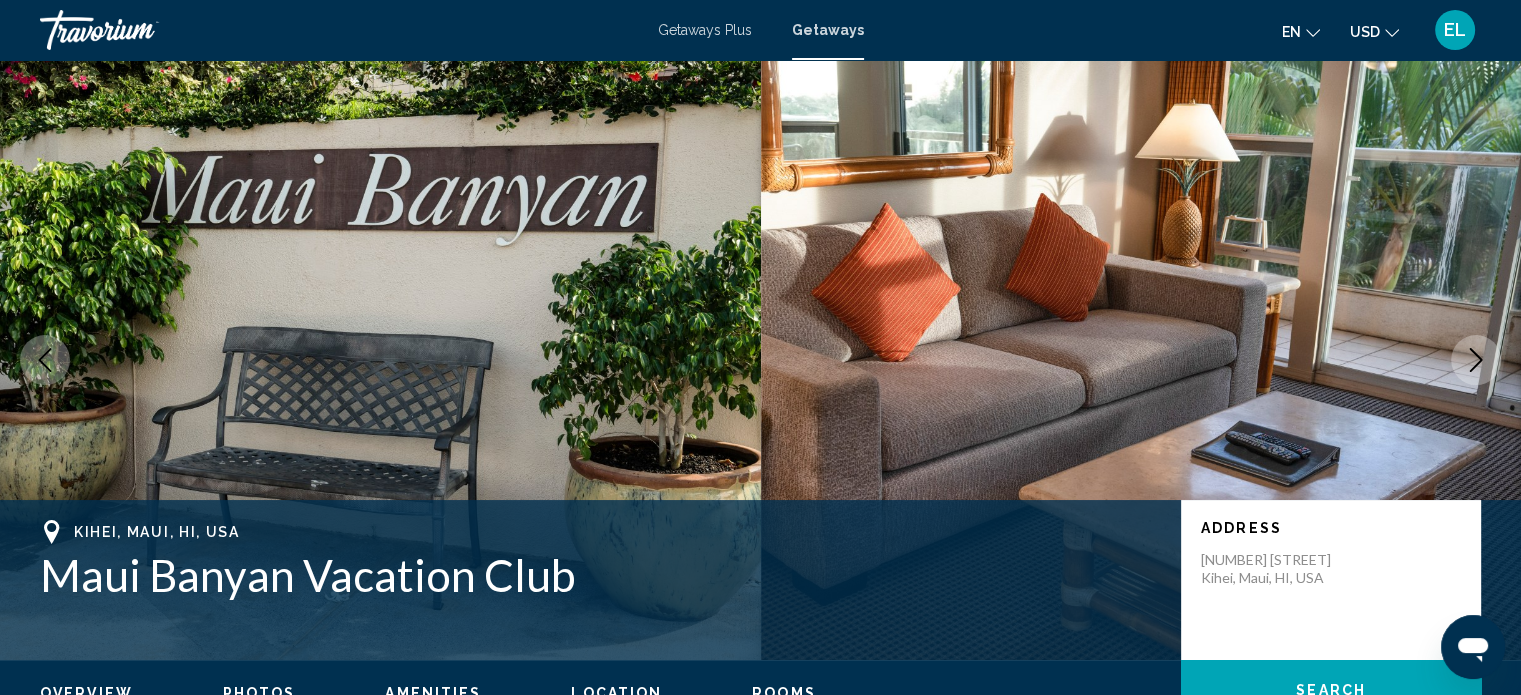 click at bounding box center (380, 360) 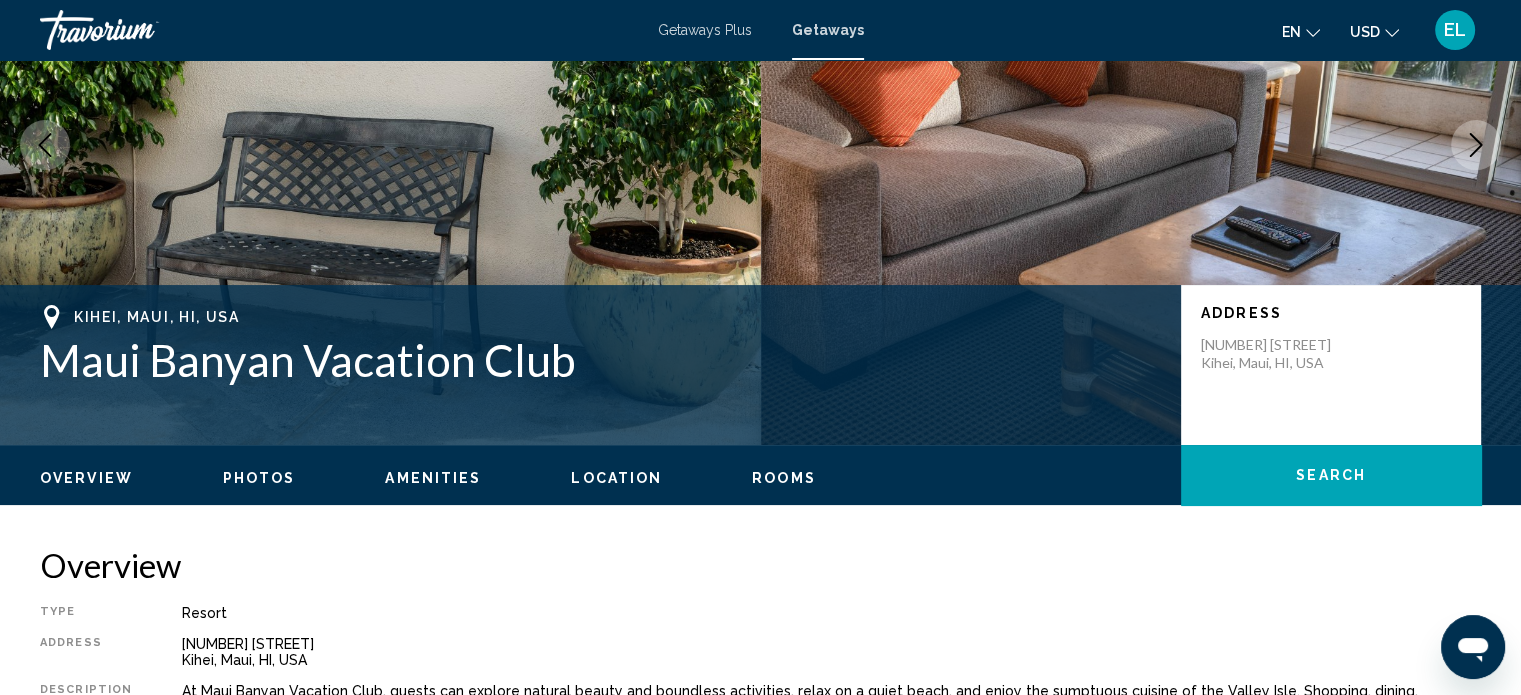 scroll, scrollTop: 0, scrollLeft: 0, axis: both 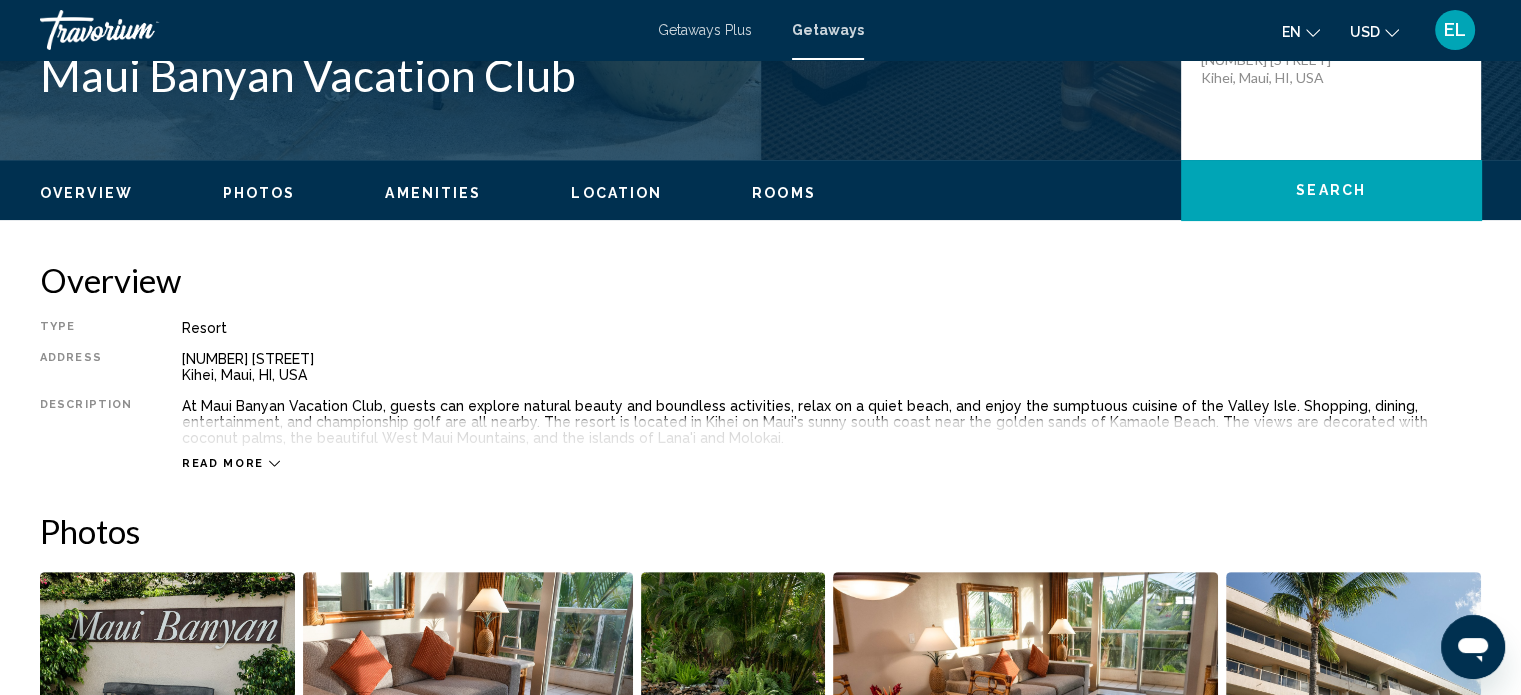 click on "Location" at bounding box center [616, 193] 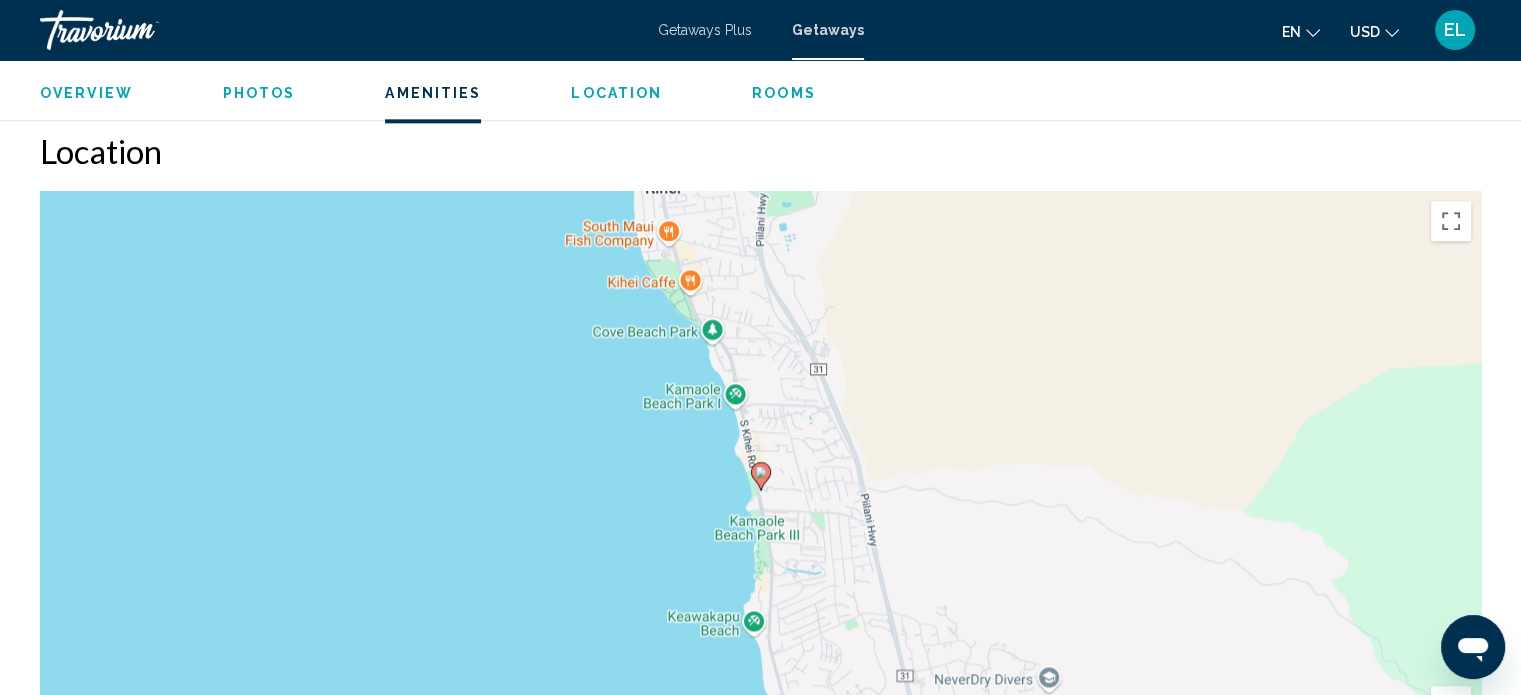 scroll, scrollTop: 2539, scrollLeft: 0, axis: vertical 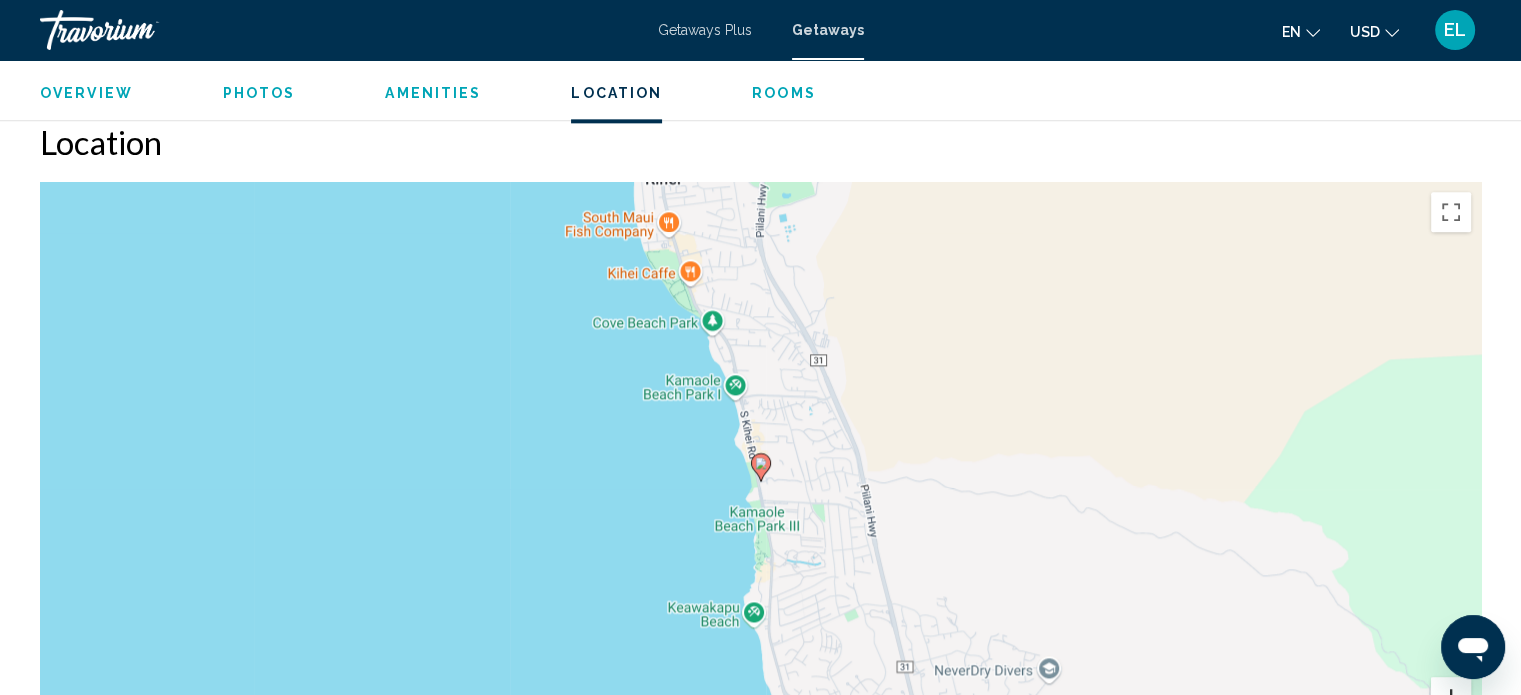 click at bounding box center [1451, 697] 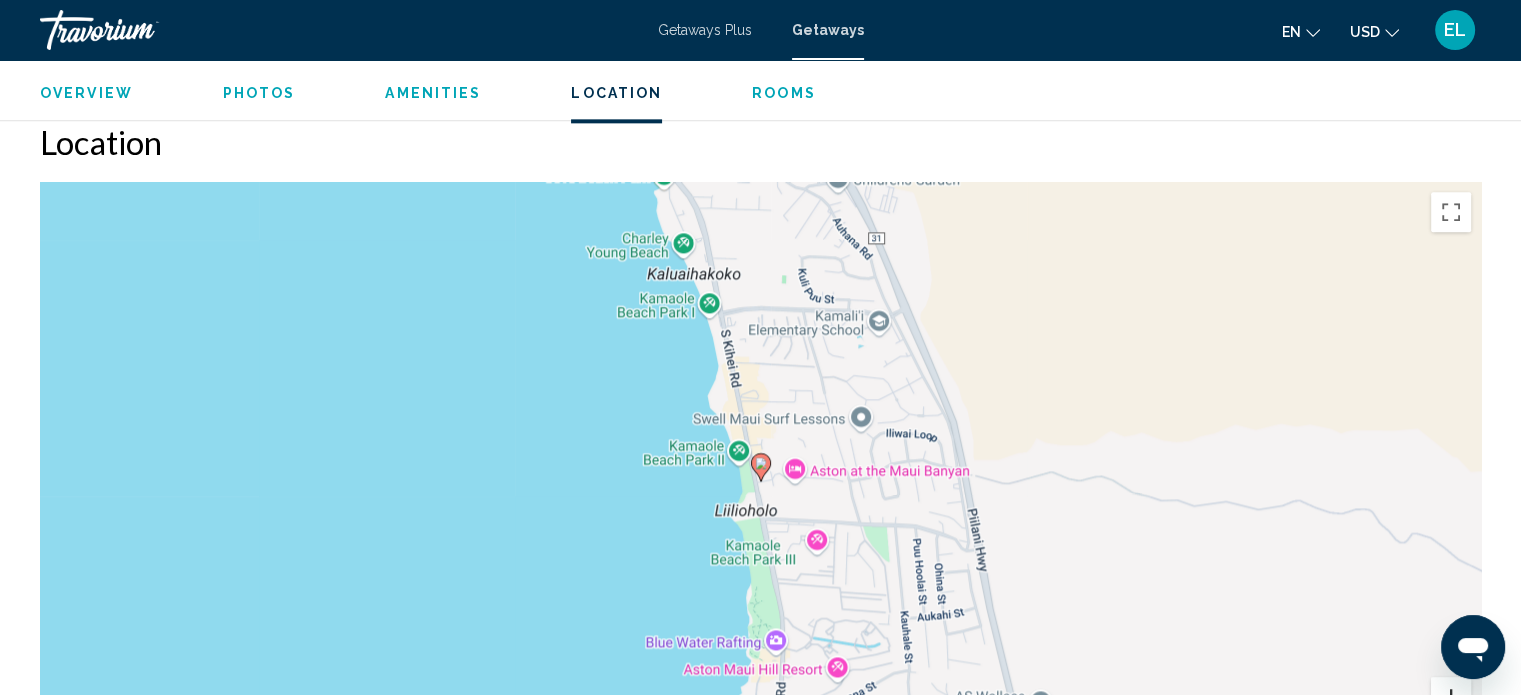 click at bounding box center [1451, 697] 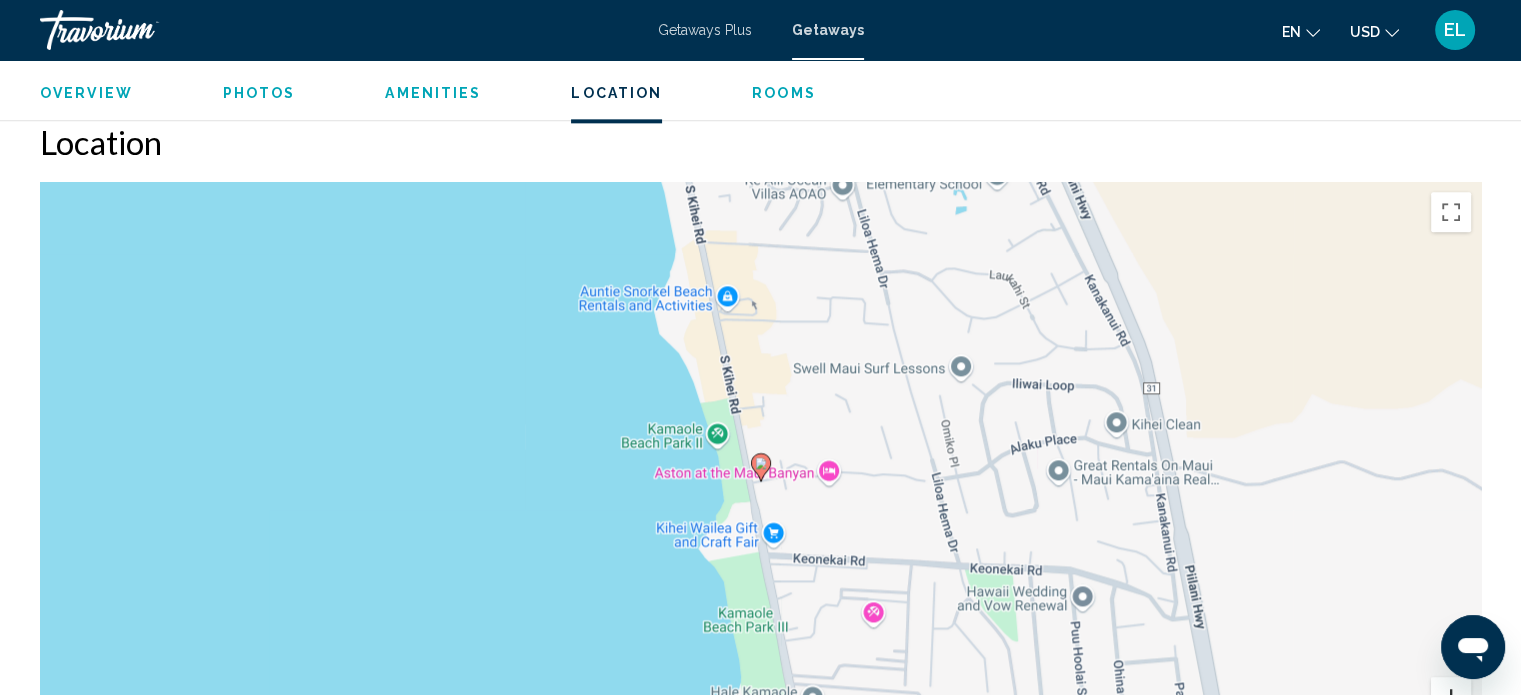 click at bounding box center [1451, 697] 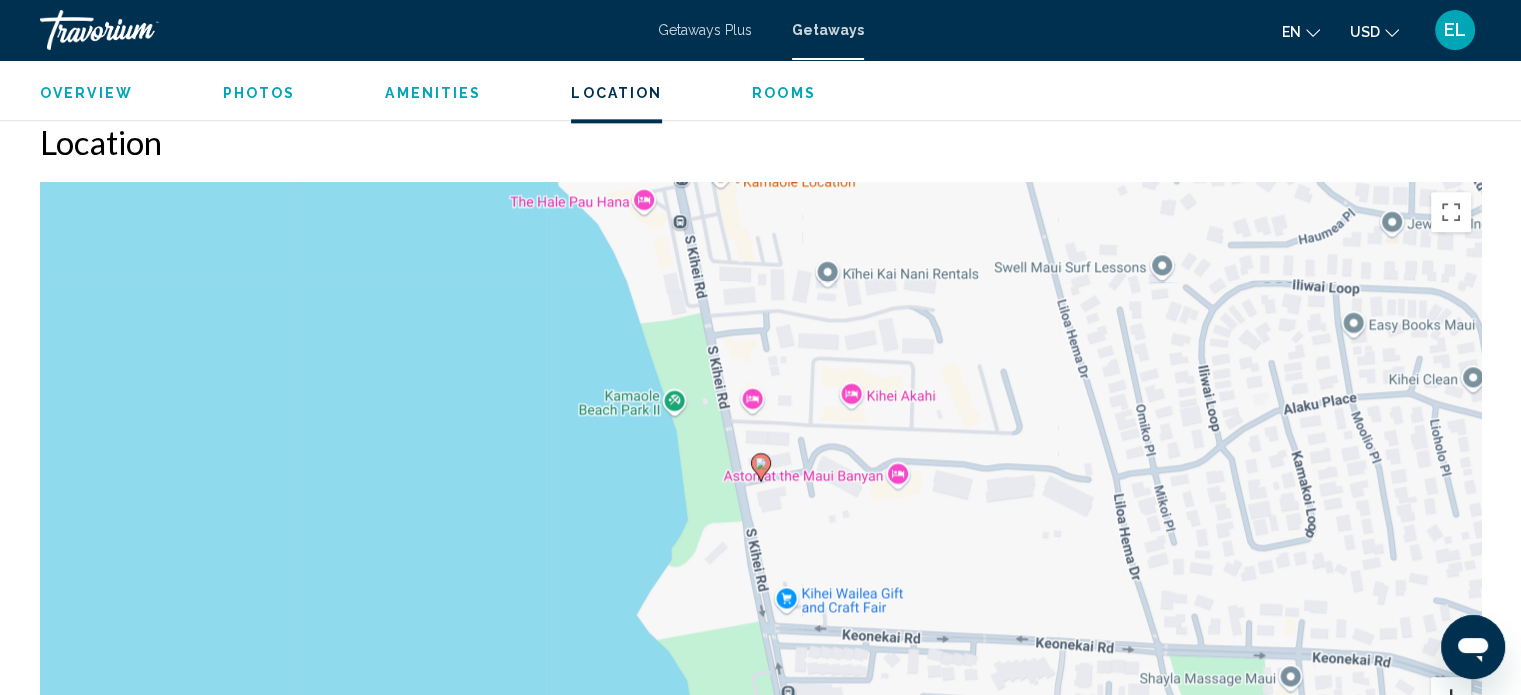 click at bounding box center (1451, 697) 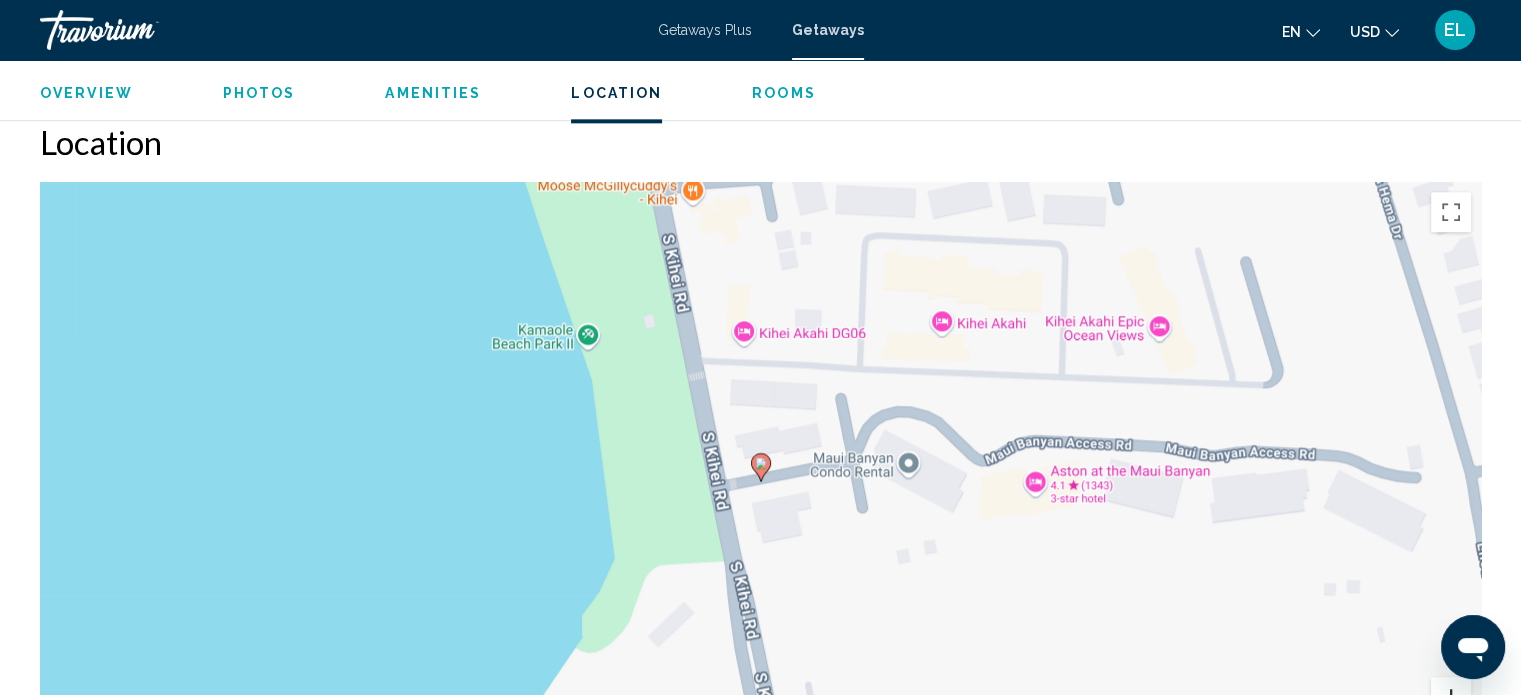 click at bounding box center (1451, 697) 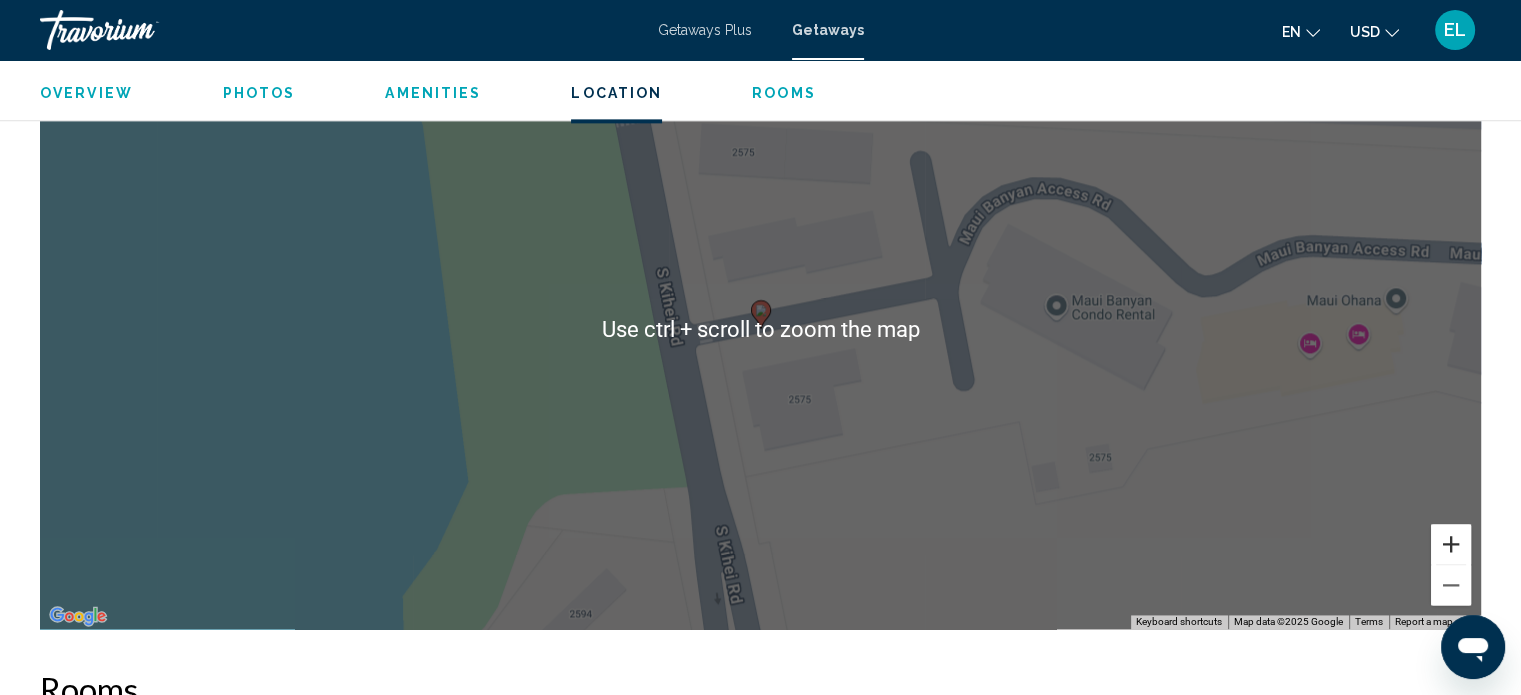 scroll, scrollTop: 3039, scrollLeft: 0, axis: vertical 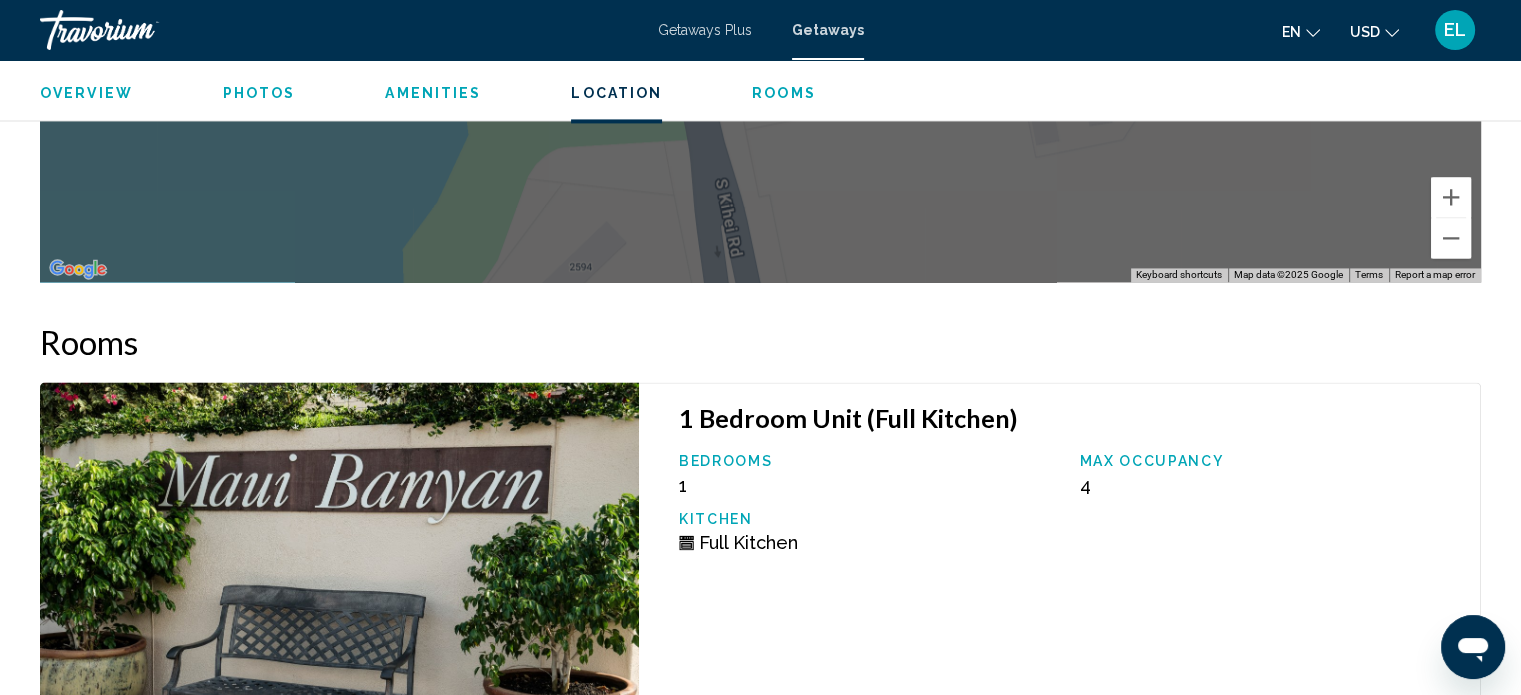 click at bounding box center [339, 610] 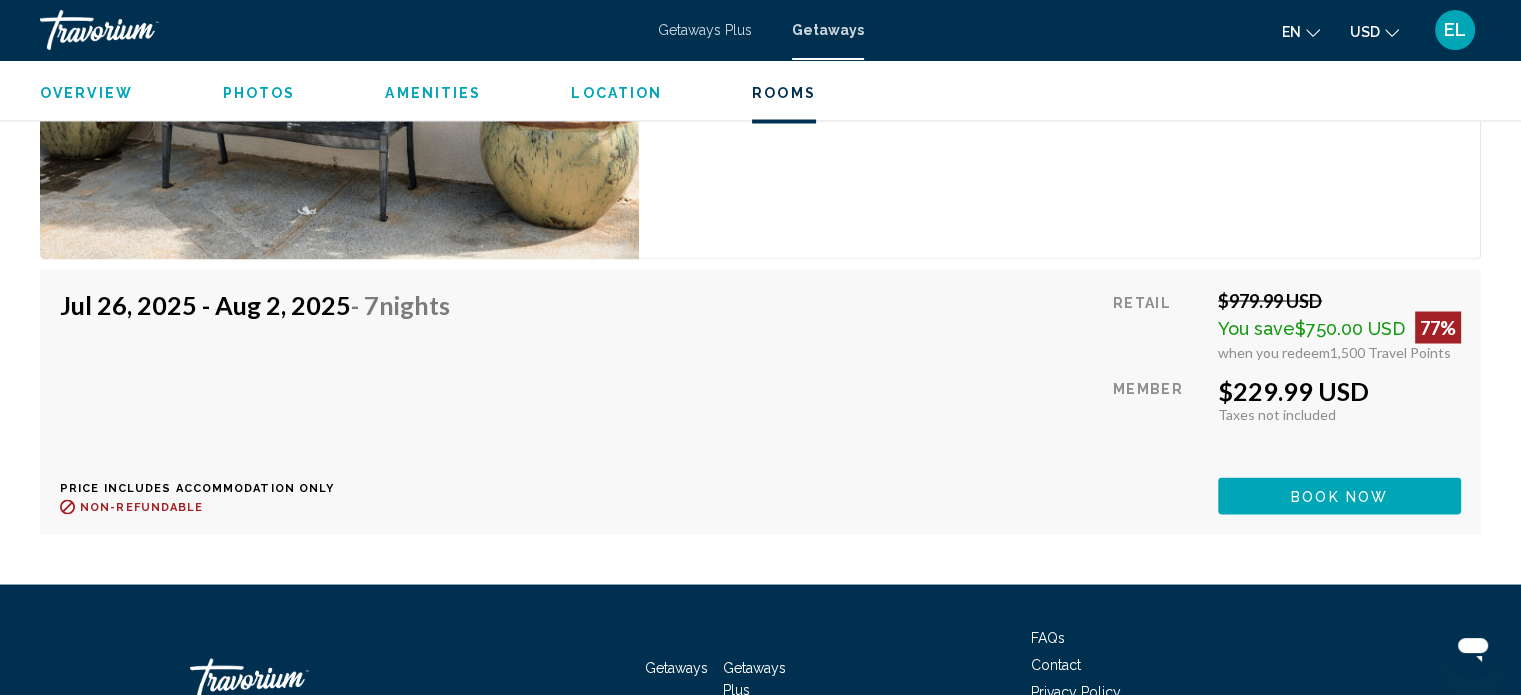 scroll, scrollTop: 3450, scrollLeft: 0, axis: vertical 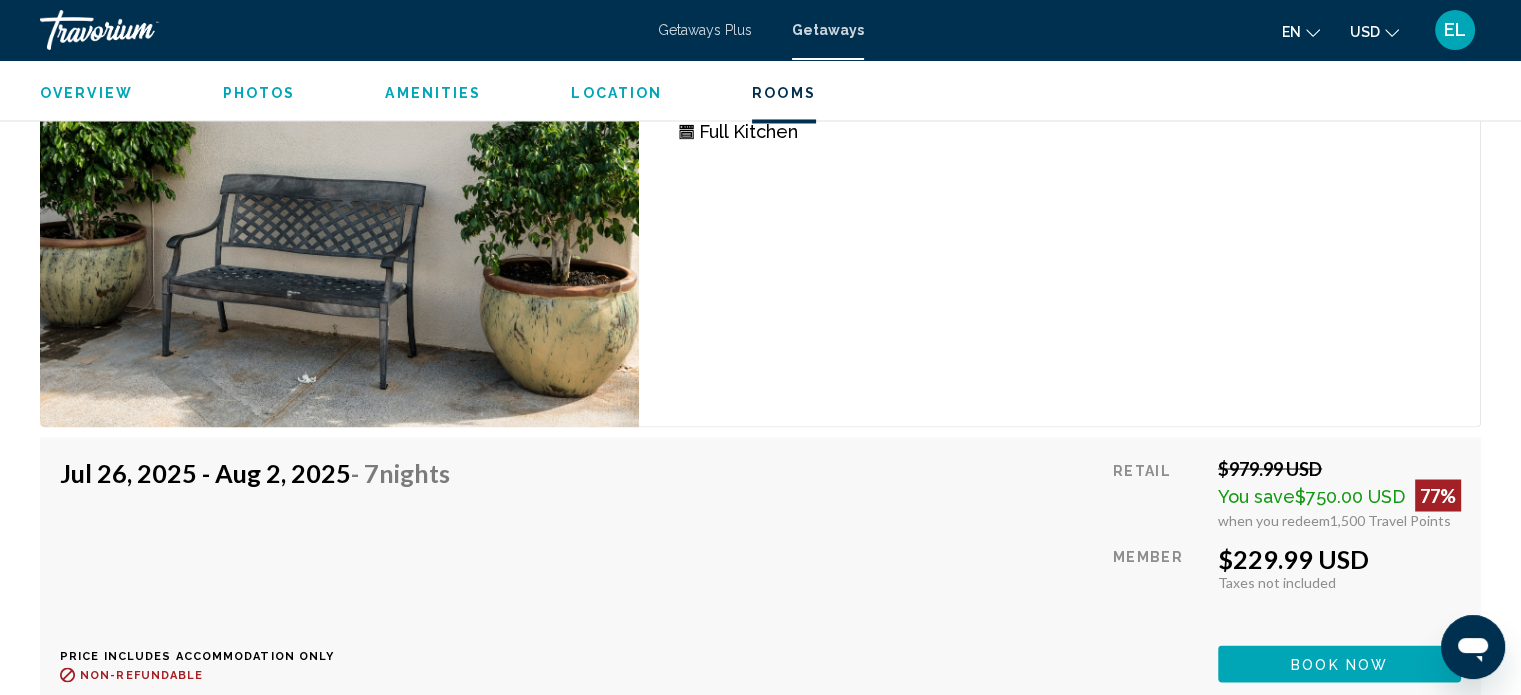 click at bounding box center [339, 199] 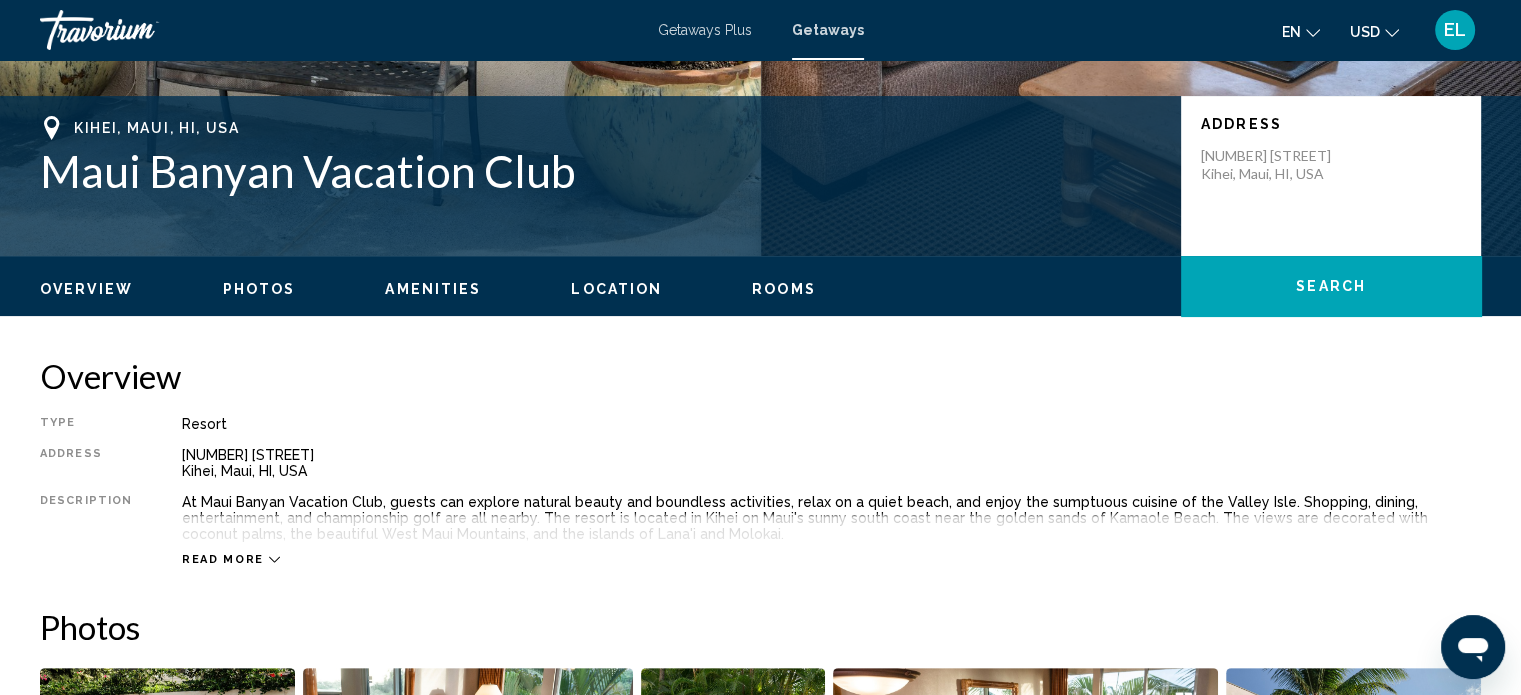 scroll, scrollTop: 550, scrollLeft: 0, axis: vertical 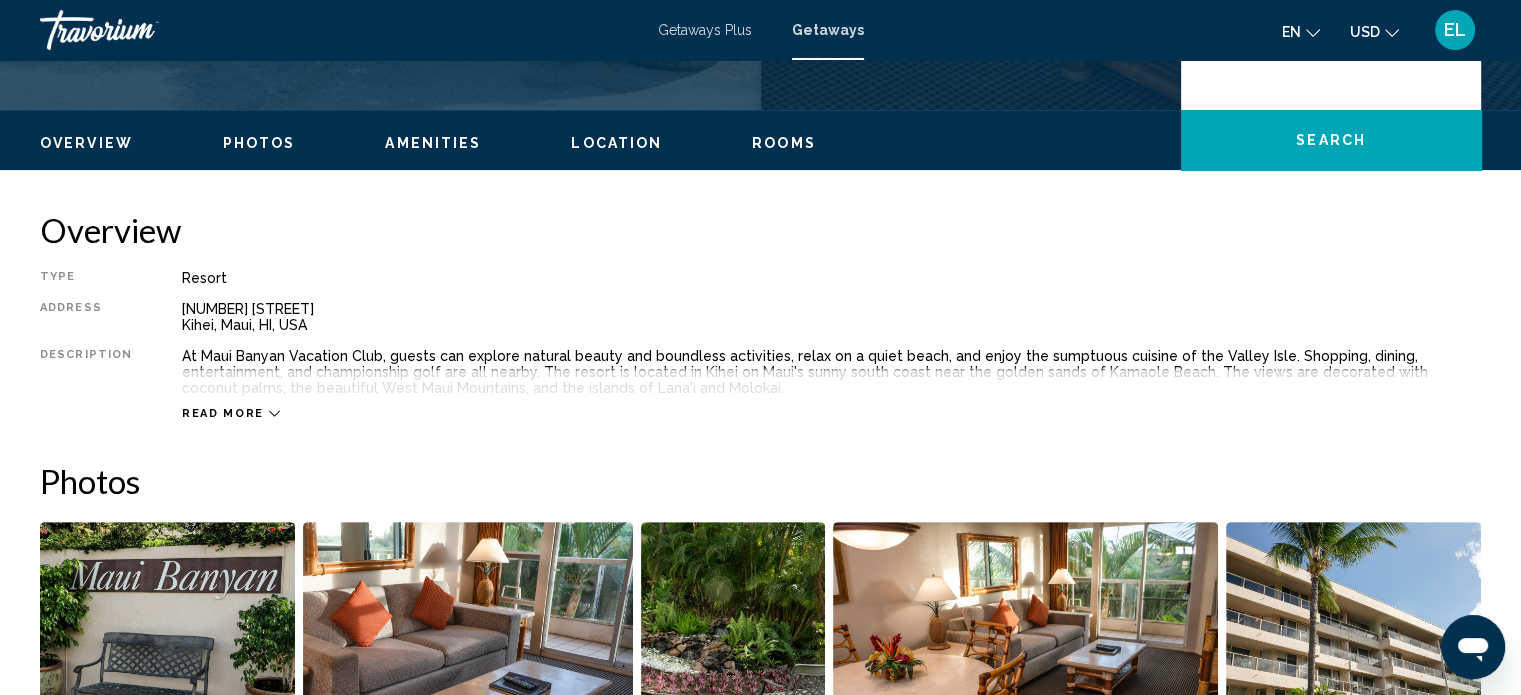 click on "Overview Type Resort All-Inclusive No All-Inclusive Address 2575 South Kihei Road Kihei, Maui, HI, USA Description At Maui Banyan Vacation Club, guests can explore natural beauty and boundless activities, relax on a quiet beach, and enjoy the sumptuous cuisine of the Valley Isle. Shopping, dining, entertainment, and championship golf are all nearby. The resort is located in Kihei on Maui's sunny south coast near the golden sands of Kamaole Beach. The views are decorated with coconut palms, the beautiful West Maui Mountains, and the islands of Lana'i and Molokai. Read more
Photos Amenities pool No Amenities available. Housekeeping Fees  Unit Type   Schedule   Info  for Hotel units per stay "Housekeeping fee for all RCI Points reservations: There may be a fee of 50.00 U.S. dollars for Hotel units, per stay. Cash or Credit is accepted." The mandatory fee will be charged for less than 7-night stays. for 1 Bedroom units per stay The mandatory fee will be charged for less than 7-night stays. 3" at bounding box center [760, 1930] 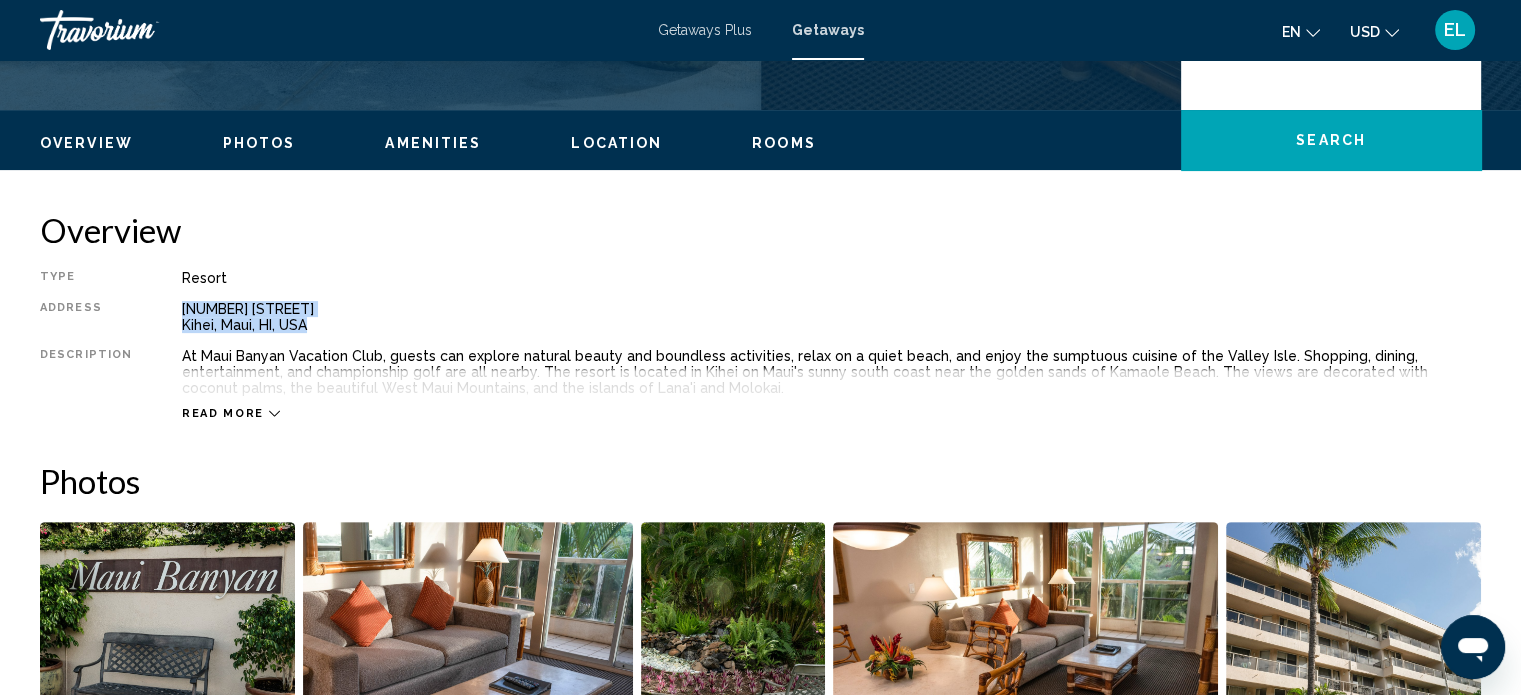 drag, startPoint x: 175, startPoint y: 311, endPoint x: 307, endPoint y: 334, distance: 133.9888 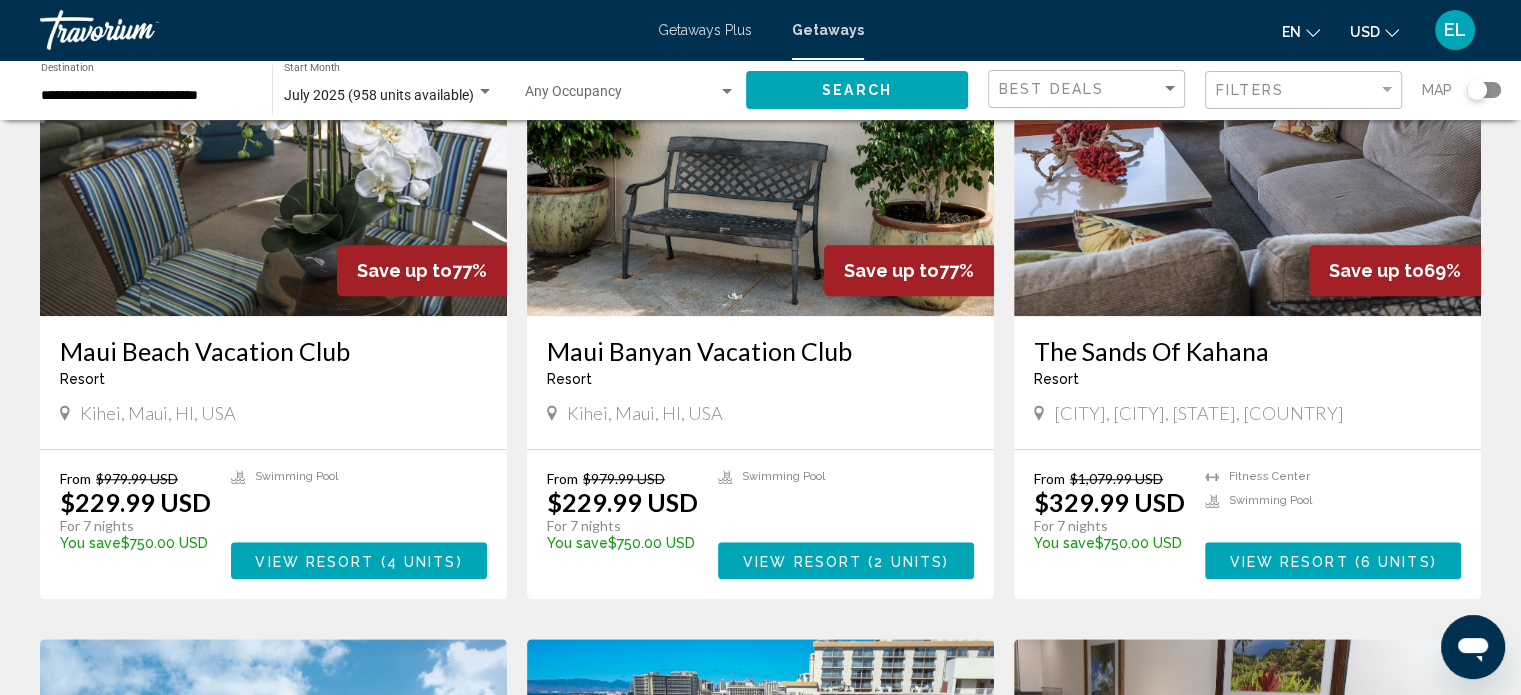 scroll, scrollTop: 1500, scrollLeft: 0, axis: vertical 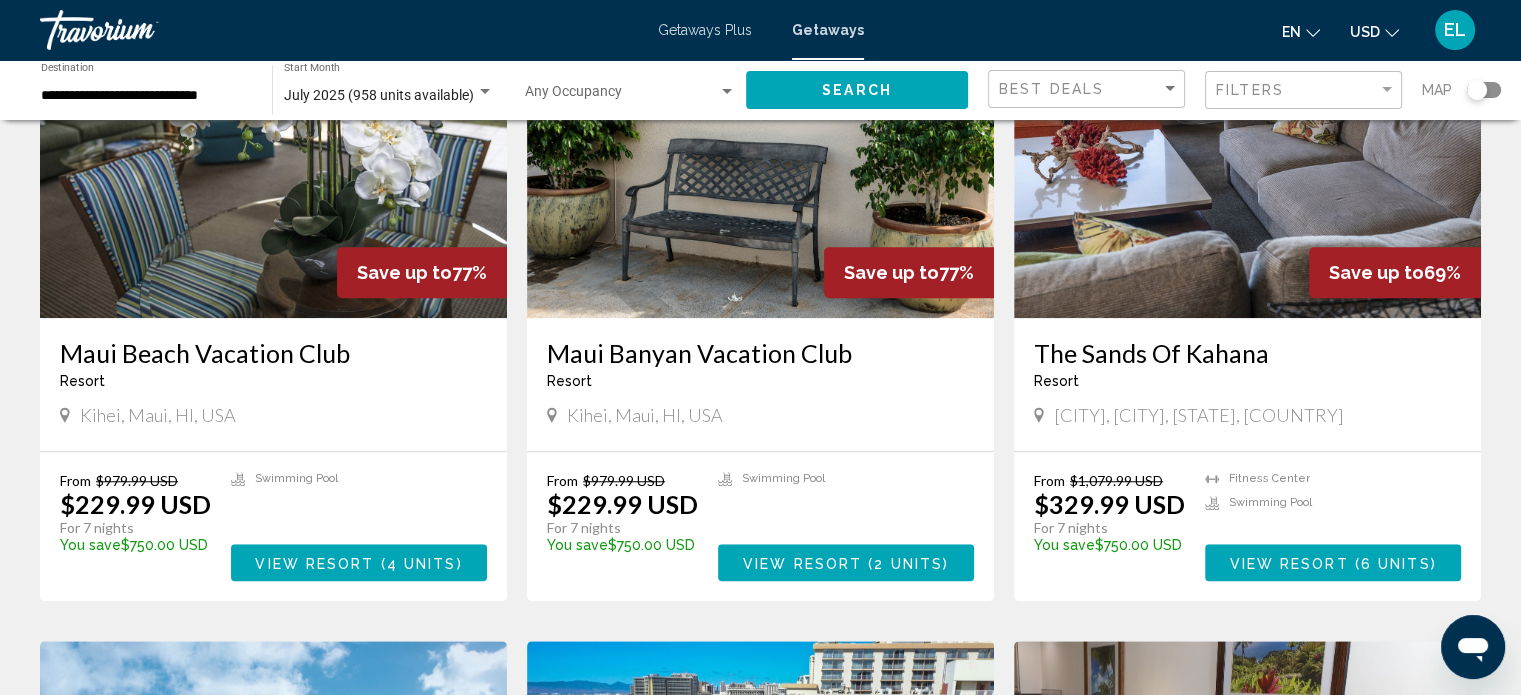 click on "The Sands Of Kahana" at bounding box center (1247, 353) 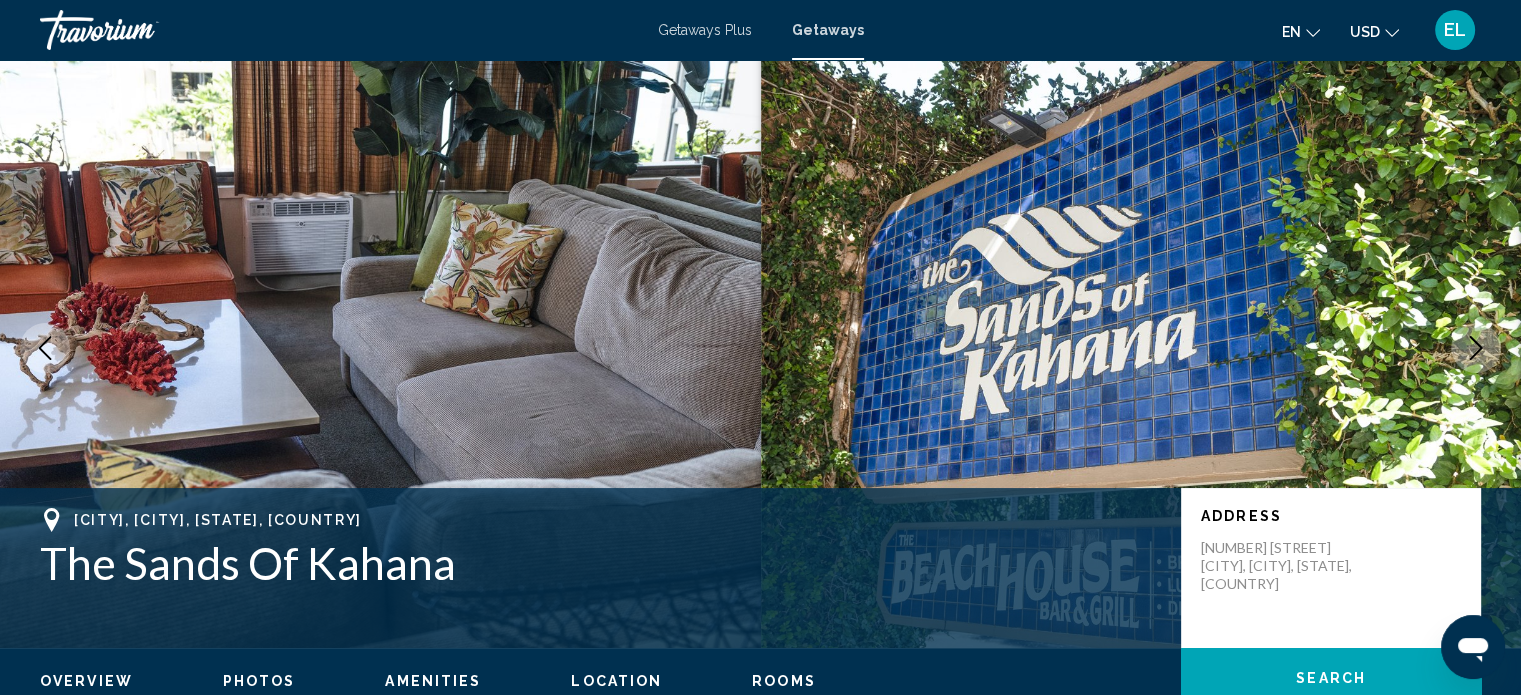 scroll, scrollTop: 312, scrollLeft: 0, axis: vertical 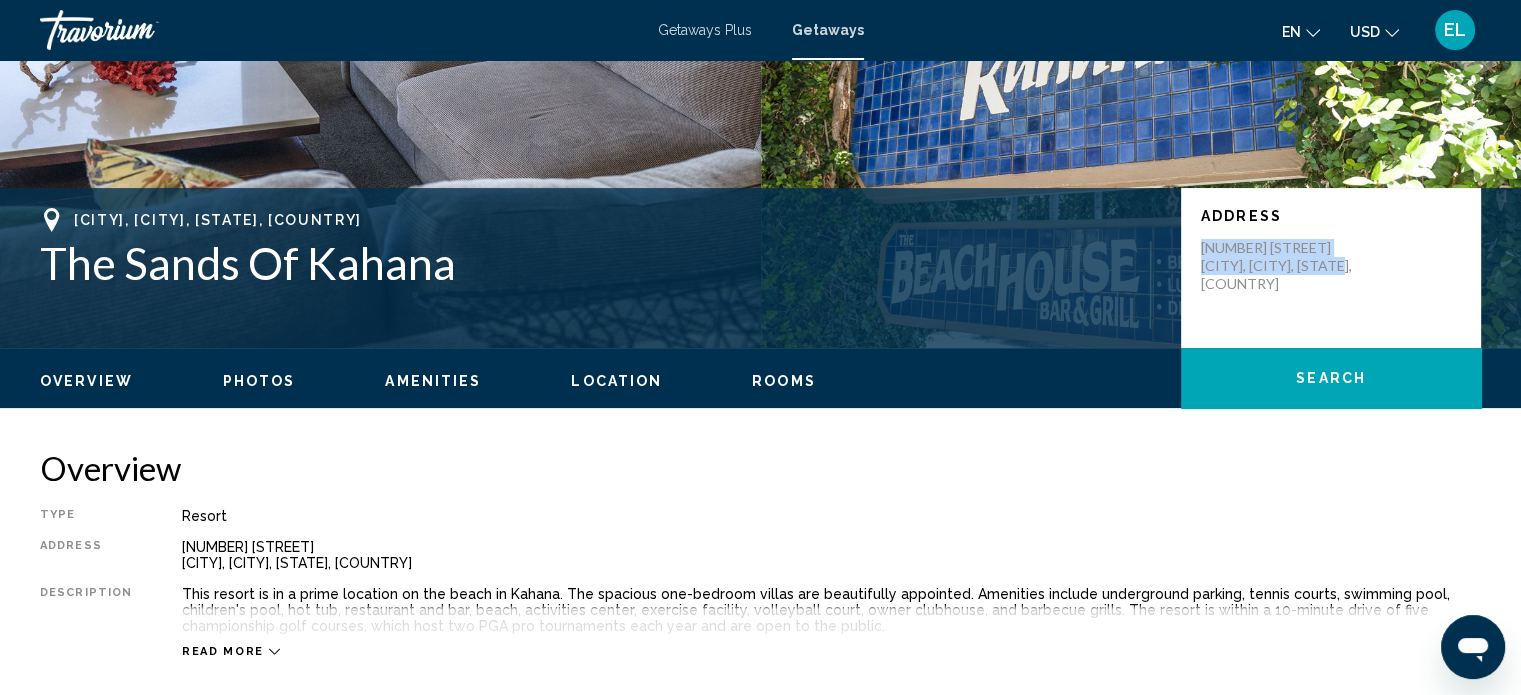 drag, startPoint x: 1202, startPoint y: 249, endPoint x: 1349, endPoint y: 284, distance: 151.10924 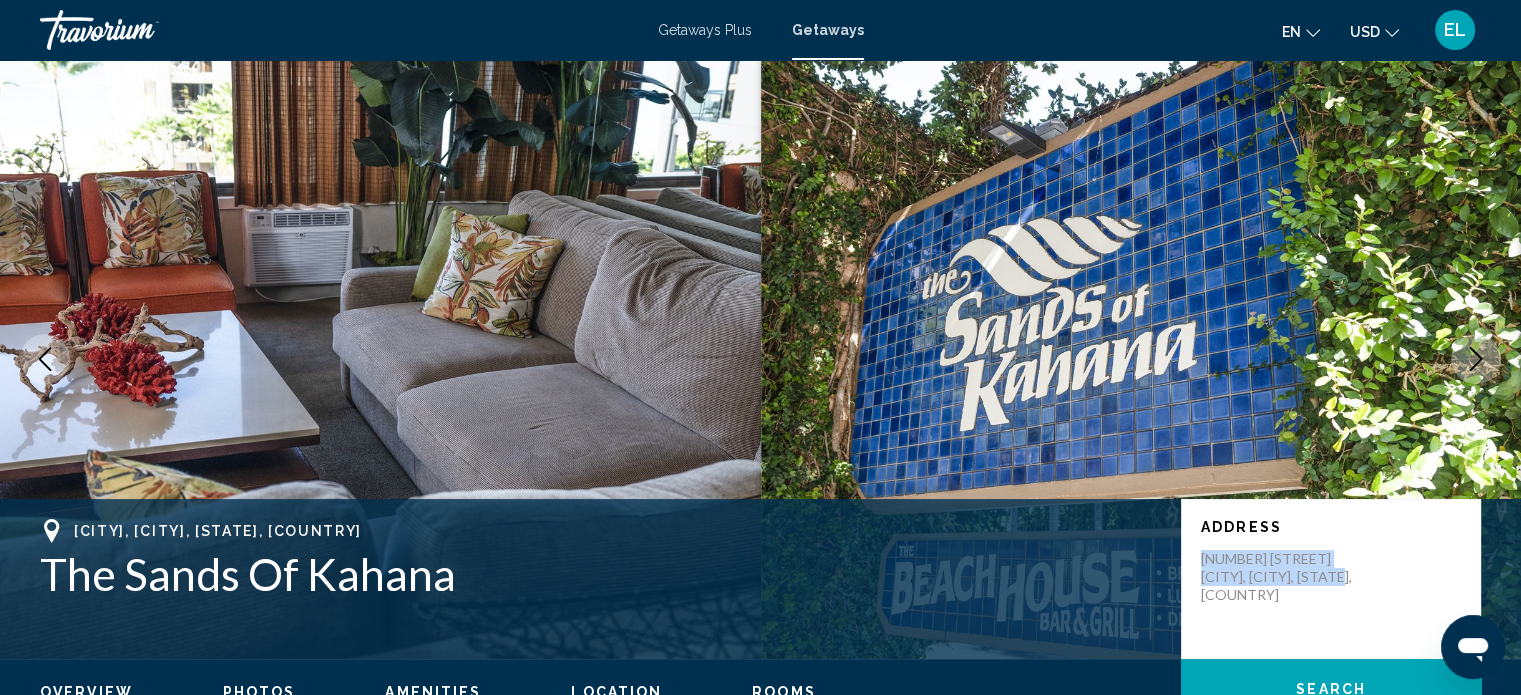 scroll, scrollTop: 0, scrollLeft: 0, axis: both 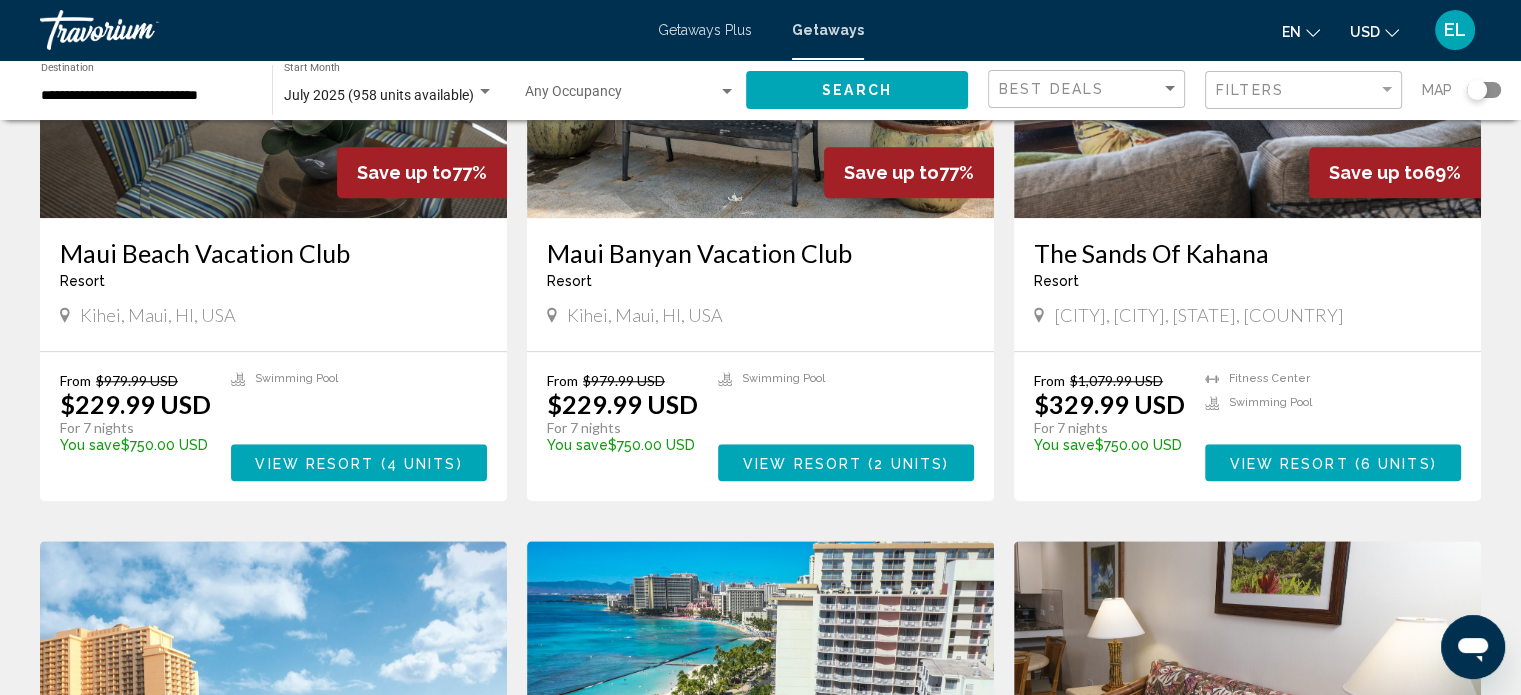 click on "Maui Banyan Vacation Club" at bounding box center (760, 253) 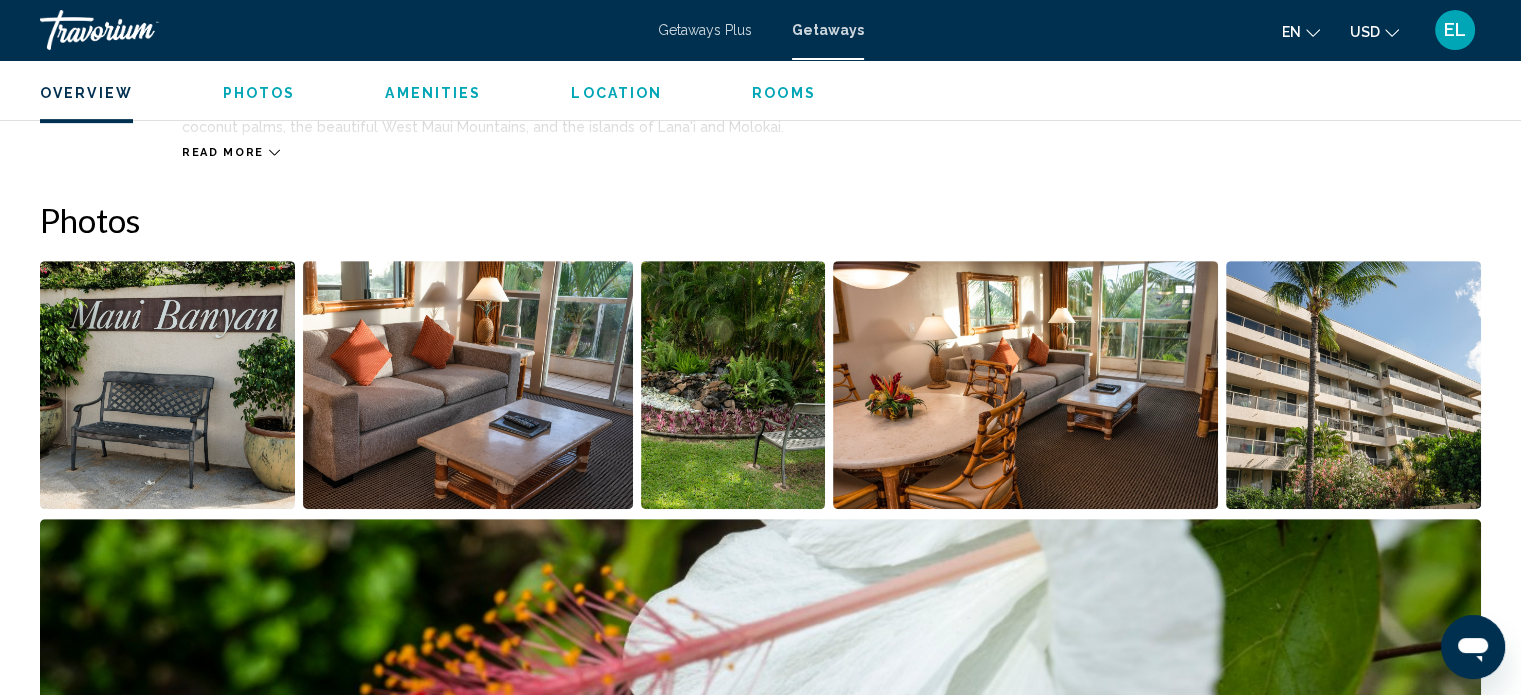 scroll, scrollTop: 312, scrollLeft: 0, axis: vertical 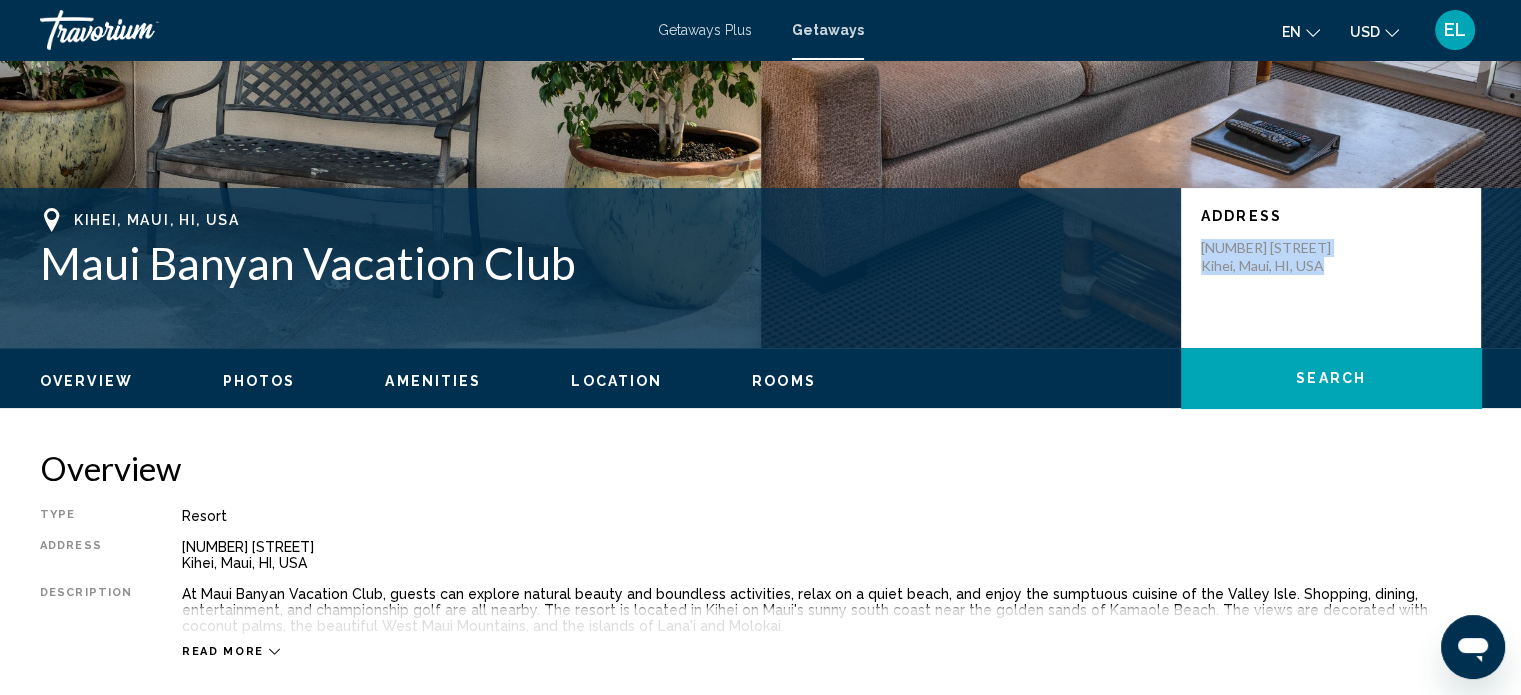 drag, startPoint x: 1200, startPoint y: 246, endPoint x: 1345, endPoint y: 281, distance: 149.16434 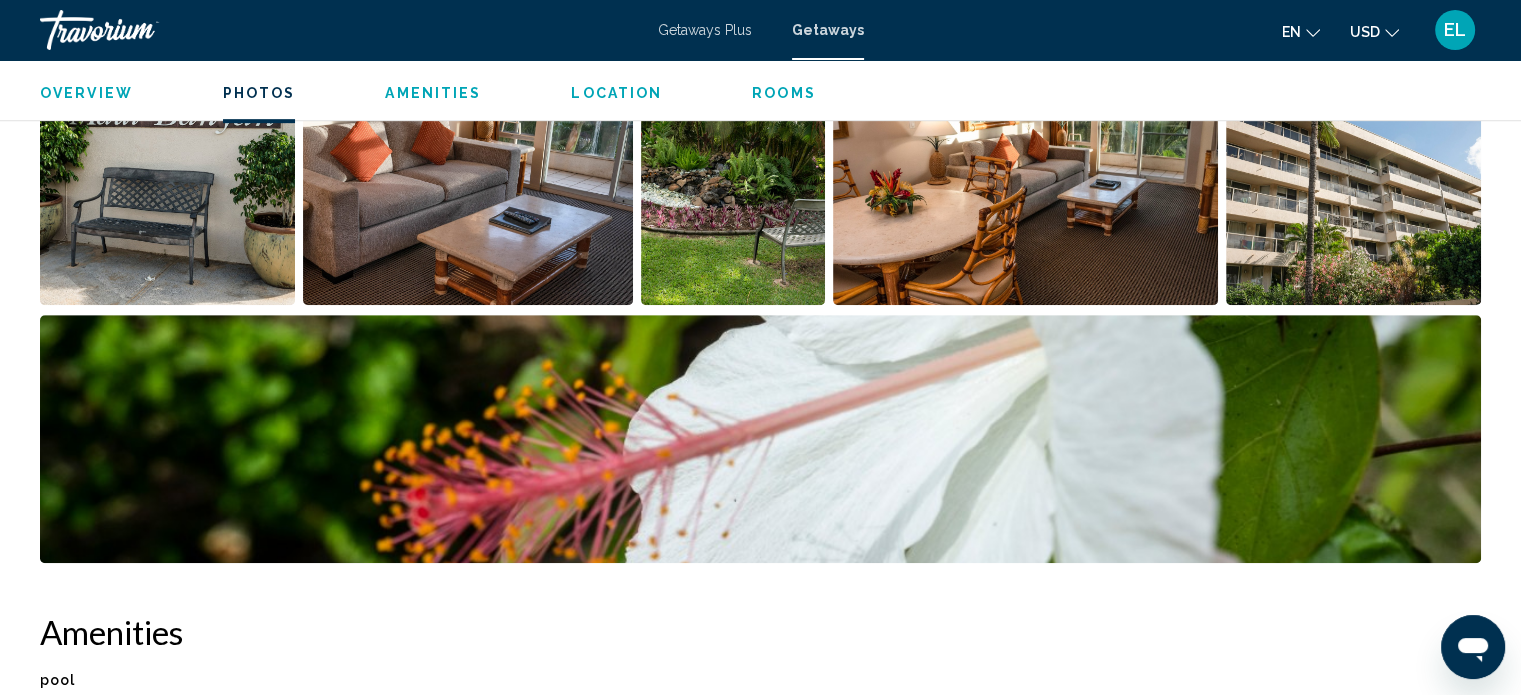 scroll, scrollTop: 1112, scrollLeft: 0, axis: vertical 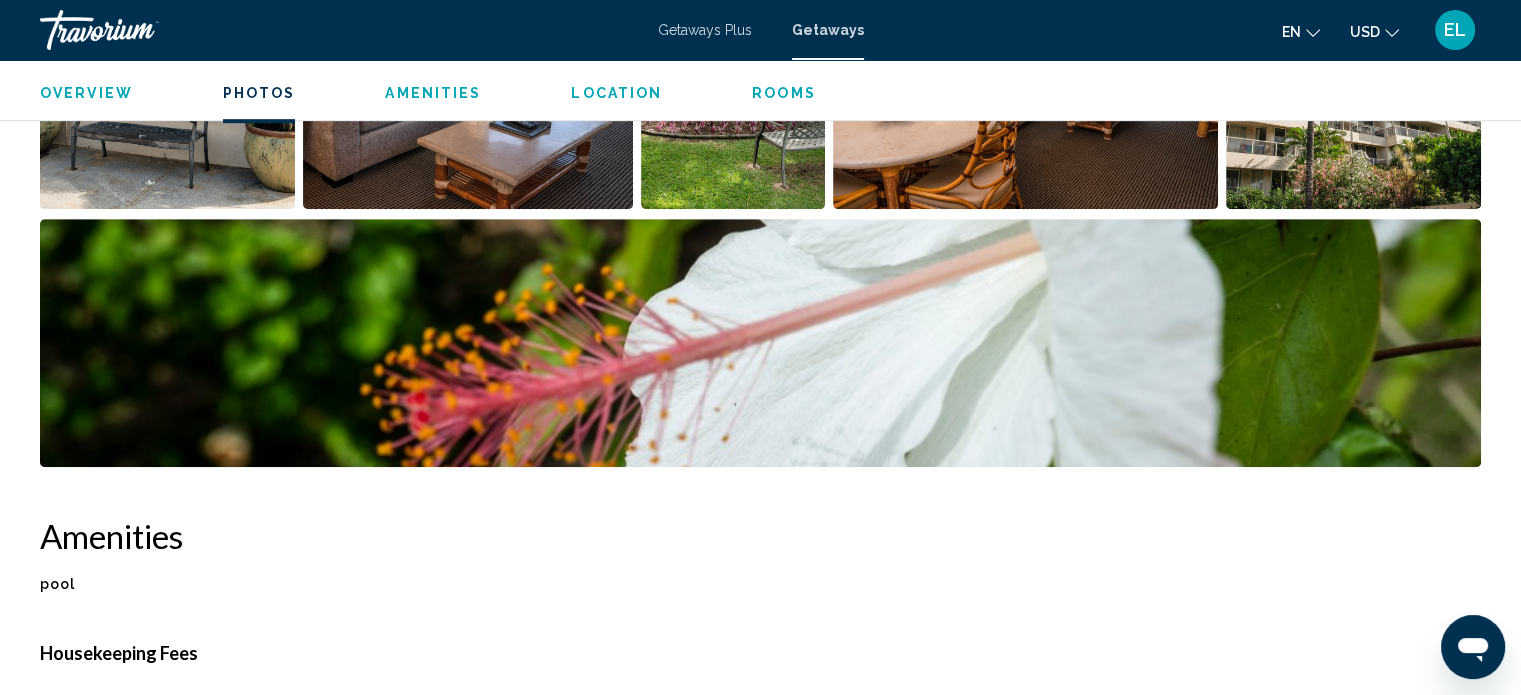 click at bounding box center [167, 85] 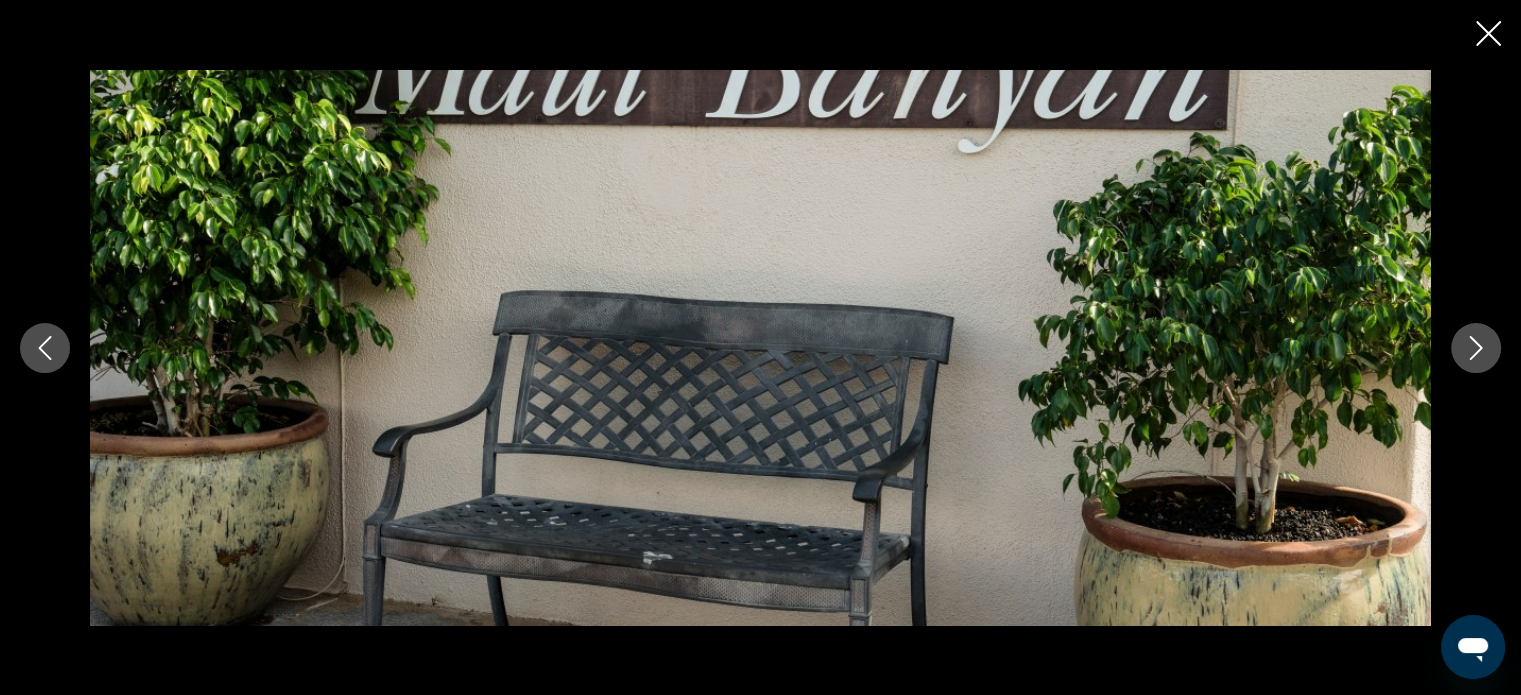 click 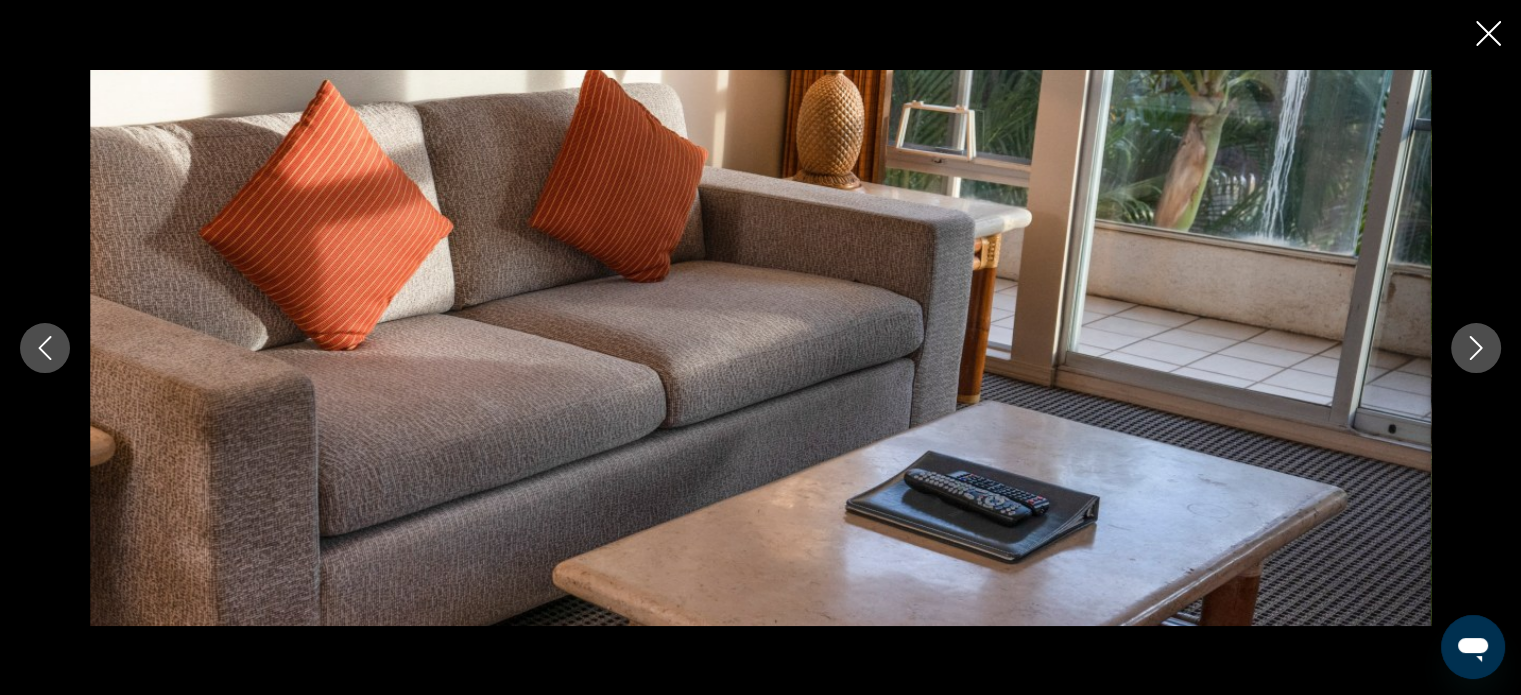 click 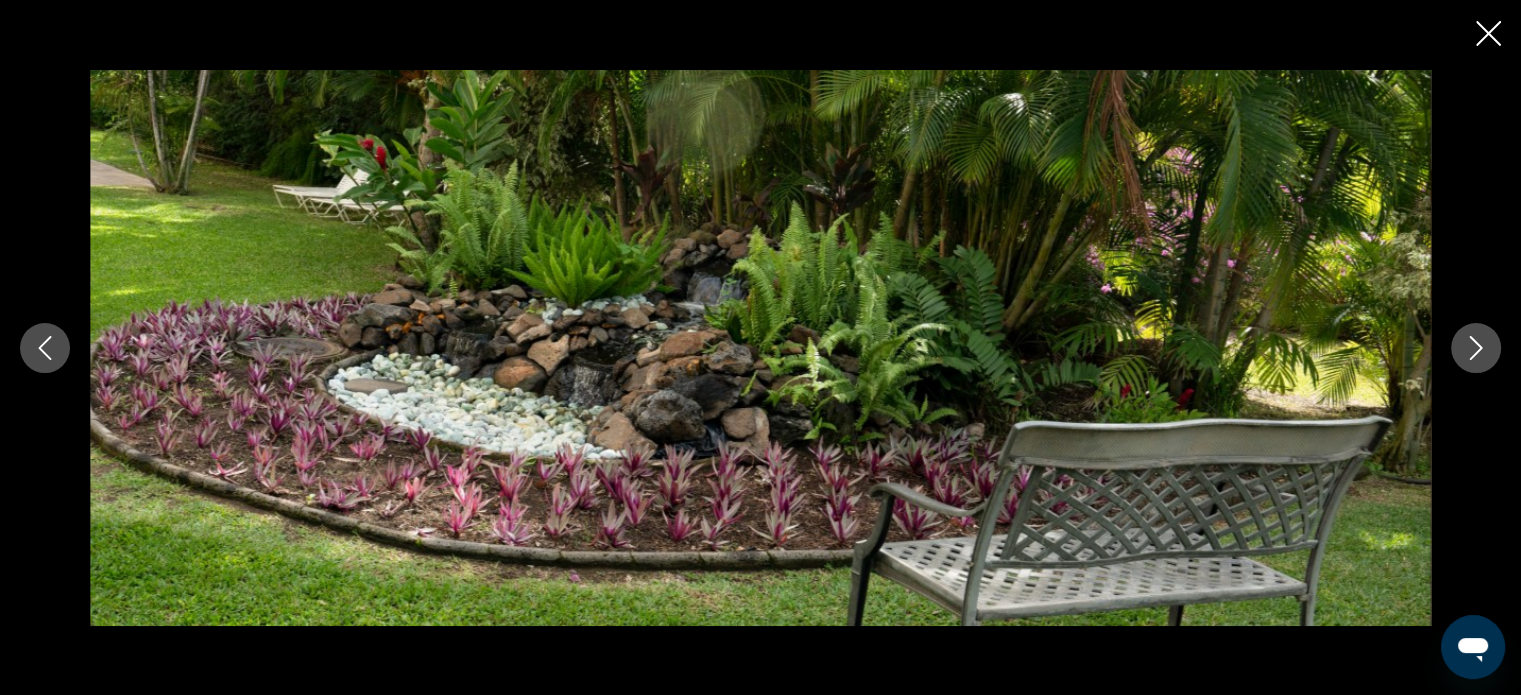 click 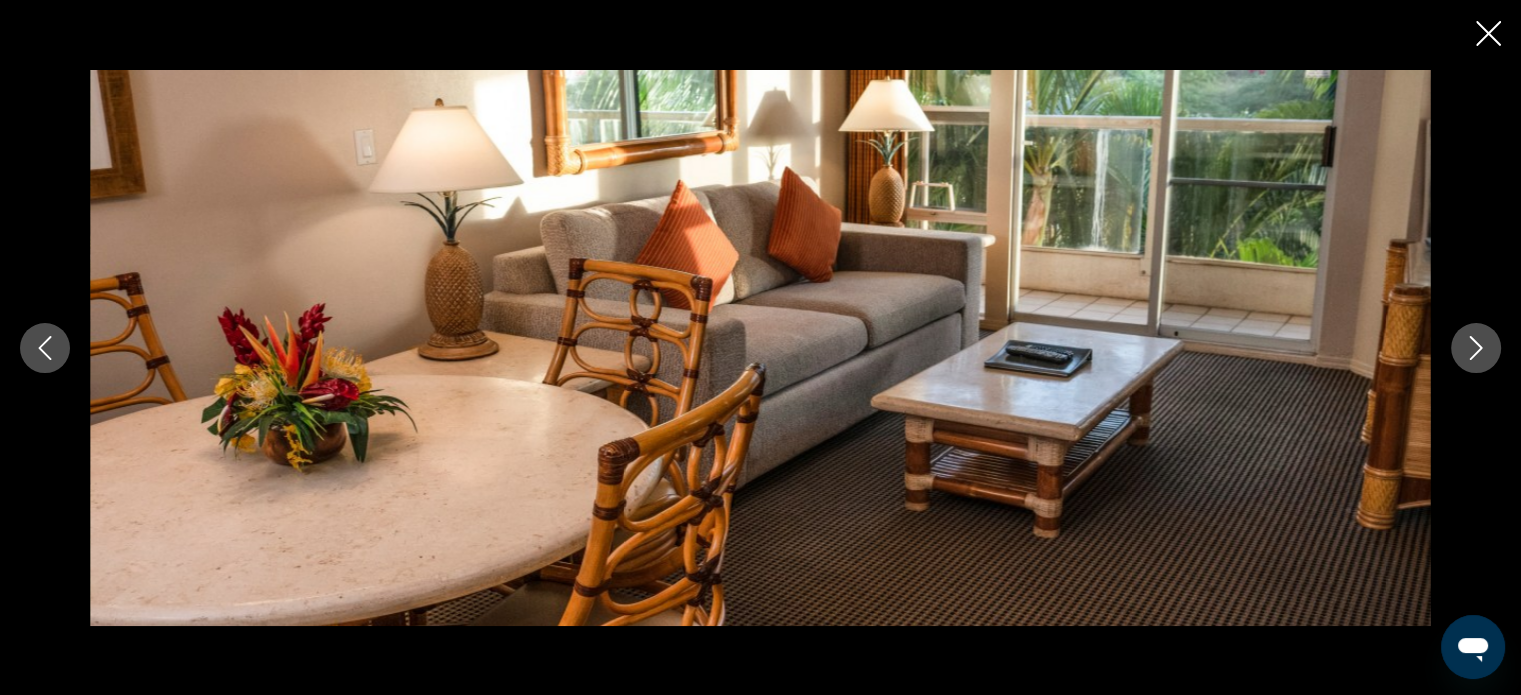 click 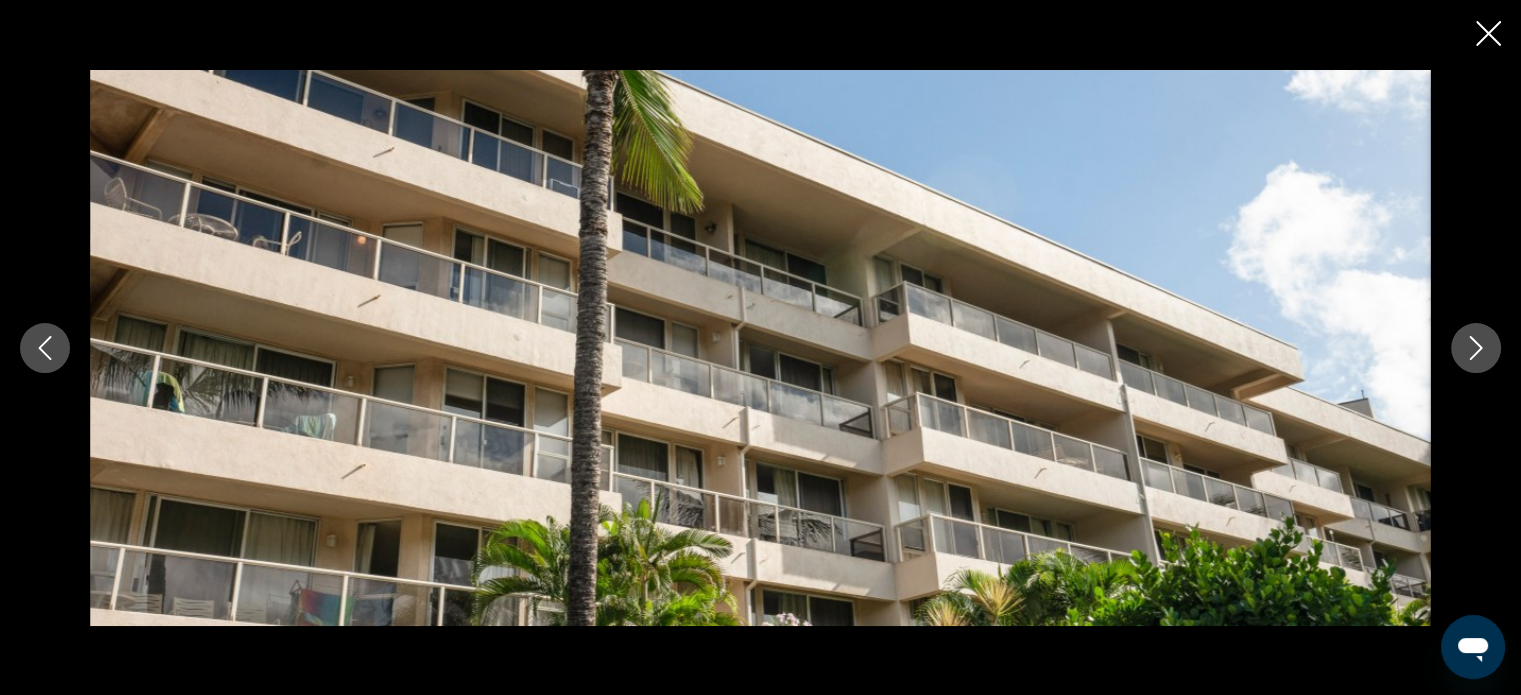 click 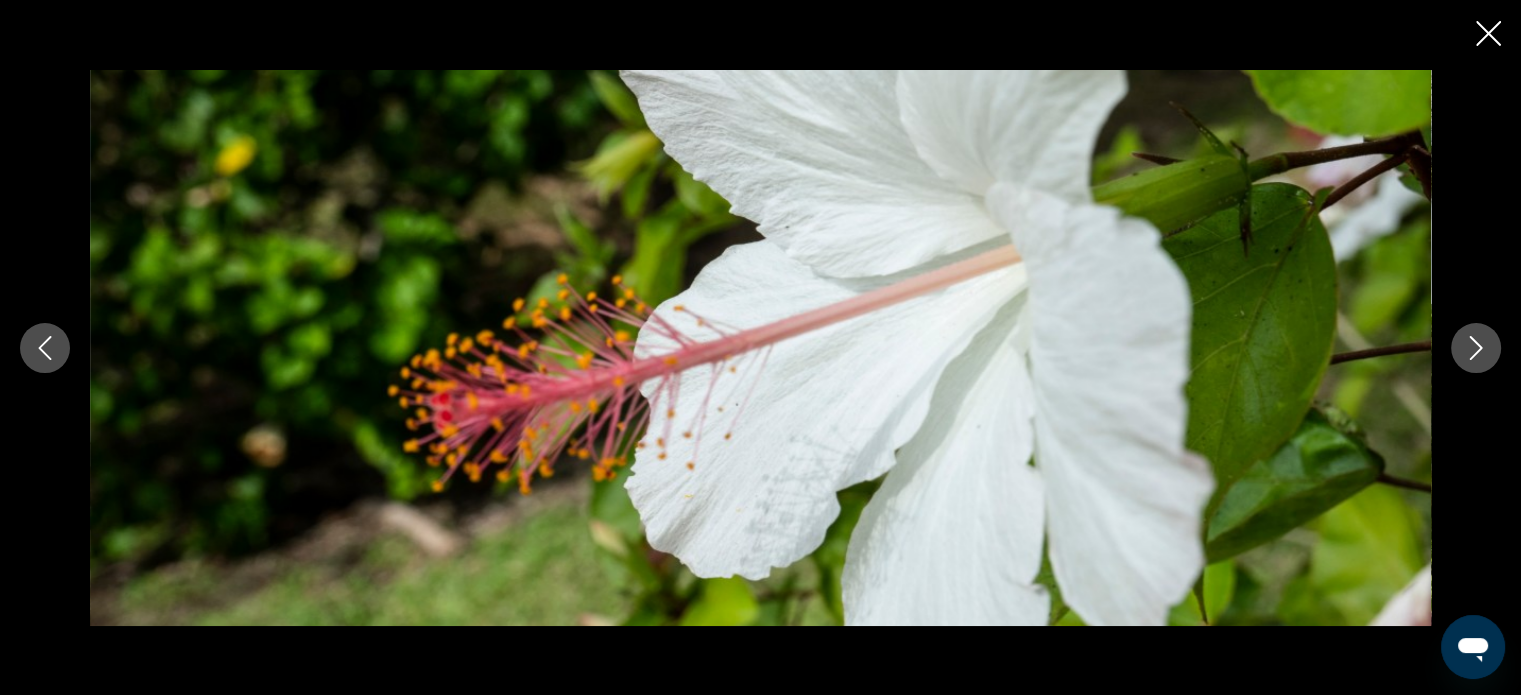 click 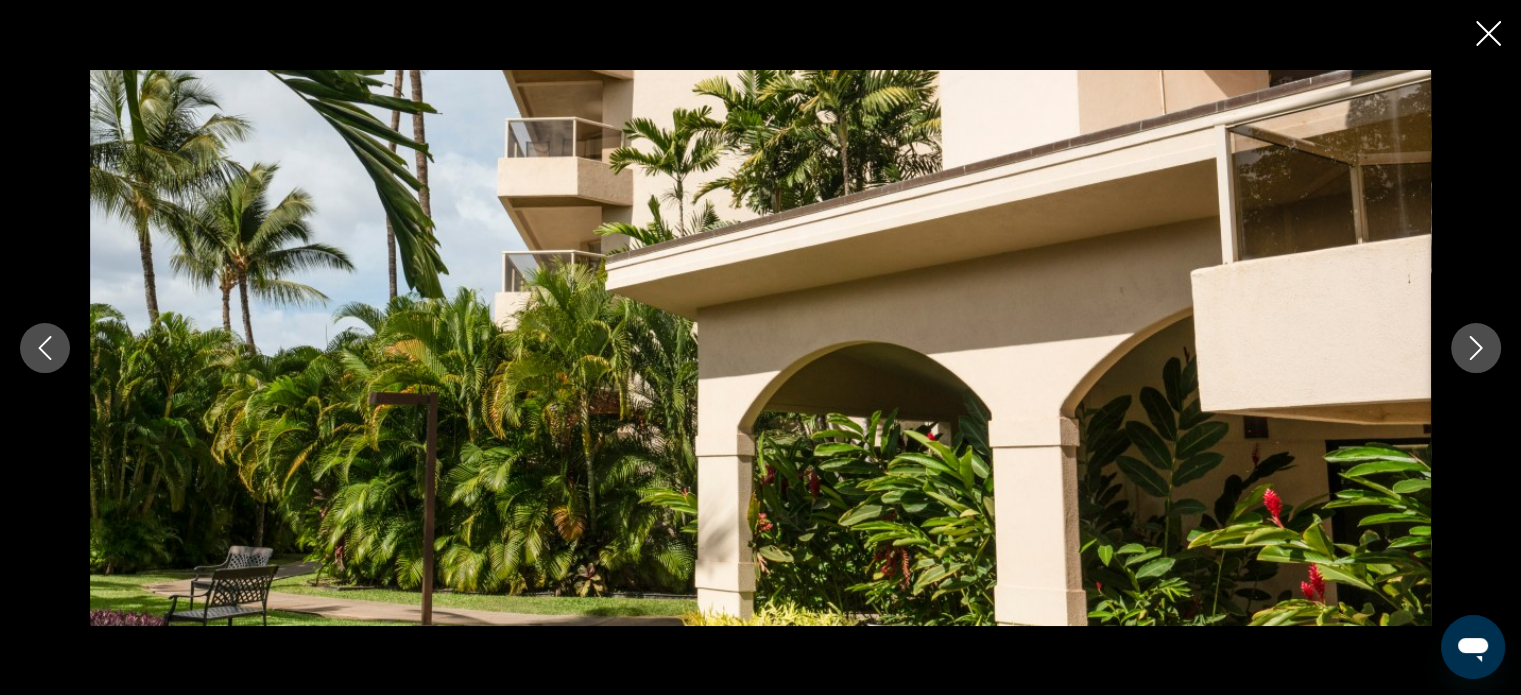 click 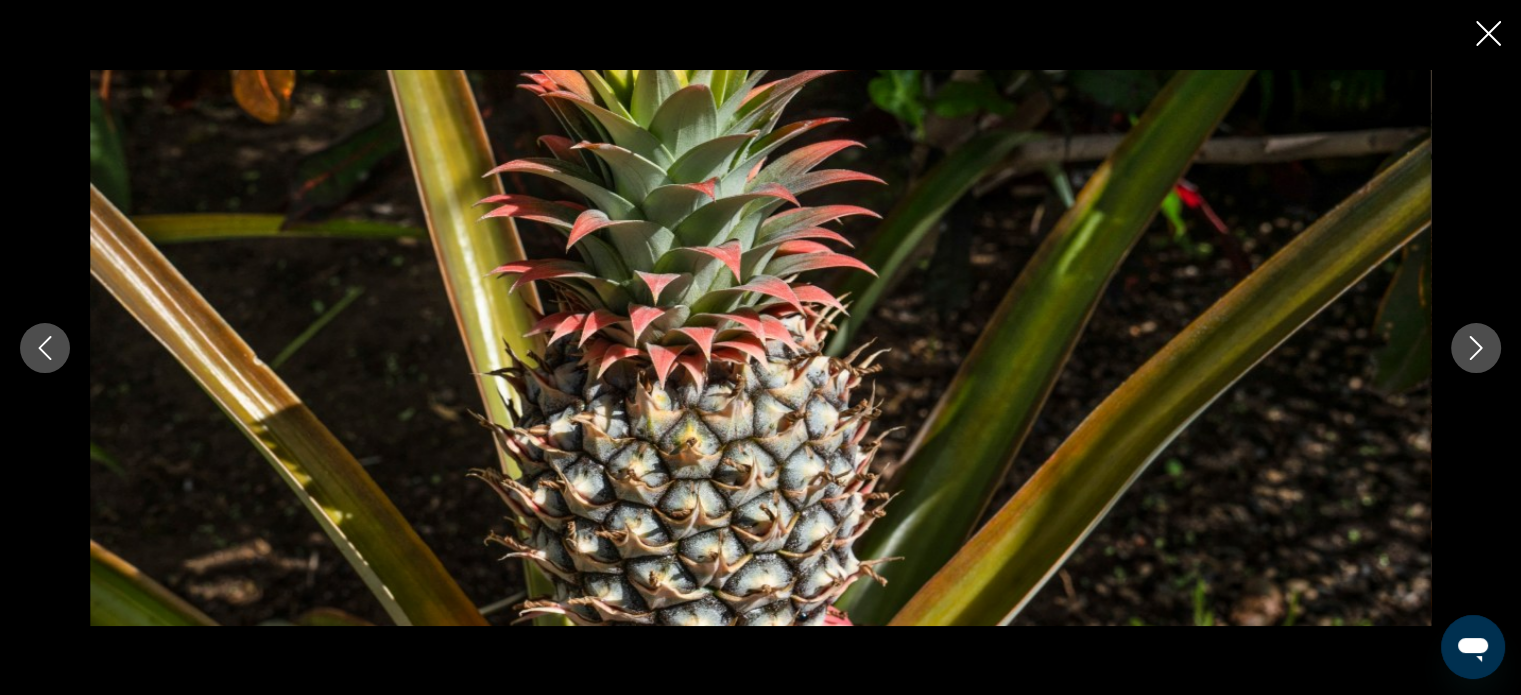 click 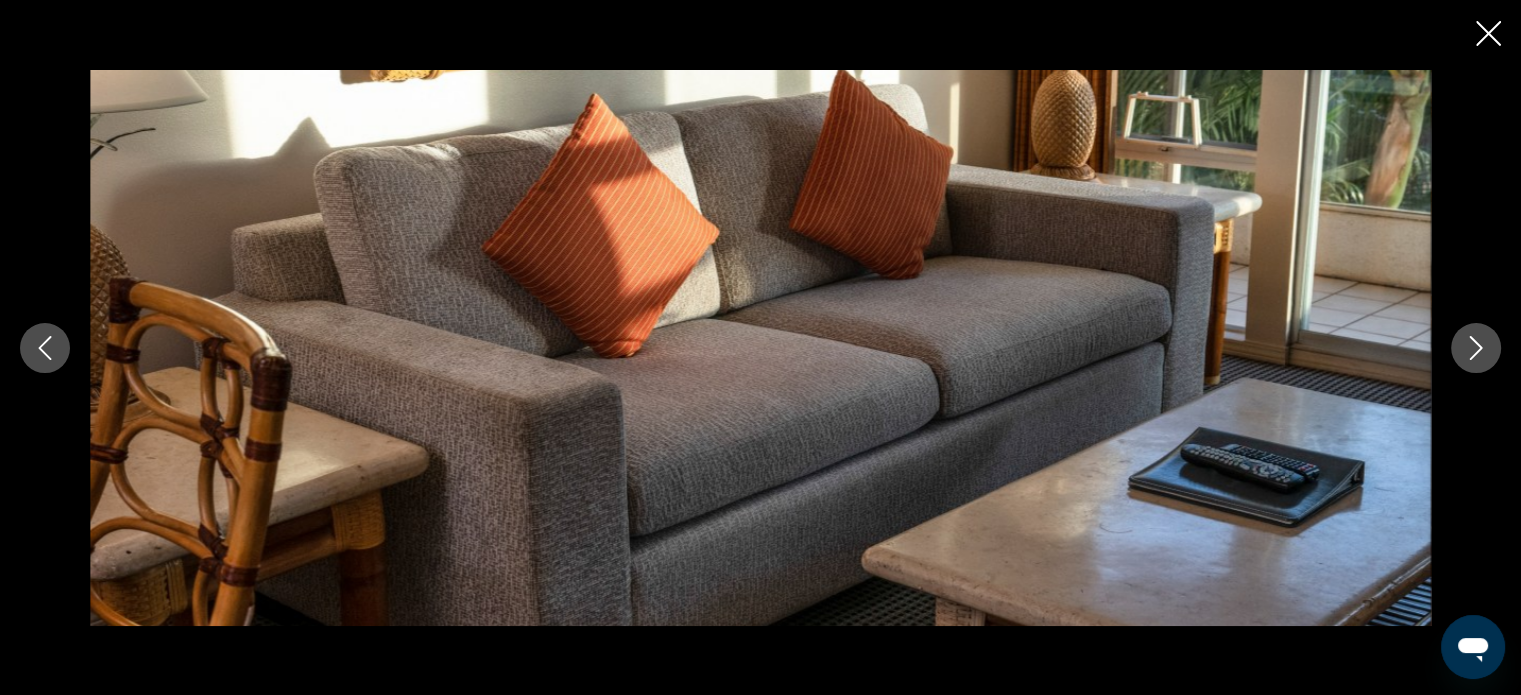 click 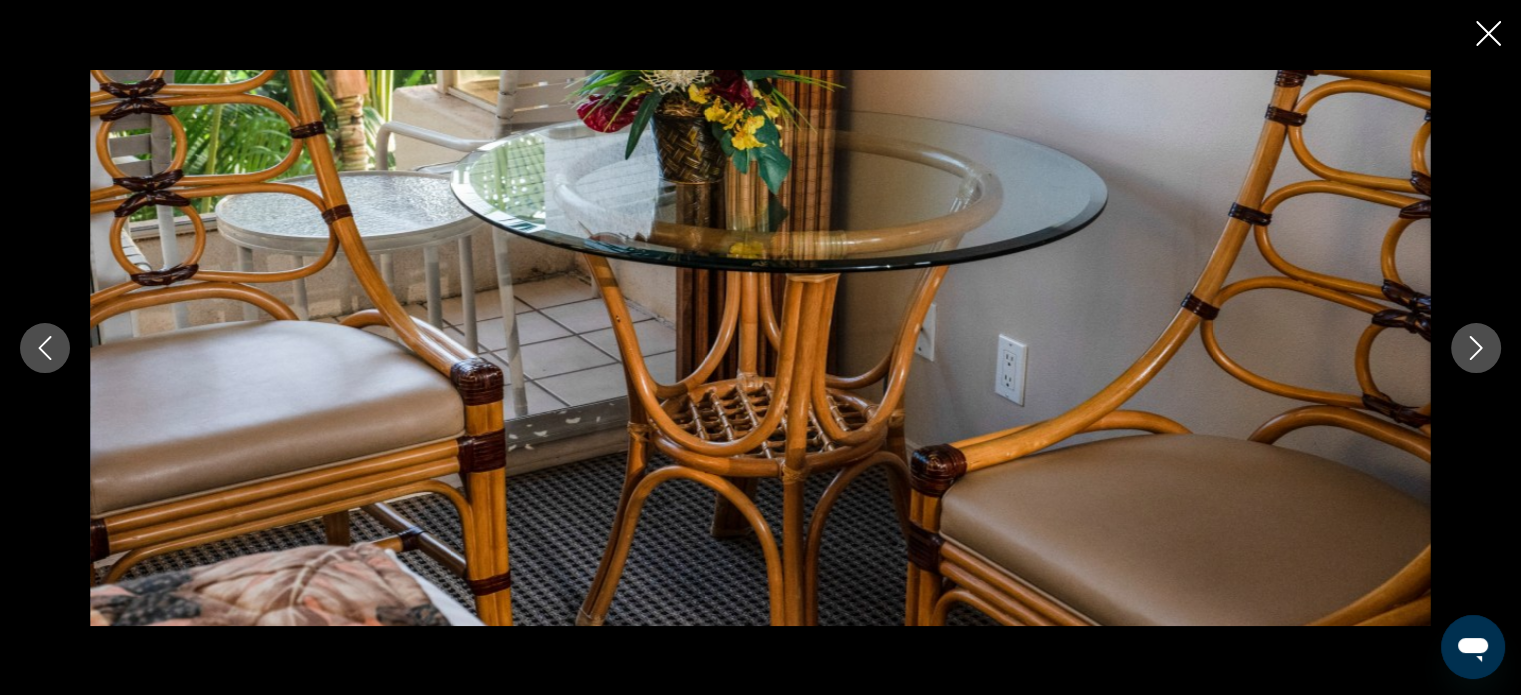 click 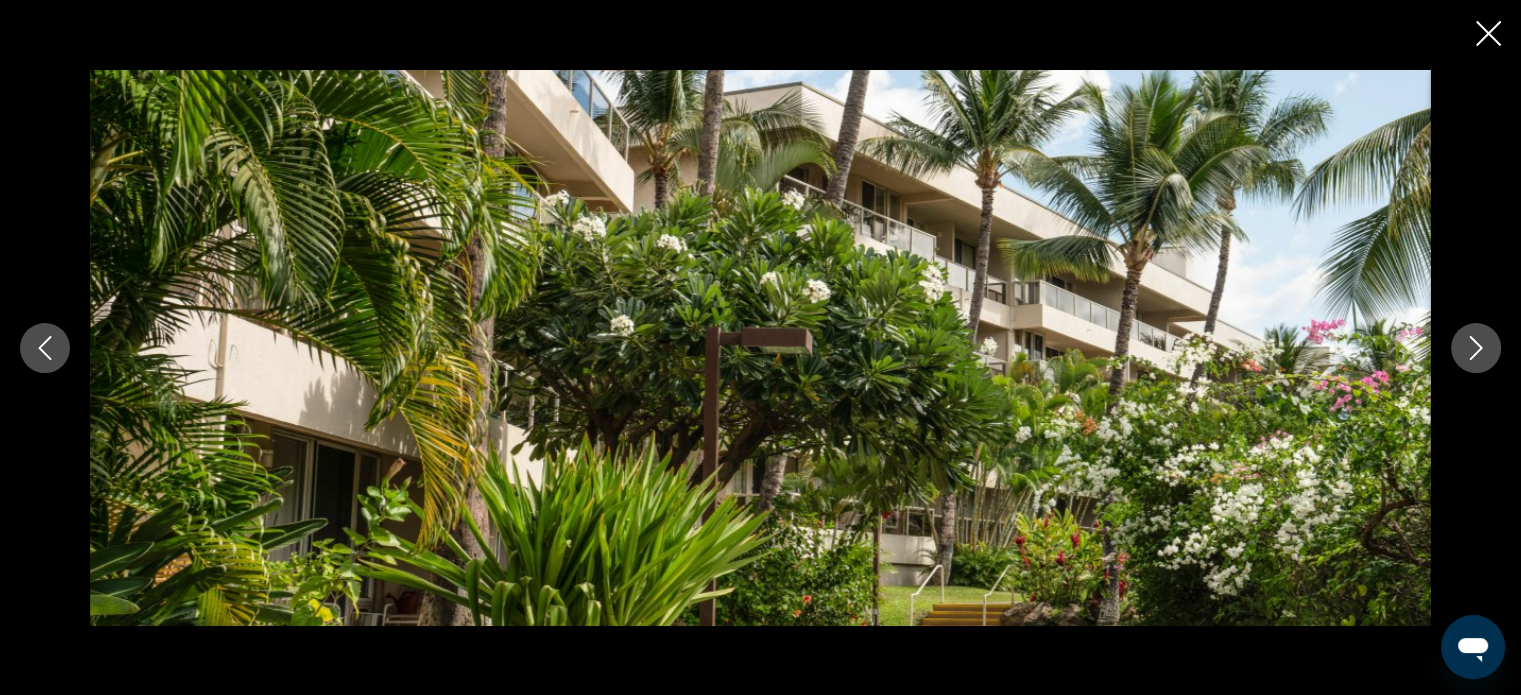 click 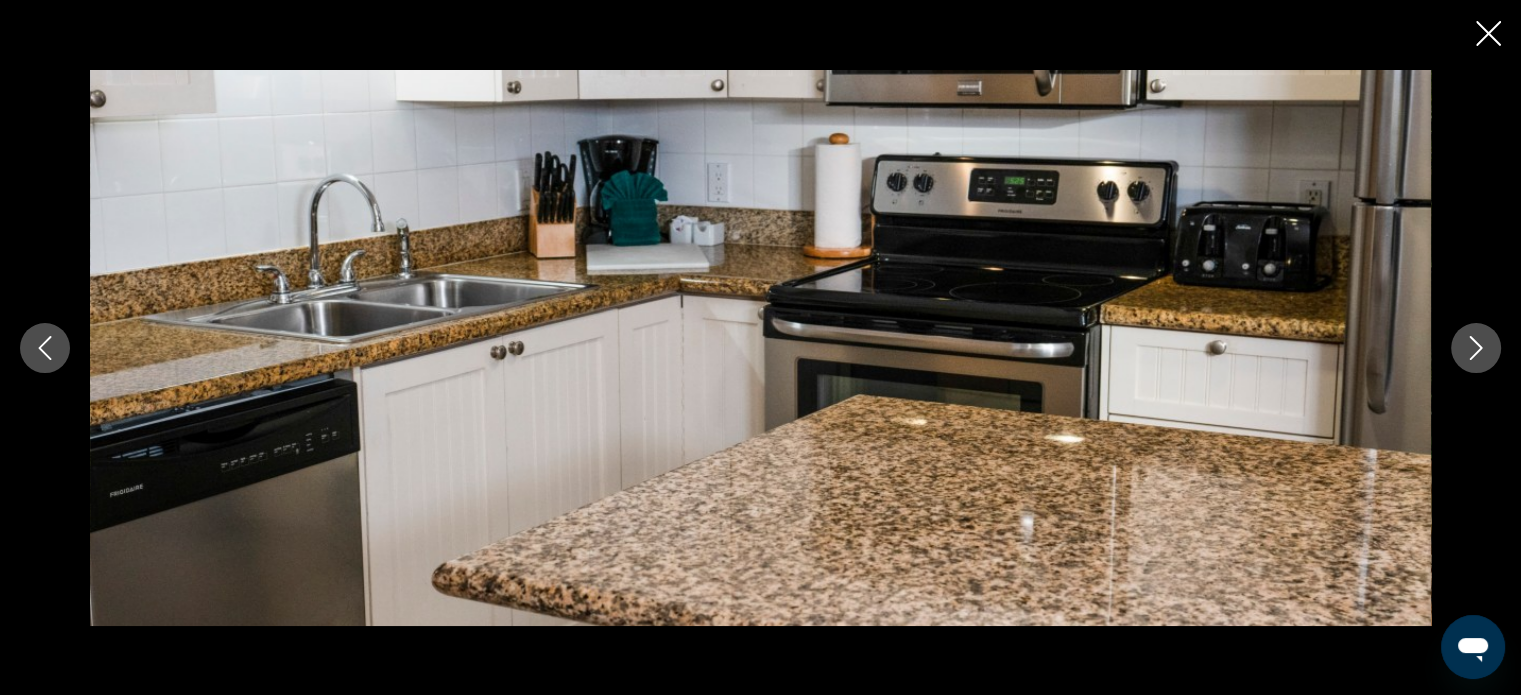 click 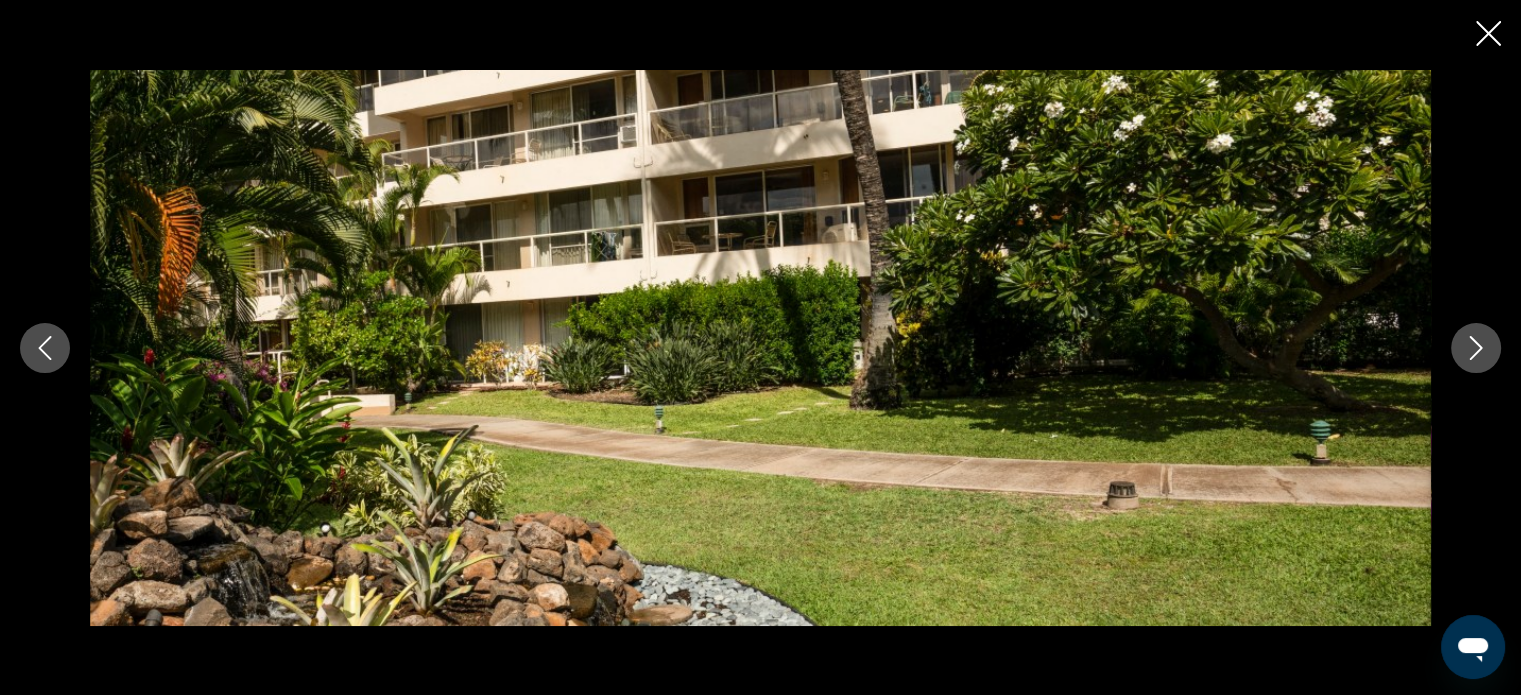 click 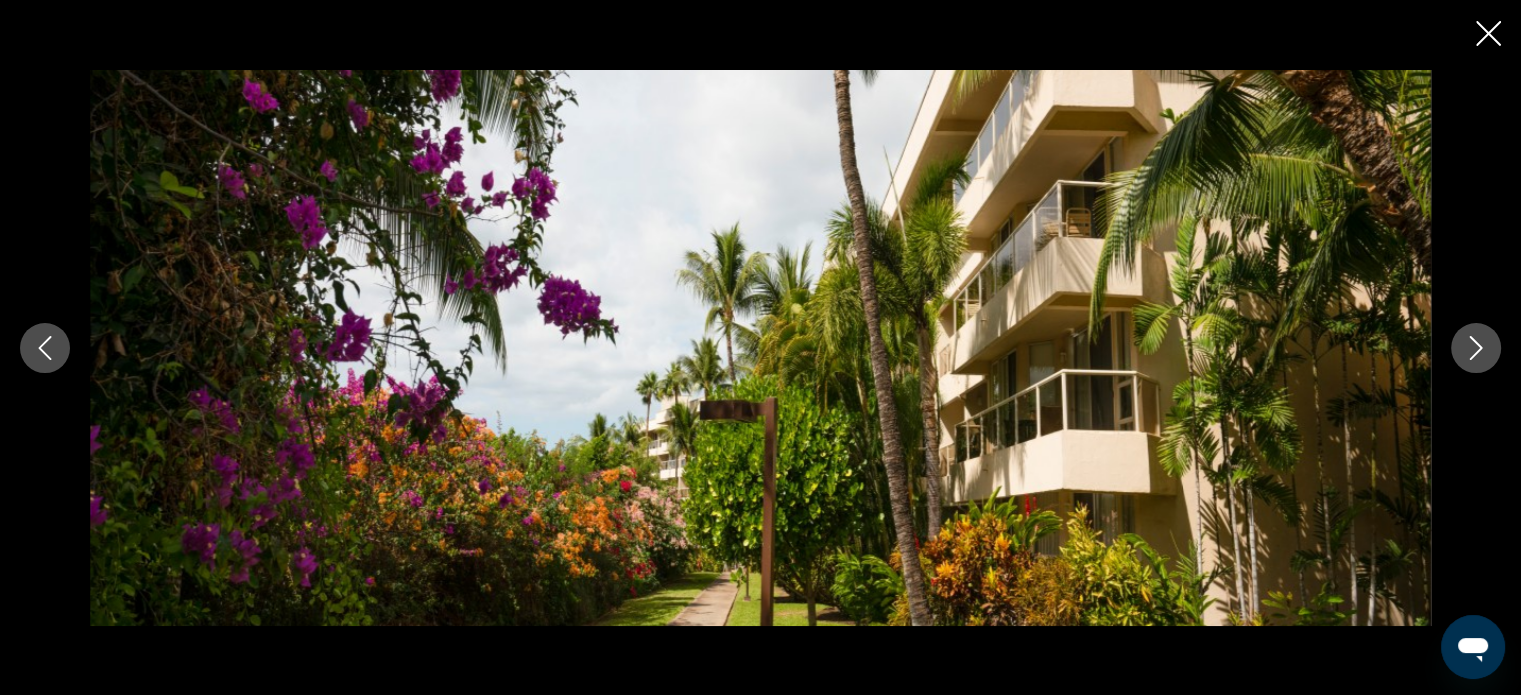click 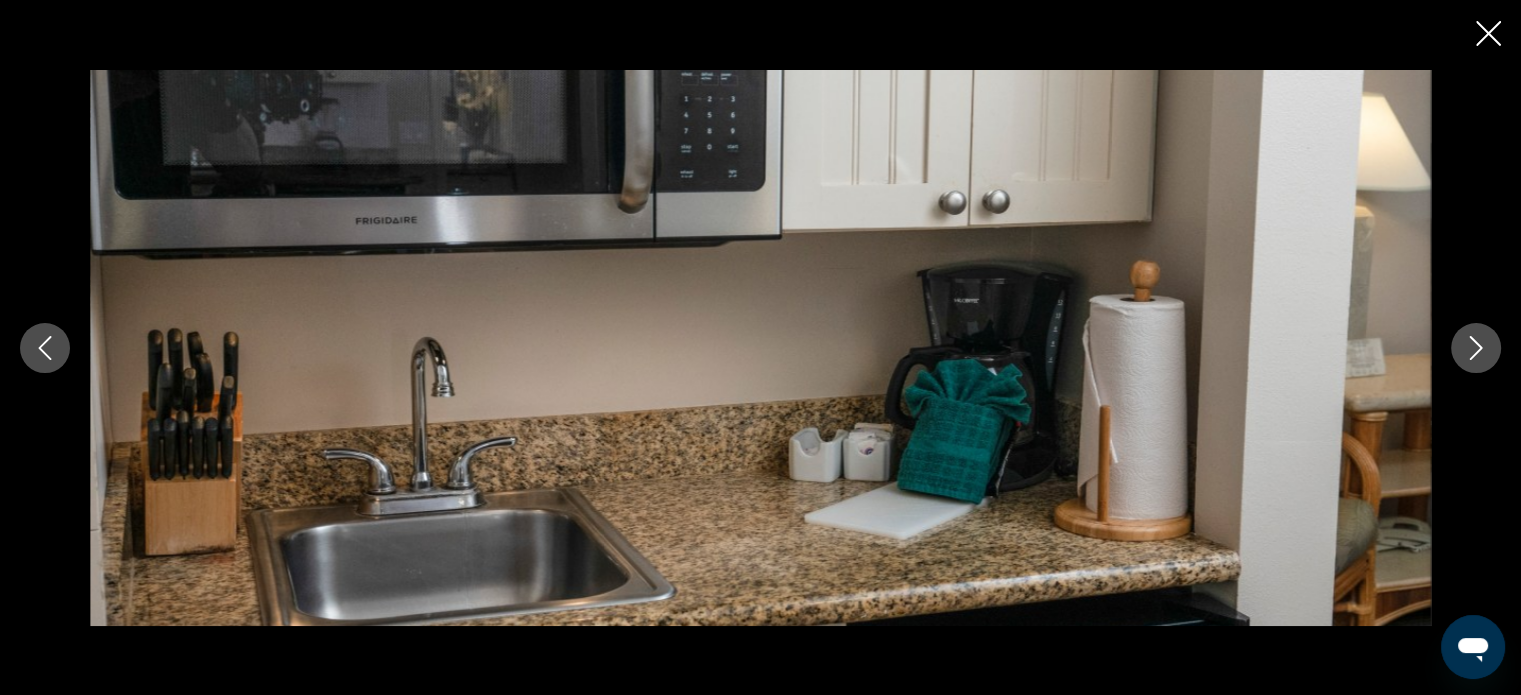 click 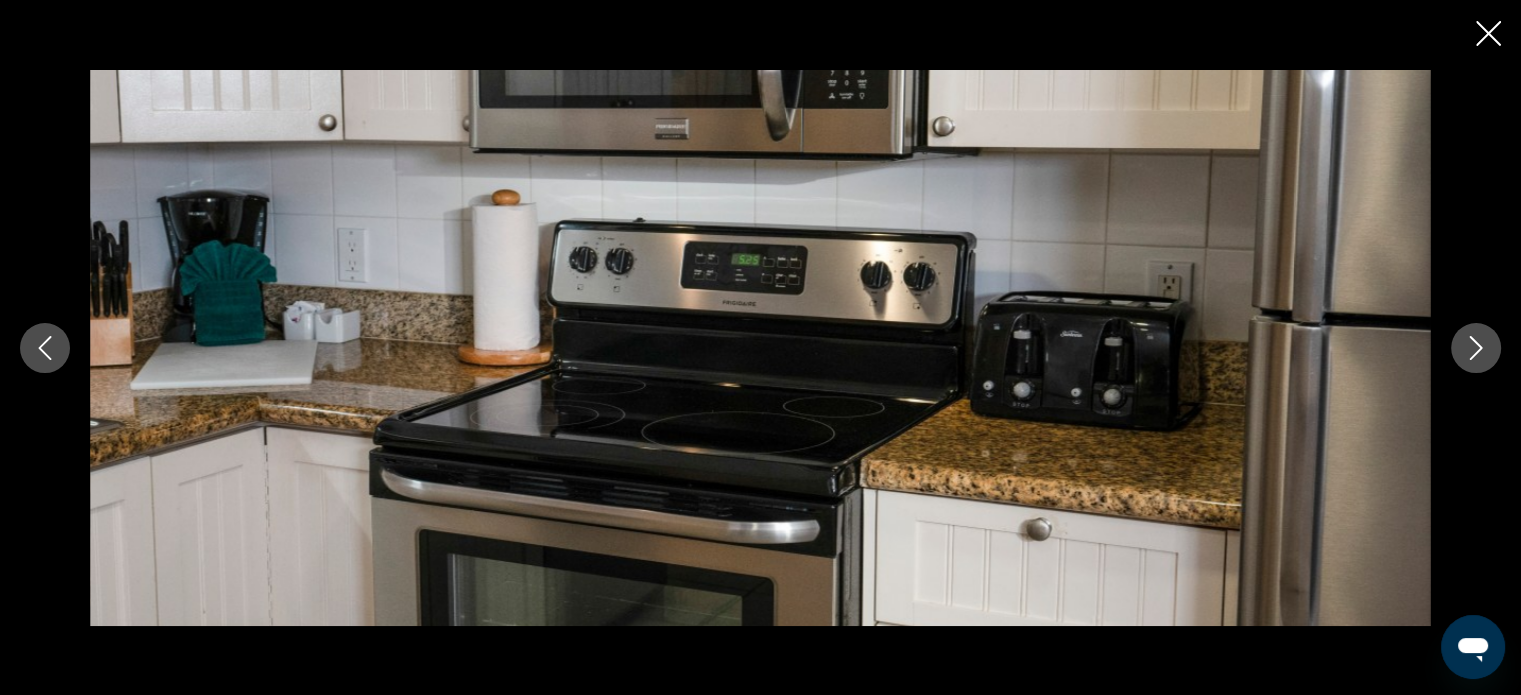 click 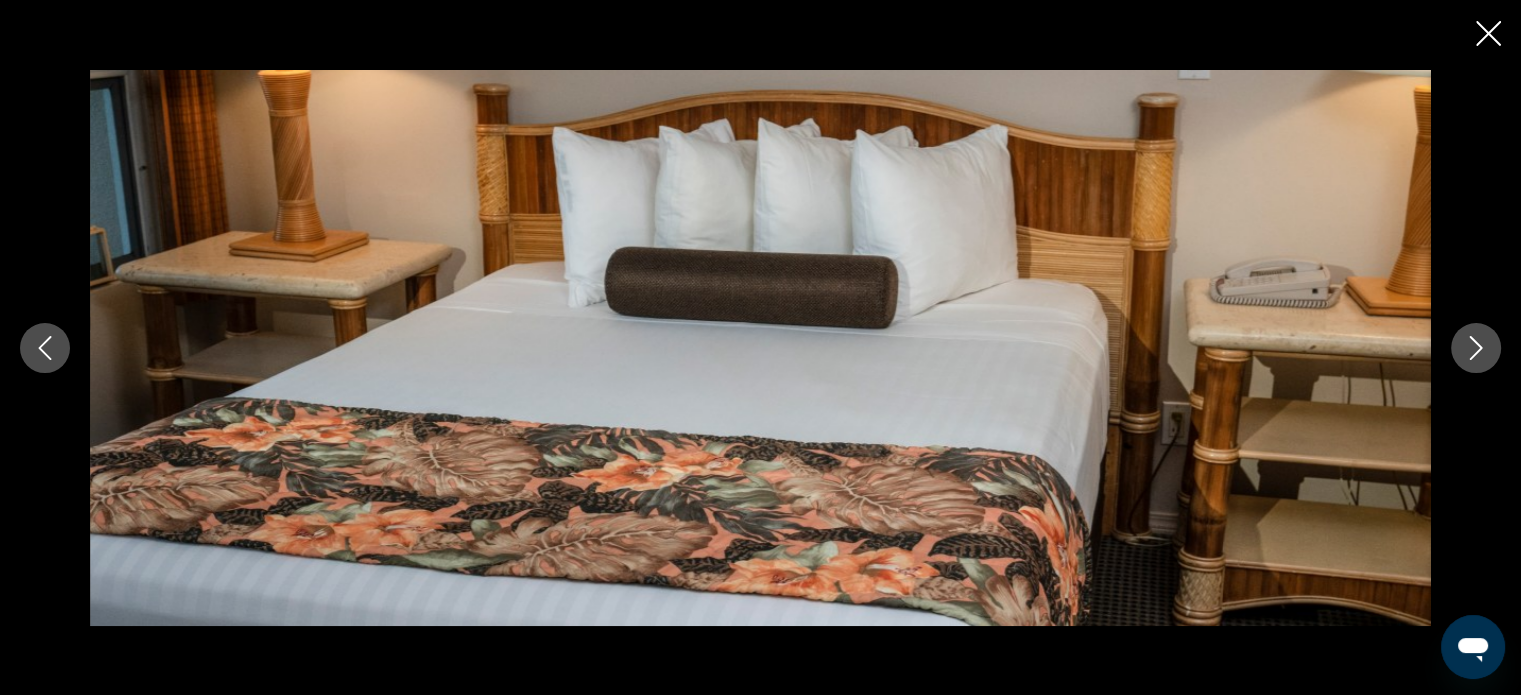 click 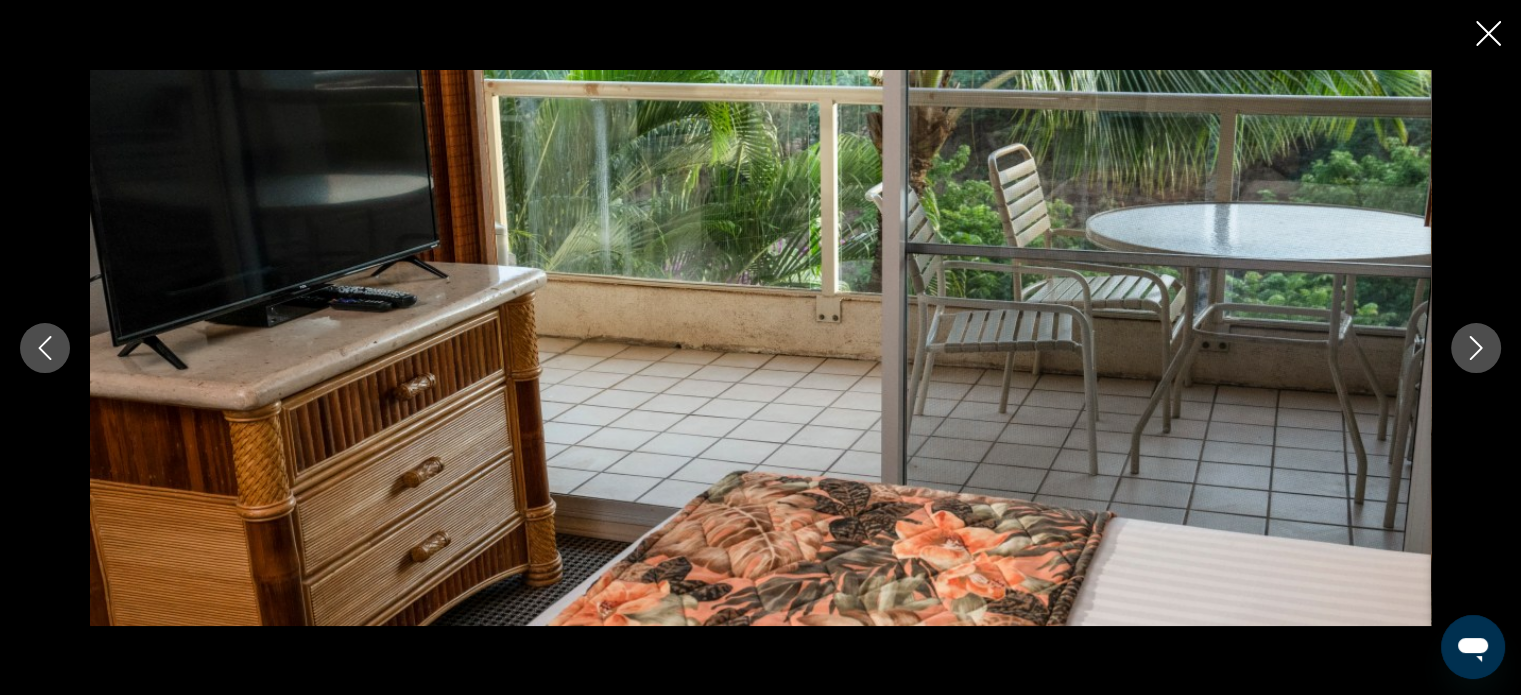 click 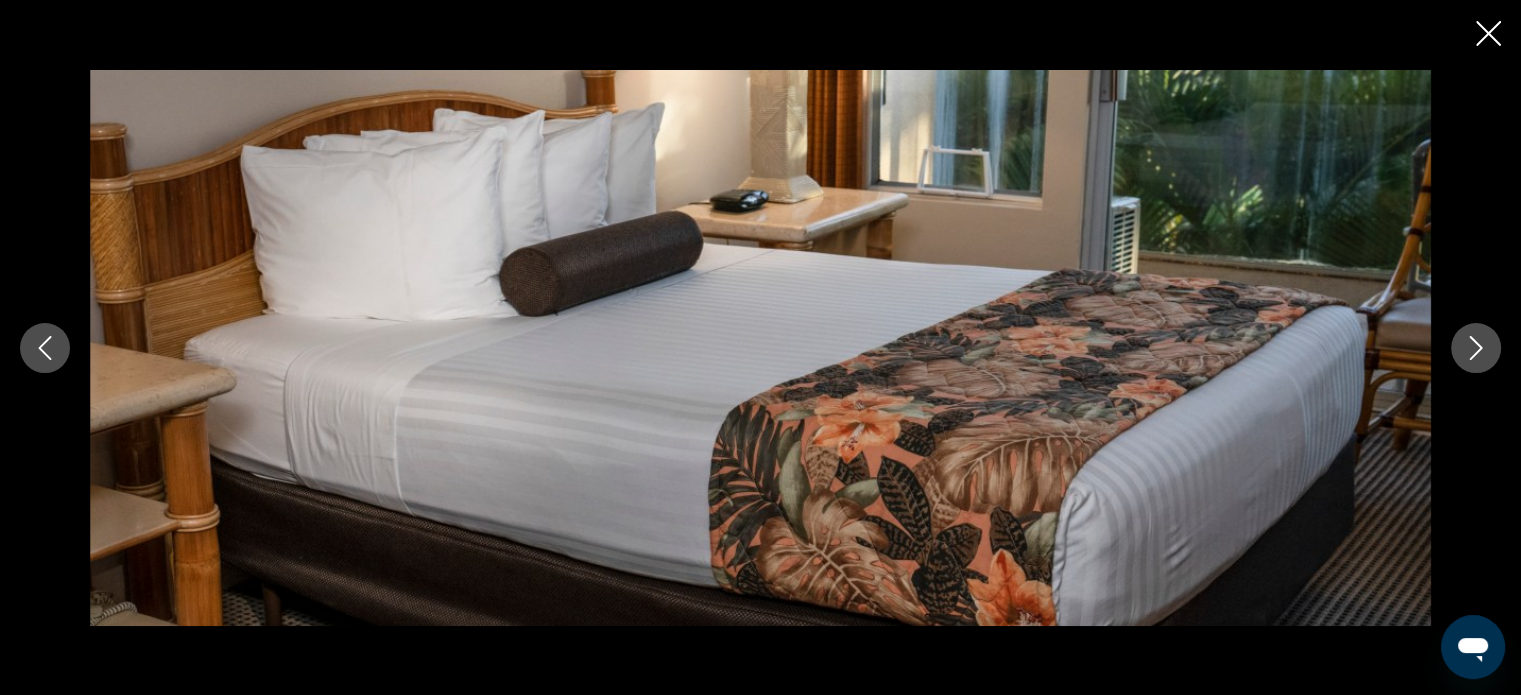 click 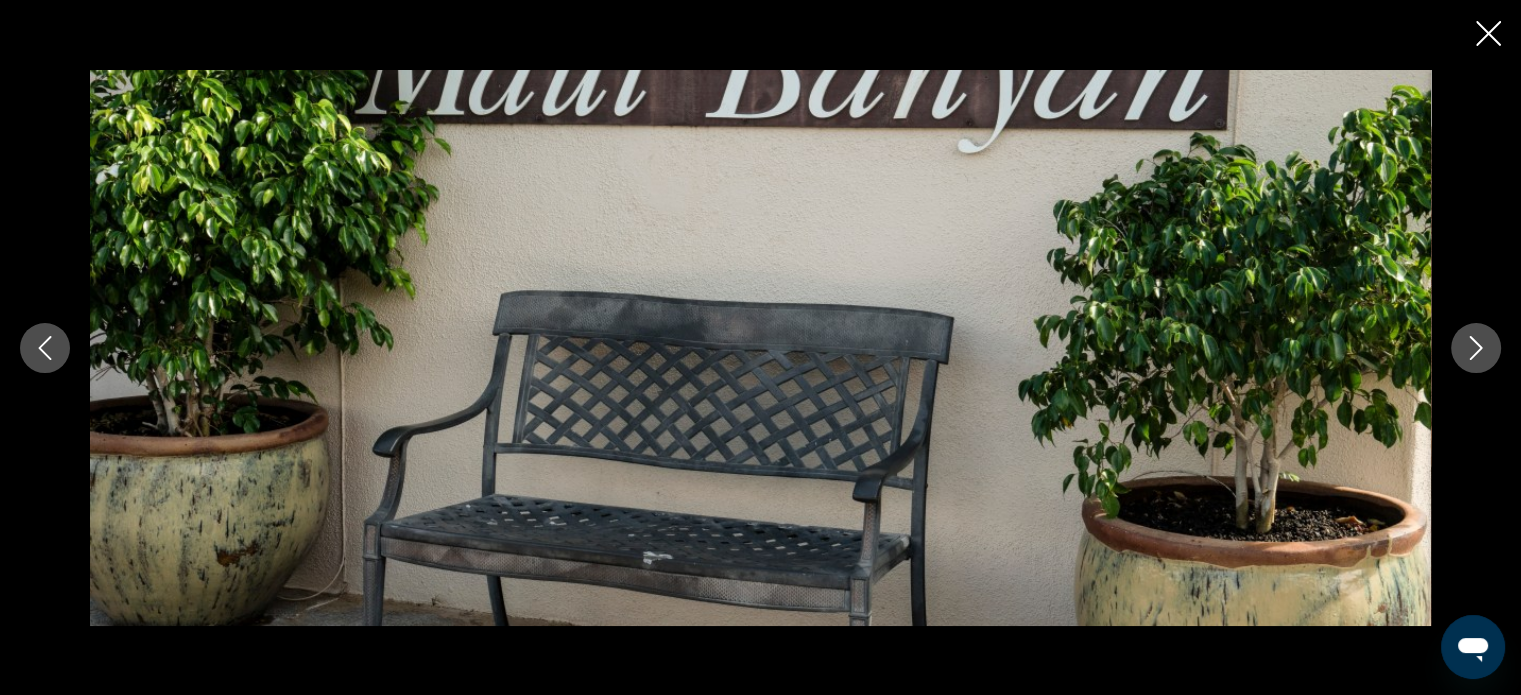 click 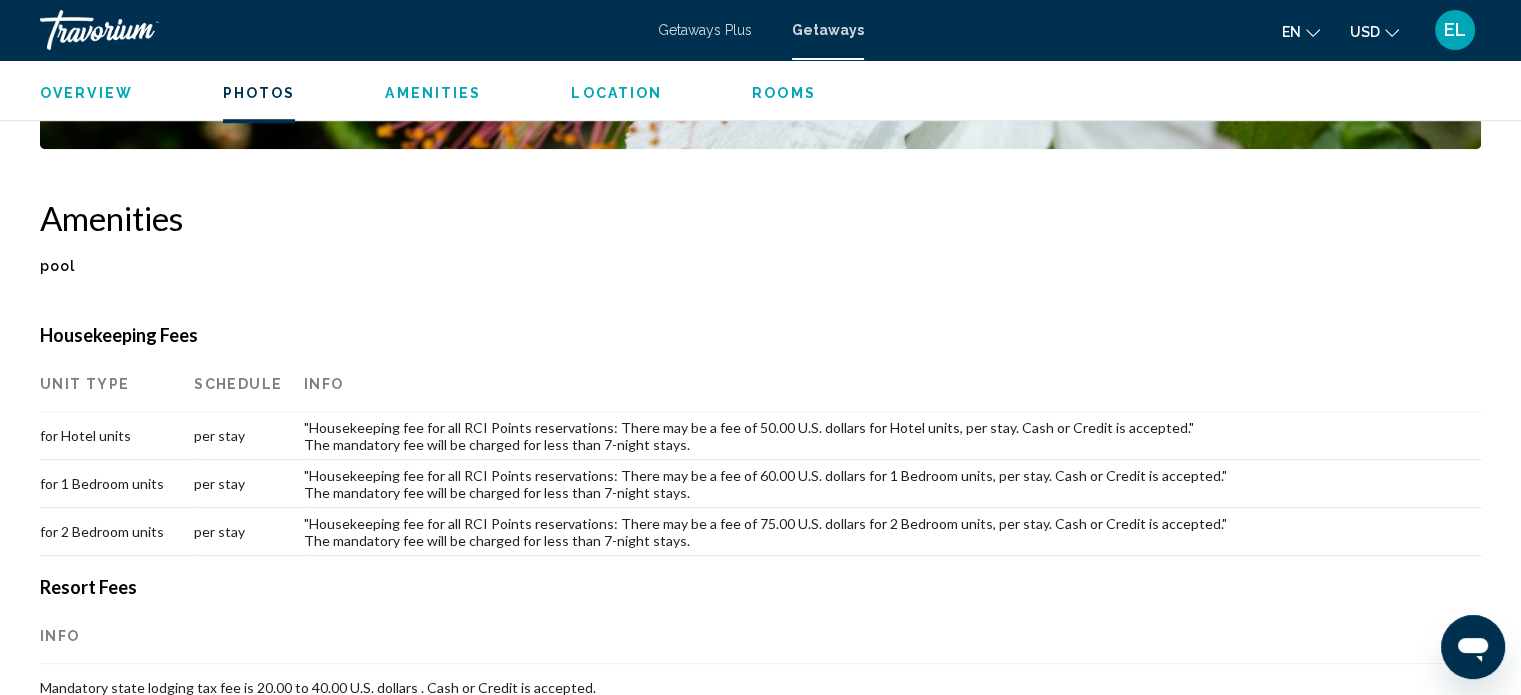 scroll, scrollTop: 1612, scrollLeft: 0, axis: vertical 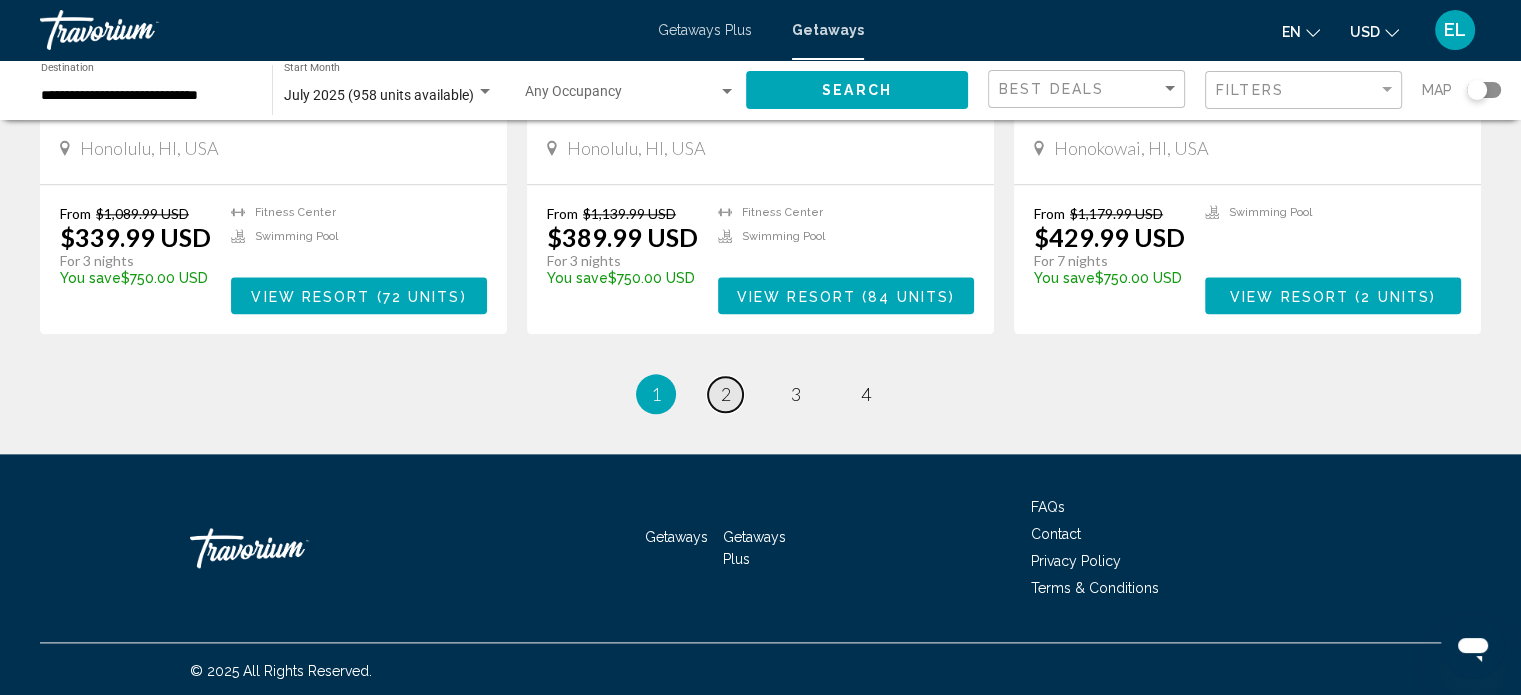 click on "2" at bounding box center (726, 394) 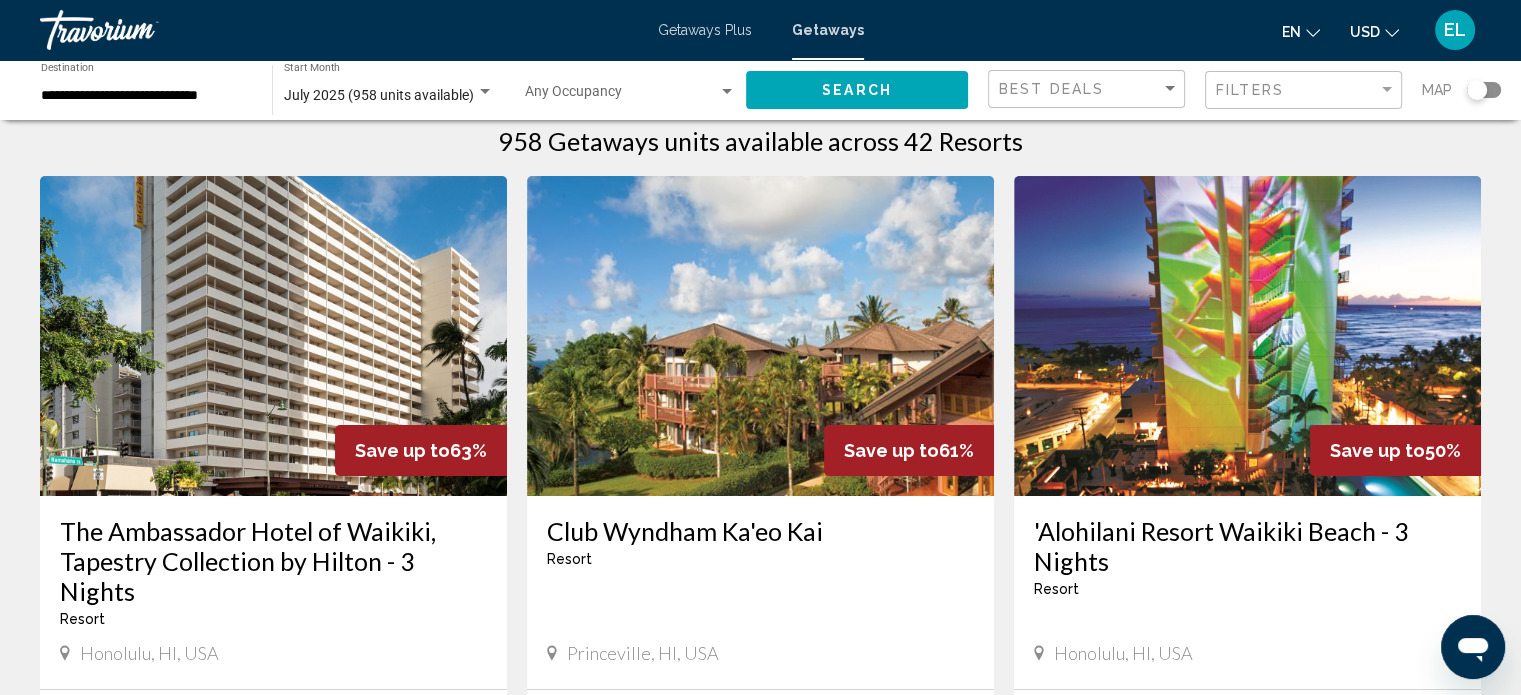 scroll, scrollTop: 0, scrollLeft: 0, axis: both 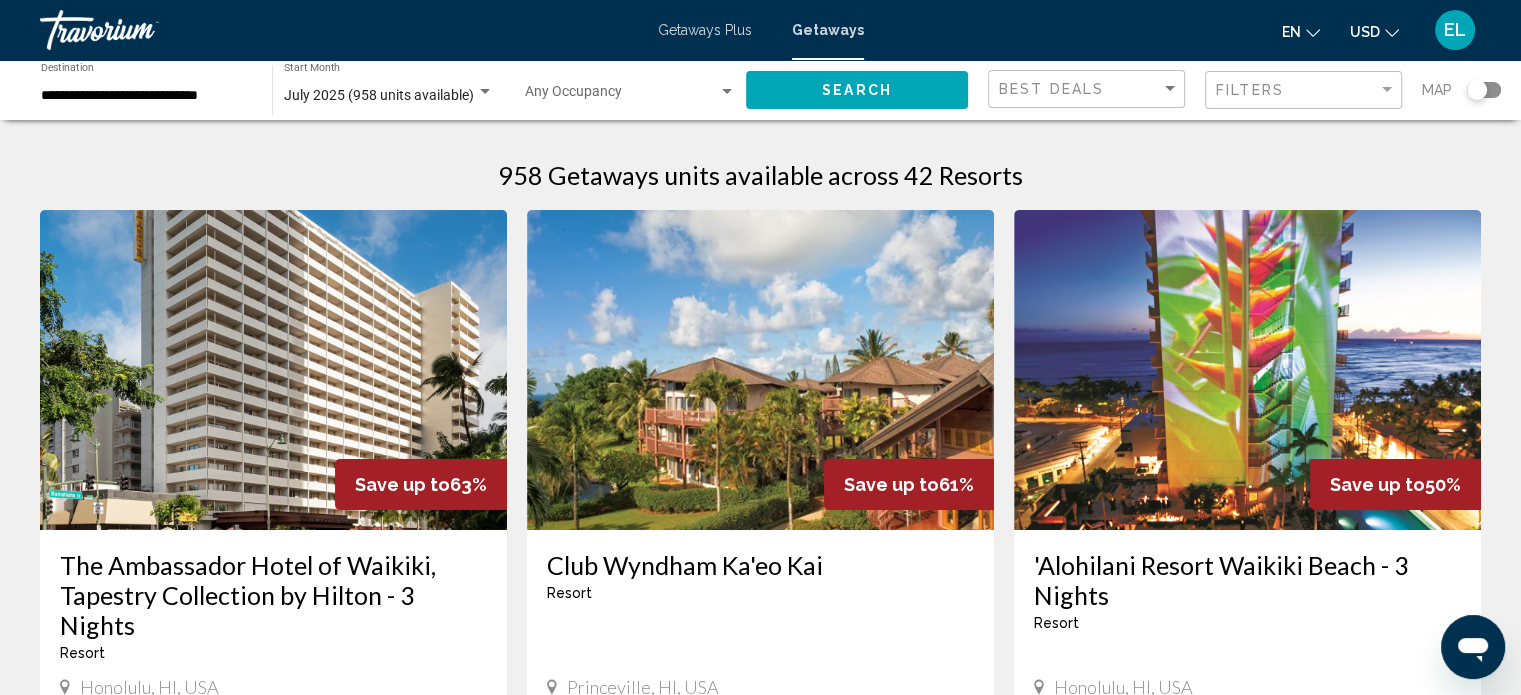 click on "Getaways Plus" at bounding box center (705, 30) 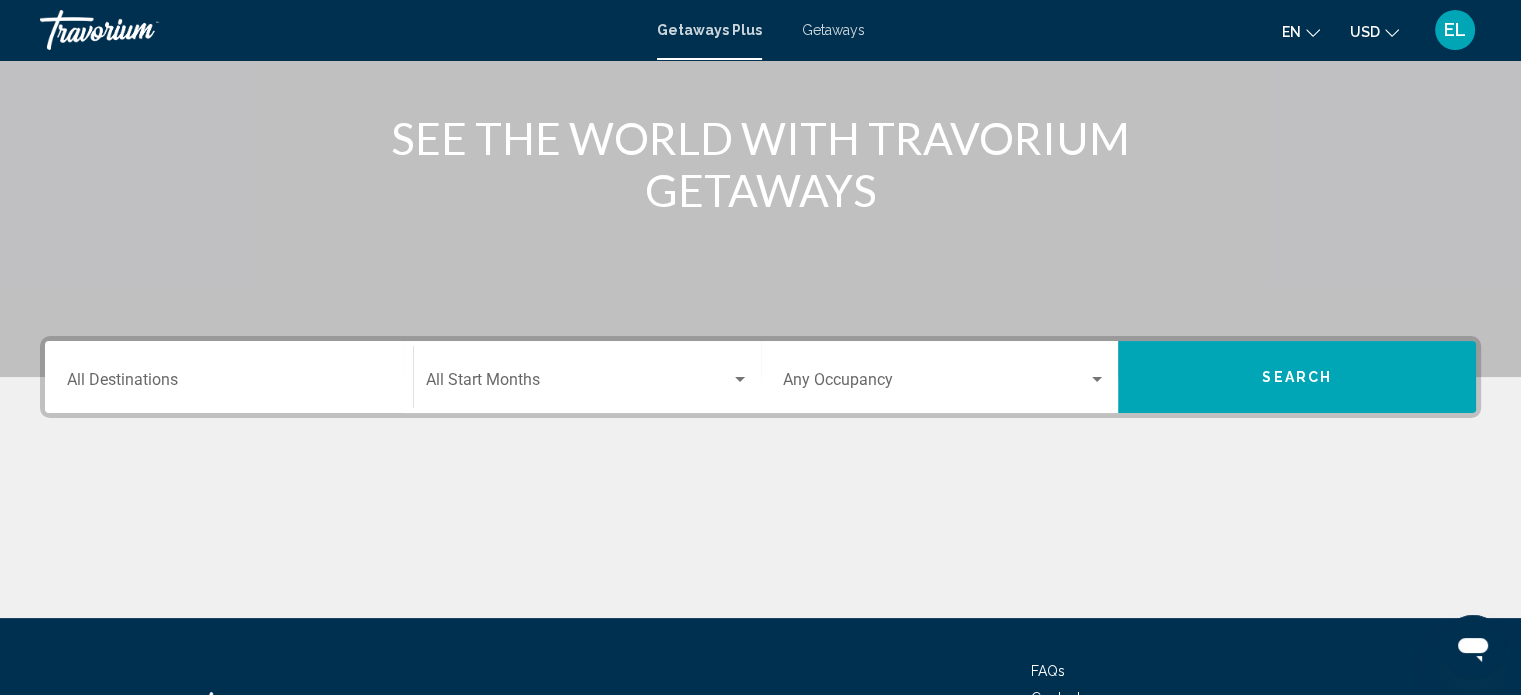 scroll, scrollTop: 390, scrollLeft: 0, axis: vertical 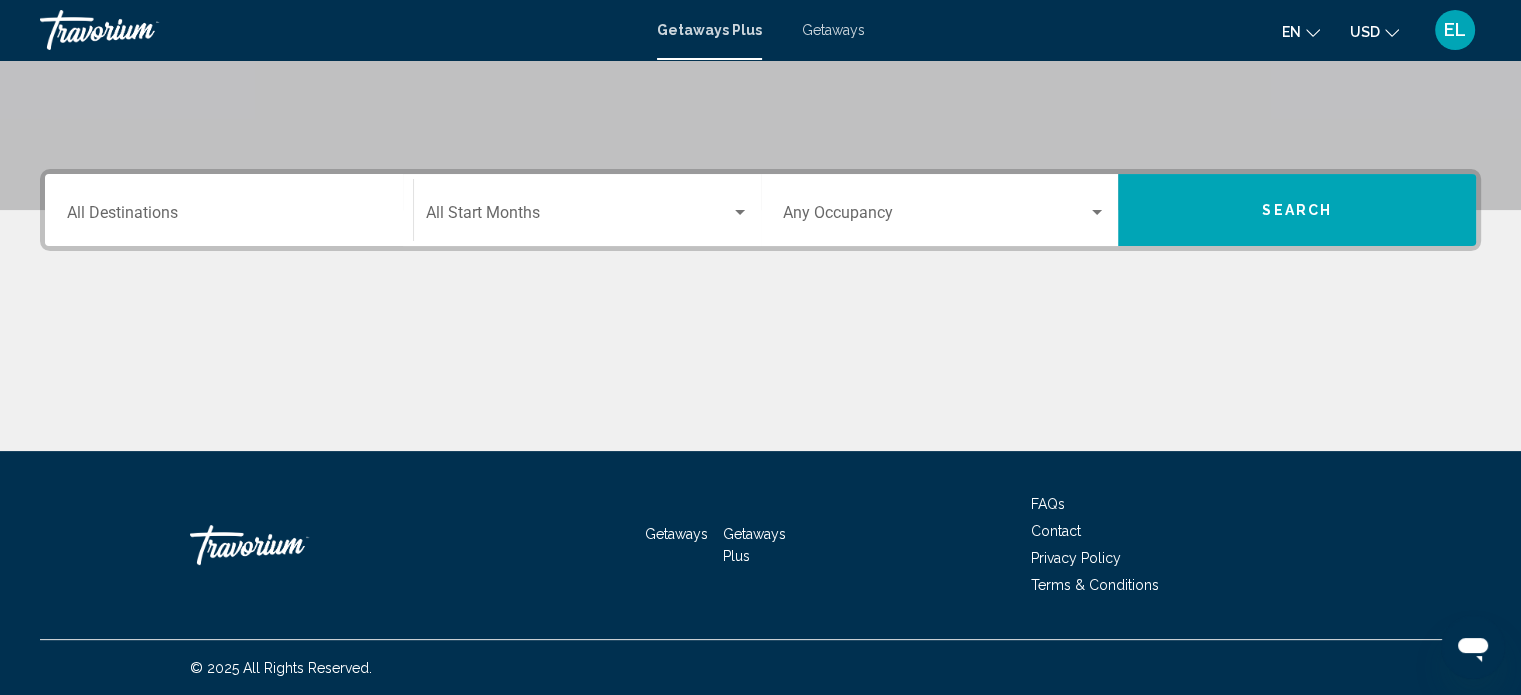 click on "Destination All Destinations" at bounding box center (229, 217) 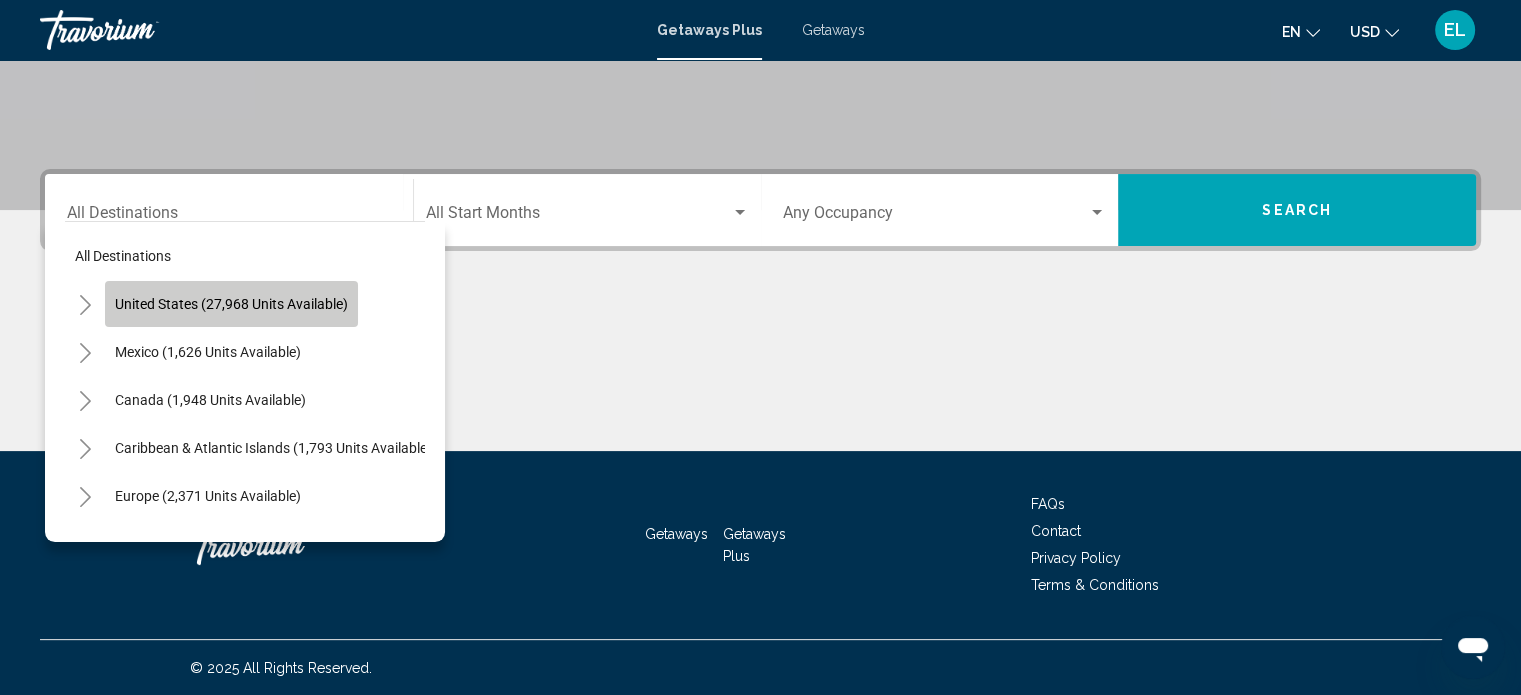 click on "United States (27,968 units available)" 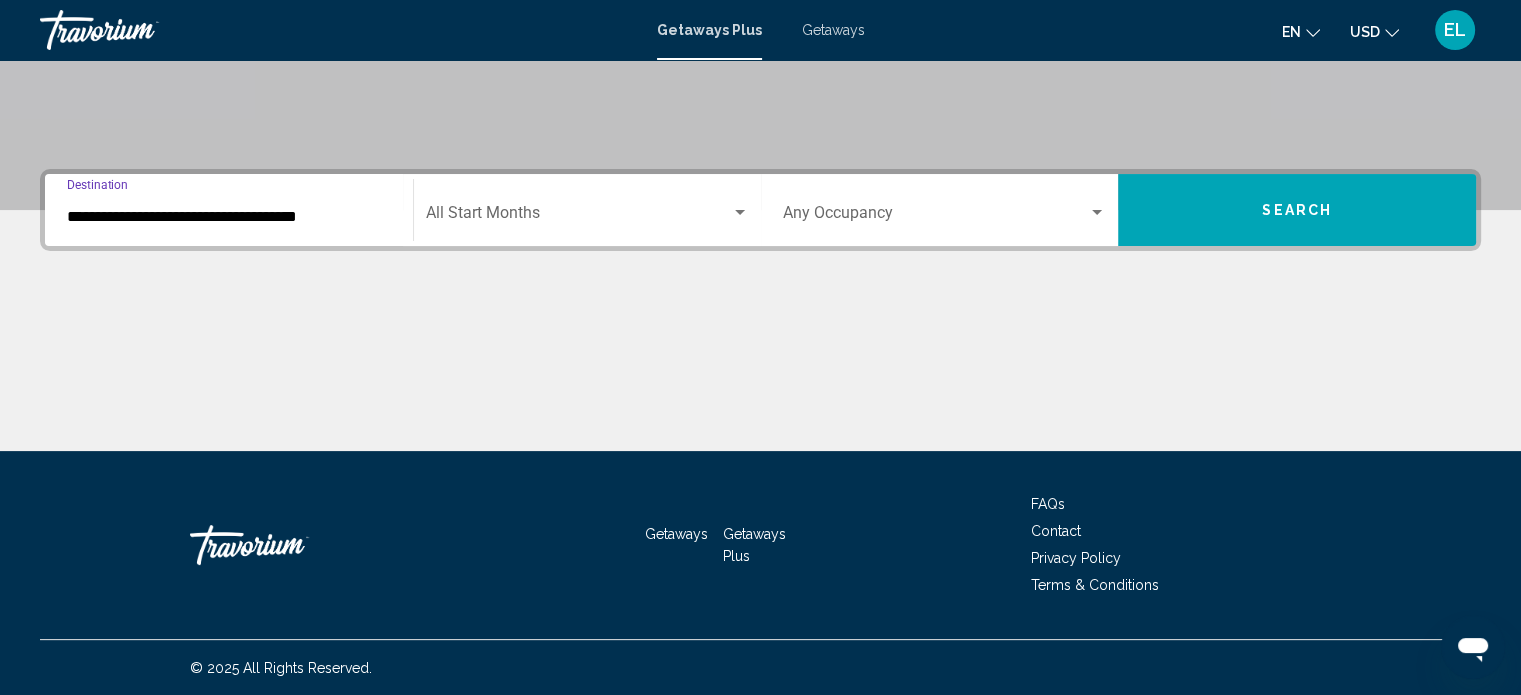 click on "**********" at bounding box center [229, 217] 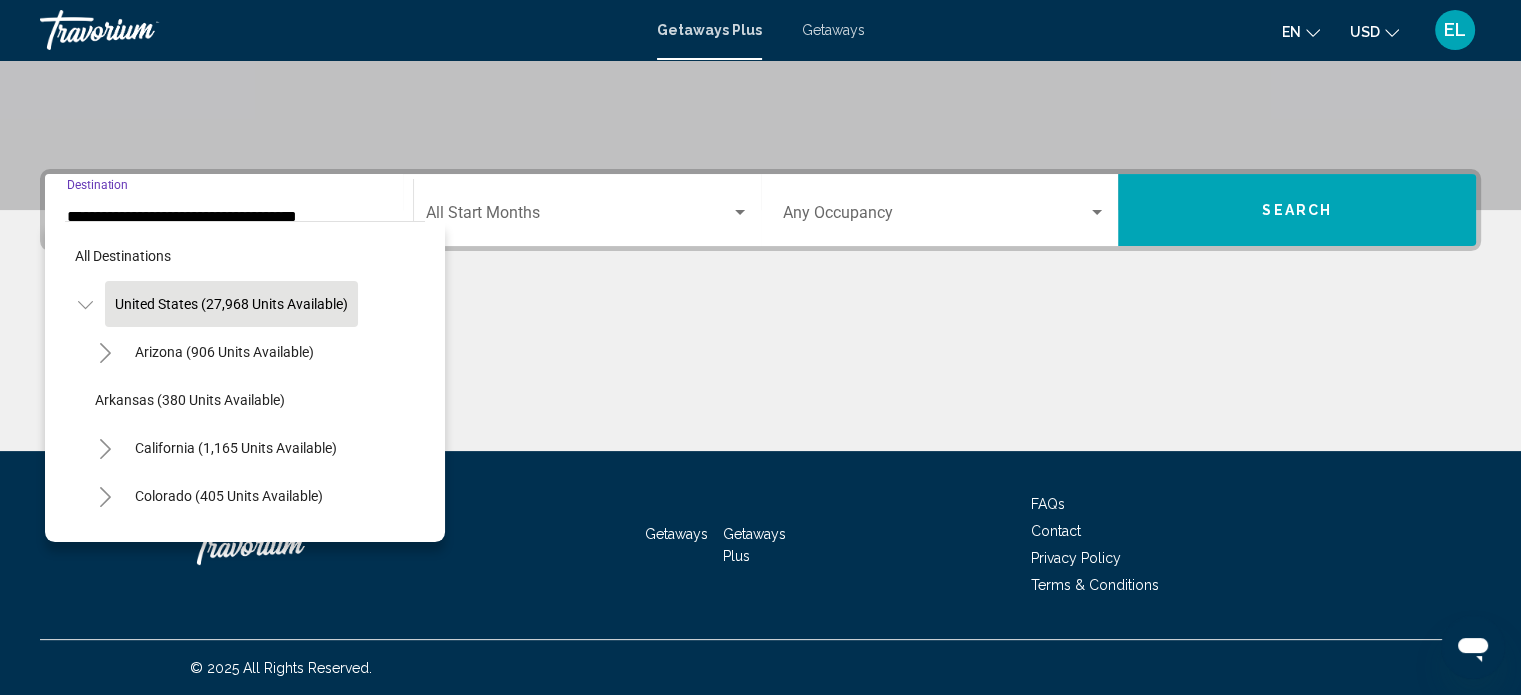 scroll, scrollTop: 346, scrollLeft: 0, axis: vertical 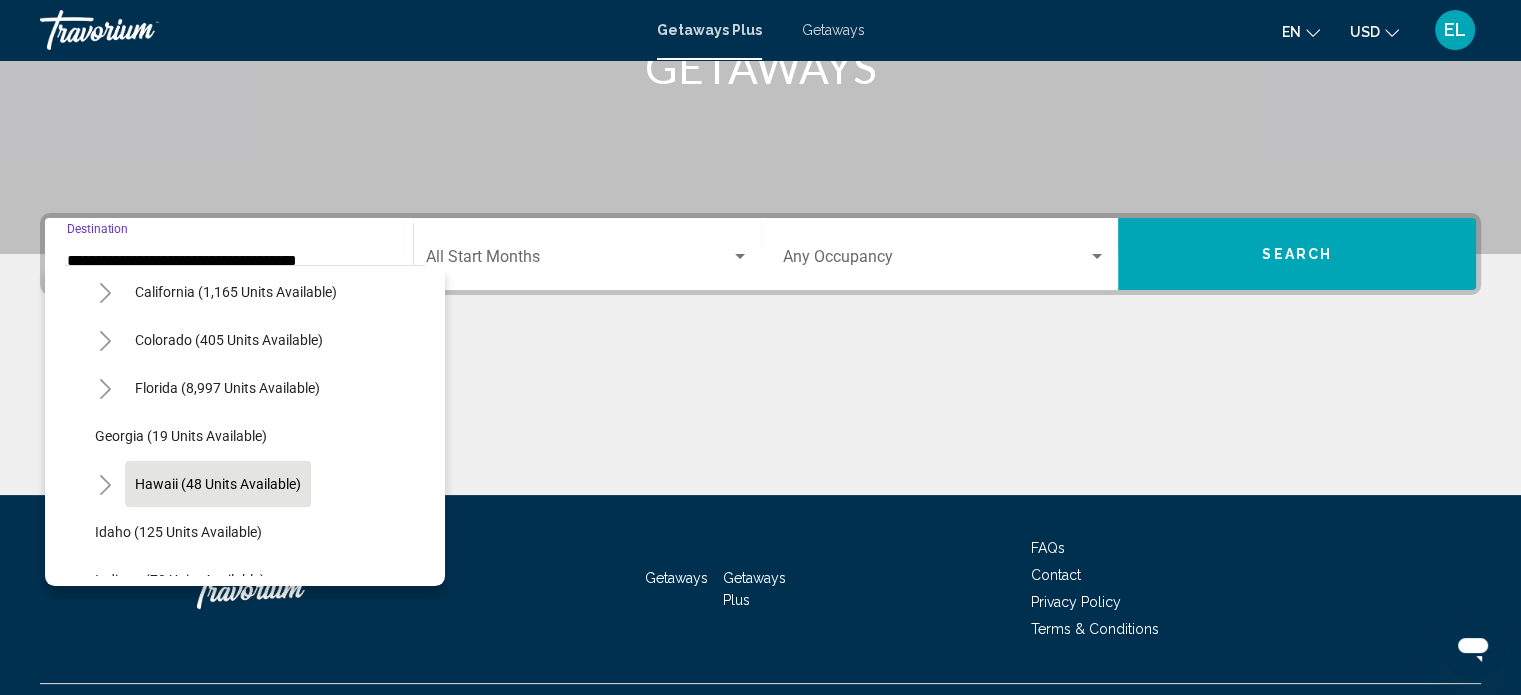 click on "Hawaii (48 units available)" 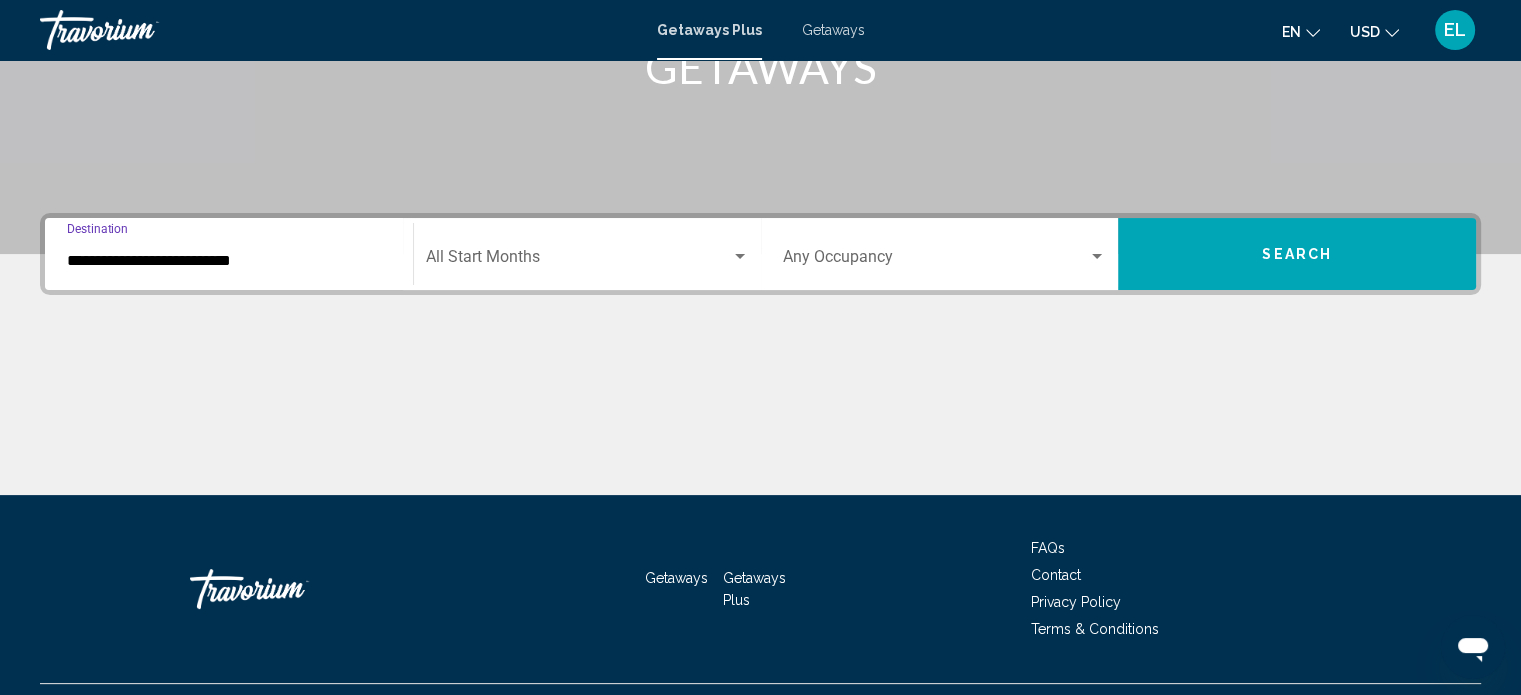 scroll, scrollTop: 390, scrollLeft: 0, axis: vertical 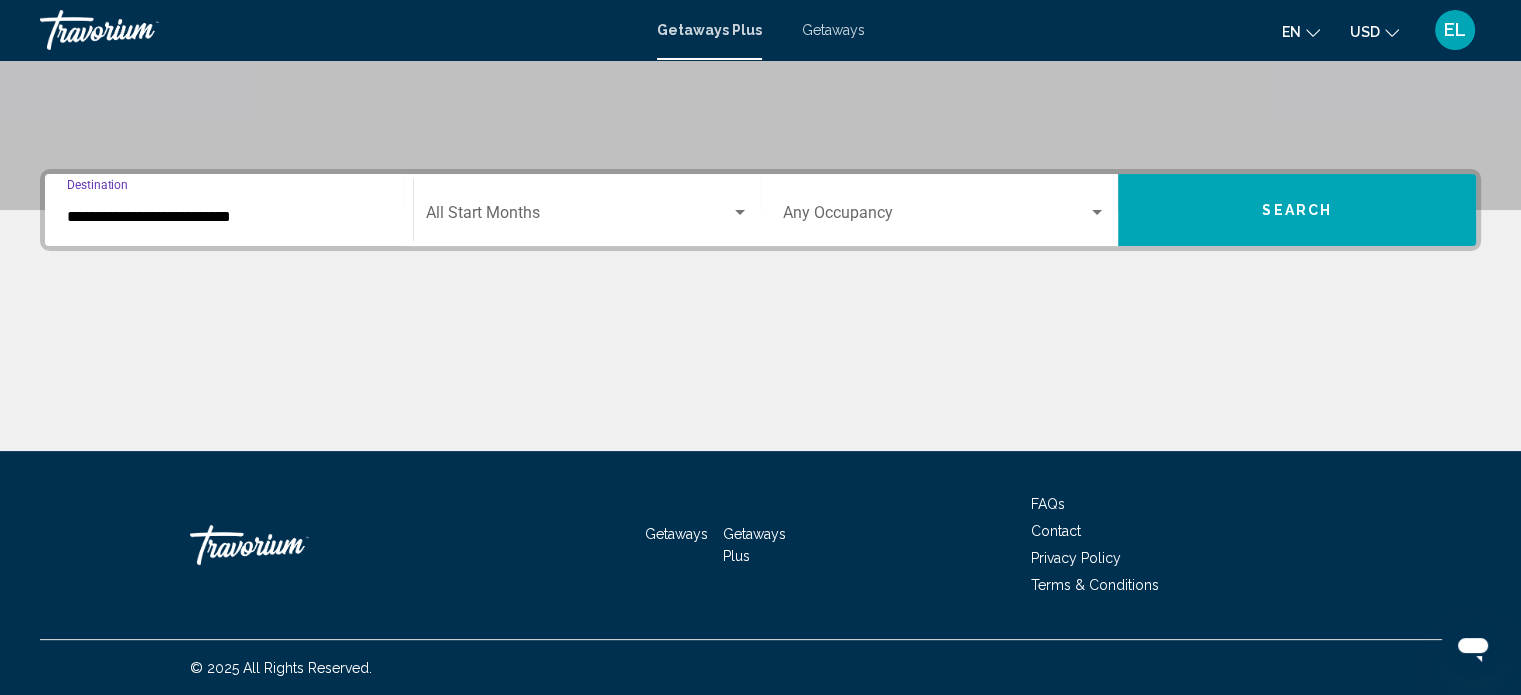 click on "Start Month All Start Months" 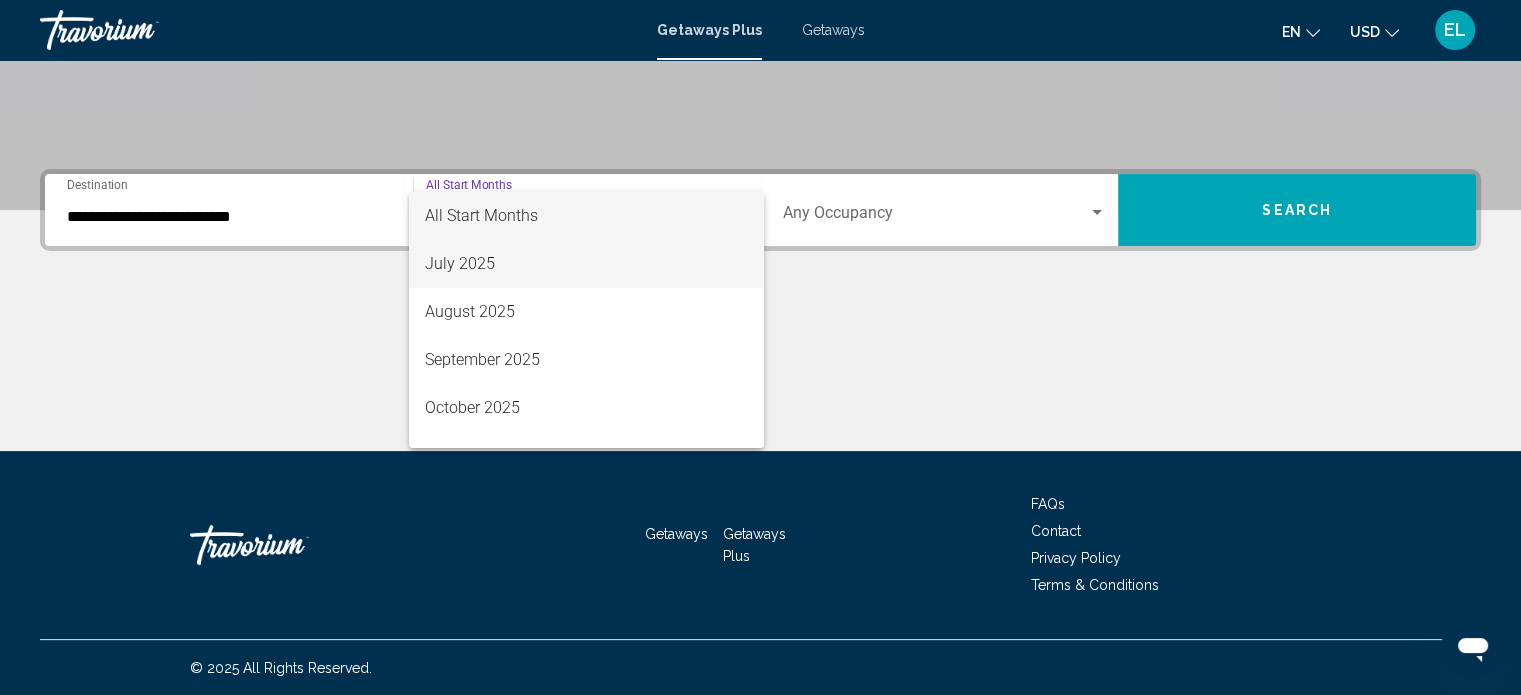 click on "July 2025" at bounding box center [586, 264] 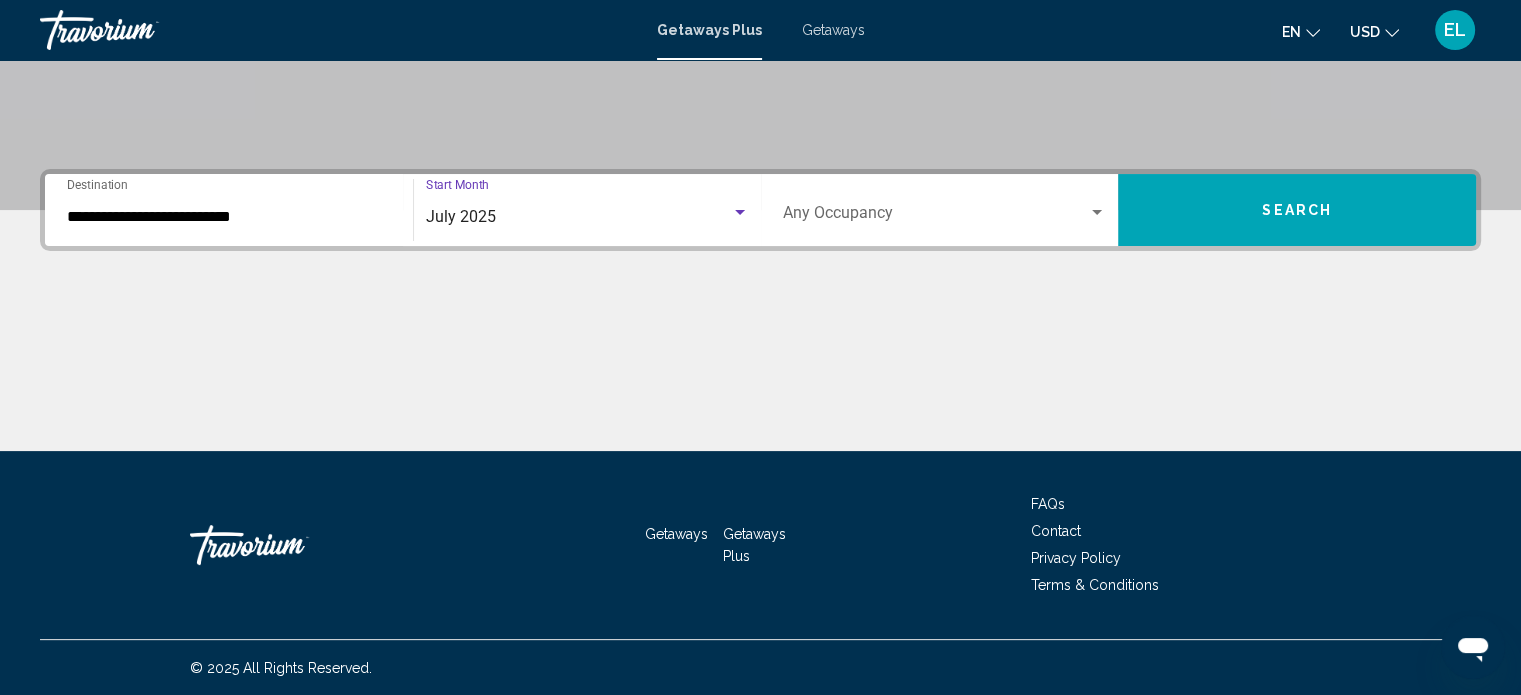 click on "Search" at bounding box center [1297, 211] 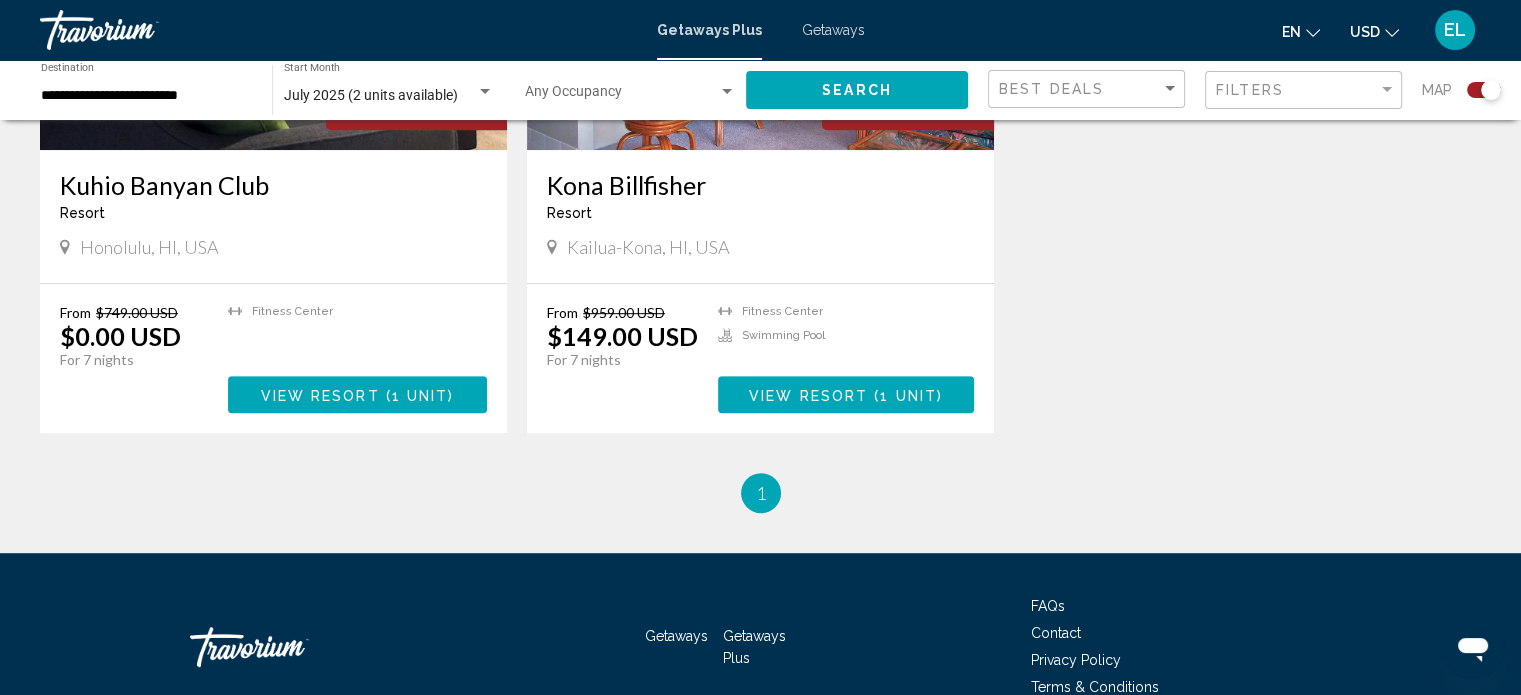 scroll, scrollTop: 900, scrollLeft: 0, axis: vertical 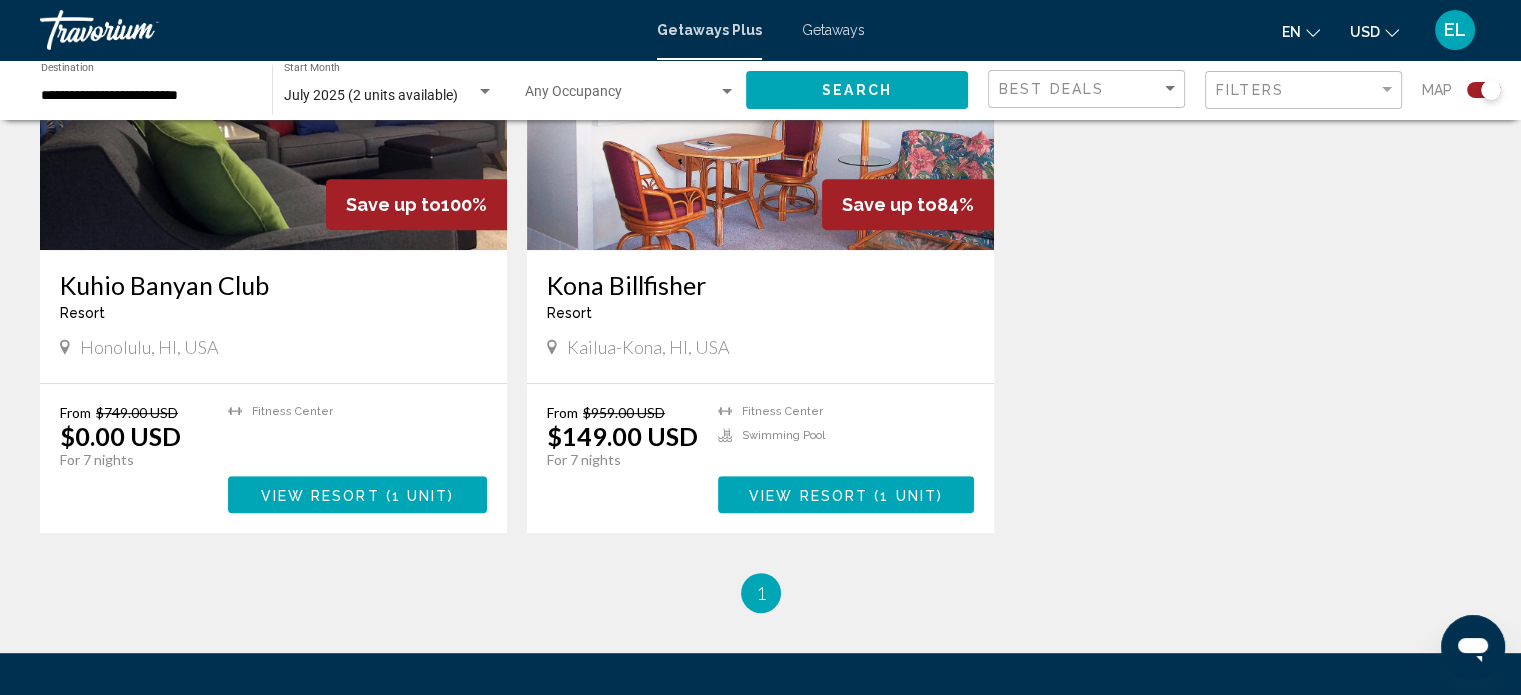 click on "Kona Billfisher" at bounding box center [760, 285] 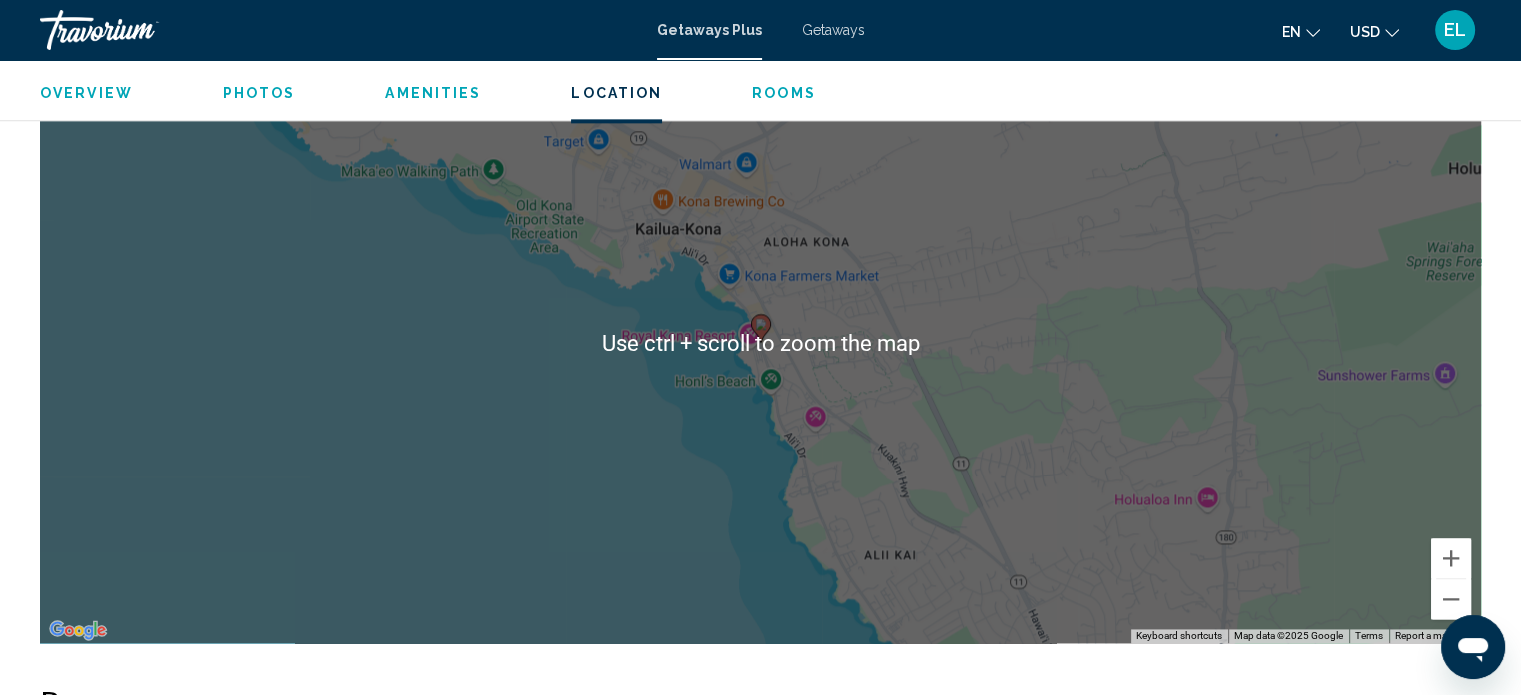 scroll, scrollTop: 2712, scrollLeft: 0, axis: vertical 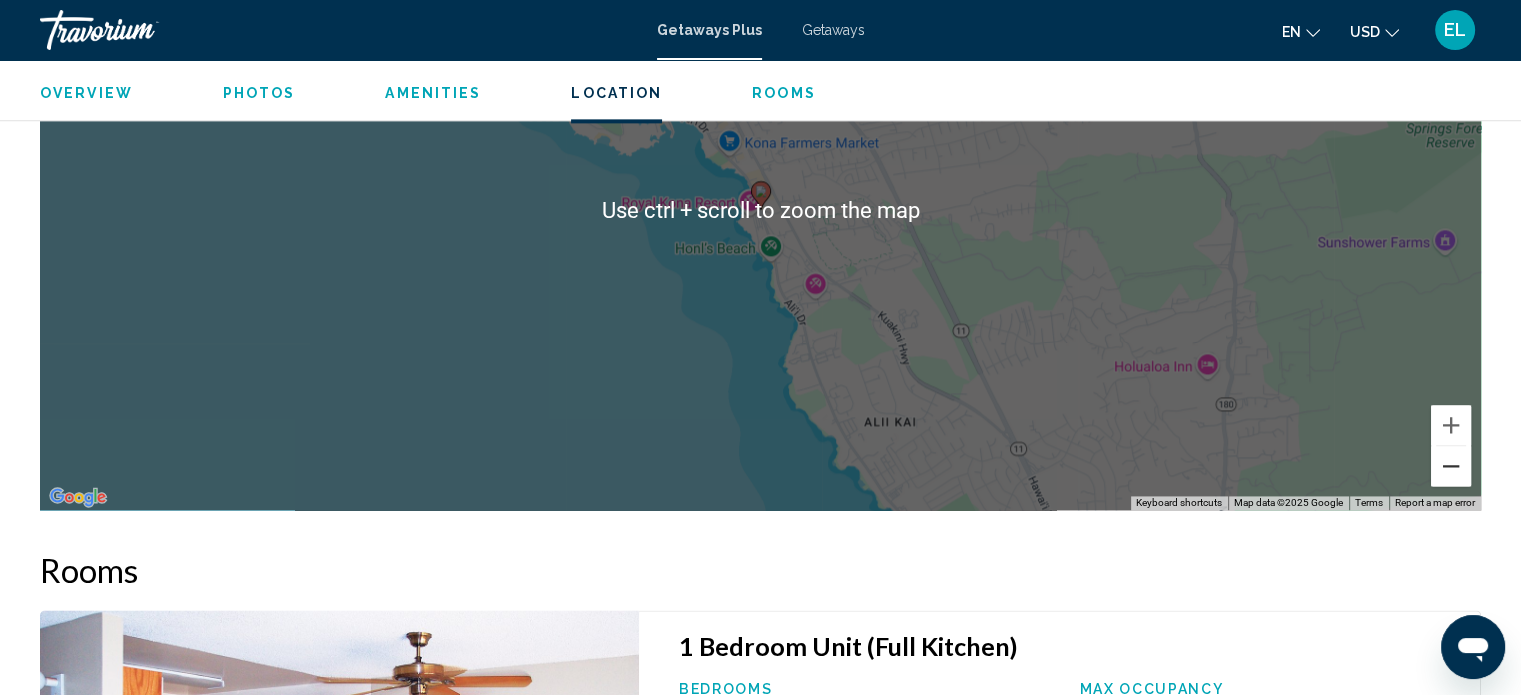 click at bounding box center (1451, 466) 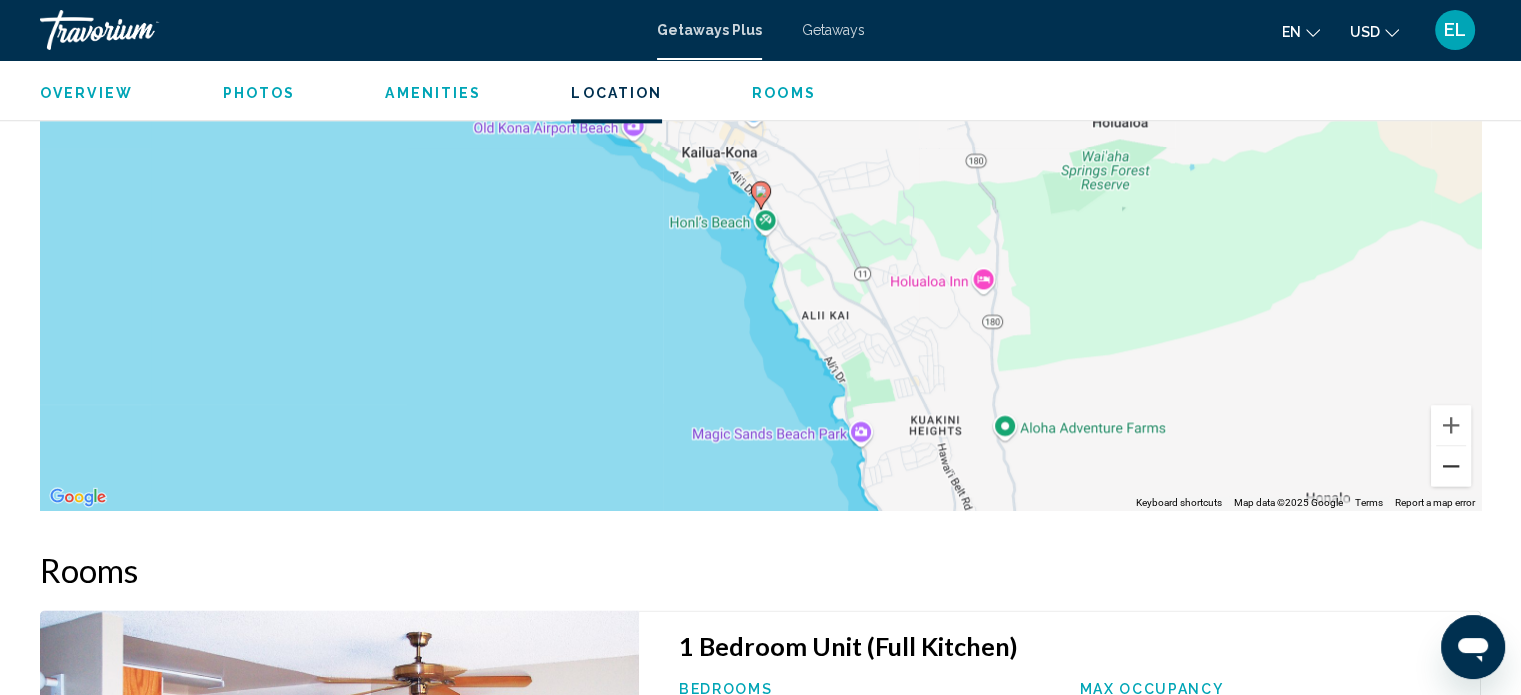click at bounding box center [1451, 466] 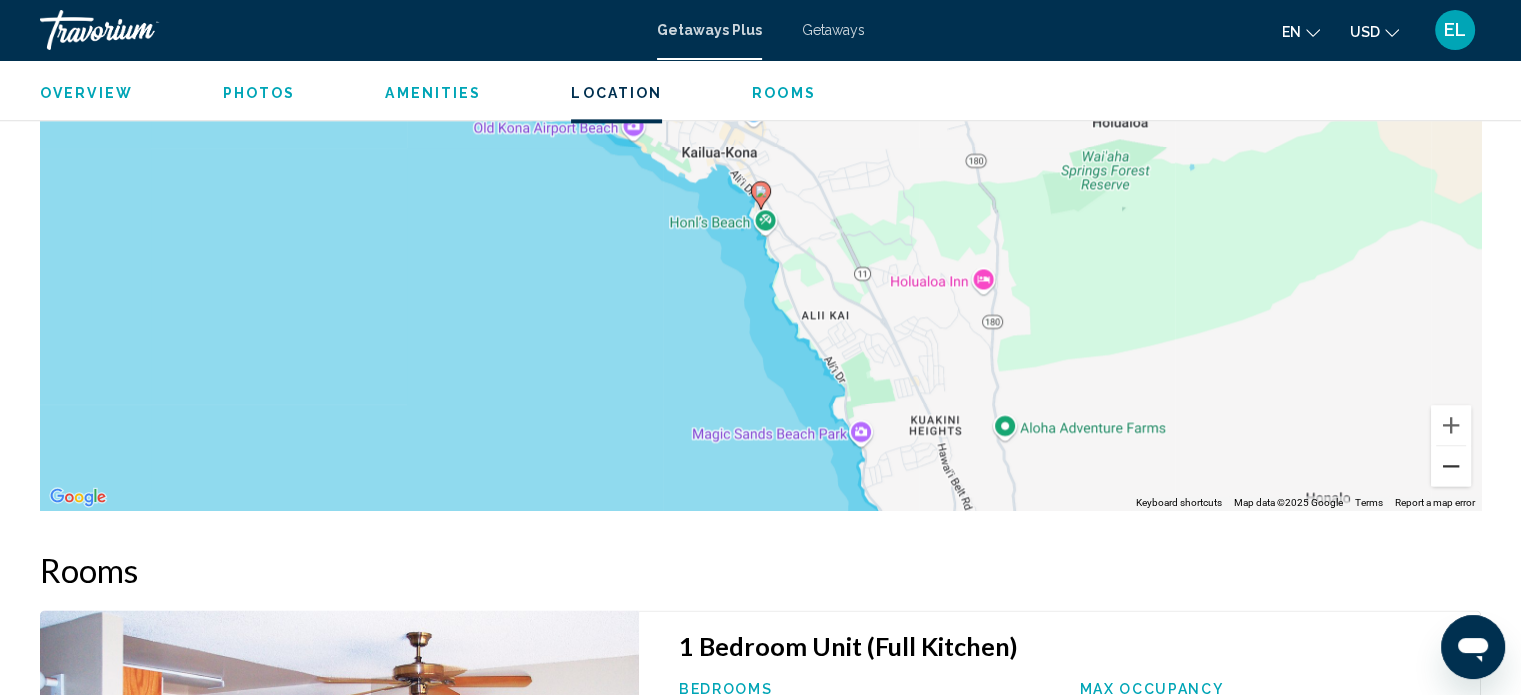 click at bounding box center (1451, 466) 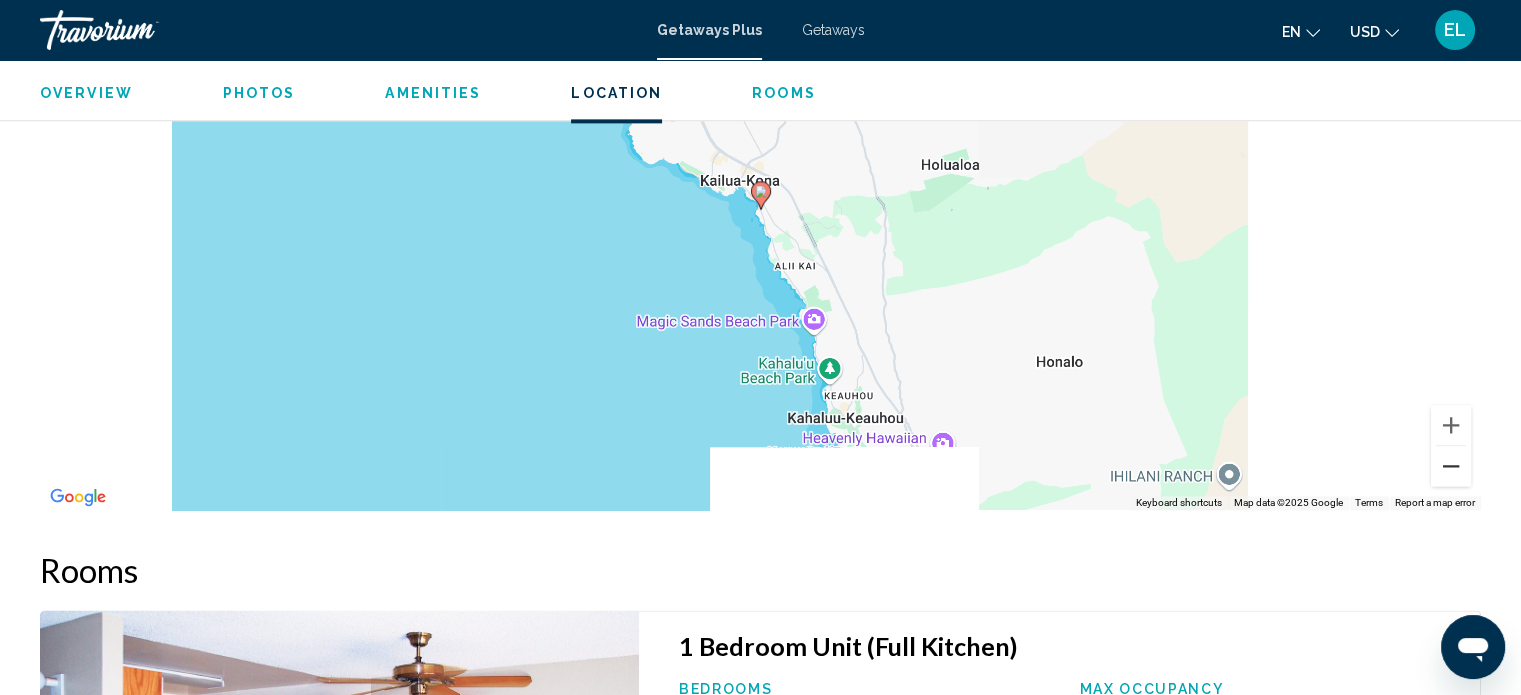 click at bounding box center (1451, 466) 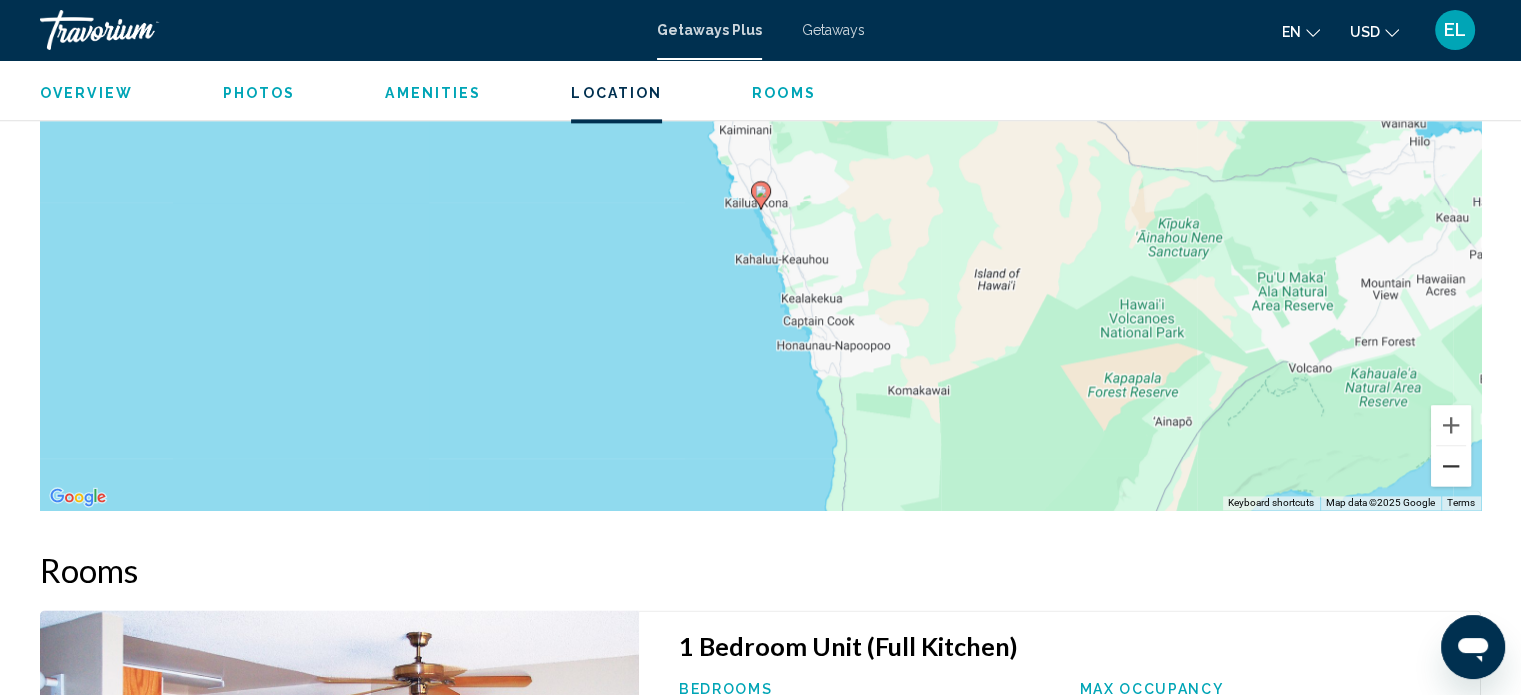 click at bounding box center (1451, 466) 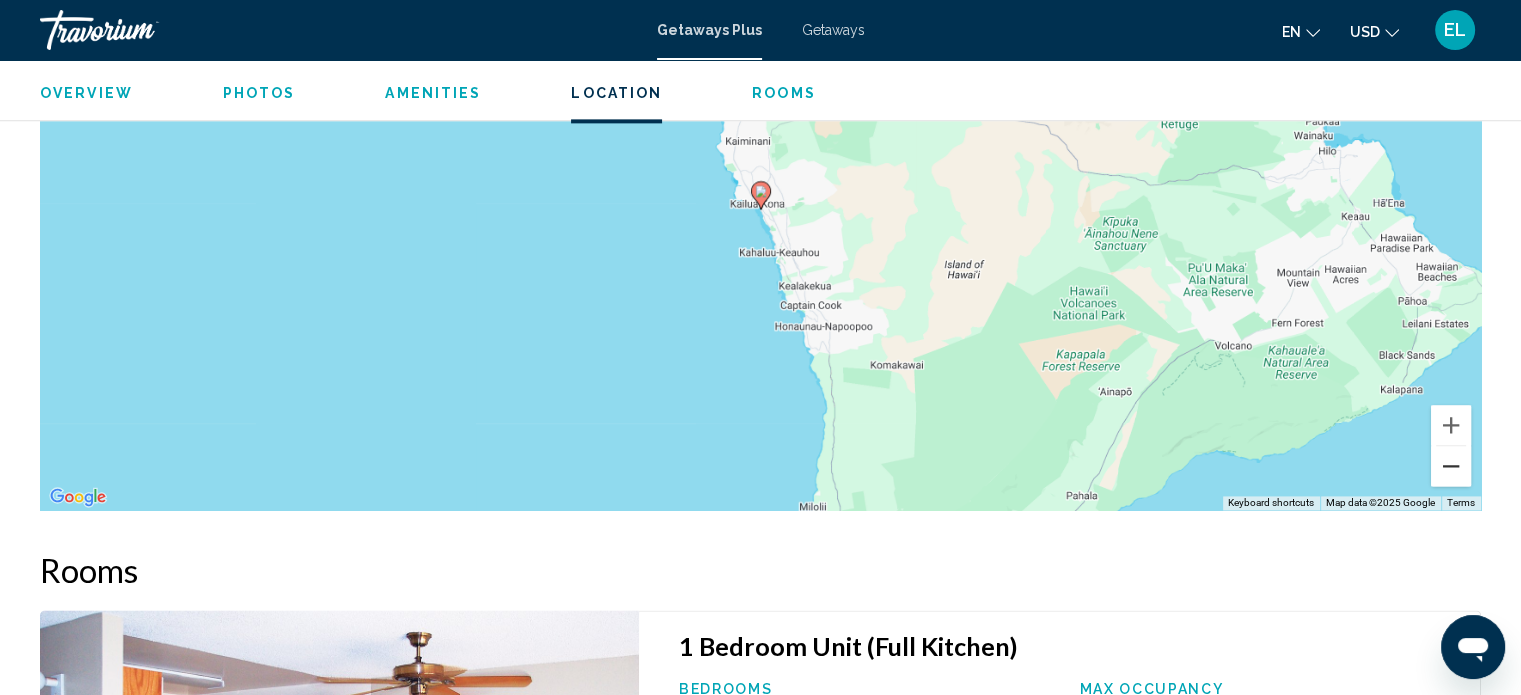 click at bounding box center [1451, 466] 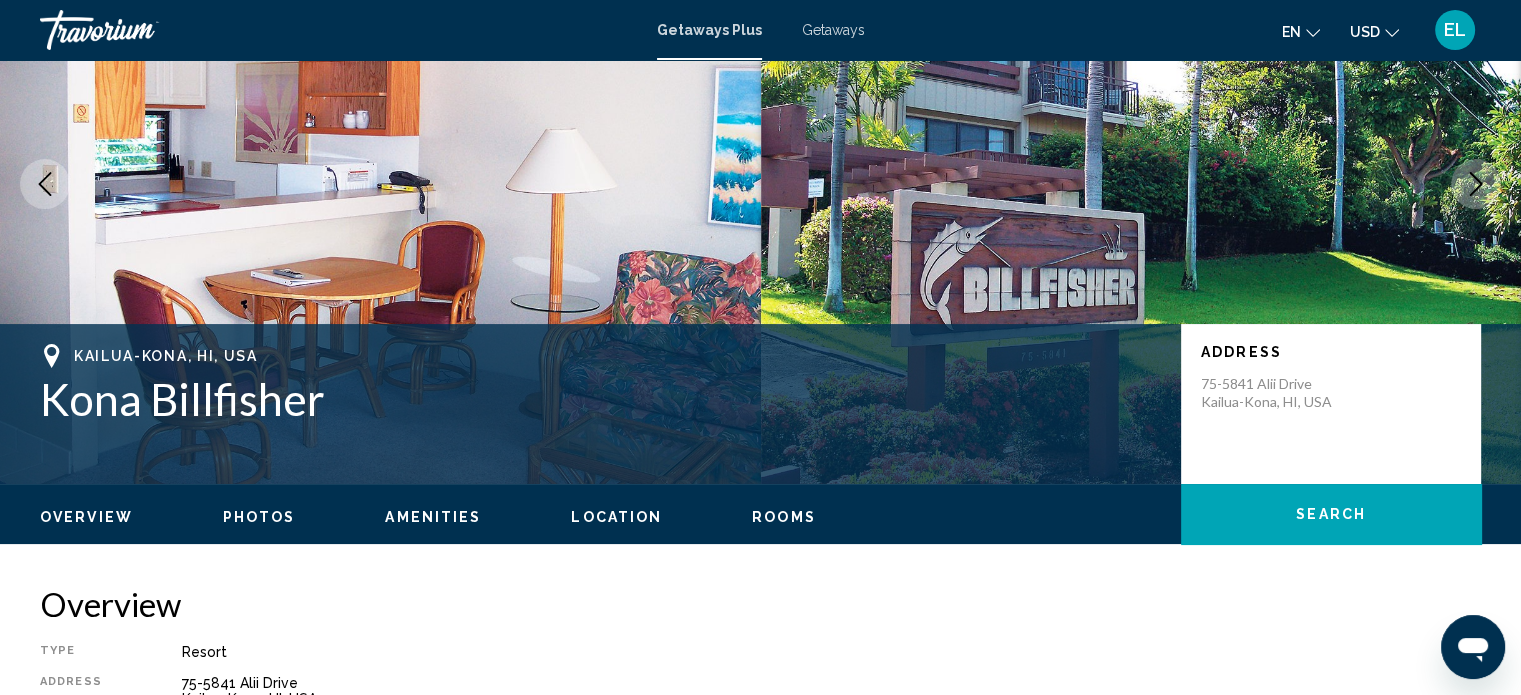 scroll, scrollTop: 12, scrollLeft: 0, axis: vertical 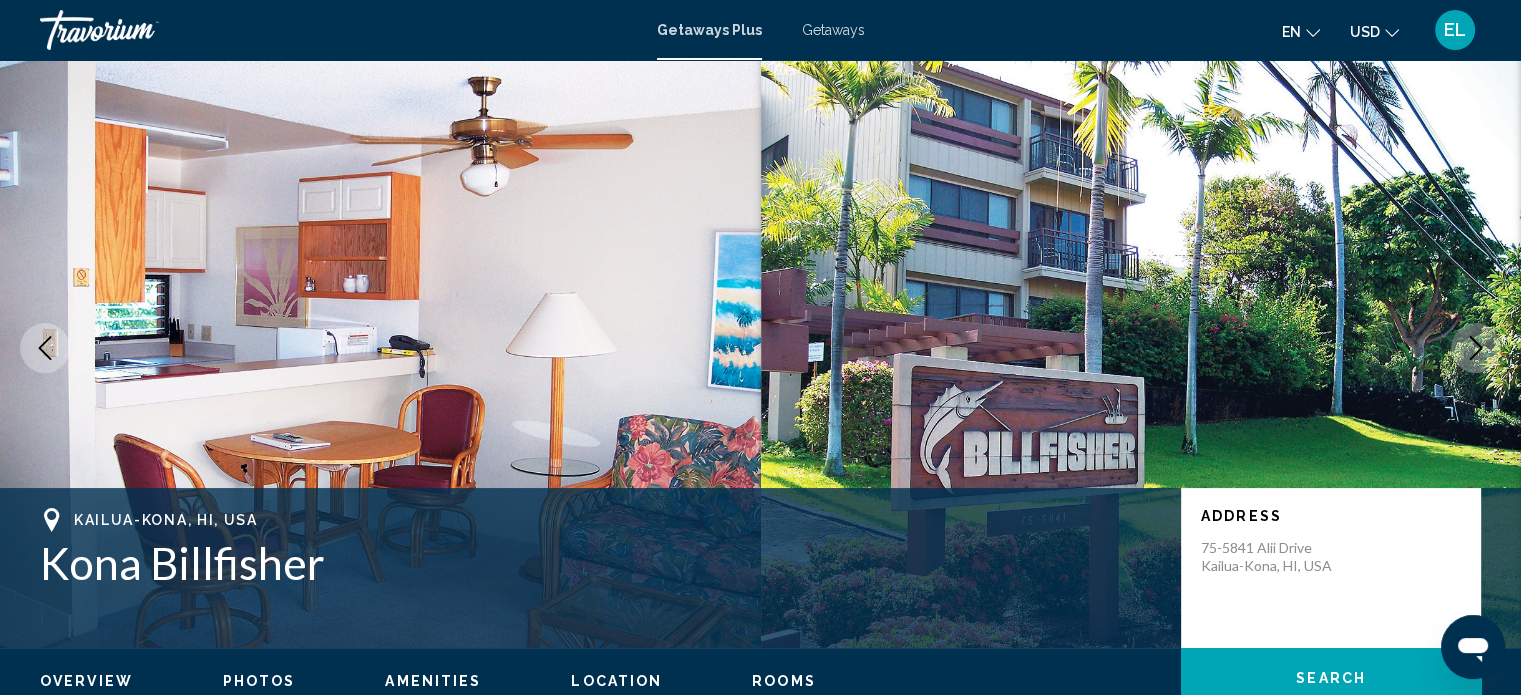 click on "75-5841 Alii Drive Kailua-Kona, HI, USA" at bounding box center (1281, 557) 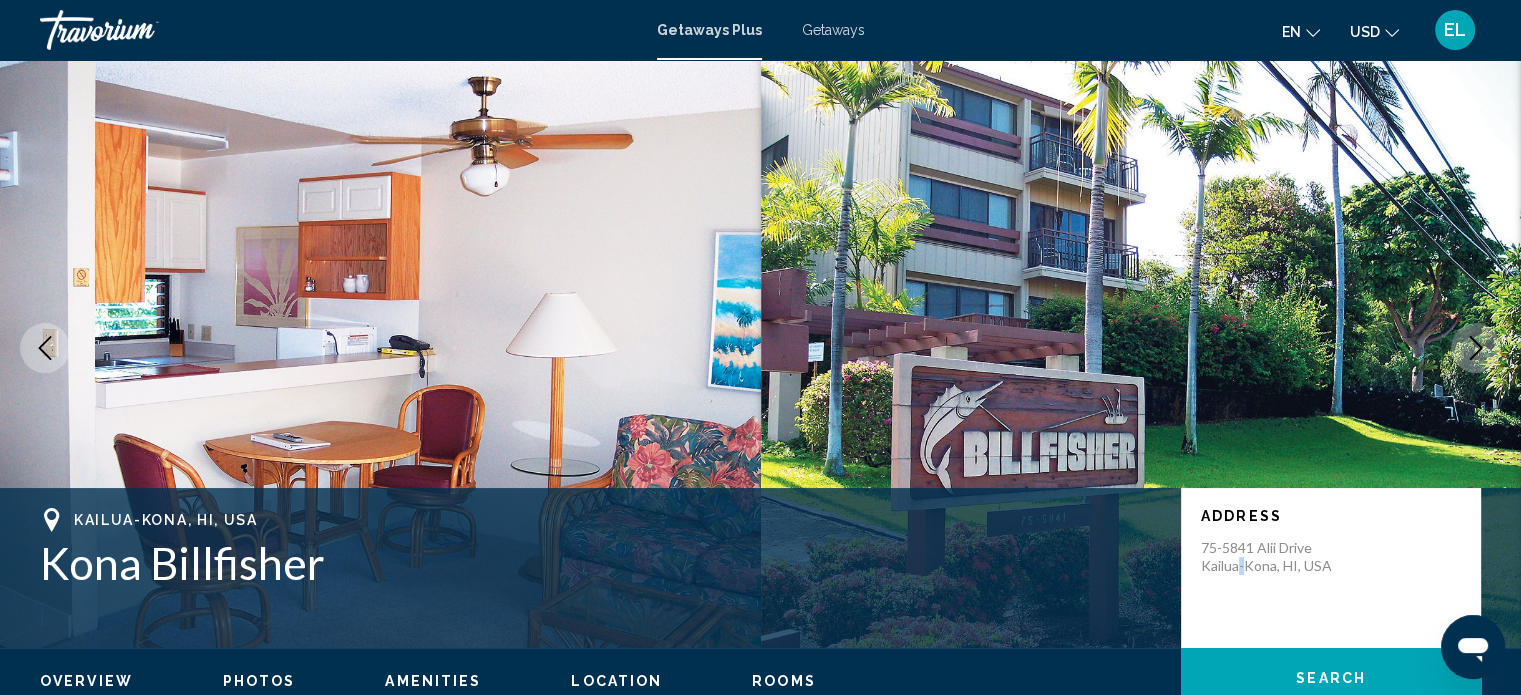 click on "75-5841 Alii Drive Kailua-Kona, HI, USA" at bounding box center (1281, 557) 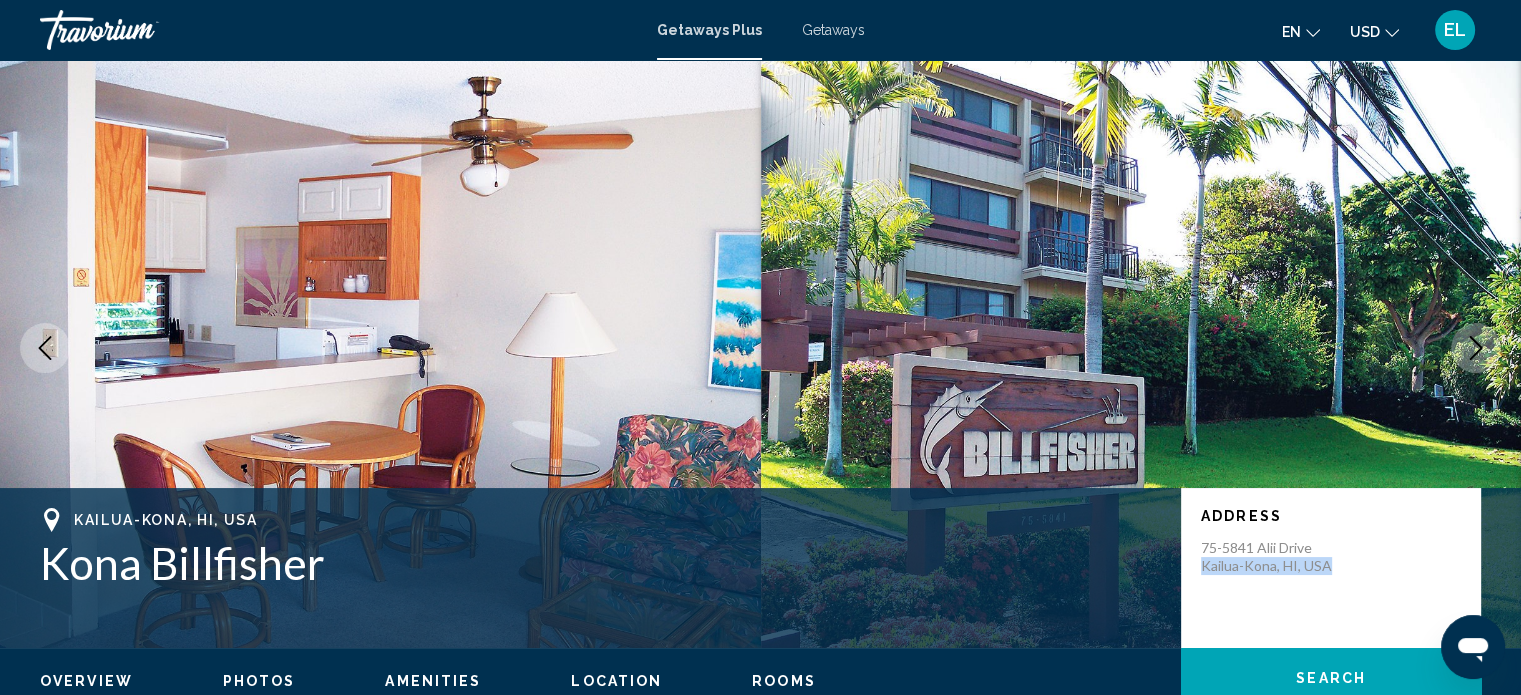click on "75-5841 Alii Drive Kailua-Kona, HI, USA" at bounding box center [1281, 557] 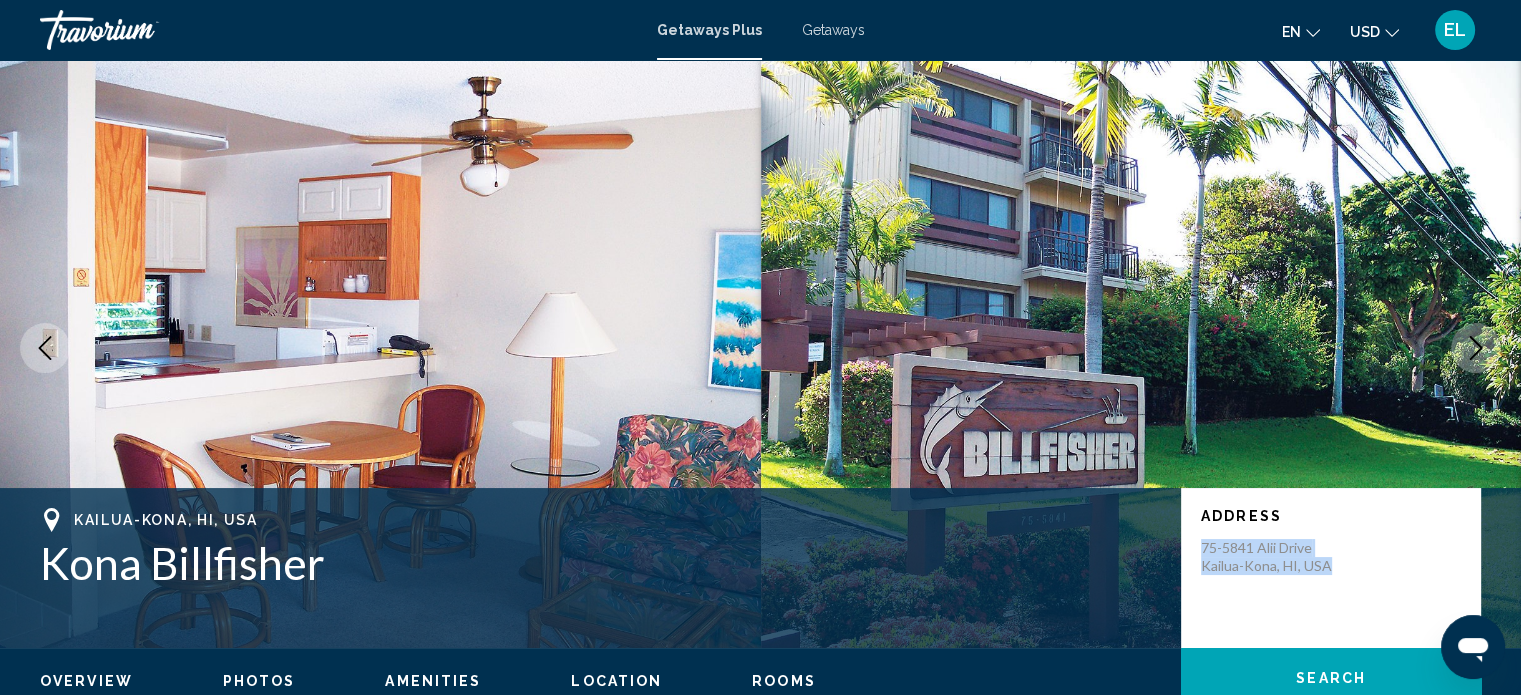 drag, startPoint x: 1201, startPoint y: 555, endPoint x: 1351, endPoint y: 579, distance: 151.90787 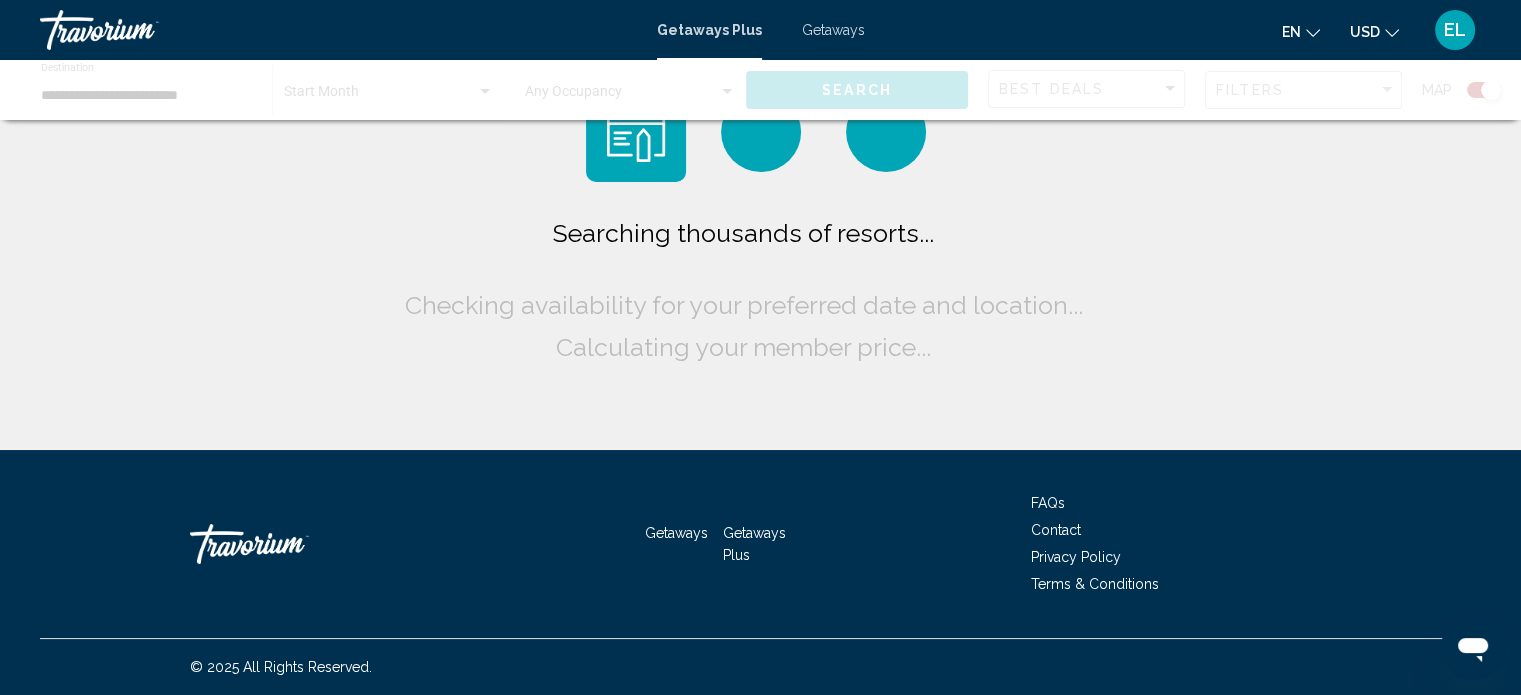 scroll, scrollTop: 0, scrollLeft: 0, axis: both 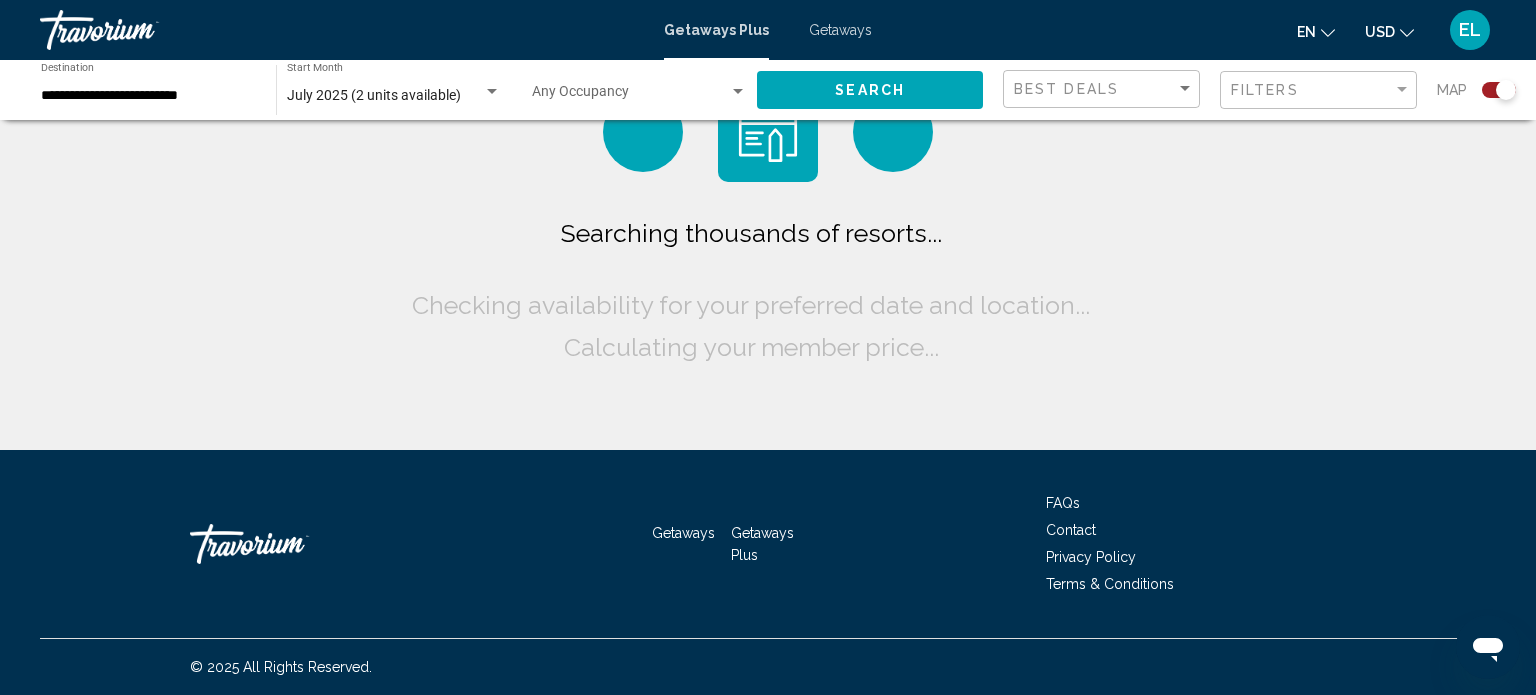 click on "Getaways" at bounding box center [830, 30] 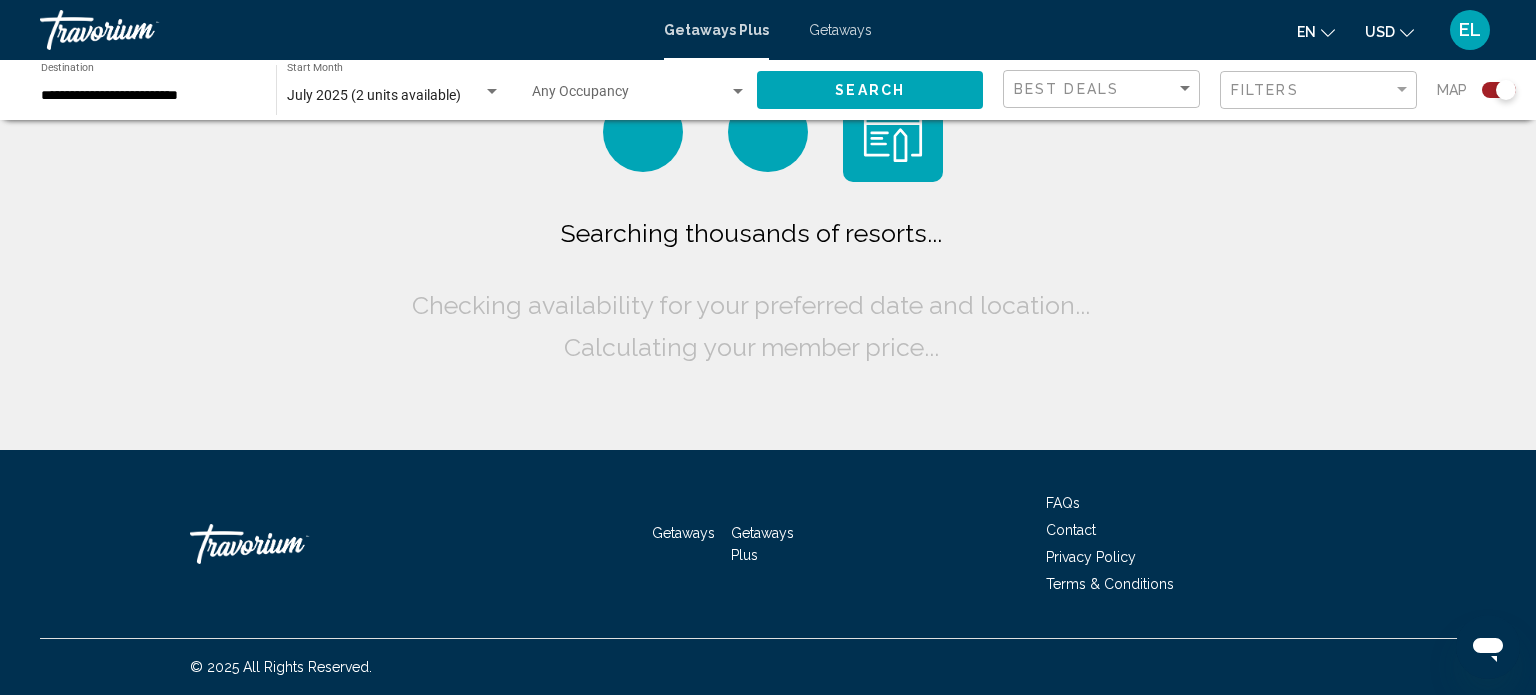 click on "Getaways" at bounding box center (840, 30) 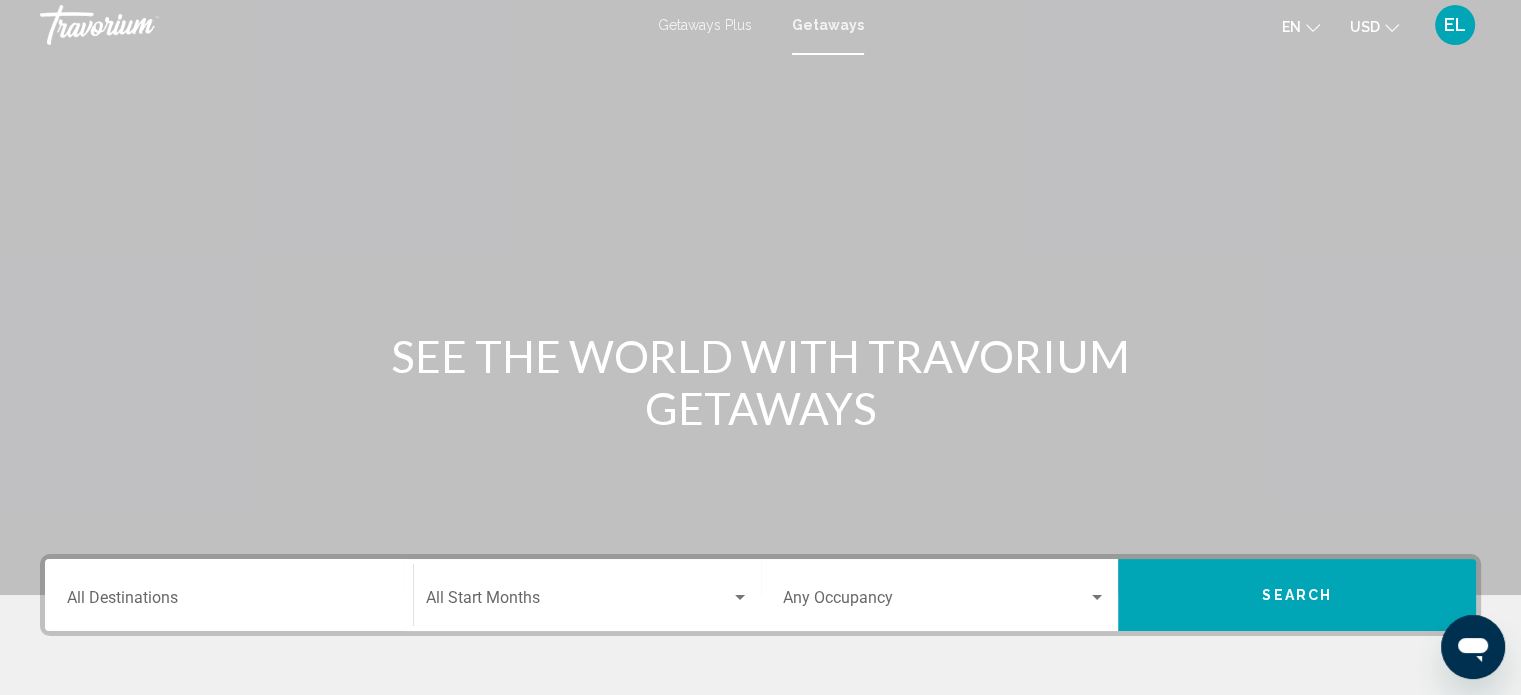 scroll, scrollTop: 390, scrollLeft: 0, axis: vertical 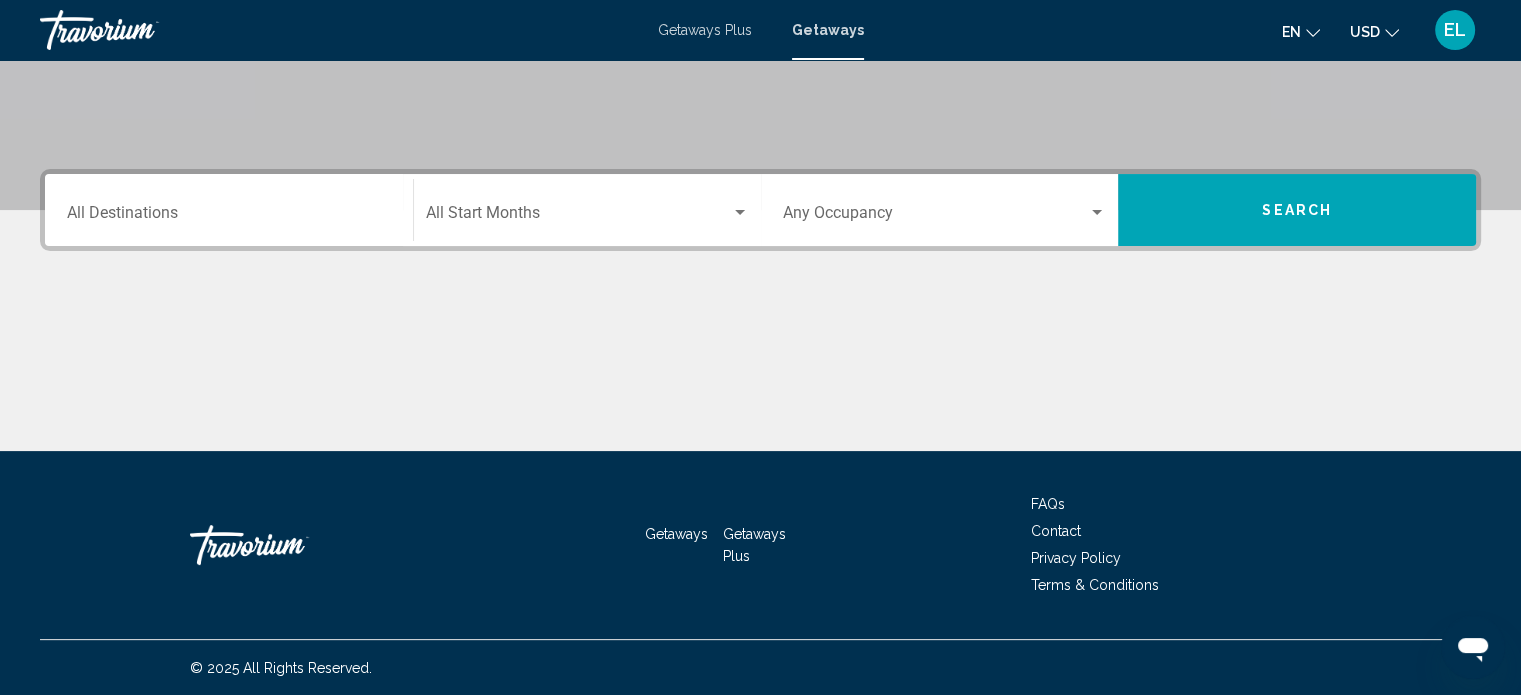 click on "Destination All Destinations" at bounding box center (229, 217) 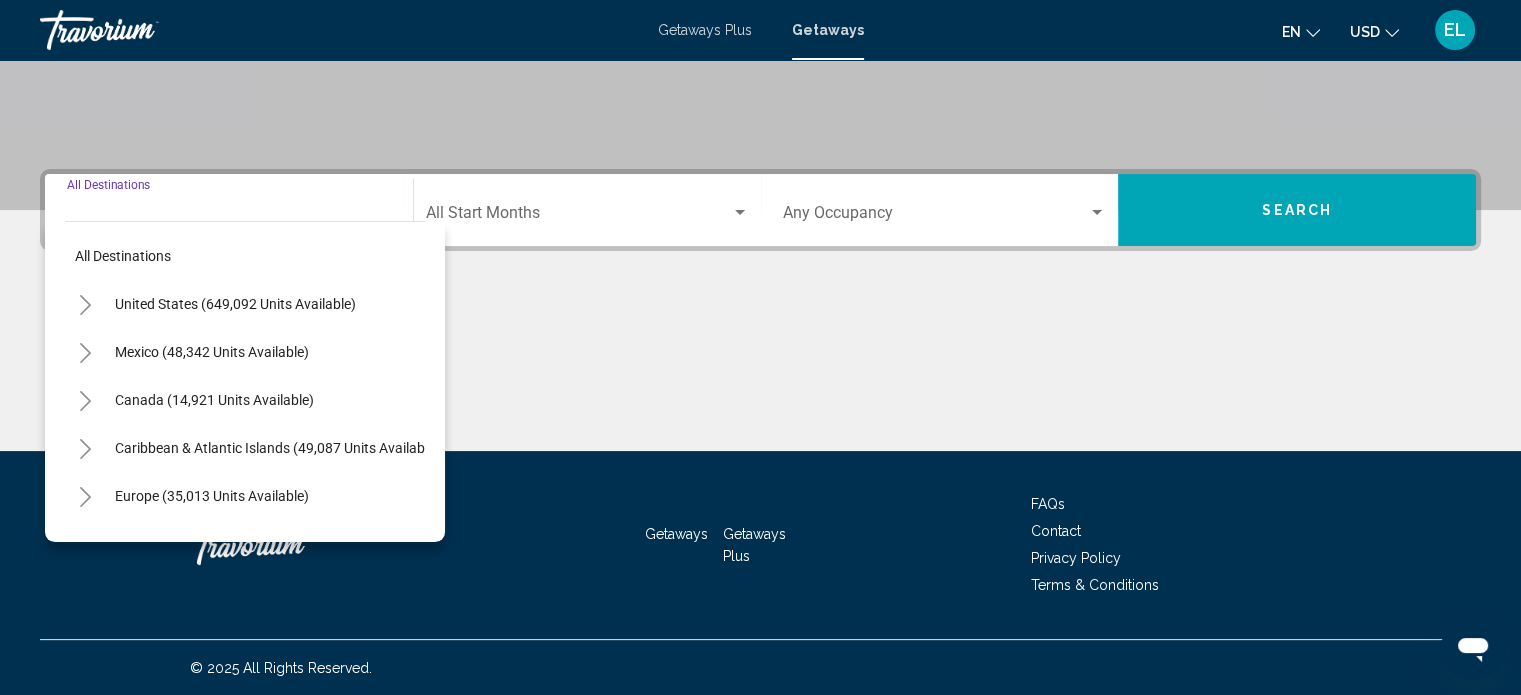 click 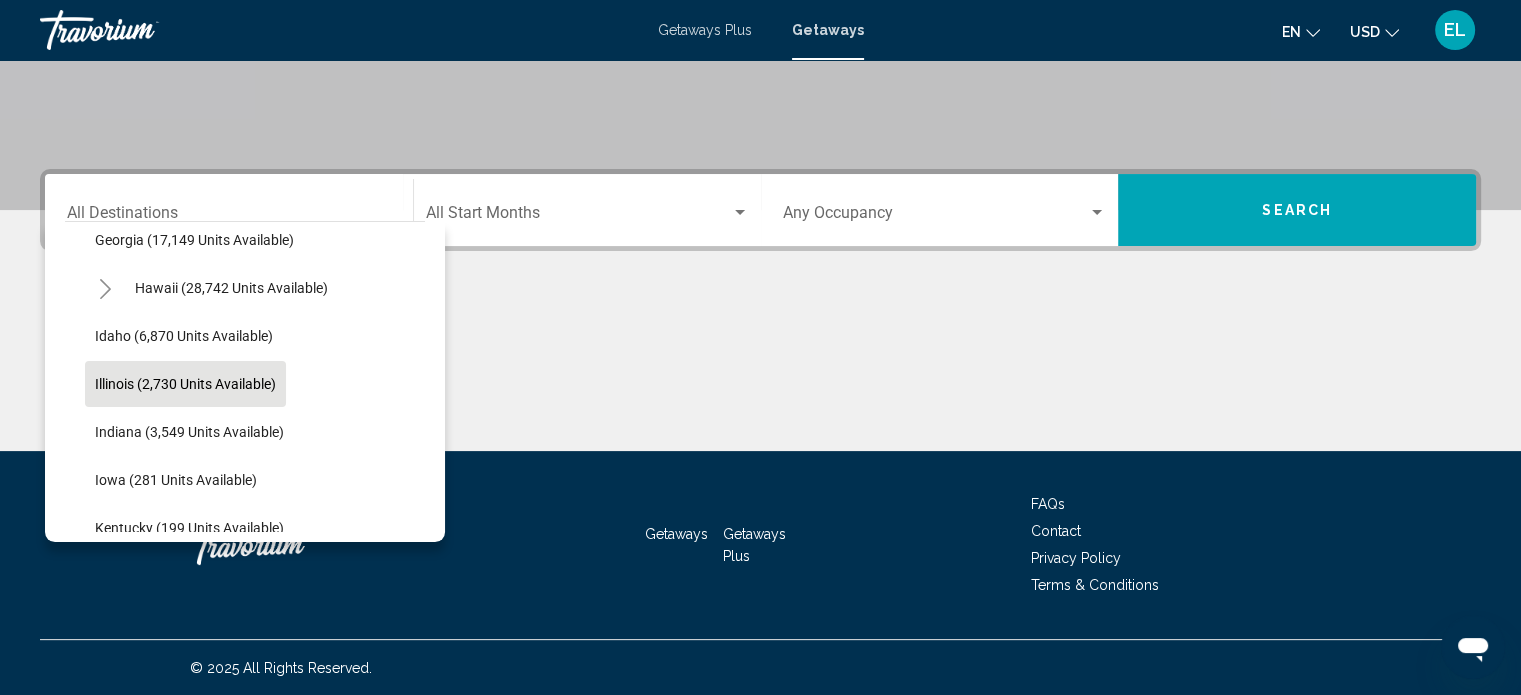 scroll, scrollTop: 500, scrollLeft: 0, axis: vertical 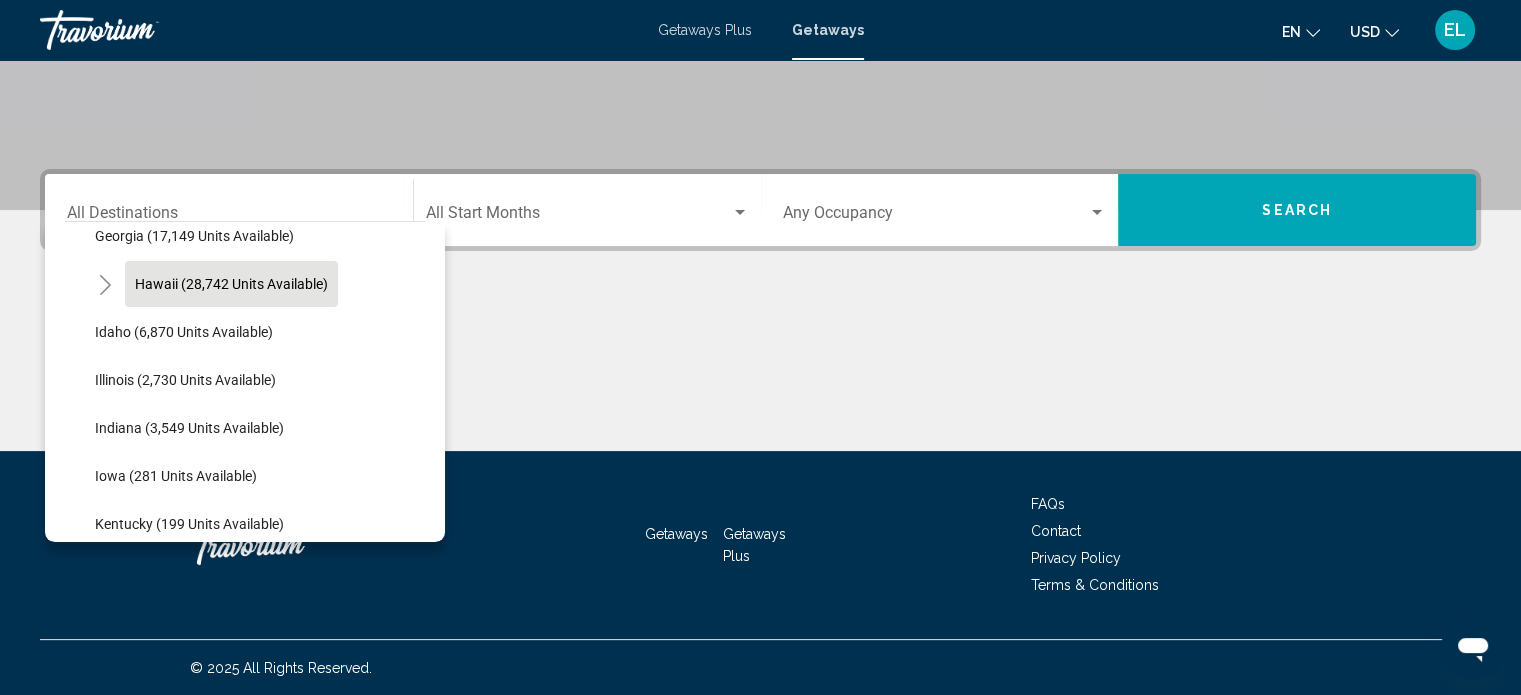 click on "Hawaii (28,742 units available)" 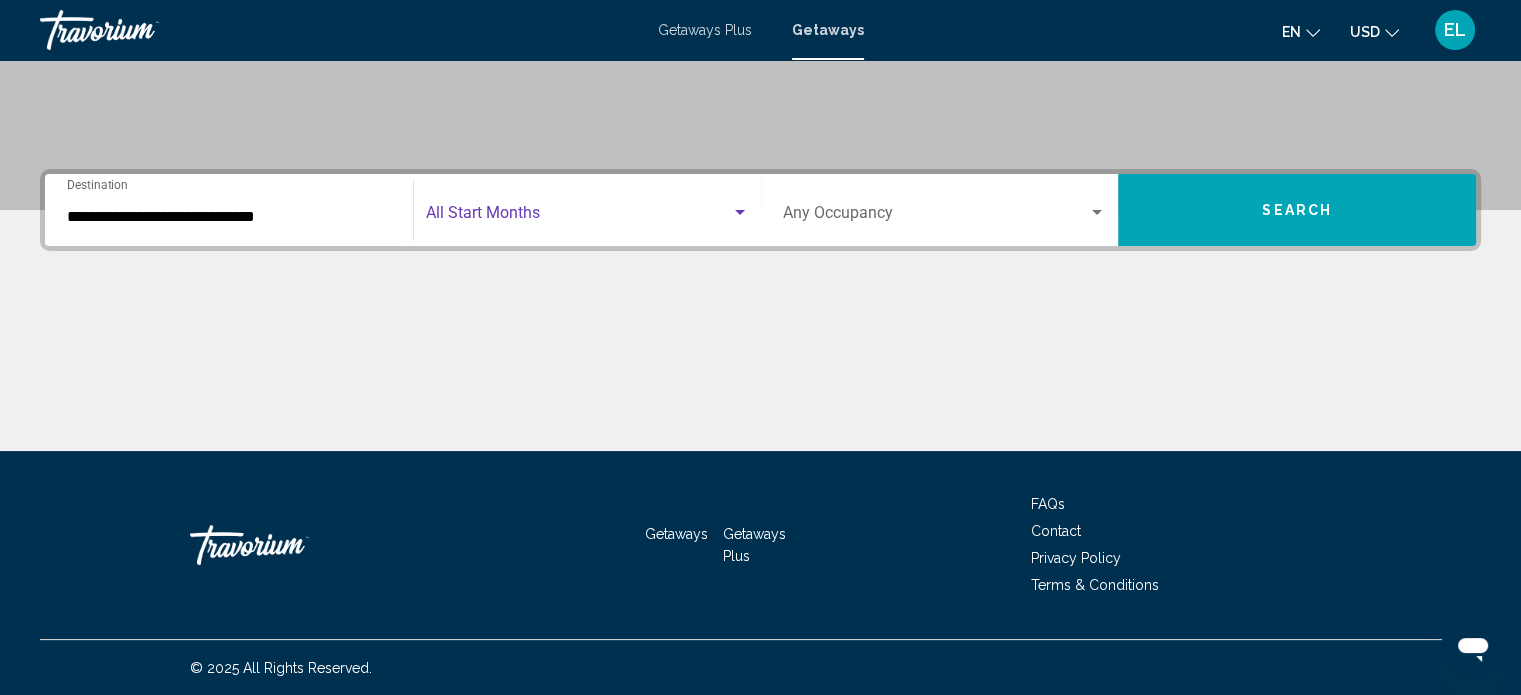 click at bounding box center (578, 217) 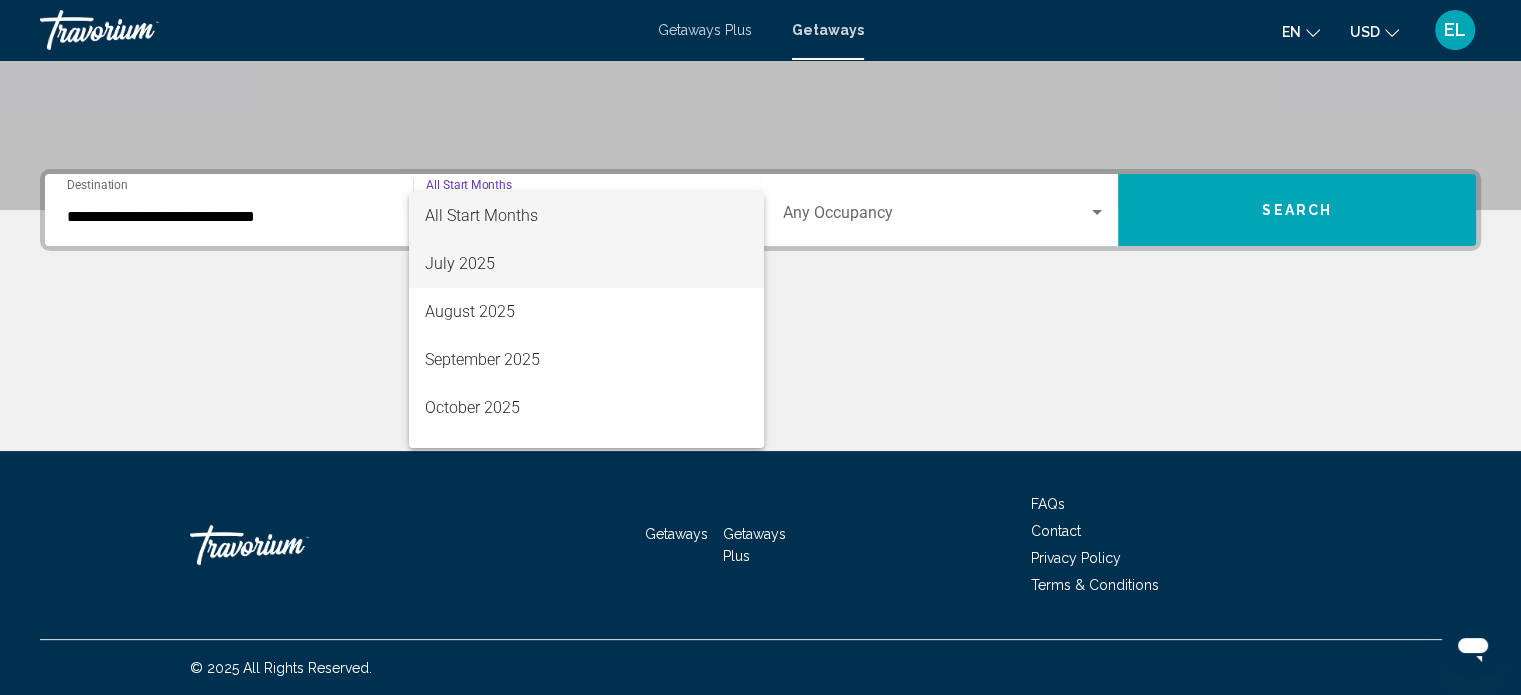 click on "July 2025" at bounding box center [586, 264] 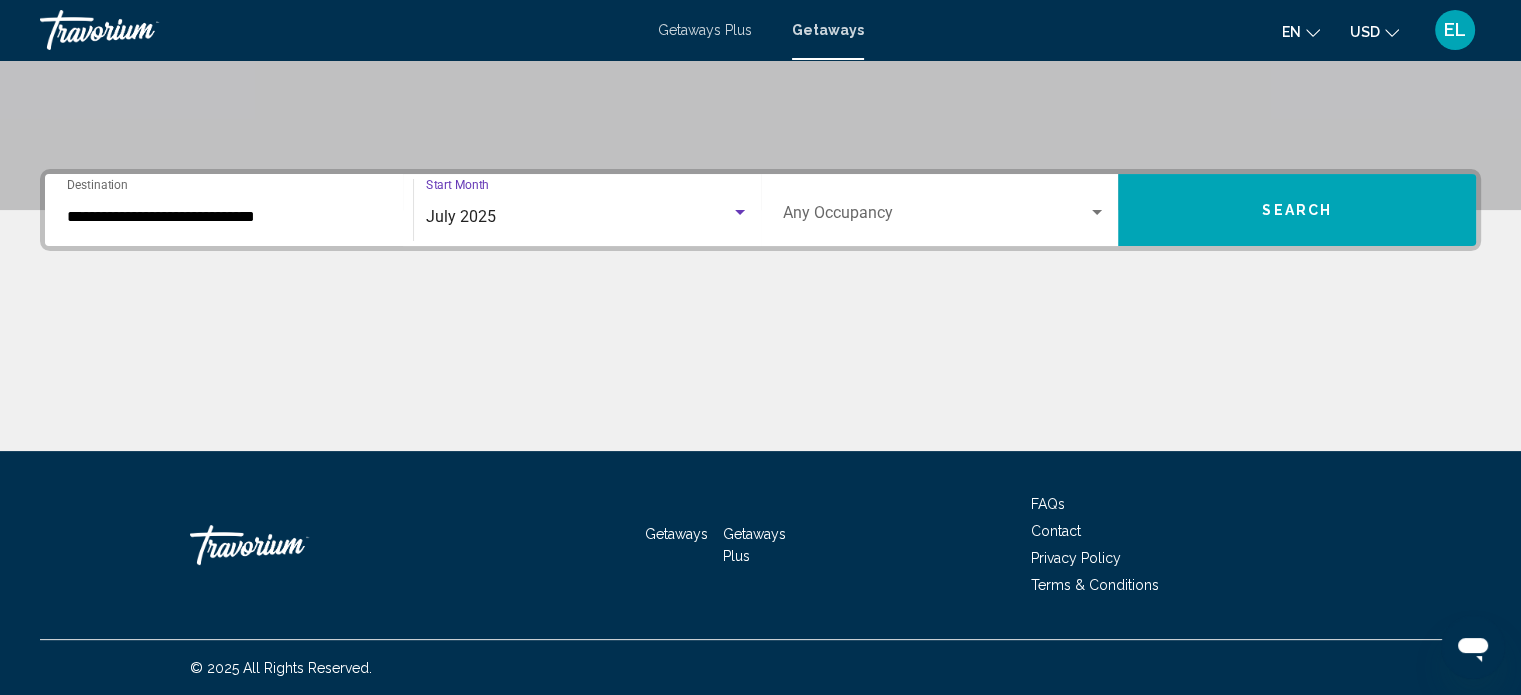 click on "Search" at bounding box center [1297, 210] 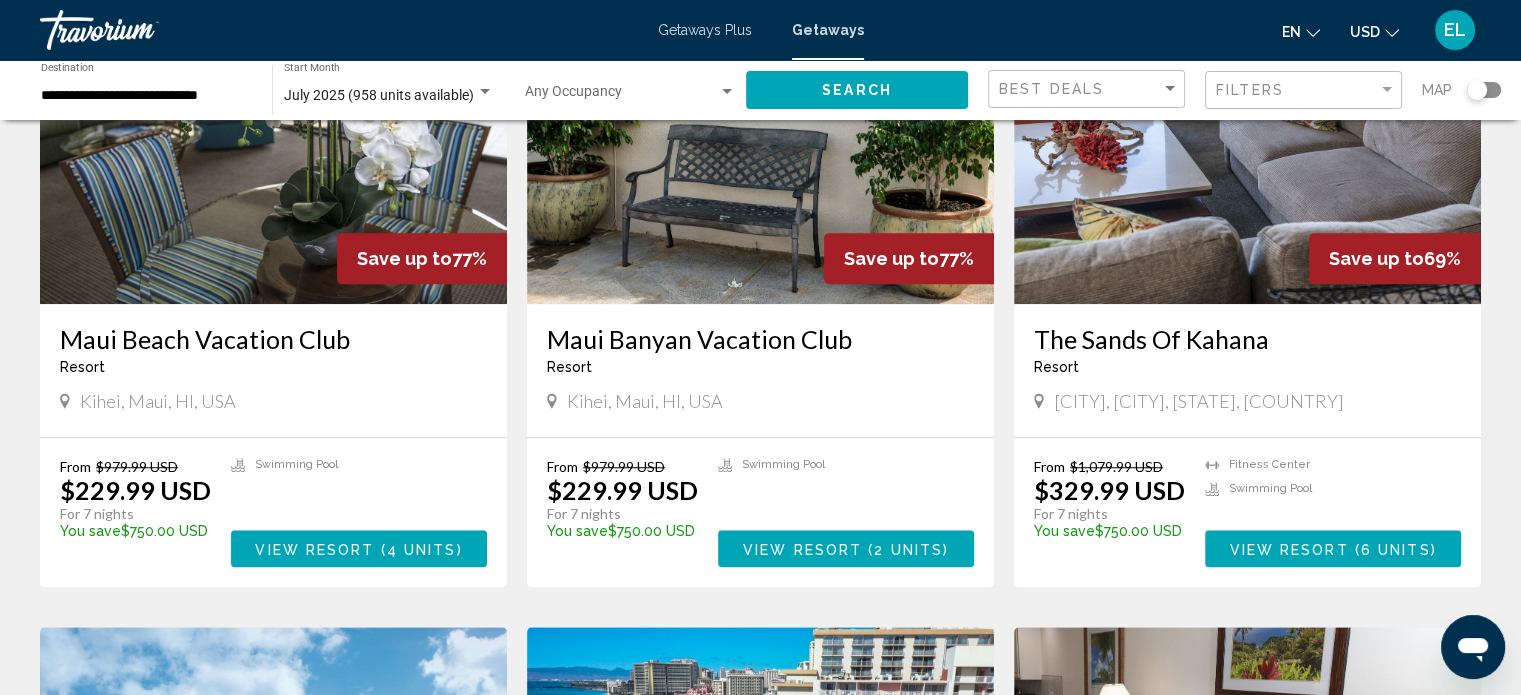 scroll, scrollTop: 1400, scrollLeft: 0, axis: vertical 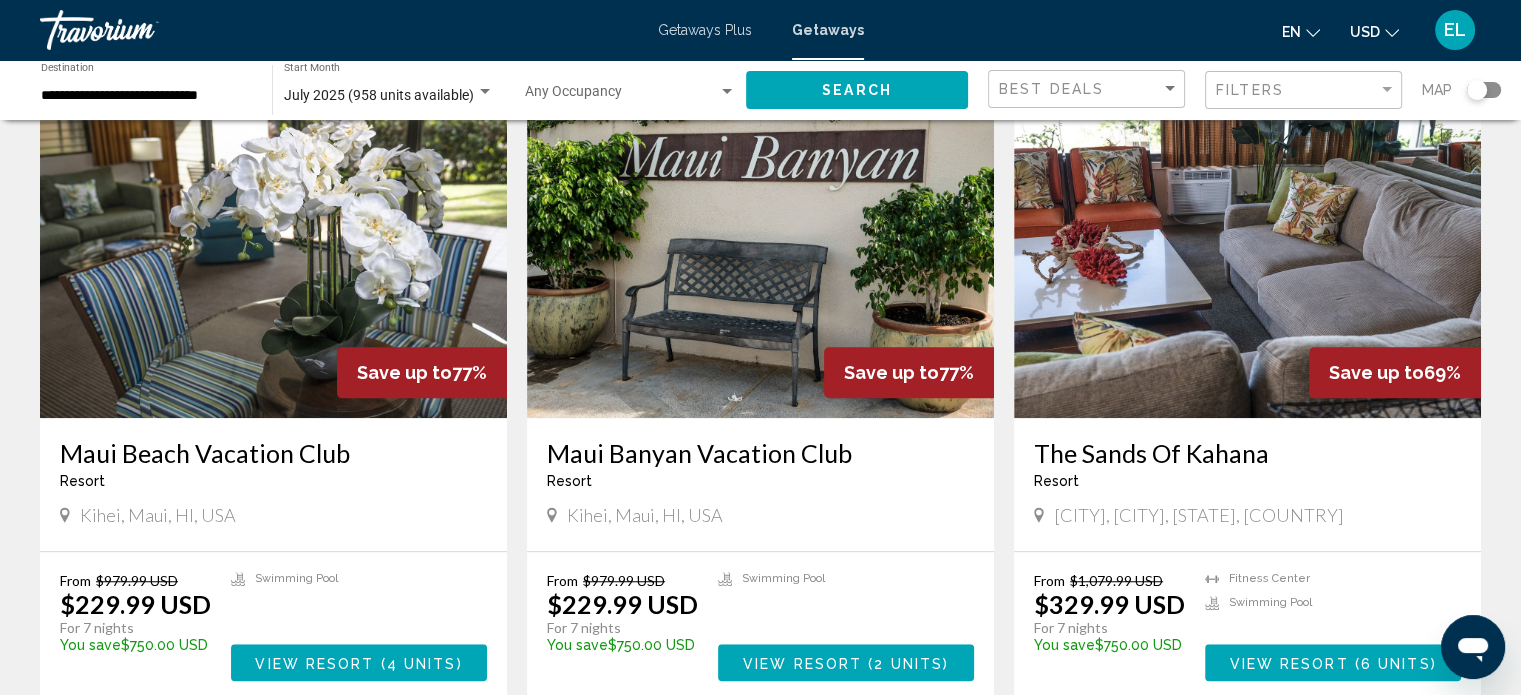 click on "The Sands Of Kahana" at bounding box center [1247, 453] 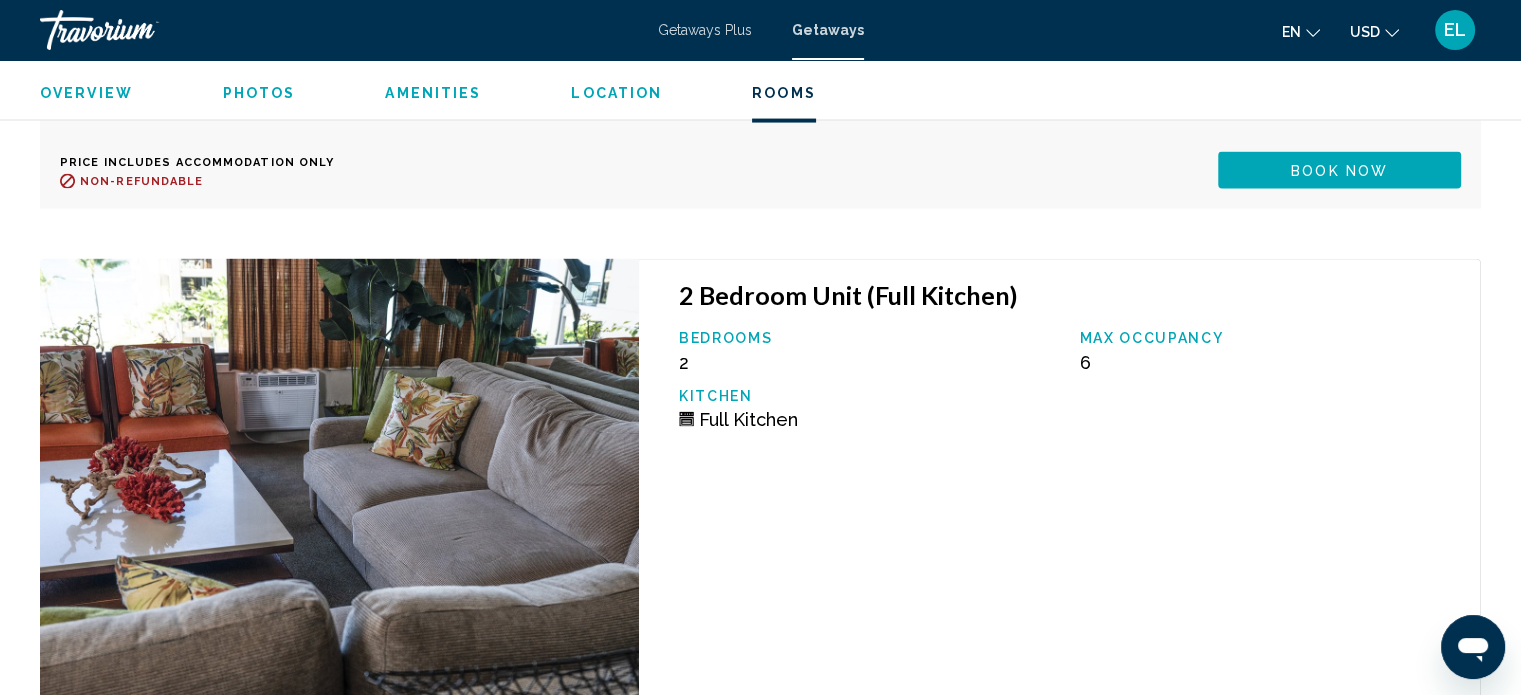 scroll, scrollTop: 4812, scrollLeft: 0, axis: vertical 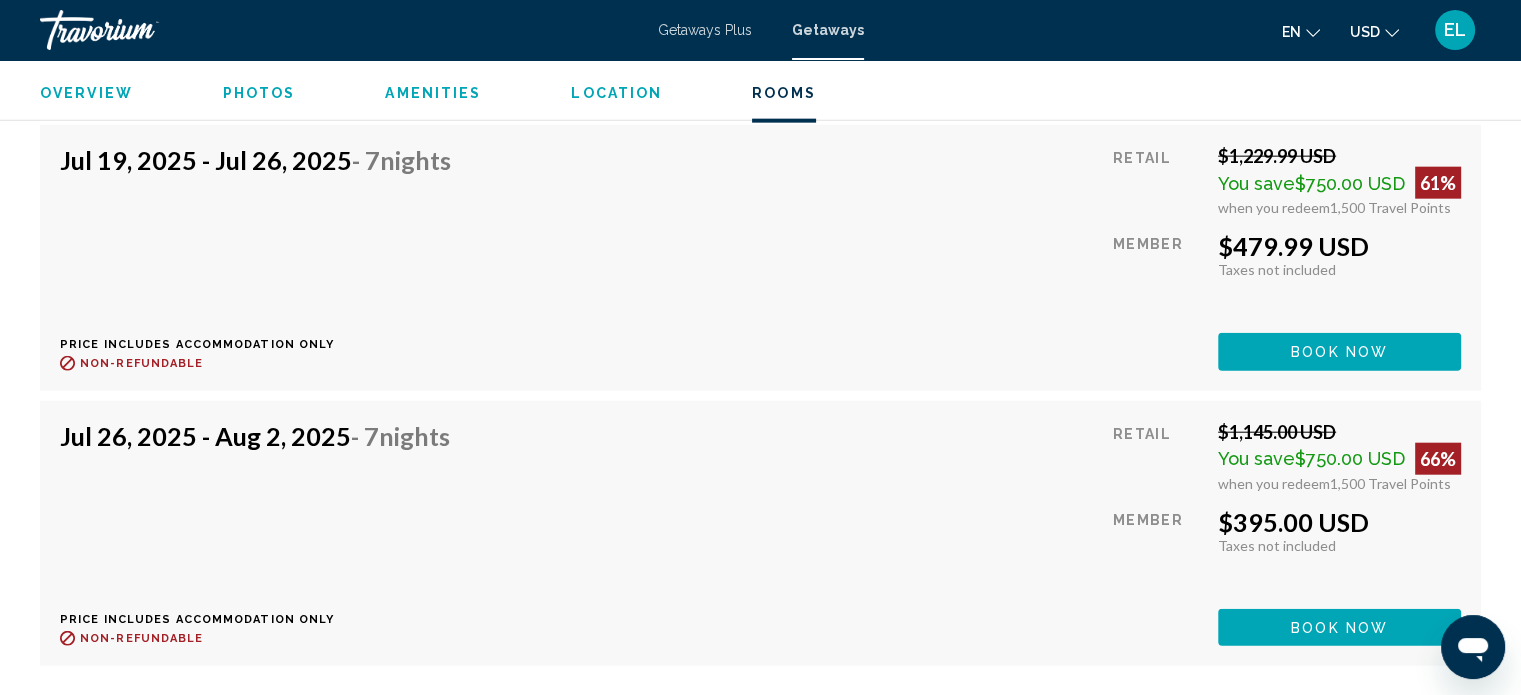 click on "Jul 26, 2025 - Aug 2, 2025  - 7  Nights Price includes accommodation only
Refundable until :
Non-refundable Retail  $1,145.00 USD  You save  $750.00 USD   66%  when you redeem  1,500  Travel Points  Member  $395.00 USD  Taxes included Taxes not included You earn  0  Travel Points  Book now This room is no longer available. Price includes accommodation only
Refundable until
Non-refundable Book now This room is no longer available." at bounding box center (760, 533) 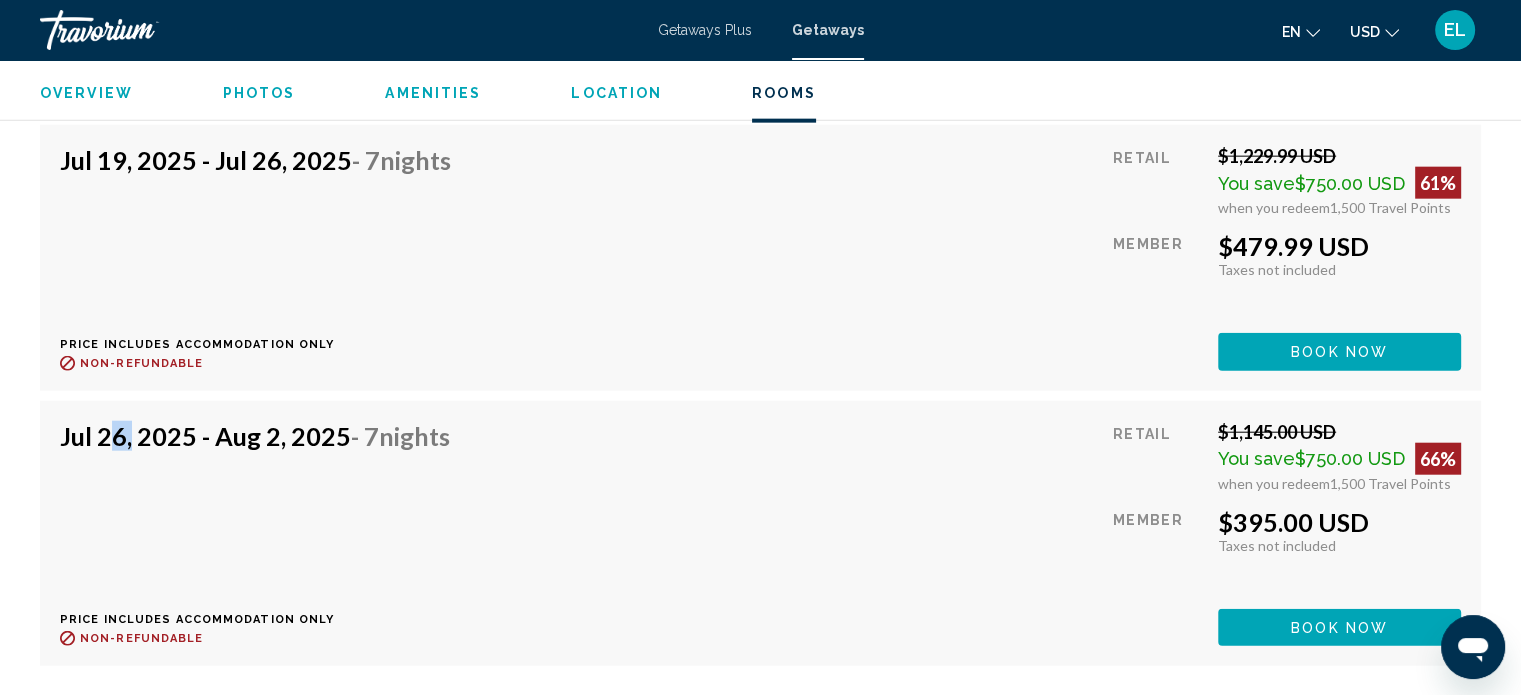 click on "Jul 26, 2025 - Aug 2, 2025  - 7  Nights Price includes accommodation only
Refundable until :
Non-refundable Retail  $1,145.00 USD  You save  $750.00 USD   66%  when you redeem  1,500  Travel Points  Member  $395.00 USD  Taxes included Taxes not included You earn  0  Travel Points  Book now This room is no longer available. Price includes accommodation only
Refundable until
Non-refundable Book now This room is no longer available." at bounding box center [760, 533] 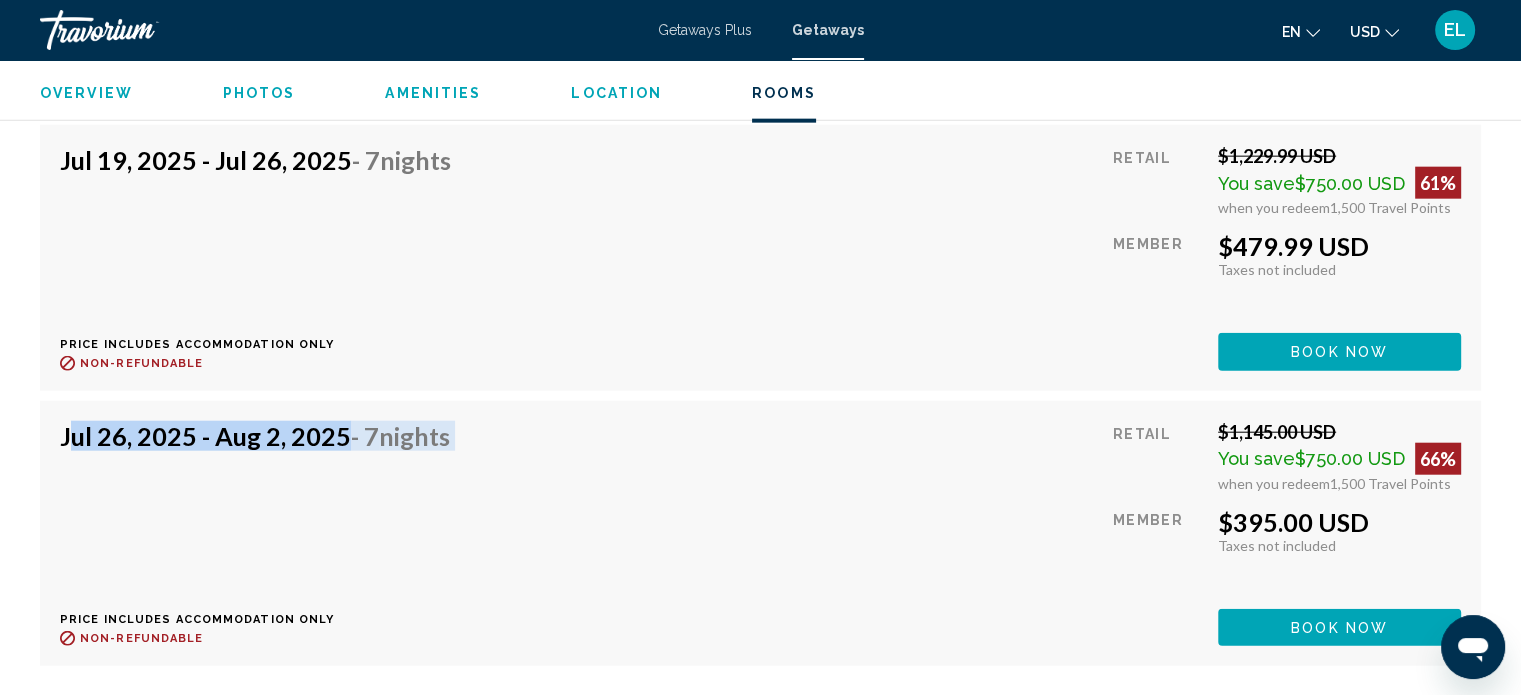 click on "Jul 26, 2025 - Aug 2, 2025  - 7  Nights" at bounding box center (255, 436) 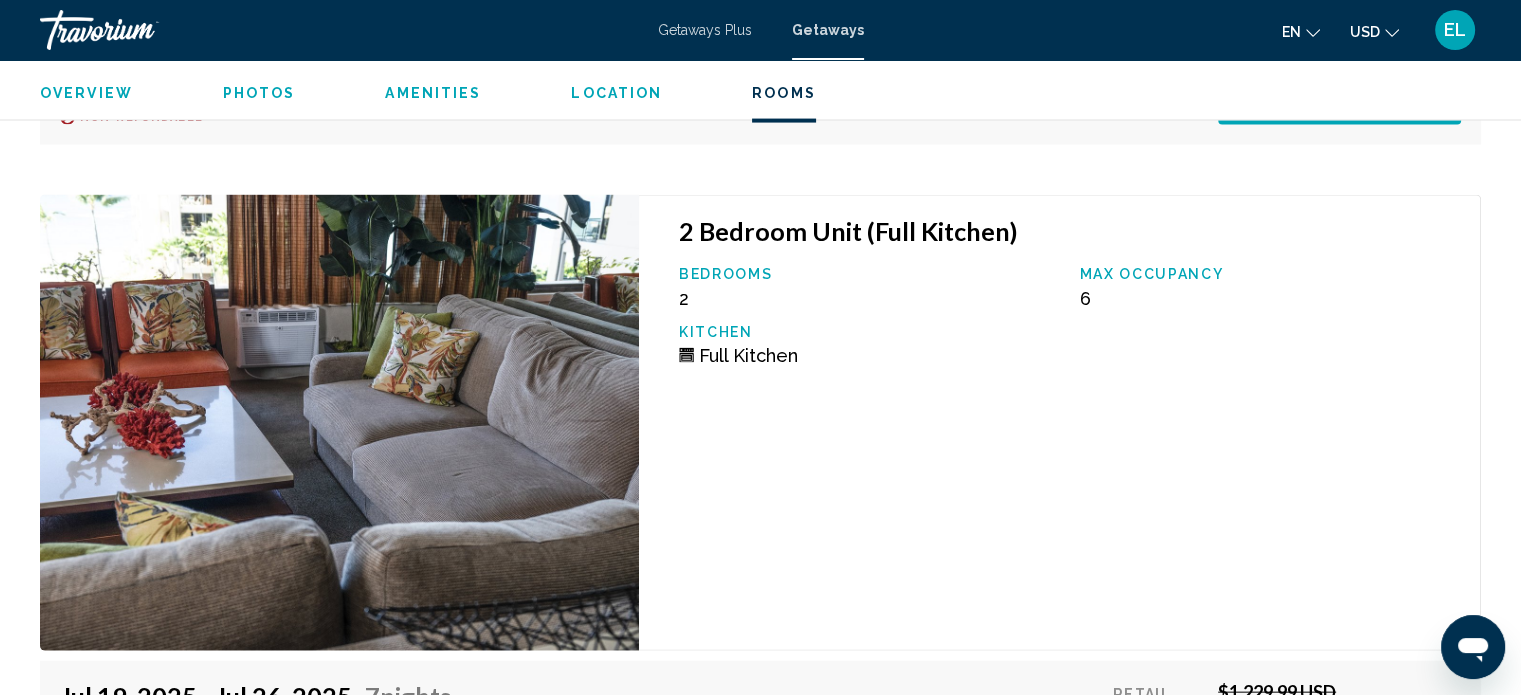 scroll, scrollTop: 4273, scrollLeft: 0, axis: vertical 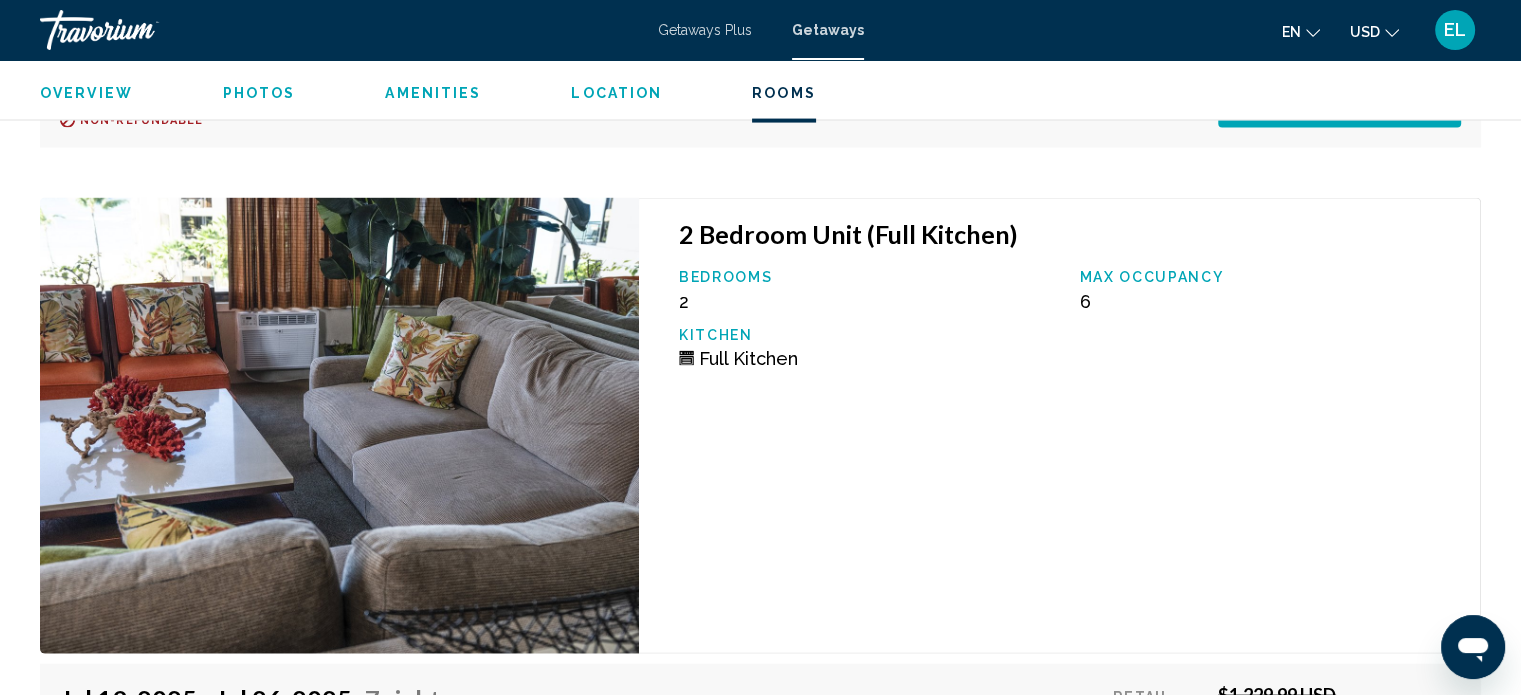 click at bounding box center (339, -355) 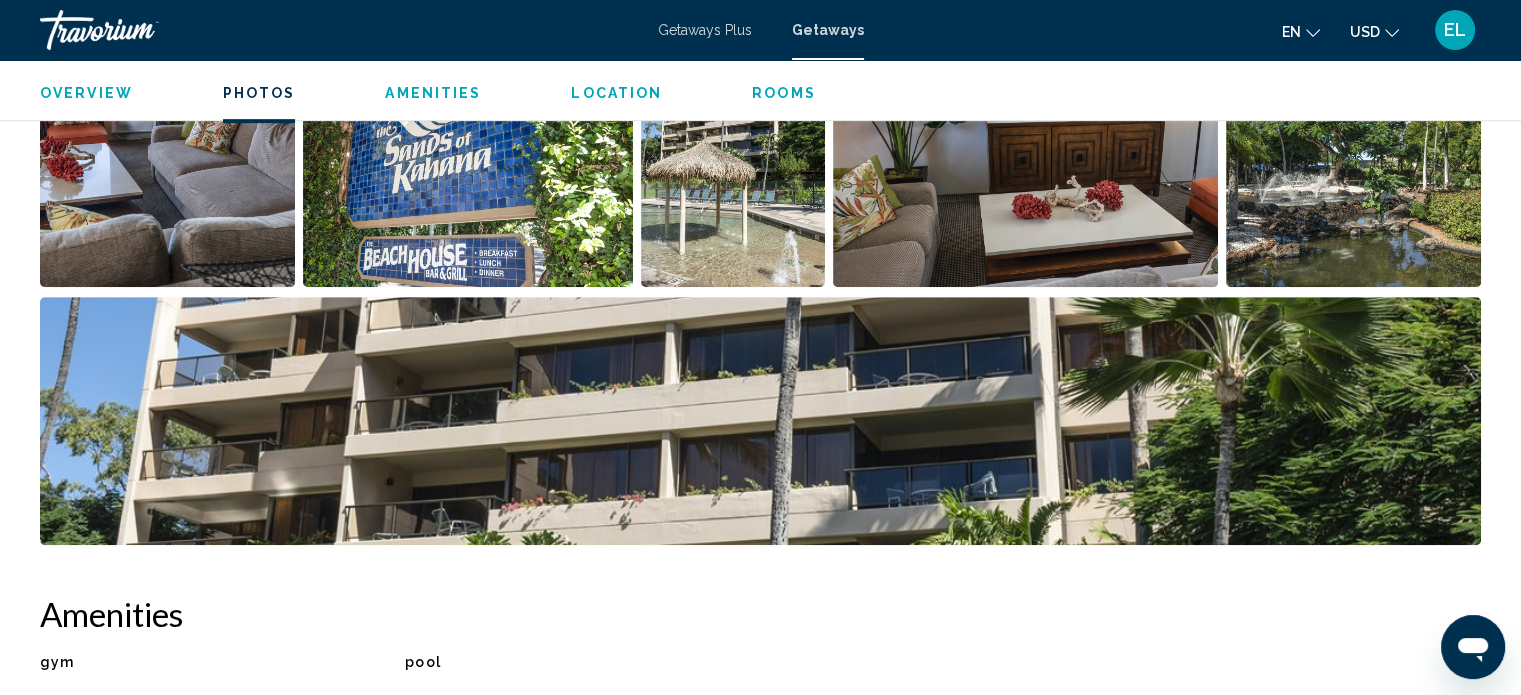 scroll, scrollTop: 973, scrollLeft: 0, axis: vertical 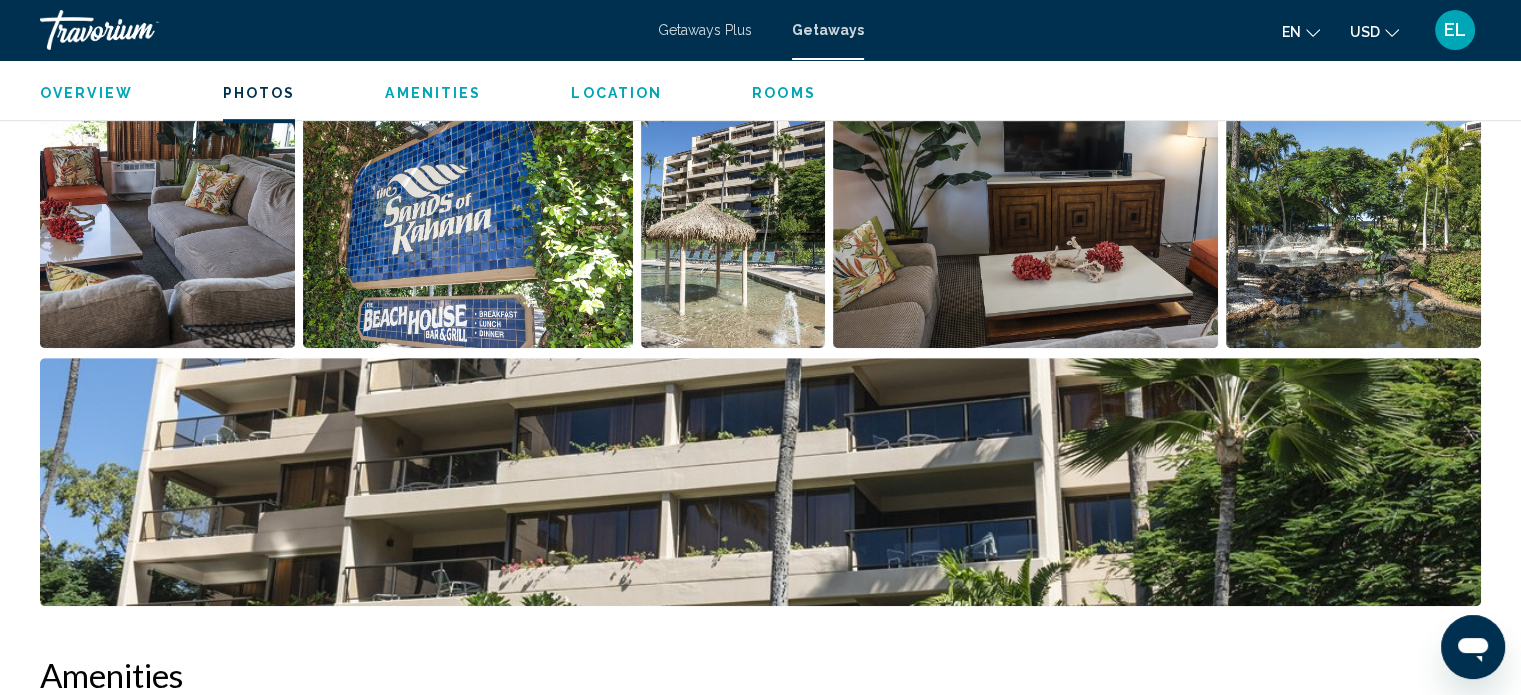 click at bounding box center [167, 224] 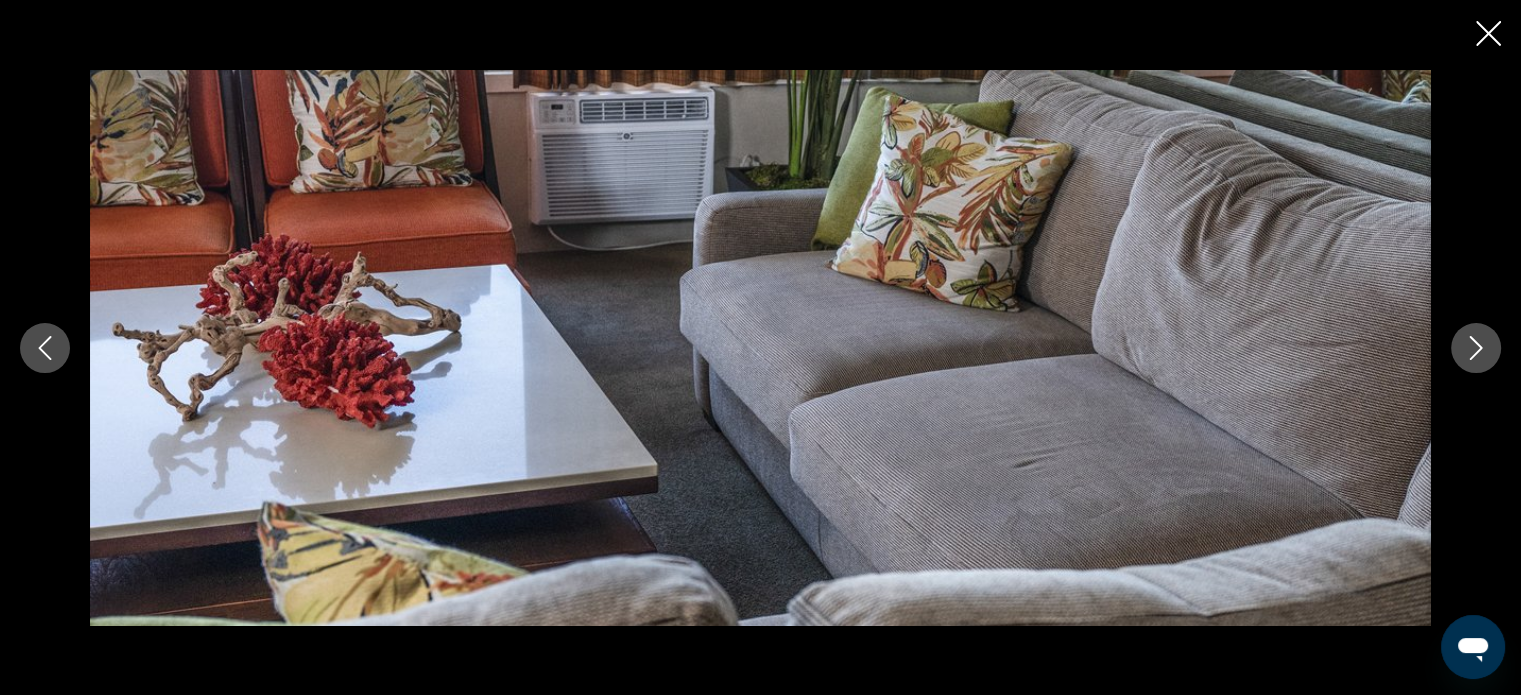 click at bounding box center [1476, 348] 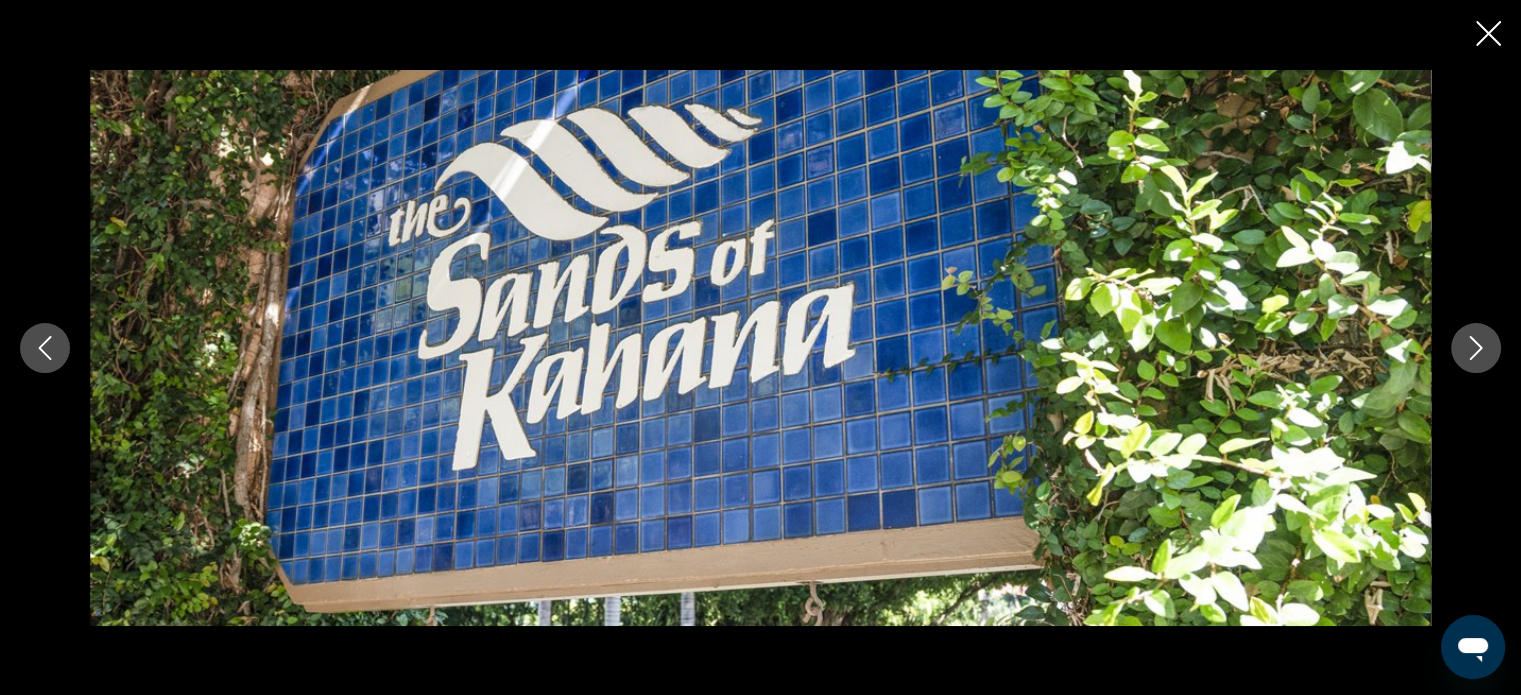click at bounding box center [1476, 348] 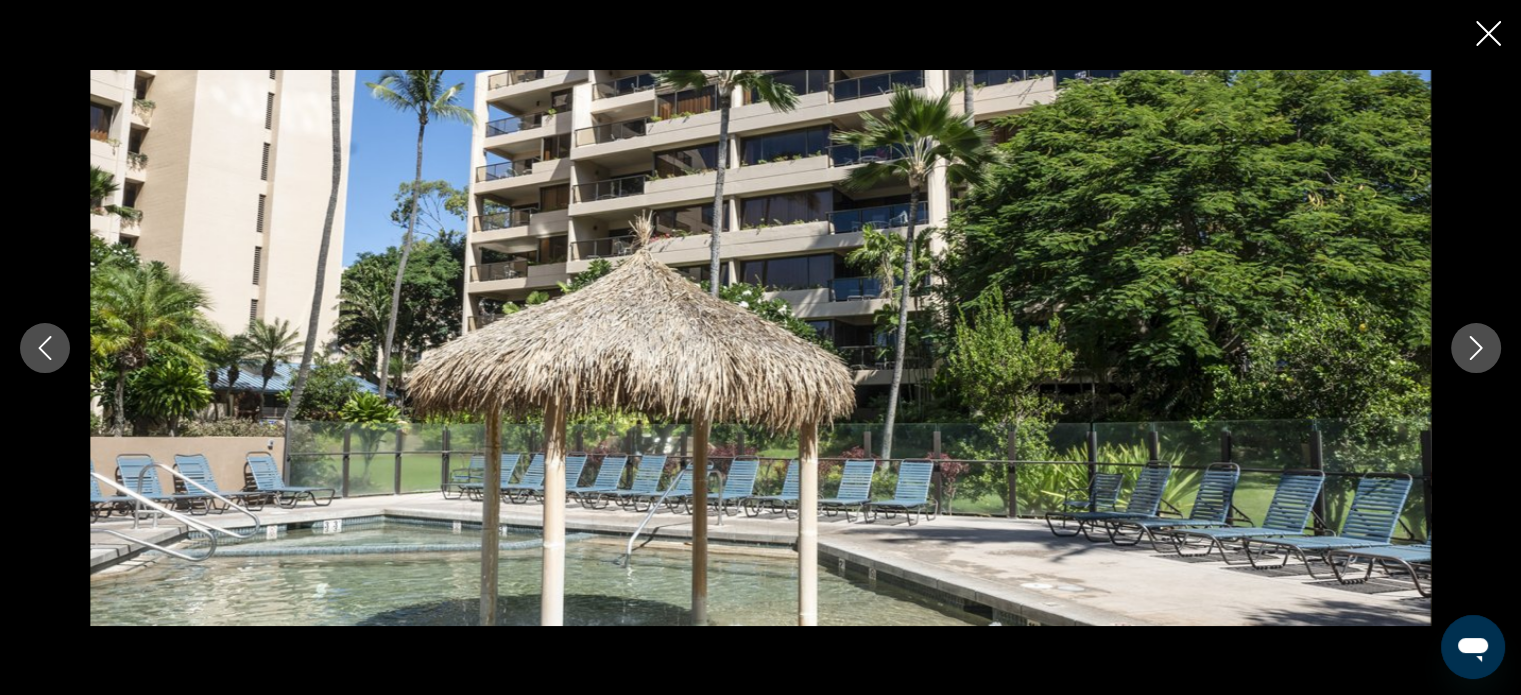 click at bounding box center [1476, 348] 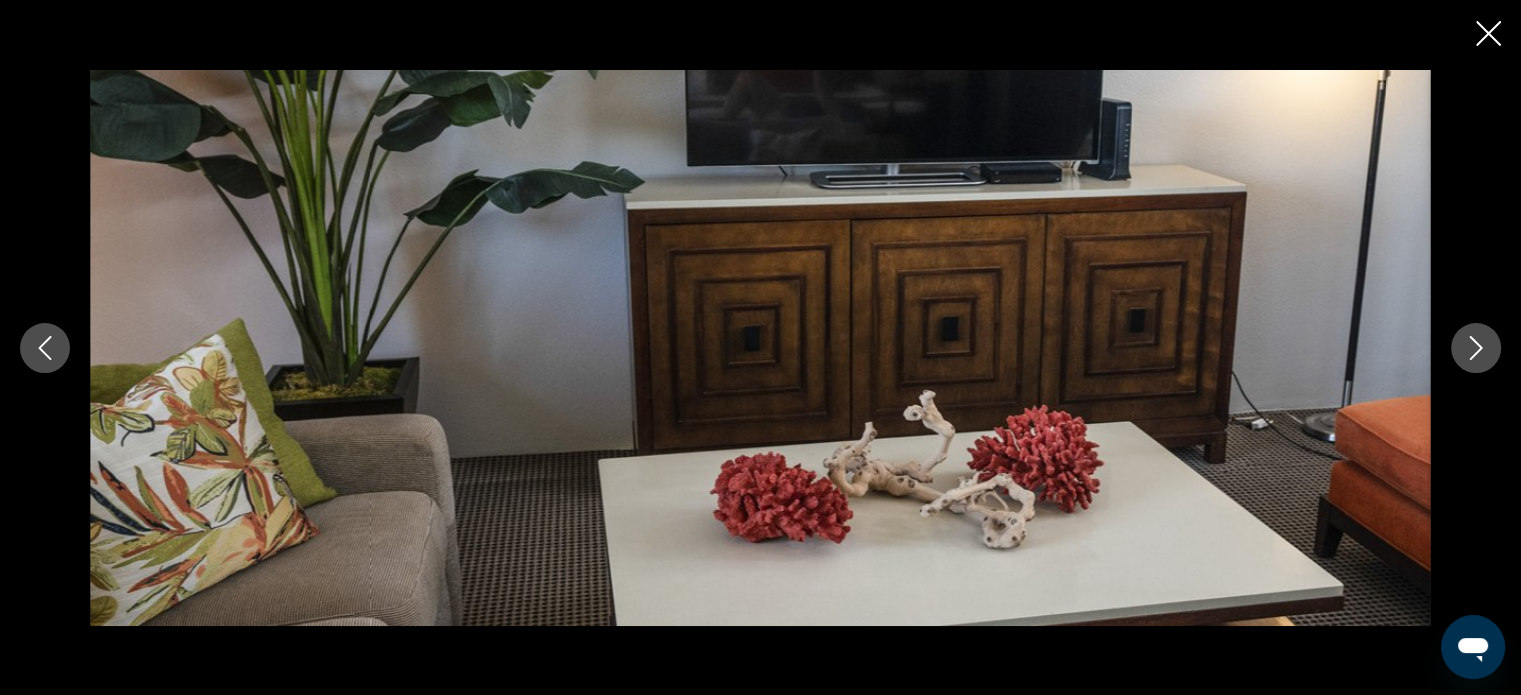 click at bounding box center (45, 348) 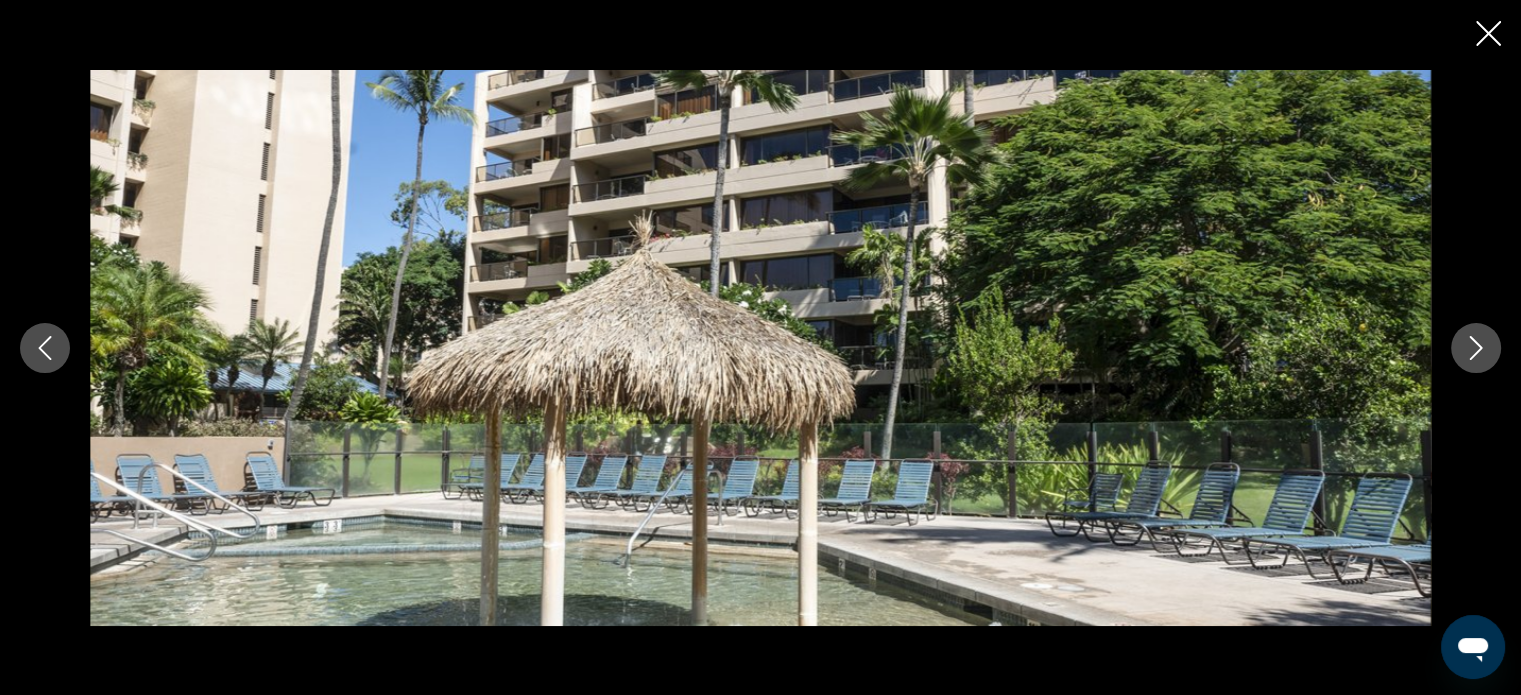 click at bounding box center [1476, 348] 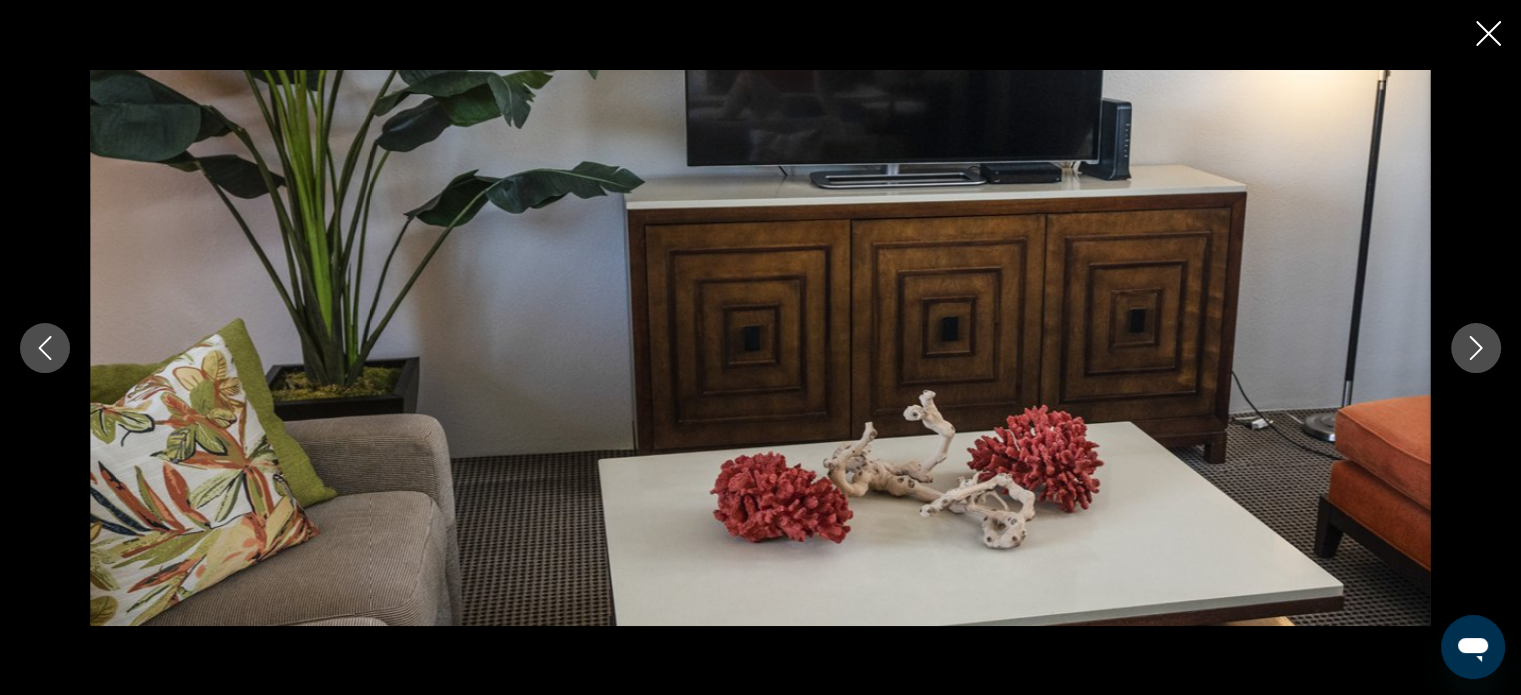 click at bounding box center [1476, 348] 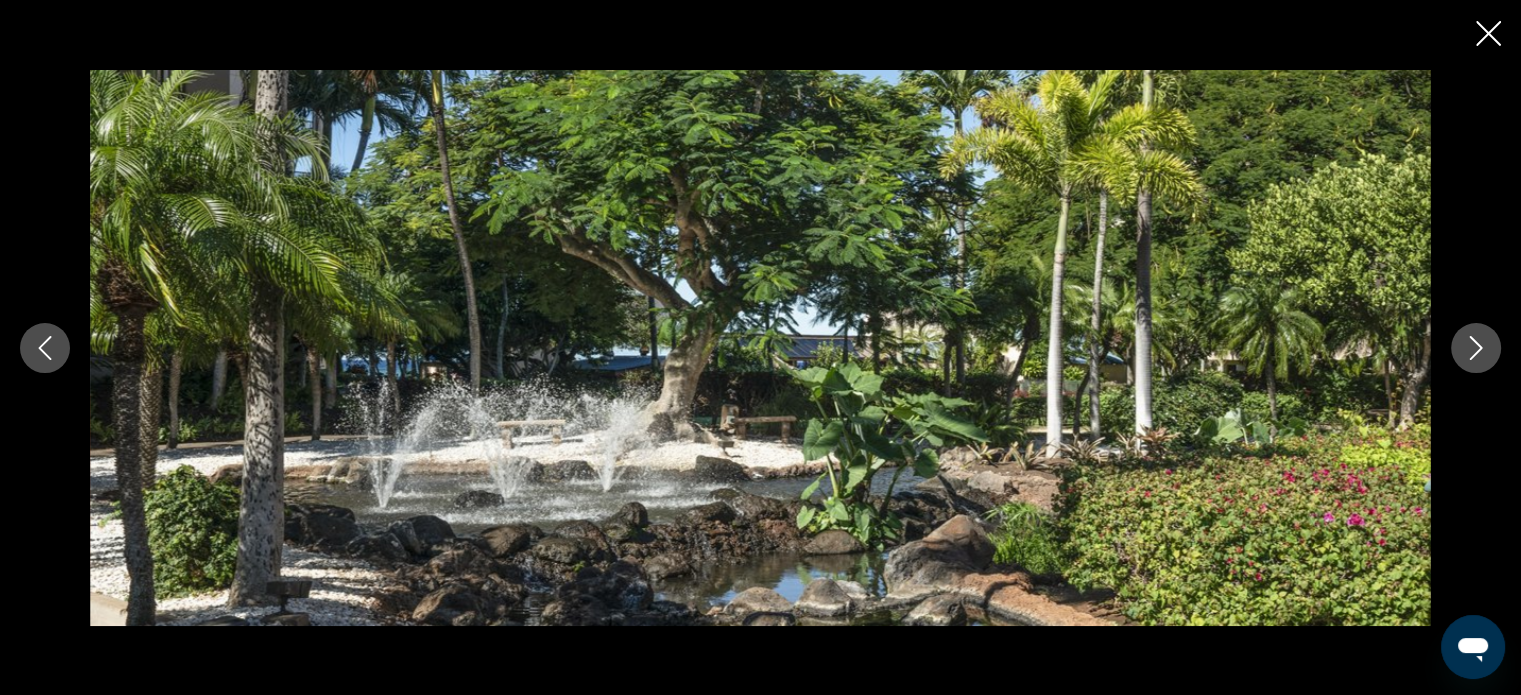 click at bounding box center (1476, 348) 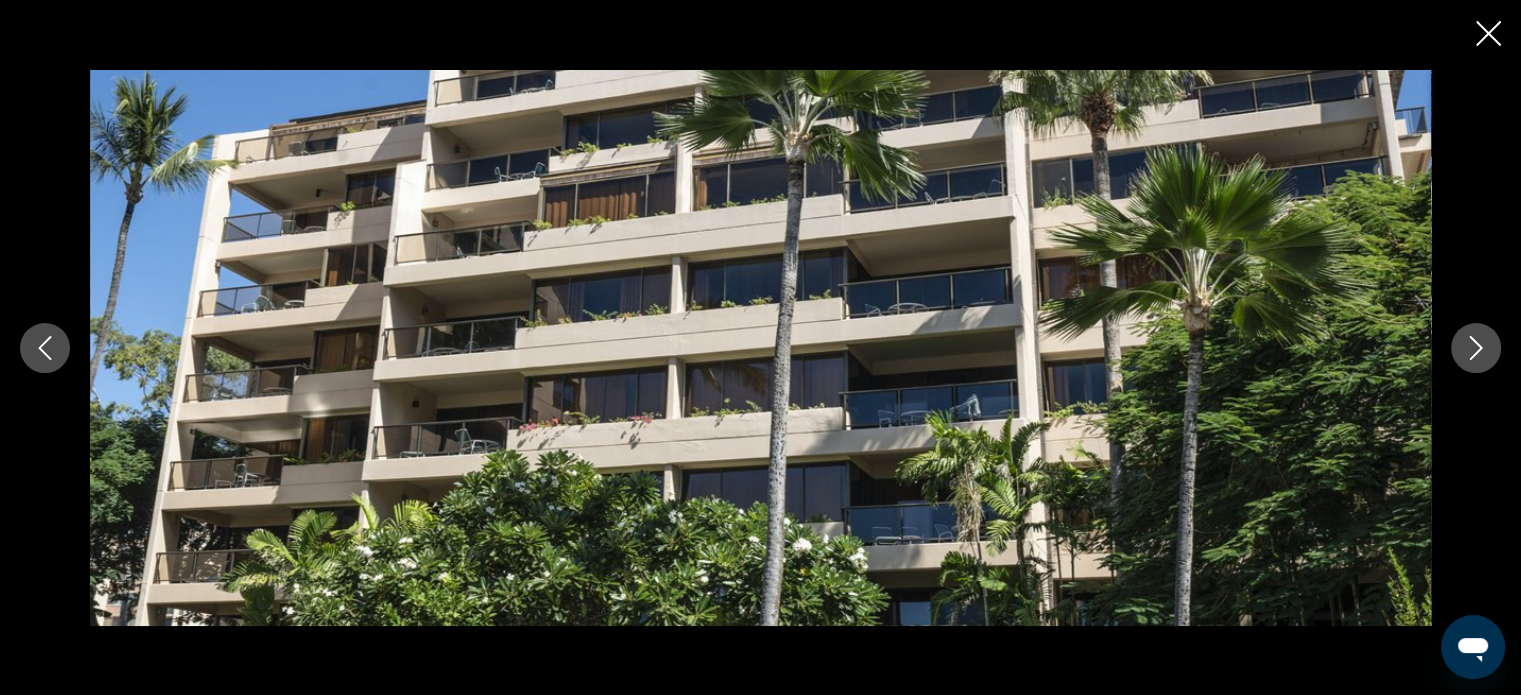 click at bounding box center (1476, 348) 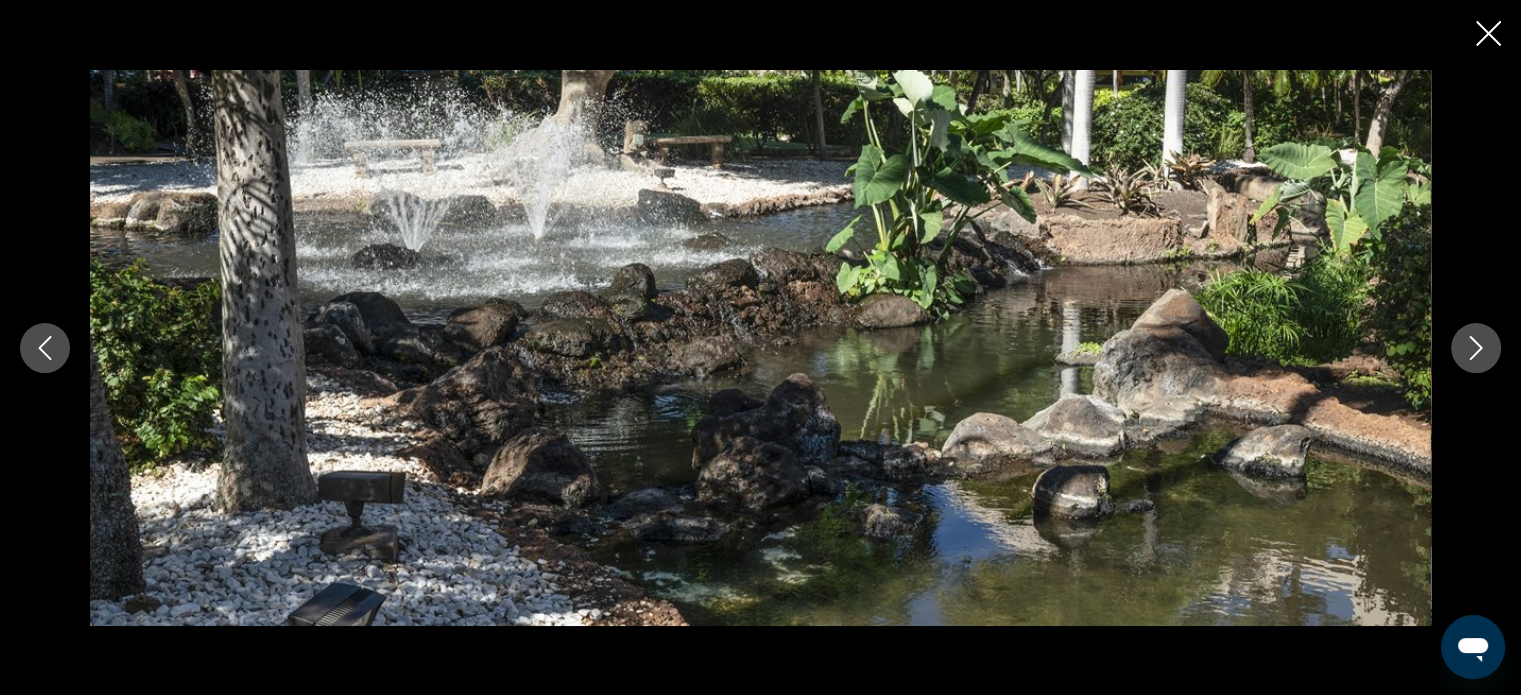 click at bounding box center (1476, 348) 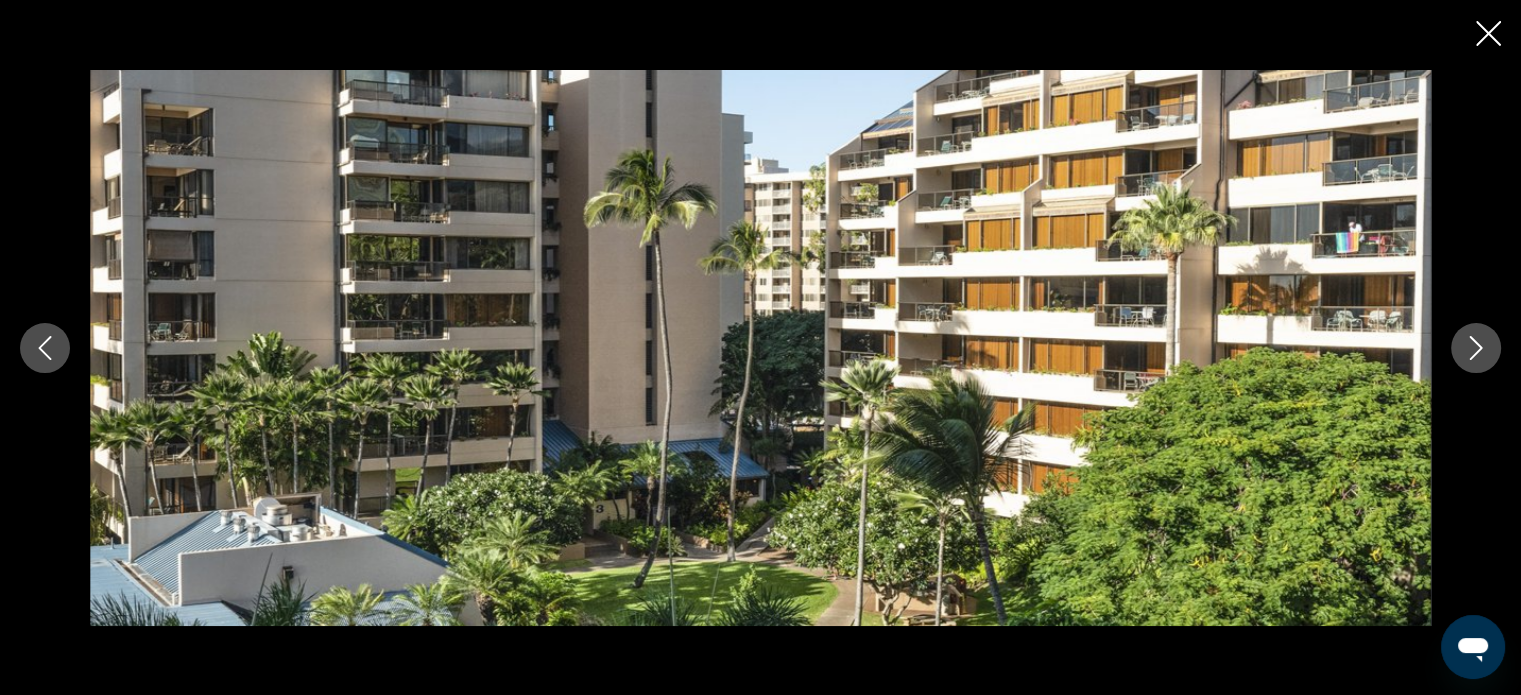 click at bounding box center (1476, 348) 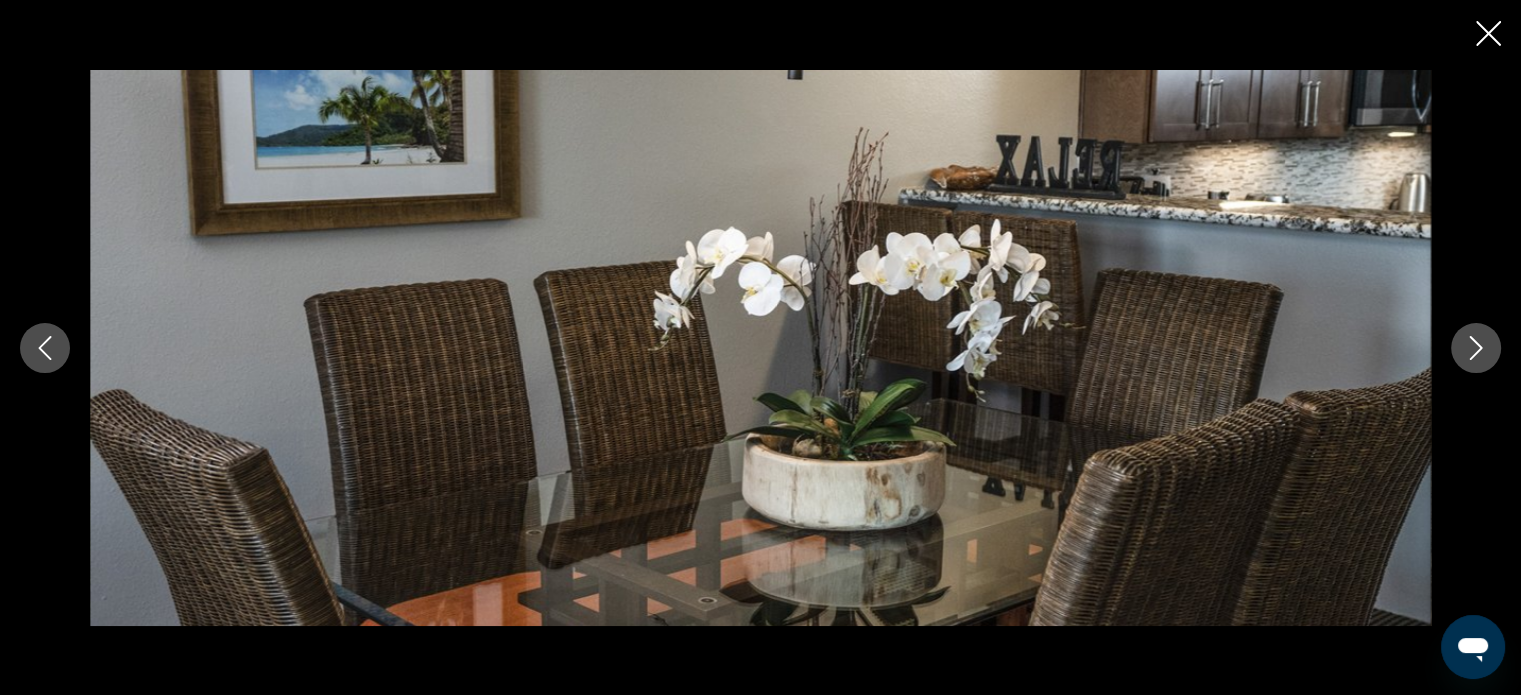 click at bounding box center (1476, 348) 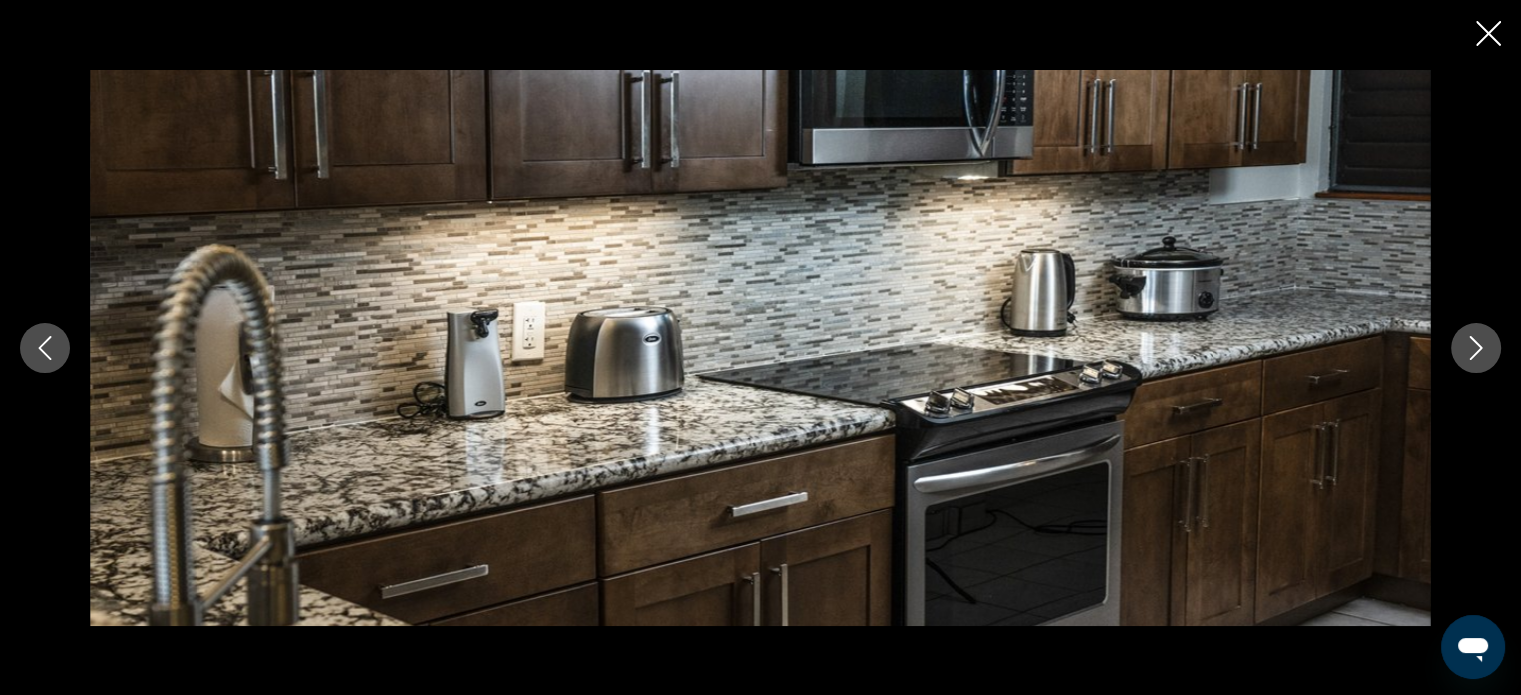 click at bounding box center [1476, 348] 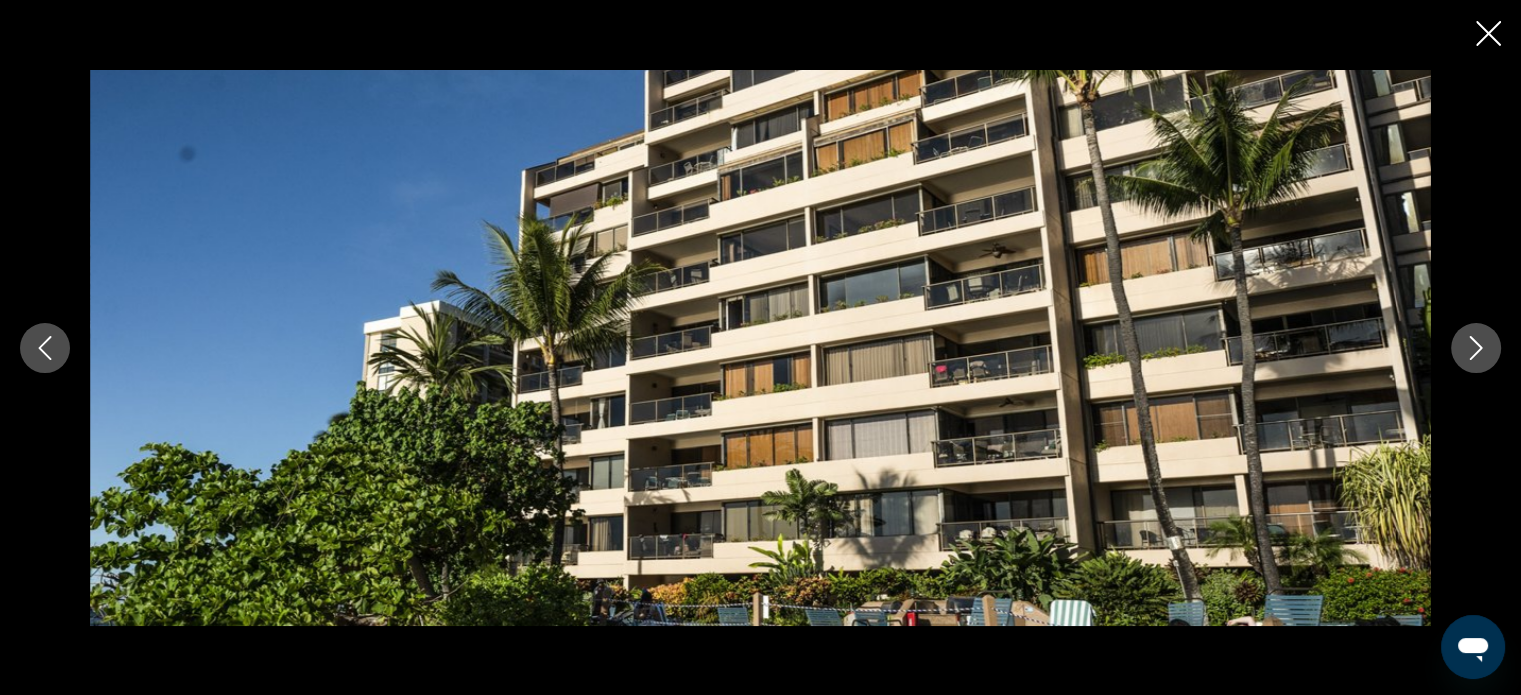click at bounding box center (1476, 348) 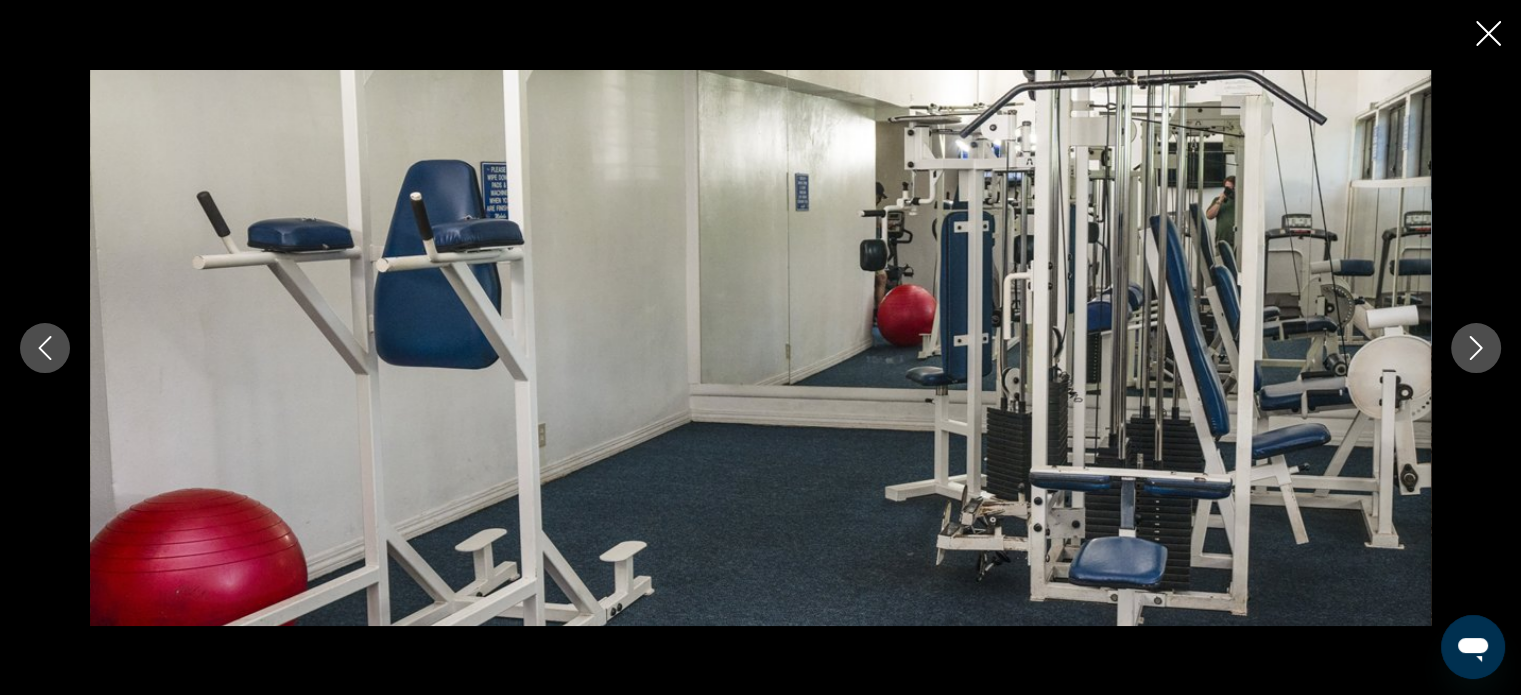 click at bounding box center (1476, 348) 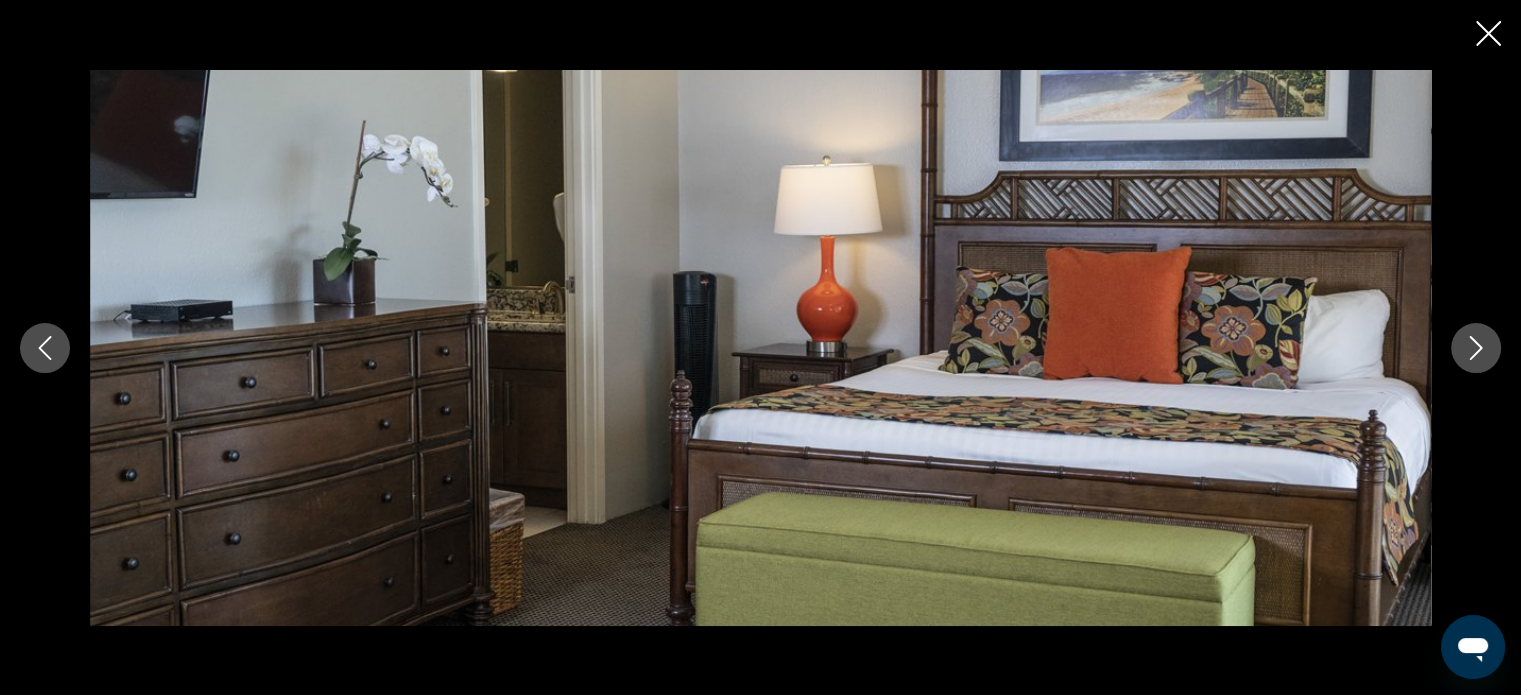 click at bounding box center [1476, 348] 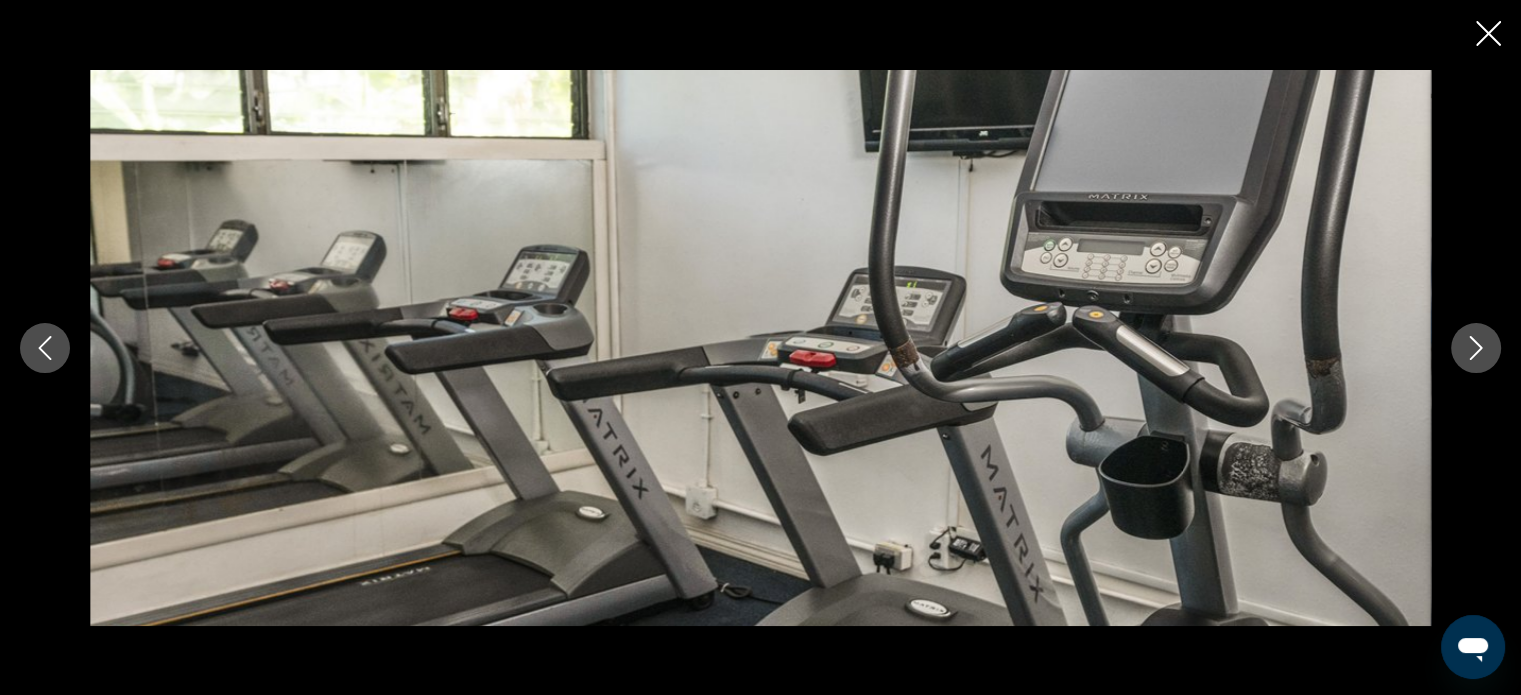click at bounding box center [1476, 348] 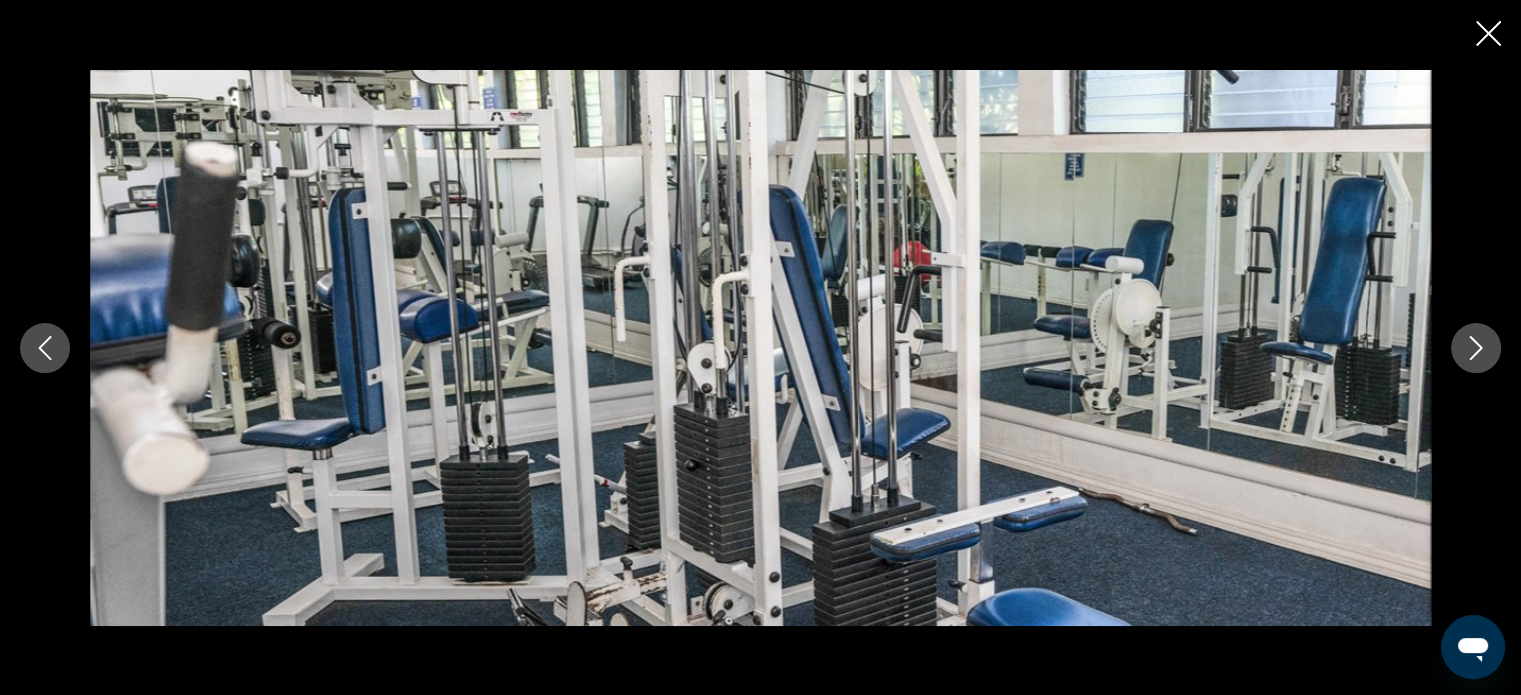 click at bounding box center [1476, 348] 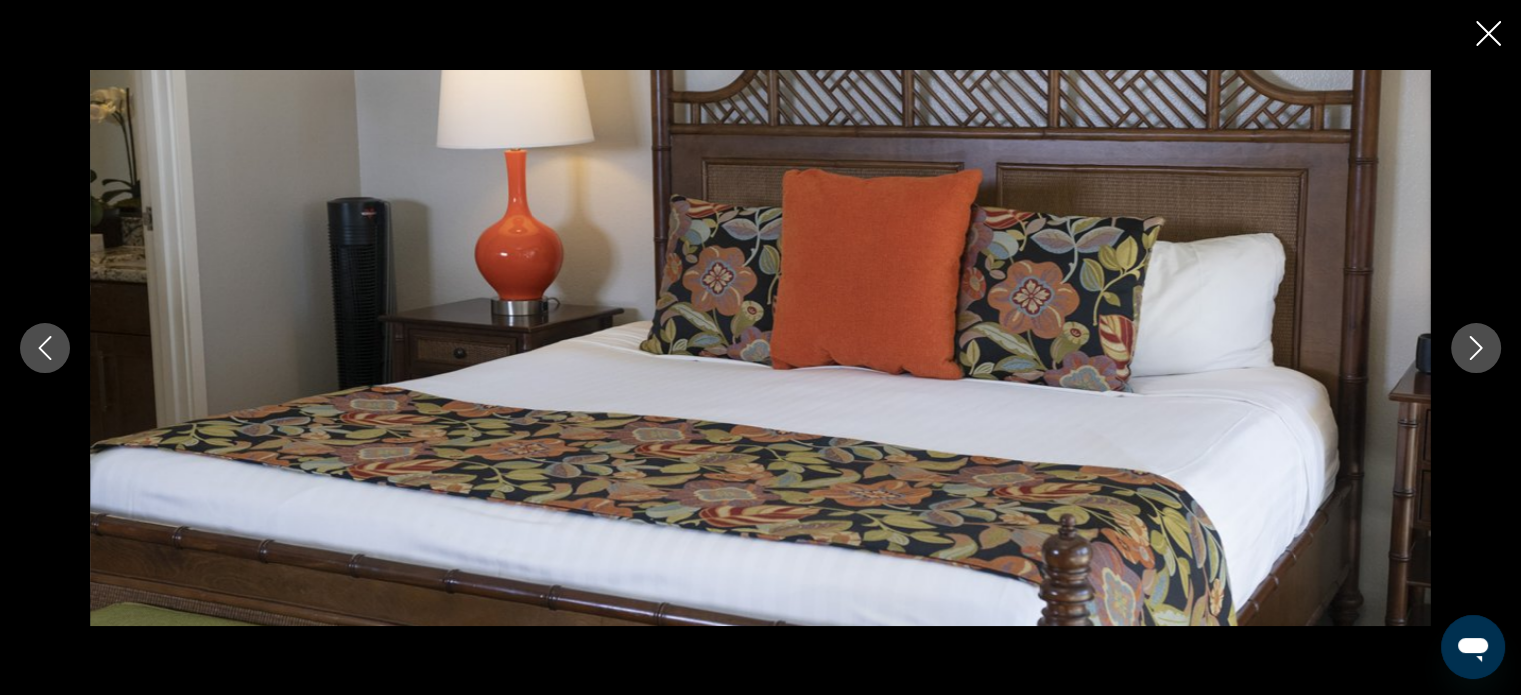 click at bounding box center (1476, 348) 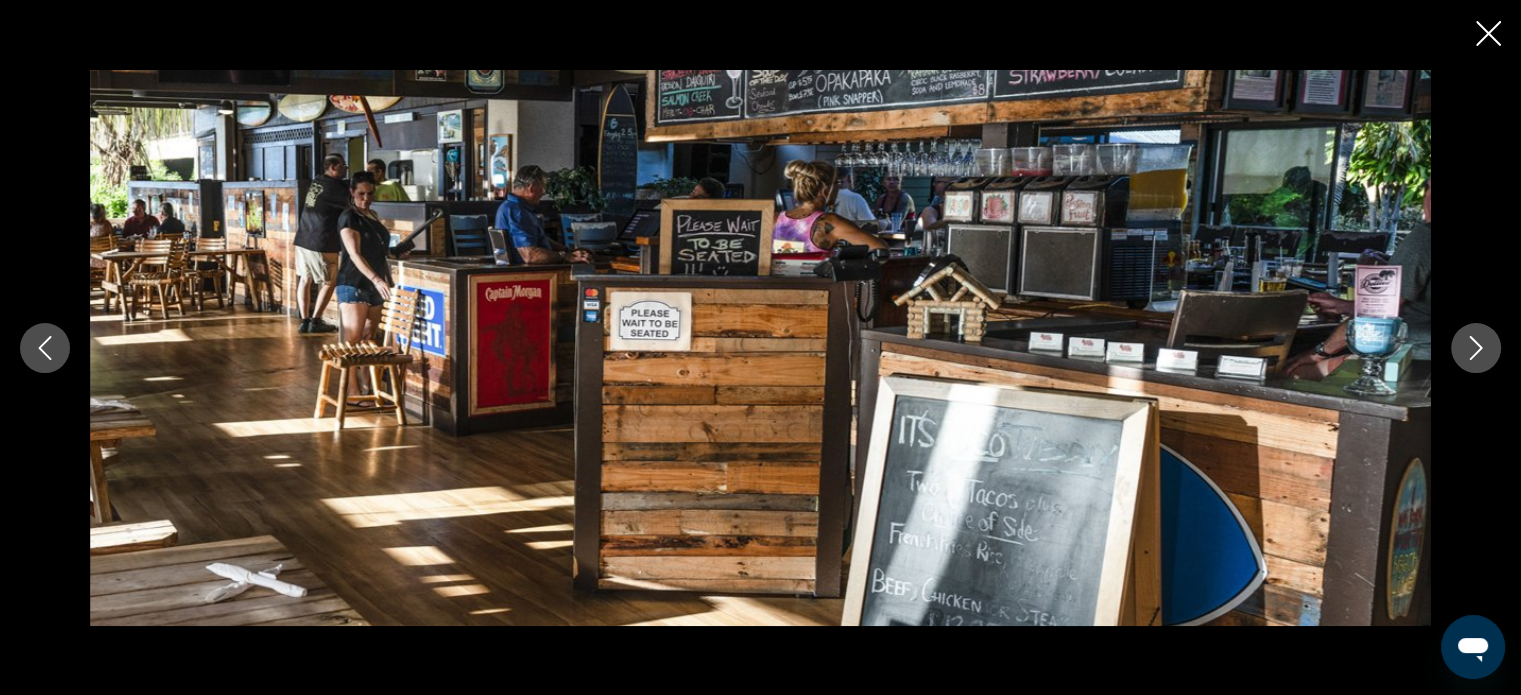 click at bounding box center [1476, 348] 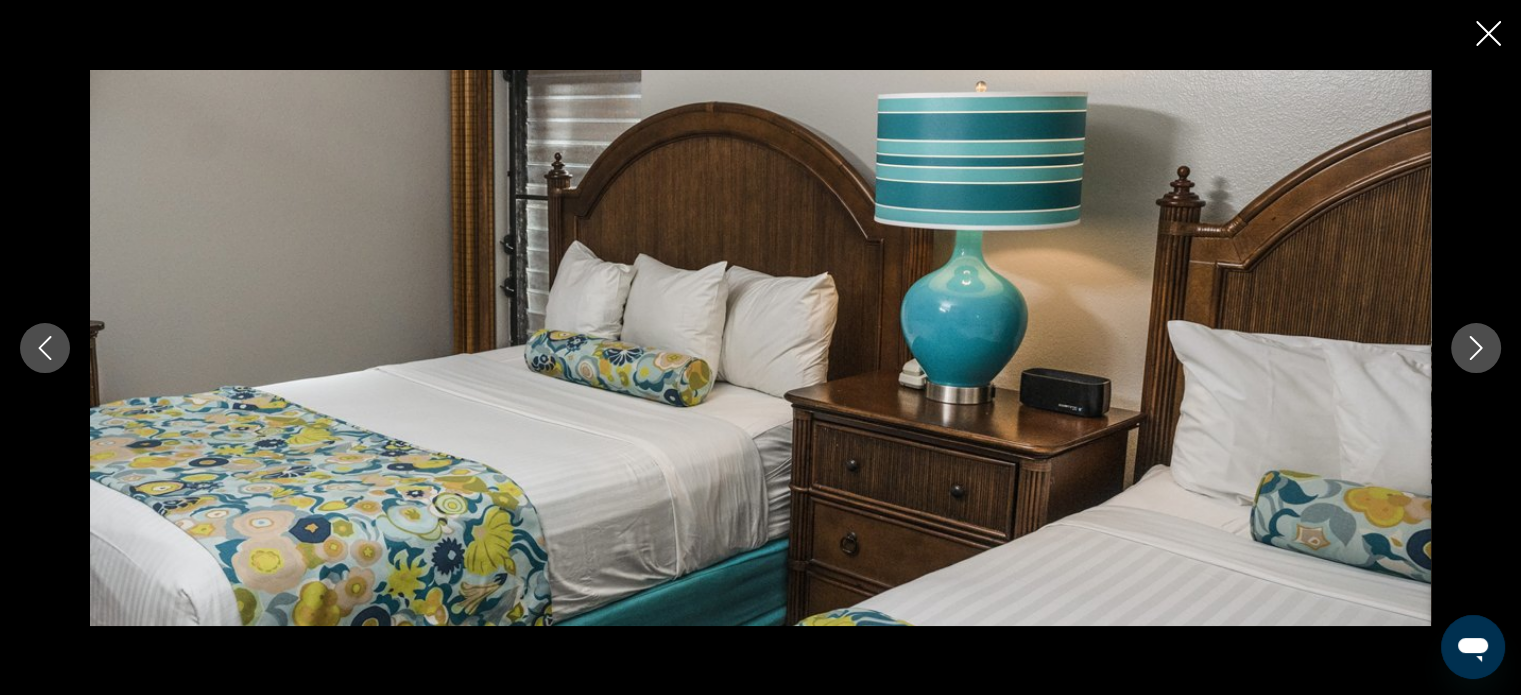 click at bounding box center (1476, 348) 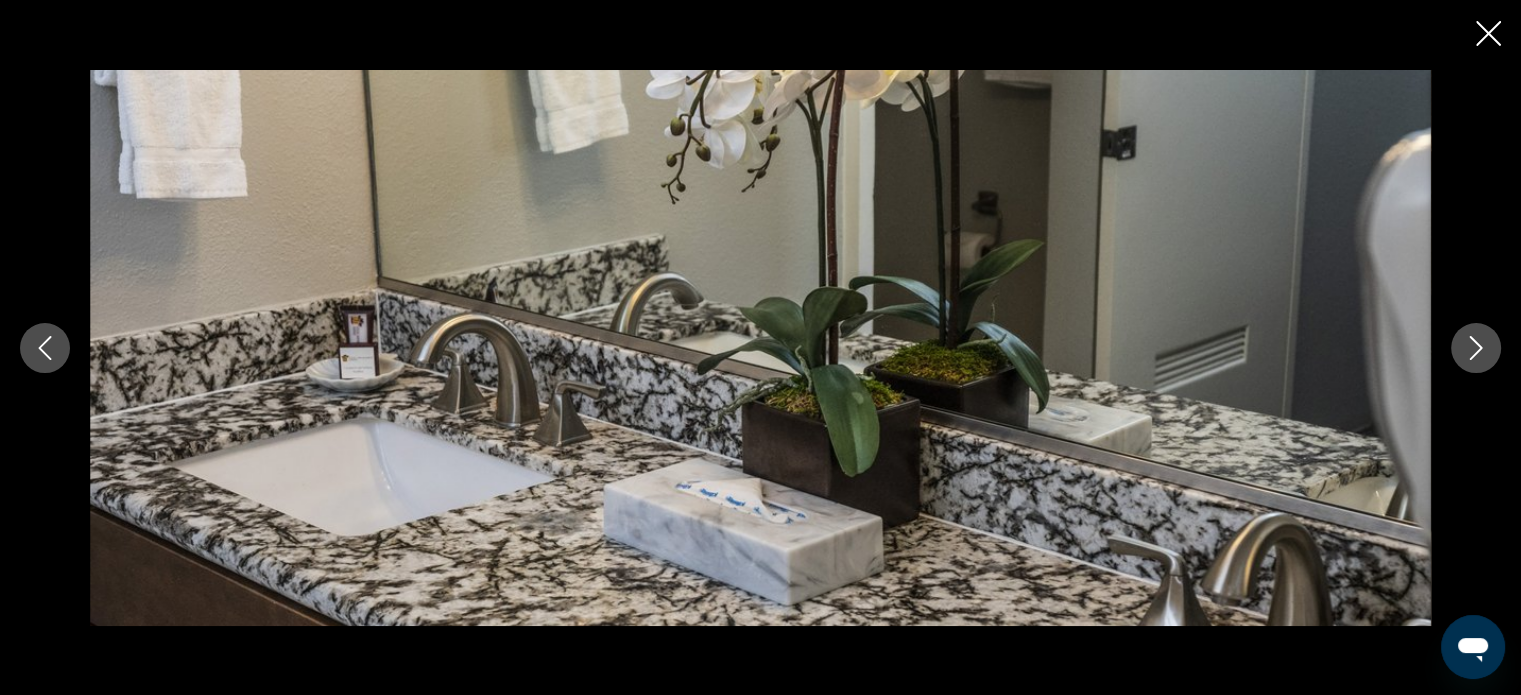 click at bounding box center [1476, 348] 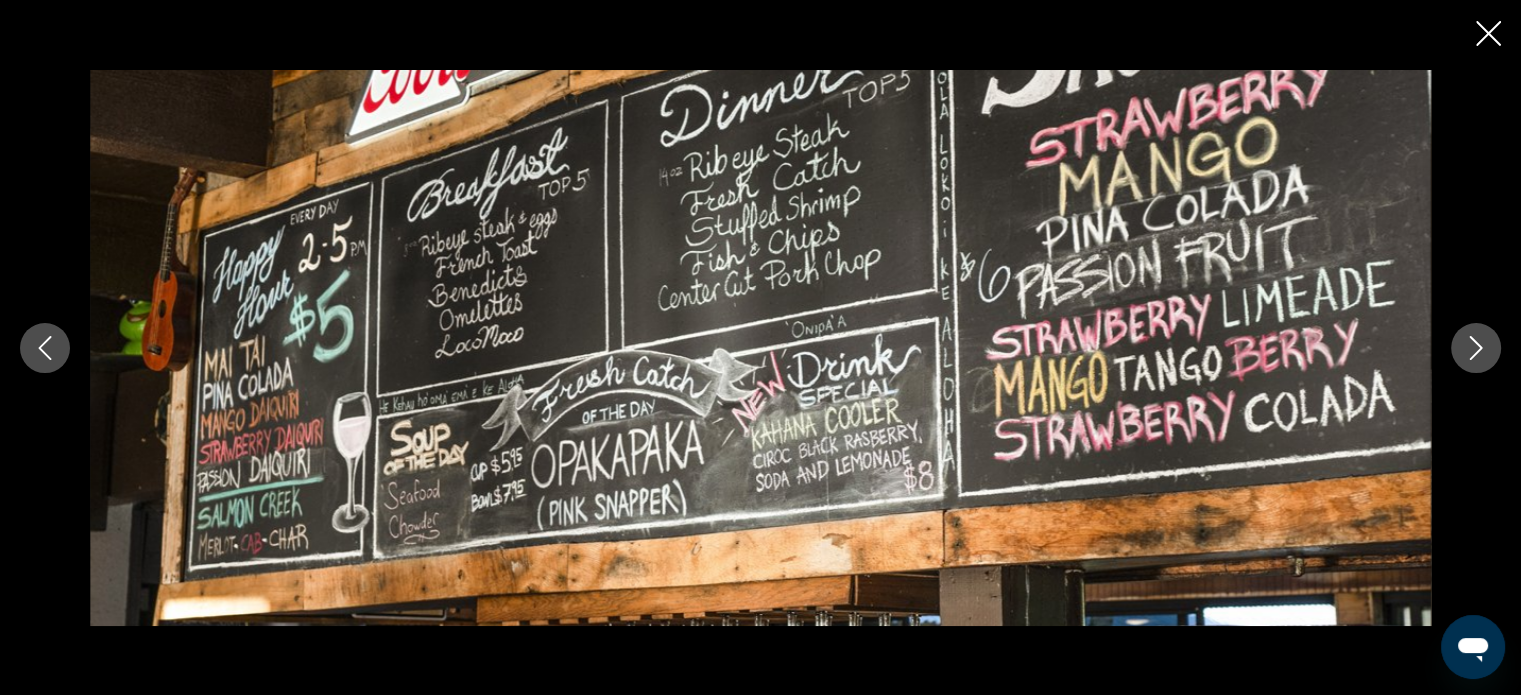 click at bounding box center [1476, 348] 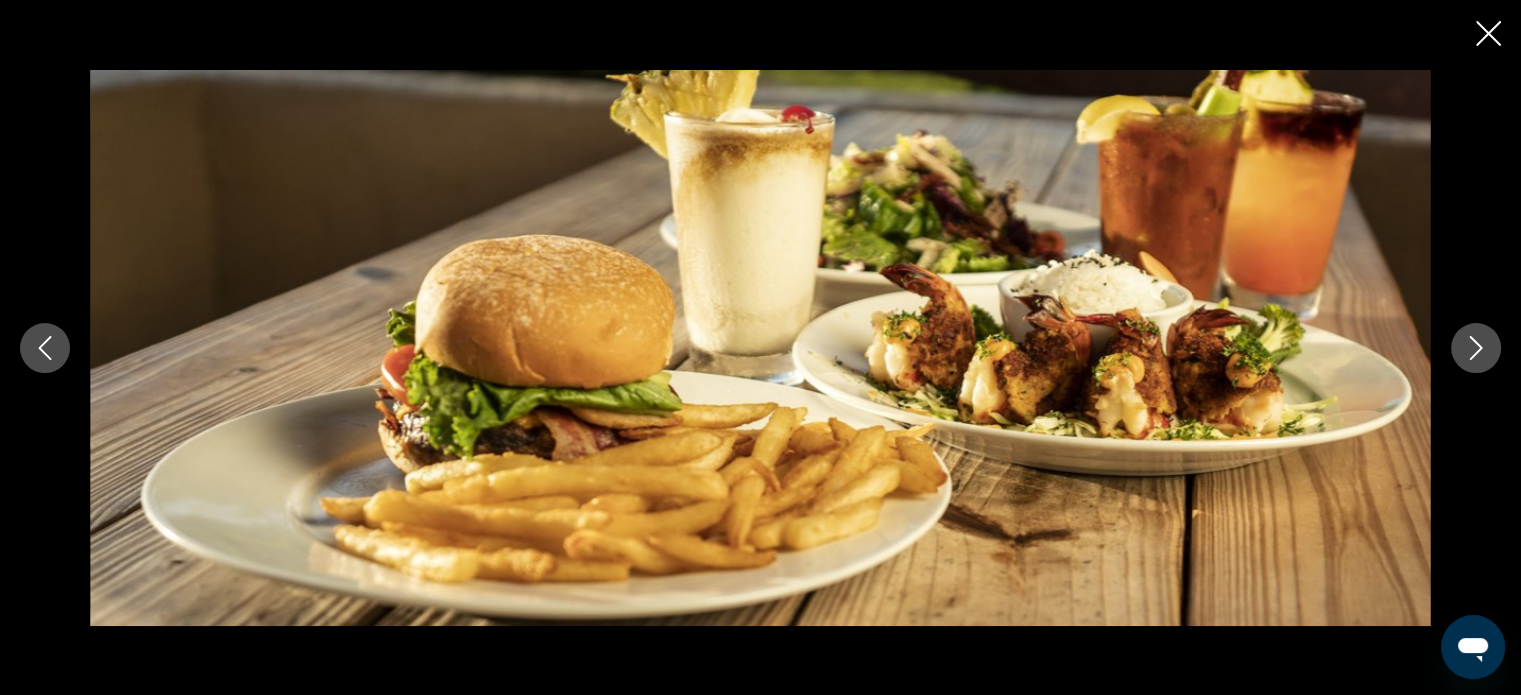click at bounding box center [760, 347] 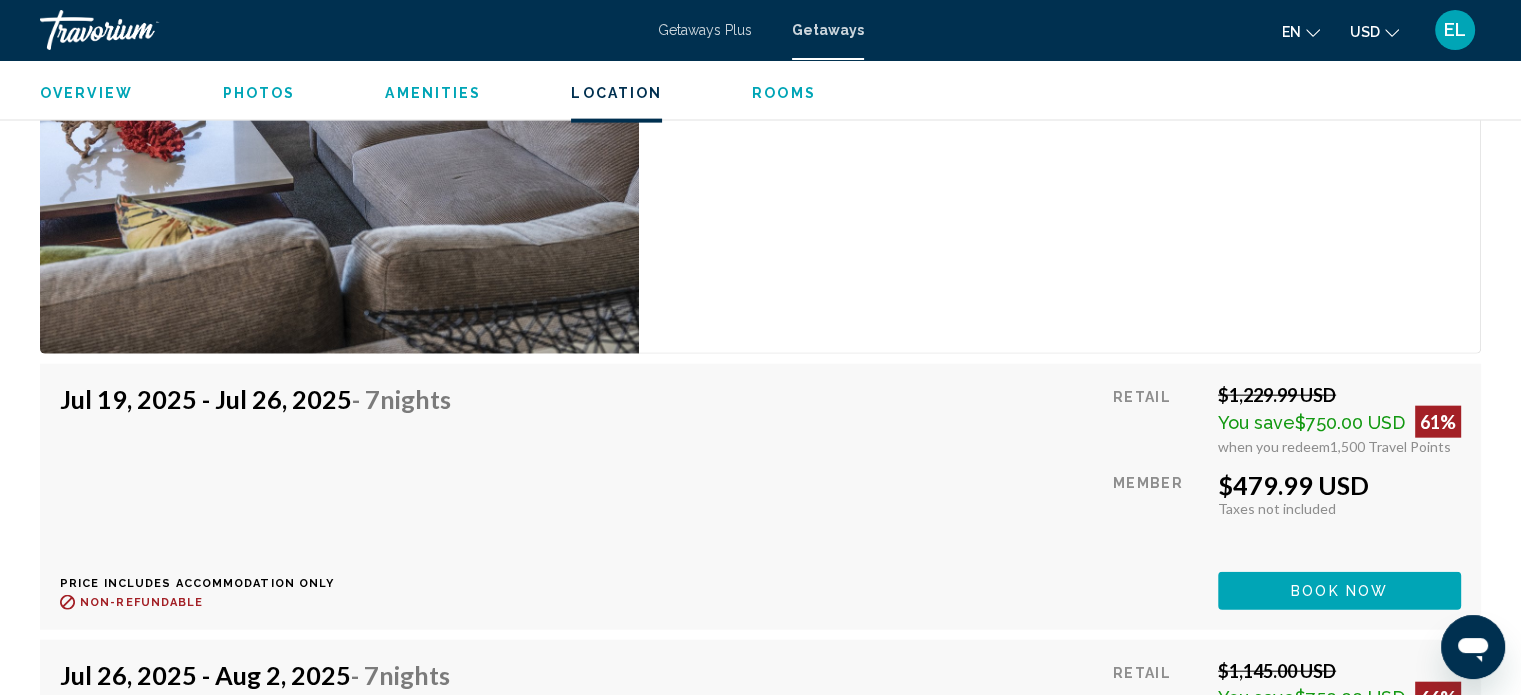 scroll, scrollTop: 5073, scrollLeft: 0, axis: vertical 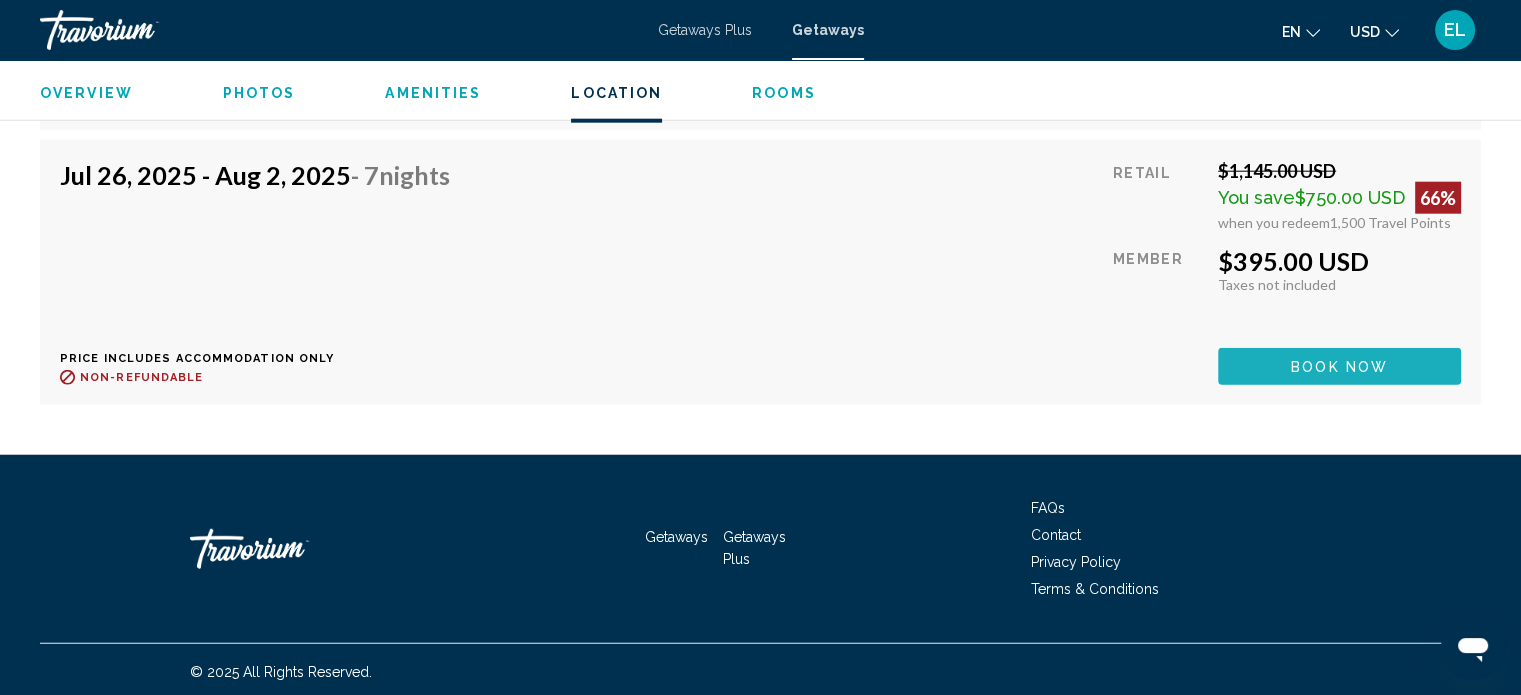 click on "Book now" at bounding box center [1339, 366] 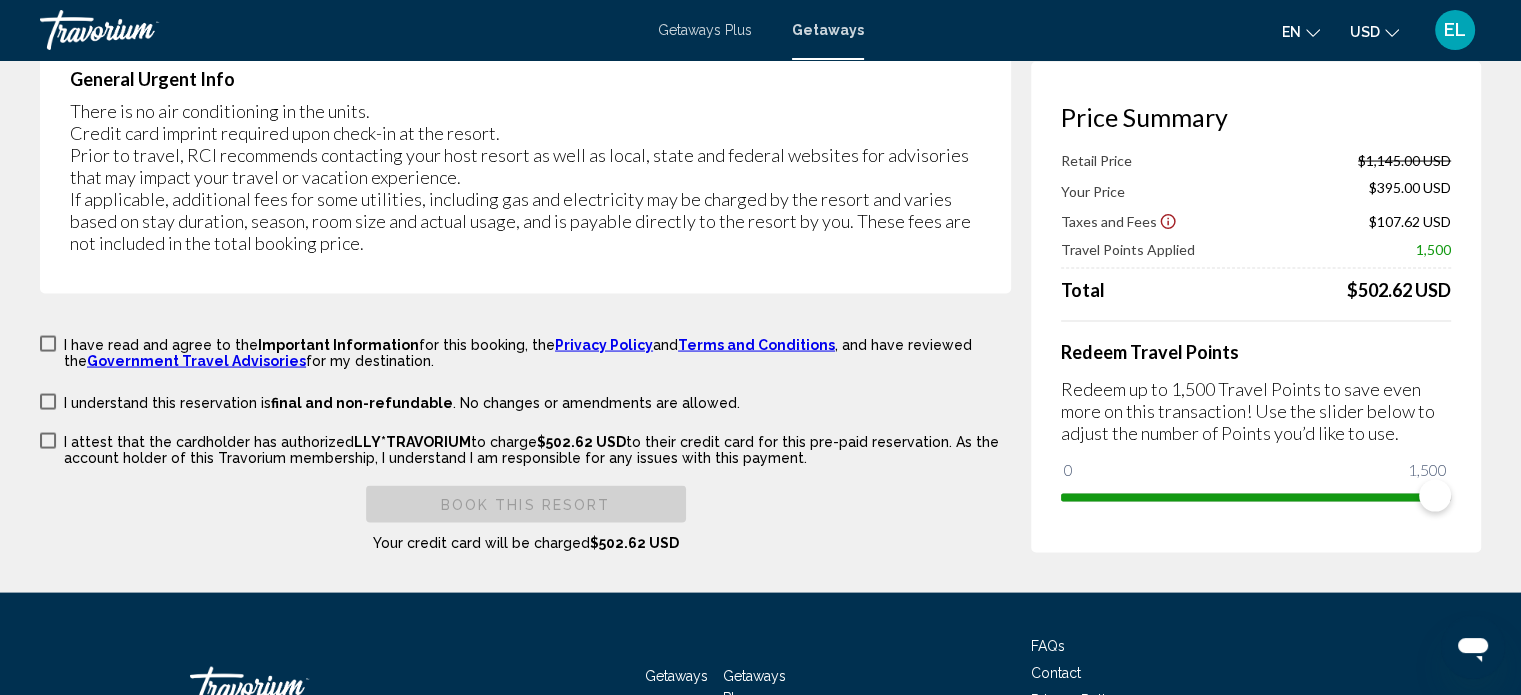 scroll, scrollTop: 3700, scrollLeft: 0, axis: vertical 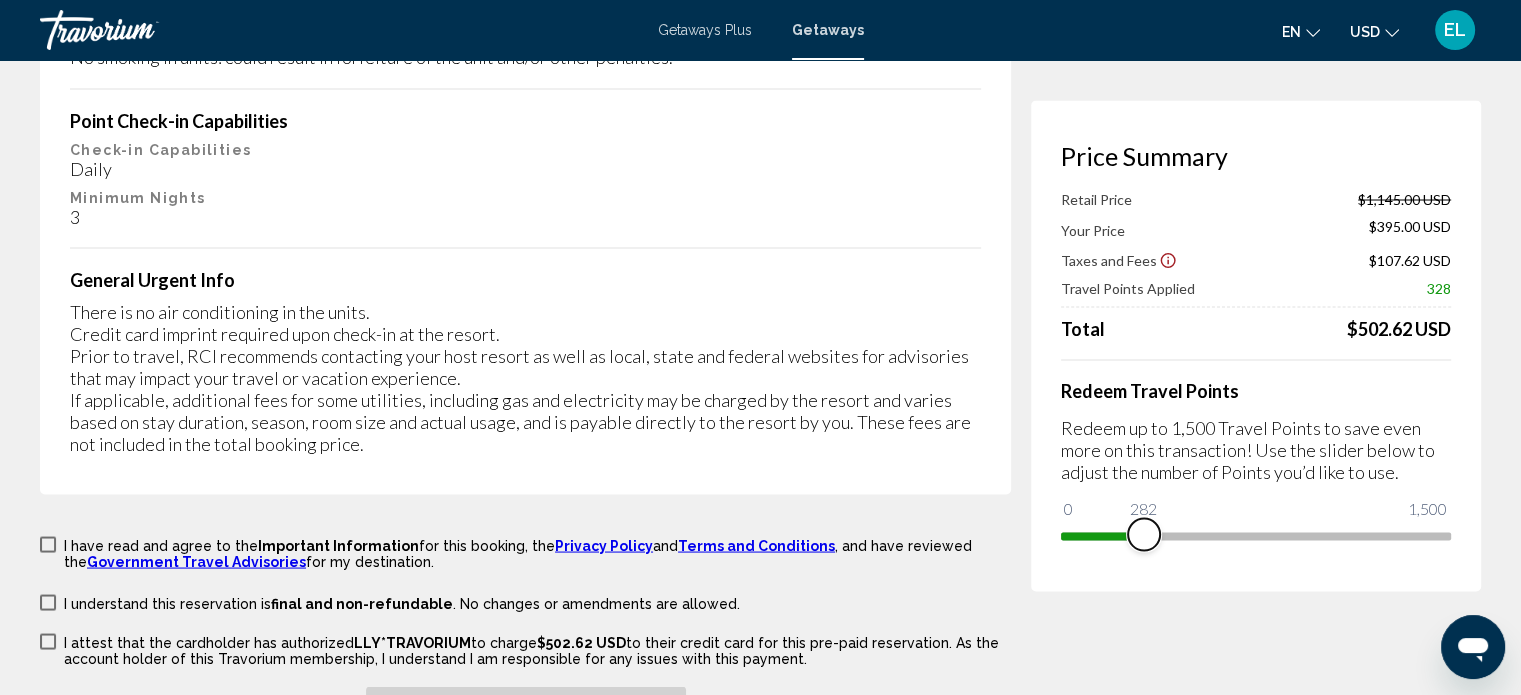 drag, startPoint x: 1432, startPoint y: 531, endPoint x: 1140, endPoint y: 517, distance: 292.33542 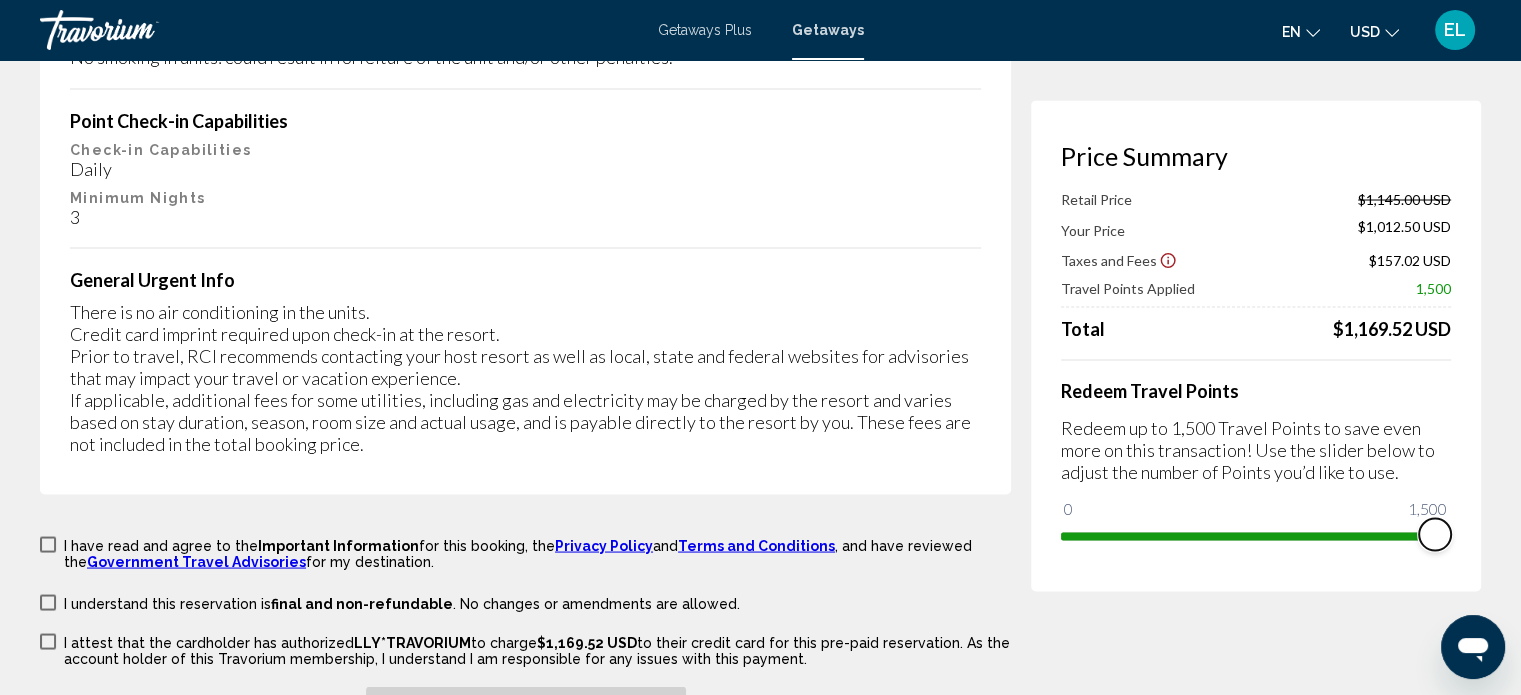 drag, startPoint x: 1144, startPoint y: 534, endPoint x: 1516, endPoint y: 540, distance: 372.04837 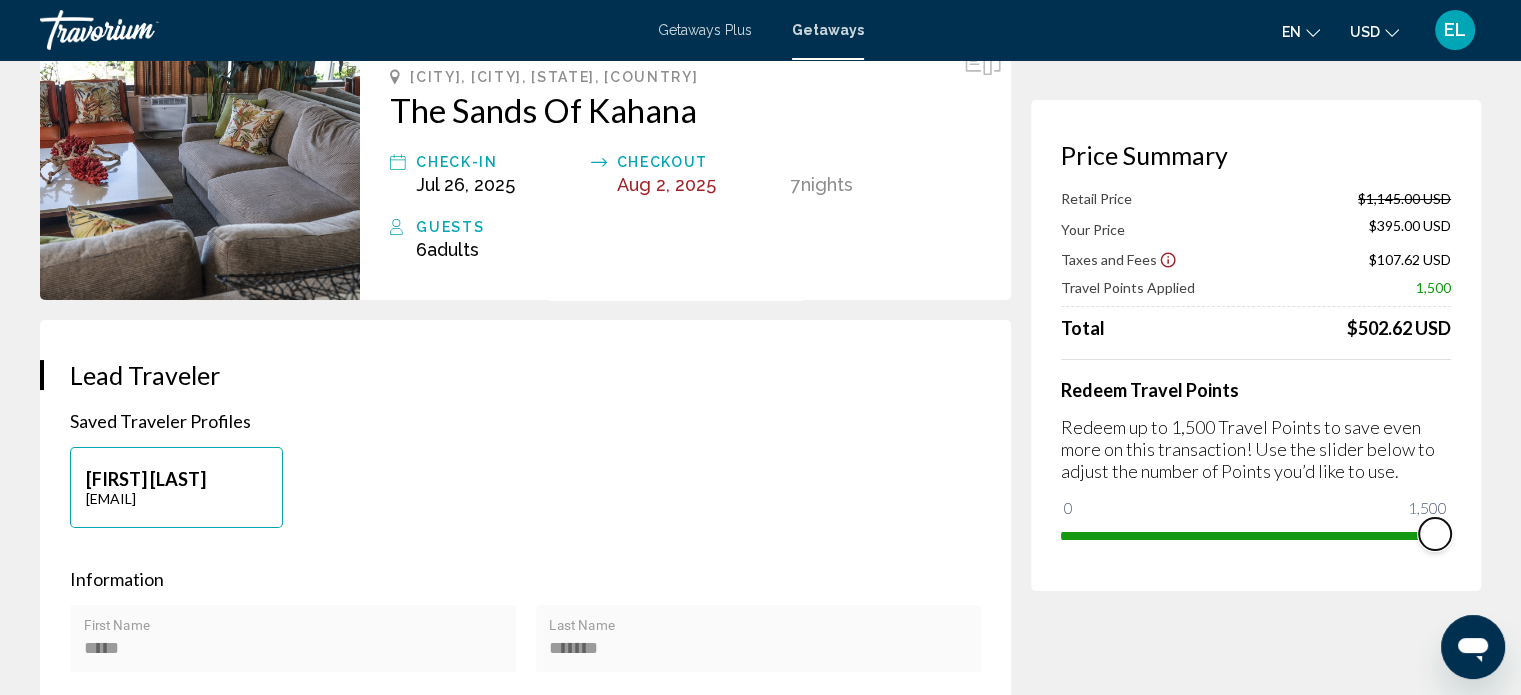 scroll, scrollTop: 0, scrollLeft: 0, axis: both 